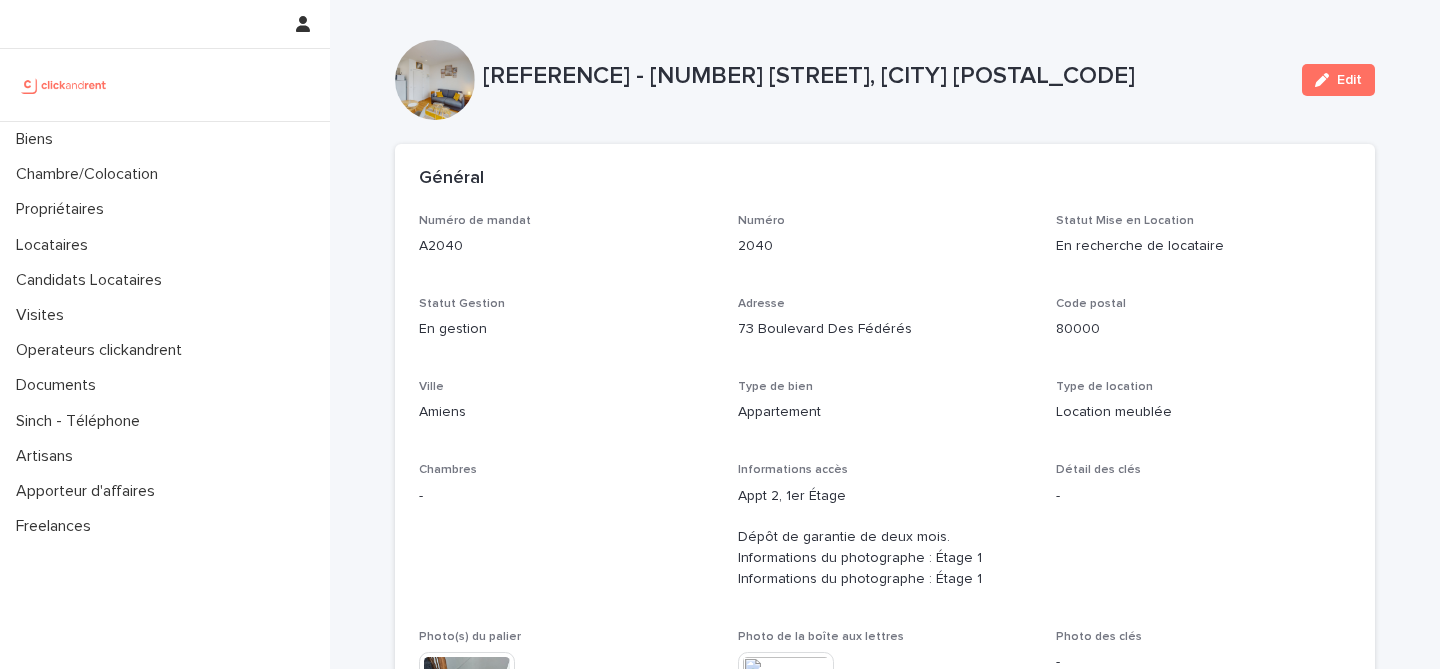 scroll, scrollTop: 0, scrollLeft: 0, axis: both 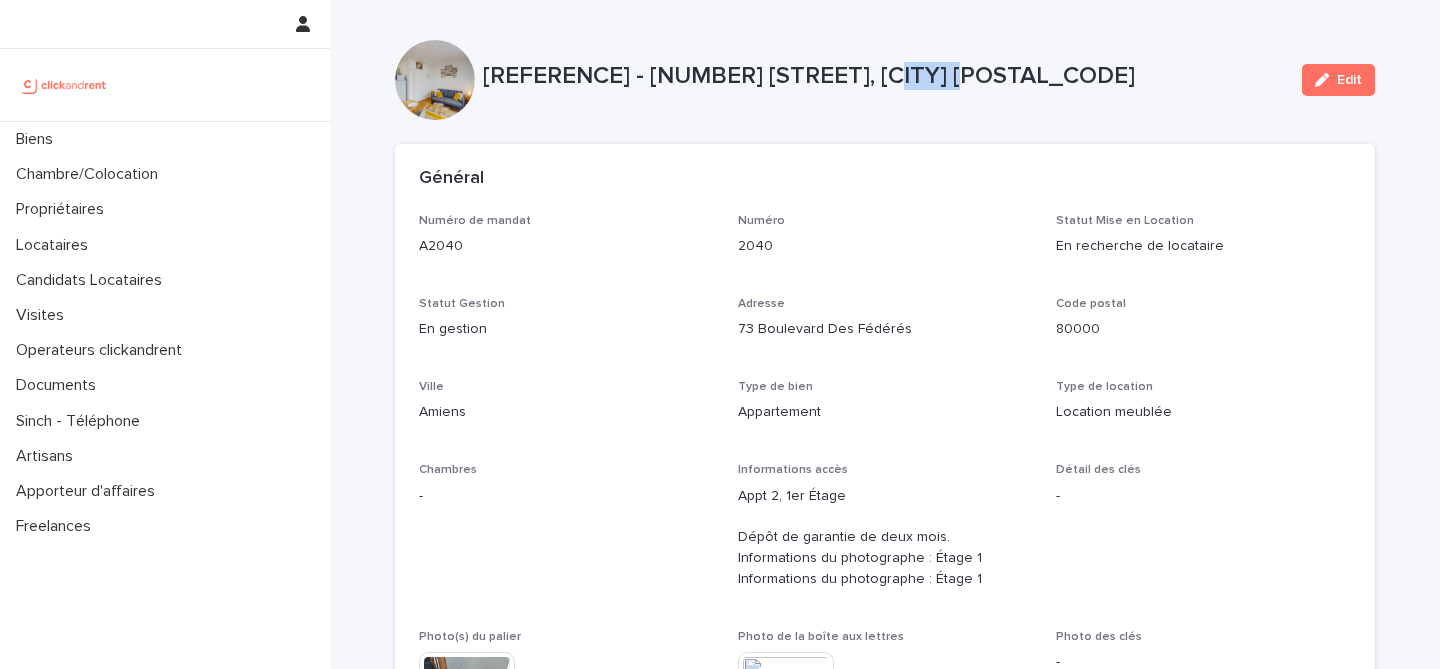 click on "[REFERENCE] - [NUMBER] [STREET], [CITY] [POSTAL_CODE]" at bounding box center (884, 76) 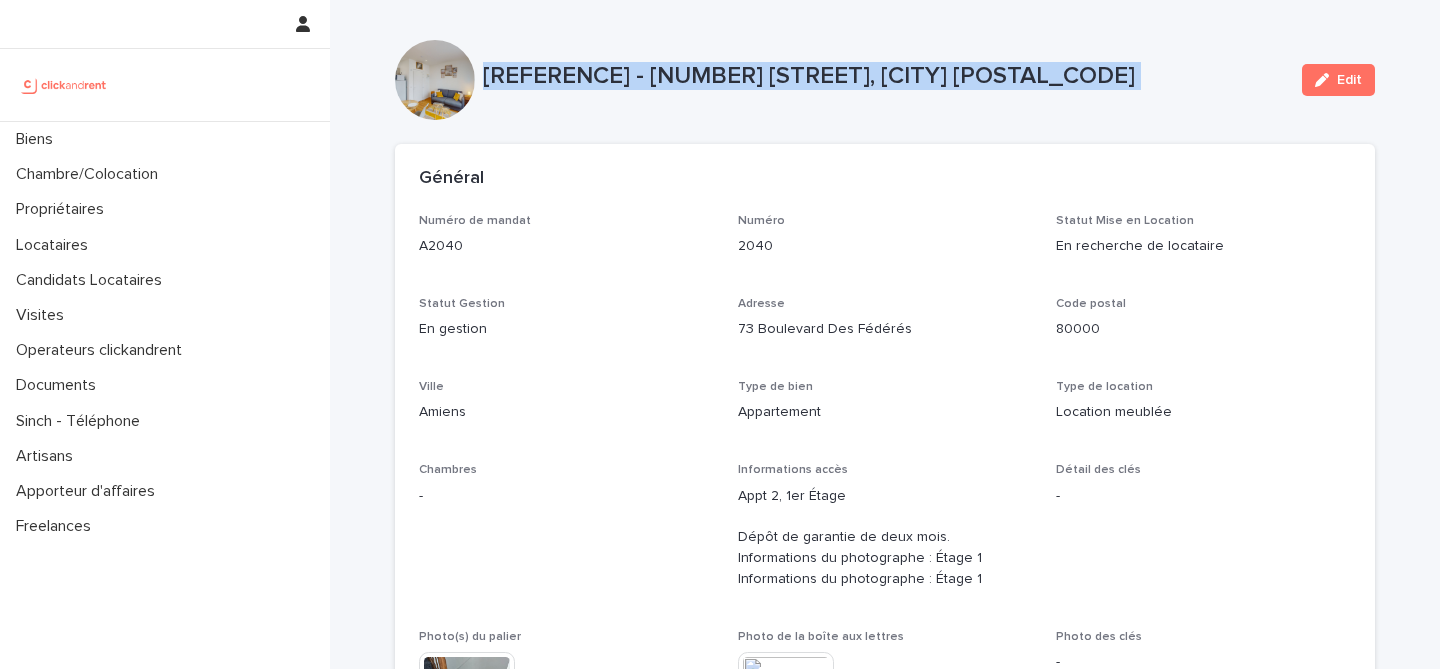 click on "A2040 - 73 Boulevard Des Fédérés,  Amiens 80000" at bounding box center [884, 76] 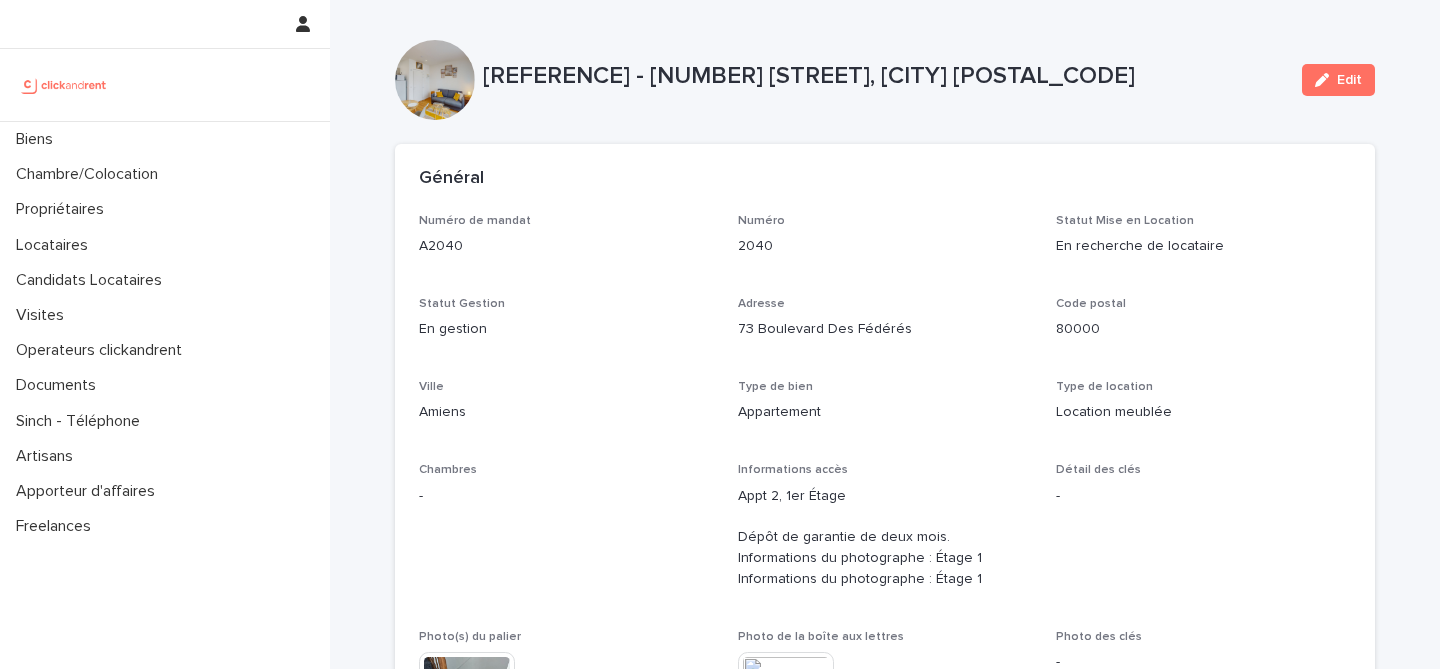click on "A2040 - 73 Boulevard Des Fédérés,  Amiens 80000" at bounding box center (884, 76) 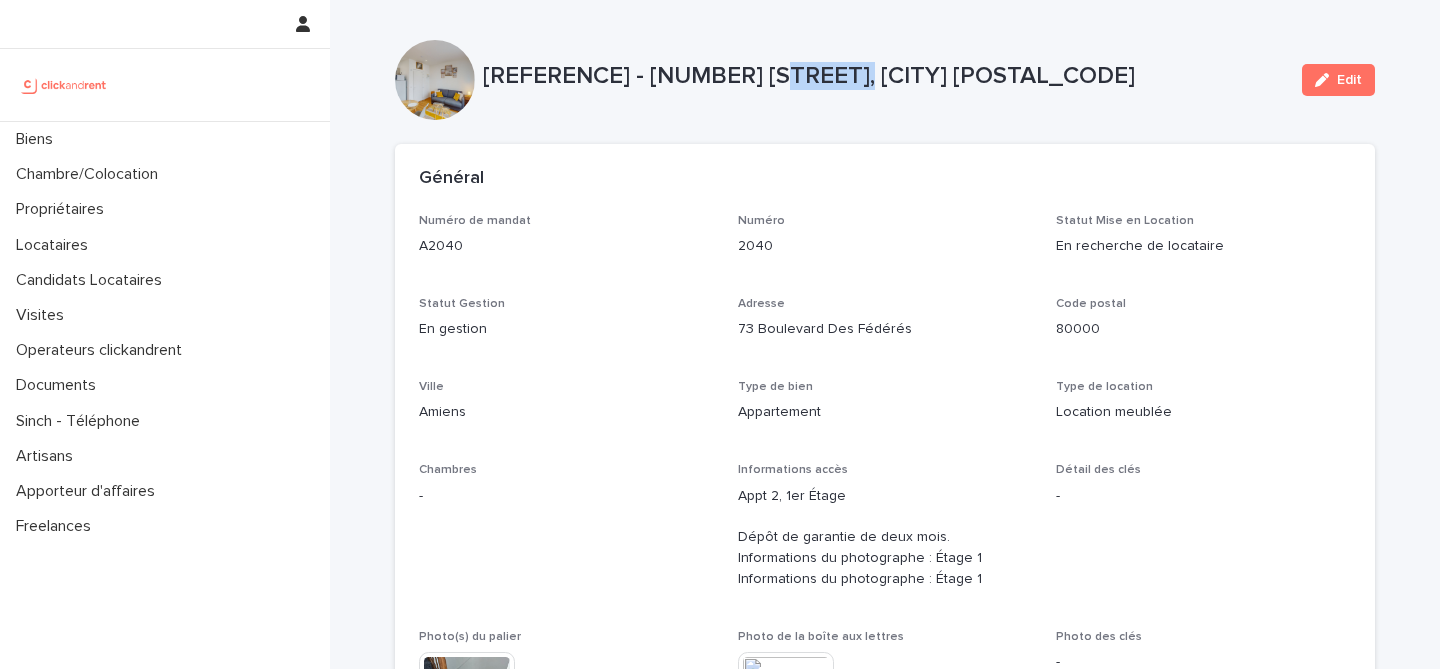 click on "A2040 - 73 Boulevard Des Fédérés,  Amiens 80000" at bounding box center [884, 76] 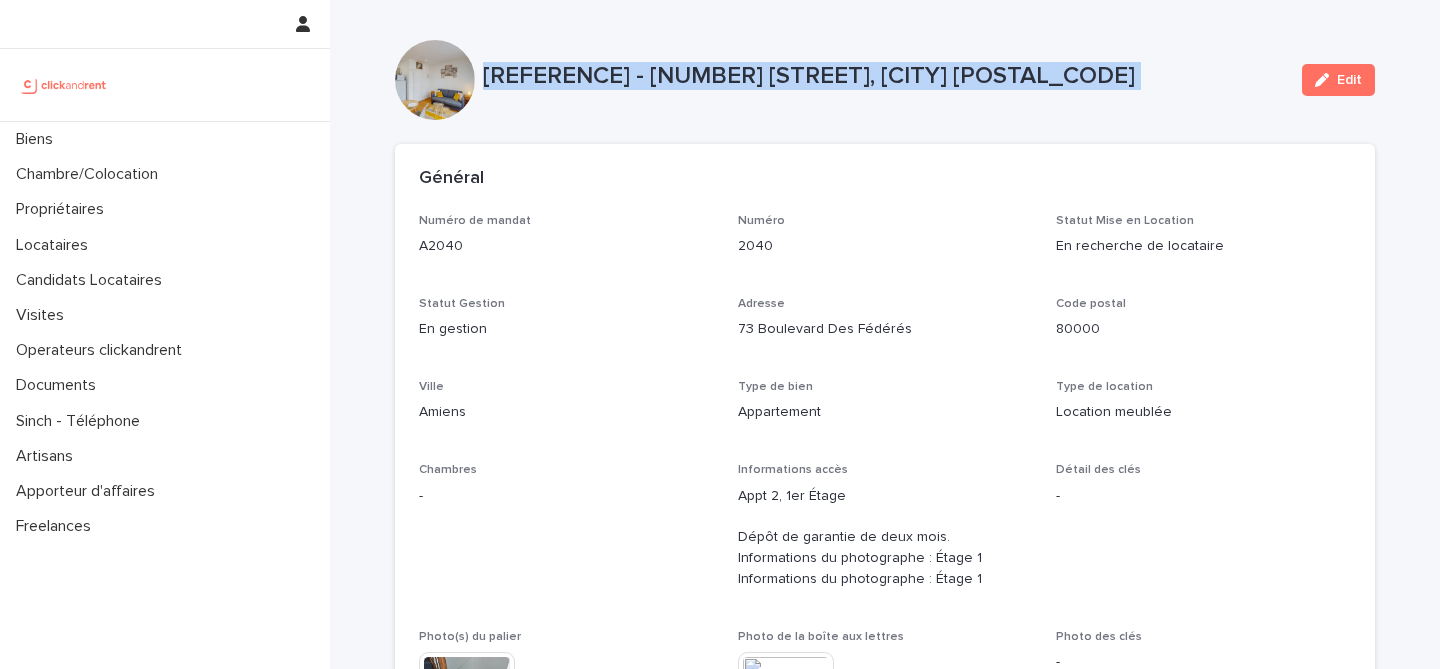click on "A2040 - 73 Boulevard Des Fédérés,  Amiens 80000" at bounding box center [884, 76] 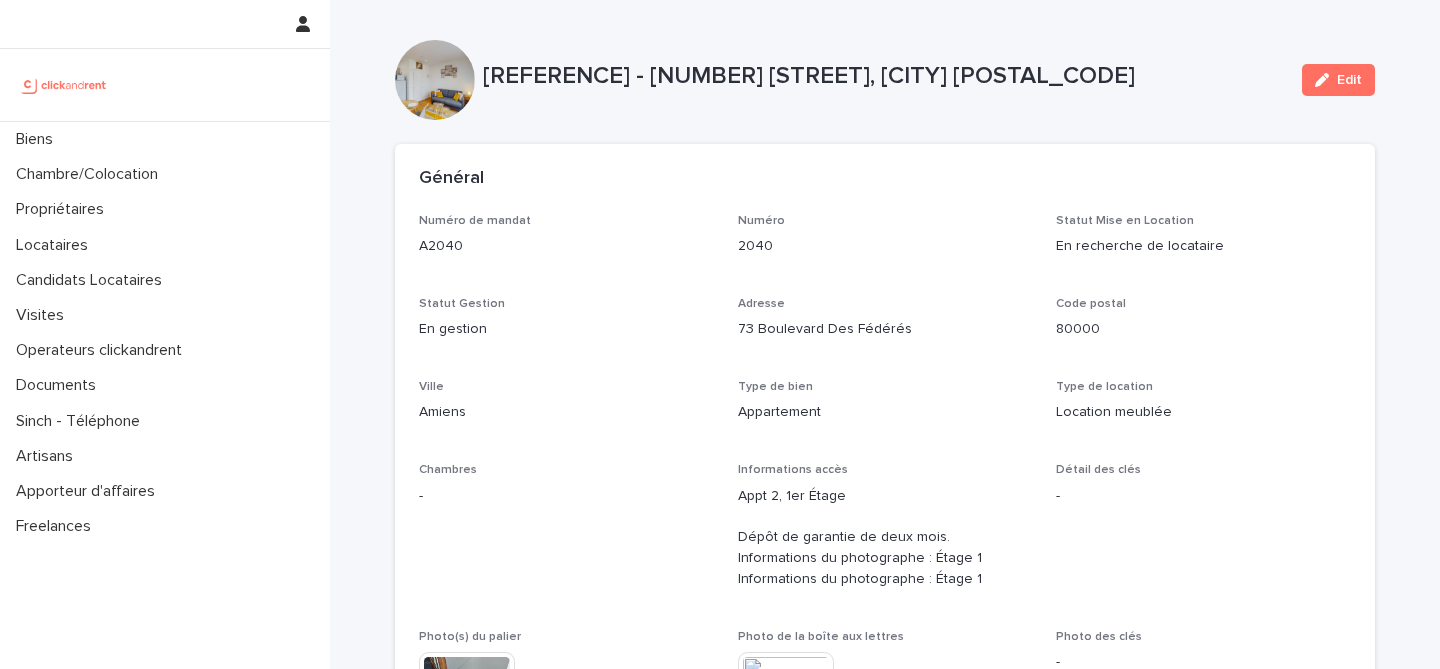 click on "A2040 - 73 Boulevard Des Fédérés,  Amiens 80000 Edit A2040 - 73 Boulevard Des Fédérés,  Amiens 80000 Edit Sorry, there was an error saving your record. Please try again. Please fill out the required fields below. Loading... Saving… Loading... Saving… Loading... Saving… Général Numéro de mandat A2040 Numéro 2040 Statut Mise en Location En recherche de locataire Statut Gestion En gestion Adresse 73 Boulevard Des Fédérés Code postal 80000 Ville Amiens Type de bien Appartement Type de location Location meublée Chambres - Informations accès Appt 2, 1er Étage
Dépôt de garantie de deux mois.
Informations du photographe : Étage 1
Informations du photographe : Étage 1 Détail des clés - Photo(s) du palier This file cannot be opened Download File Photo de la boîte aux lettres This file cannot be opened Download File Photo des clés - Superficie 21 Locataire référent (Colocations) - Agent Gestion Orélien Bonhomme   Loading... Saving… Locataires Add New Nom complet Biens Chambre Biens" at bounding box center (885, 4163) 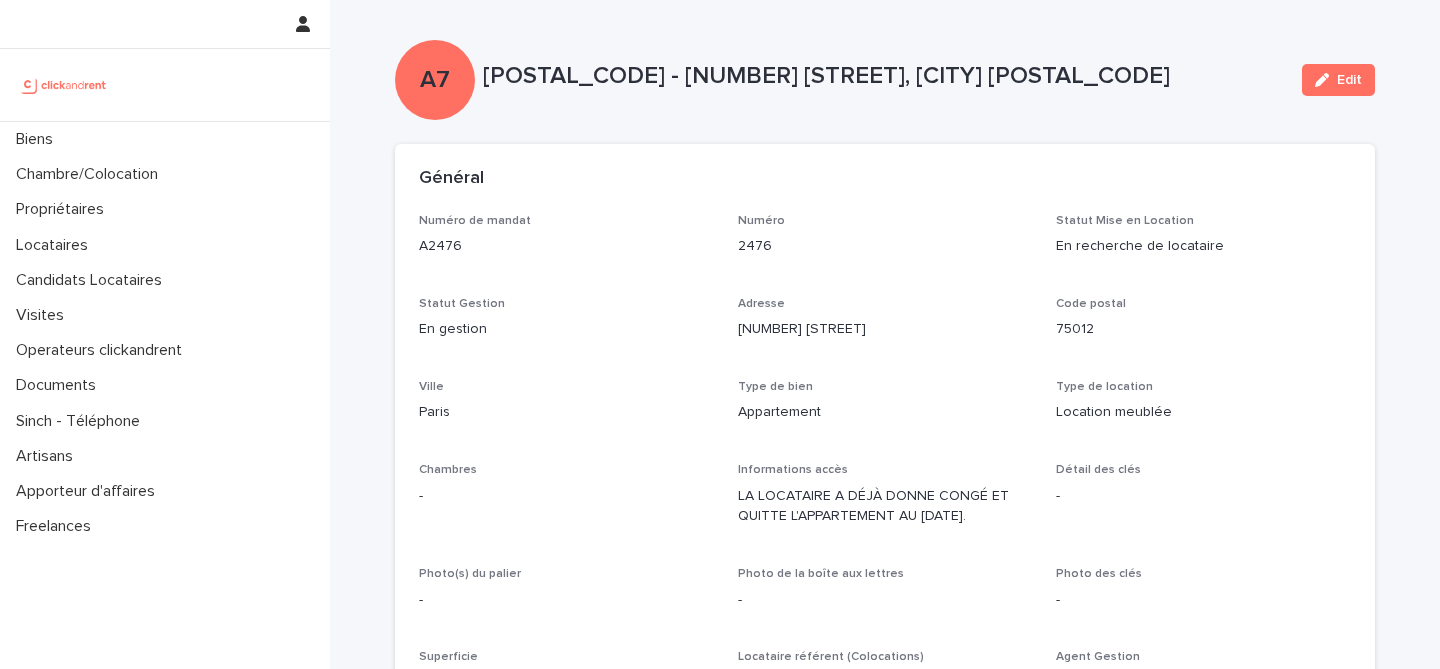 scroll, scrollTop: 0, scrollLeft: 0, axis: both 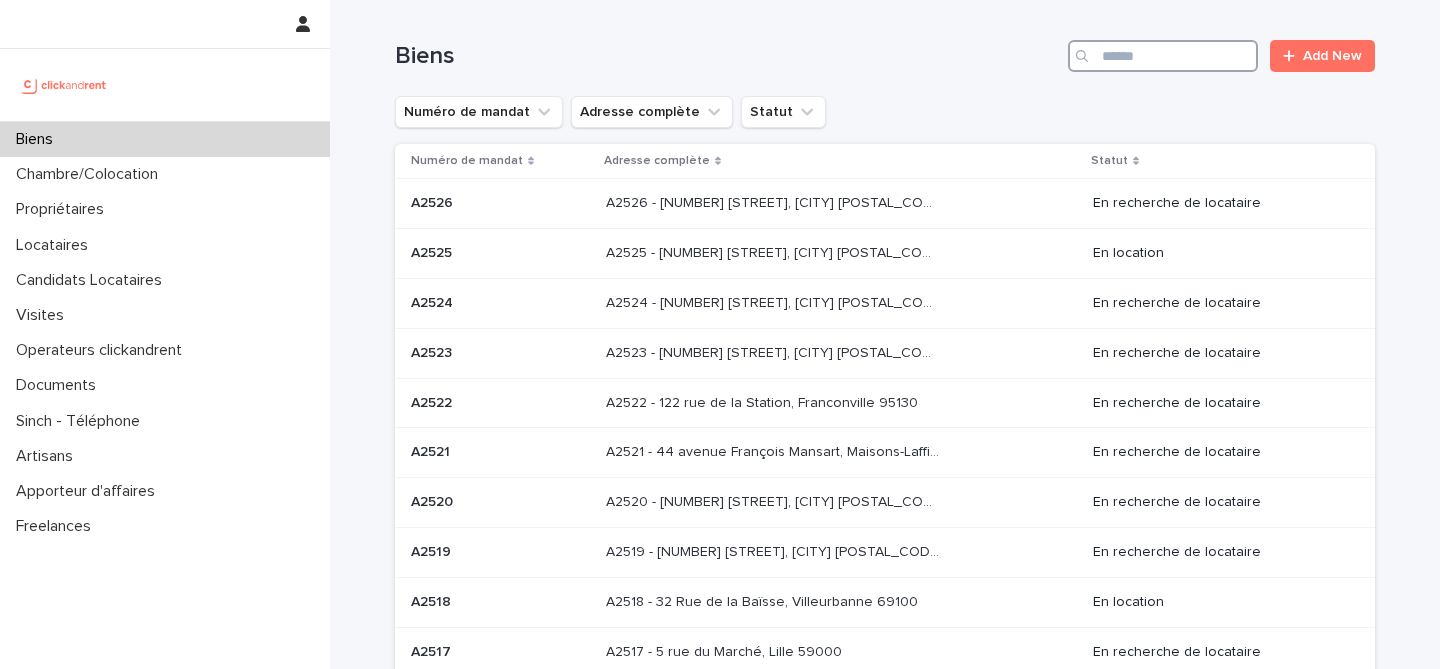 click at bounding box center [1163, 56] 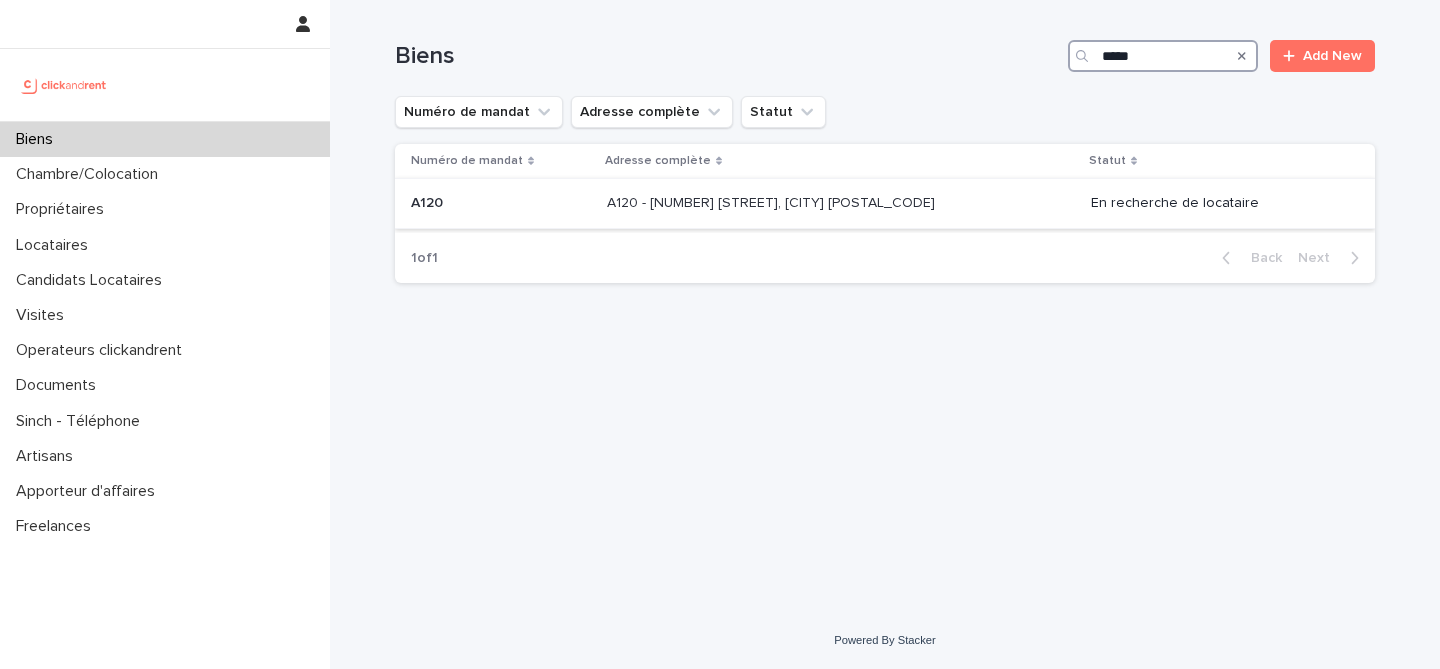 type on "****" 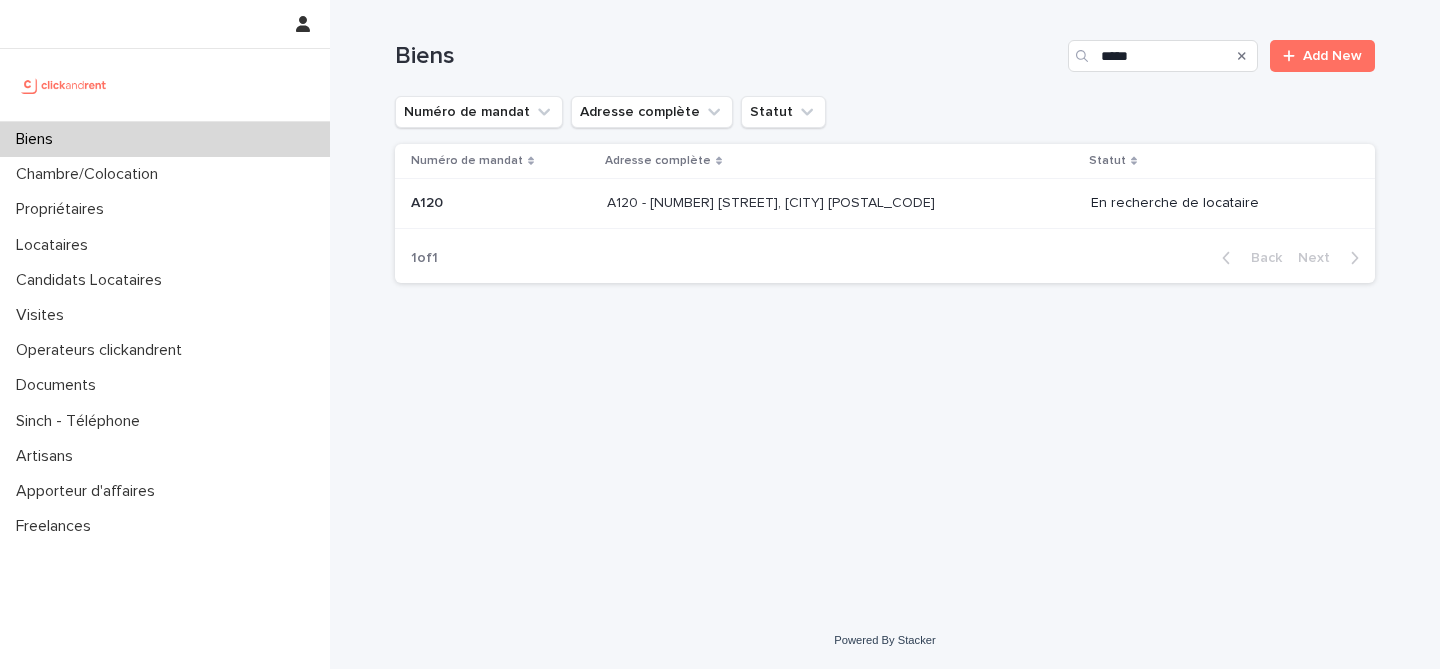 click at bounding box center (501, 203) 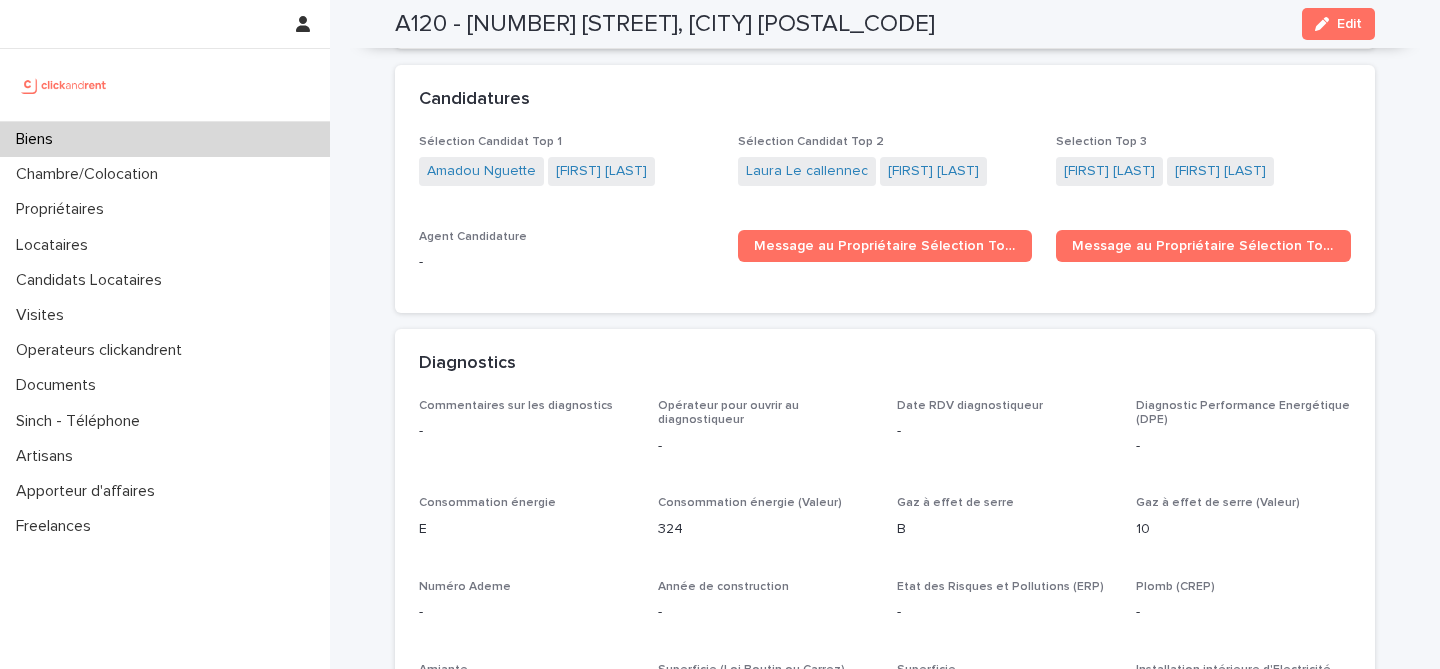 scroll, scrollTop: 5758, scrollLeft: 0, axis: vertical 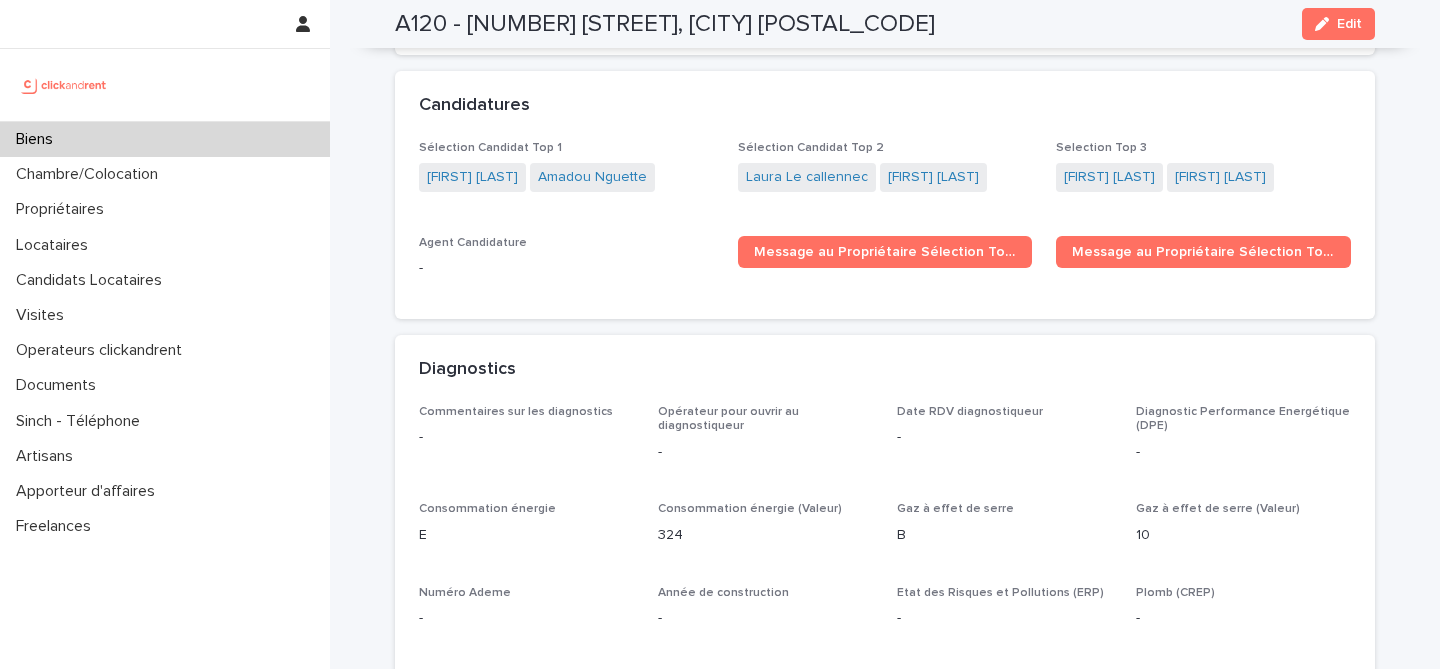 click on "Biens" at bounding box center [165, 139] 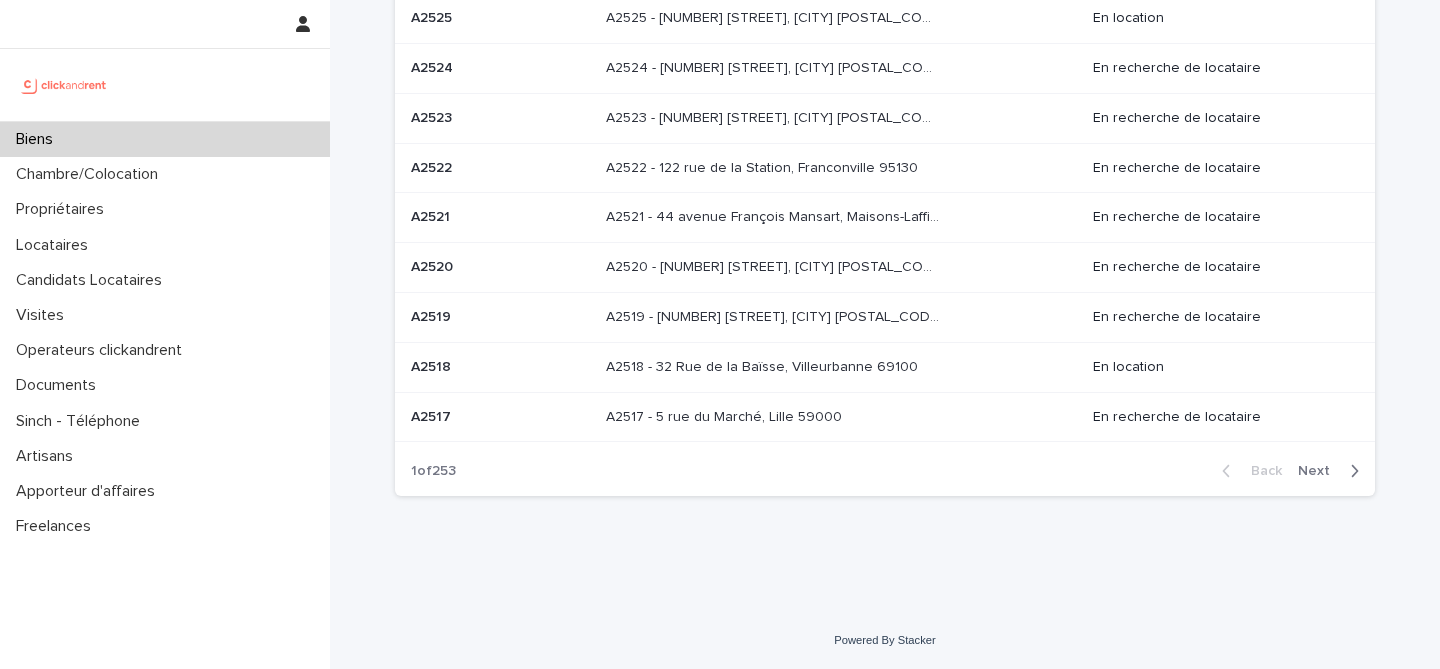 scroll, scrollTop: 0, scrollLeft: 0, axis: both 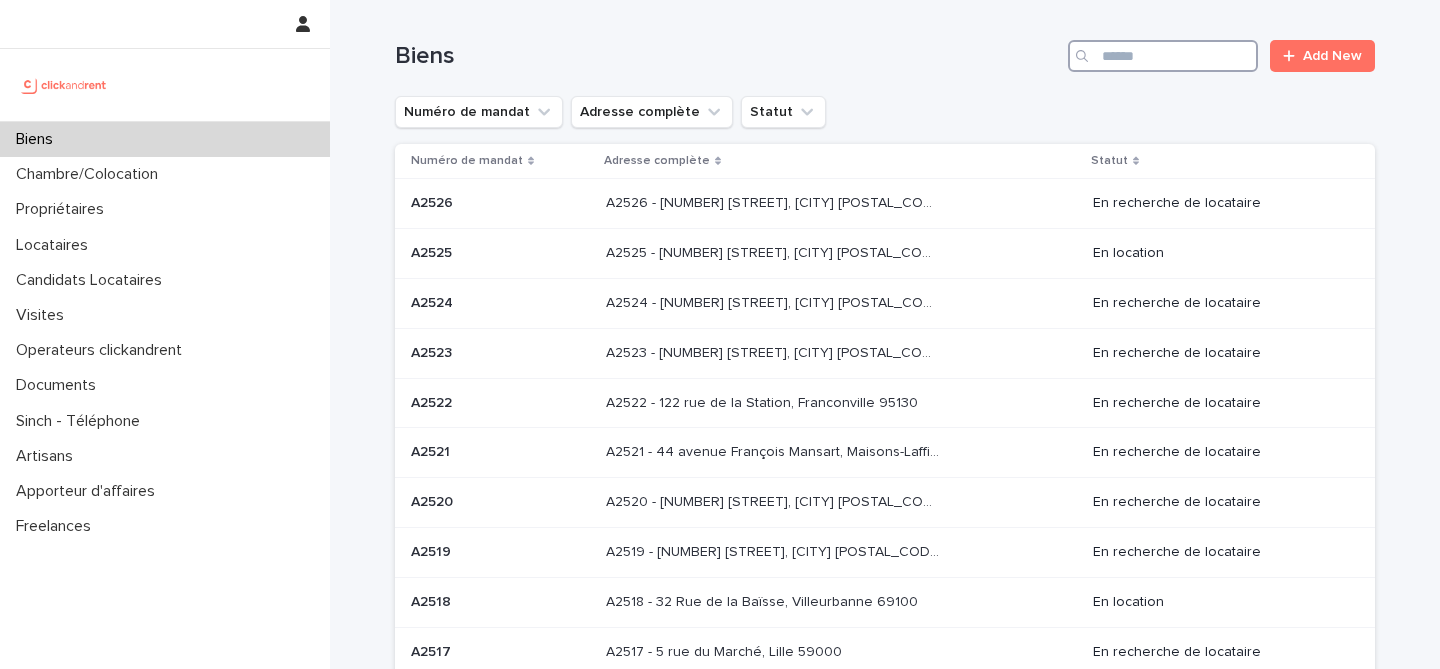 click at bounding box center [1163, 56] 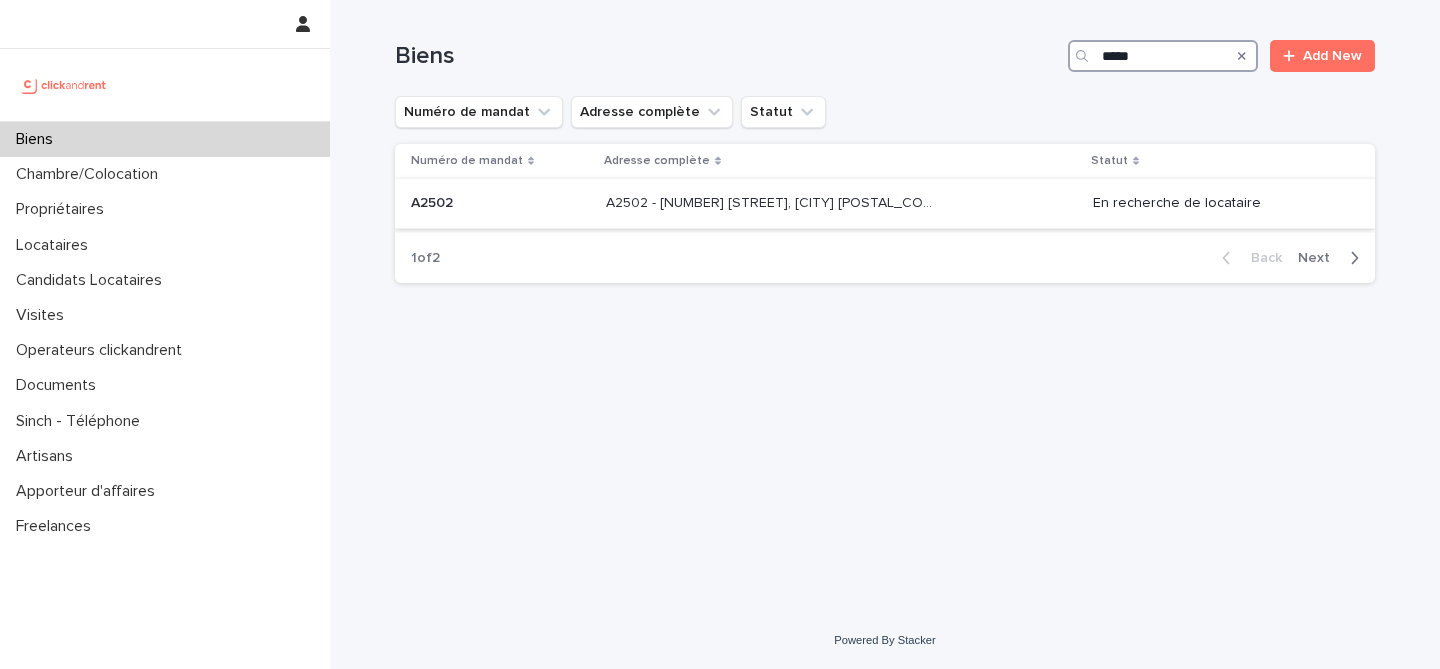 type on "*****" 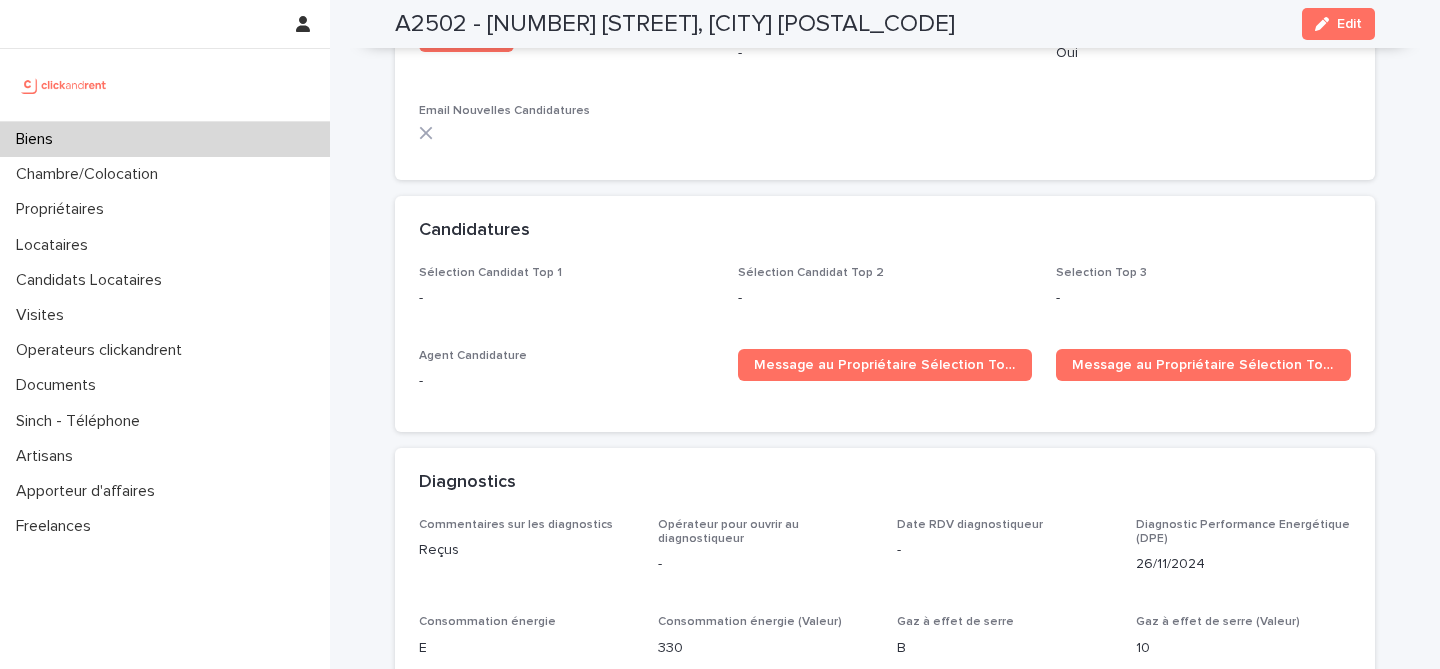 scroll, scrollTop: 5663, scrollLeft: 0, axis: vertical 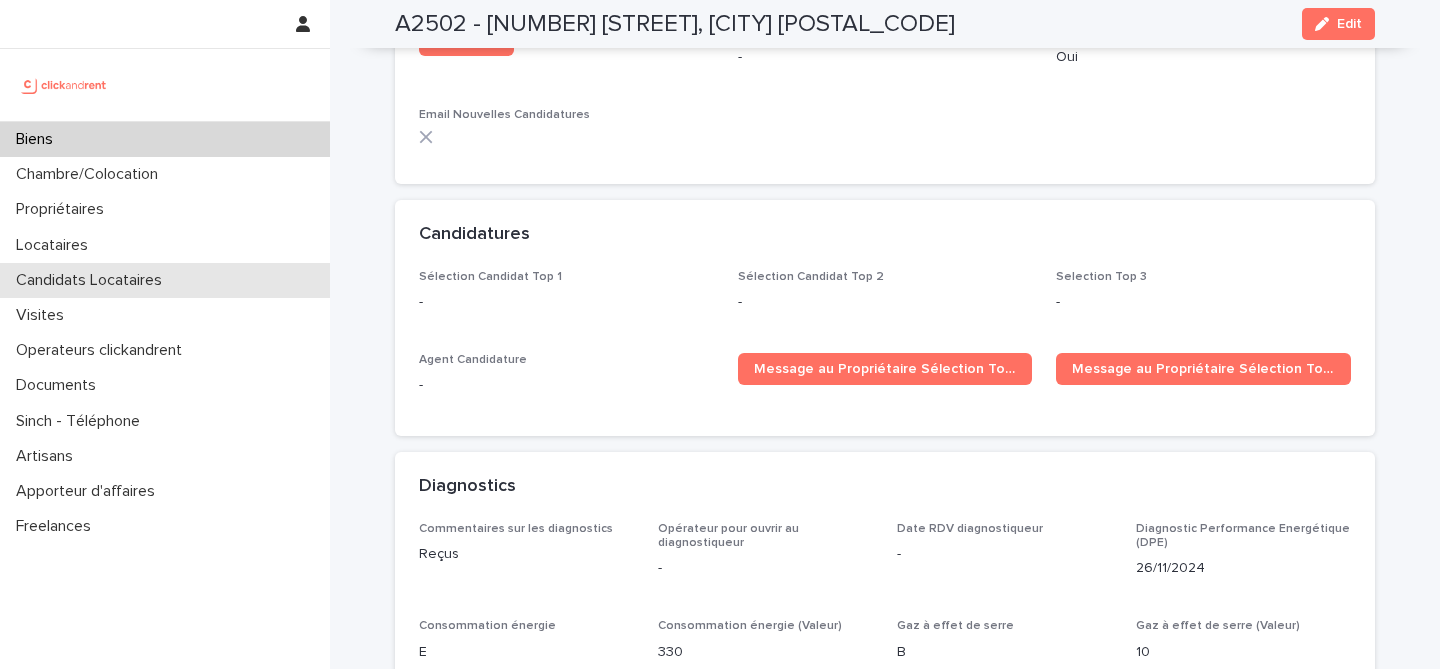 click on "Candidats Locataires" at bounding box center (165, 280) 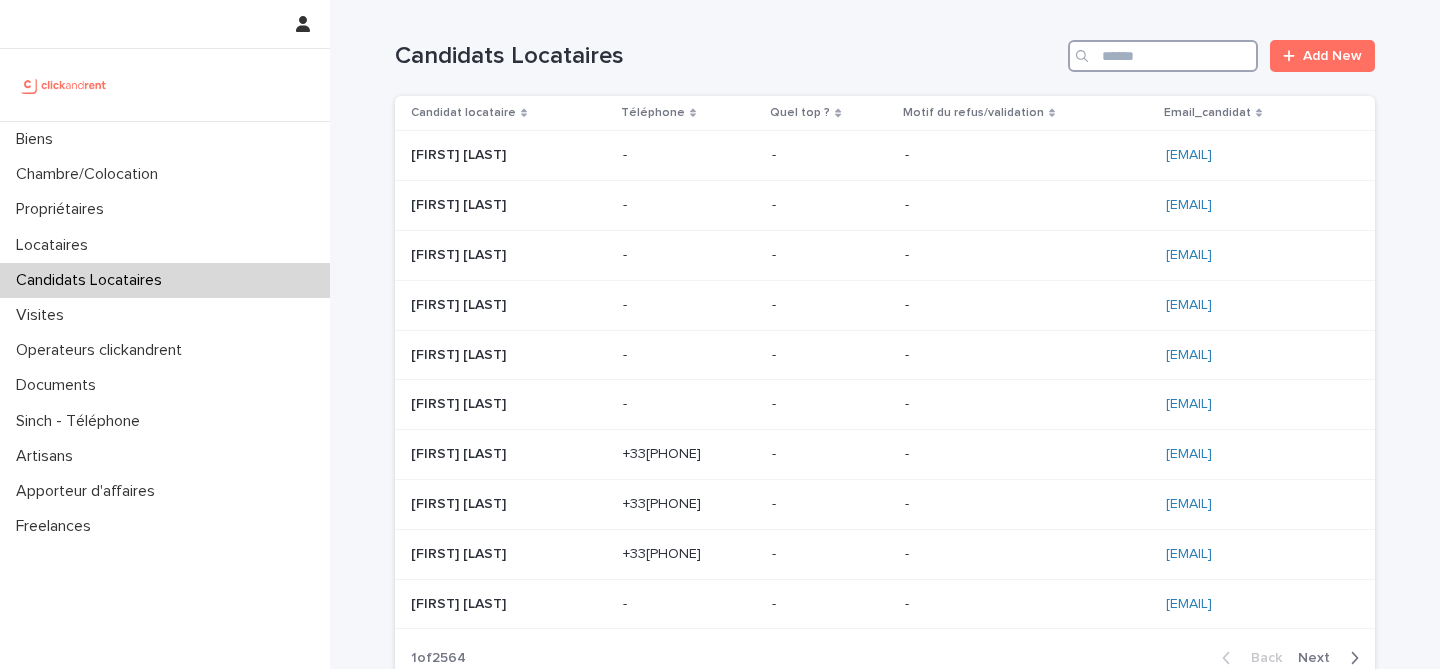 click at bounding box center [1163, 56] 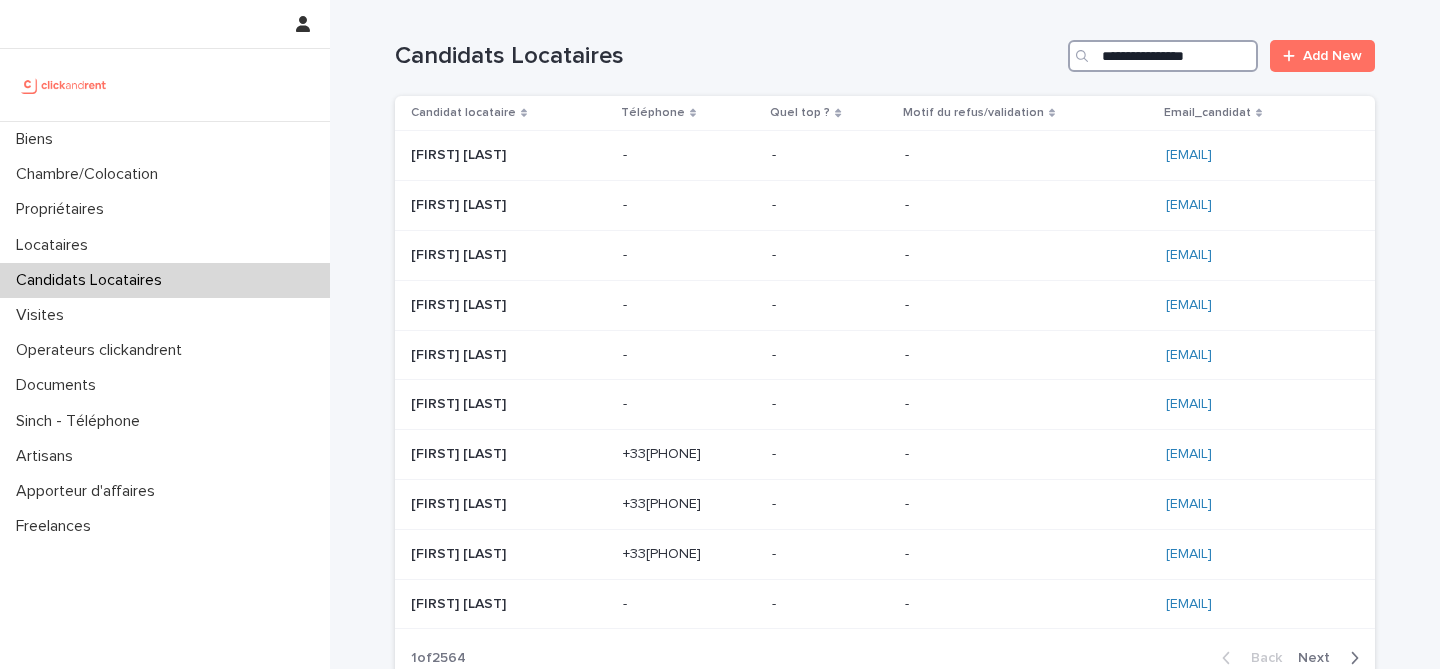 scroll, scrollTop: 0, scrollLeft: 12, axis: horizontal 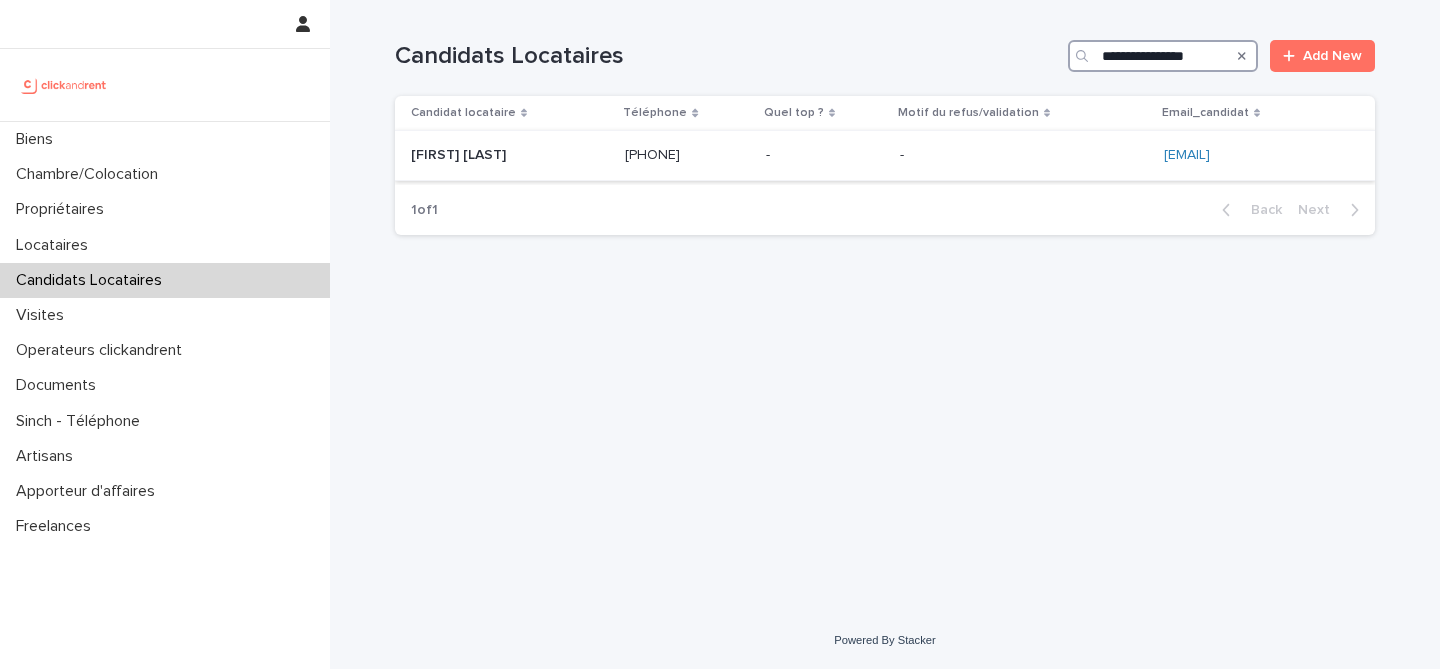 type on "**********" 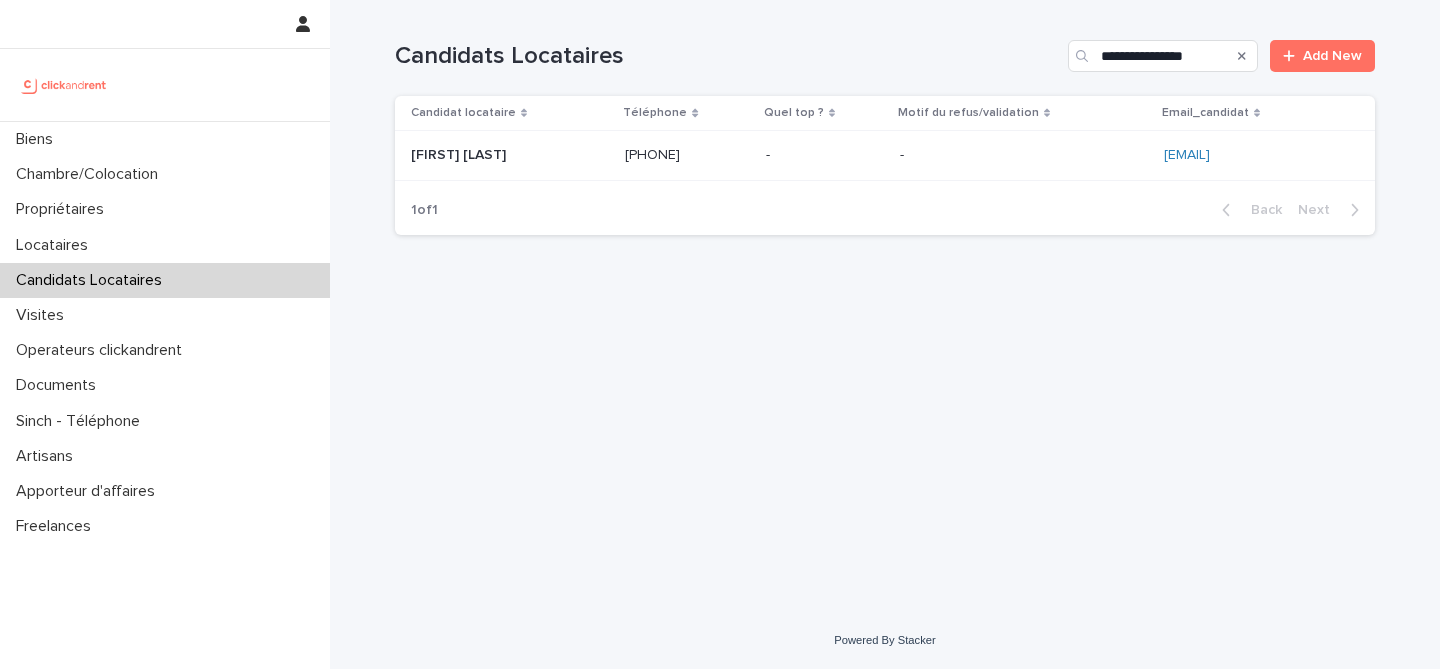 click on "Mohammed Kouider Mohammed Kouider" at bounding box center (510, 155) 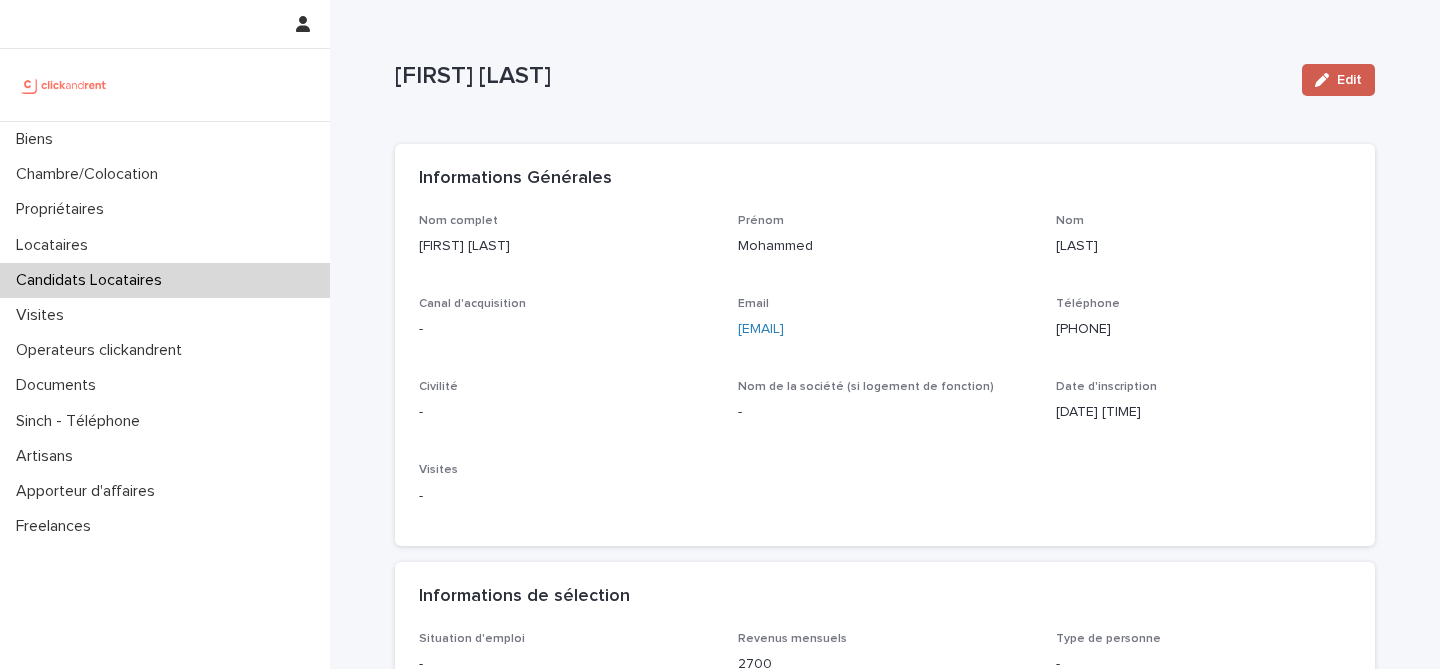 click on "Edit" at bounding box center [1349, 80] 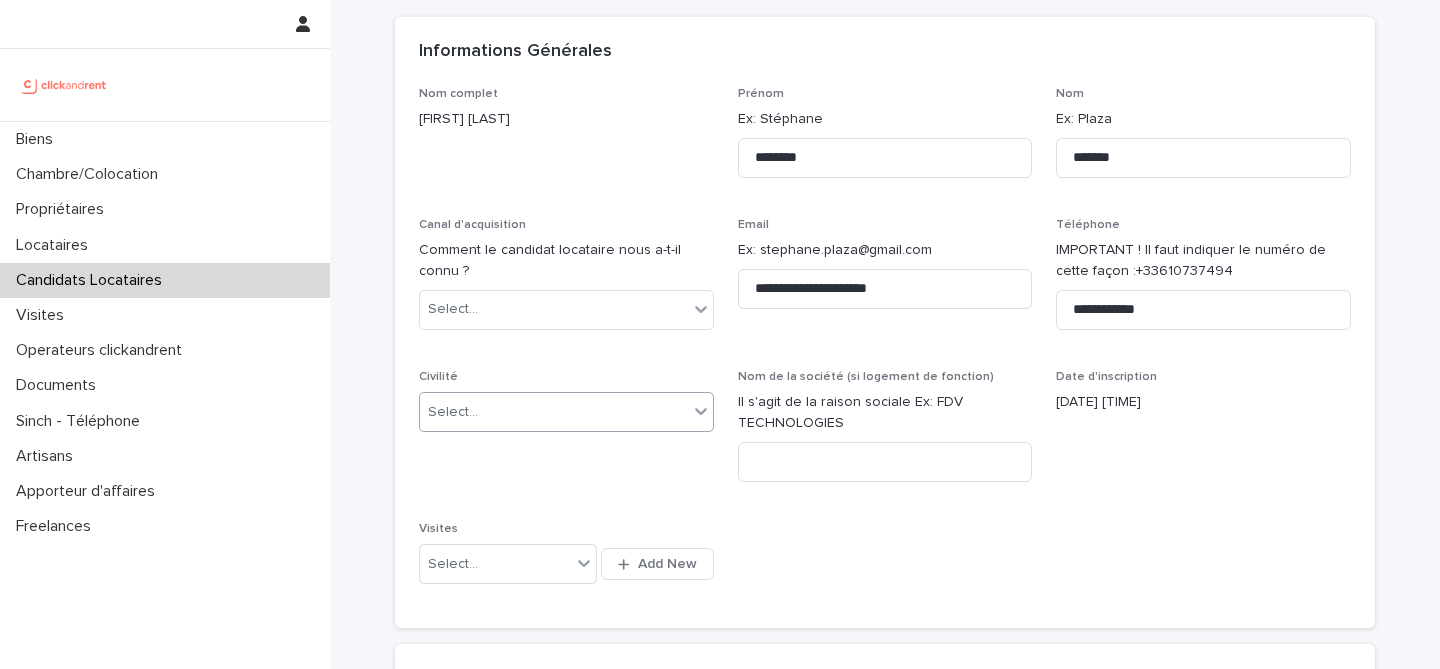 scroll, scrollTop: 138, scrollLeft: 0, axis: vertical 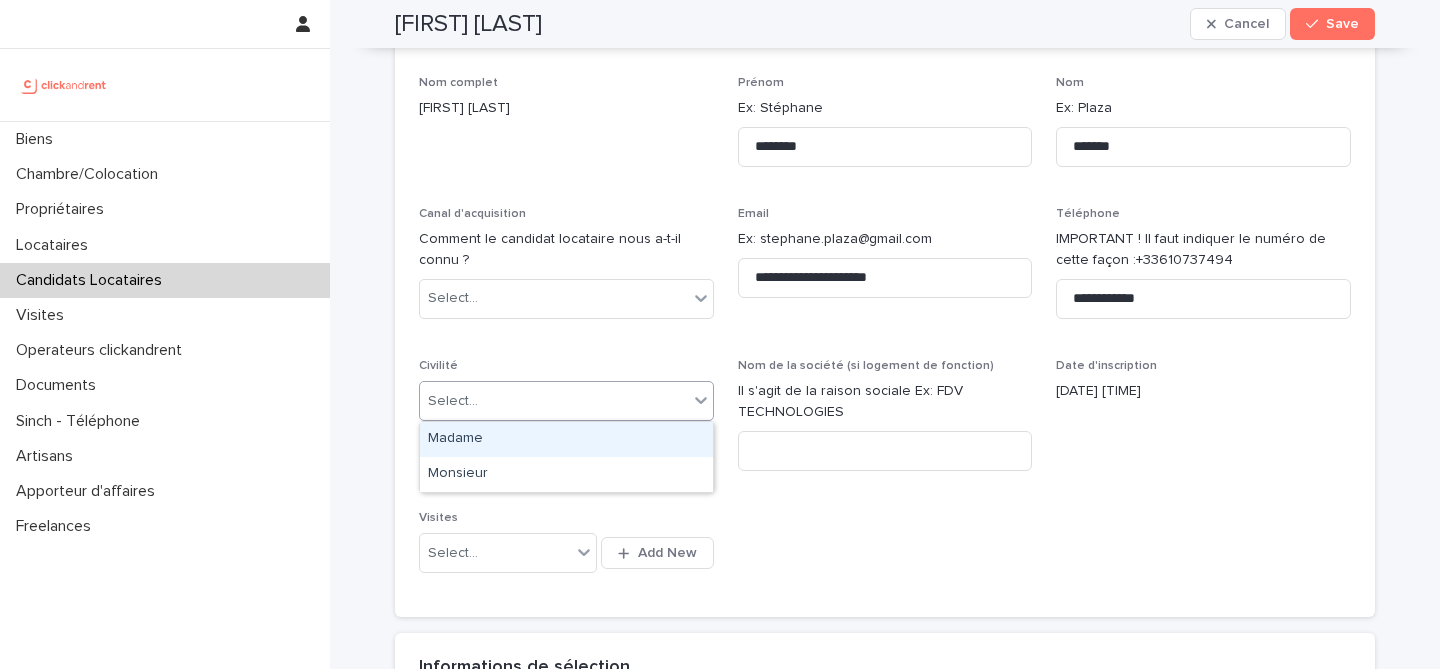 click on "Select..." at bounding box center (554, 401) 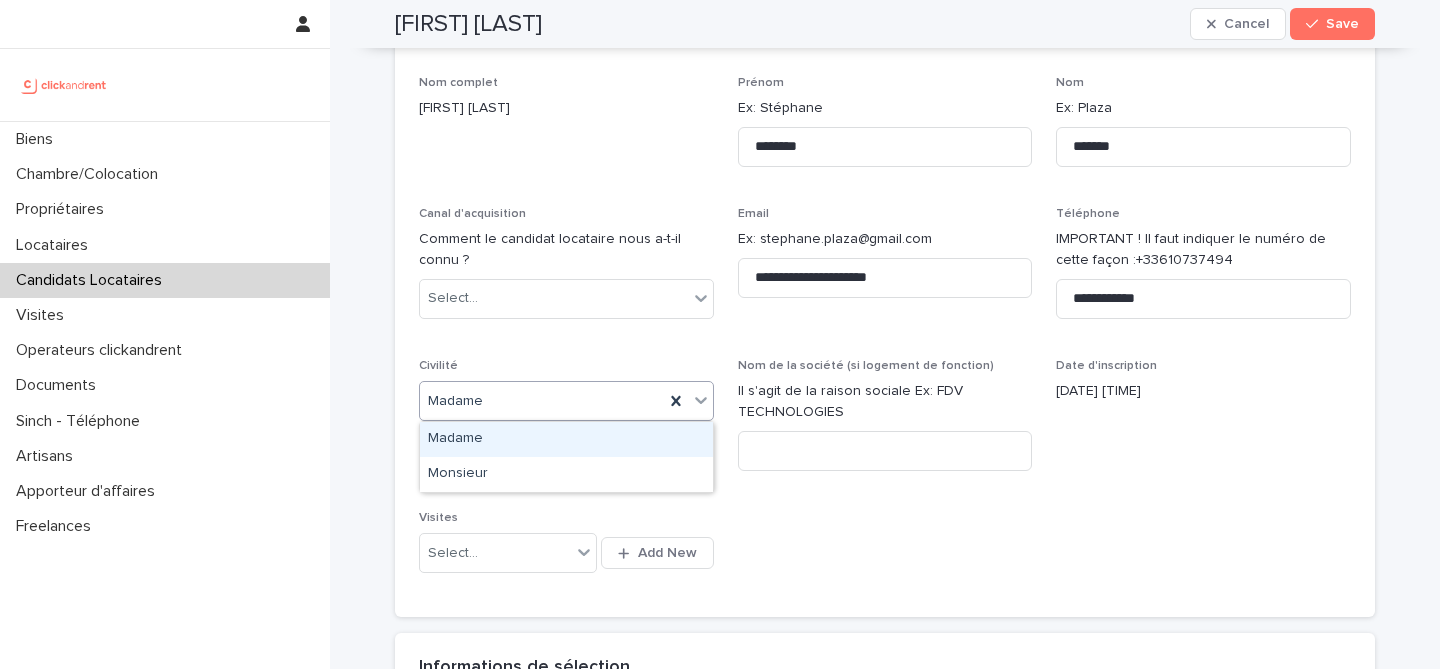 click on "Madame" at bounding box center [542, 401] 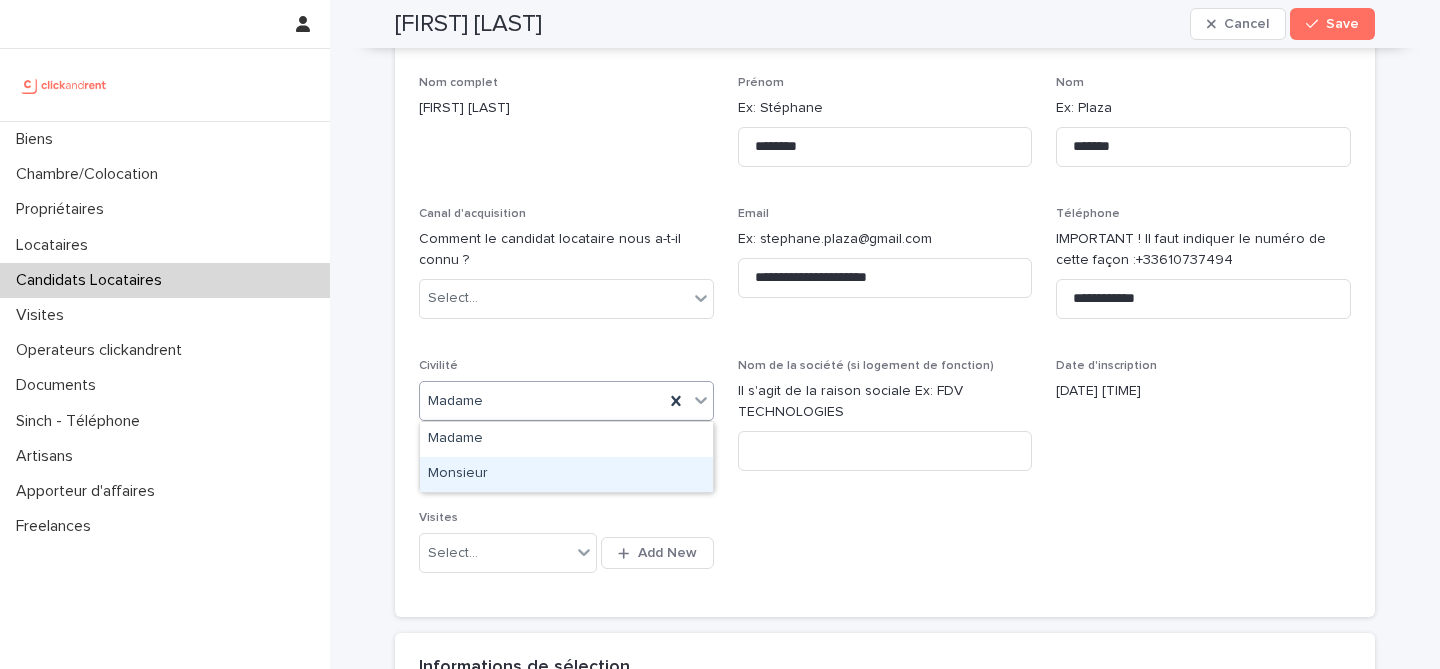 click on "Monsieur" at bounding box center (566, 474) 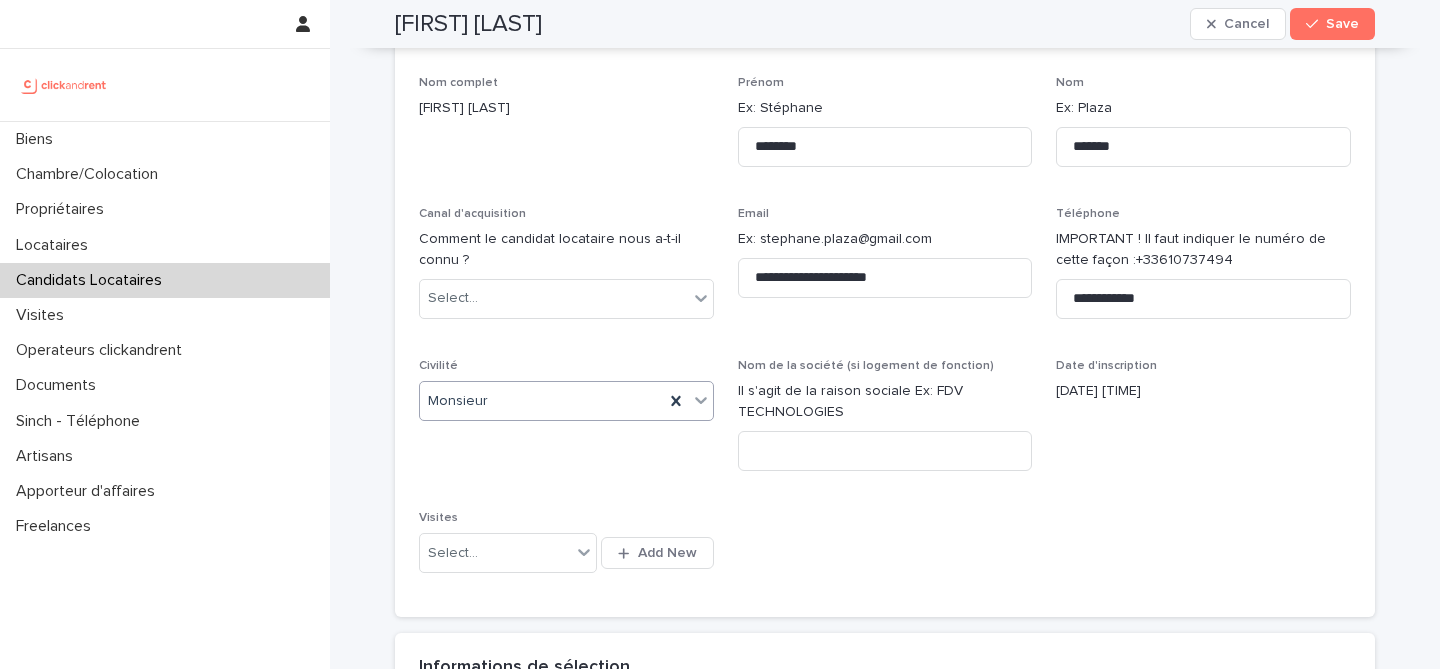 click on "Civilité   option Monsieur, selected.     0 results available. Select is focused ,type to refine list, press Down to open the menu,  Monsieur" at bounding box center (566, 423) 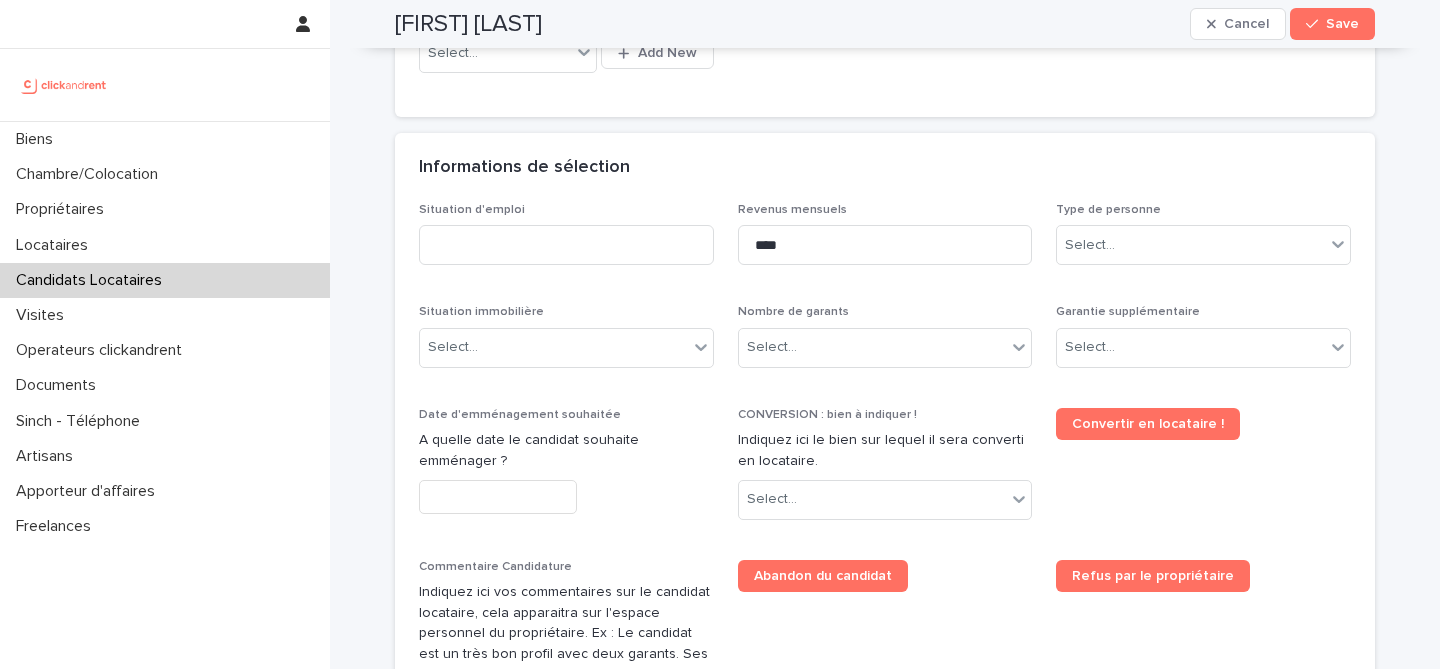 scroll, scrollTop: 655, scrollLeft: 0, axis: vertical 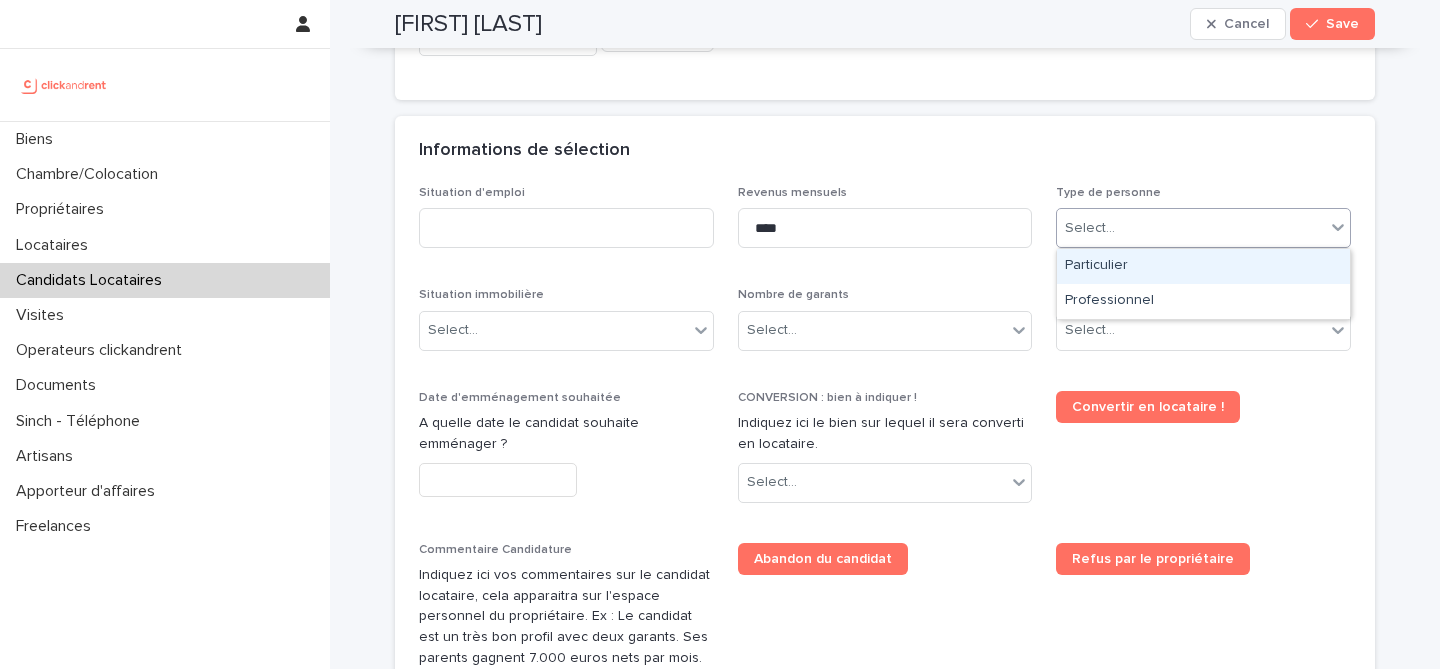 click on "Select..." at bounding box center [1191, 228] 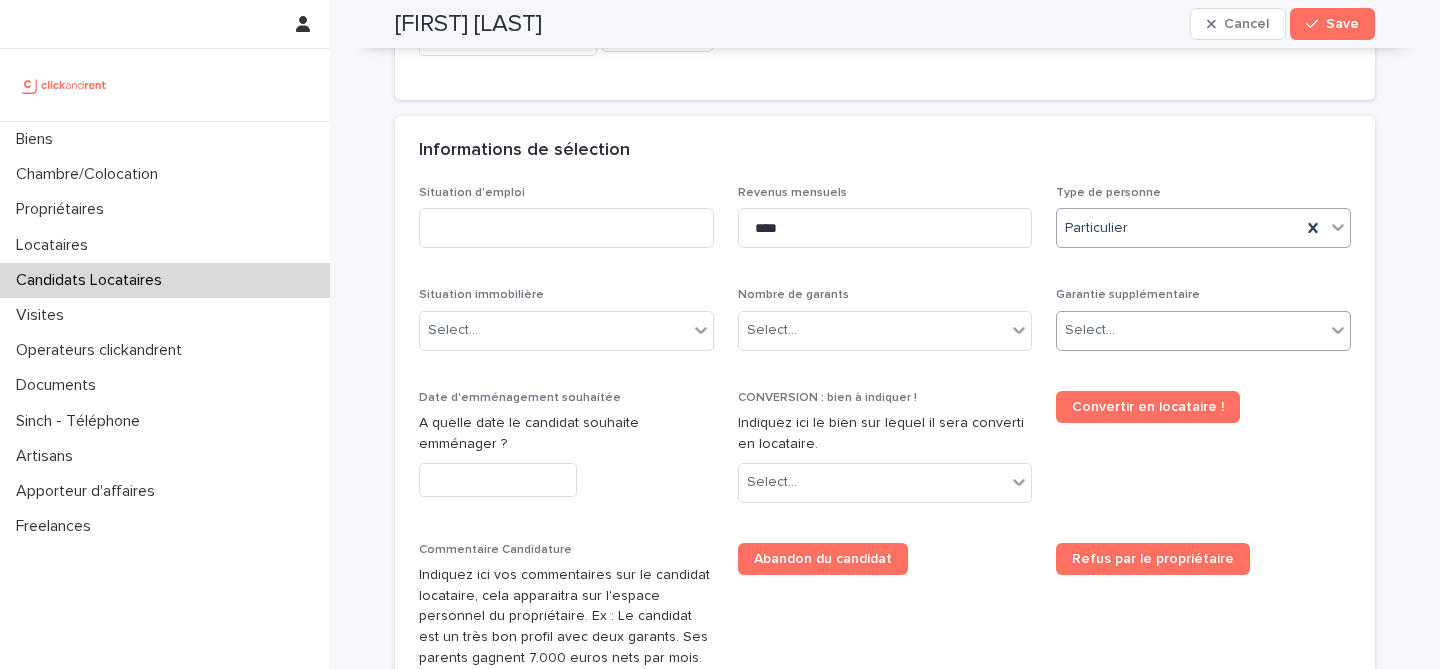 click on "Select..." at bounding box center (1191, 330) 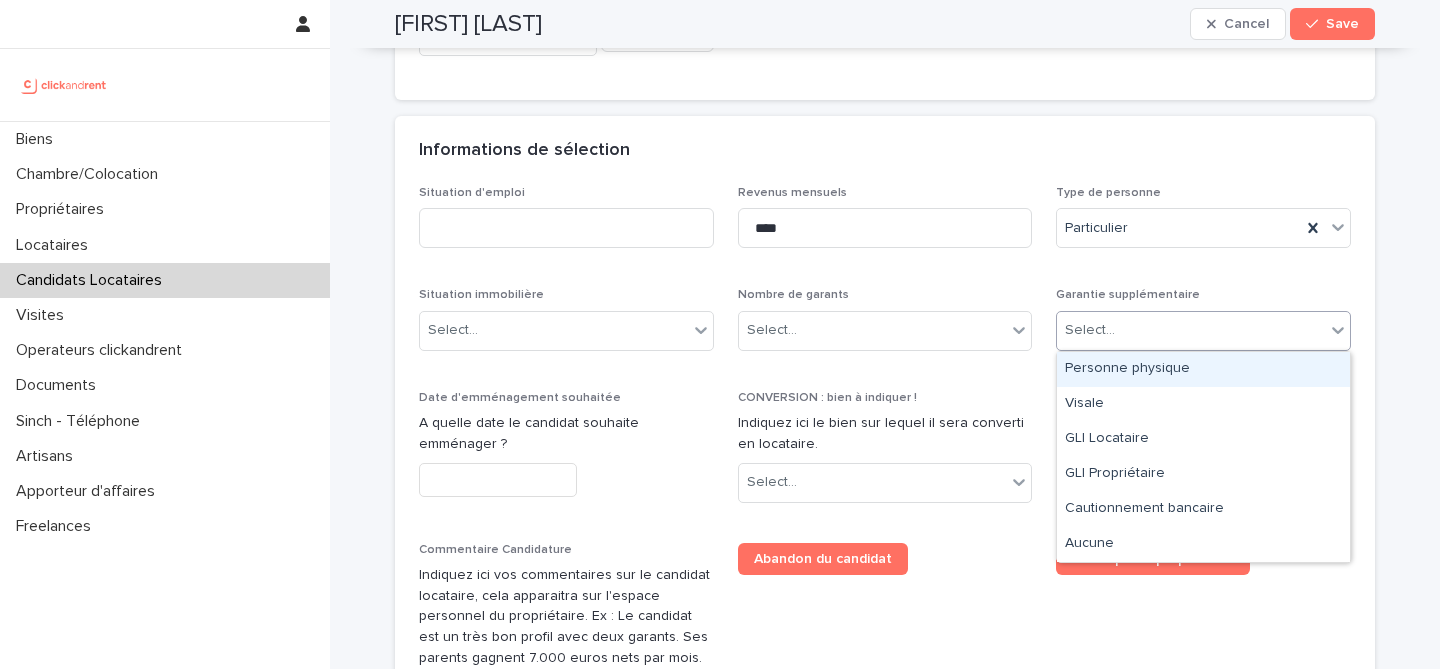 click on "CONVERSION : bien à indiquer !" at bounding box center (885, 398) 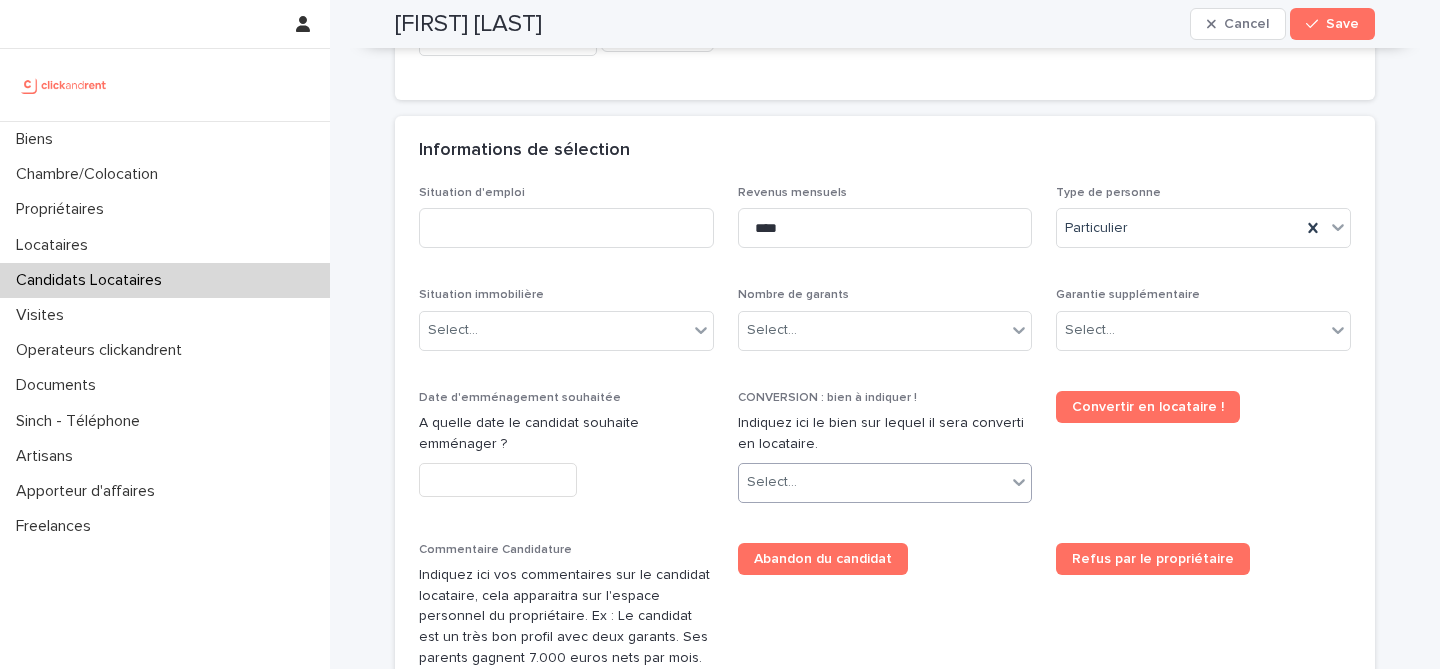 click on "Select..." at bounding box center [873, 482] 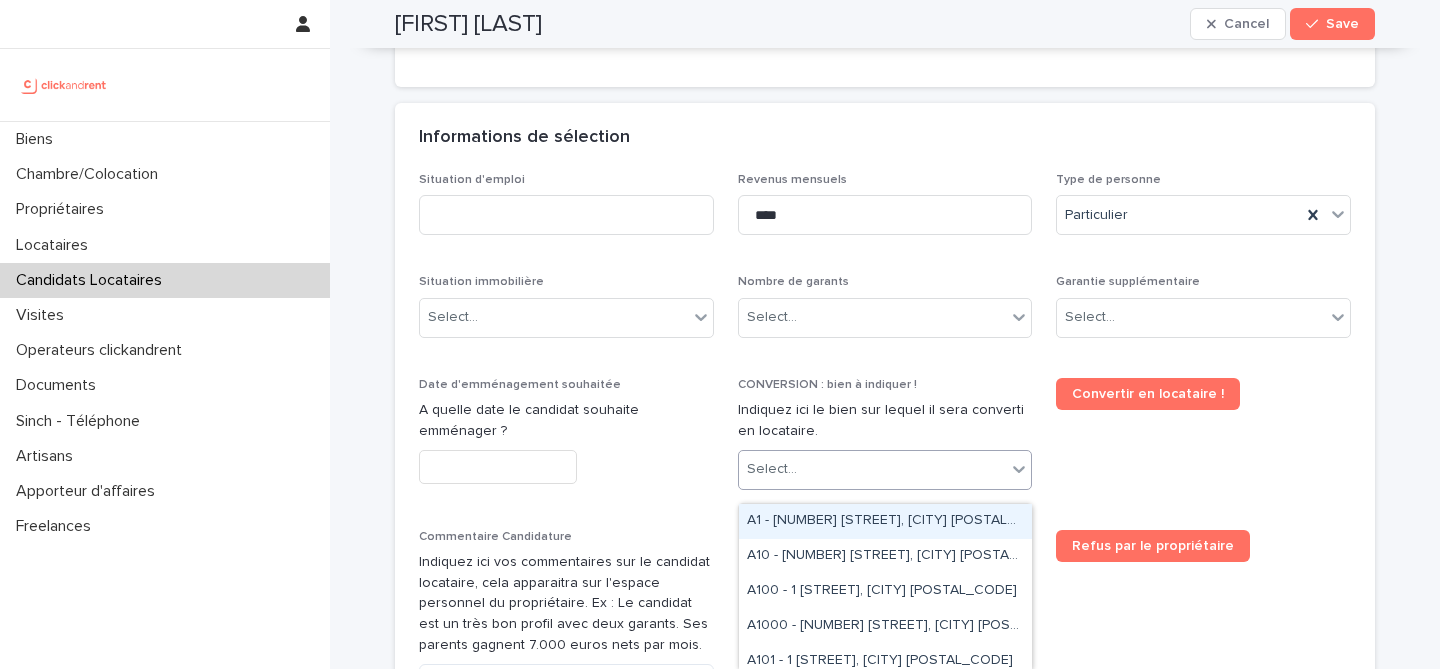scroll, scrollTop: 661, scrollLeft: 0, axis: vertical 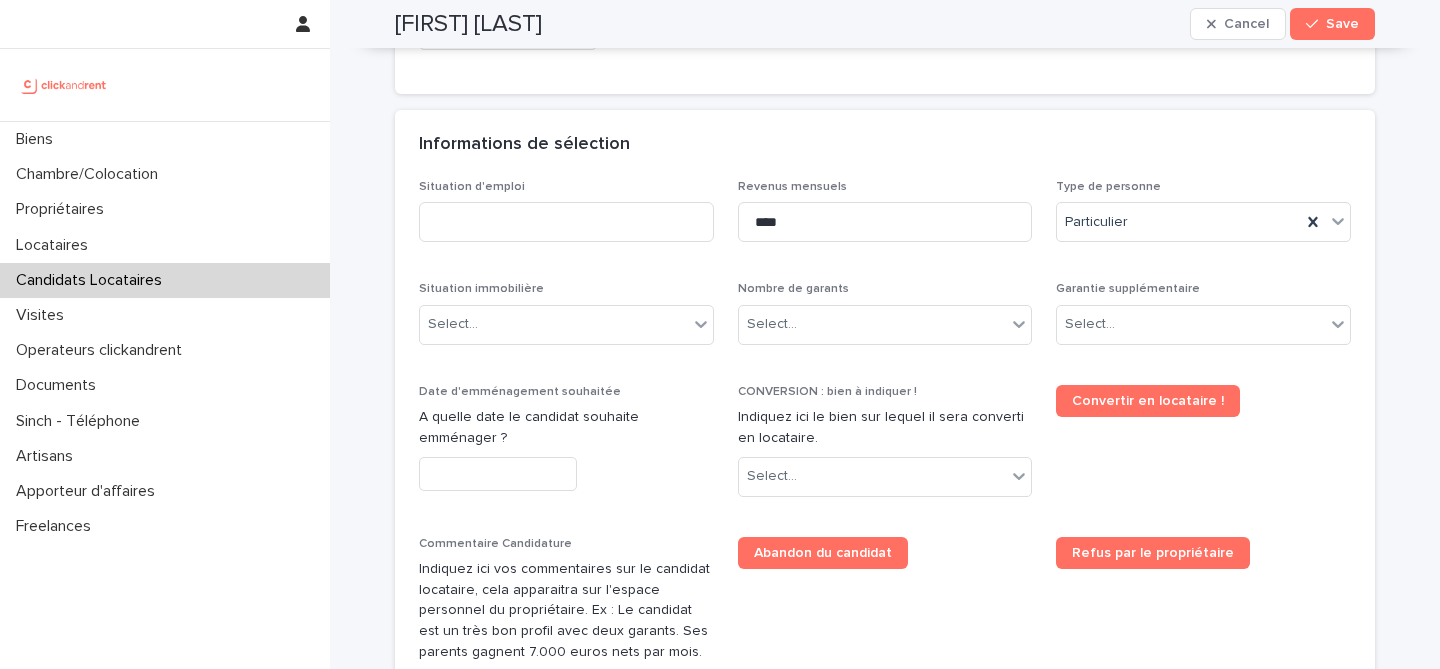 click on "Convertir en locataire !" at bounding box center [1203, 449] 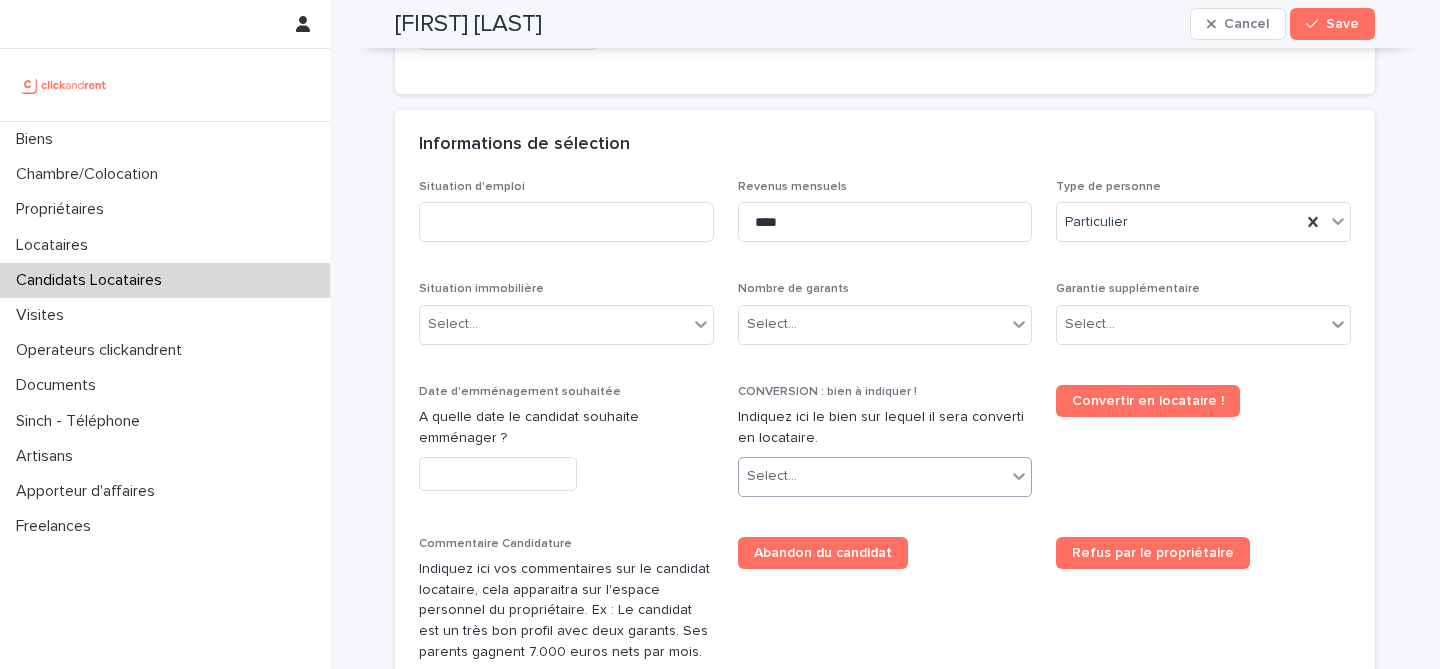click on "Select..." at bounding box center (873, 476) 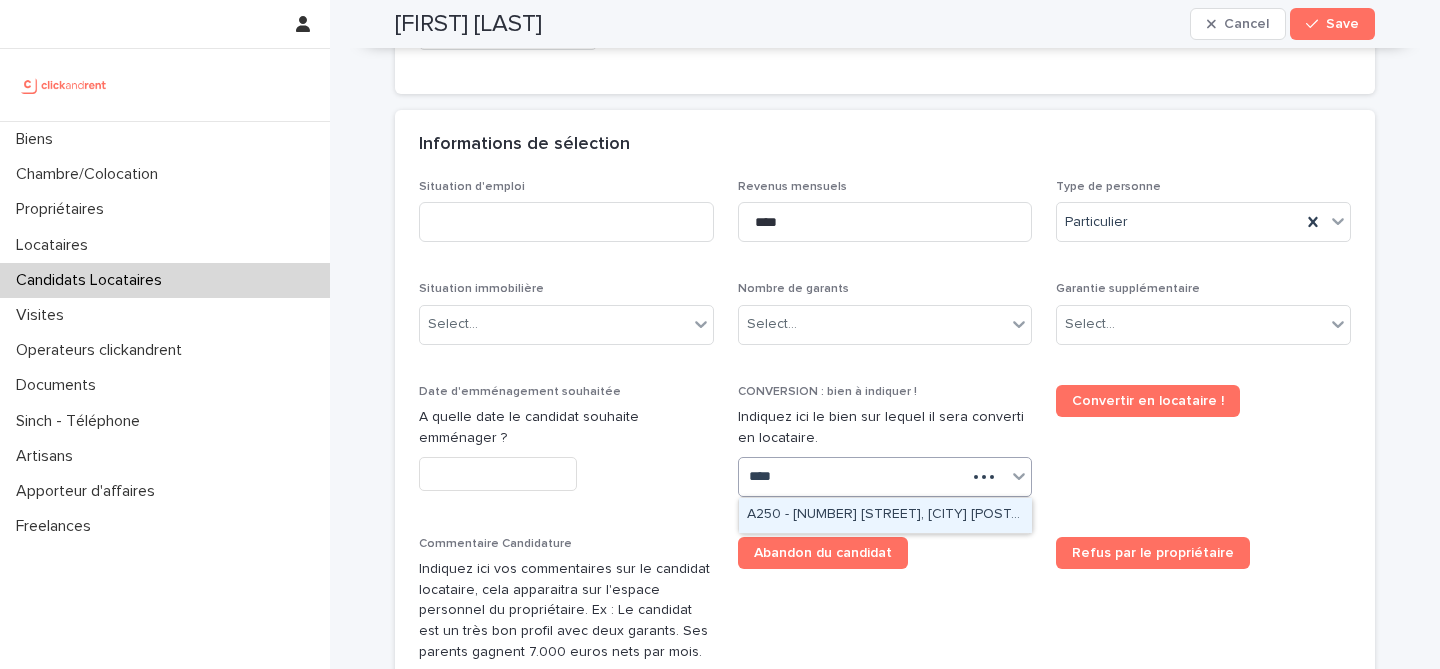 type on "*****" 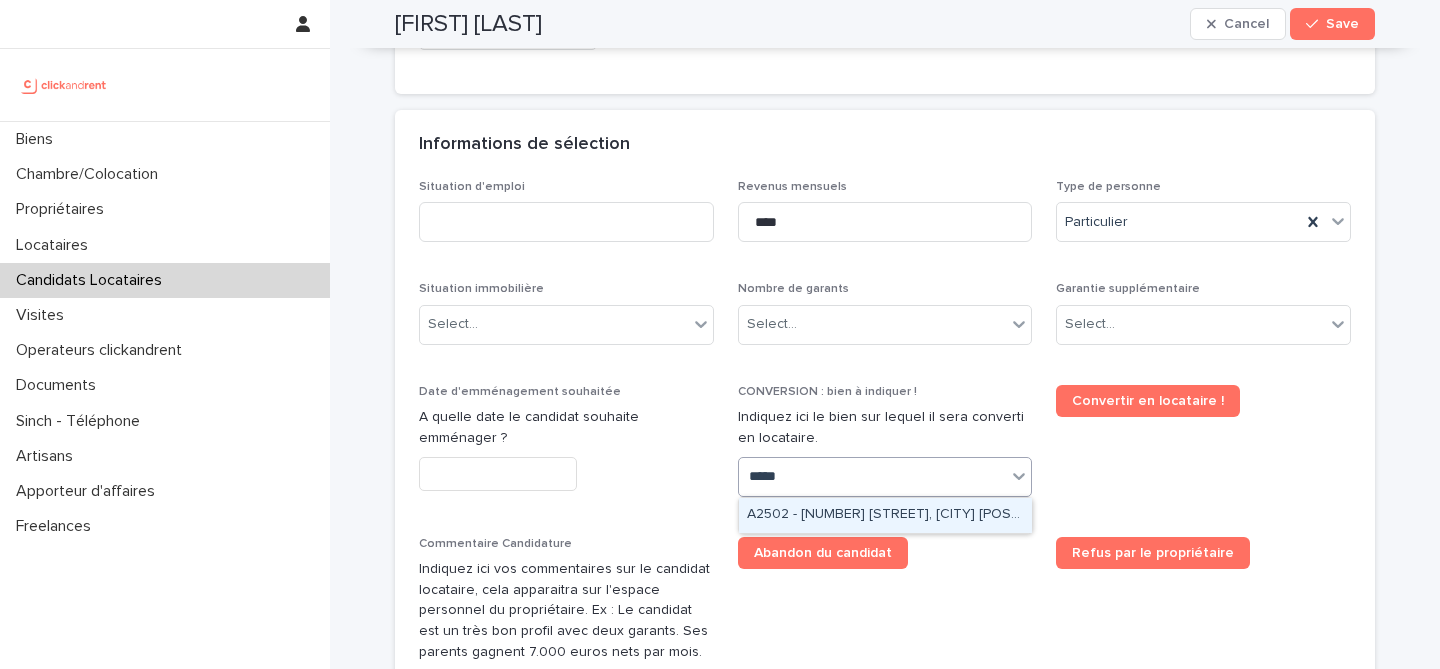 click on "A2502 - 5 rue Caplat,  Paris 75018" at bounding box center [885, 515] 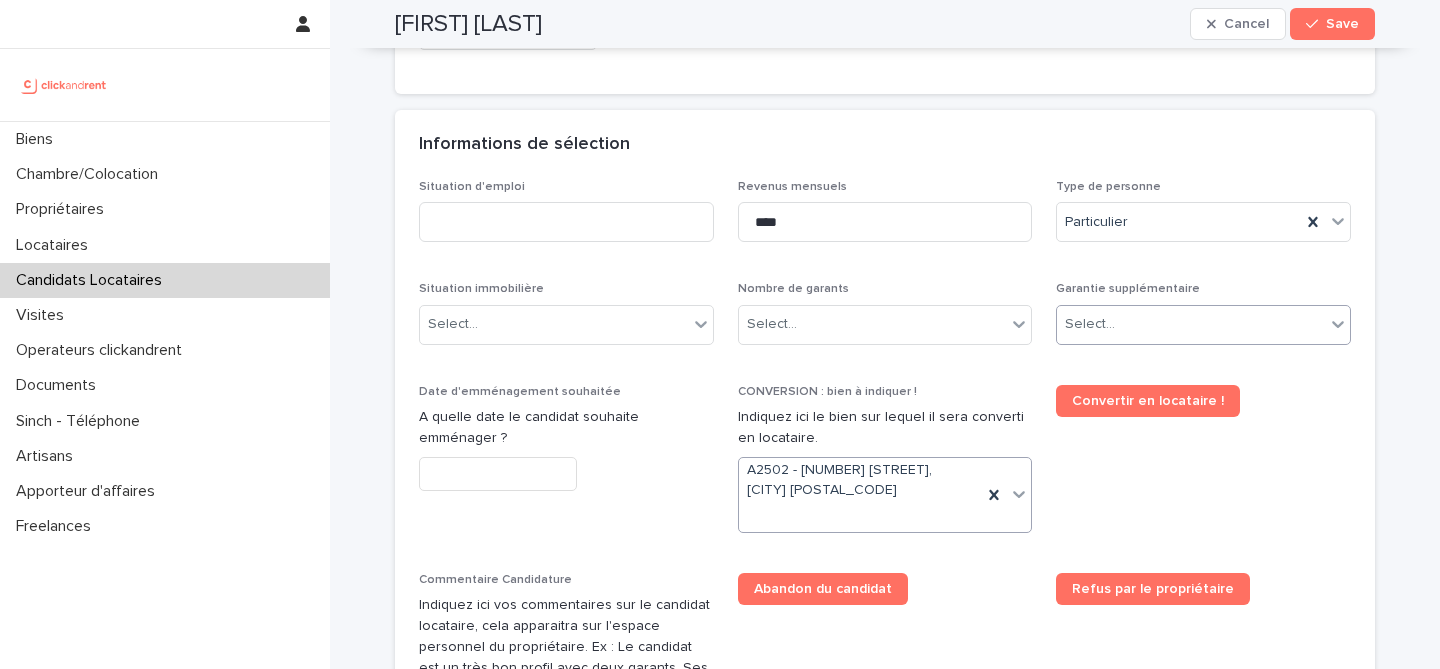 click on "Select..." at bounding box center (1191, 324) 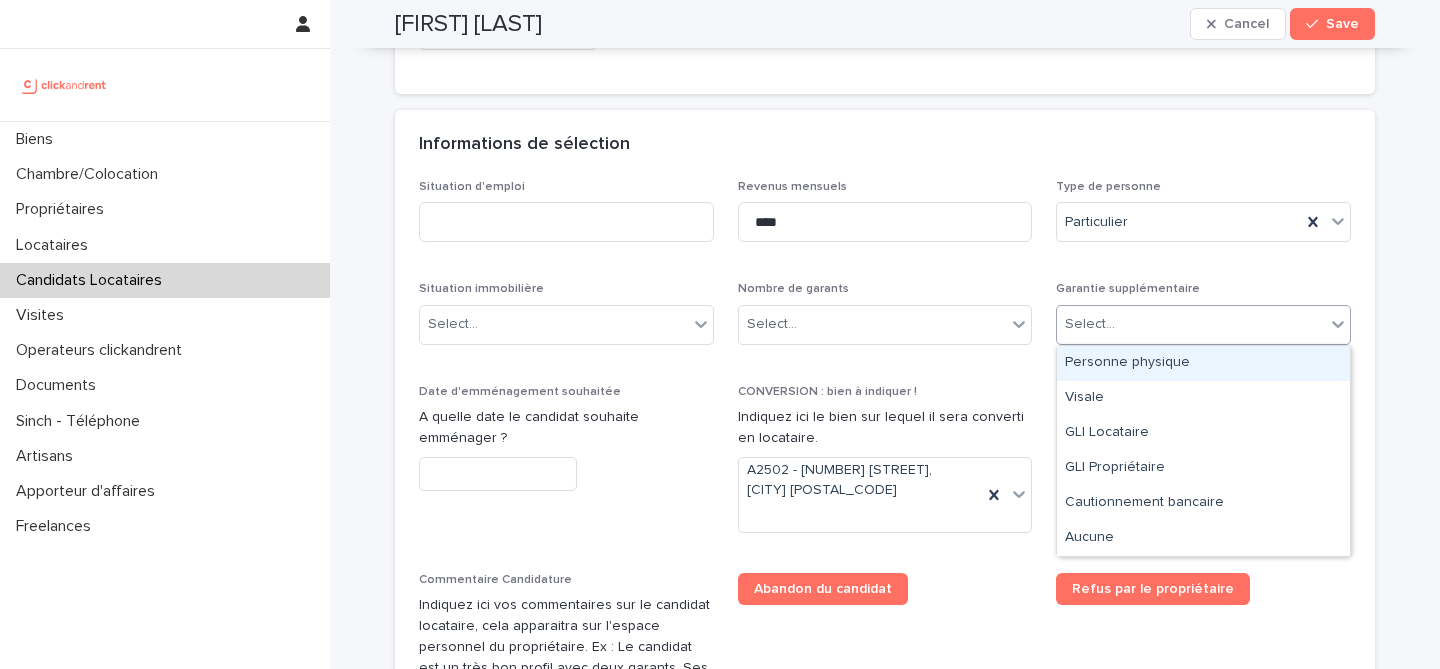 click on "Personne physique" at bounding box center [1203, 363] 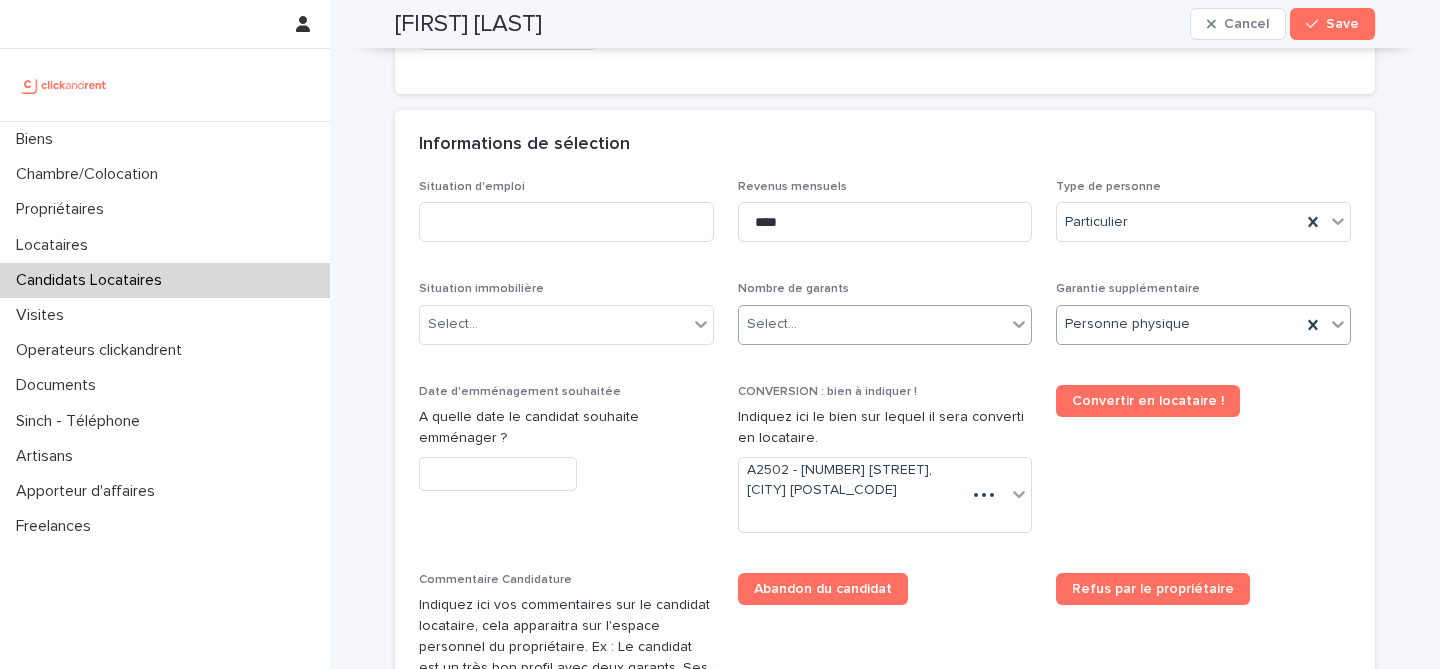 scroll, scrollTop: 668, scrollLeft: 0, axis: vertical 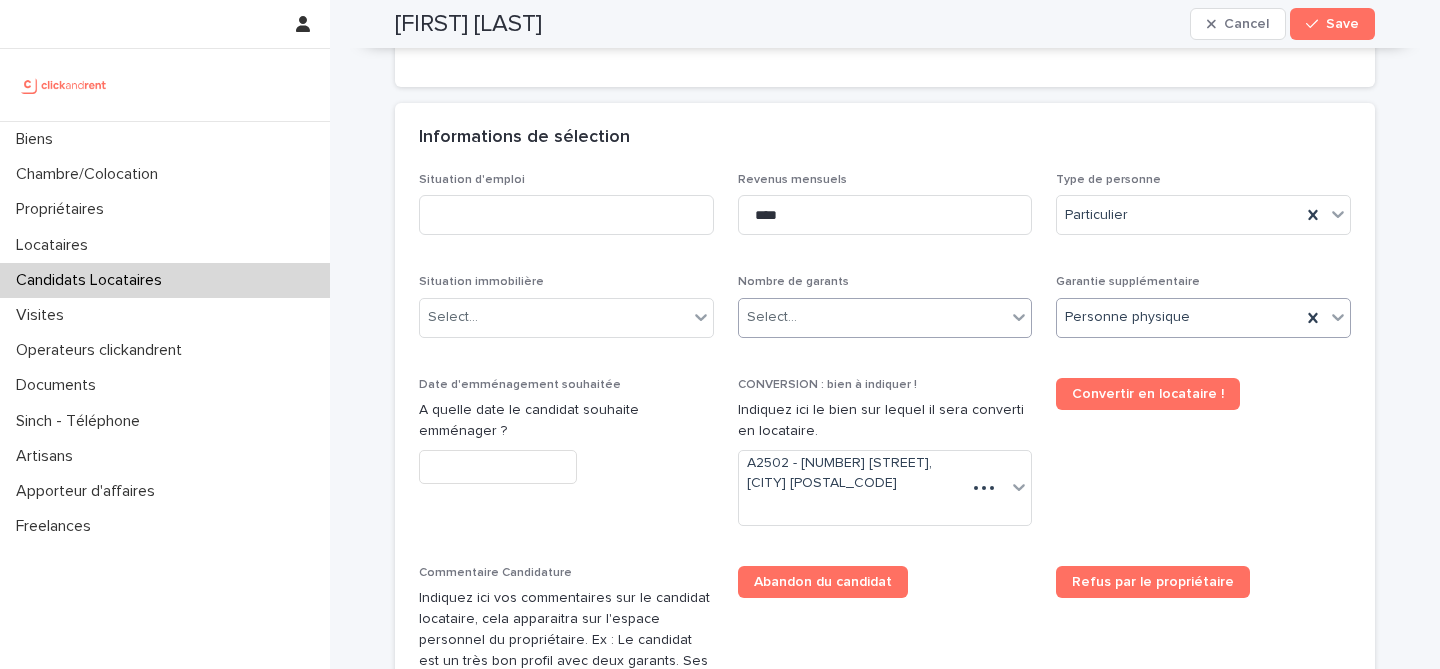 click on "Select..." at bounding box center [885, 318] 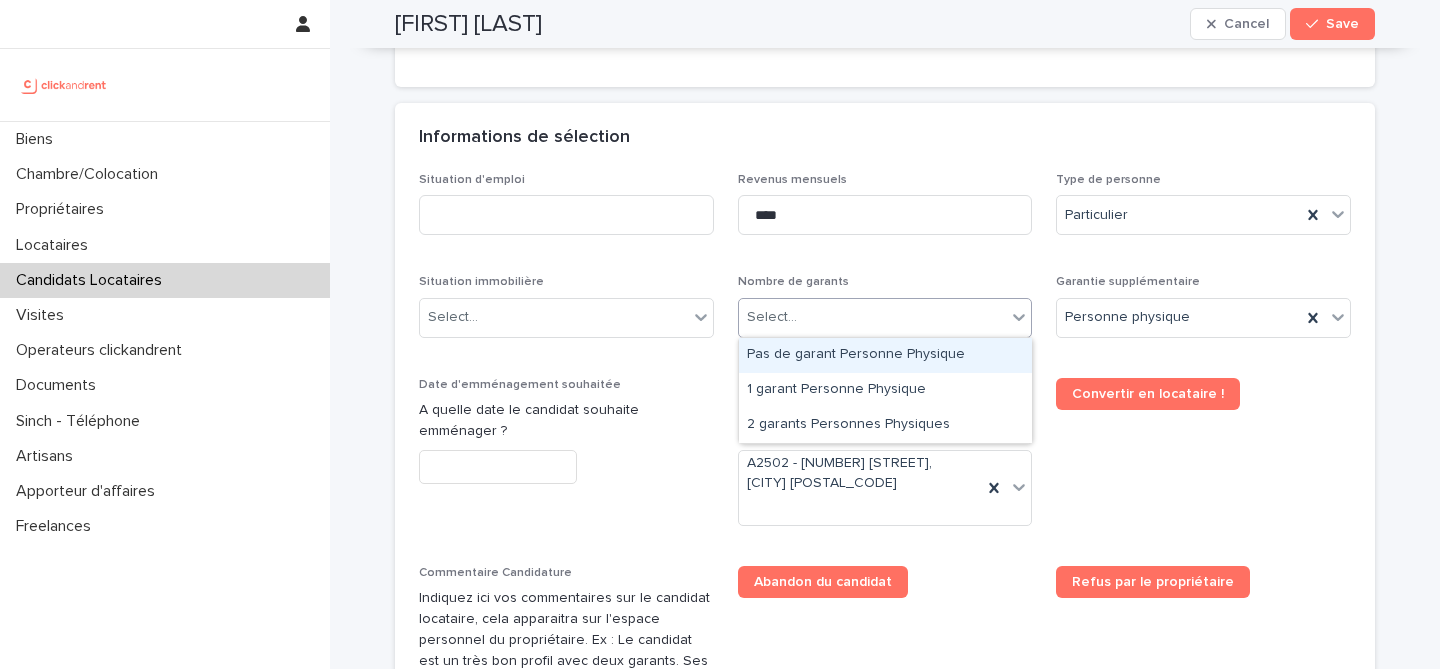 scroll, scrollTop: 661, scrollLeft: 0, axis: vertical 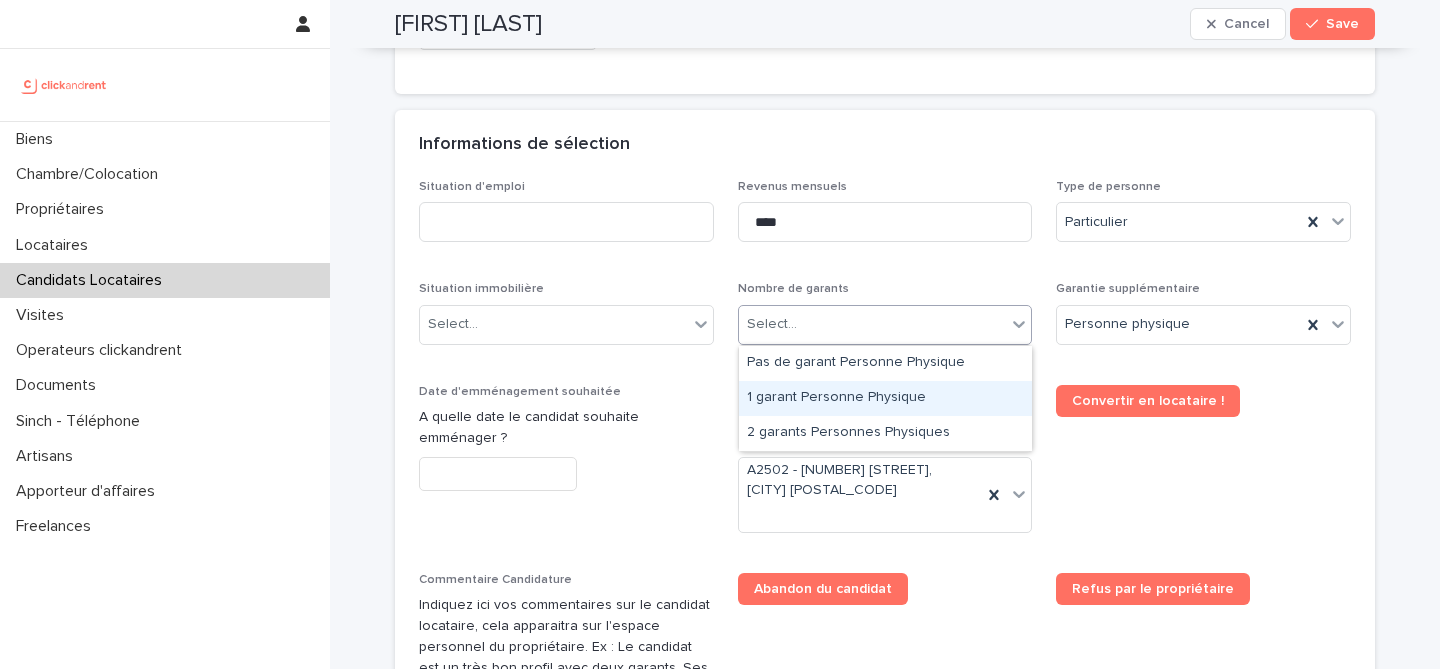 click on "1 garant Personne Physique" at bounding box center [885, 398] 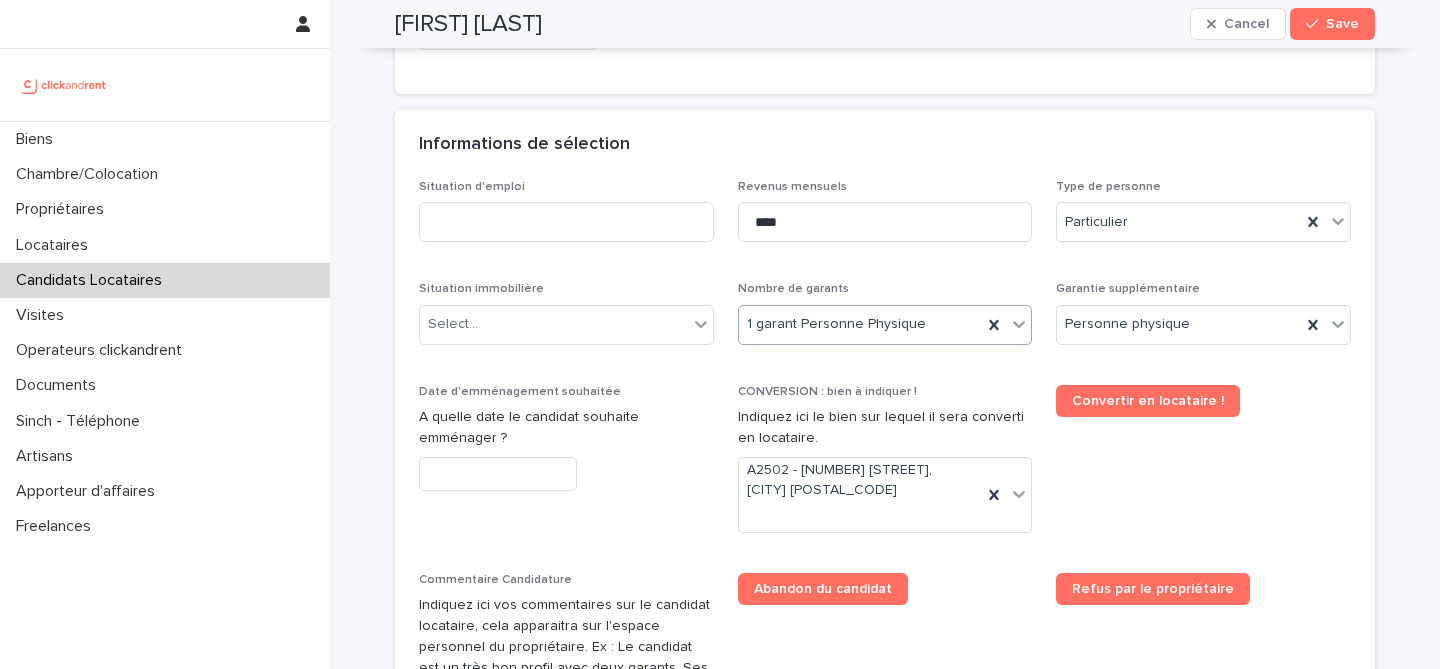 click at bounding box center [498, 474] 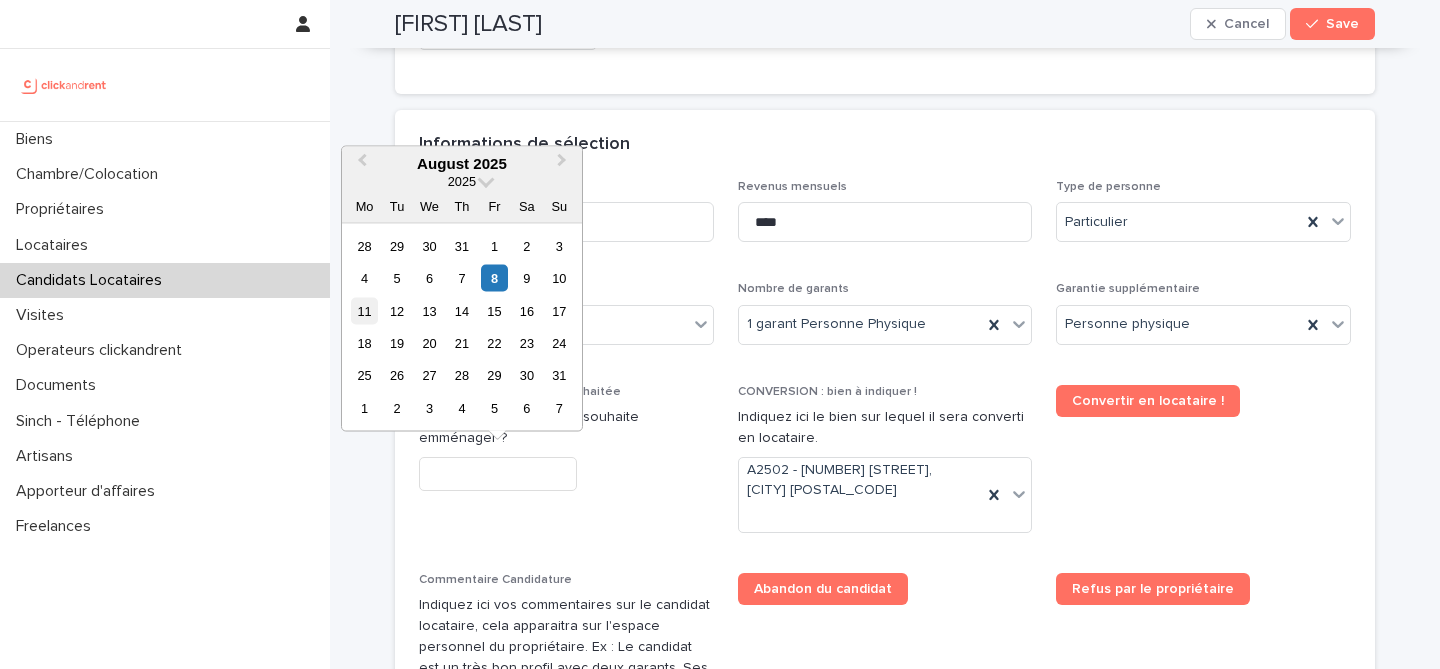 click on "11" at bounding box center (364, 310) 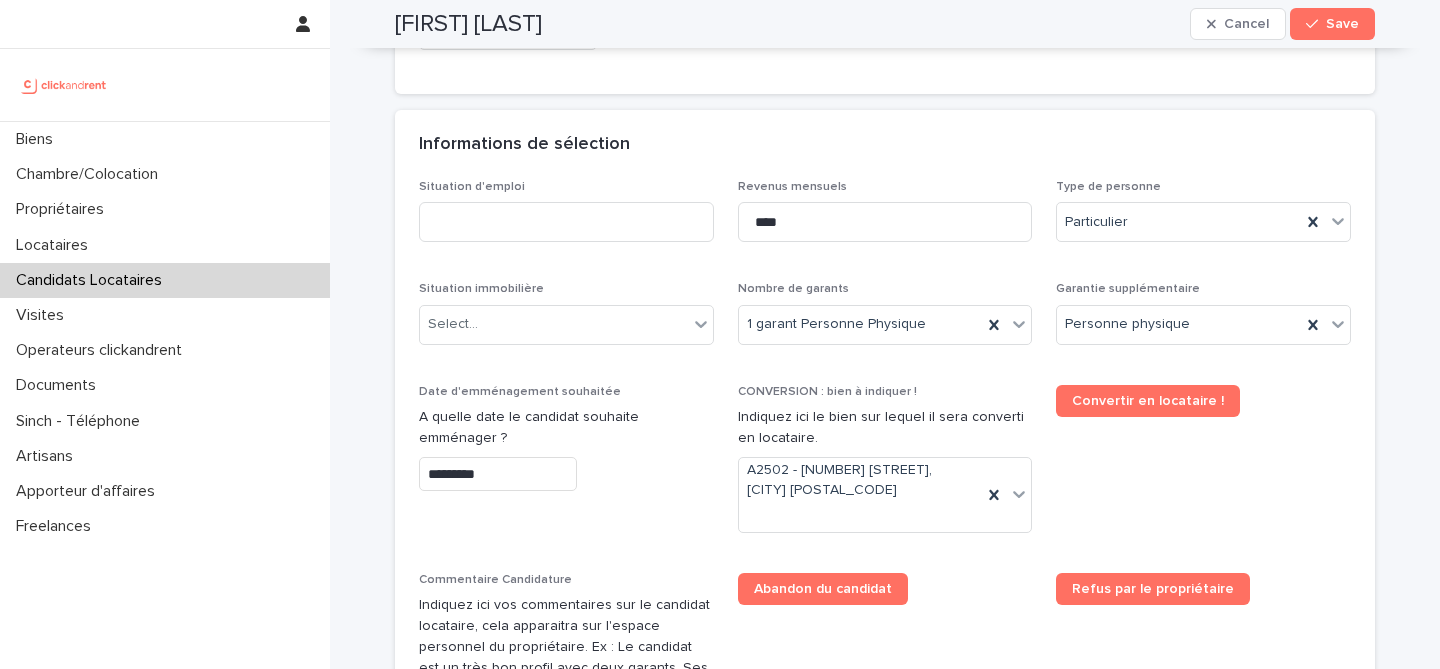 click on "*********" at bounding box center (566, 474) 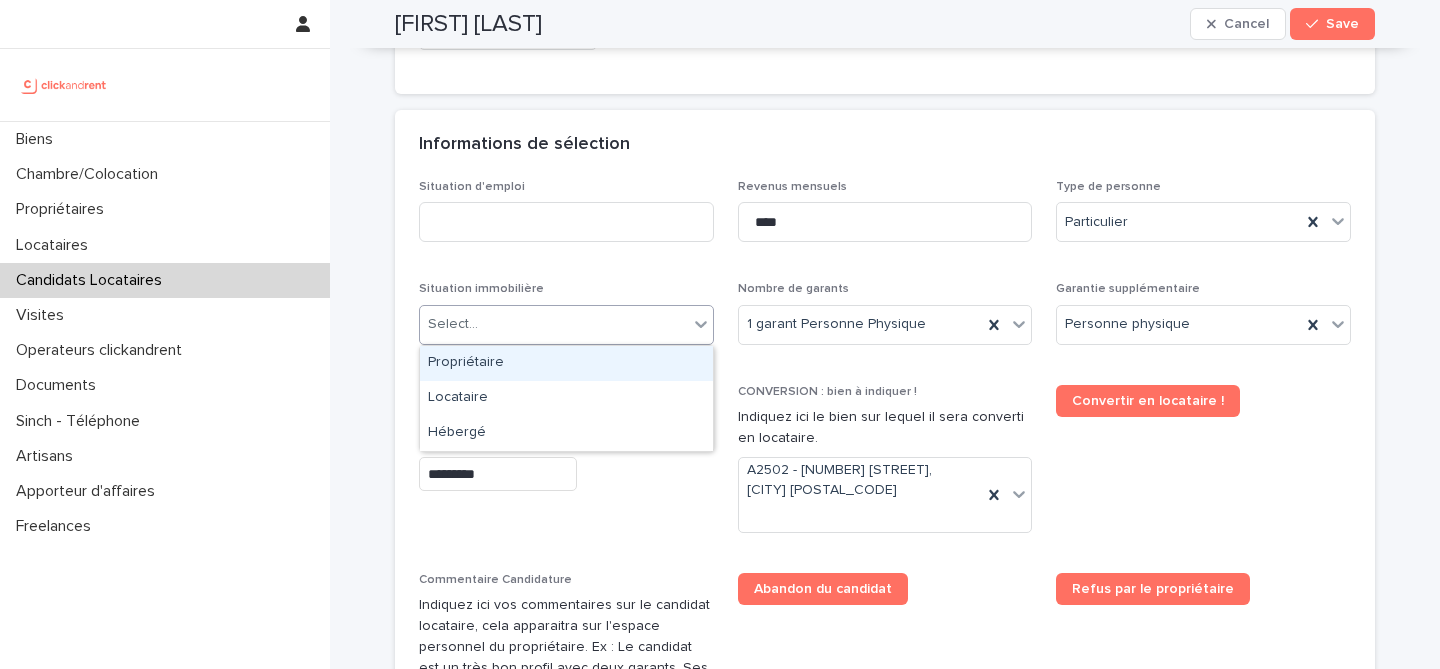 click on "Select..." at bounding box center [554, 324] 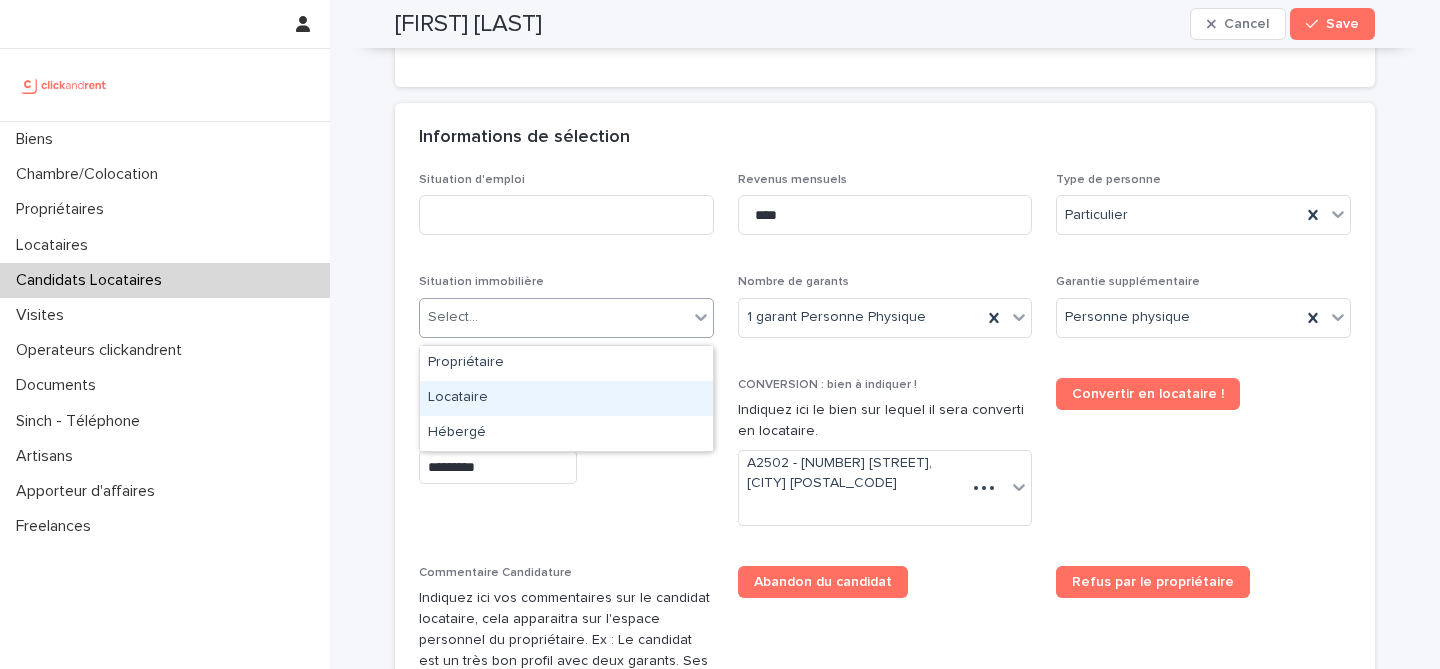 scroll, scrollTop: 661, scrollLeft: 0, axis: vertical 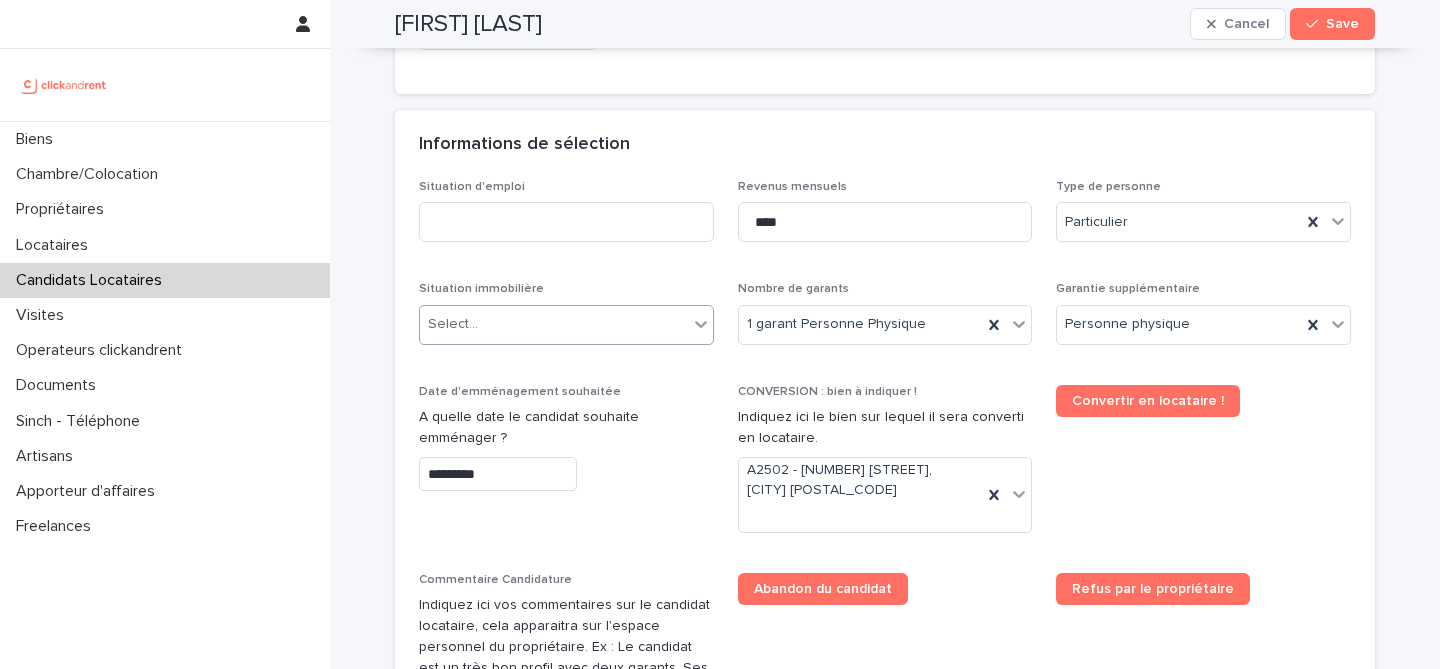 click on "Select..." at bounding box center [554, 324] 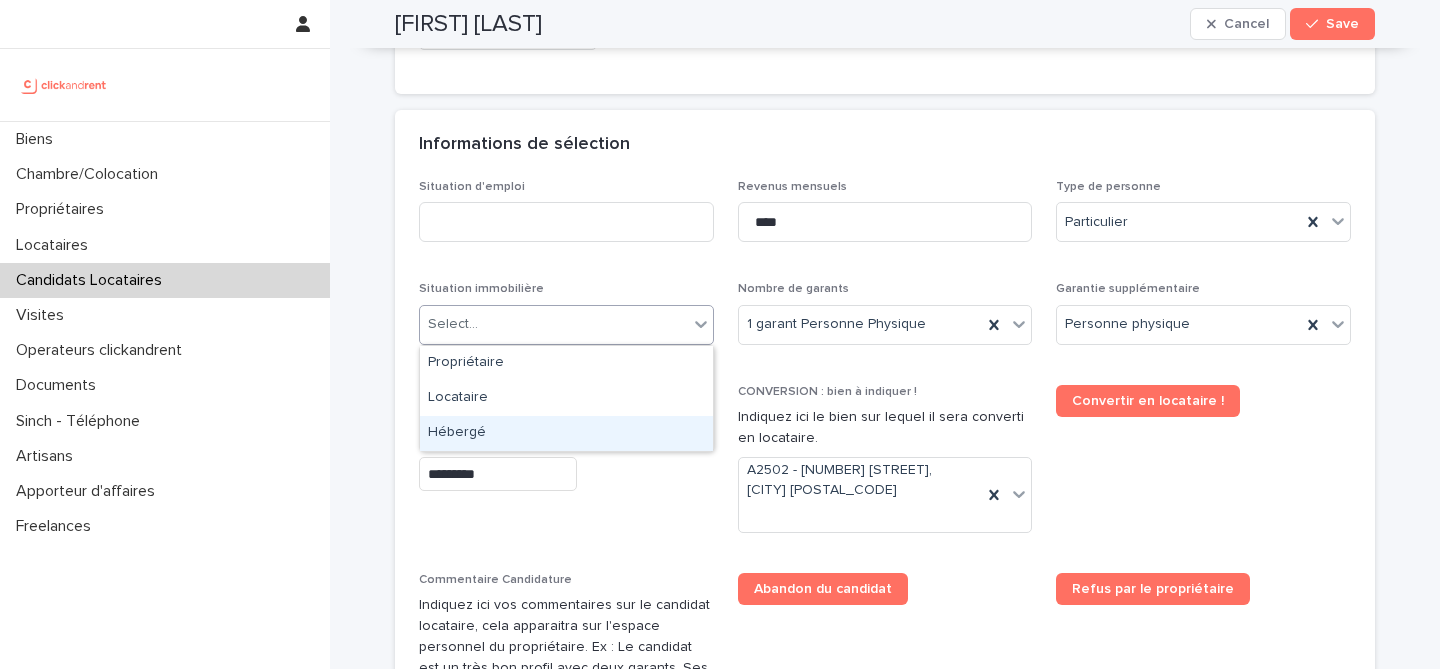 click on "Hébergé" at bounding box center [566, 433] 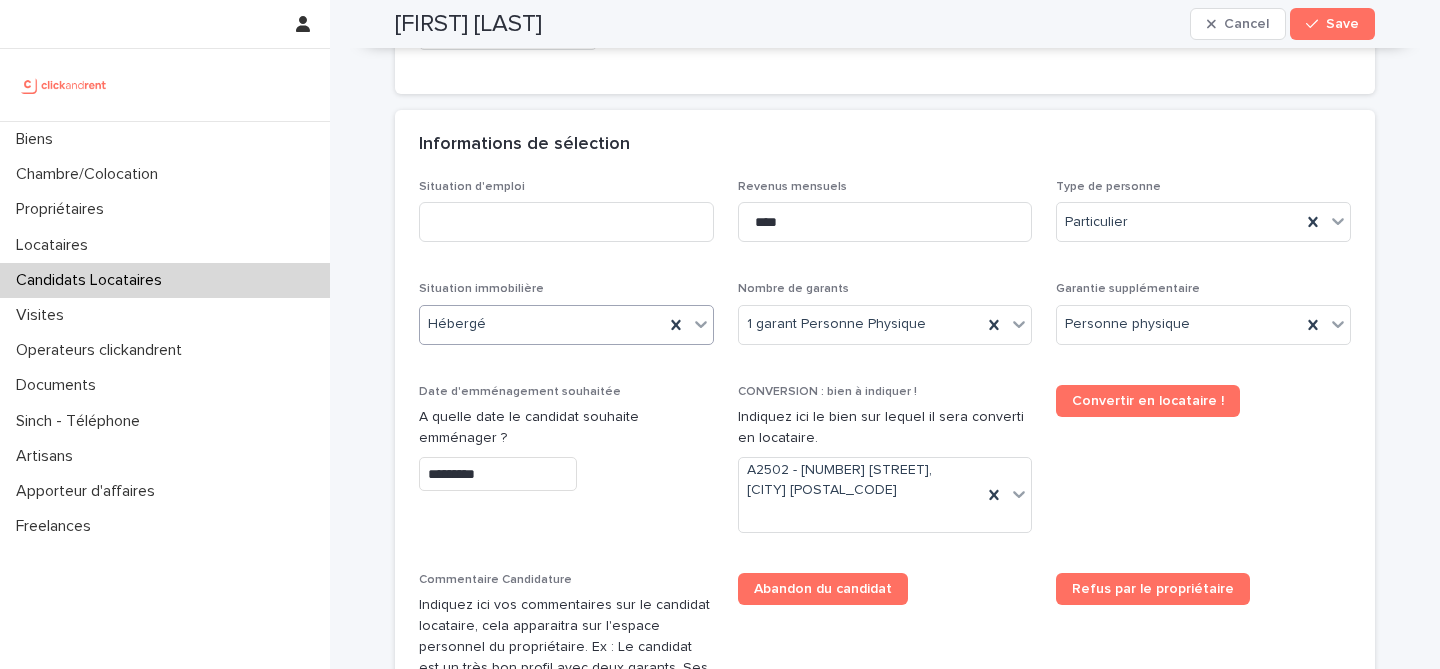 click on "Situation d'emploi Revenus mensuels **** Type de personne Particulier Situation immobilière   option Hébergé, selected.     0 results available. Select is focused ,type to refine list, press Down to open the menu,  Hébergé Nombre de garants 1 garant Personne Physique Garantie supplémentaire Personne physique Date d'emménagement souhaitée A quelle date le candidat souhaite emménager ? ********* CONVERSION : bien à indiquer ! Indiquez ici le bien sur lequel il sera converti en locataire. A2502 - 5 rue Caplat,  Paris 75018 Convertir en locataire ! Commentaire Candidature Indiquez ici vos commentaires sur le candidat locataire, cela apparaitra sur l'espace personnel du propriétaire.
Ex : Le candidat est un très bon profil avec deux garants. Ses parents gagnent 7.000 euros nets par mois. Abandon du candidat Refus par le propriétaire Bien - Historique Top Select... Type de Top Validation / Refus" at bounding box center [885, 526] 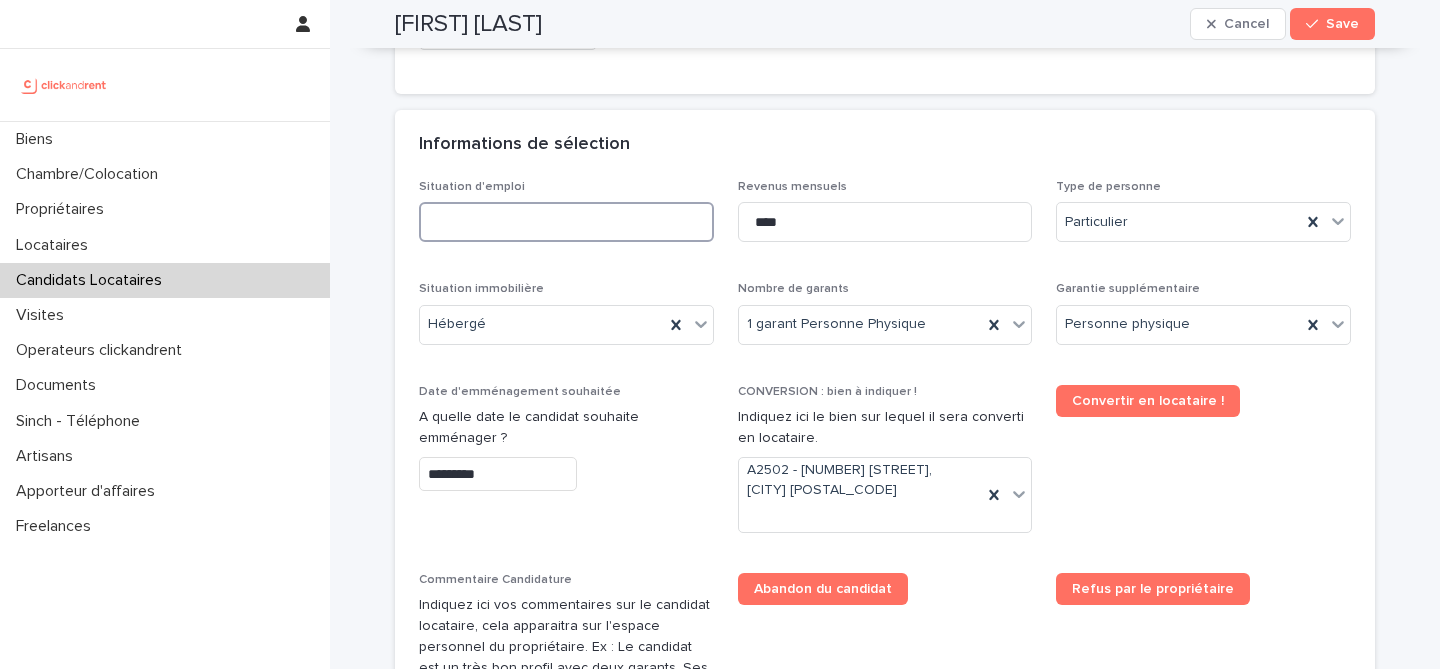 click at bounding box center [566, 222] 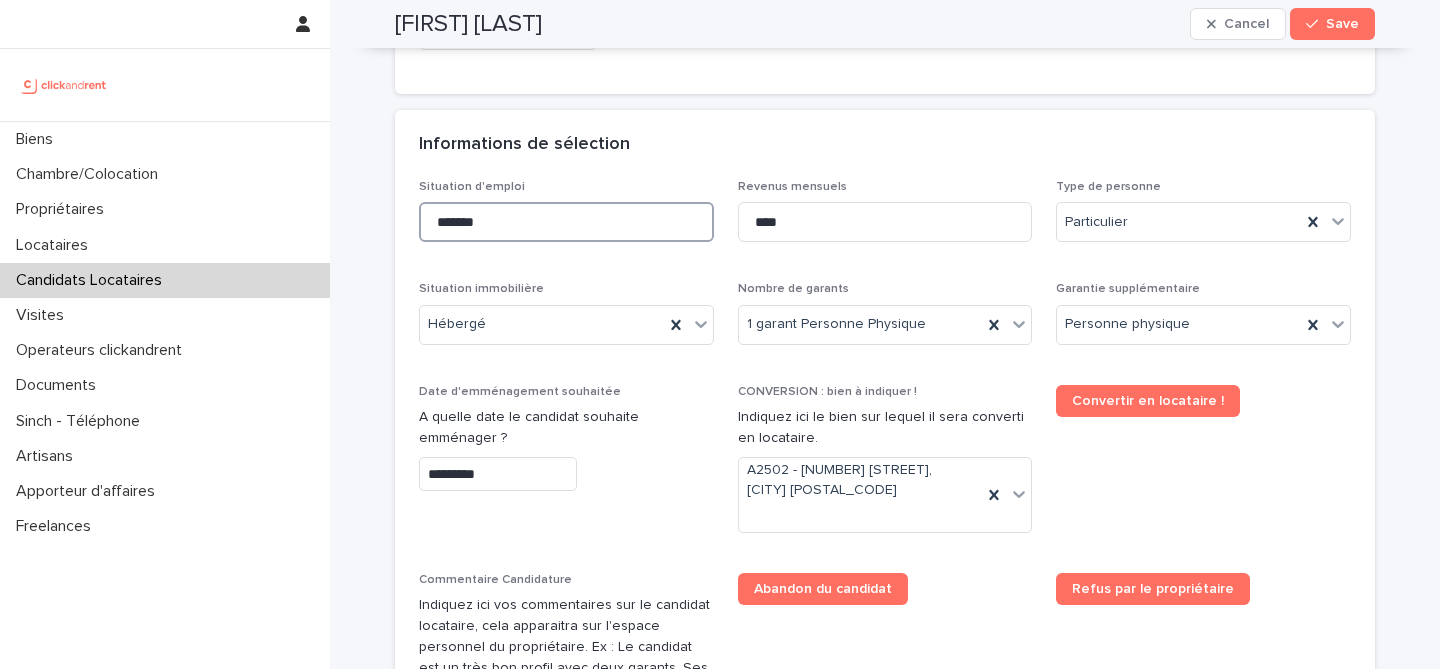 type on "*******" 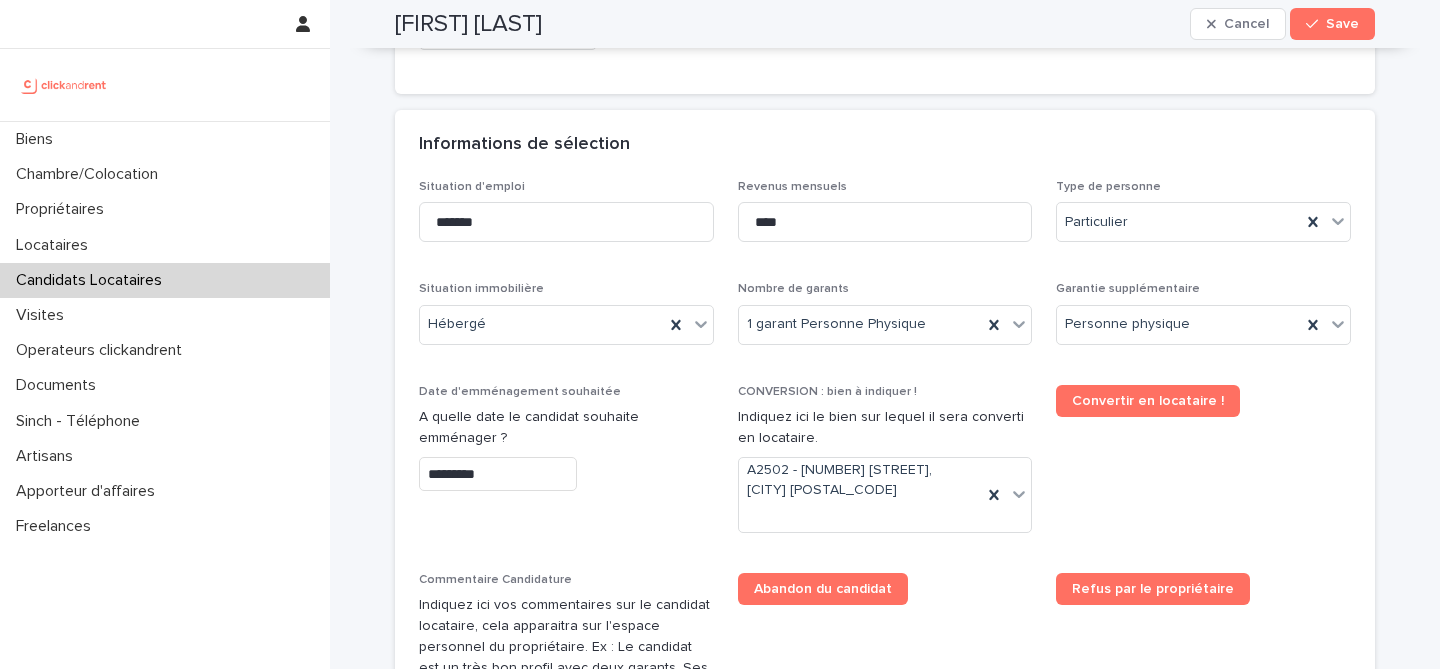 click on "Informations de sélection" at bounding box center (885, 145) 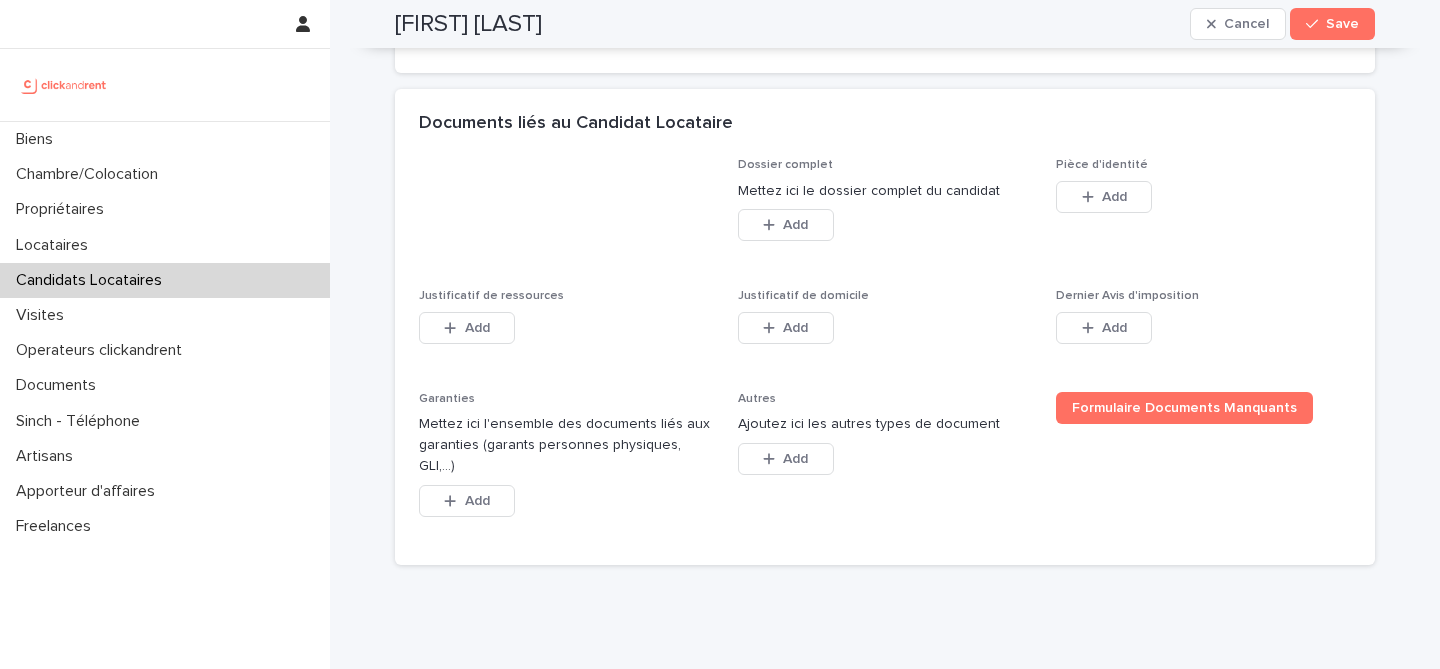 scroll, scrollTop: 1476, scrollLeft: 0, axis: vertical 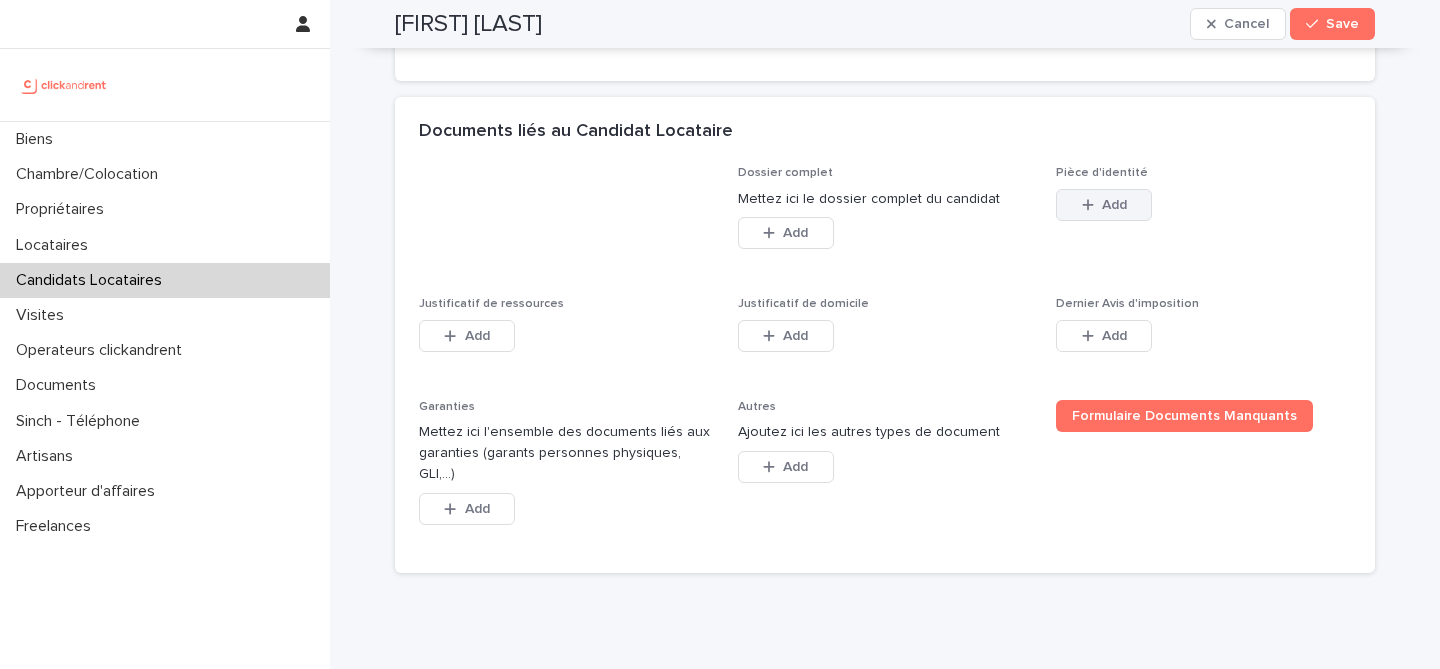 click on "Add" at bounding box center (1104, 205) 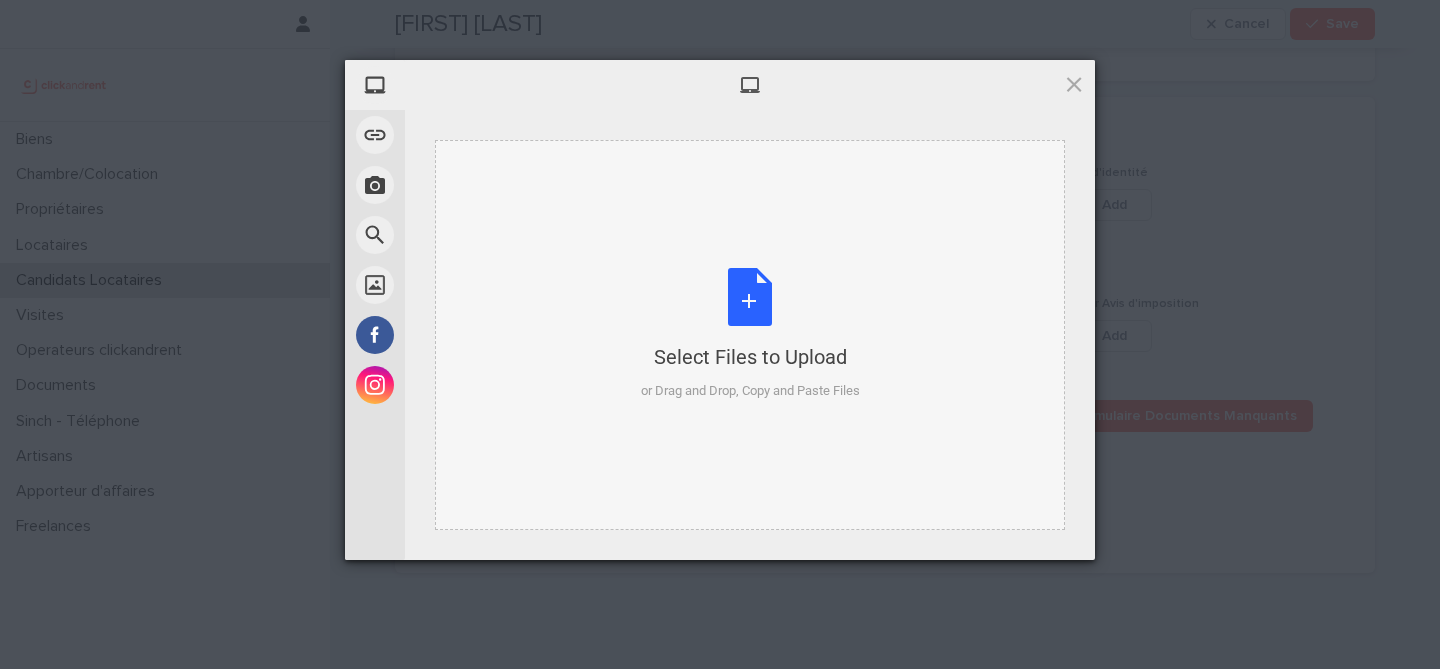 click on "Select Files to Upload
or Drag and Drop, Copy and Paste Files" at bounding box center [750, 334] 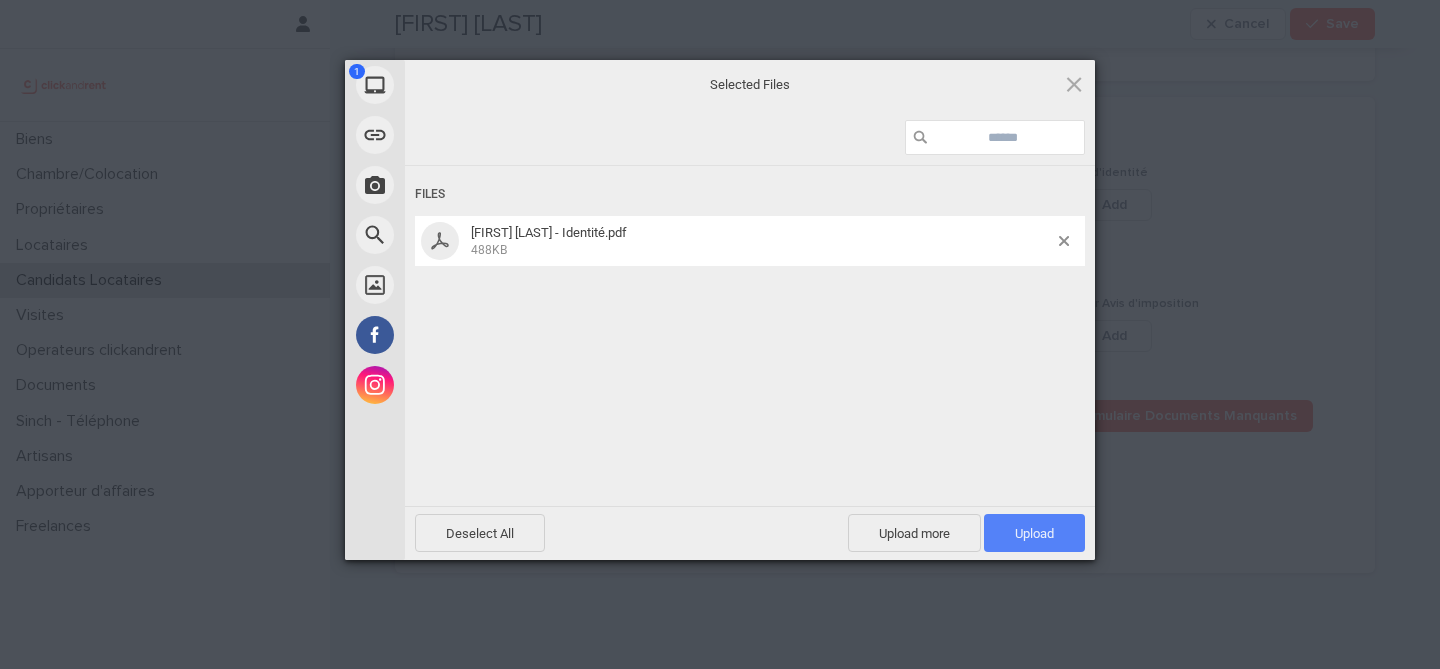 click on "Upload
1" at bounding box center (1034, 533) 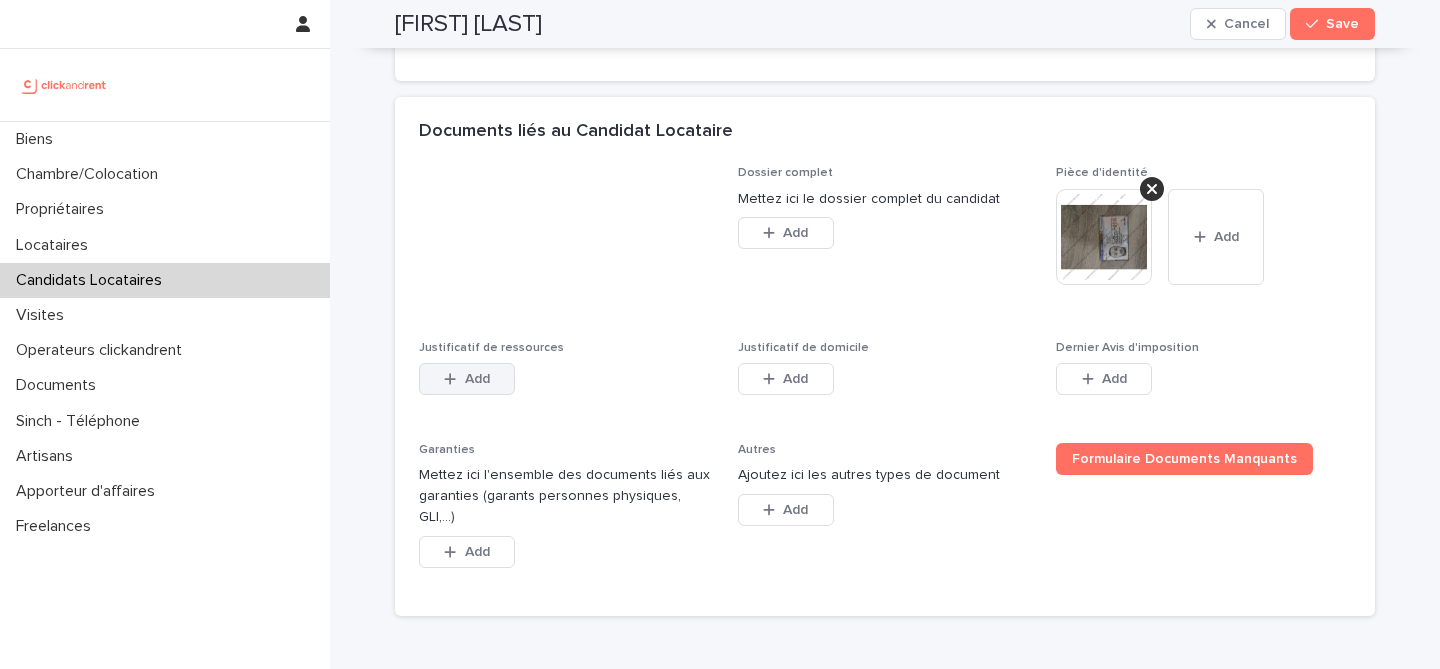 click on "Add" at bounding box center [477, 379] 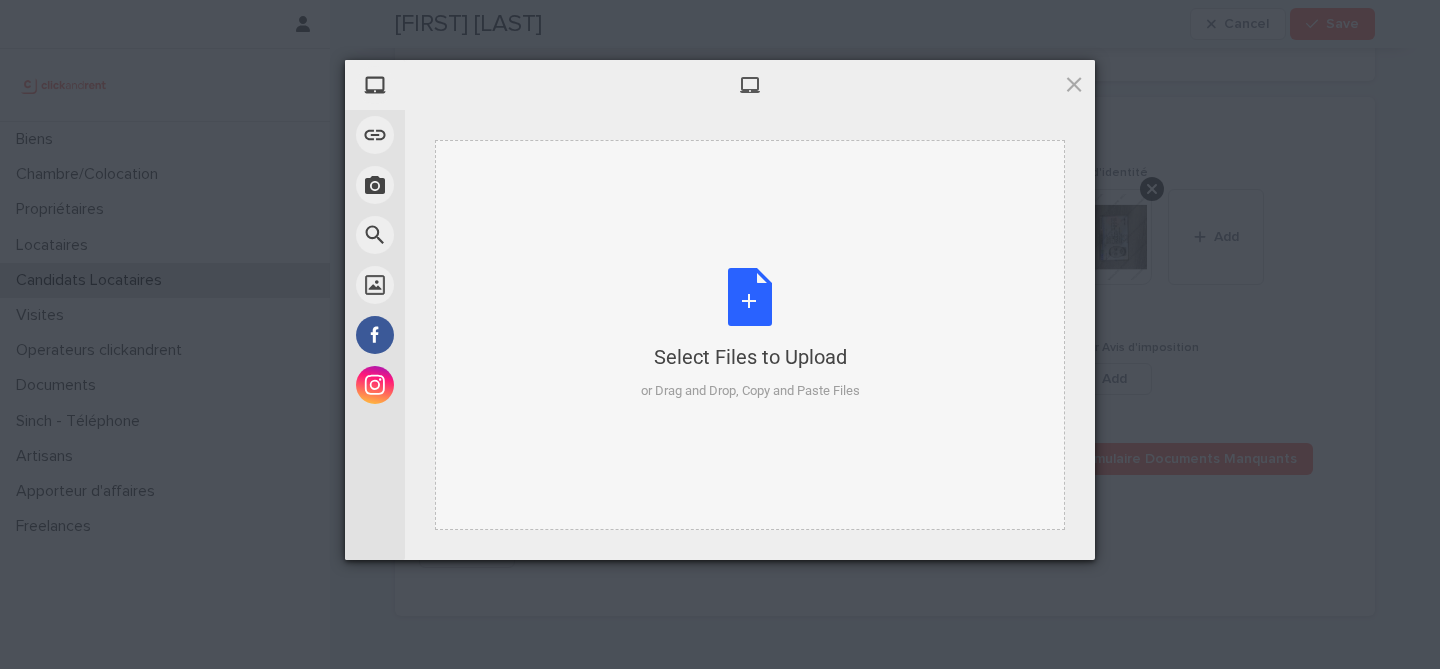click on "Select Files to Upload
or Drag and Drop, Copy and Paste Files" at bounding box center (750, 334) 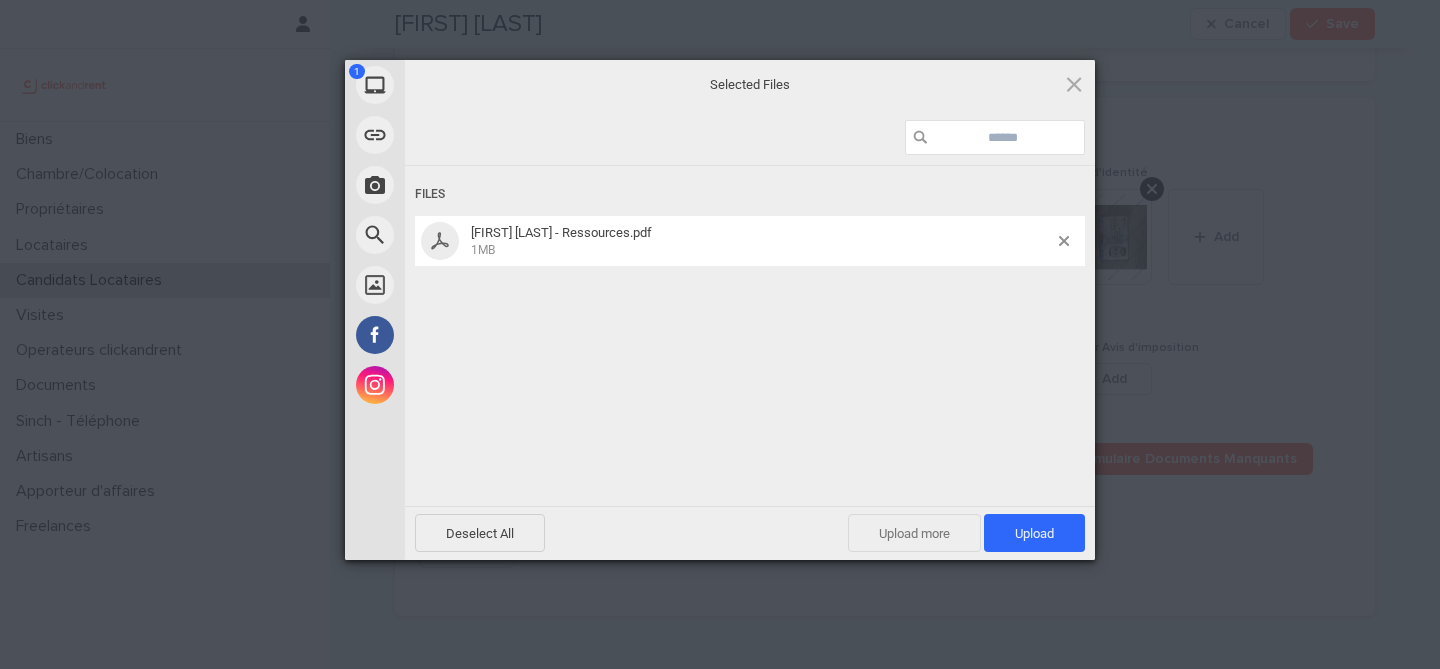 click on "Upload more" at bounding box center [914, 533] 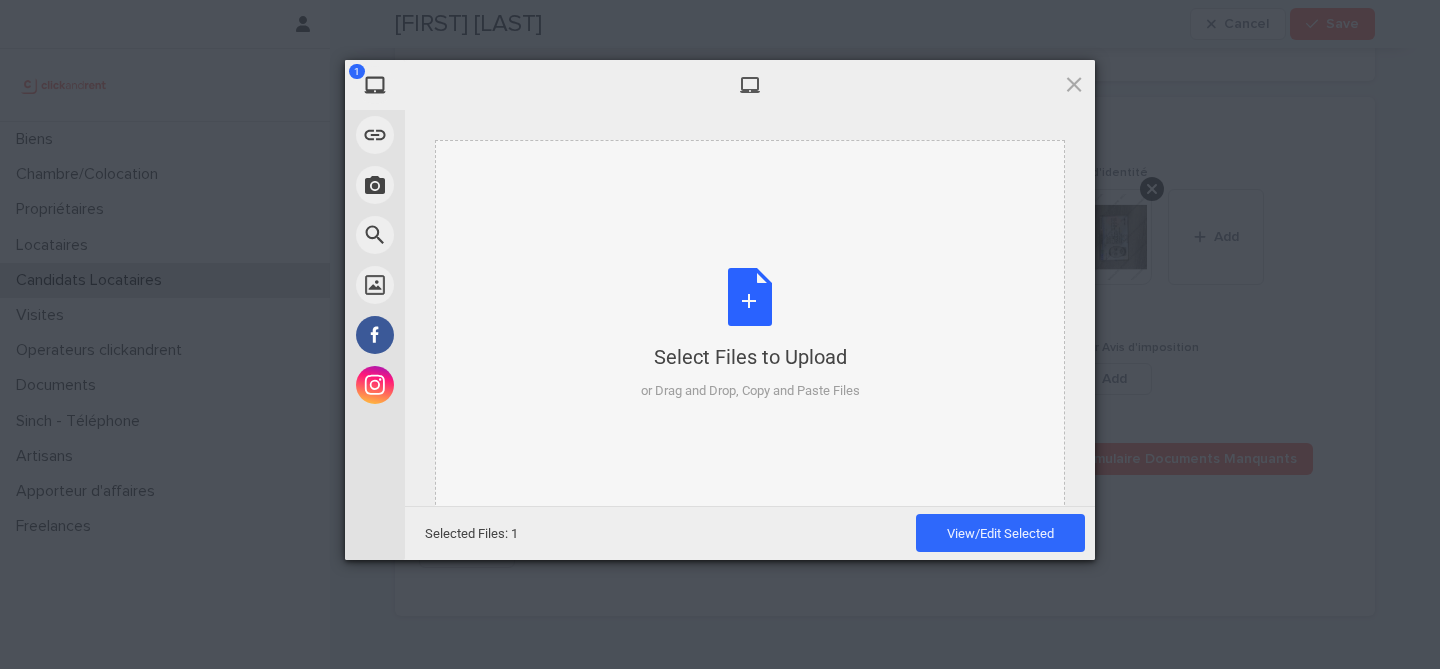 click on "Select Files to Upload
or Drag and Drop, Copy and Paste Files" at bounding box center (750, 334) 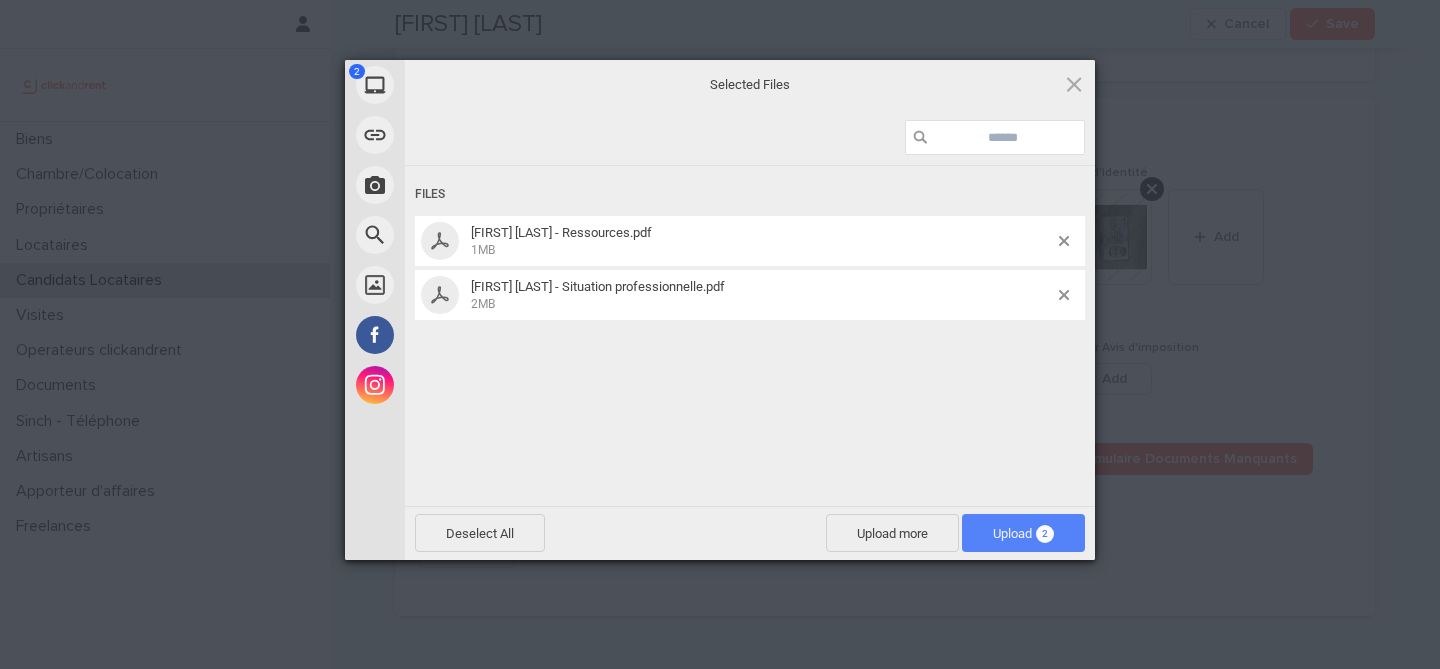 click on "Upload
2" at bounding box center [1023, 533] 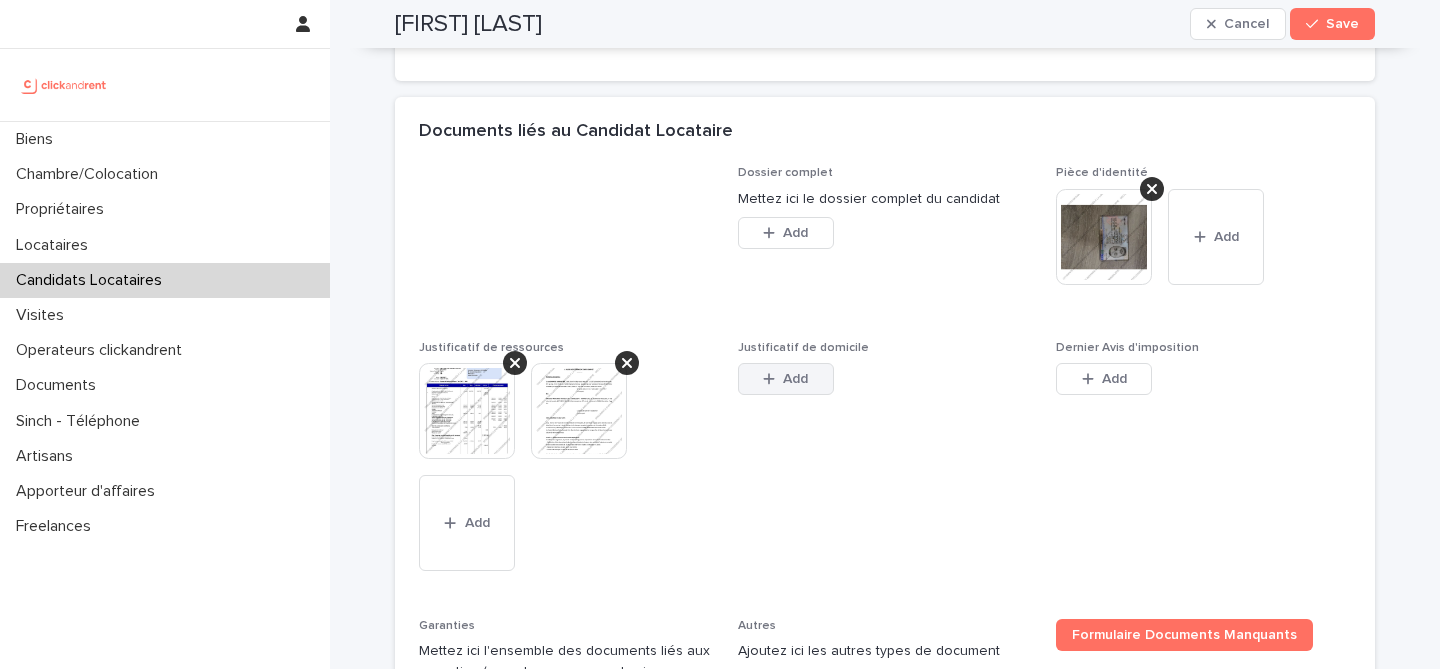click at bounding box center (773, 379) 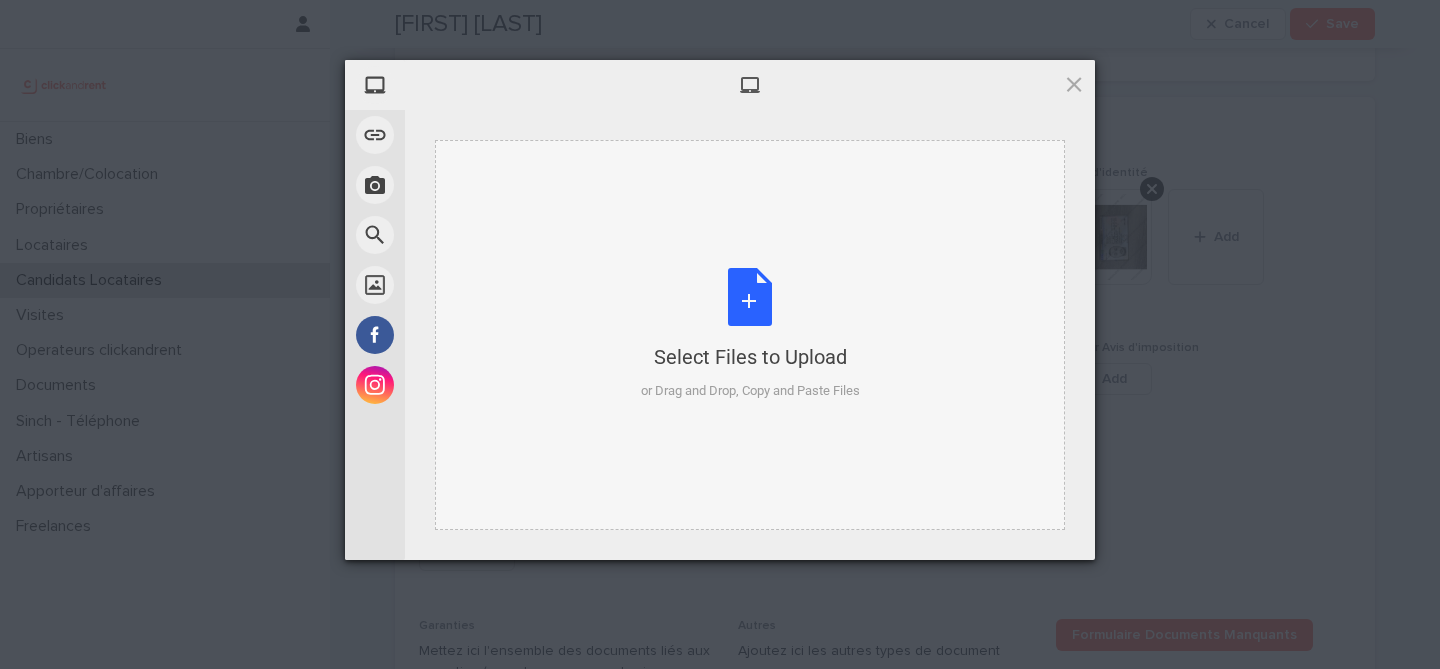 click on "Select Files to Upload
or Drag and Drop, Copy and Paste Files" at bounding box center [750, 334] 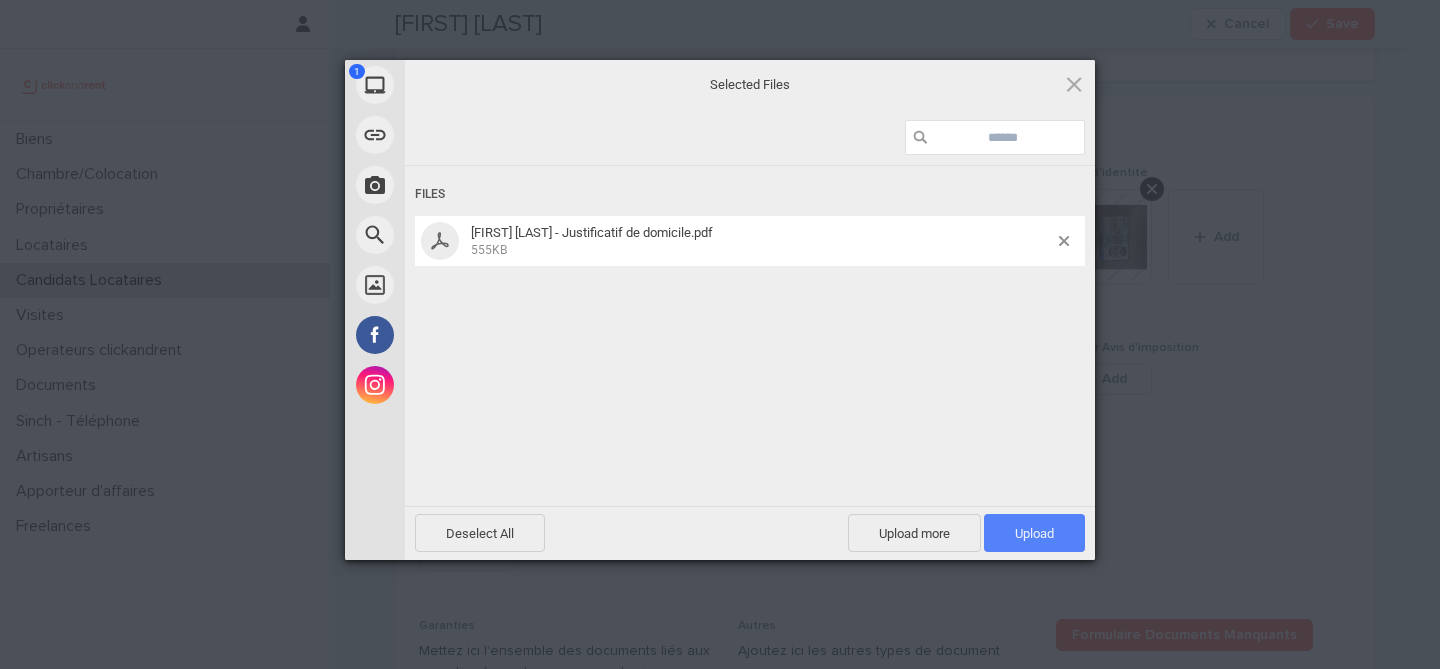 click on "Upload
1" at bounding box center [1034, 533] 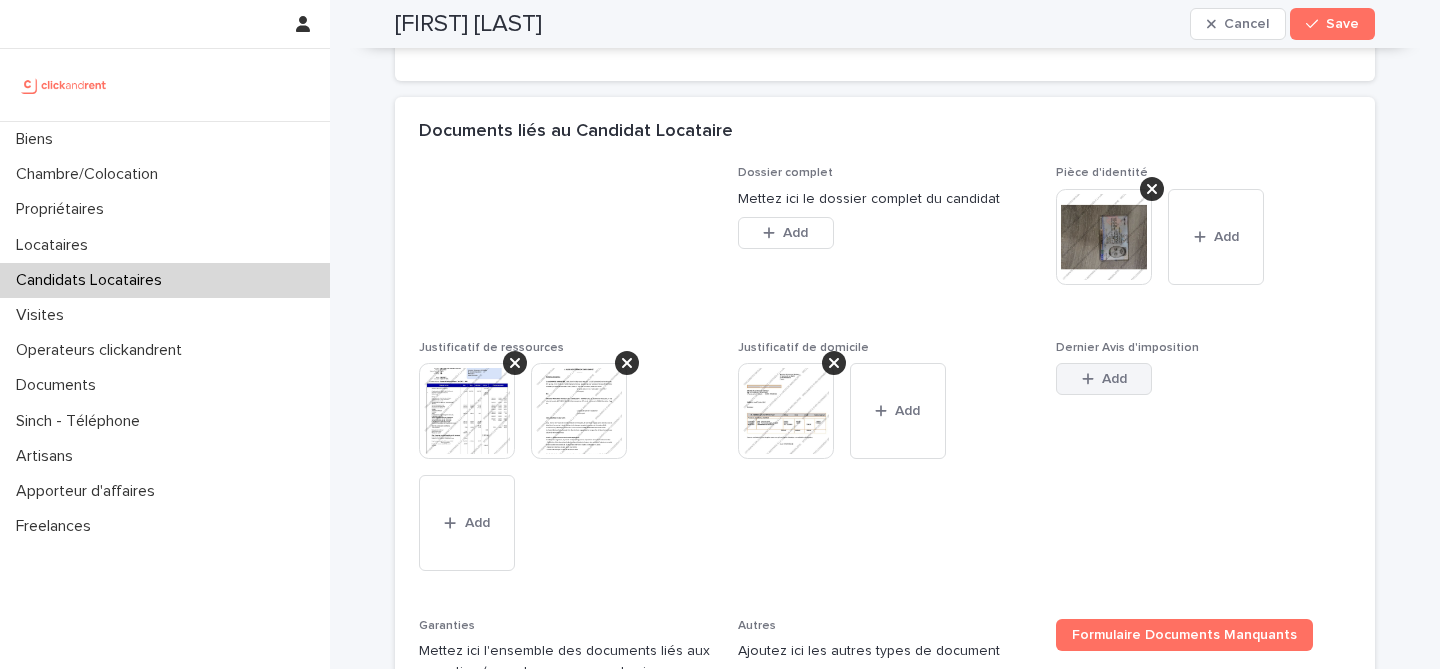 click 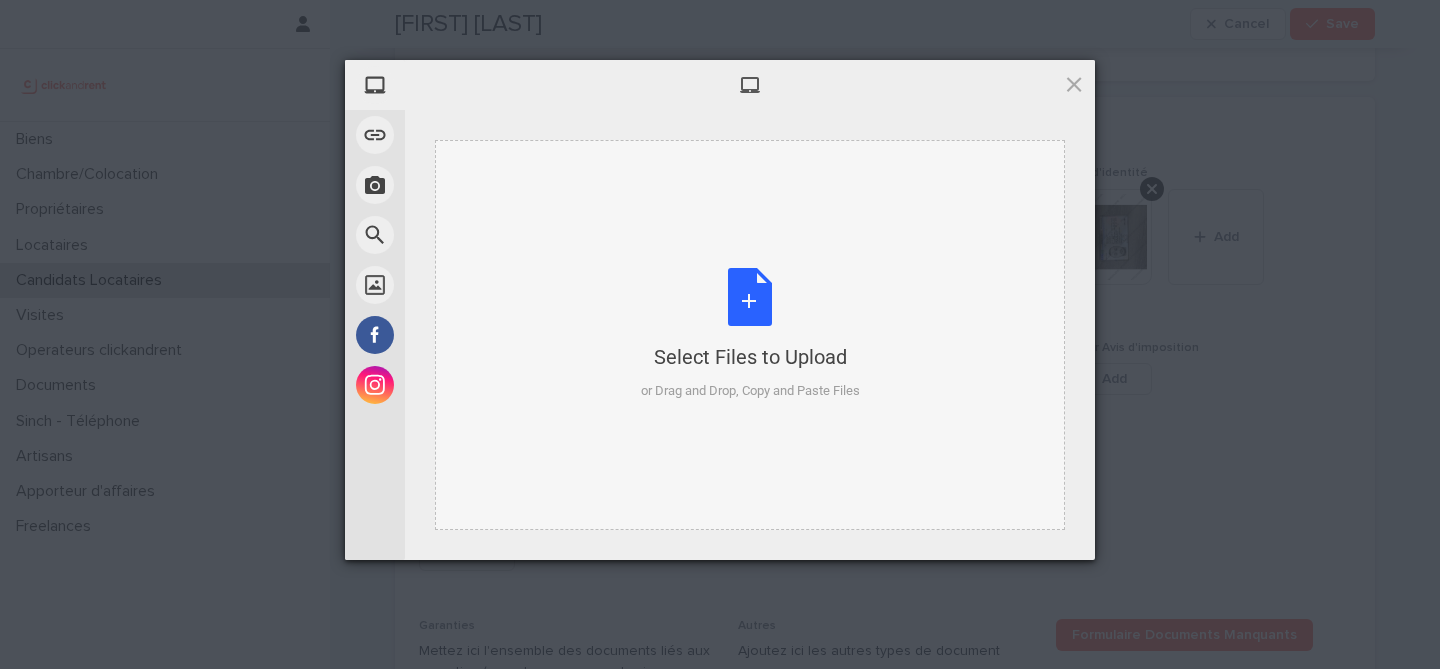 click on "Select Files to Upload
or Drag and Drop, Copy and Paste Files" at bounding box center [750, 334] 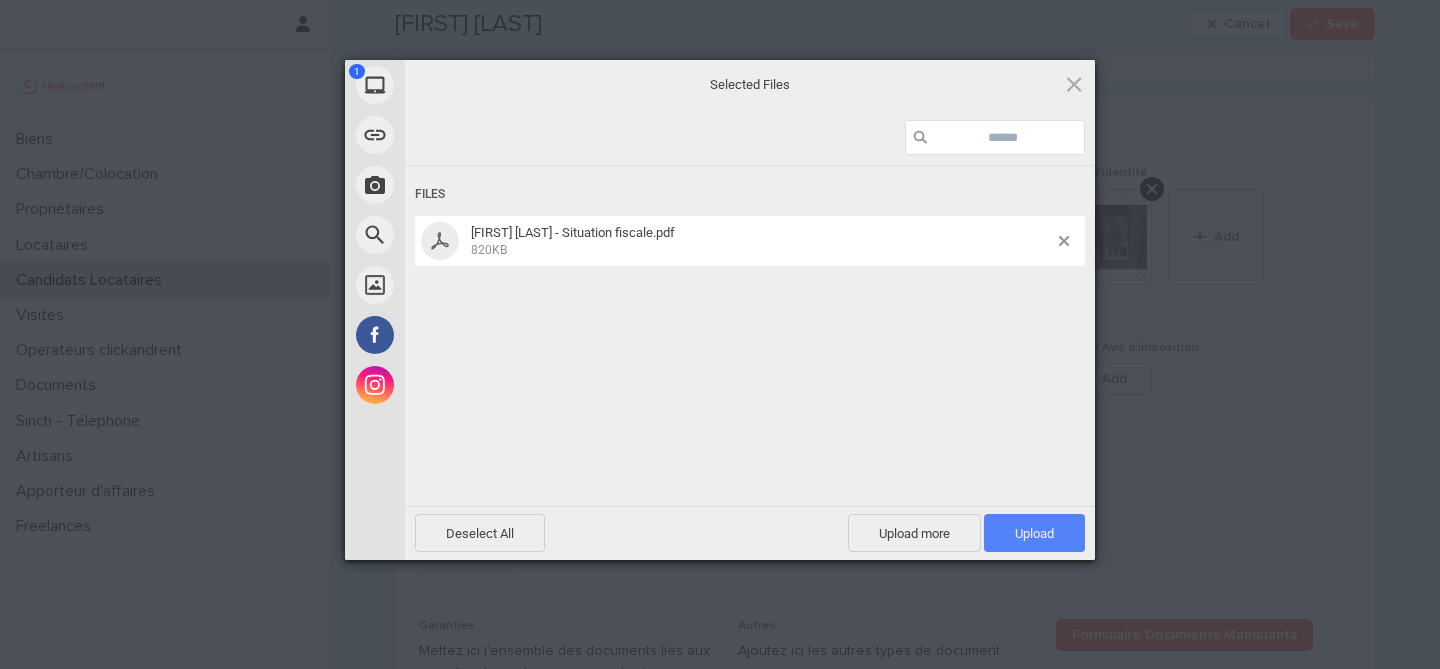 click on "Upload
1" at bounding box center [1034, 533] 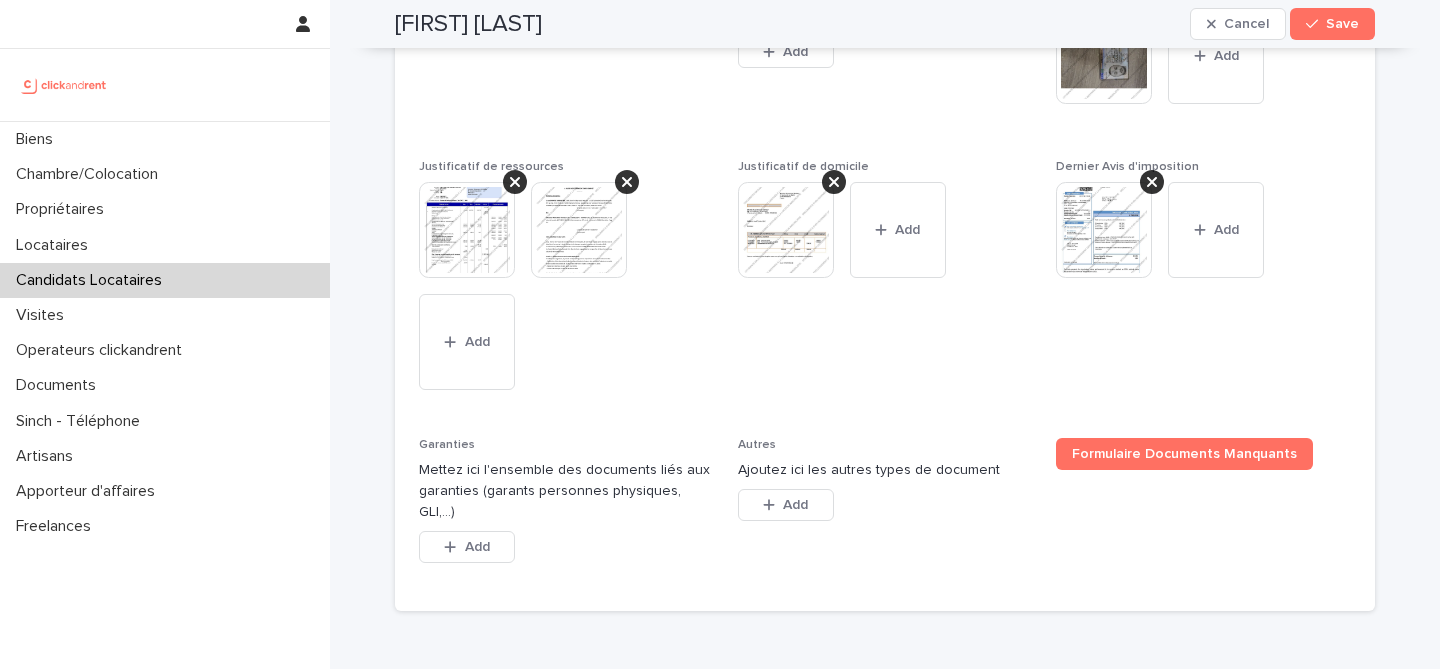 scroll, scrollTop: 1730, scrollLeft: 0, axis: vertical 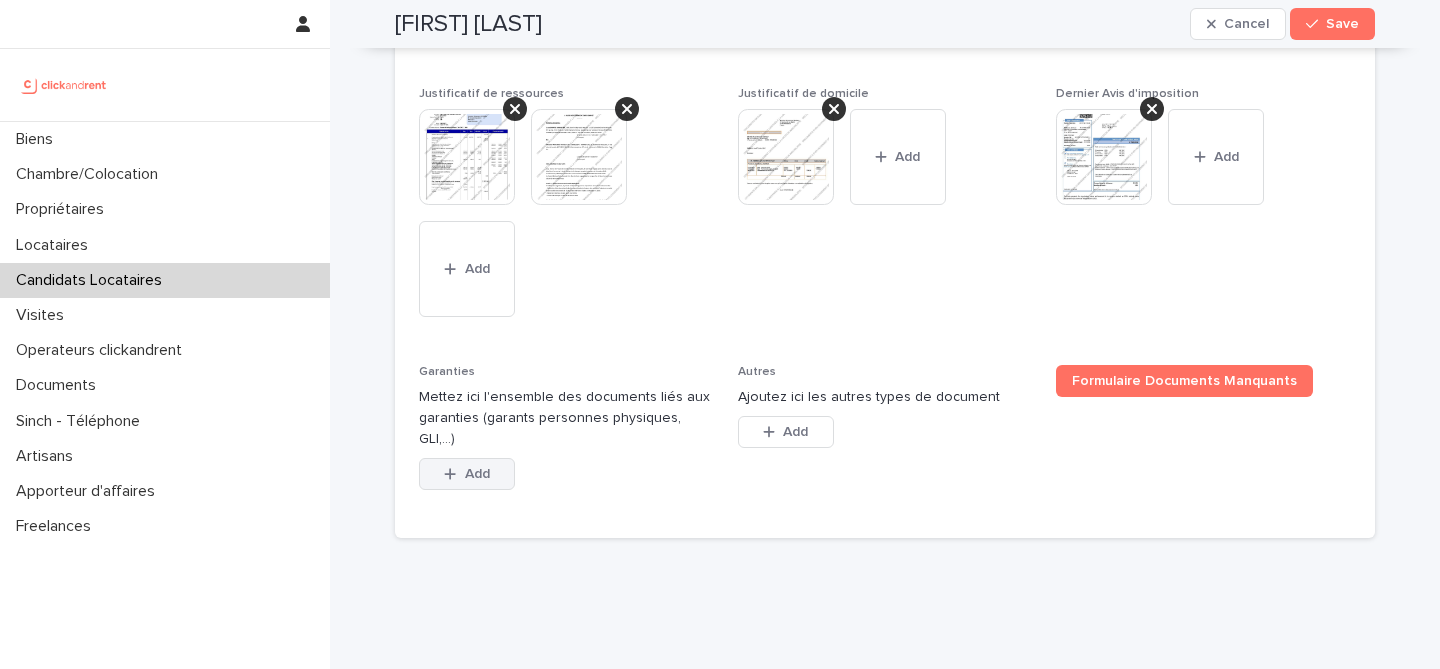 click 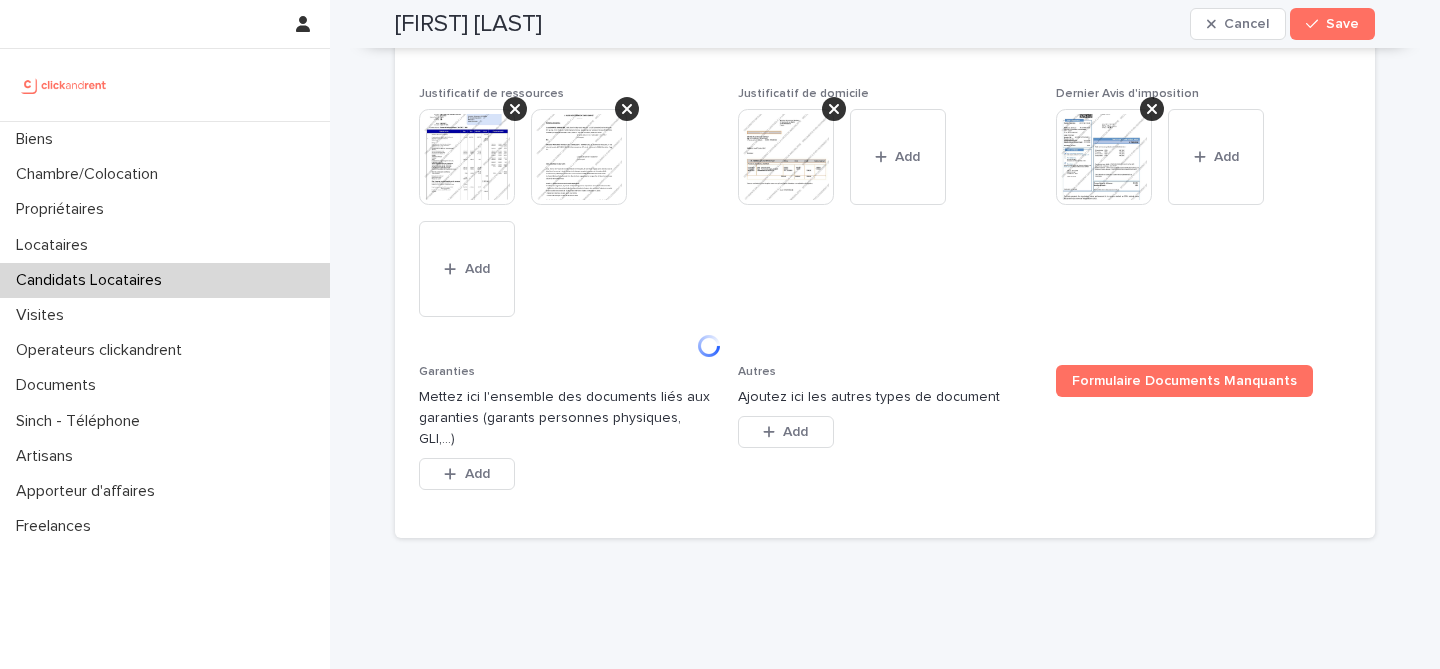 scroll, scrollTop: 1714, scrollLeft: 0, axis: vertical 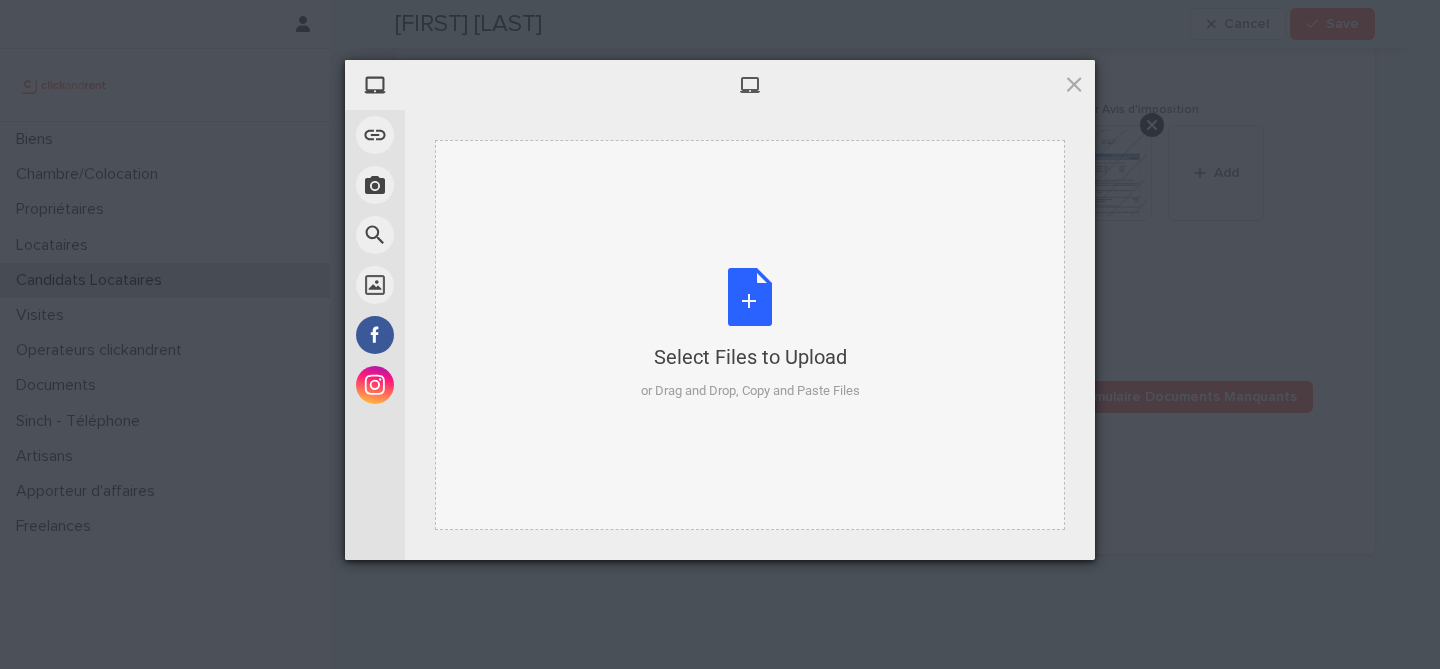 click on "Select Files to Upload
or Drag and Drop, Copy and Paste Files" at bounding box center [750, 334] 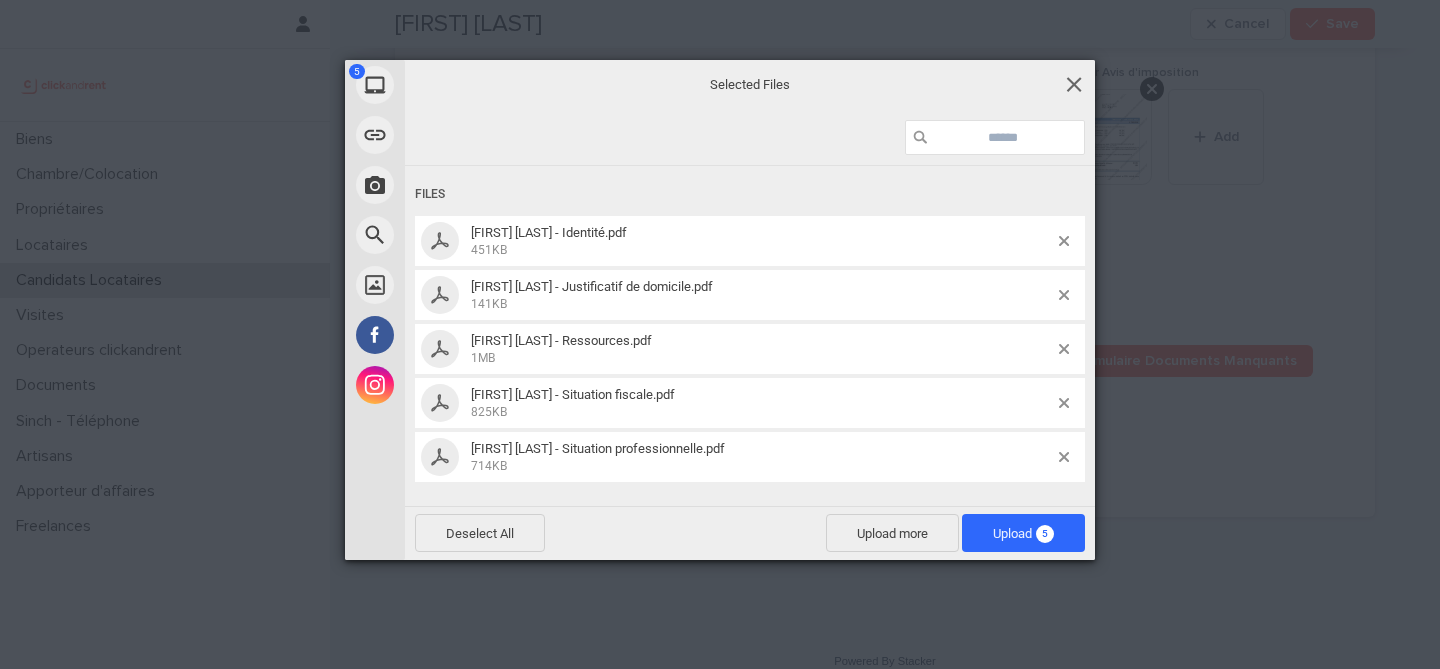 click at bounding box center [1074, 84] 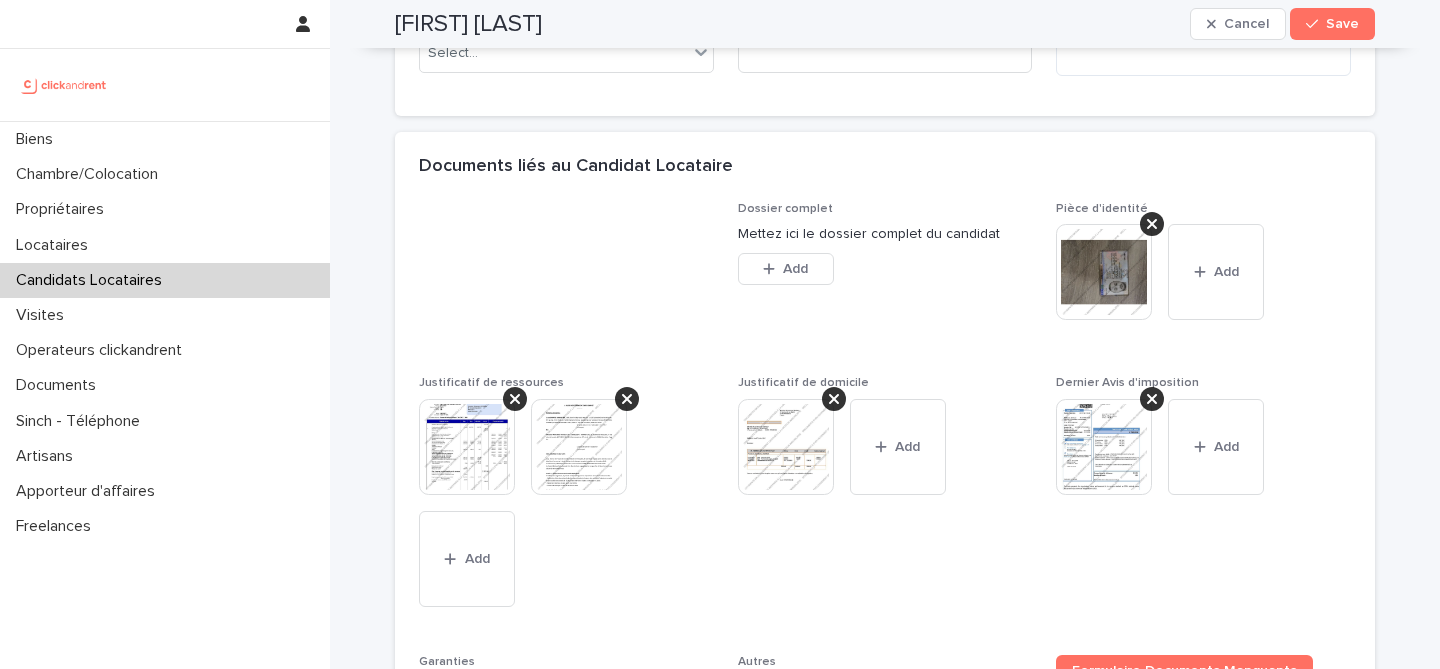 scroll, scrollTop: 1362, scrollLeft: 0, axis: vertical 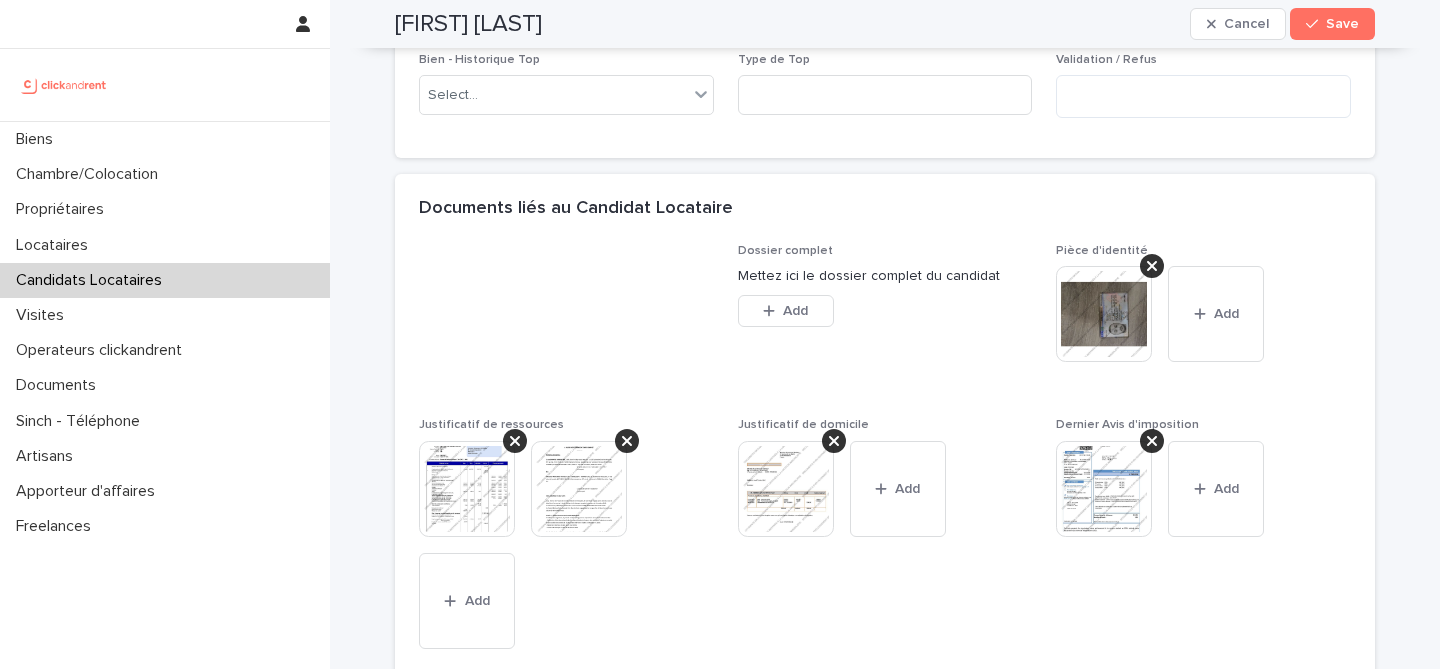 click on "Candidats Locataires" at bounding box center [165, 280] 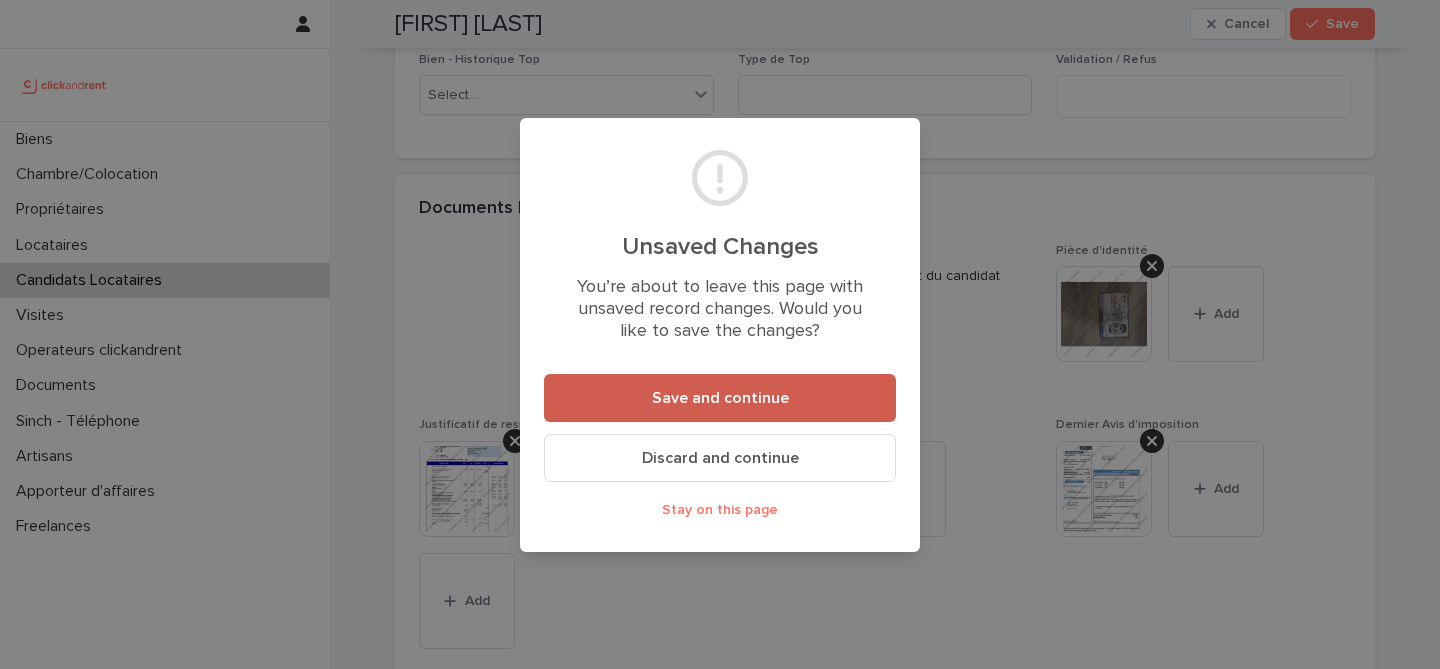 click on "Save and continue" at bounding box center (720, 398) 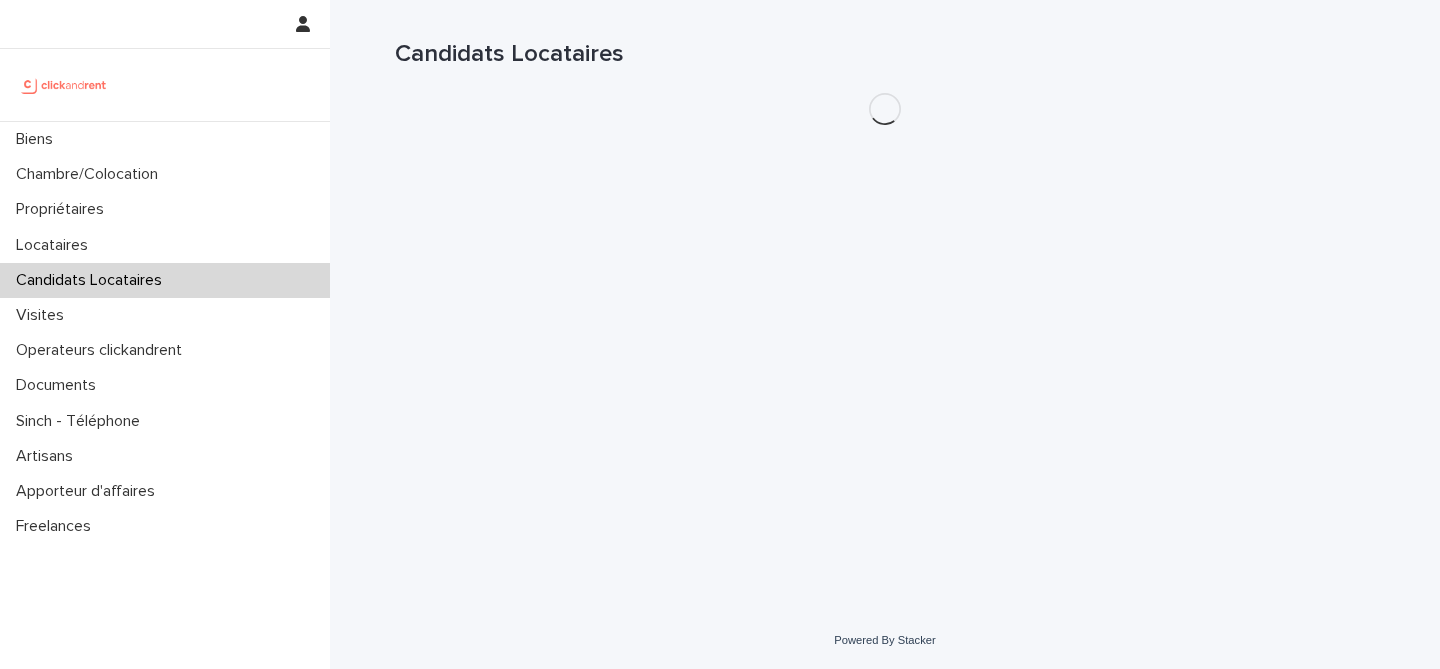 scroll, scrollTop: 0, scrollLeft: 0, axis: both 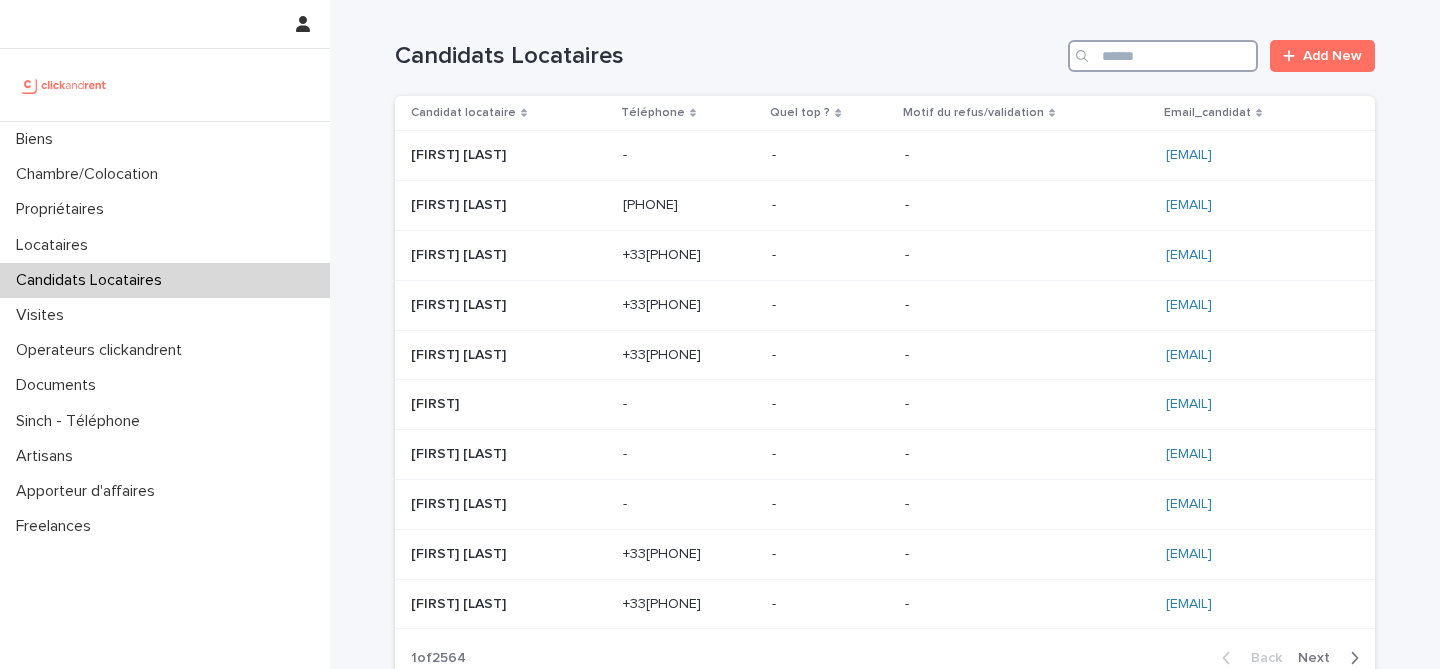 click at bounding box center [1163, 56] 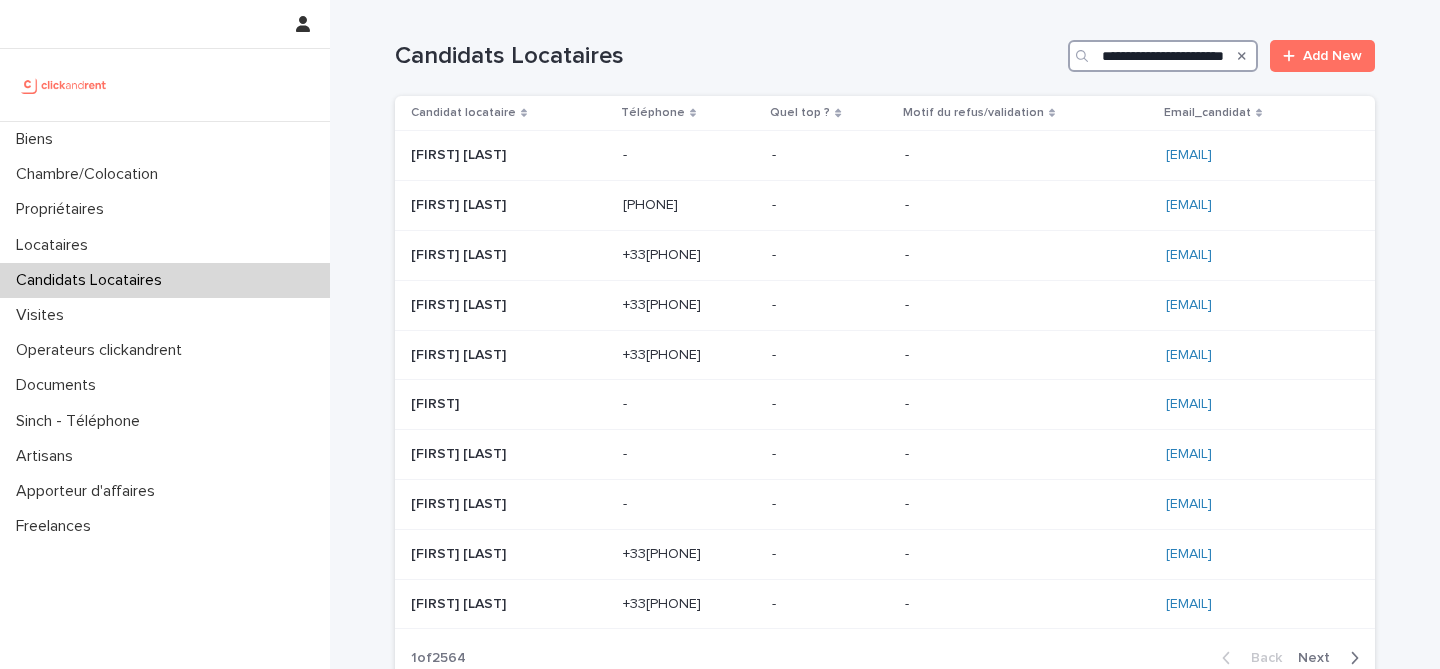 scroll, scrollTop: 0, scrollLeft: 22, axis: horizontal 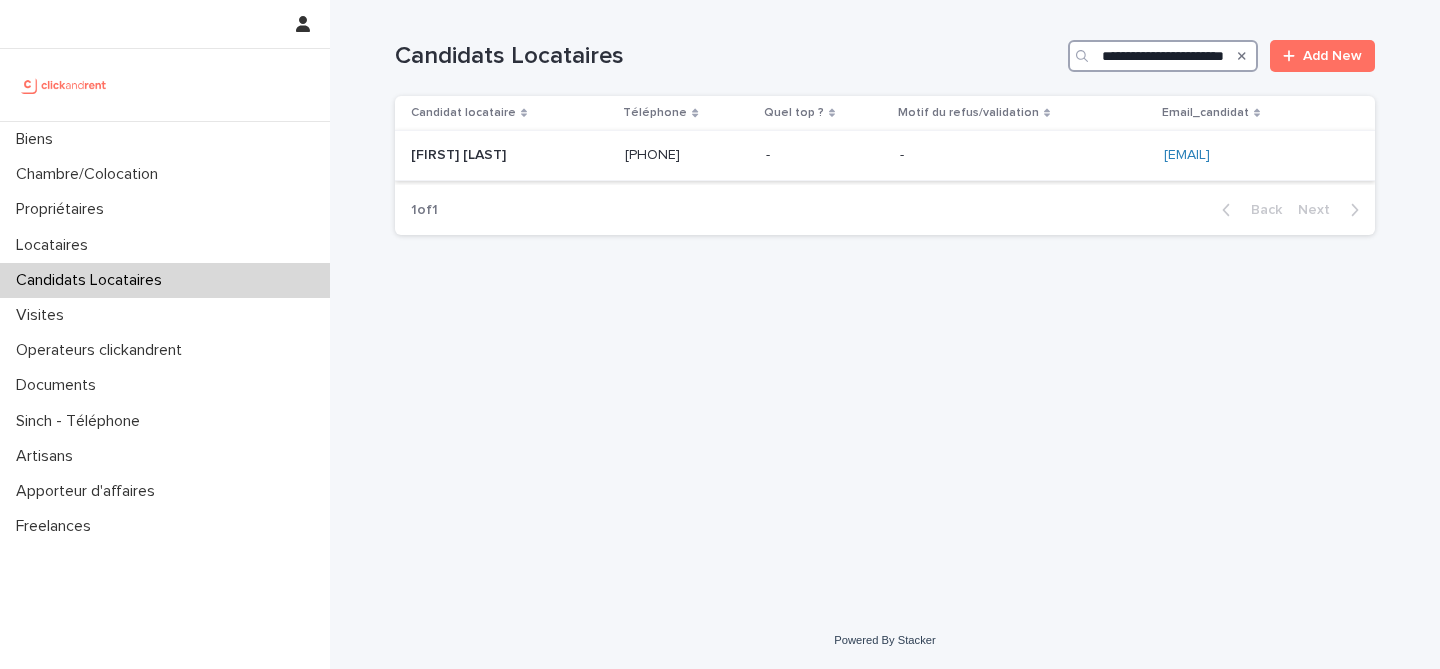 type on "**********" 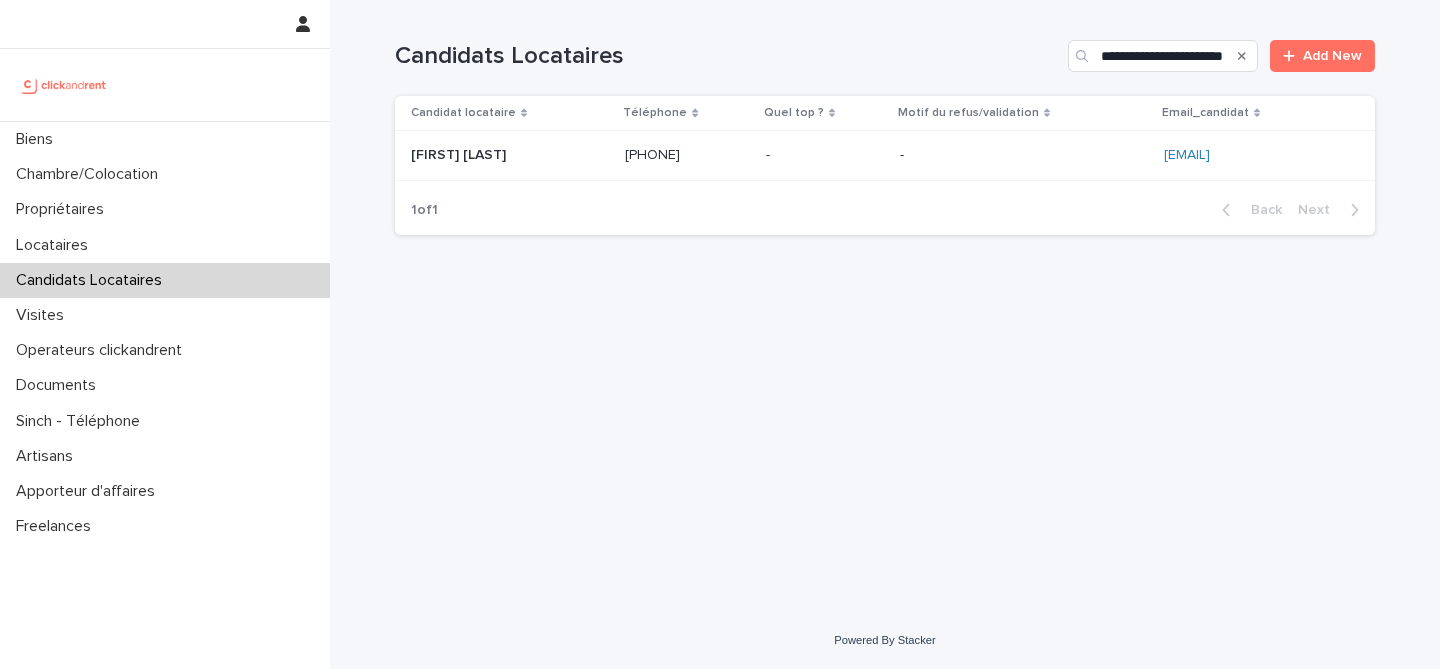 click at bounding box center (510, 155) 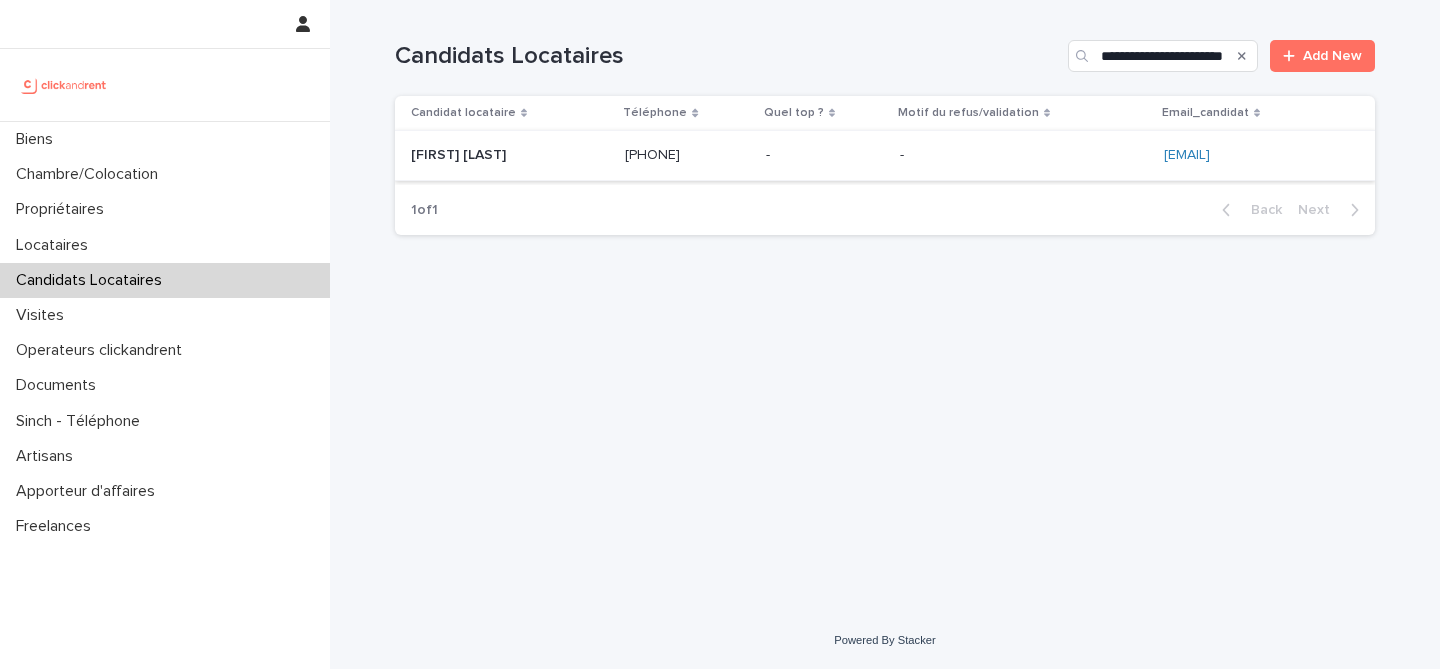 scroll, scrollTop: 0, scrollLeft: 0, axis: both 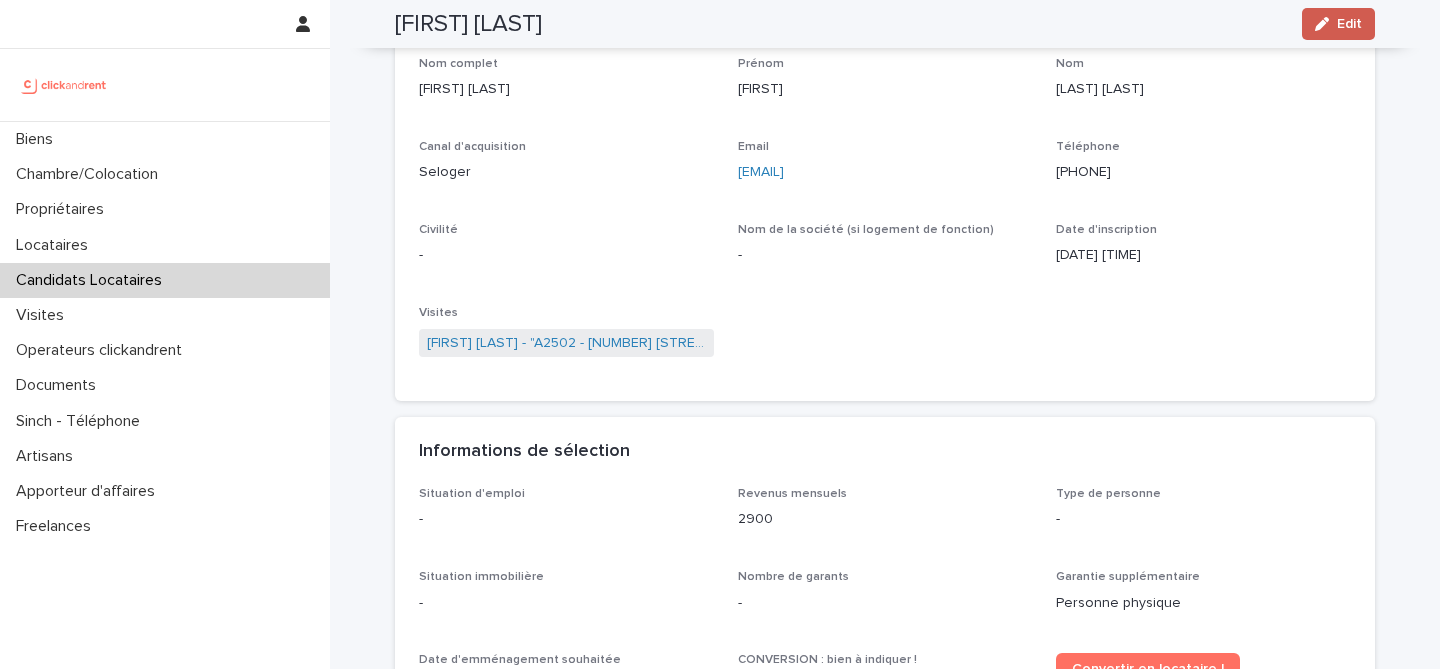 click on "Edit" at bounding box center (1338, 24) 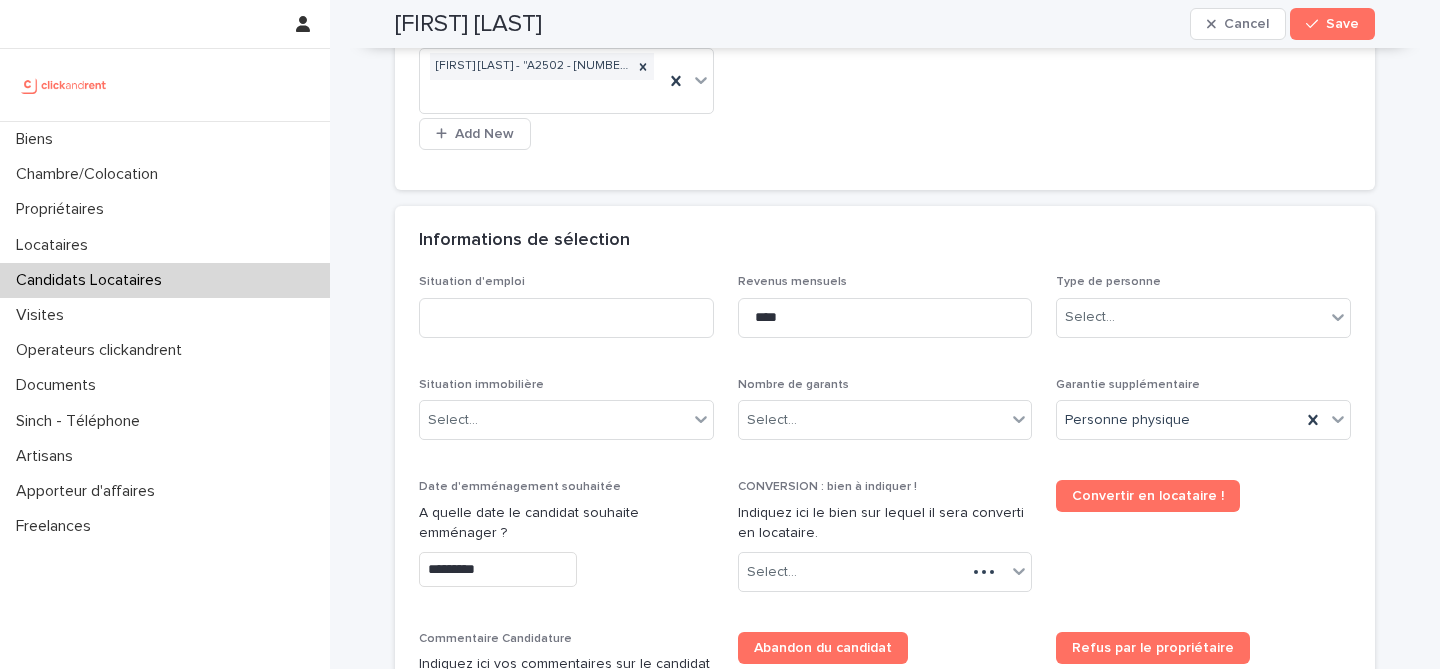 scroll, scrollTop: 696, scrollLeft: 0, axis: vertical 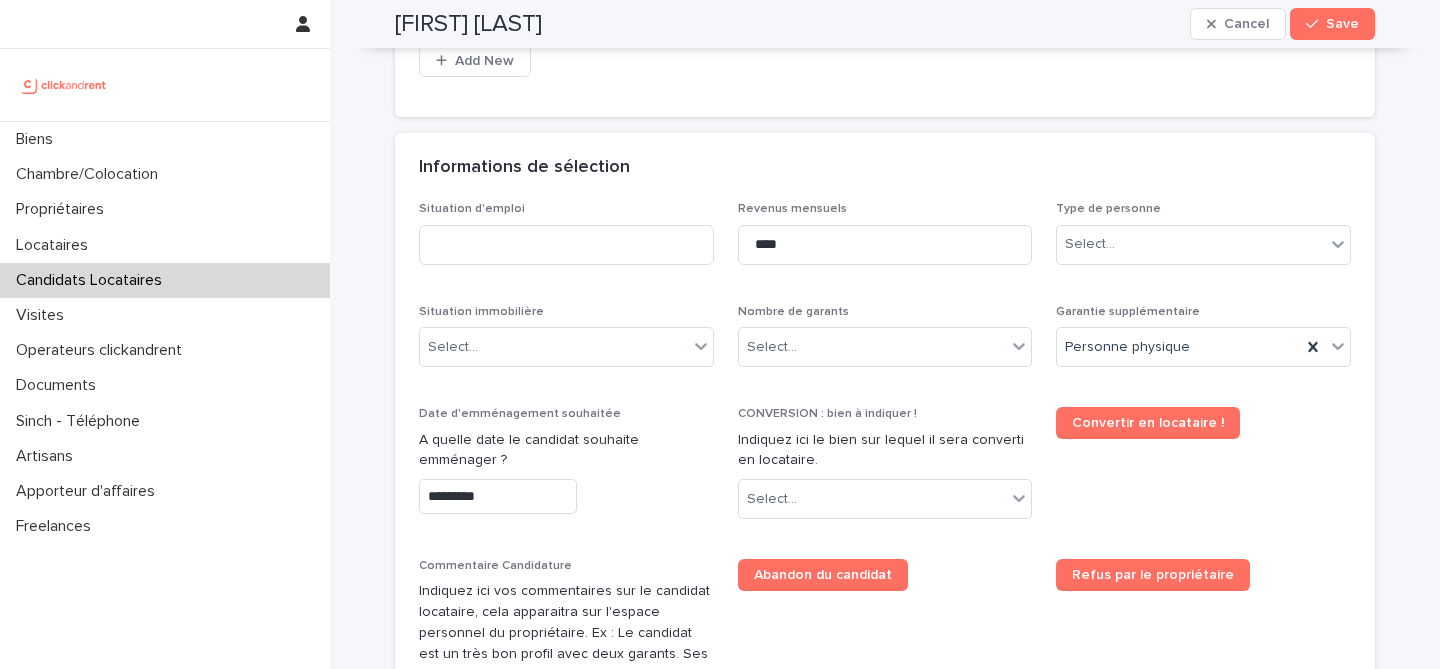 click on "Type de personne Select..." at bounding box center [1203, 241] 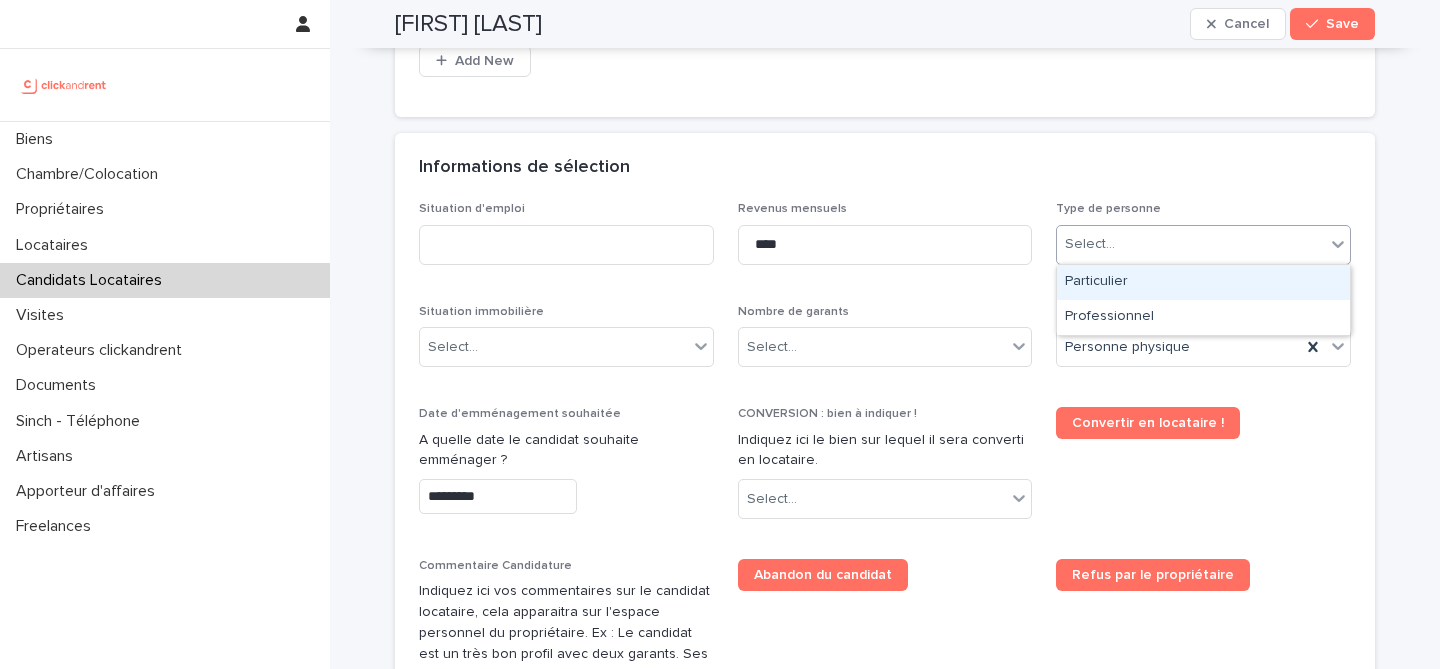 click on "Select..." at bounding box center (1191, 244) 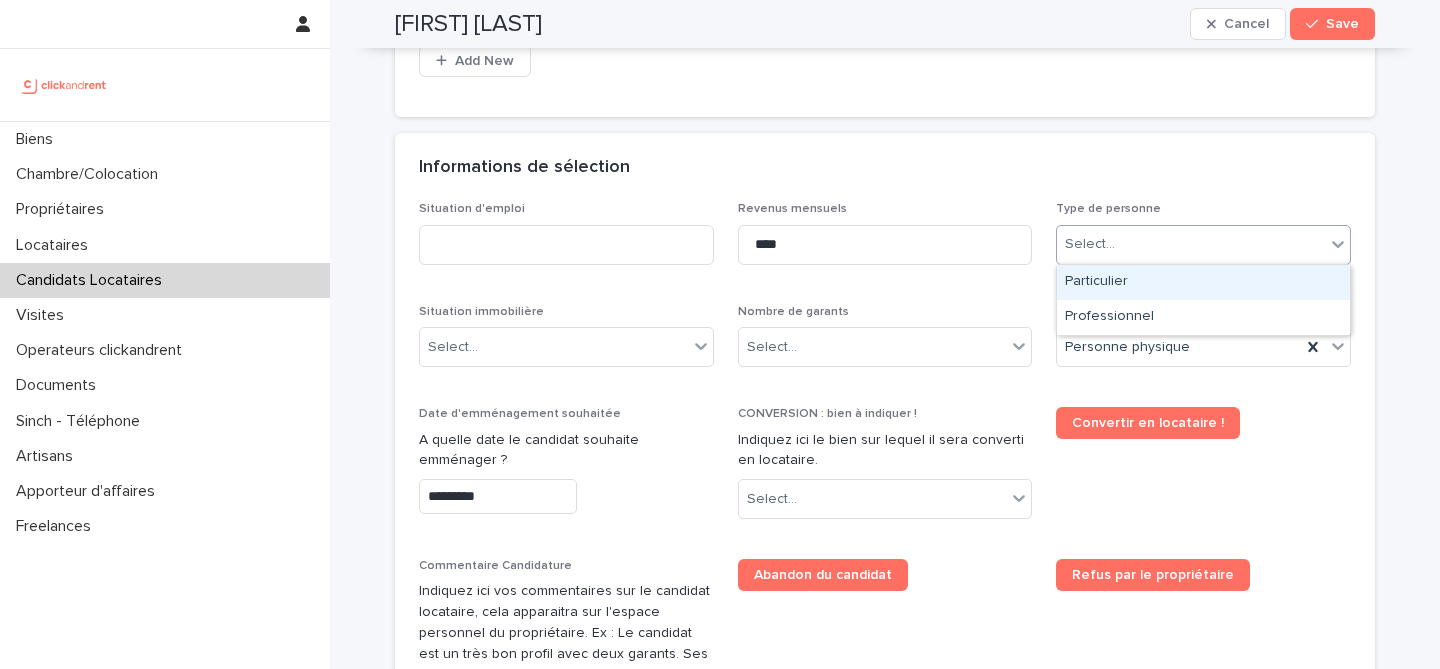 click on "Particulier" at bounding box center [1203, 282] 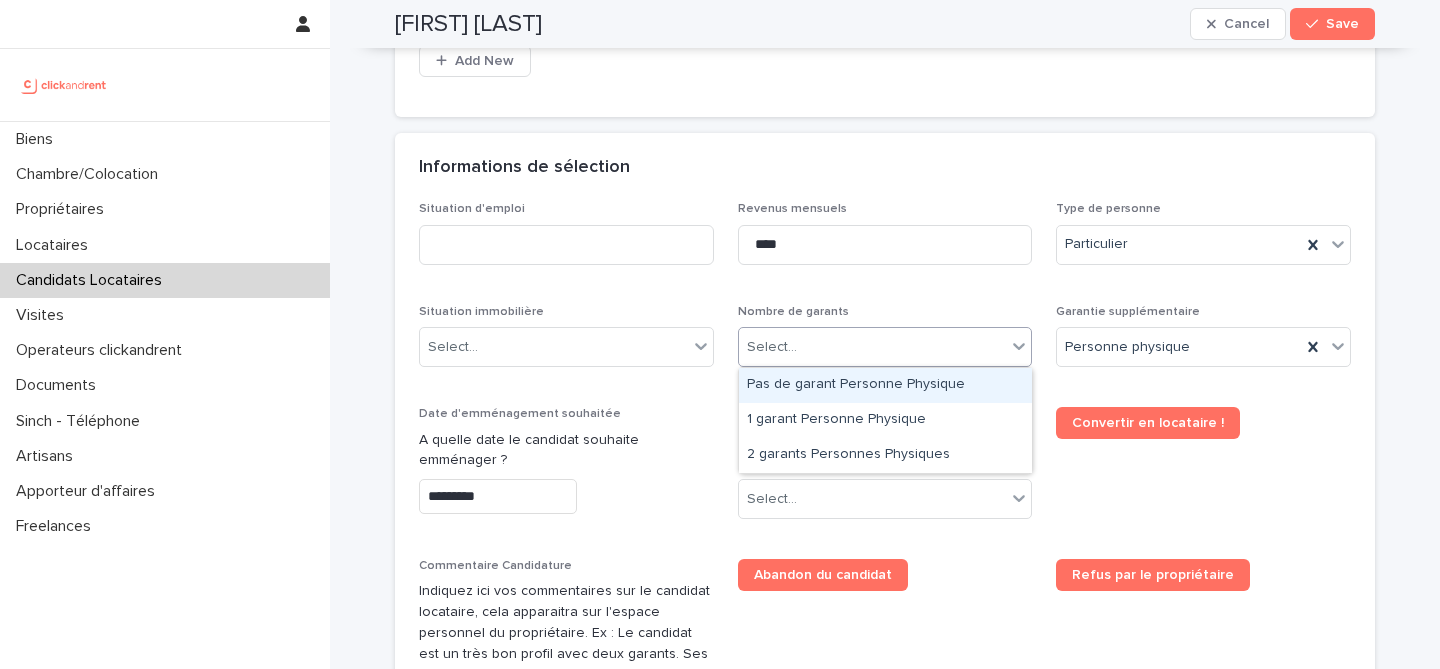 click on "Select..." at bounding box center (873, 347) 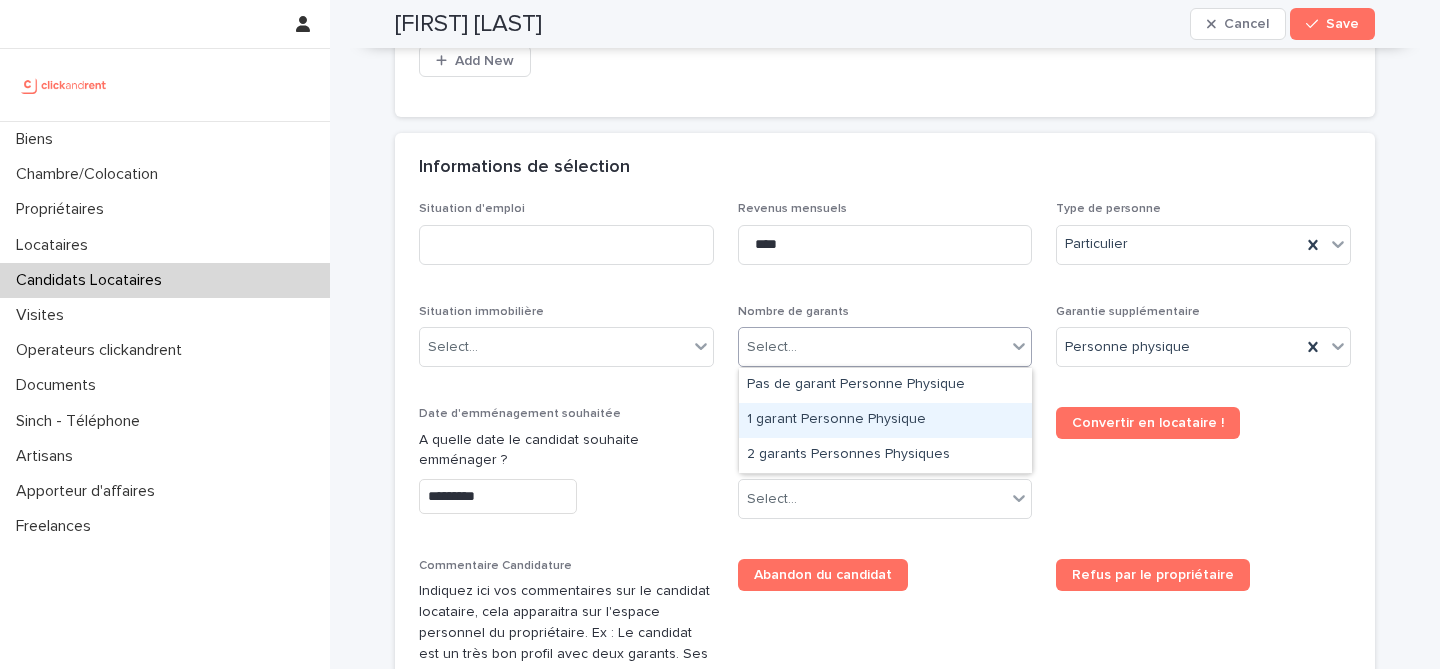 click on "1 garant Personne Physique" at bounding box center (885, 420) 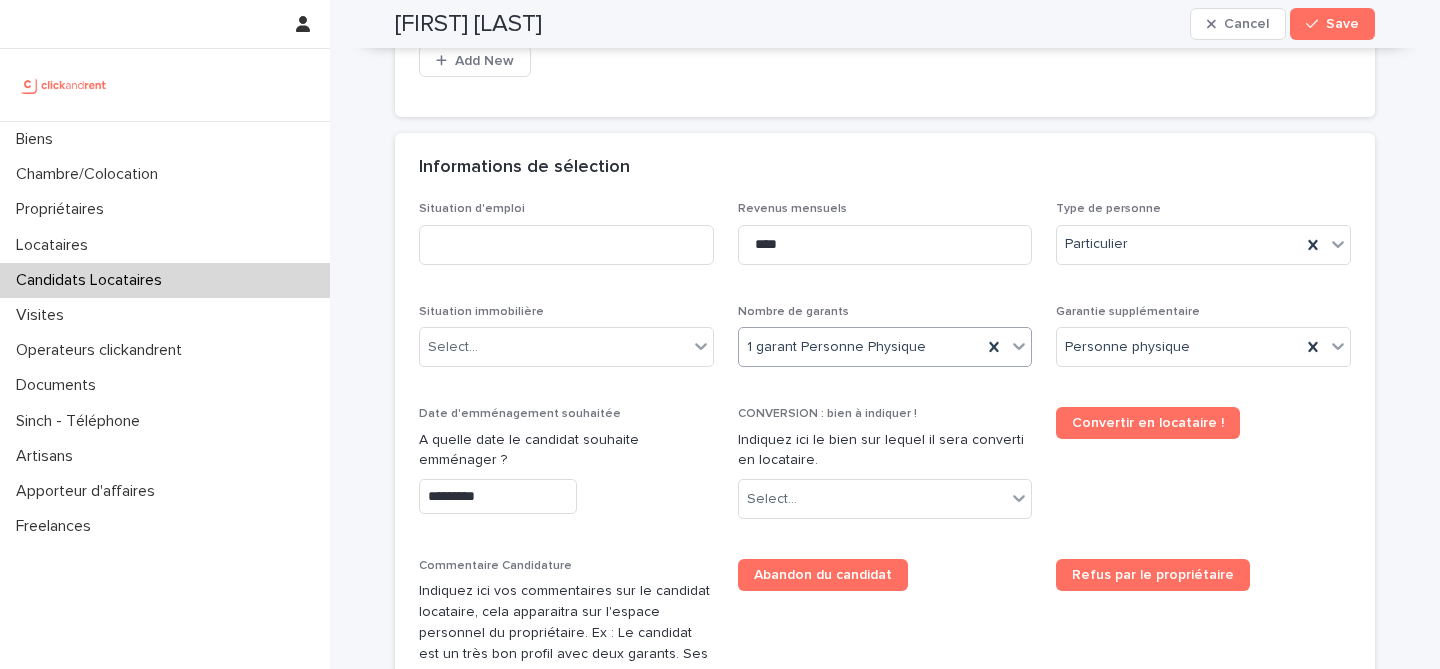 click on "Situation immobilière Select..." at bounding box center [566, 344] 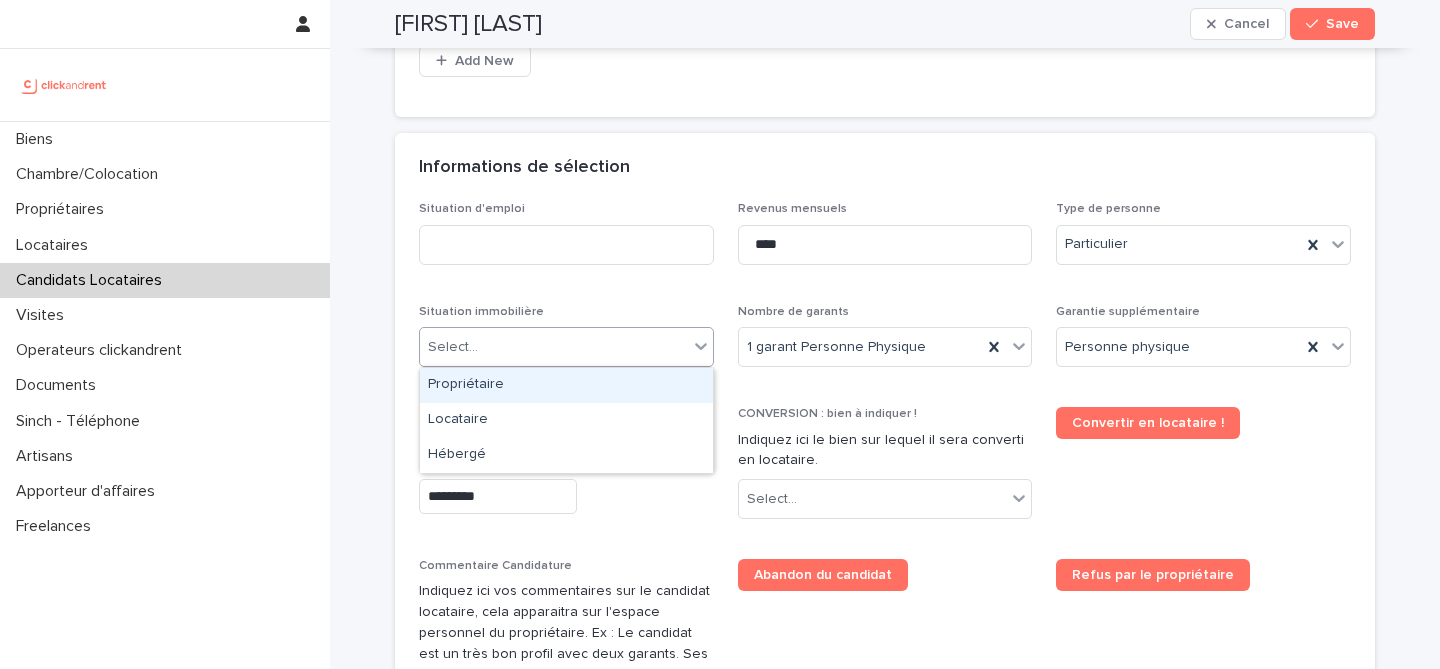click on "Select..." at bounding box center (554, 347) 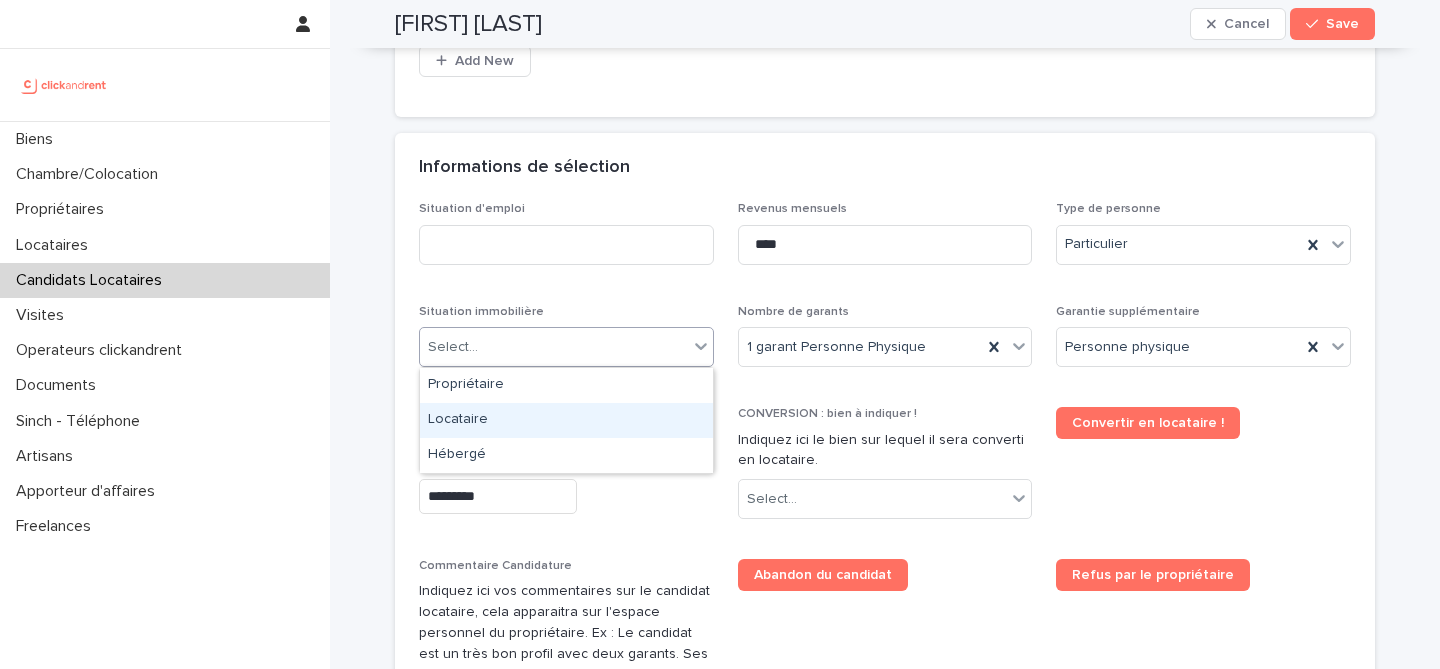 click on "Locataire" at bounding box center [566, 420] 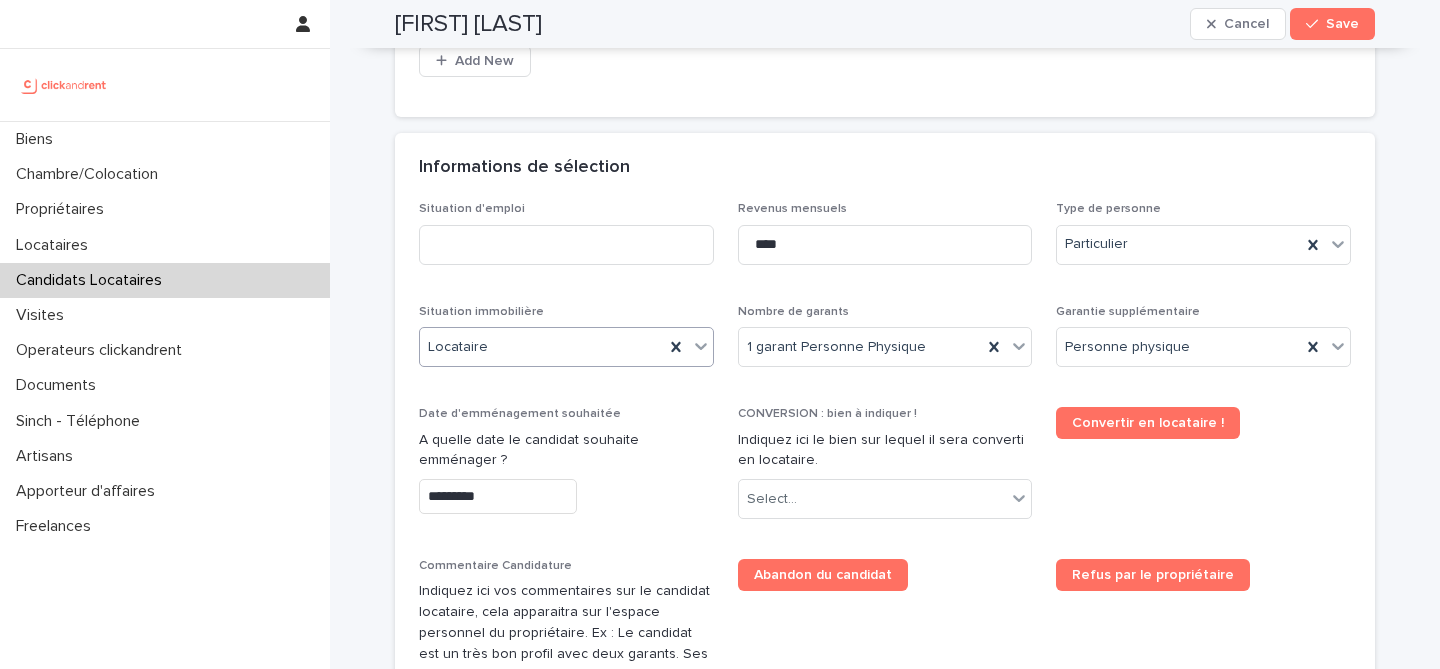 click on "Situation immobilière" at bounding box center [566, 312] 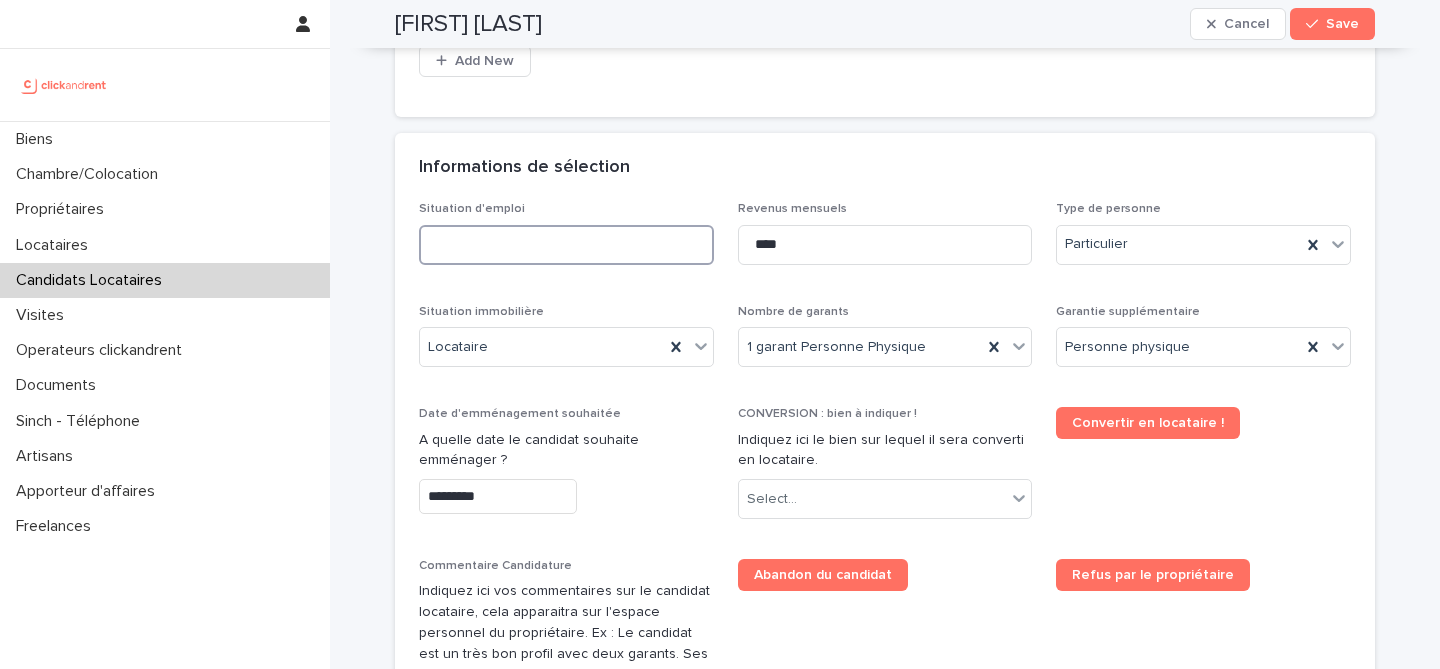 click at bounding box center (566, 245) 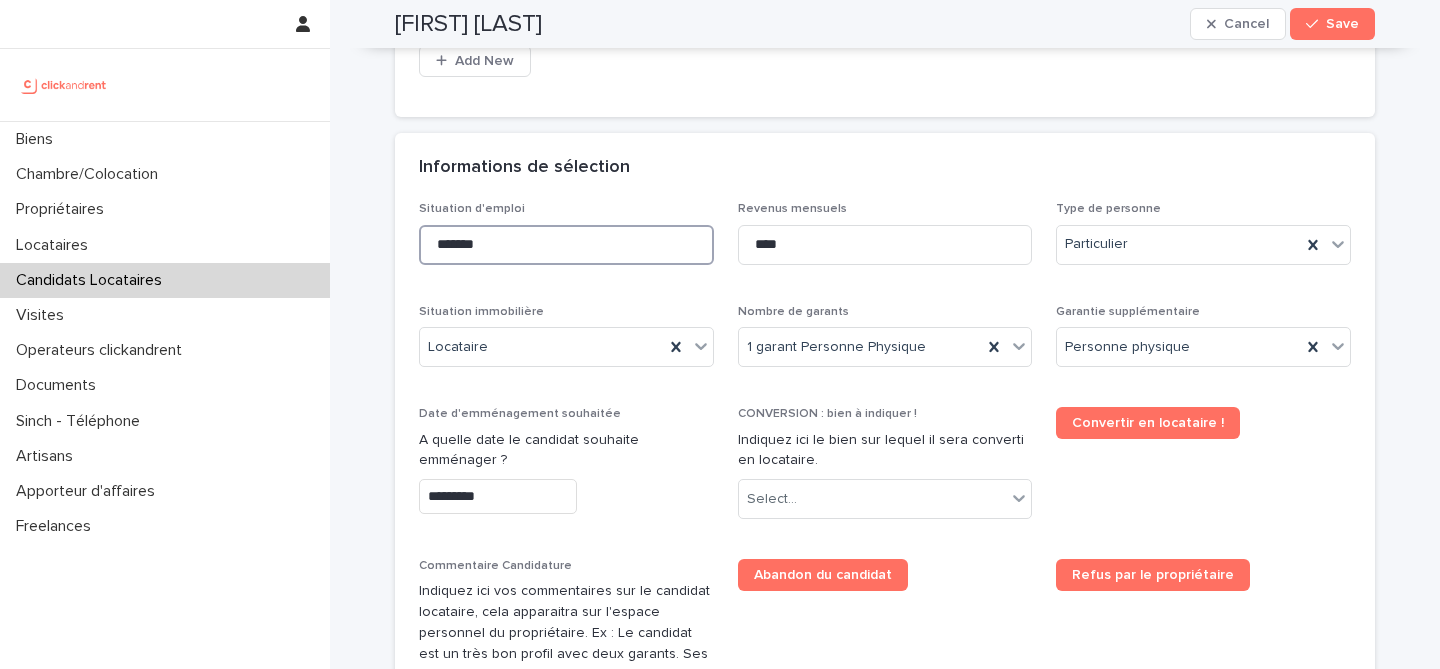 type on "*******" 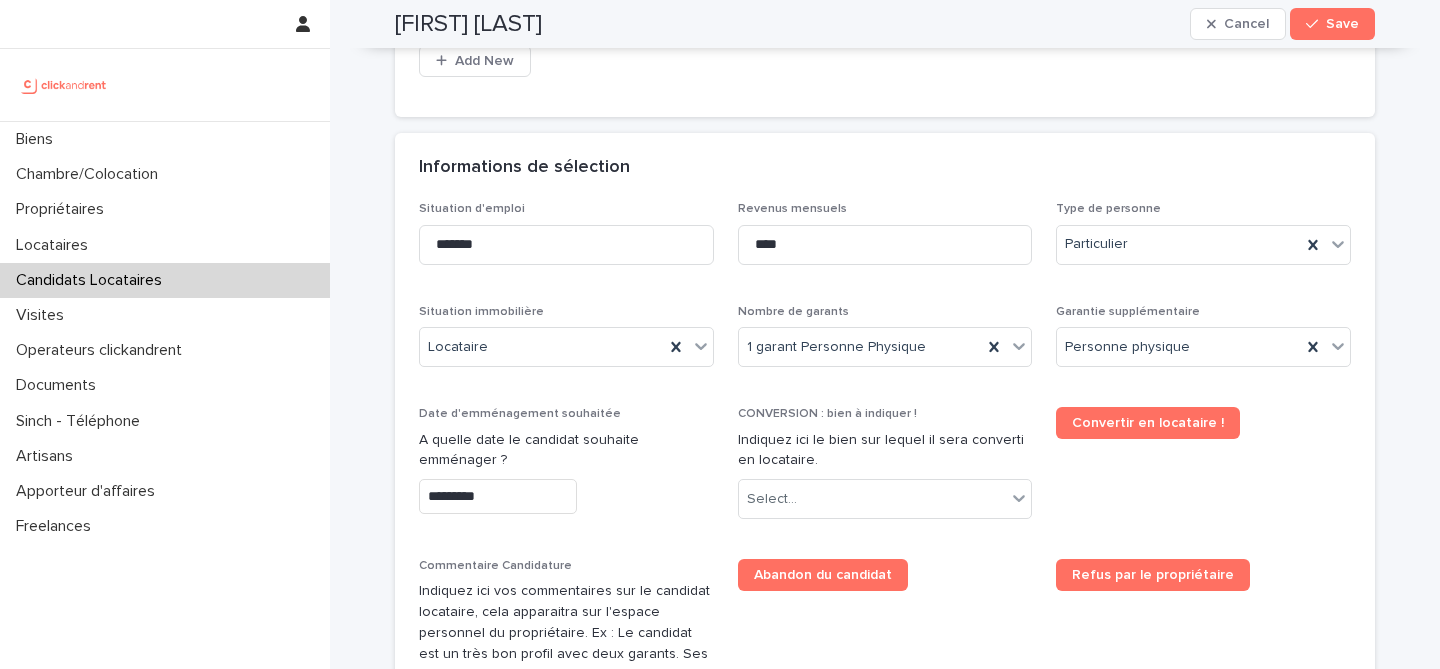 click on "Informations de sélection" at bounding box center [885, 168] 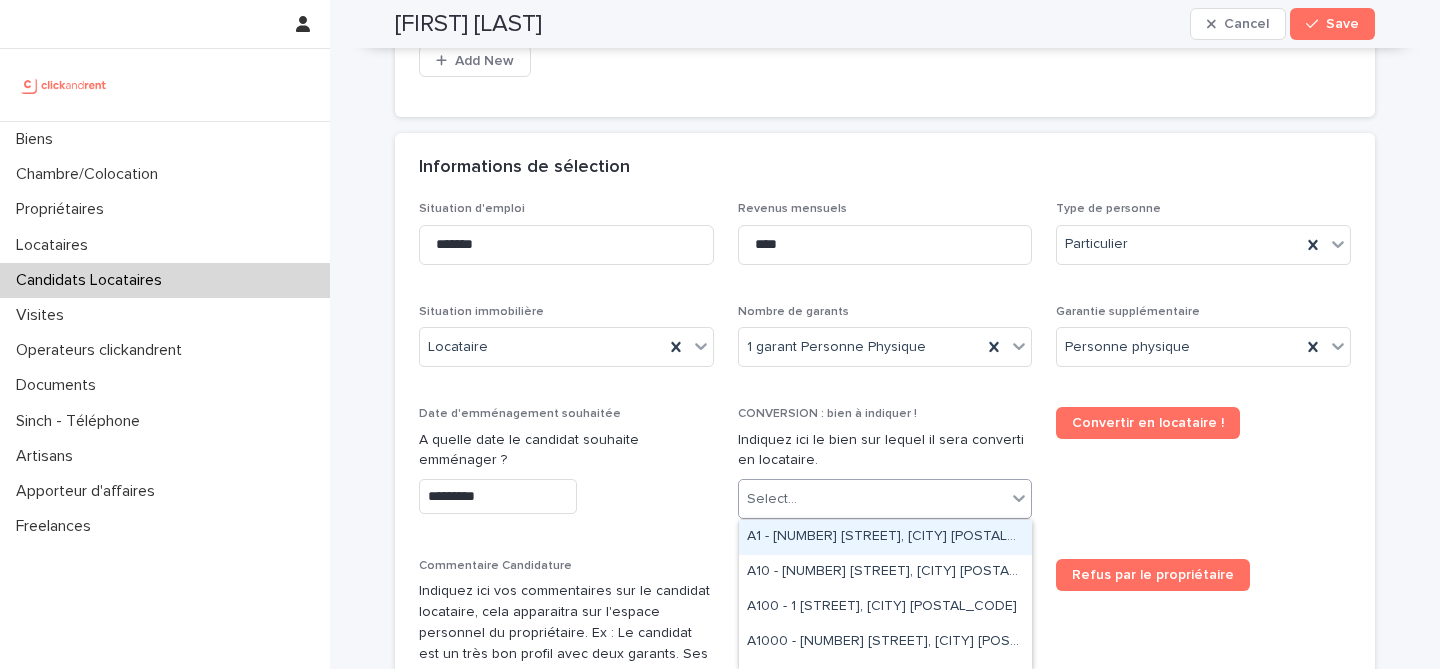 click on "Select..." at bounding box center (873, 499) 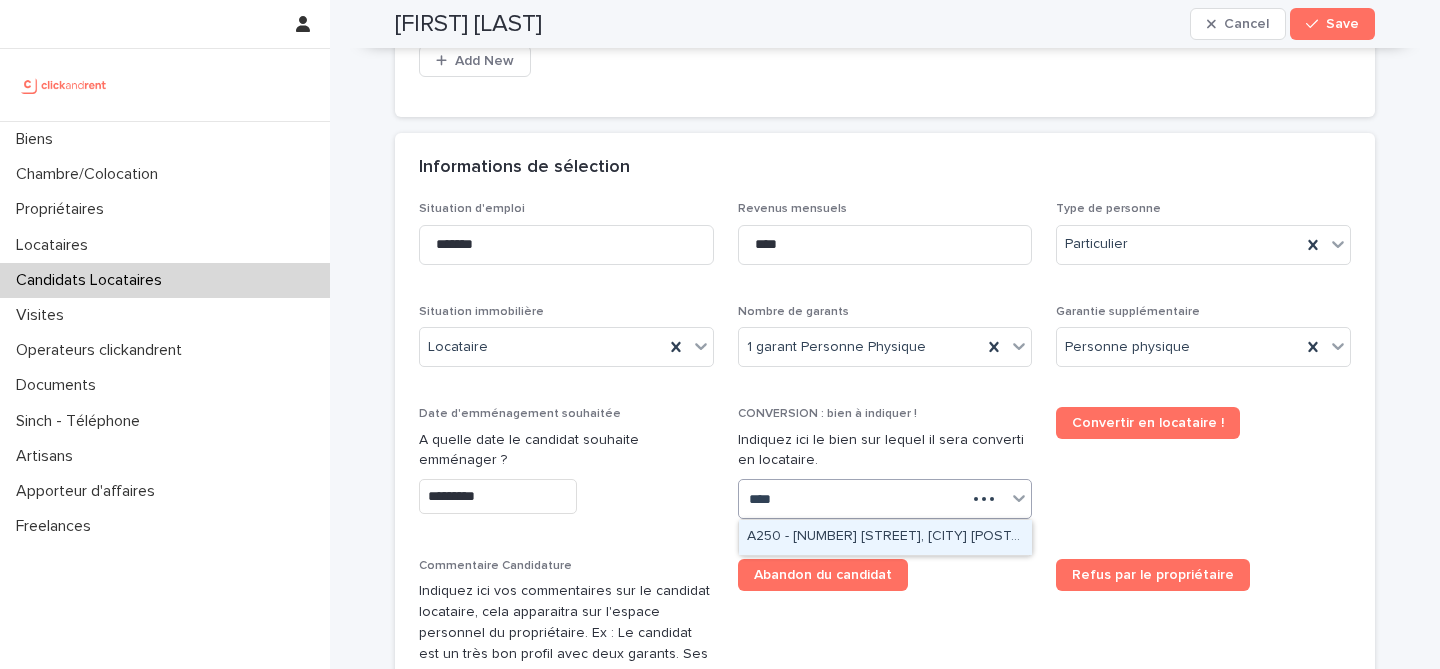 type on "*****" 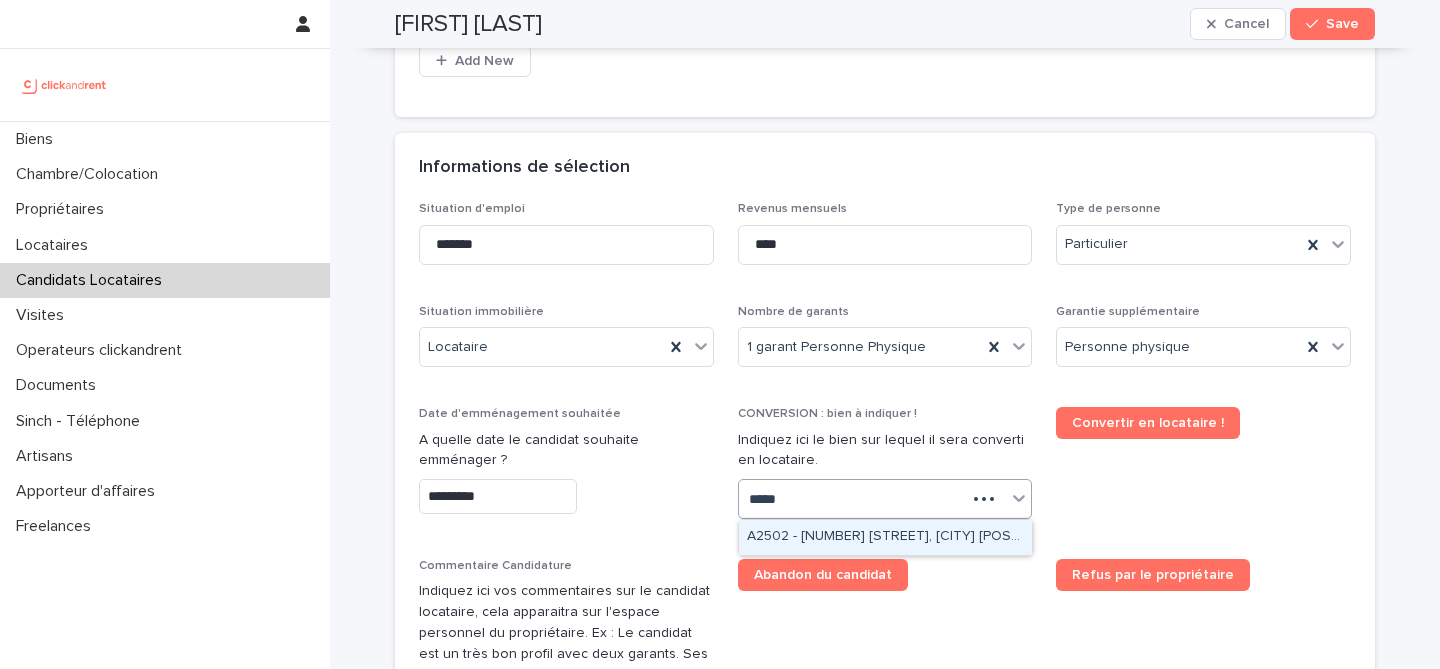 type 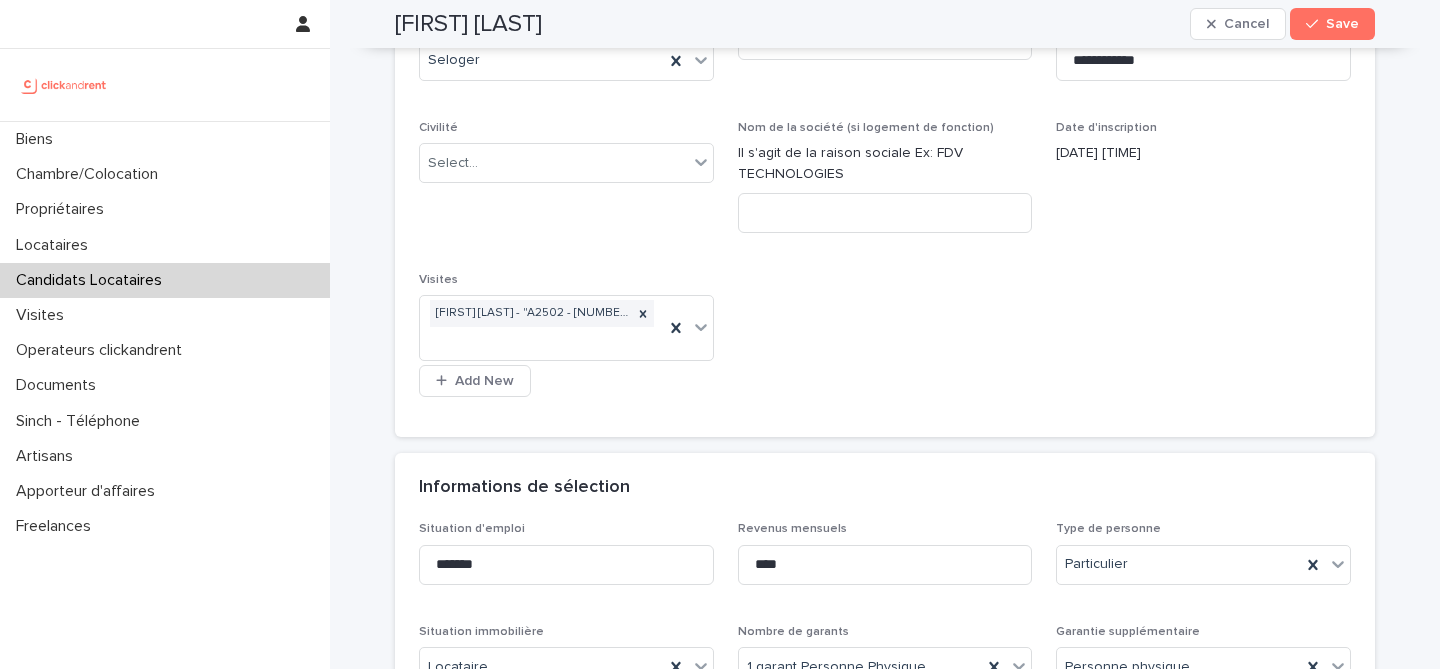 scroll, scrollTop: 368, scrollLeft: 0, axis: vertical 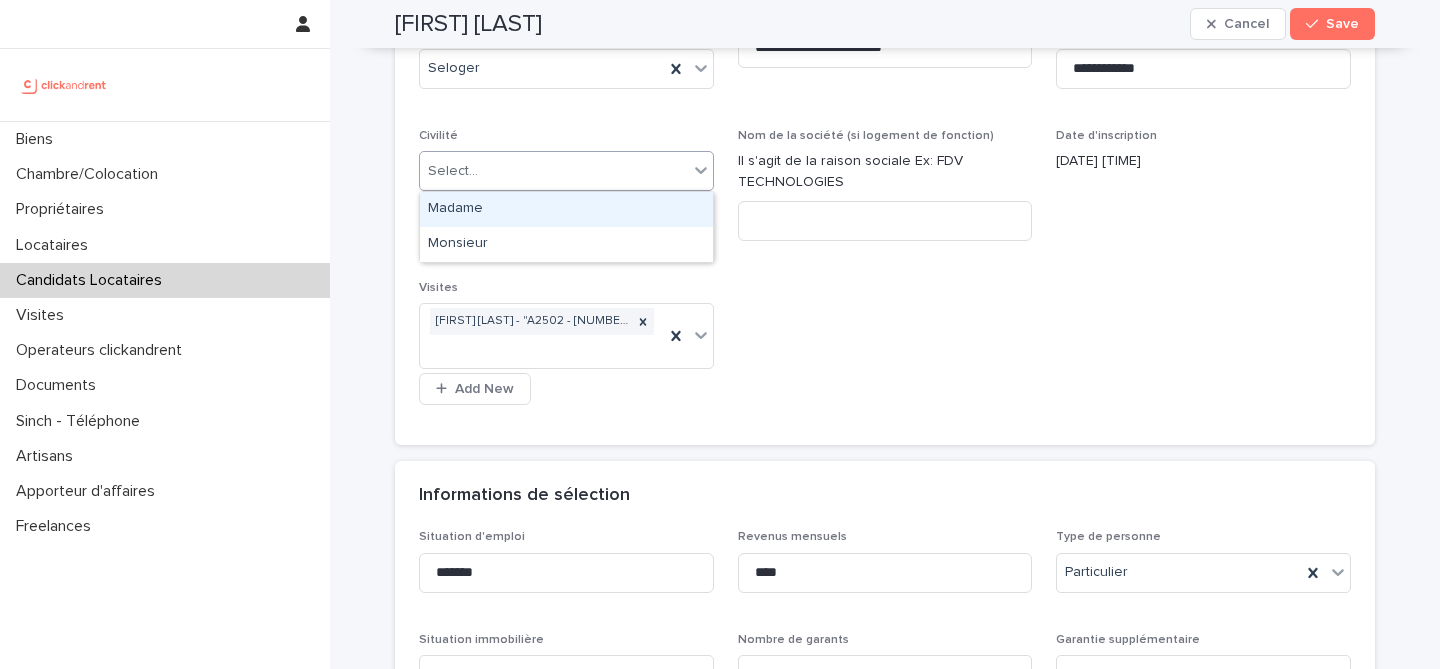 click on "Select..." at bounding box center (554, 171) 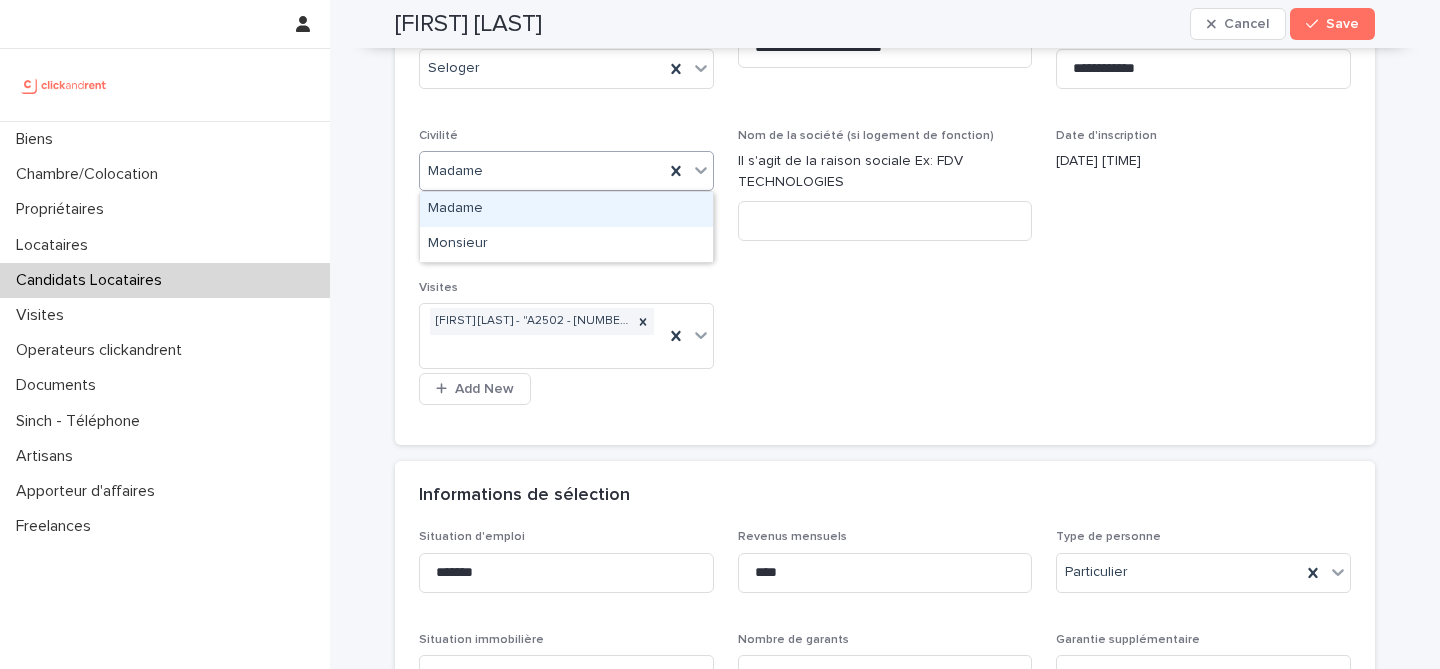 click on "Madame" at bounding box center [542, 171] 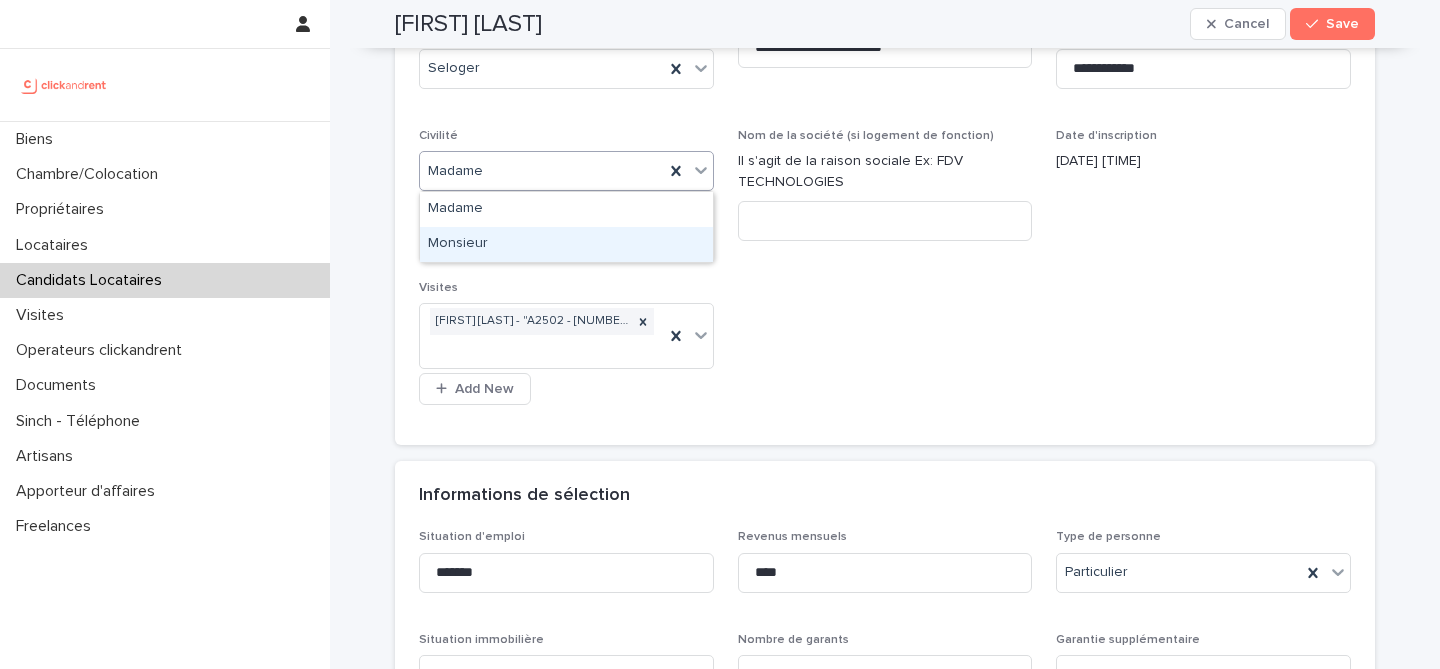 click on "Monsieur" at bounding box center [566, 244] 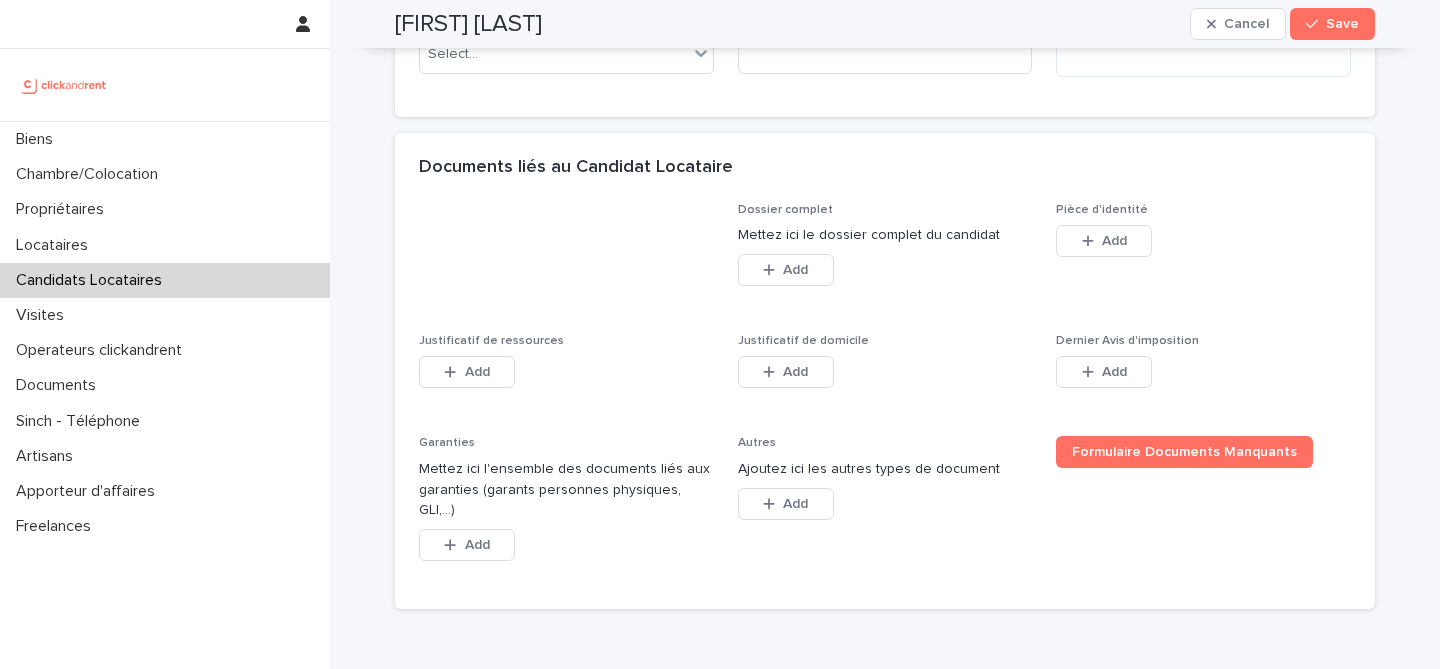 scroll, scrollTop: 1553, scrollLeft: 0, axis: vertical 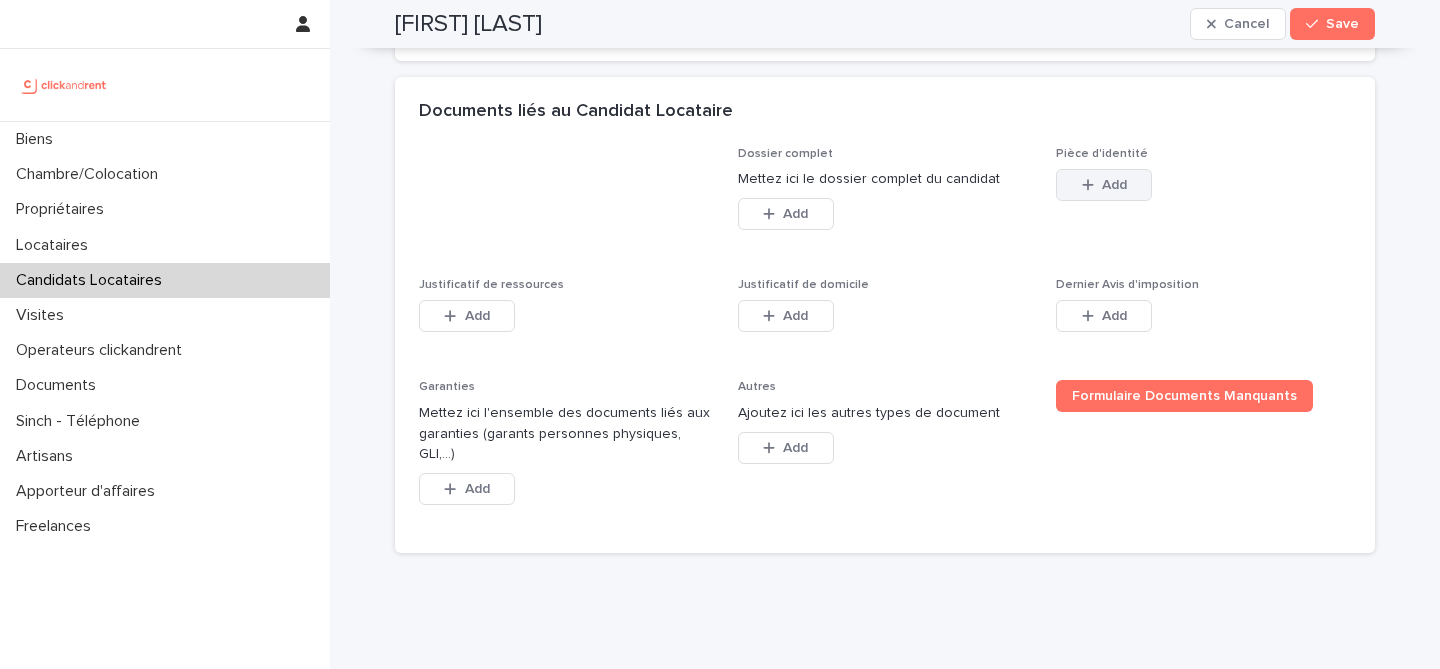 click on "Add" at bounding box center [1104, 185] 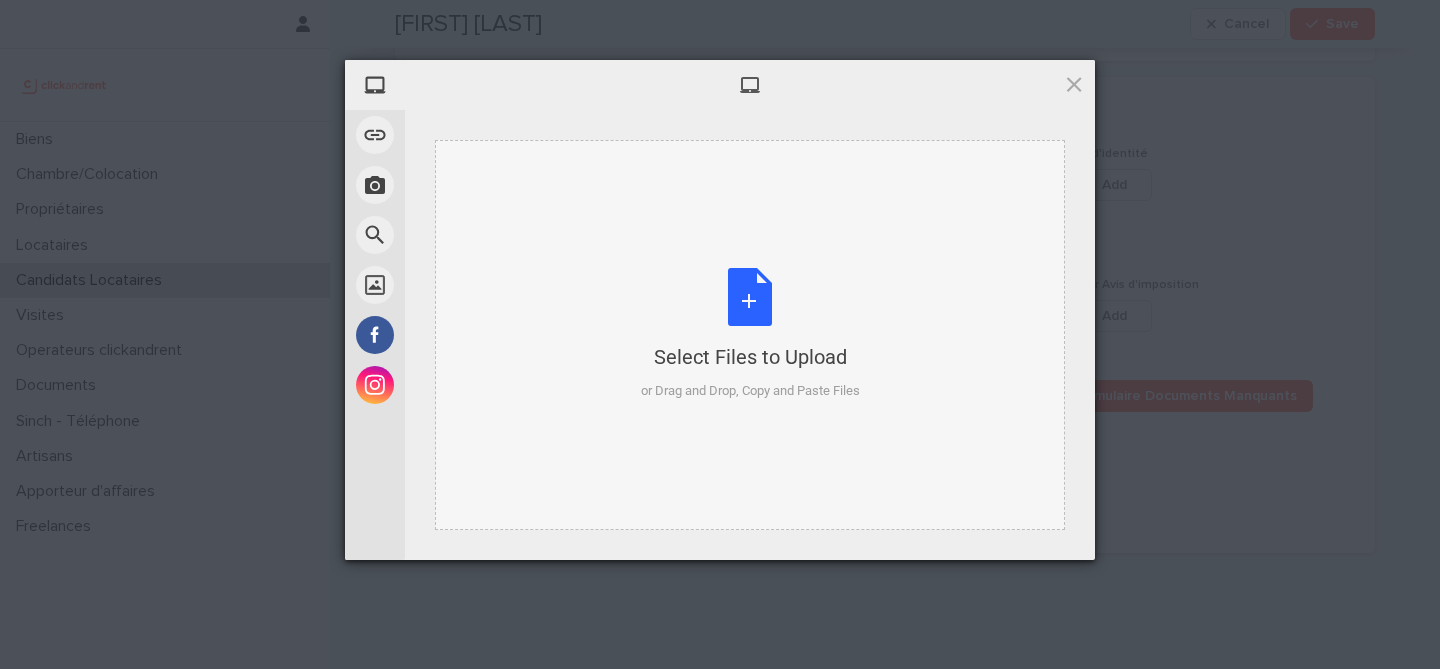 click on "Select Files to Upload
or Drag and Drop, Copy and Paste Files" at bounding box center [750, 334] 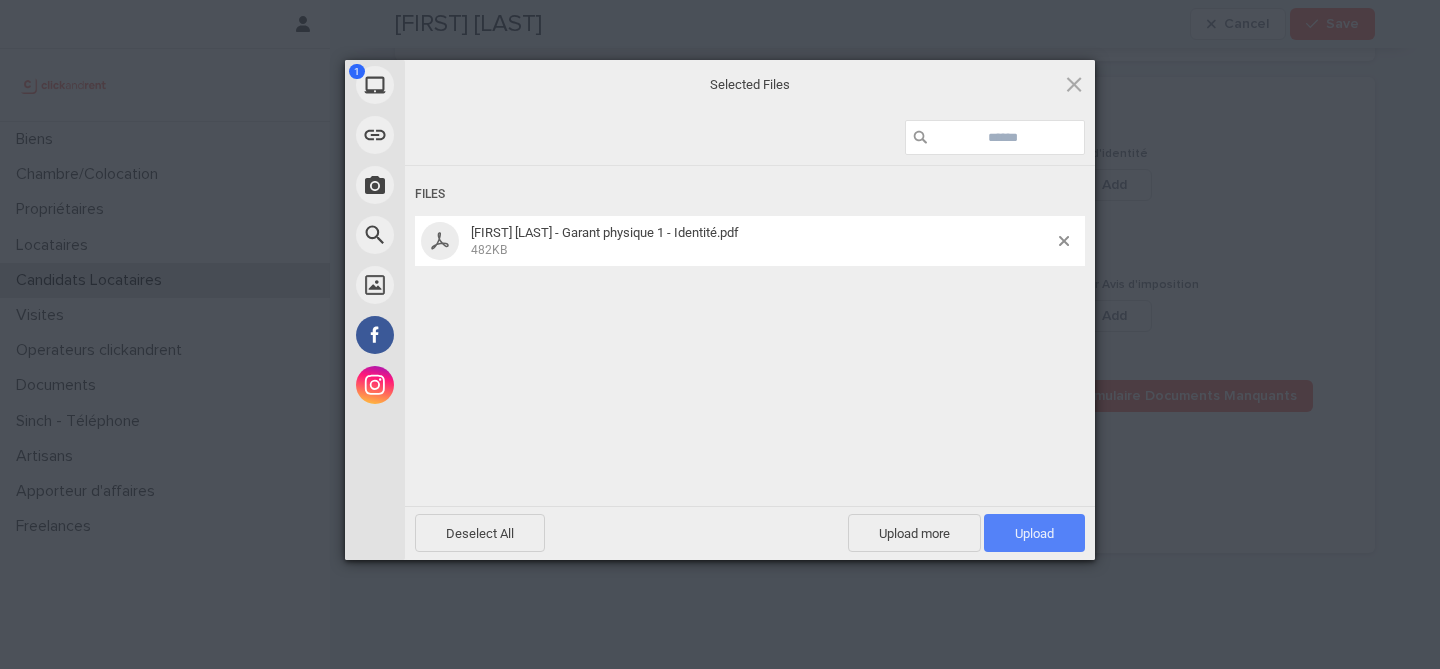 click on "Upload
1" at bounding box center (1034, 533) 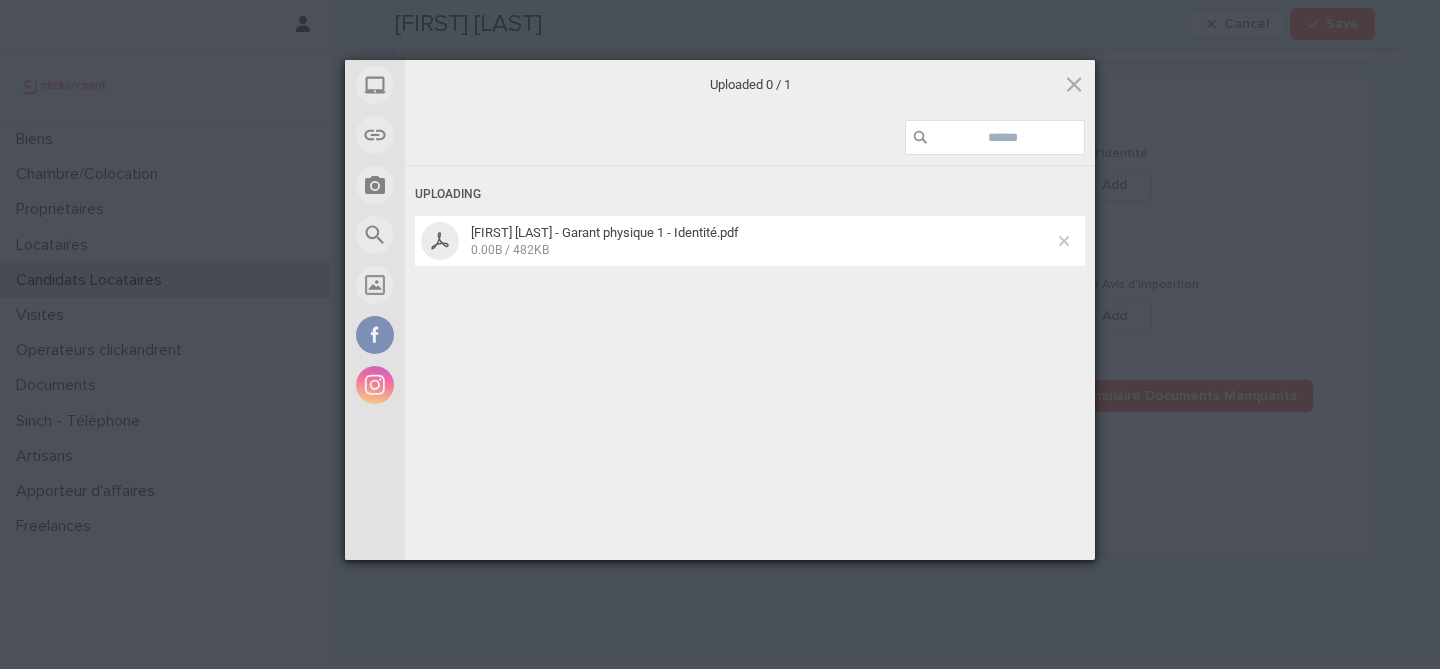 click at bounding box center (1064, 241) 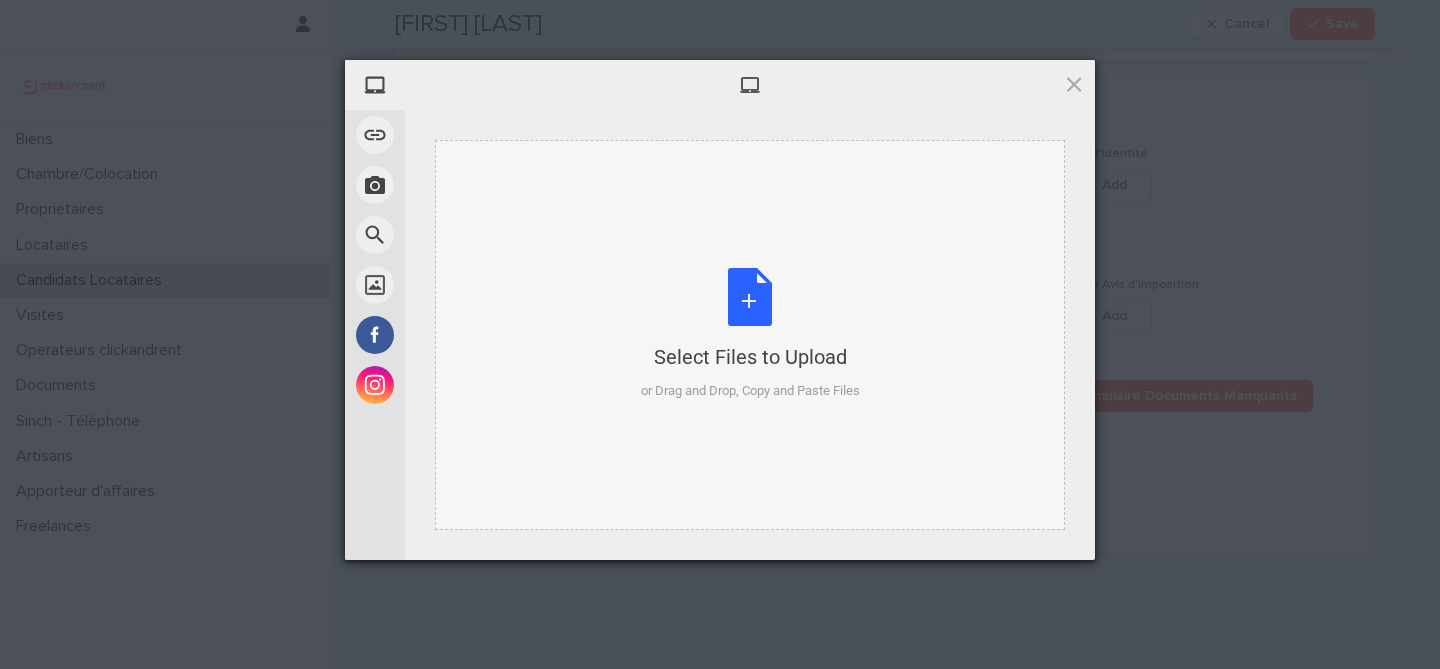 click on "Select Files to Upload
or Drag and Drop, Copy and Paste Files" at bounding box center [750, 334] 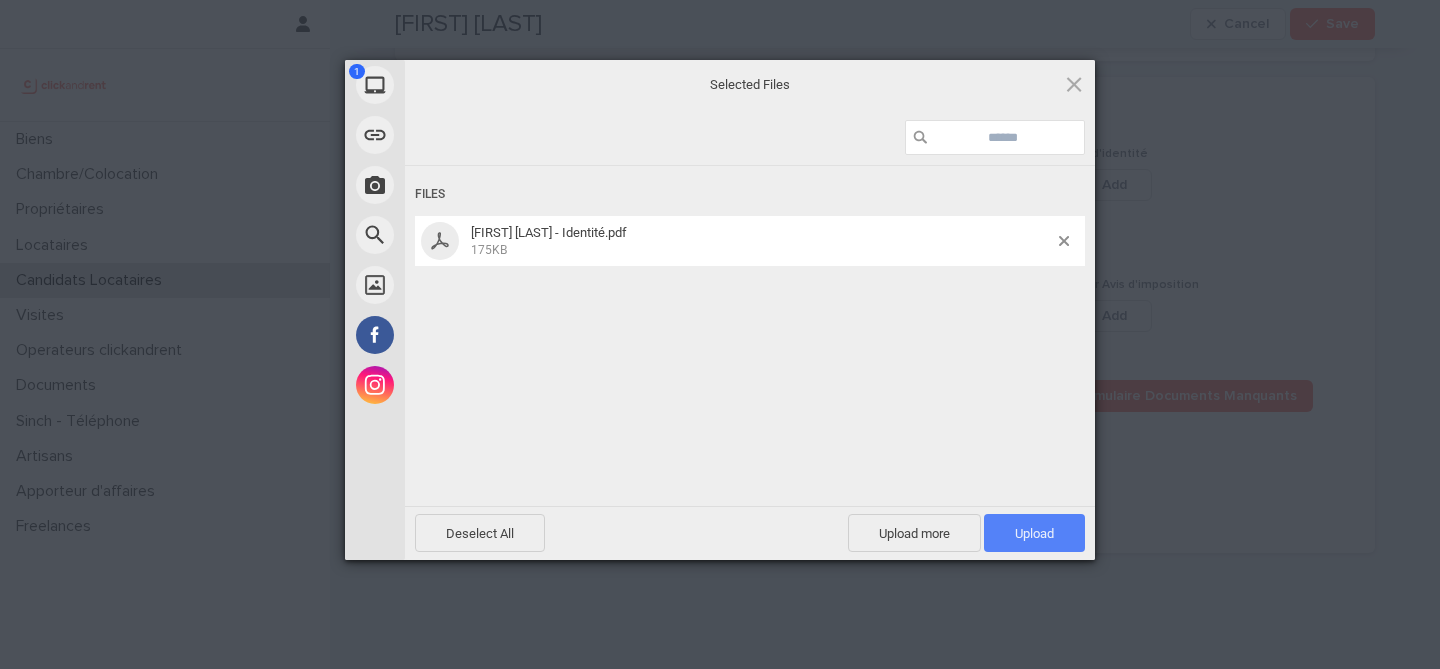 click on "Upload
1" at bounding box center (1034, 533) 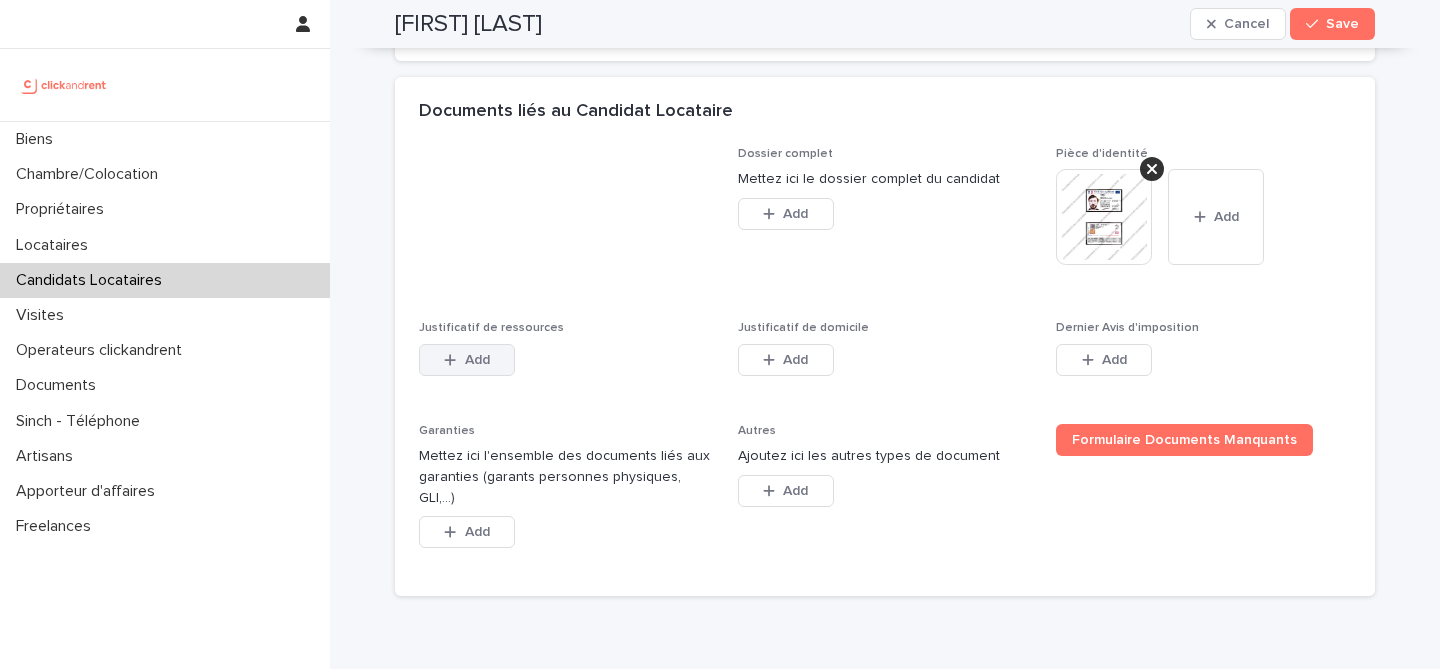 click on "Add" at bounding box center [477, 360] 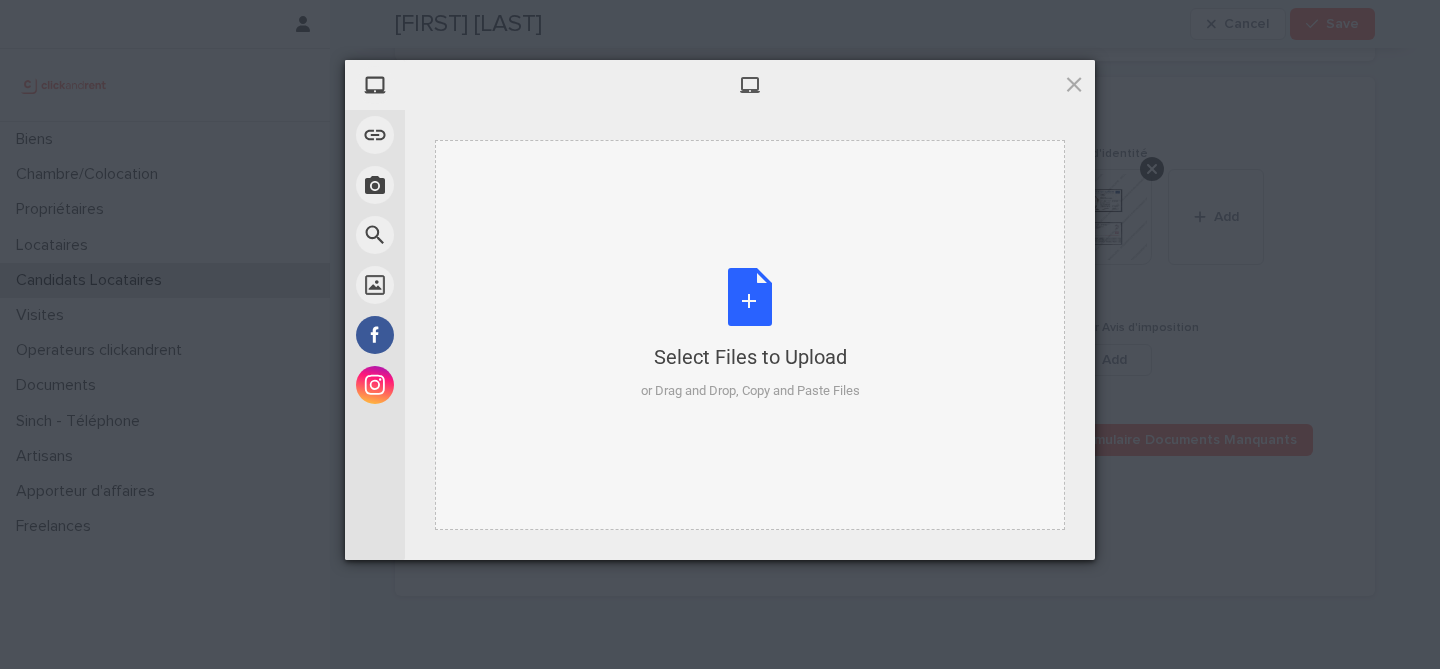 click on "Select Files to Upload
or Drag and Drop, Copy and Paste Files" at bounding box center (750, 334) 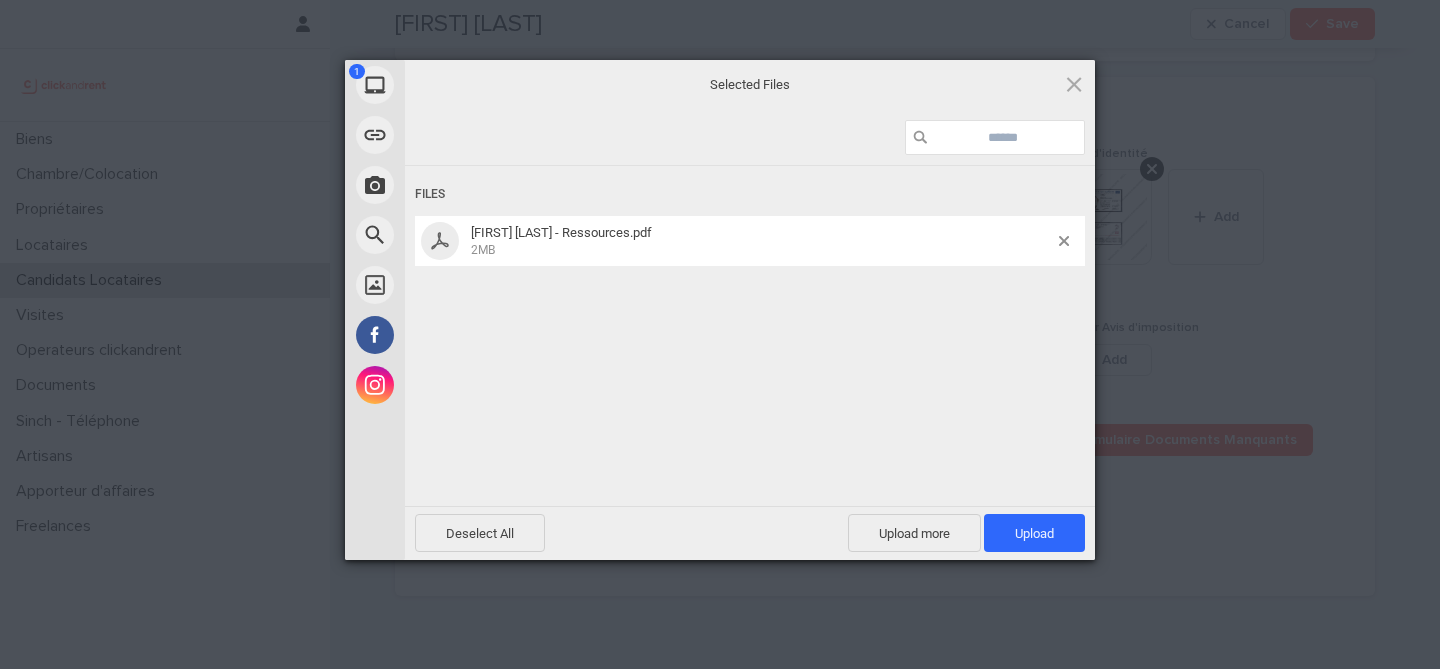 click on "Deselect All
Upload more
Upload
1" at bounding box center [750, 533] 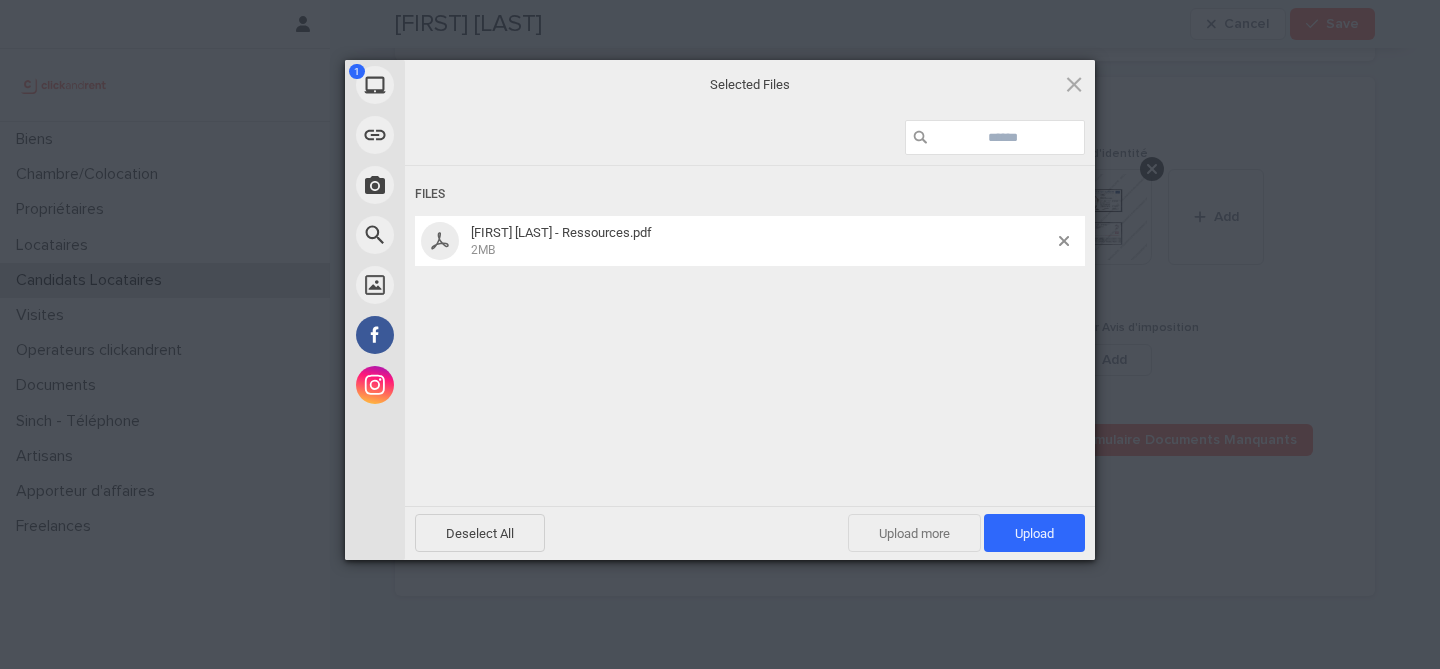 click on "Upload more" at bounding box center (914, 533) 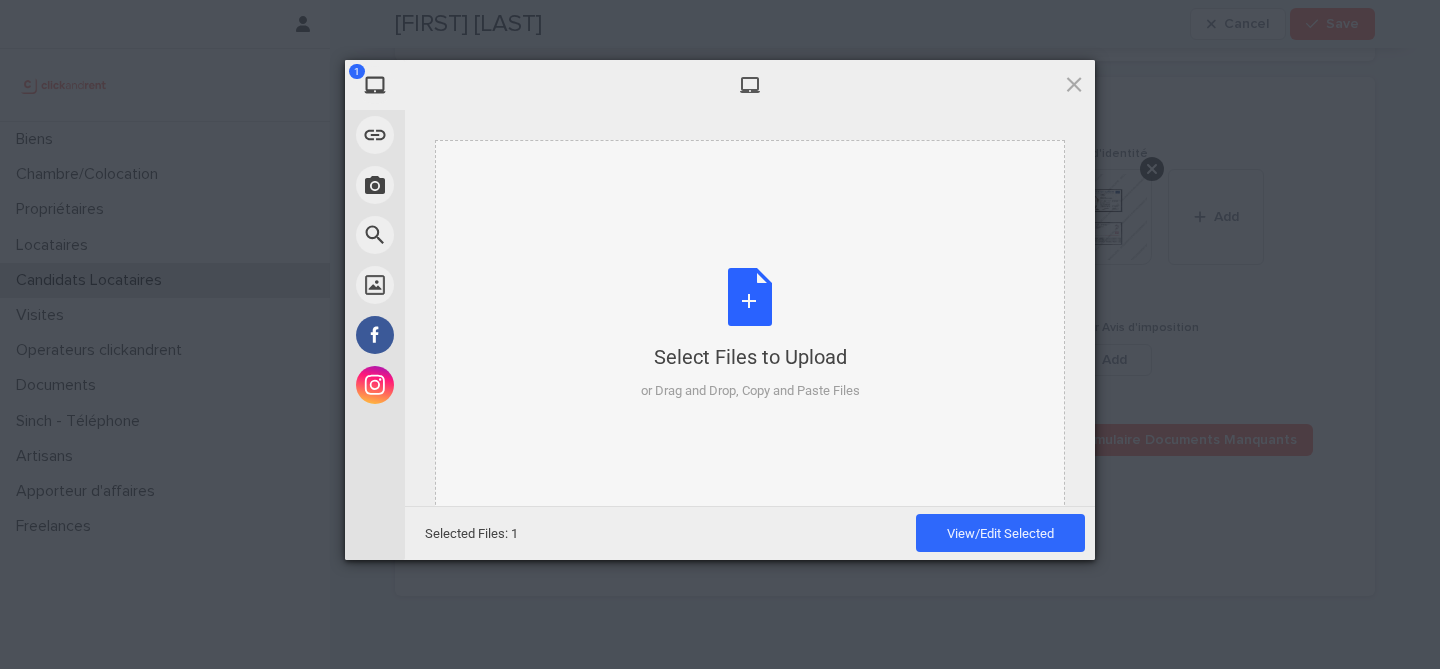 click on "Select Files to Upload
or Drag and Drop, Copy and Paste Files" at bounding box center (750, 334) 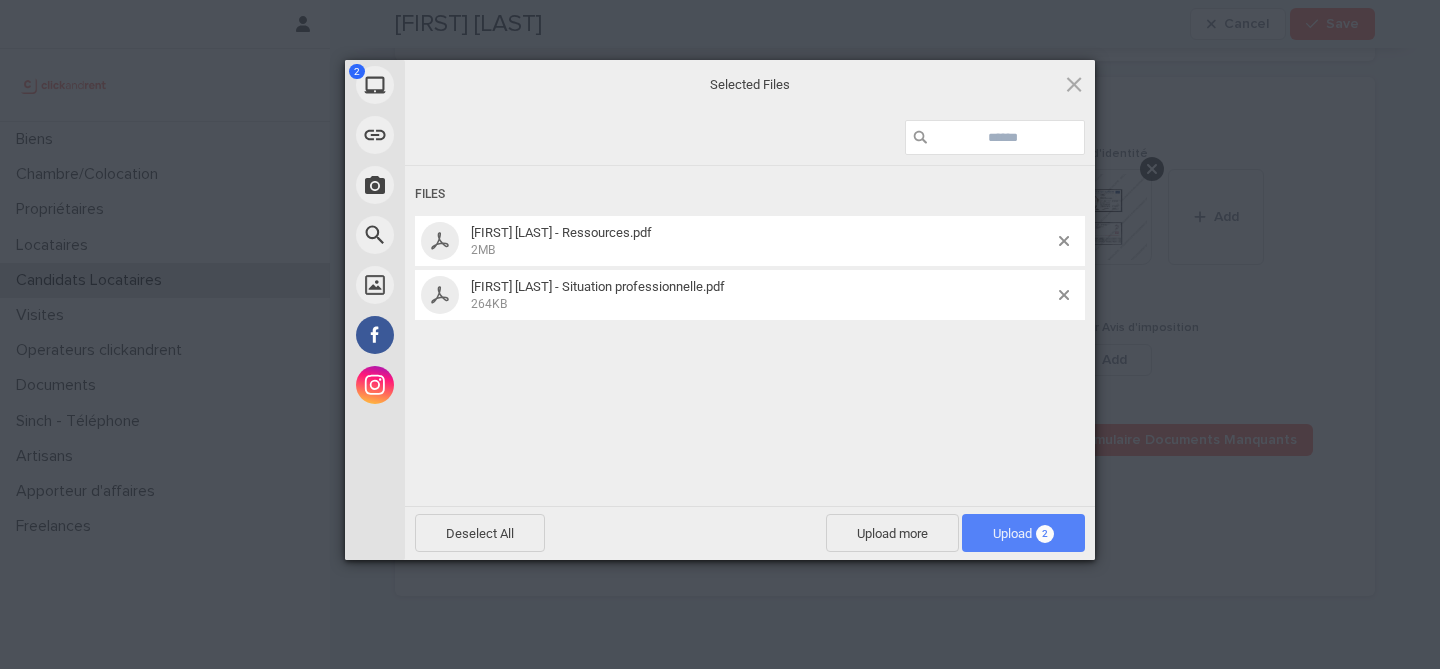 click on "Upload
2" at bounding box center (1023, 533) 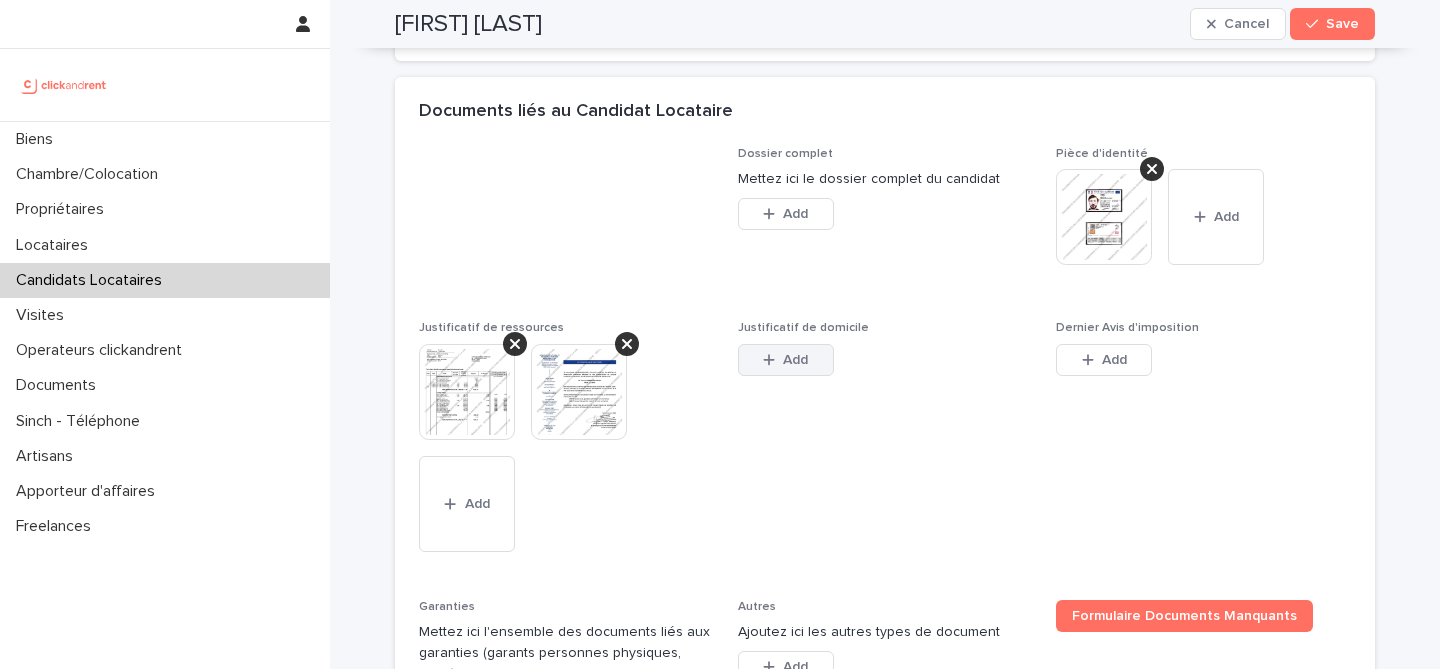 click on "Add" at bounding box center [795, 360] 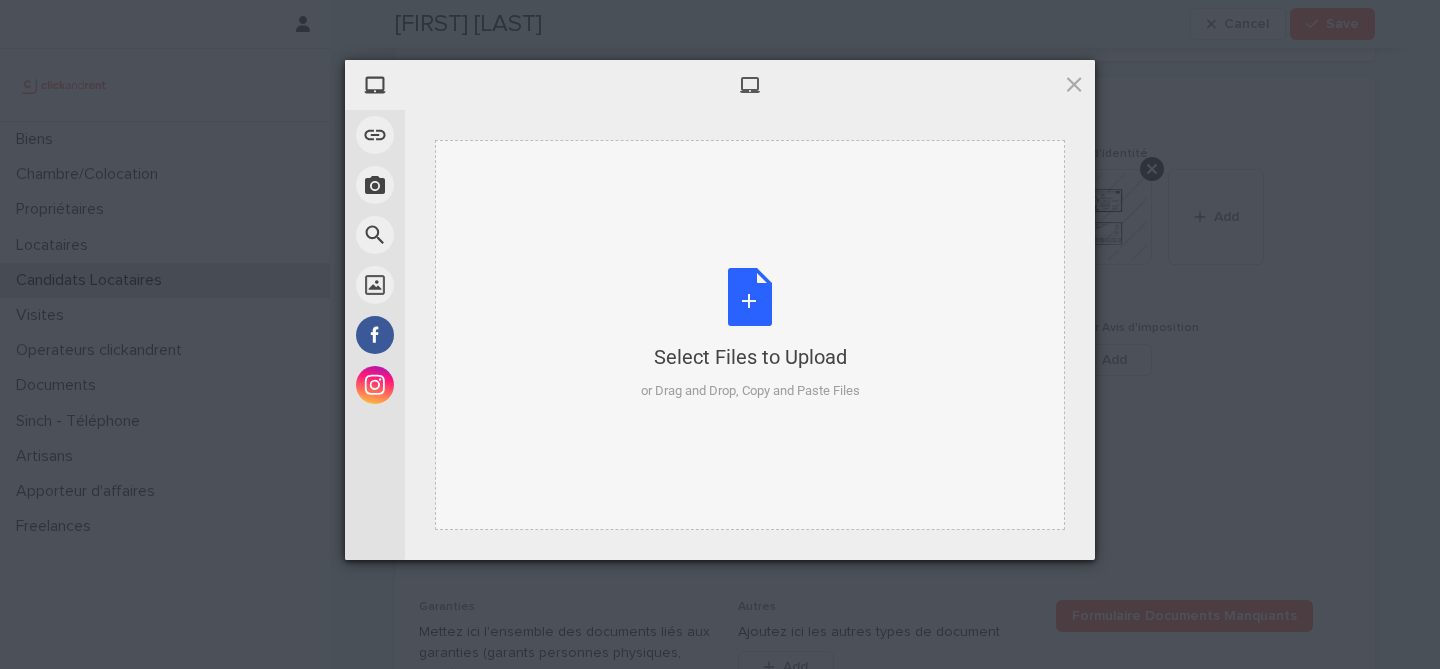 click on "Select Files to Upload
or Drag and Drop, Copy and Paste Files" at bounding box center [750, 334] 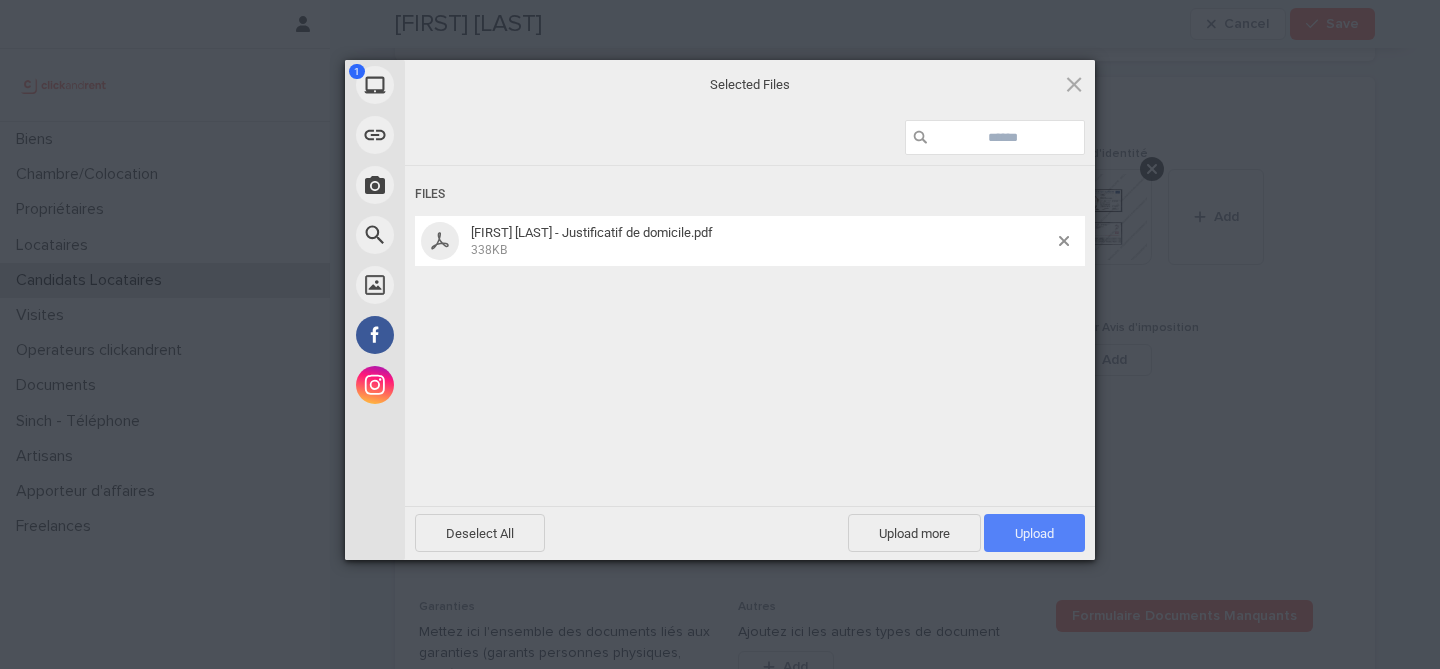click on "Upload
1" at bounding box center [1034, 533] 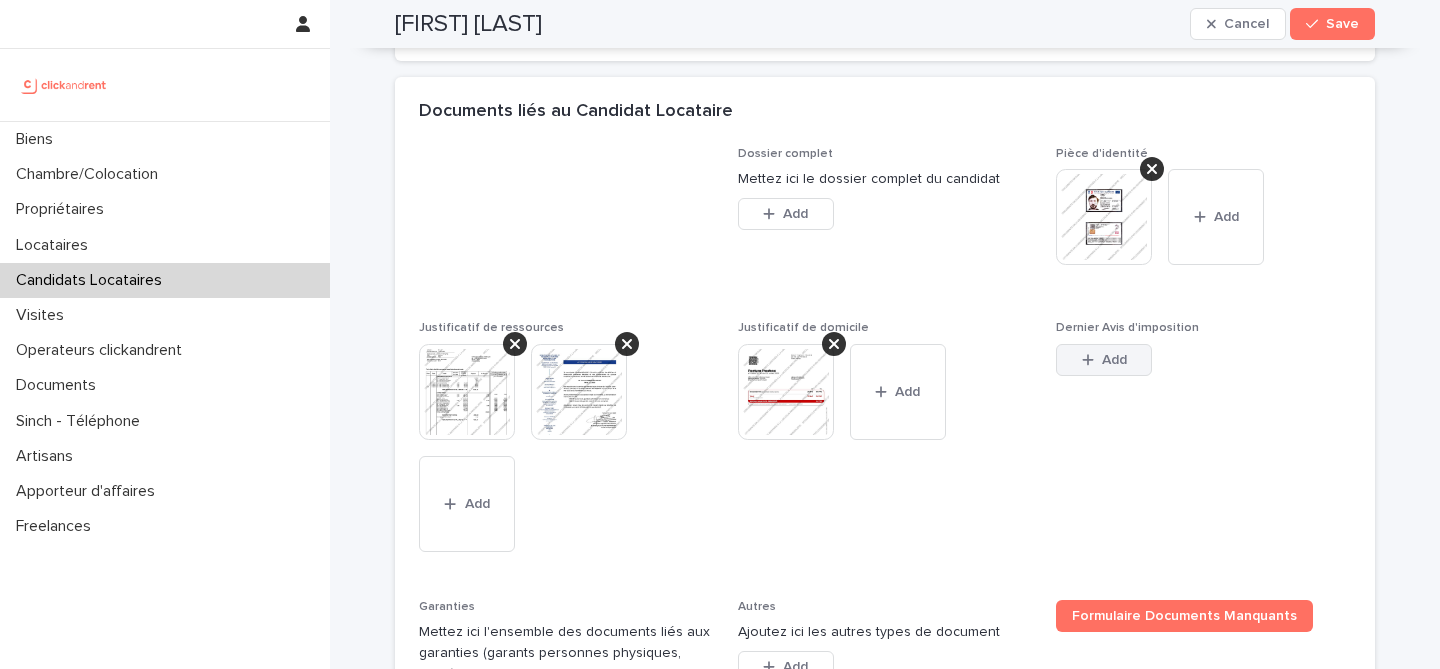 click on "Add" at bounding box center [1114, 360] 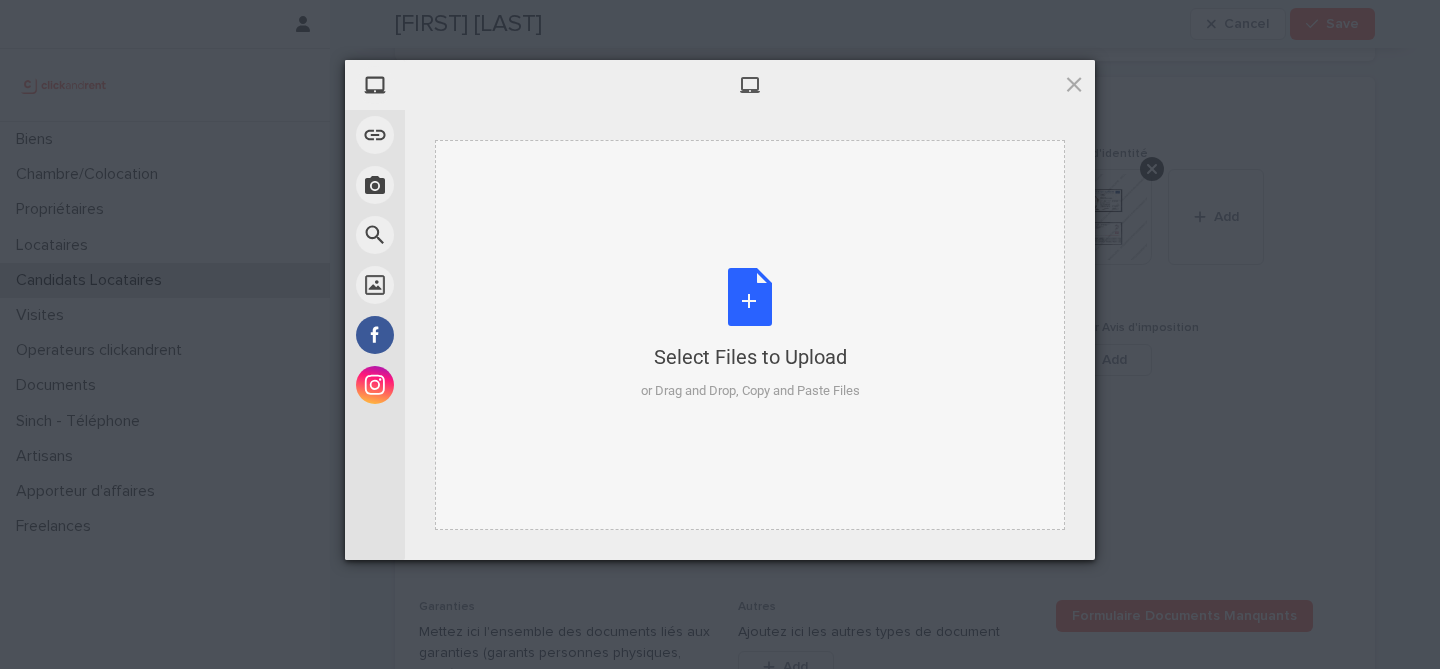 click on "Select Files to Upload
or Drag and Drop, Copy and Paste Files" at bounding box center [750, 334] 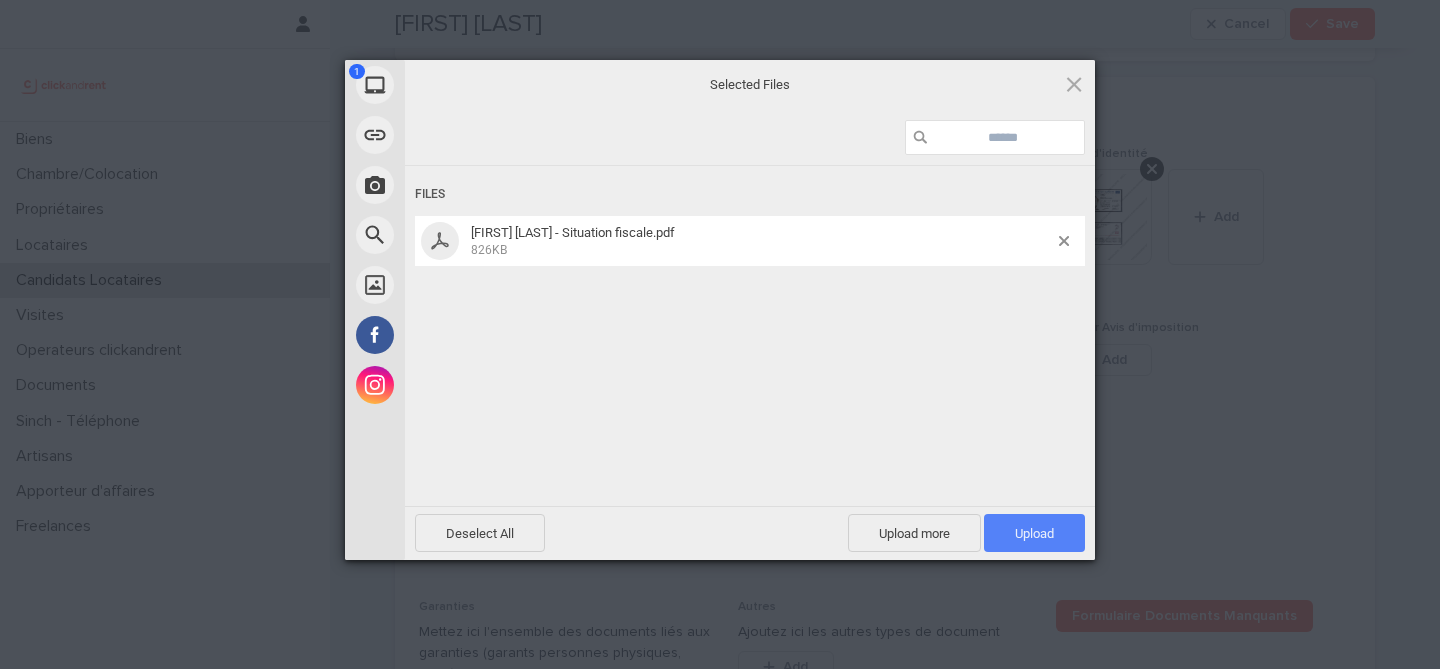 click on "Upload
1" at bounding box center (1034, 533) 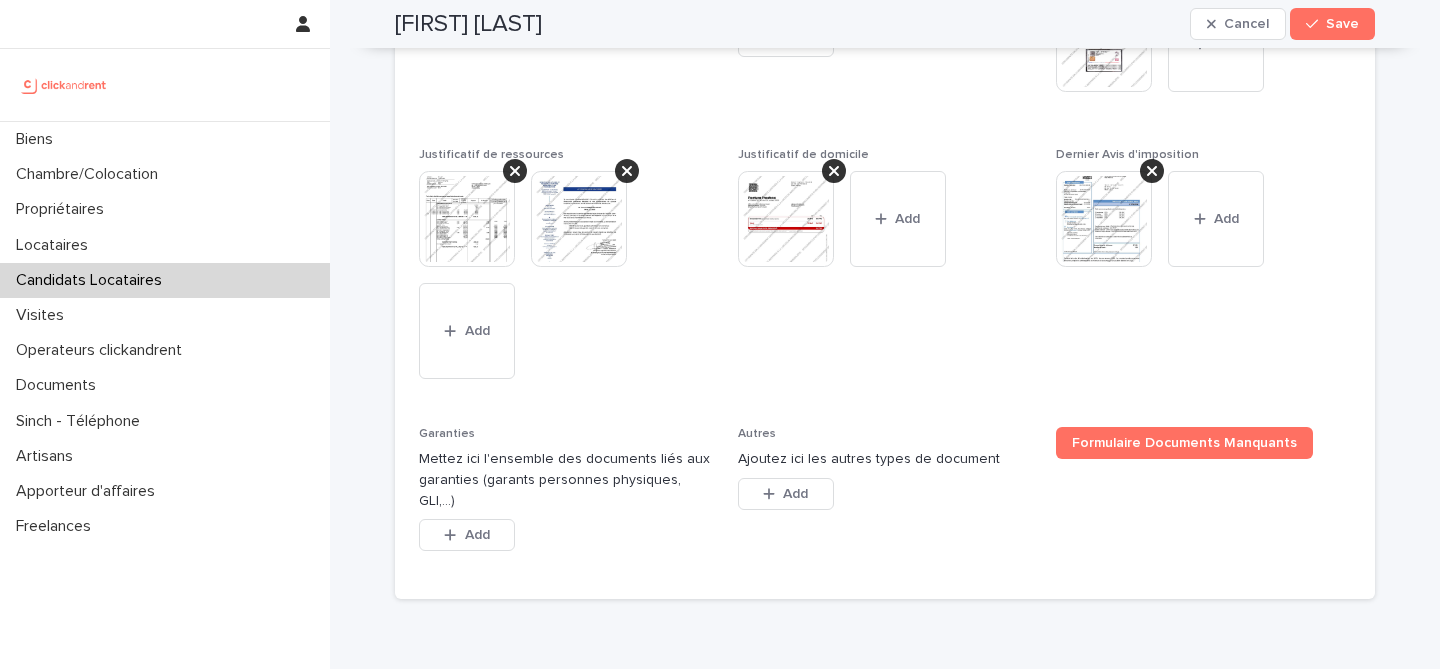 scroll, scrollTop: 1766, scrollLeft: 0, axis: vertical 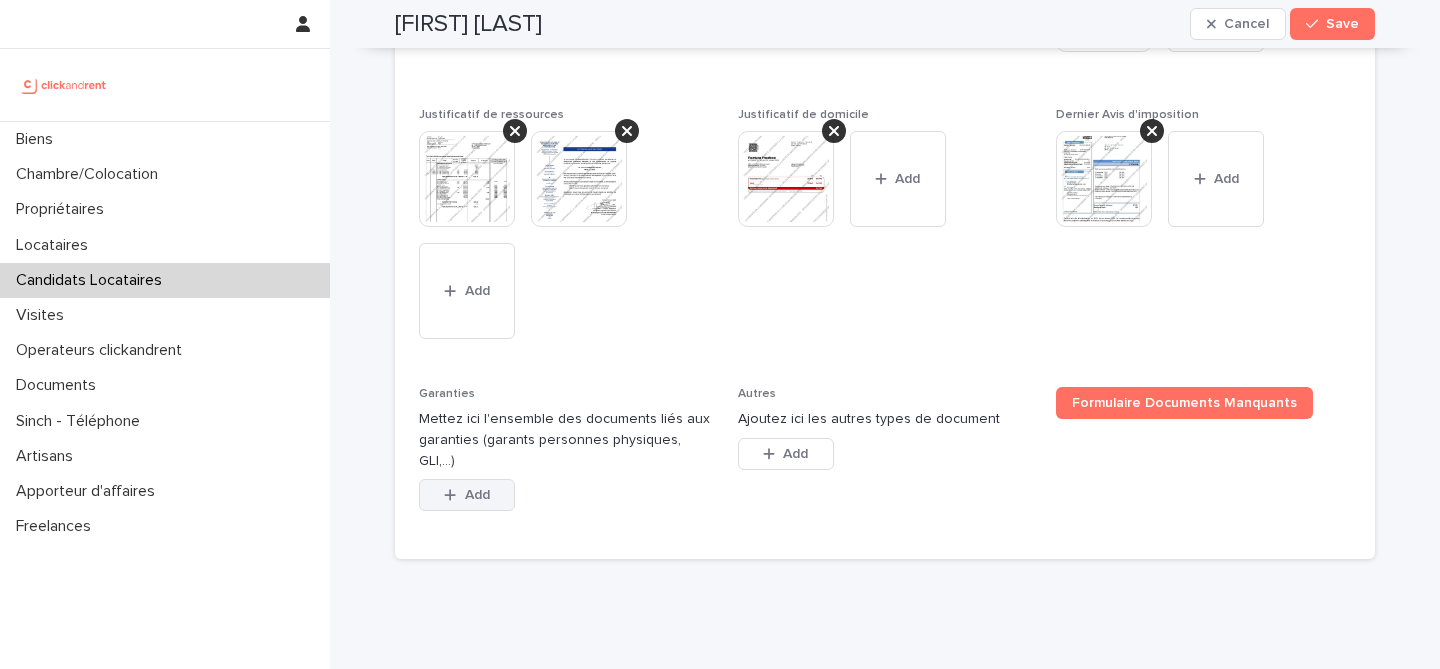 click on "Add" at bounding box center [477, 495] 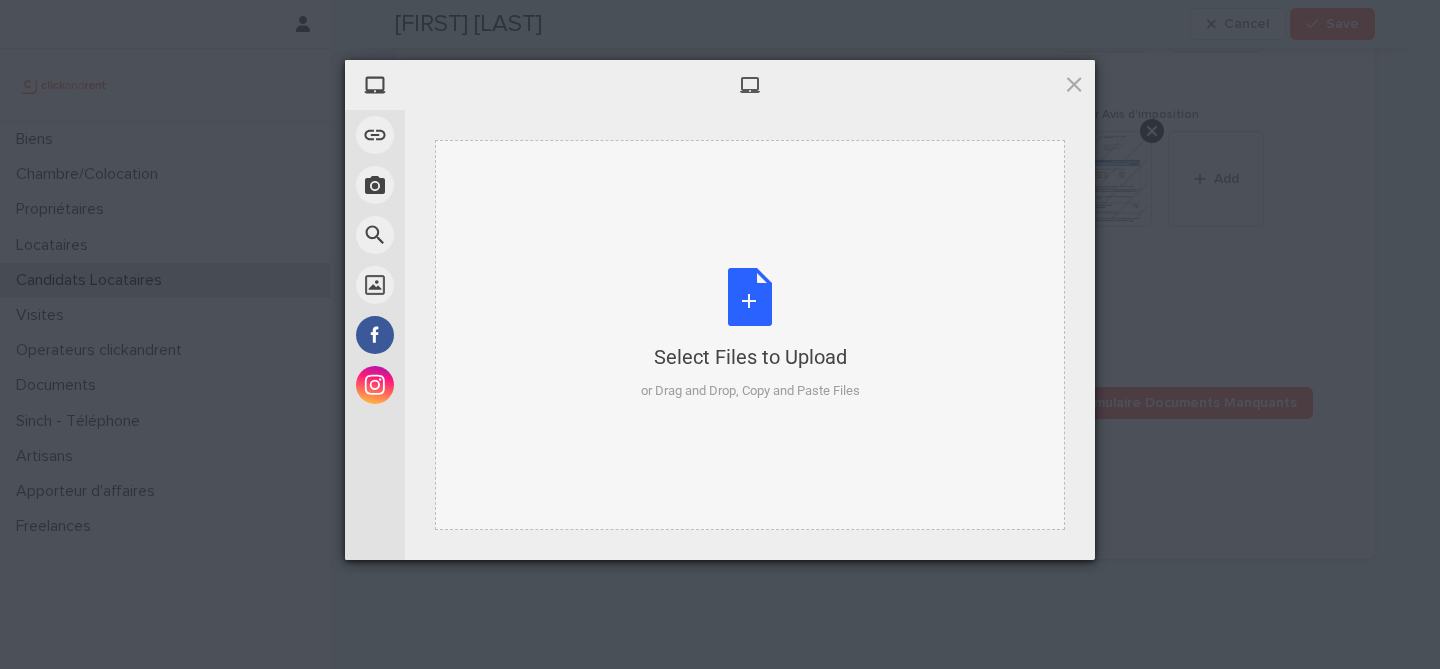 click on "Select Files to Upload
or Drag and Drop, Copy and Paste Files" at bounding box center (750, 334) 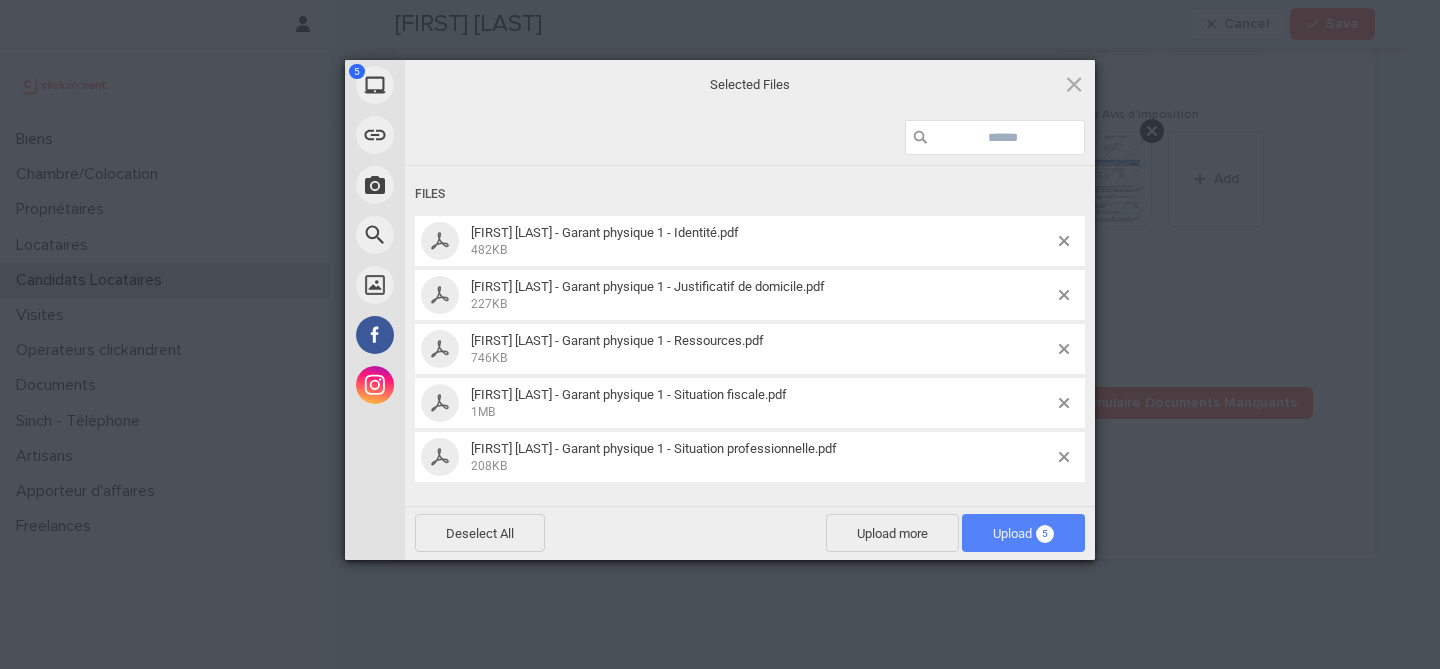 click on "Upload
5" at bounding box center (1023, 533) 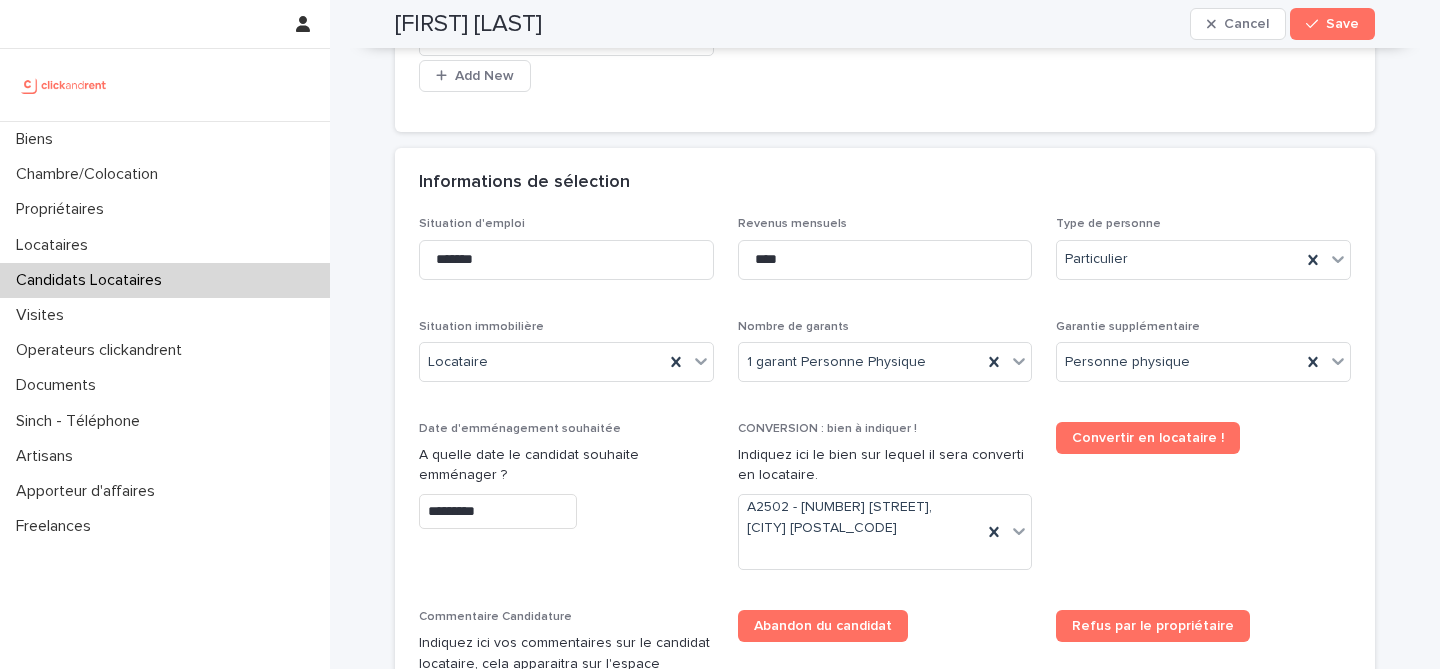 scroll, scrollTop: 0, scrollLeft: 0, axis: both 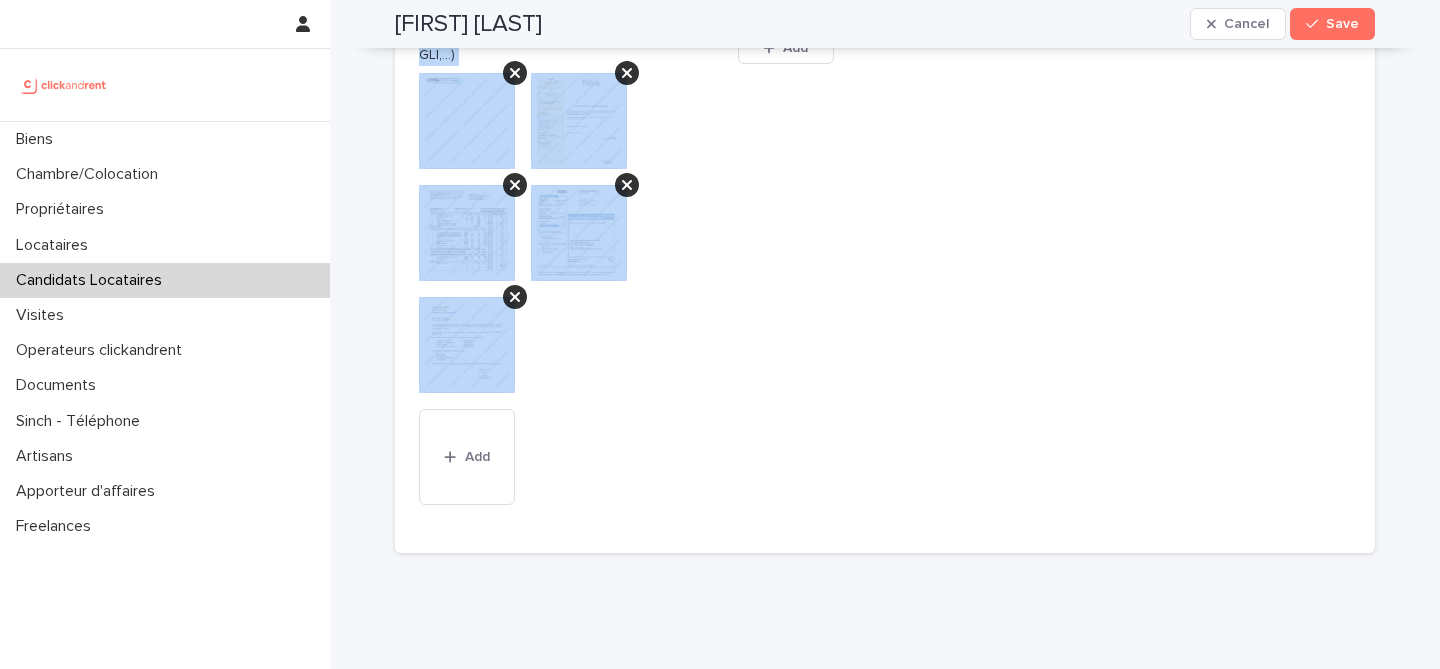 drag, startPoint x: 378, startPoint y: 53, endPoint x: 1004, endPoint y: 649, distance: 864.34485 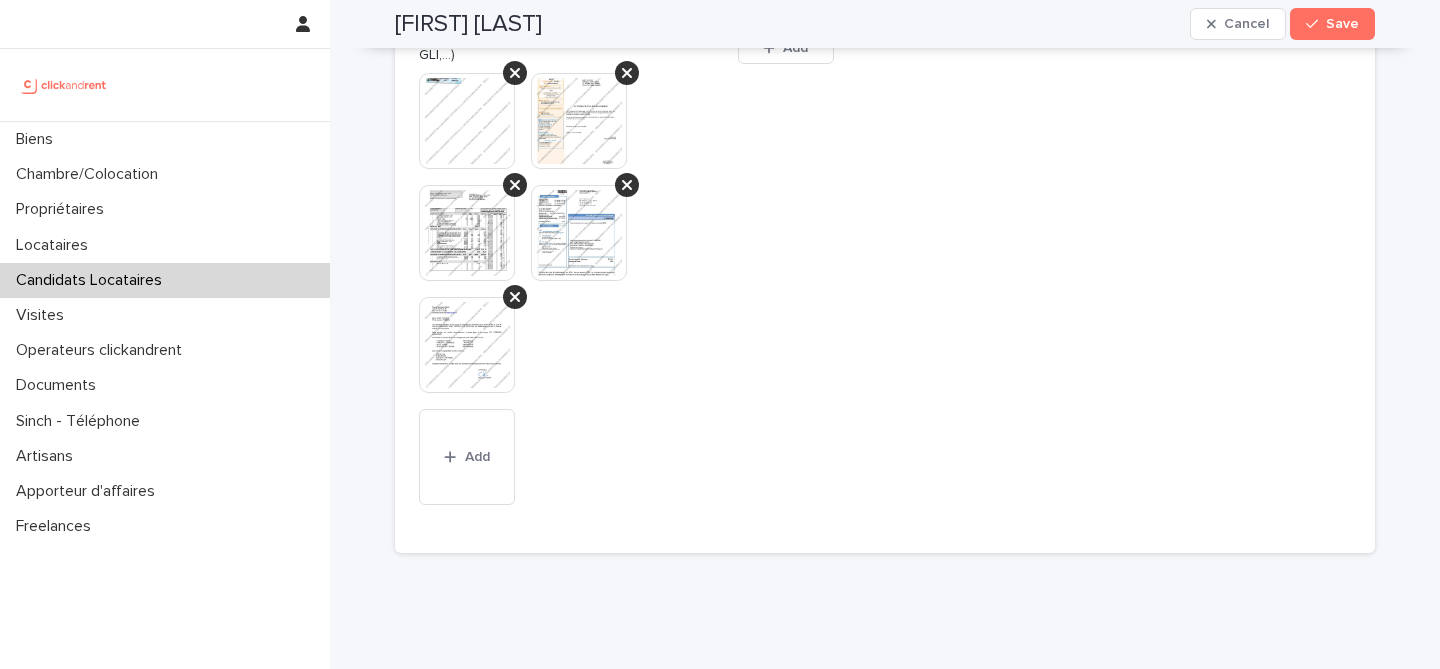 click on "Autres Ajoutez ici les autres types de document This file cannot be opened Download File Add" at bounding box center (885, 255) 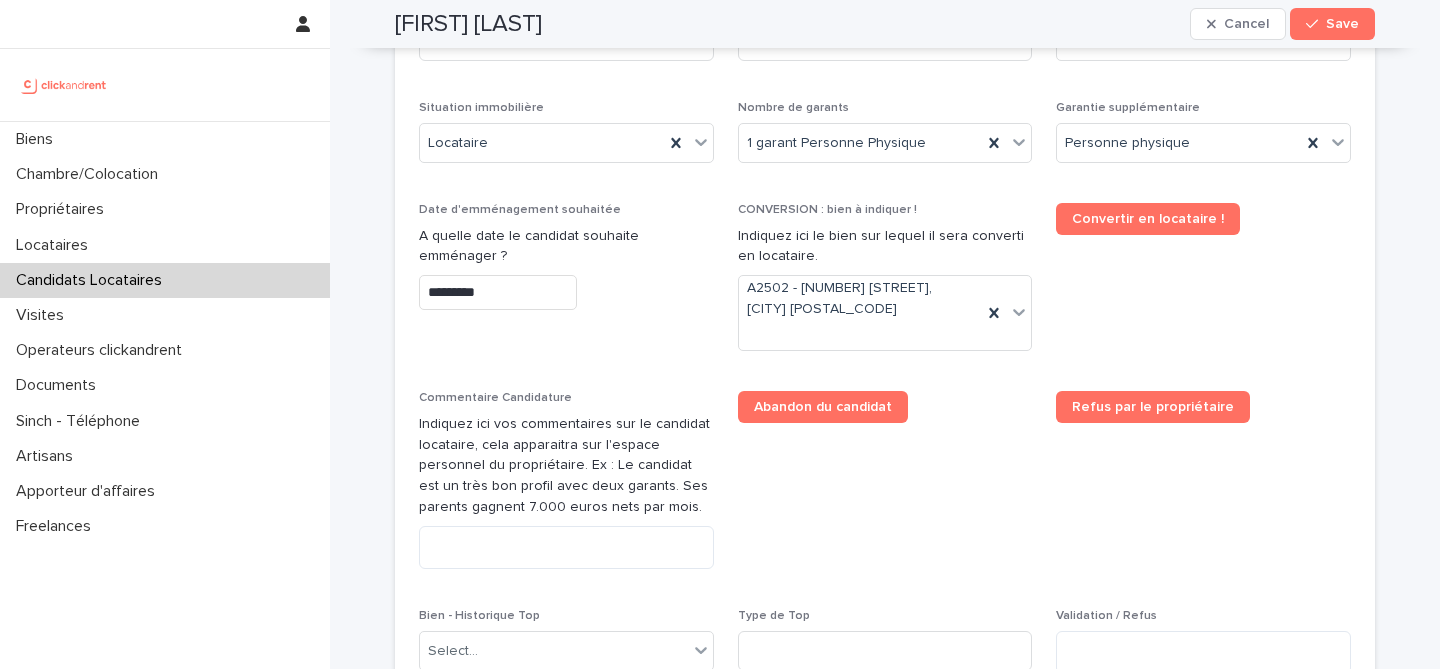 scroll, scrollTop: 1161, scrollLeft: 0, axis: vertical 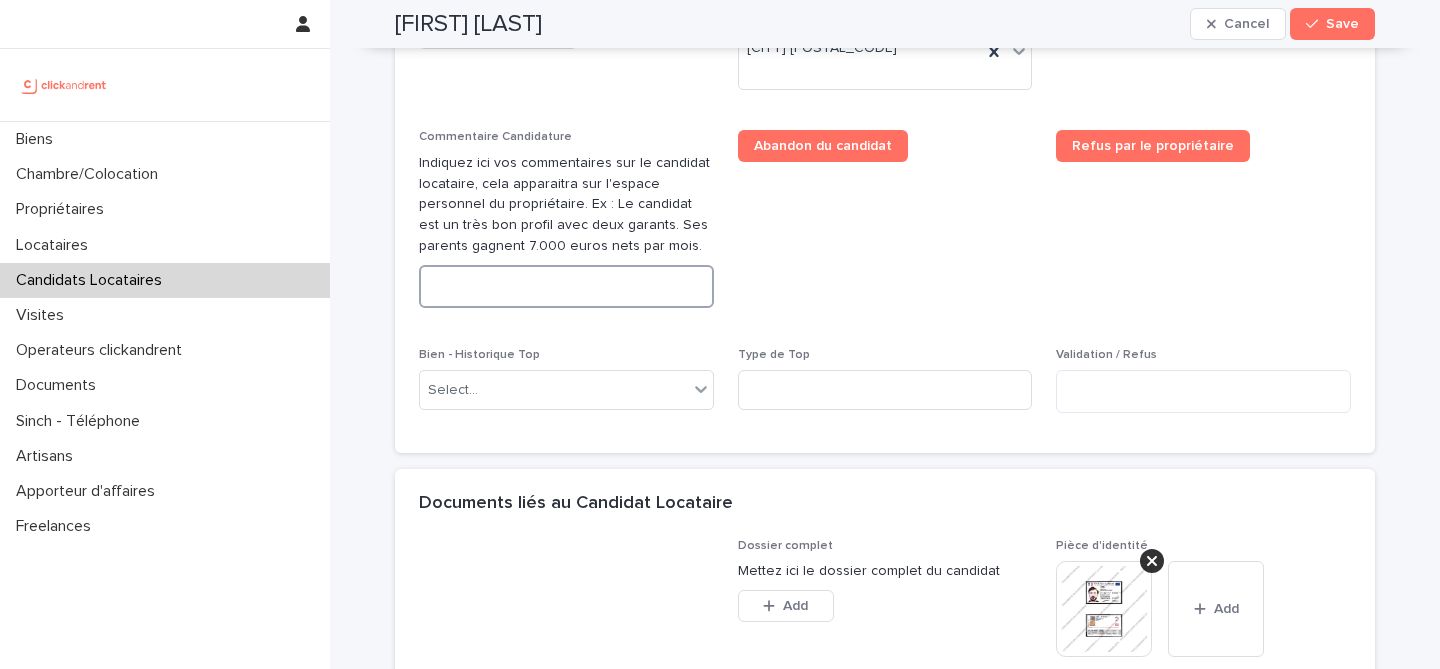 click at bounding box center (566, 286) 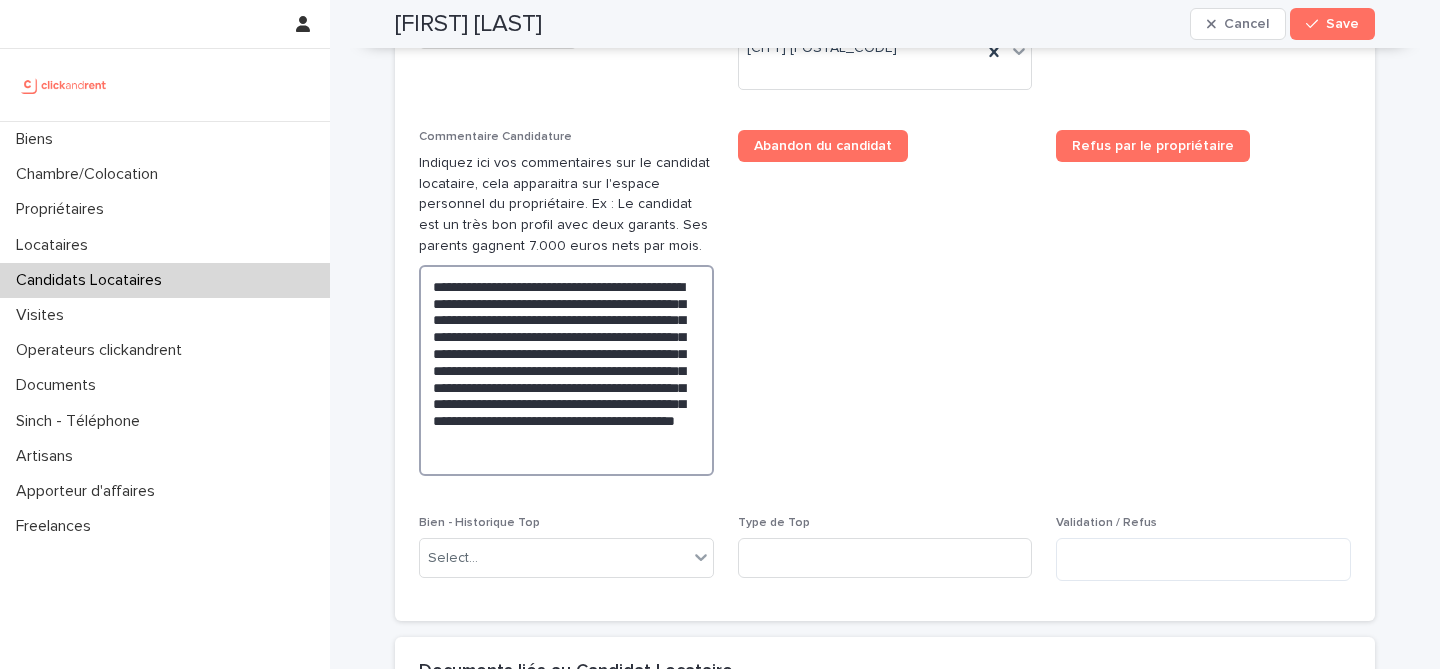 type on "**********" 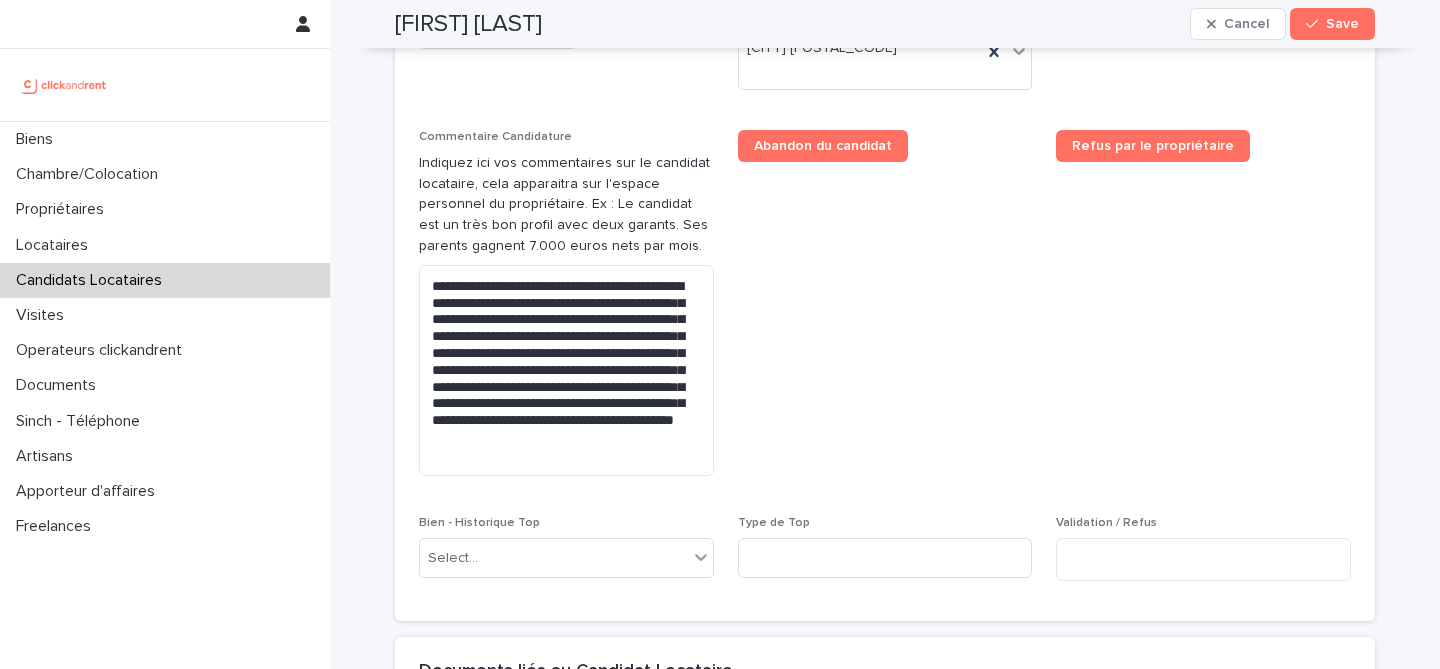 click on "Refus par le propriétaire" at bounding box center (1203, 310) 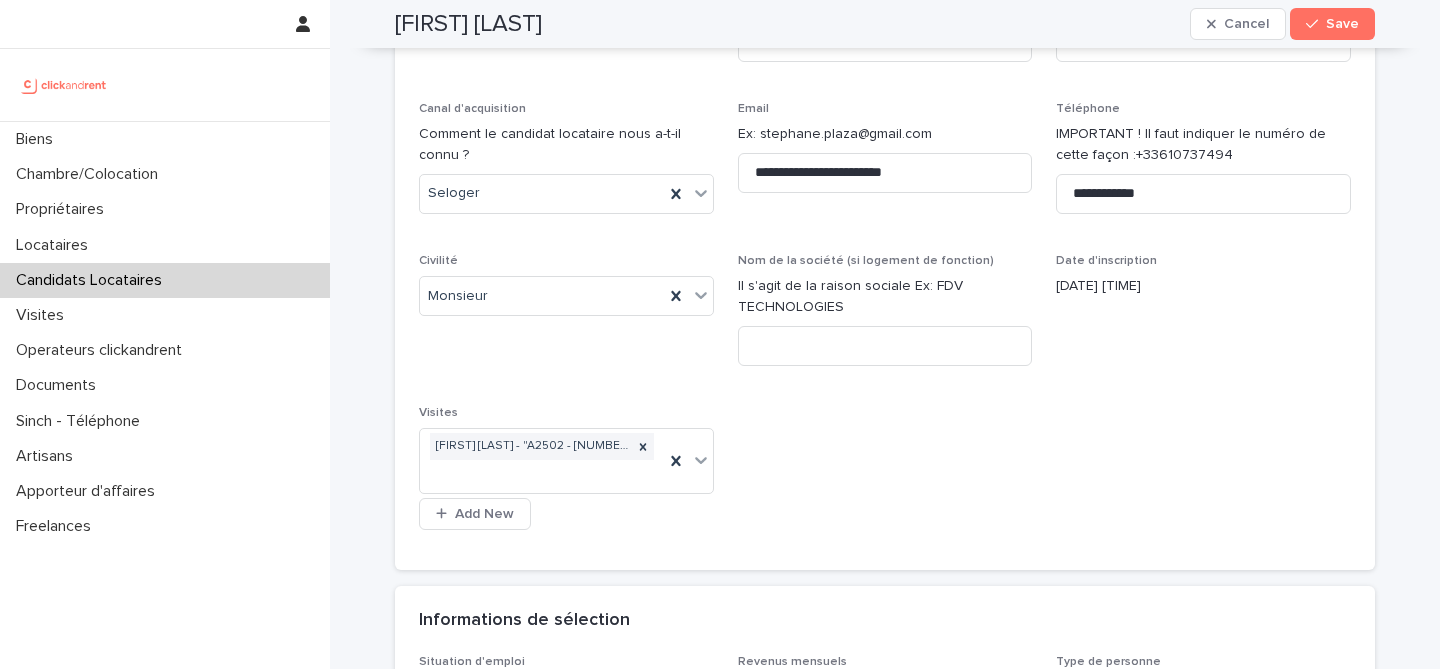 scroll, scrollTop: 0, scrollLeft: 0, axis: both 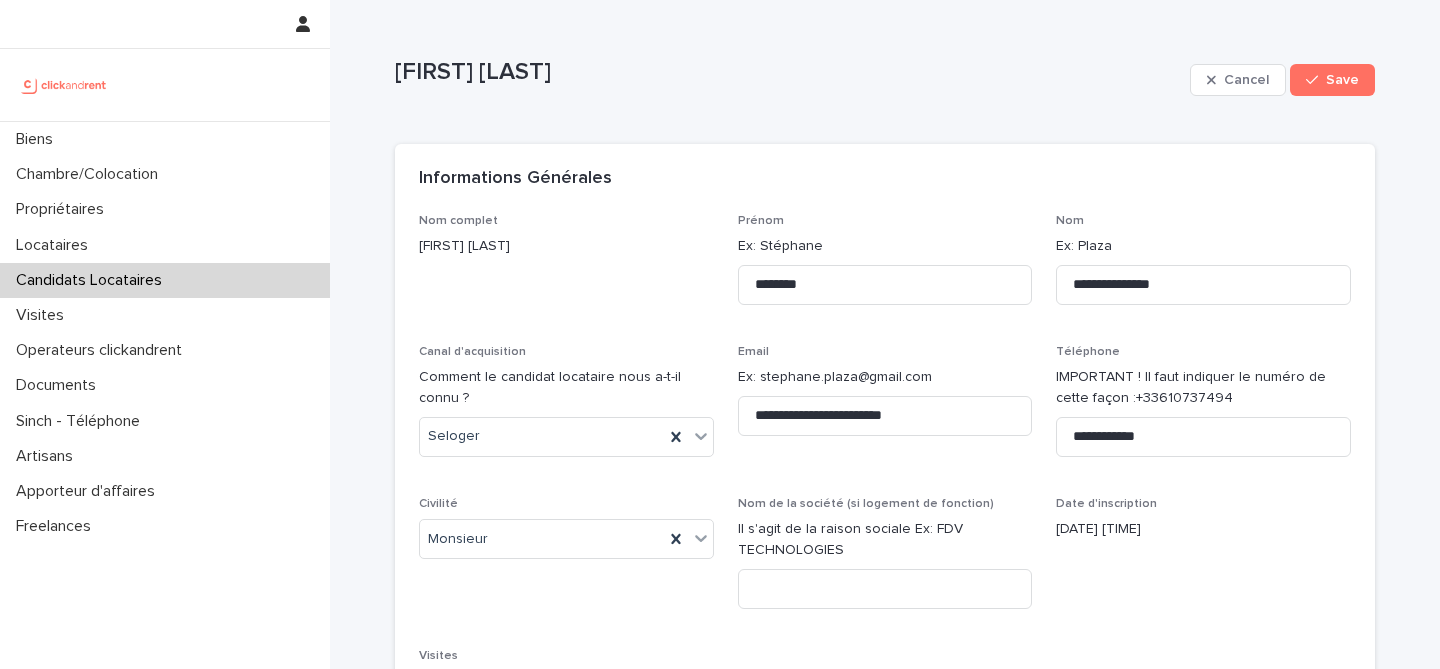 click on "François Inglot fantuzzi" at bounding box center (788, 80) 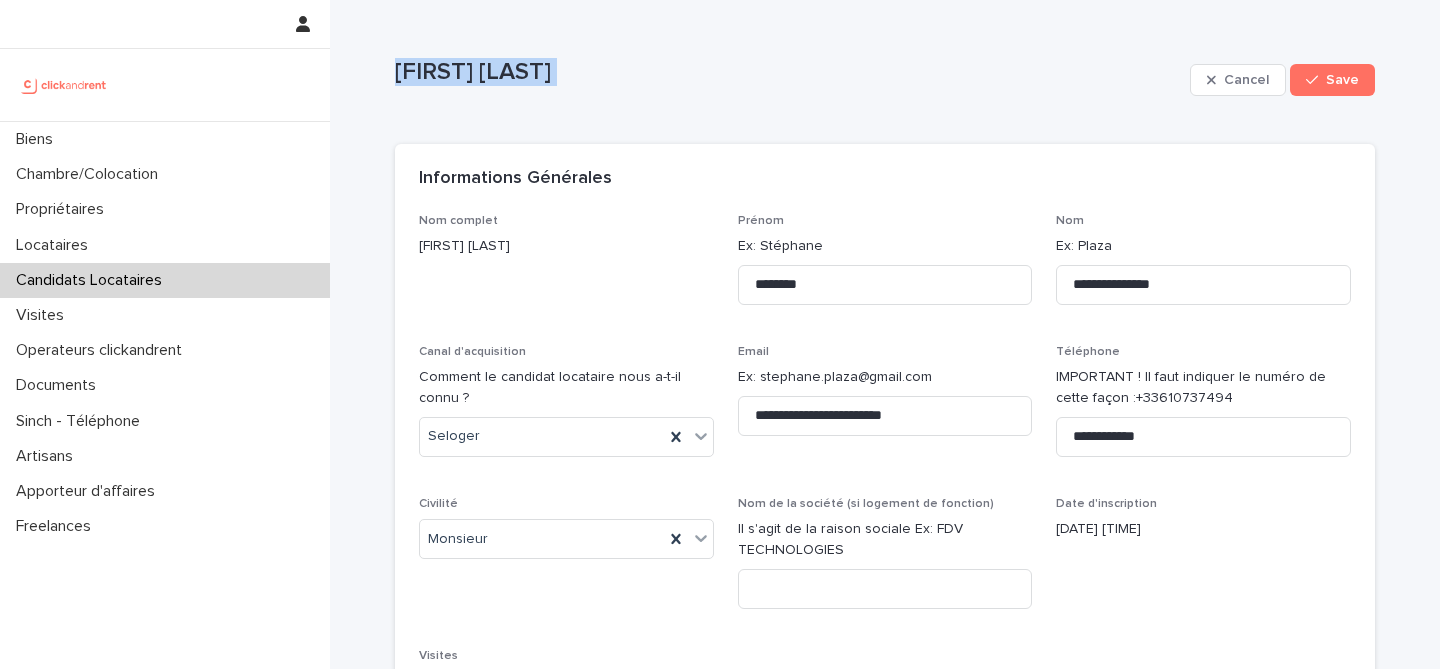 click on "François Inglot fantuzzi" at bounding box center [788, 72] 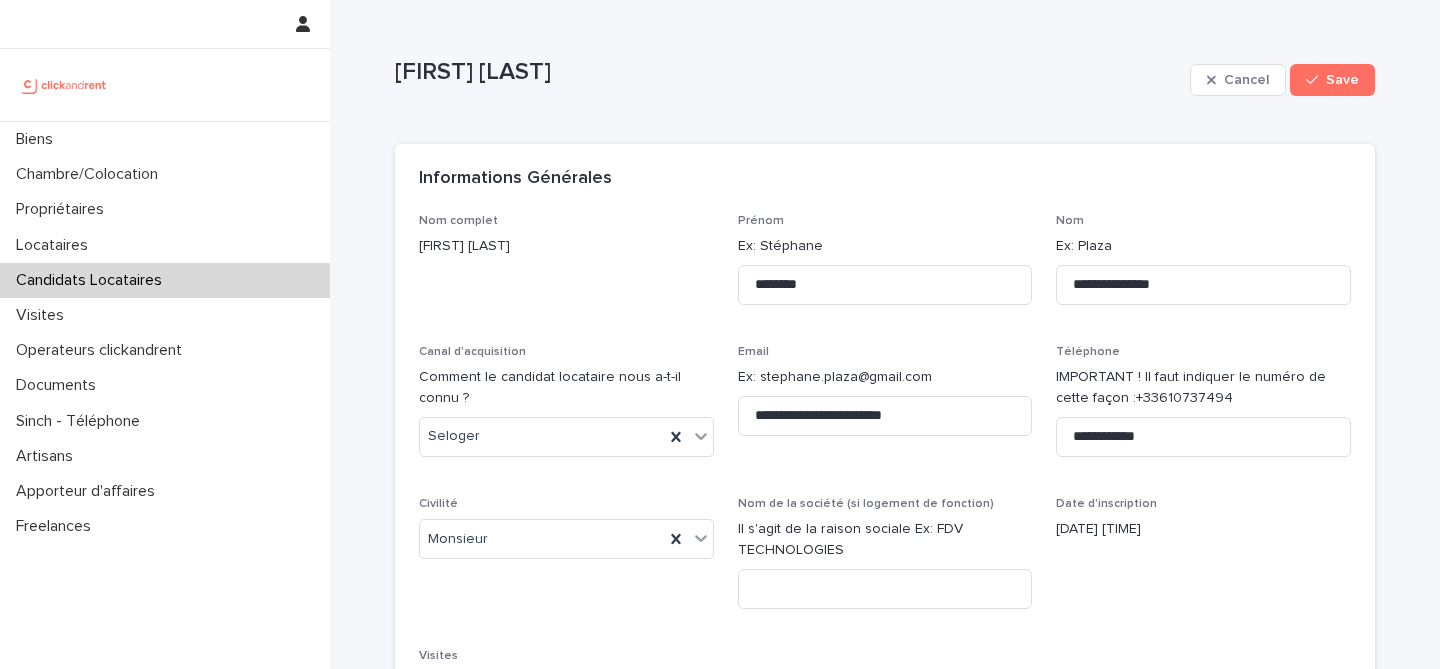 click on "François Inglot fantuzzi" at bounding box center (788, 80) 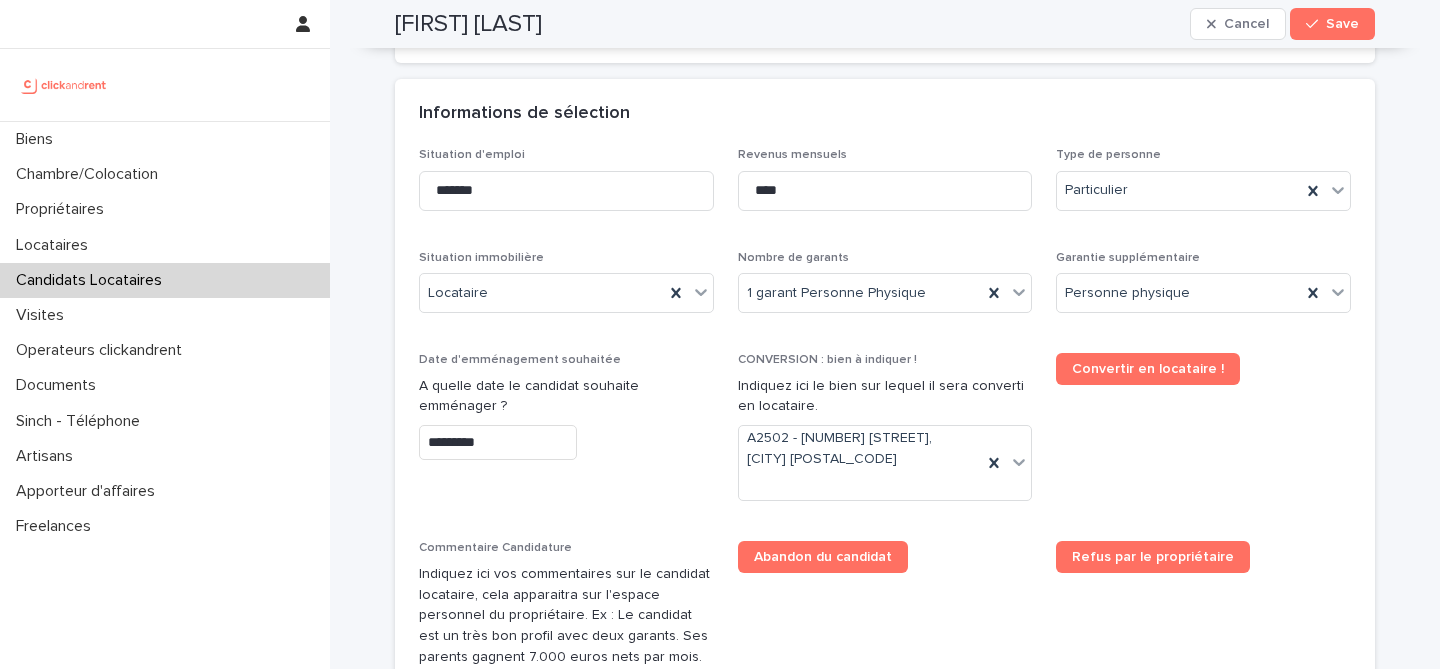 scroll, scrollTop: 0, scrollLeft: 0, axis: both 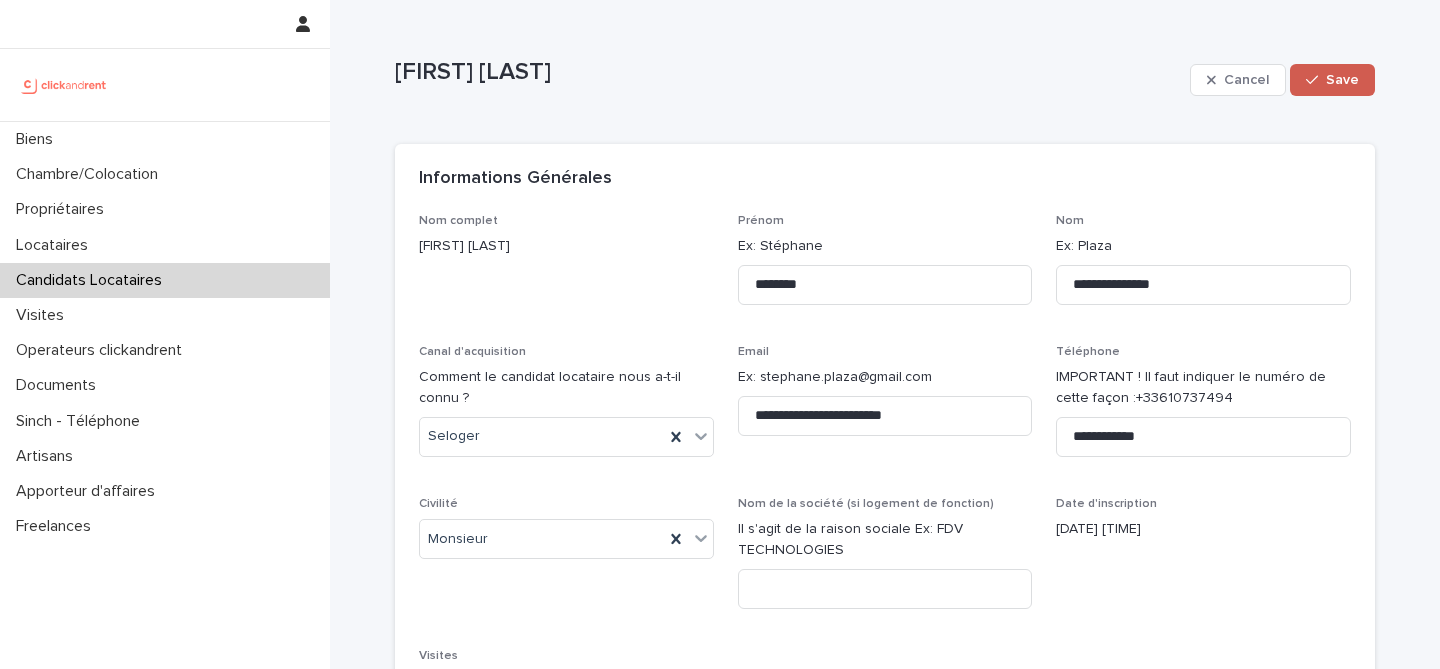 click on "Save" at bounding box center [1332, 80] 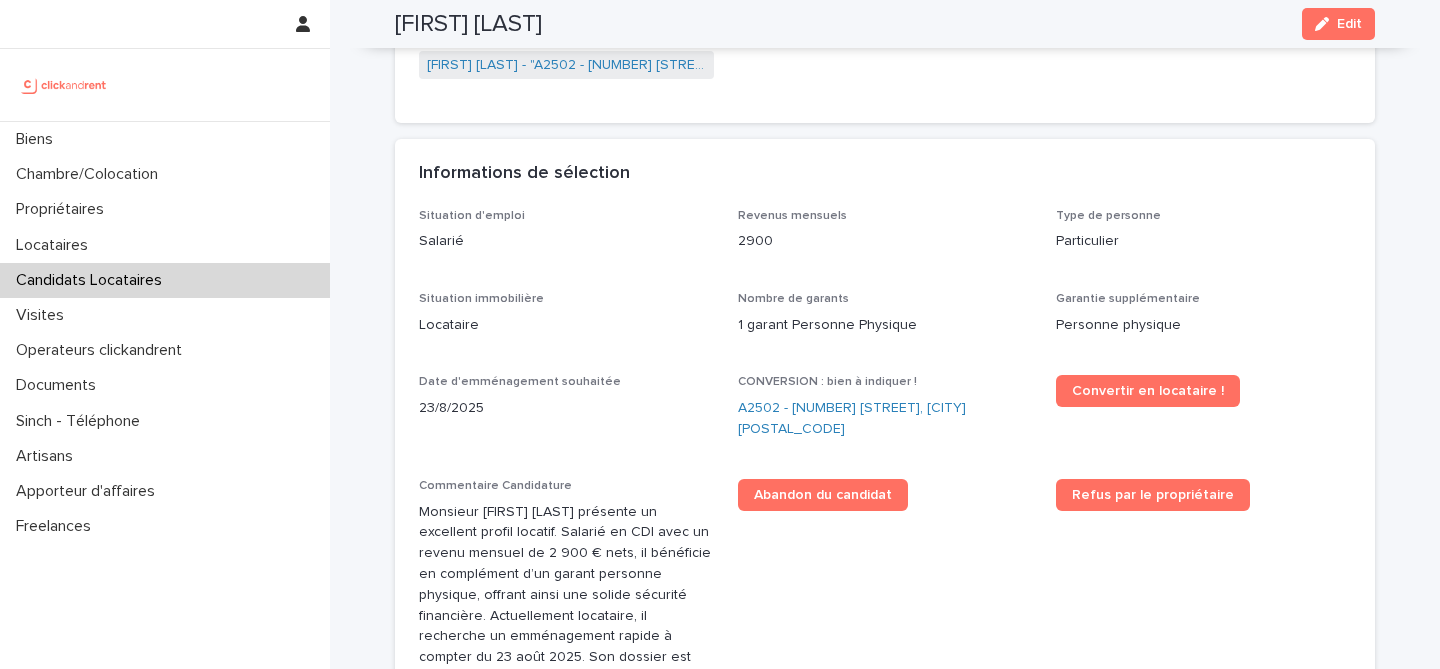 scroll, scrollTop: 454, scrollLeft: 0, axis: vertical 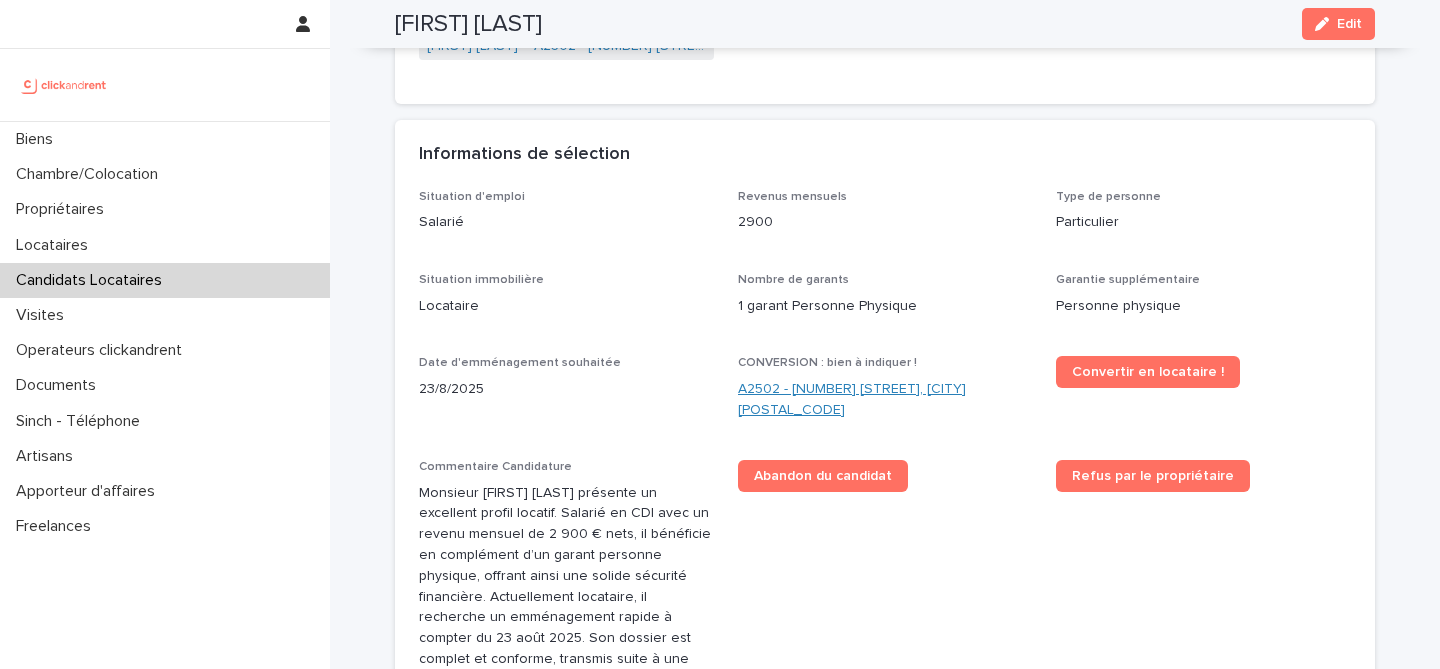 click on "A2502 - 5 rue Caplat,  Paris 75018" at bounding box center (885, 400) 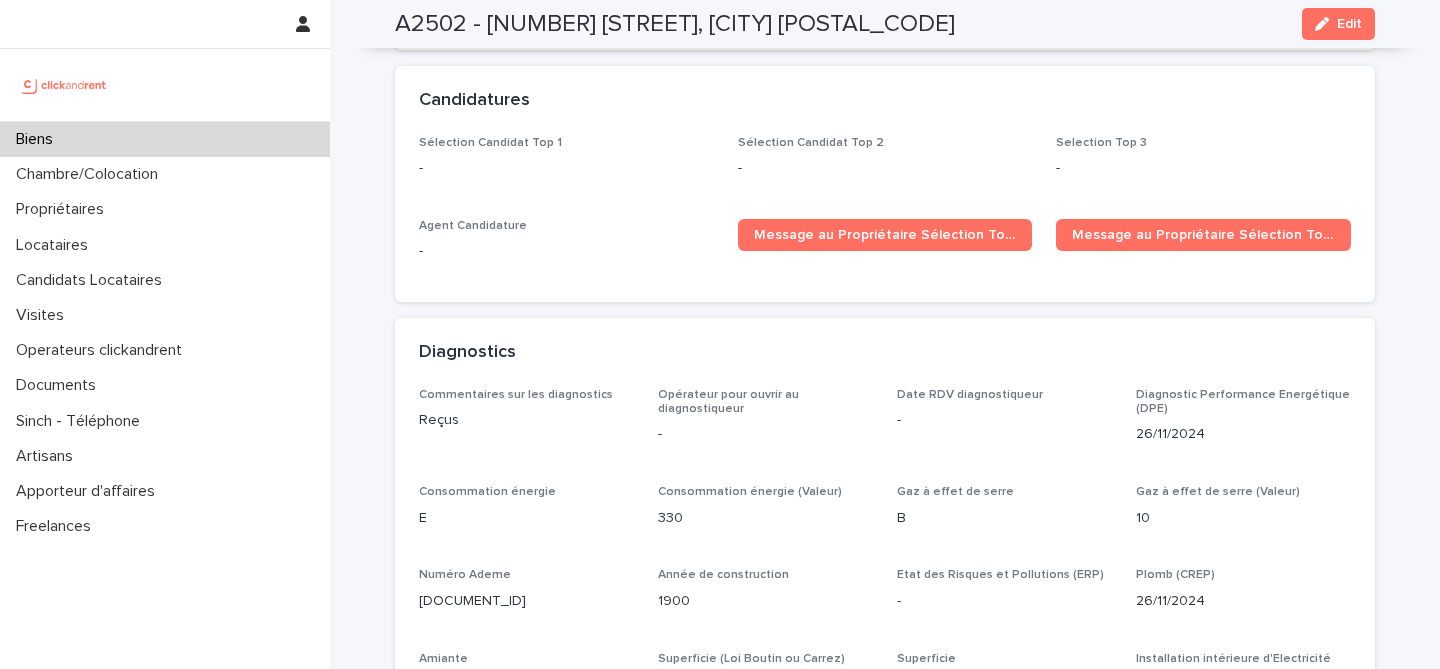 scroll, scrollTop: 5770, scrollLeft: 0, axis: vertical 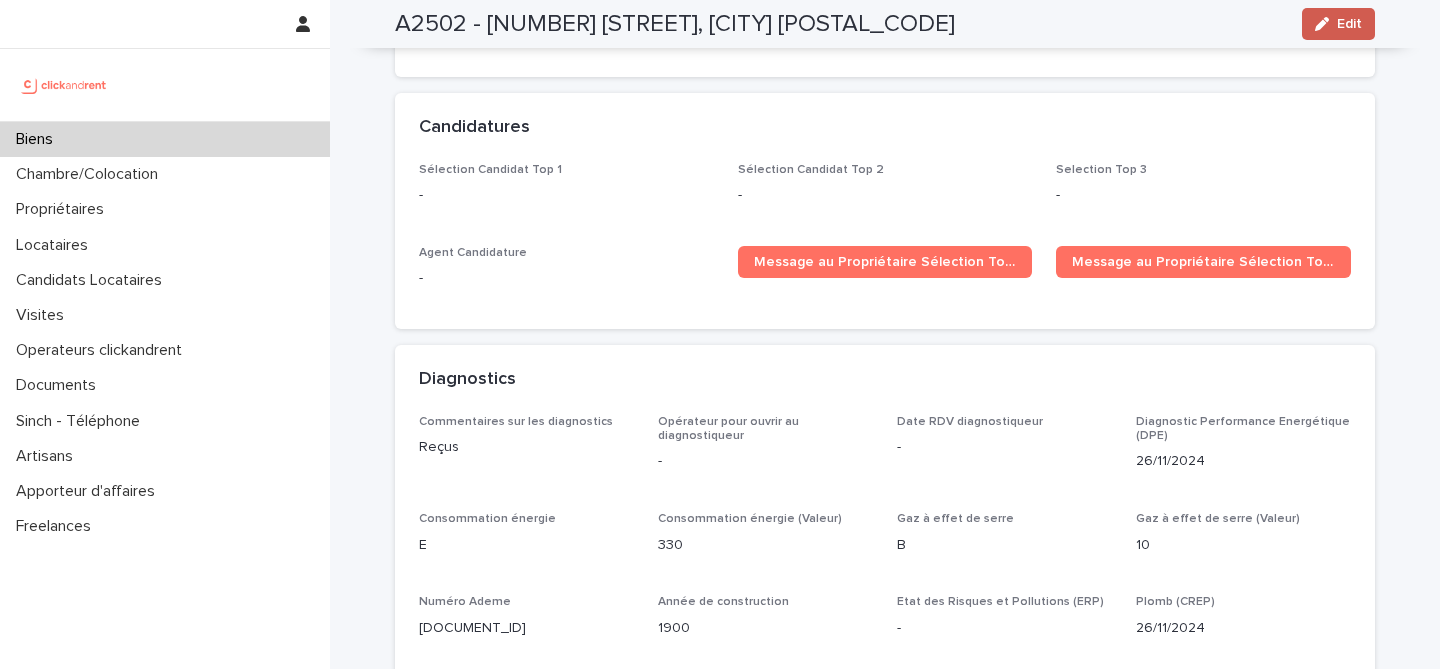 click on "Edit" at bounding box center (1338, 24) 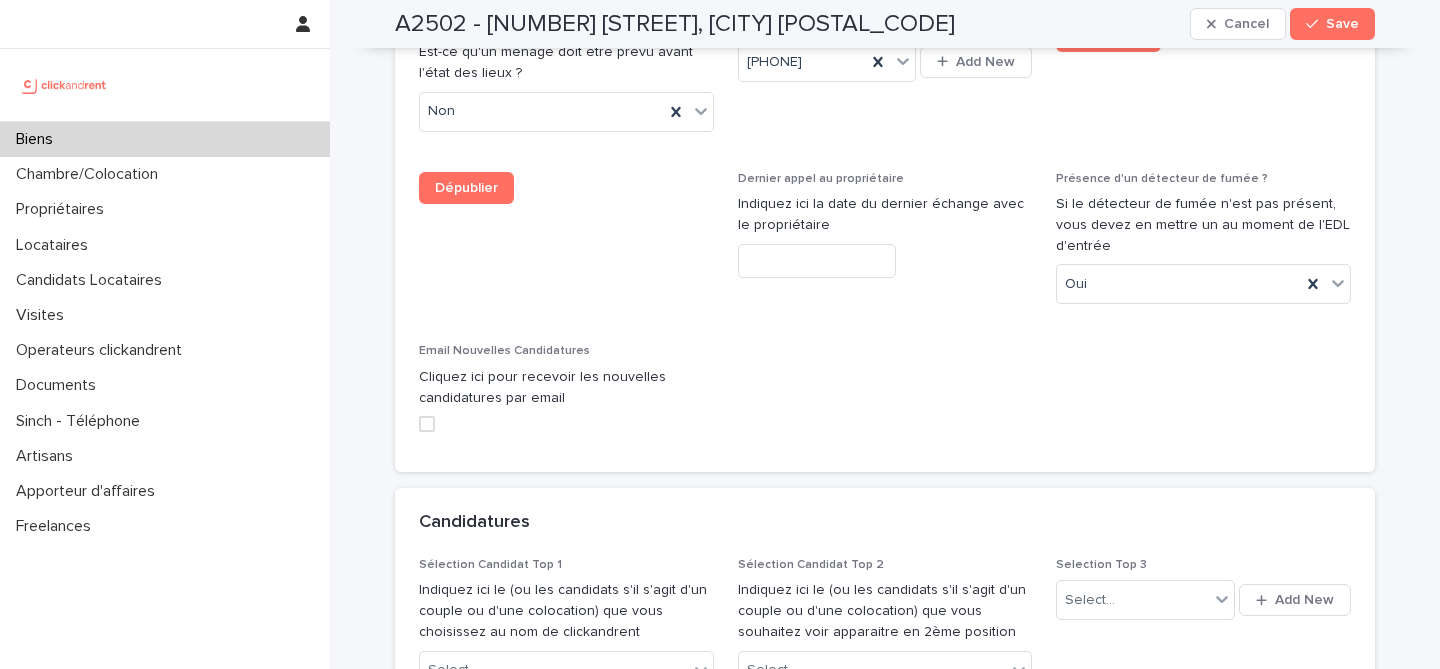 scroll, scrollTop: 9027, scrollLeft: 0, axis: vertical 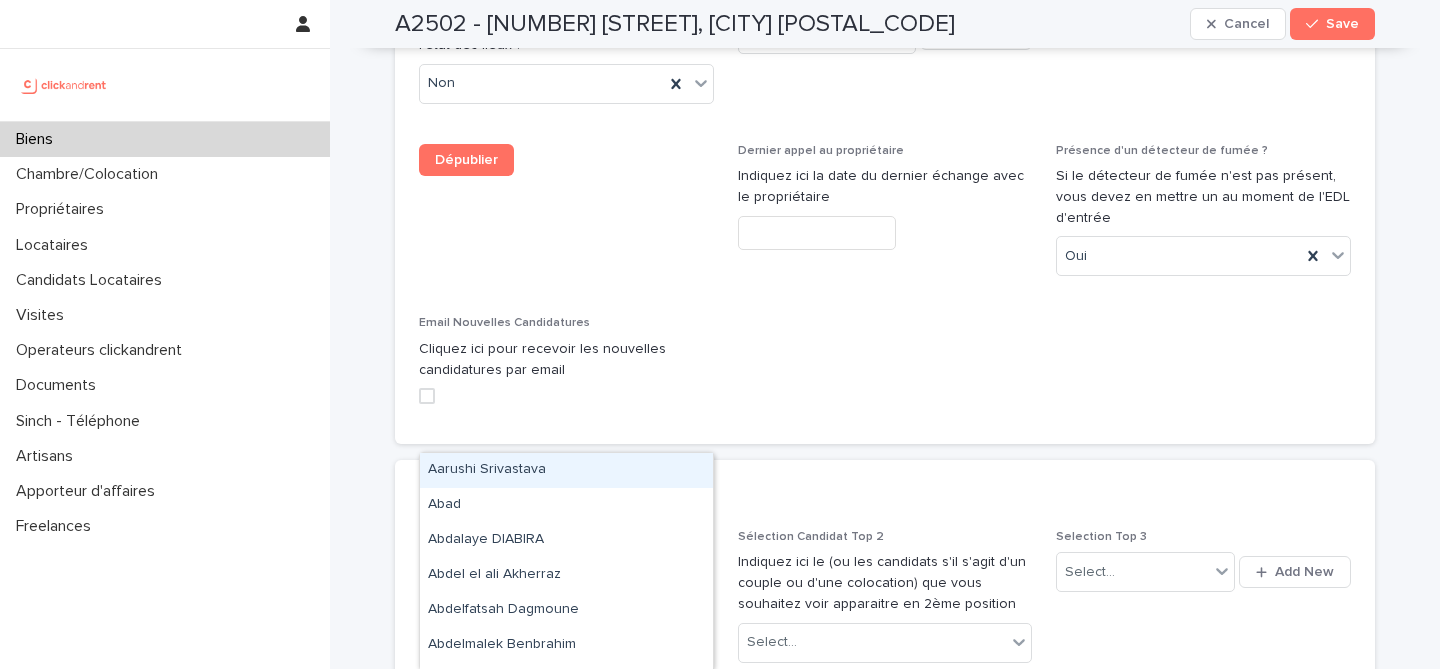 click on "Select..." at bounding box center [554, 642] 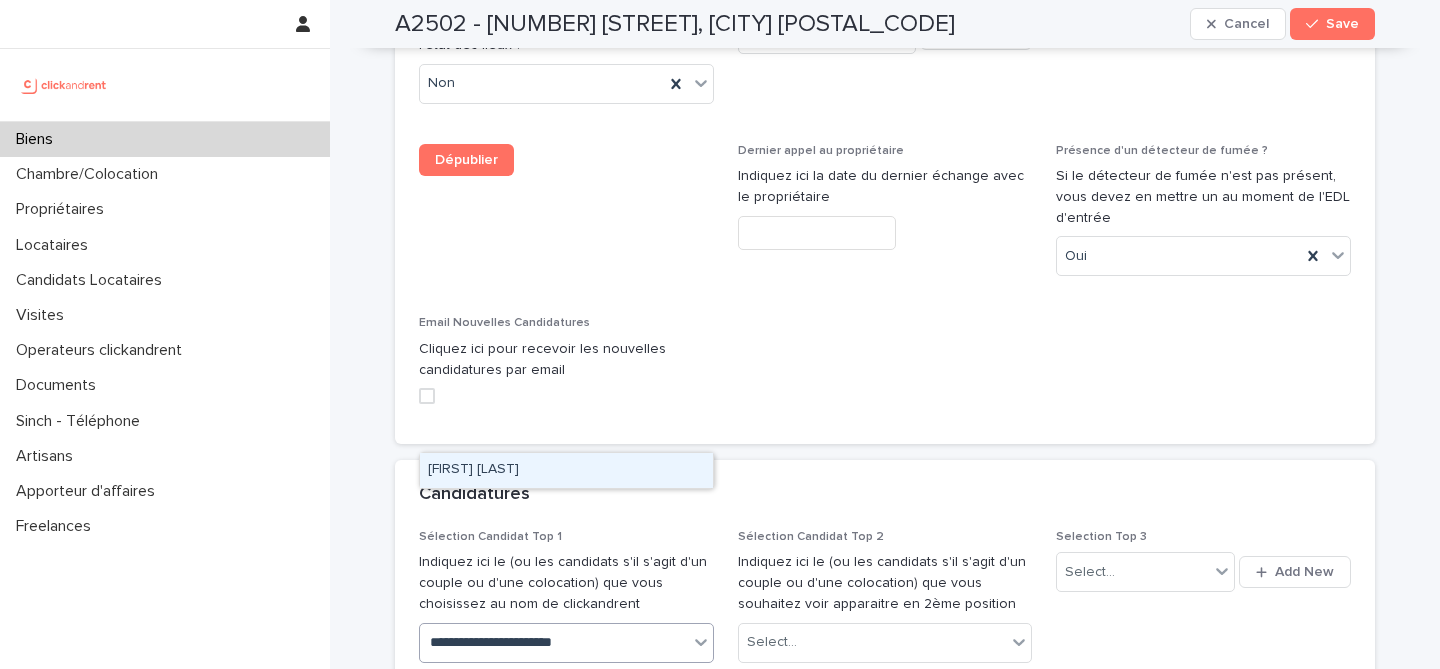 click on "François Inglot fantuzzi" at bounding box center (566, 470) 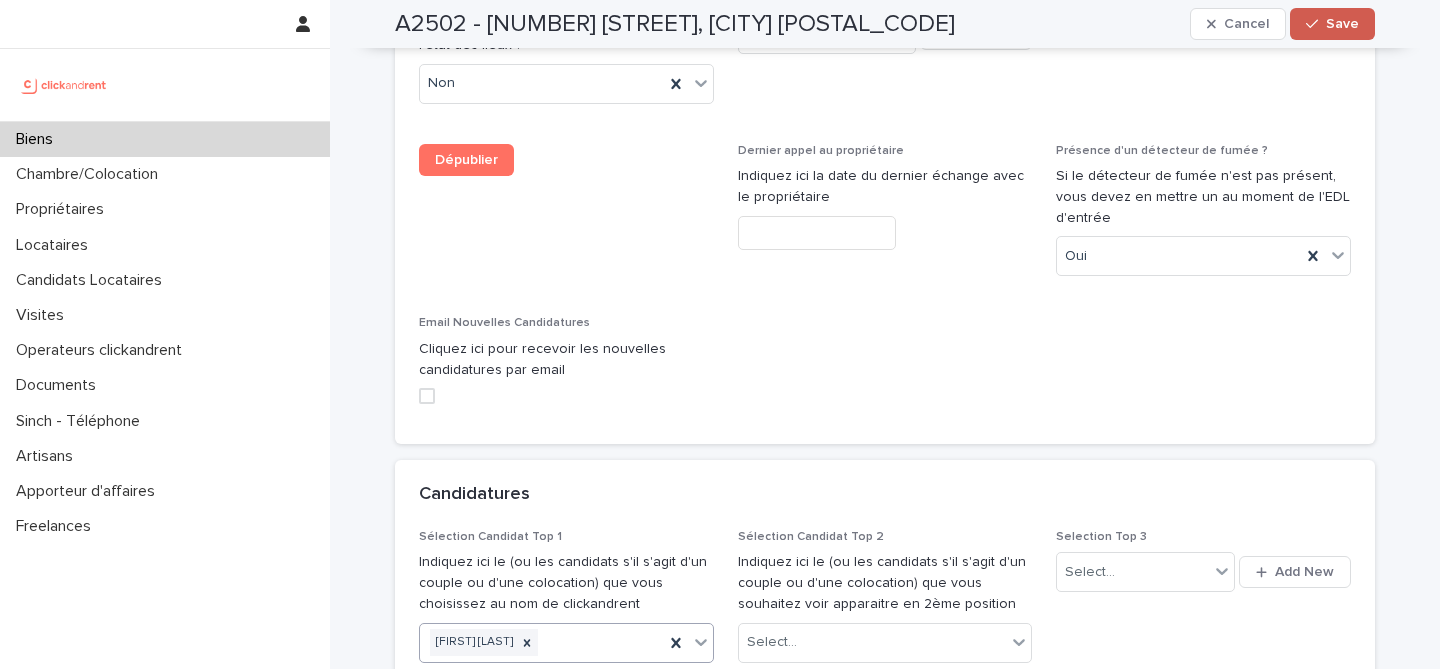 click on "Save" at bounding box center [1332, 24] 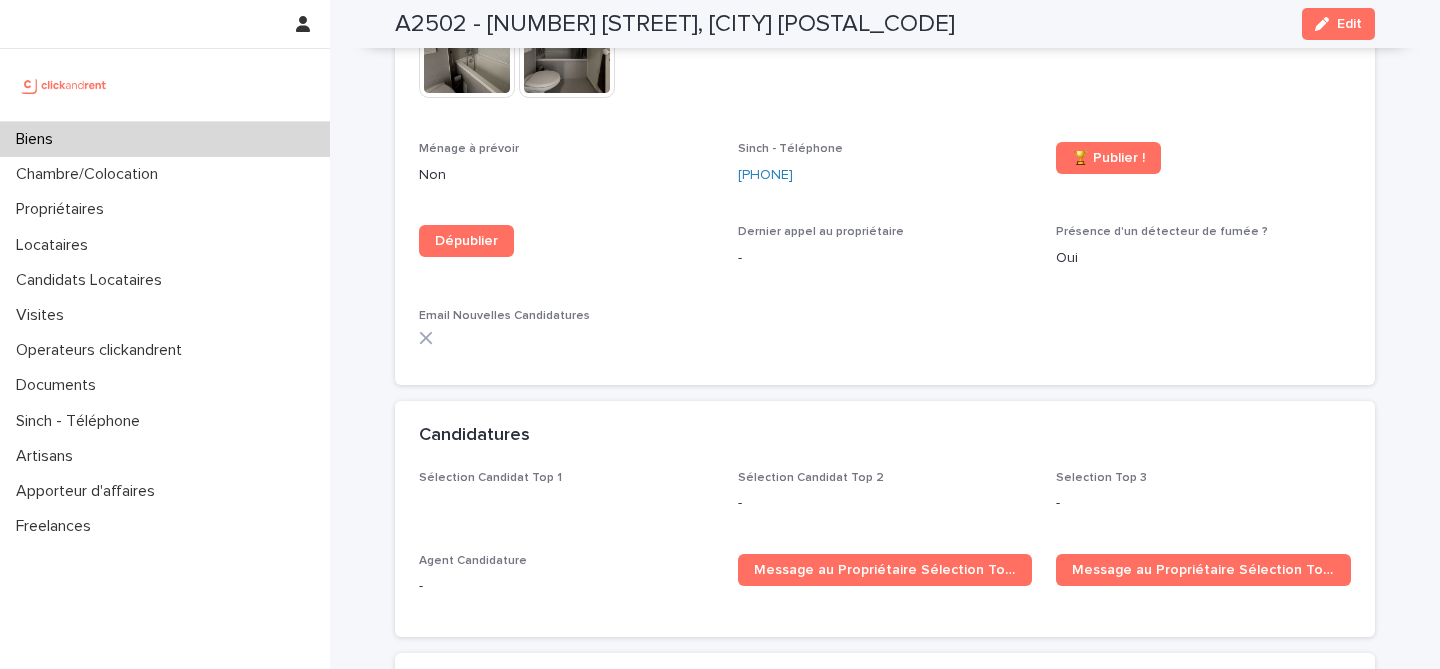 scroll, scrollTop: 5594, scrollLeft: 0, axis: vertical 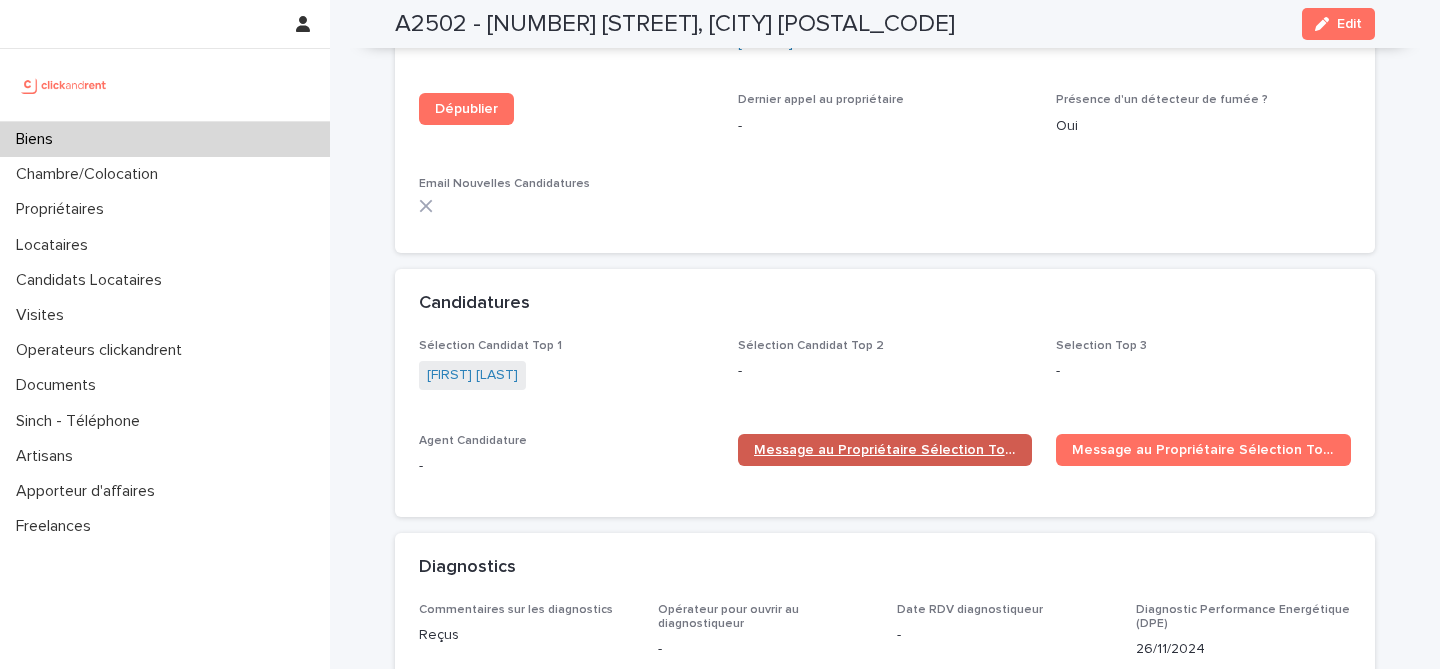 click on "Message au Propriétaire Sélection Top 1" at bounding box center [885, 450] 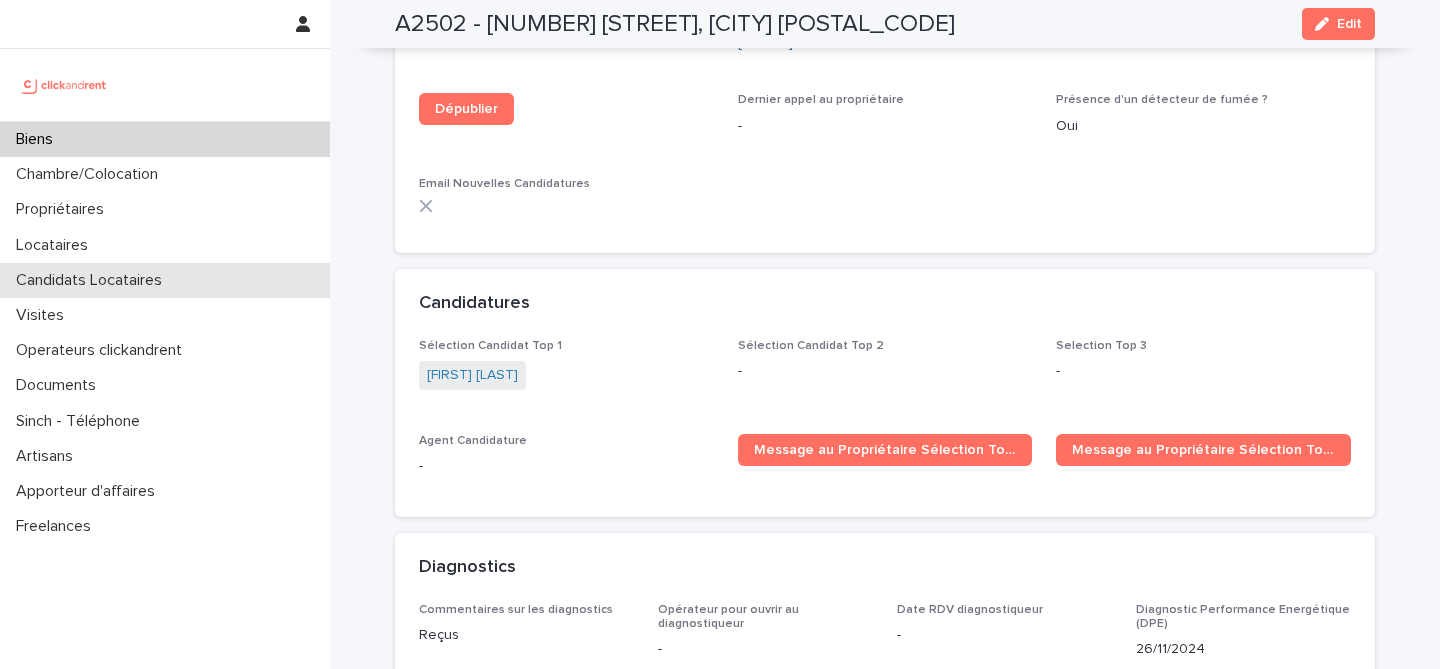 click on "Candidats Locataires" at bounding box center [93, 280] 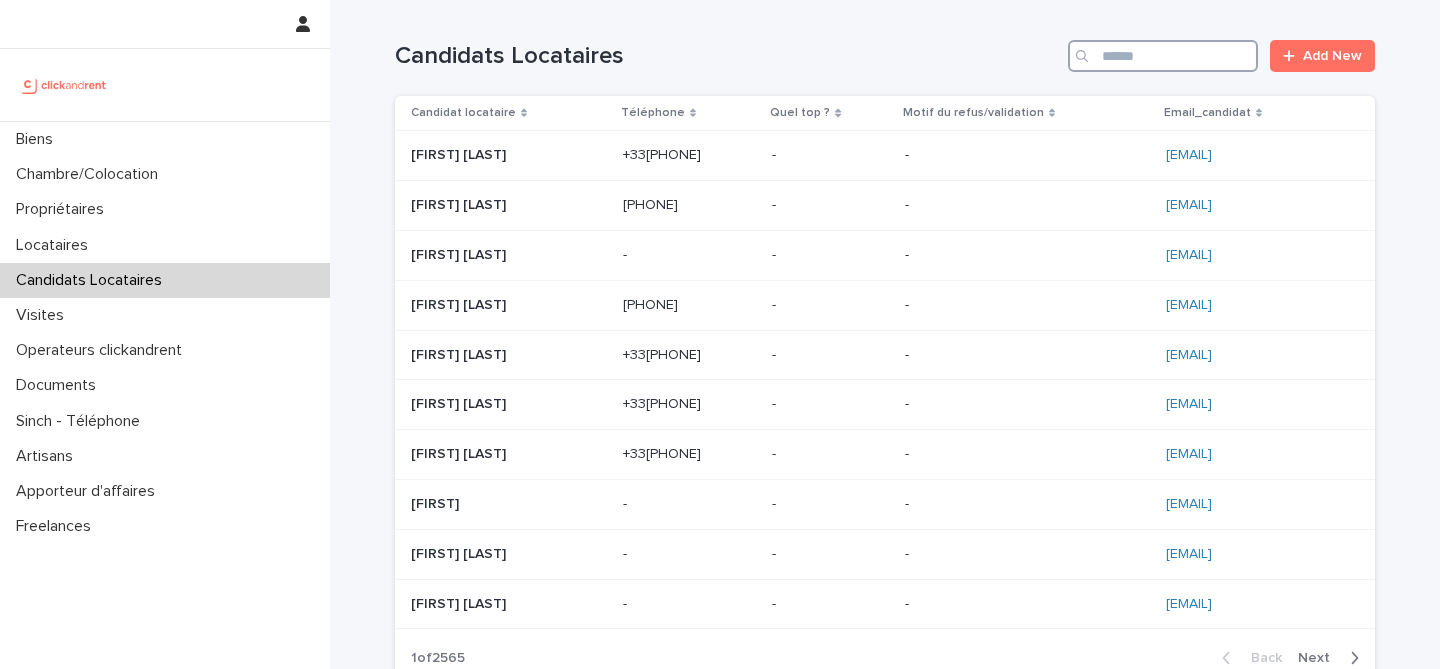 click at bounding box center [1163, 56] 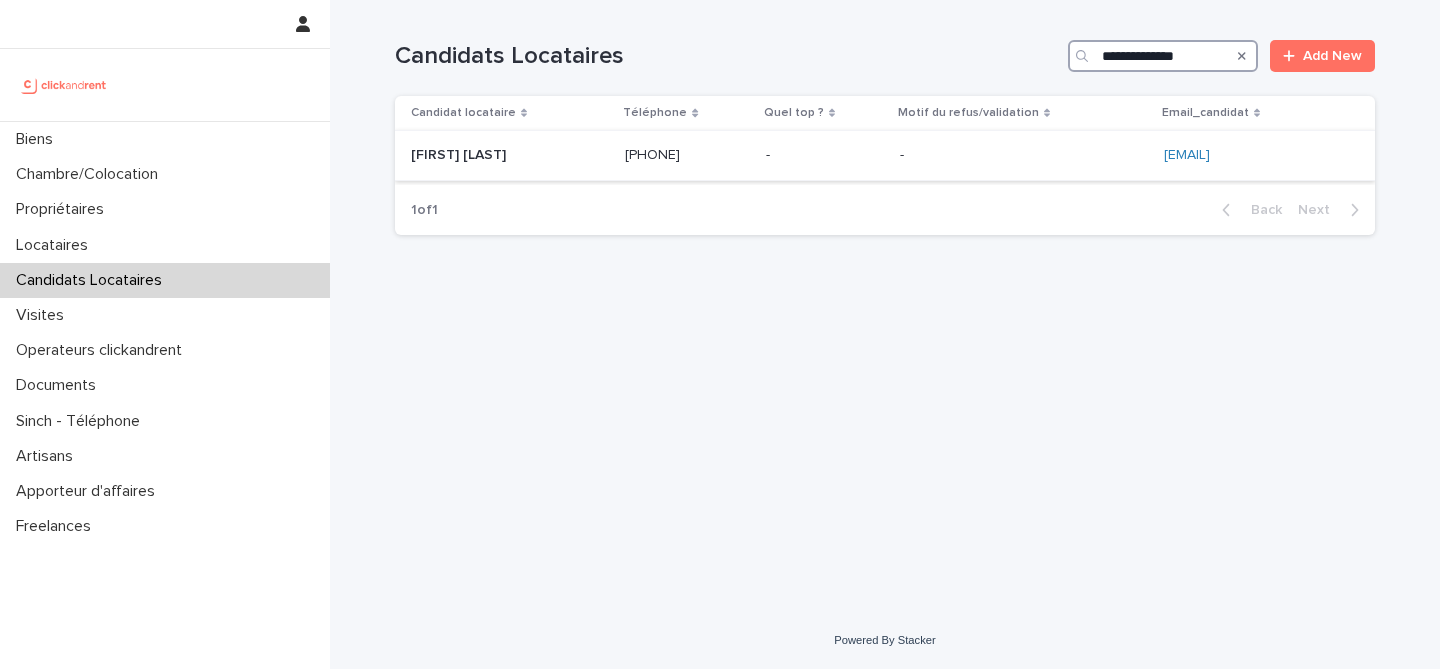 type on "**********" 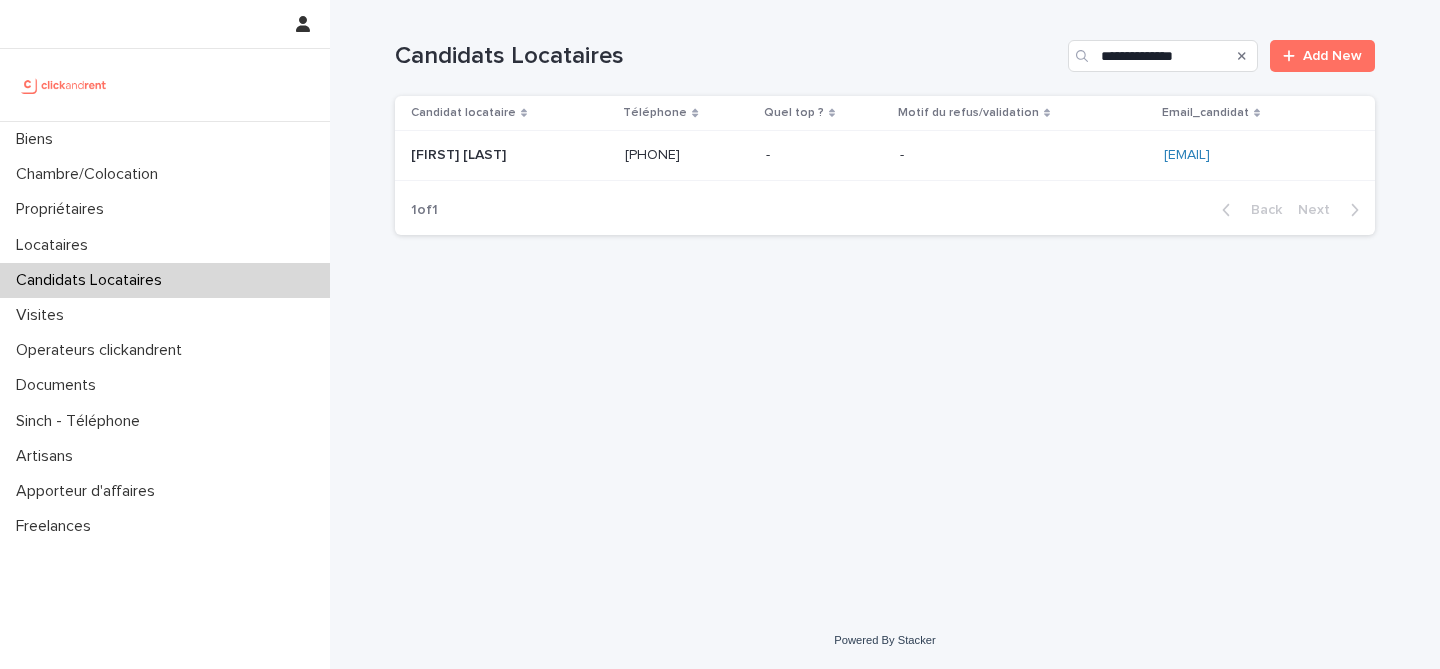 click on "Mohamed Qaffou Mohamed Qaffou" at bounding box center [510, 155] 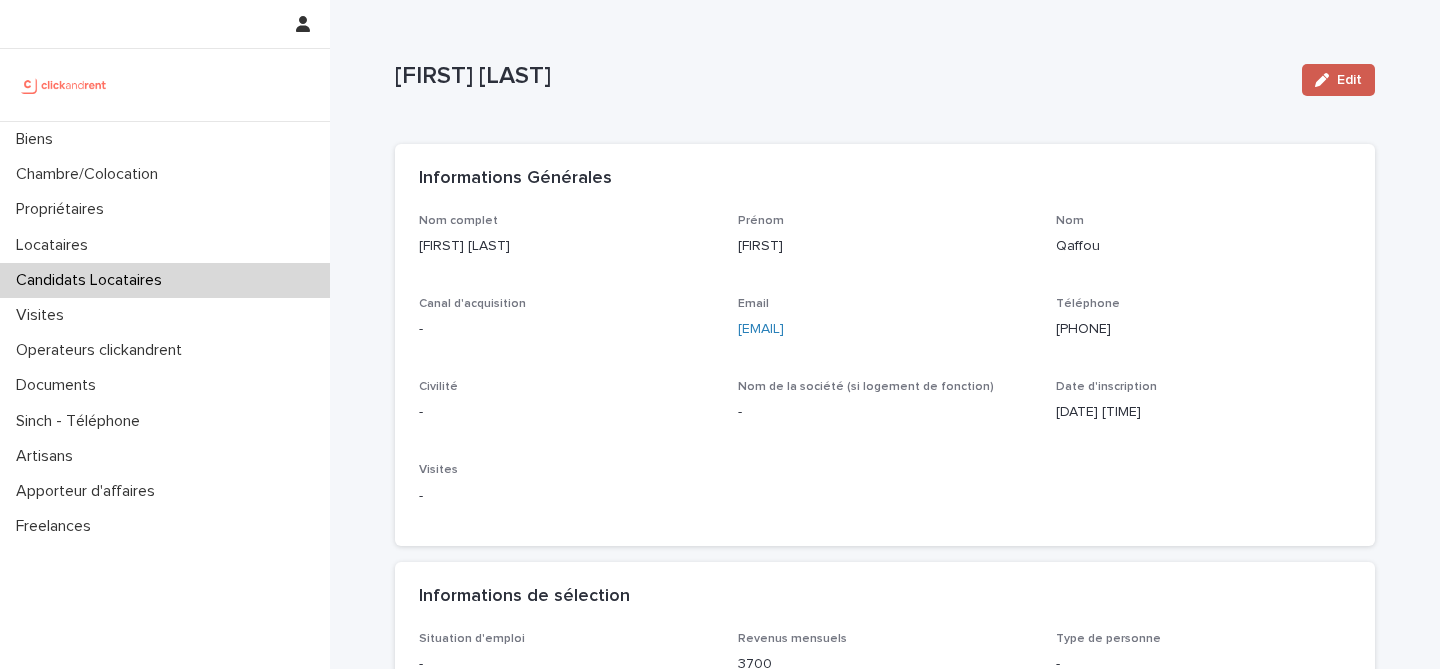 click on "Edit" at bounding box center (1338, 80) 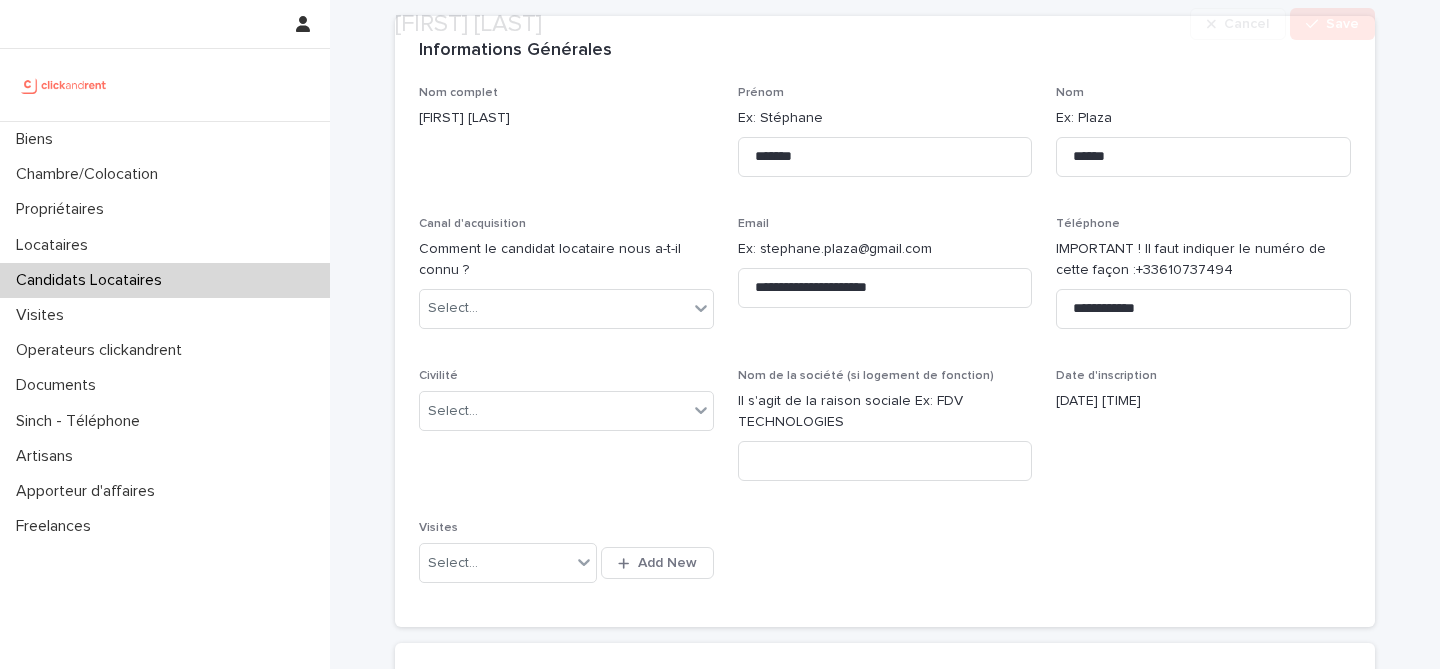scroll, scrollTop: 195, scrollLeft: 0, axis: vertical 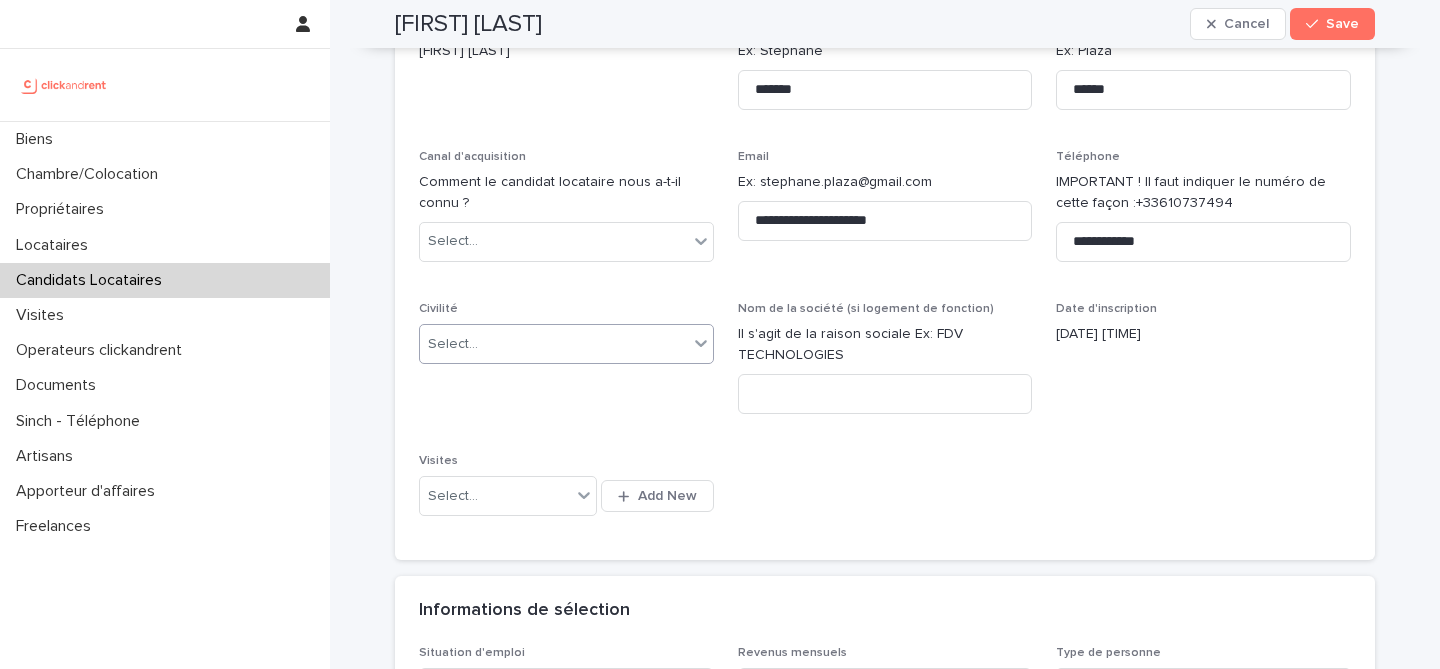 click on "Select..." at bounding box center (554, 344) 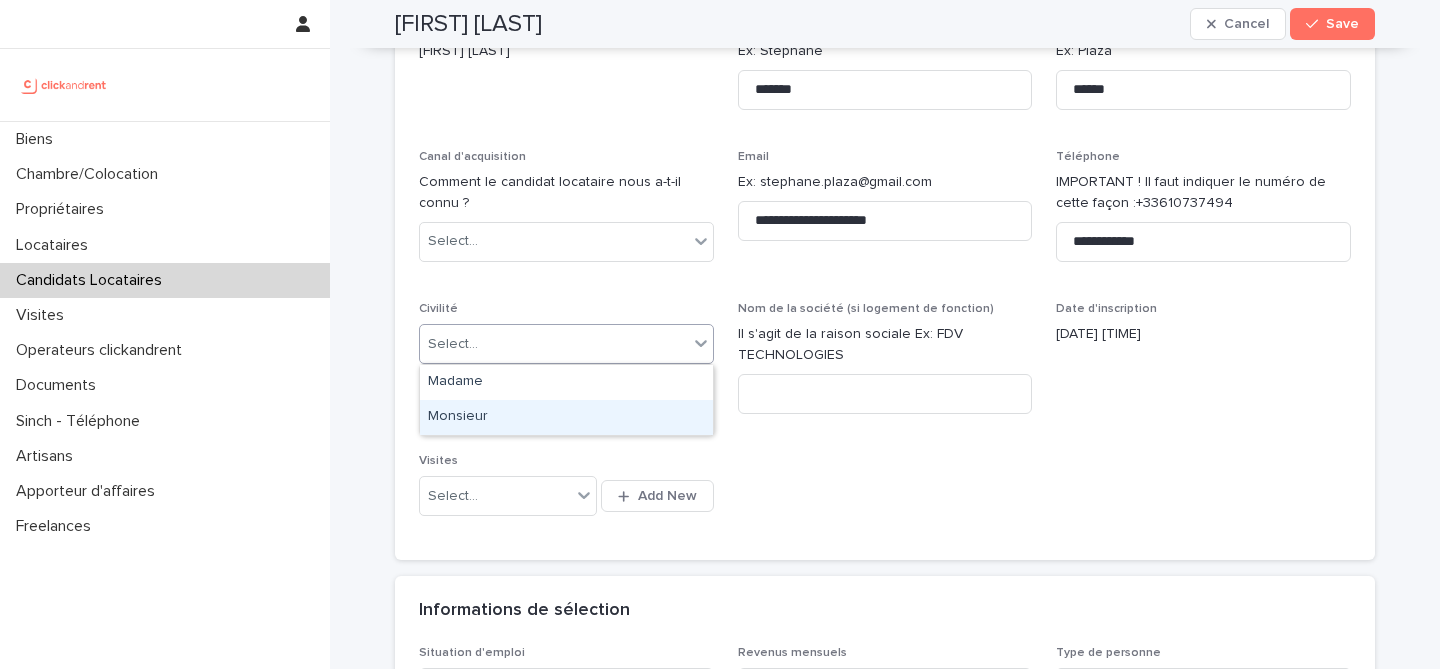 click on "Monsieur" at bounding box center [566, 417] 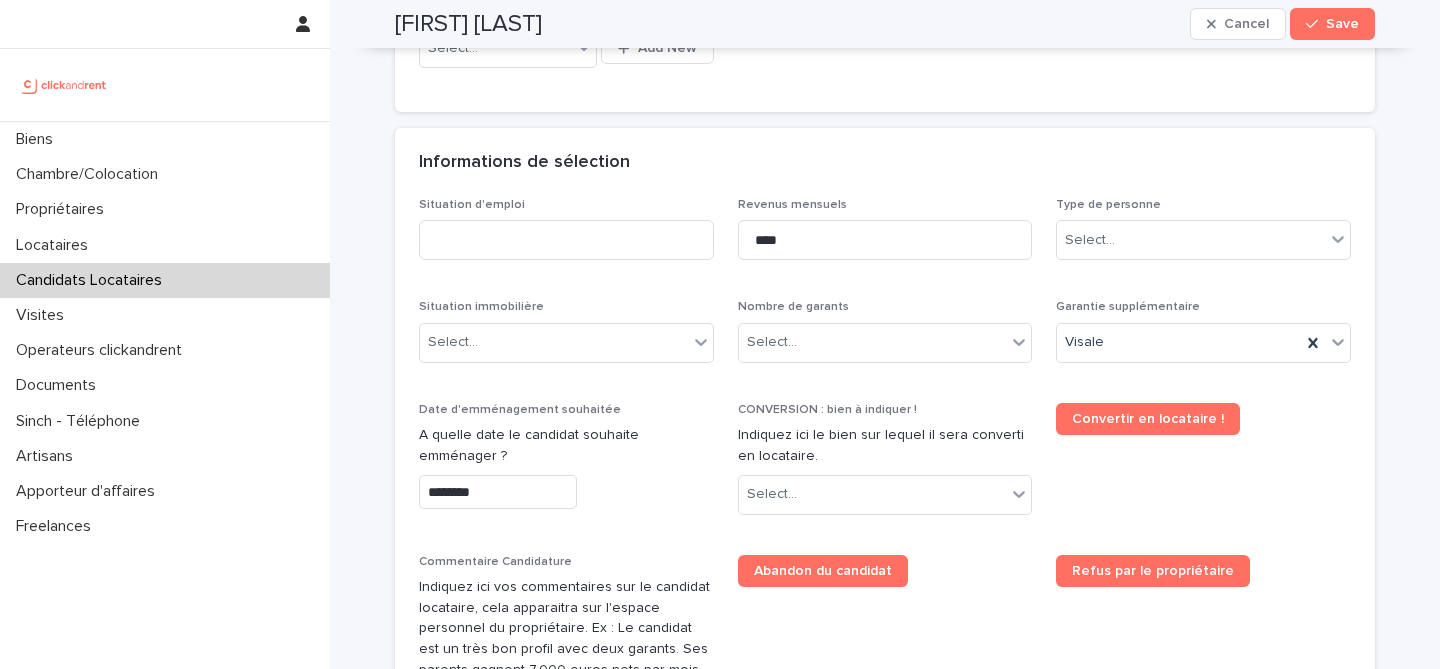 scroll, scrollTop: 729, scrollLeft: 0, axis: vertical 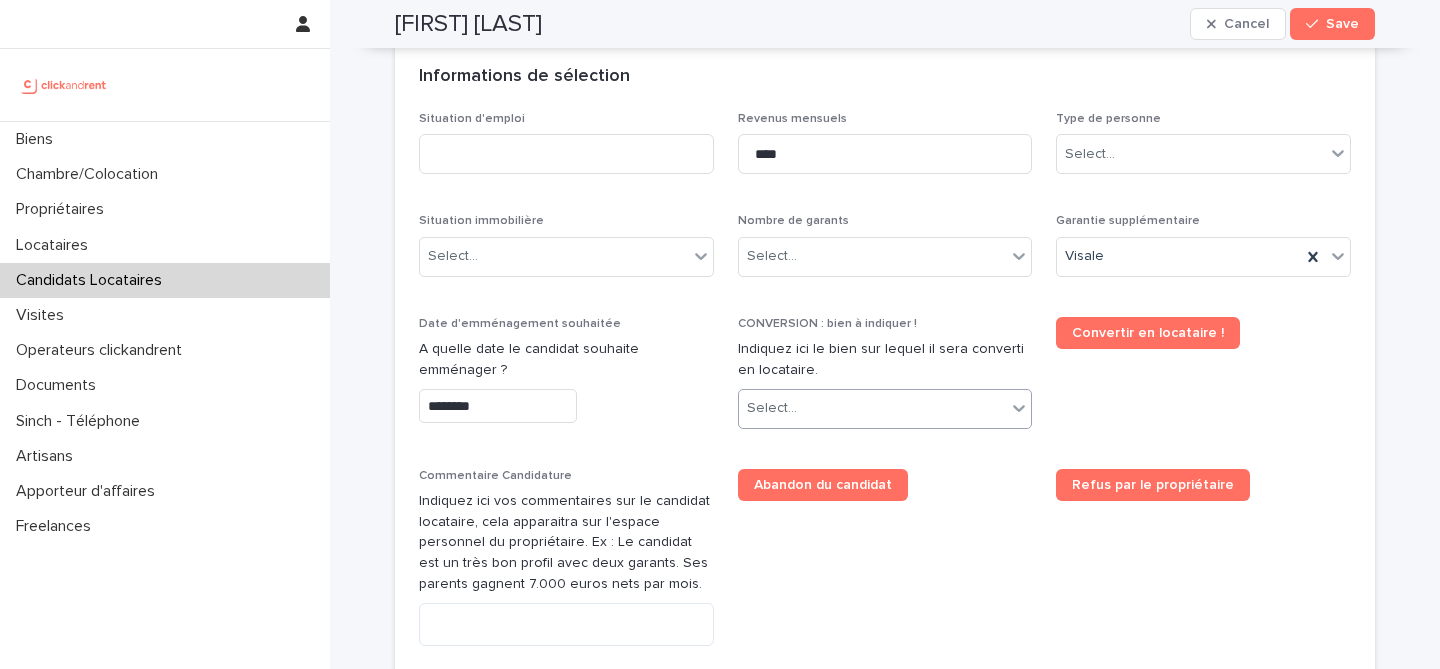 click on "Select..." at bounding box center (873, 408) 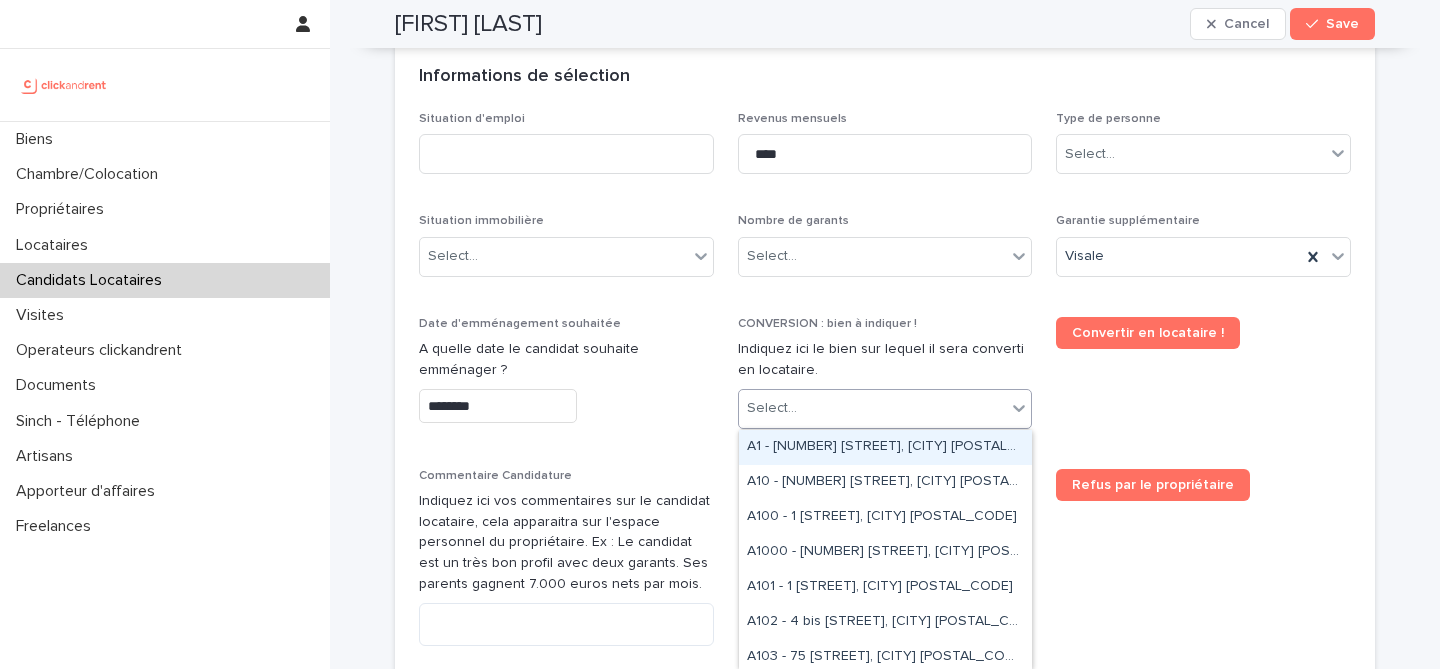 paste on "*****" 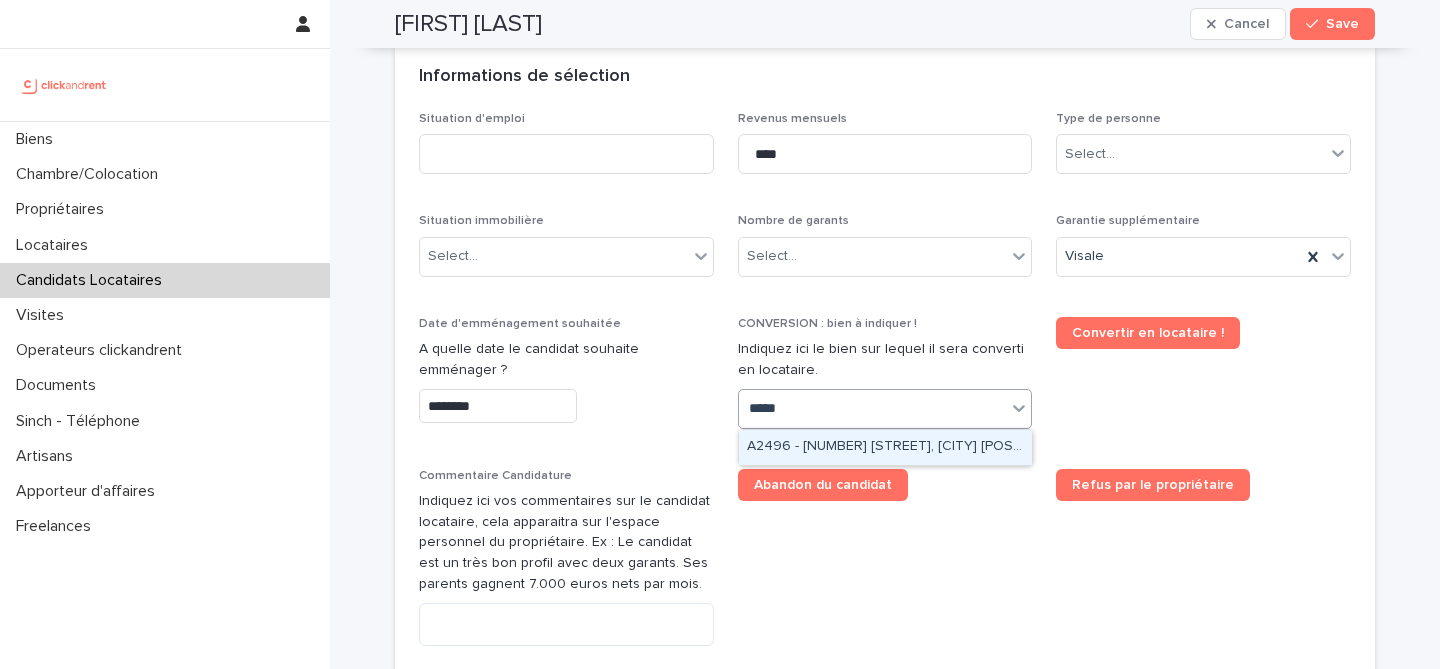 click on "[CODE] - [NUMBER] [STREET], [CITY] [POSTAL_CODE]" at bounding box center [885, 447] 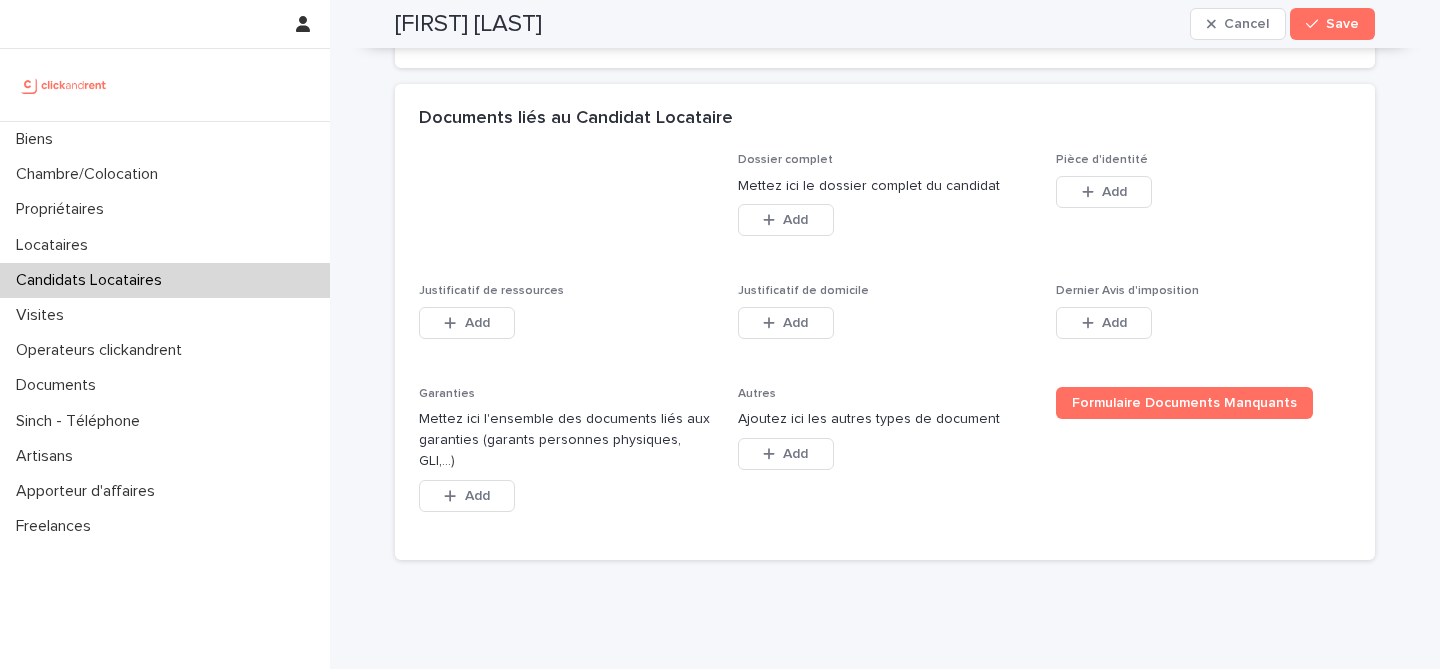scroll, scrollTop: 1531, scrollLeft: 0, axis: vertical 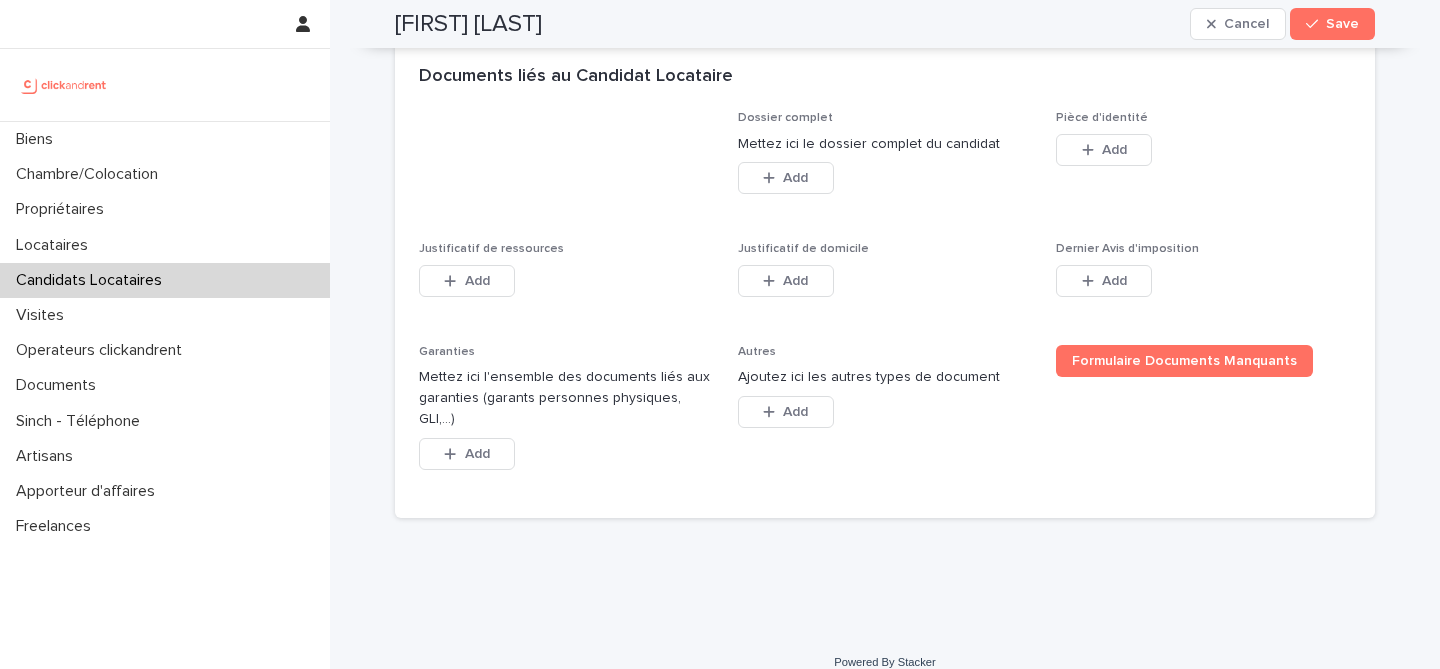 click on "Dossier complet Mettez ici le dossier complet du candidat This file cannot be opened Download File Add Pièce d'identité This file cannot be opened Download File Add Justificatif de ressources This file cannot be opened Download File Add Justificatif de domicile This file cannot be opened Download File Add Dernier Avis d'imposition This file cannot be opened Download File Add Garanties Mettez ici l'ensemble des documents liés aux garanties (garants personnes physiques, GLI,...) This file cannot be opened Download File Add Autres Ajoutez ici les autres types de document This file cannot be opened Download File Add Formulaire Documents Manquants" at bounding box center (885, 302) 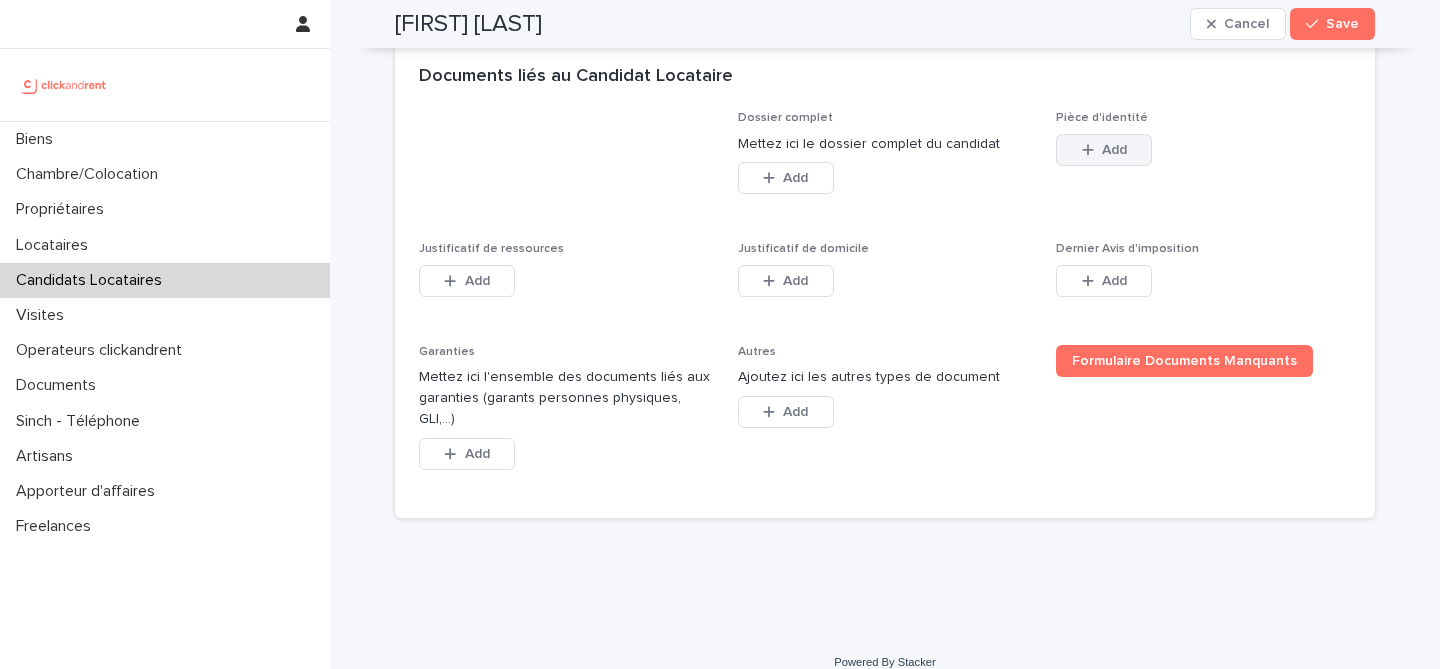 click on "Add" at bounding box center [1114, 150] 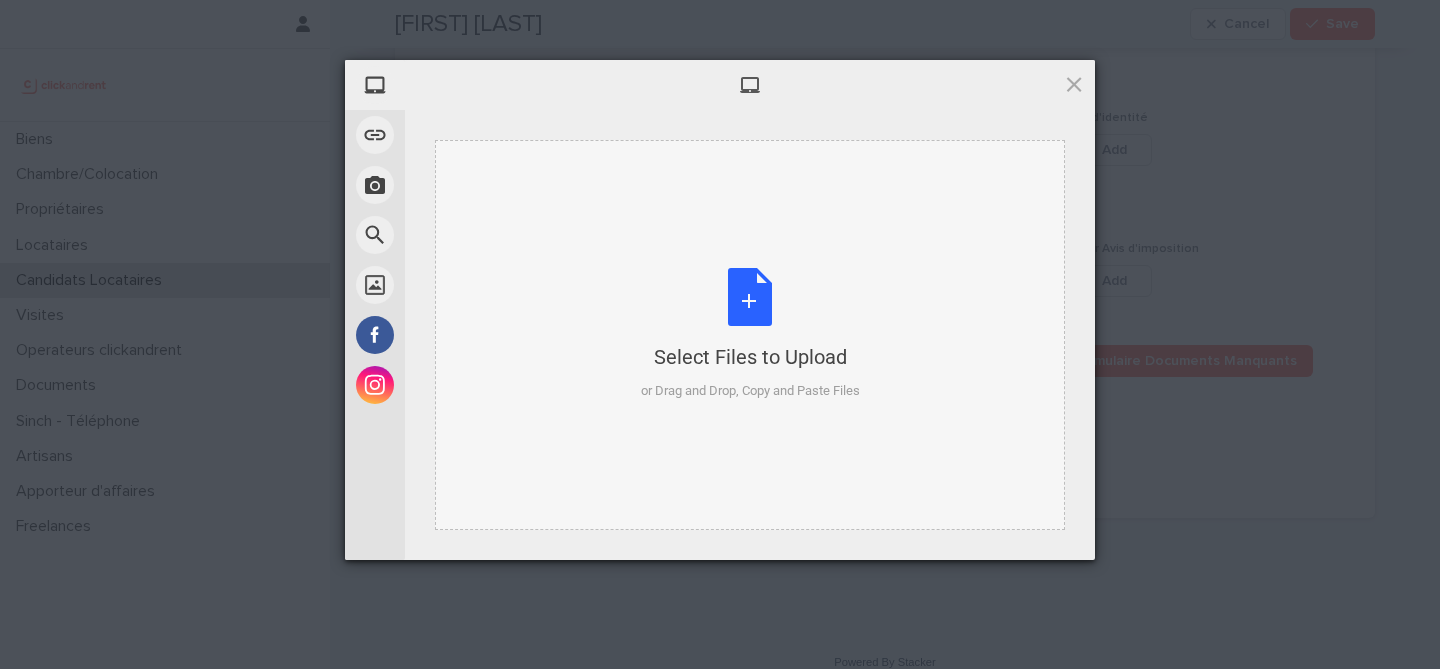 click on "Select Files to Upload
or Drag and Drop, Copy and Paste Files" at bounding box center [750, 334] 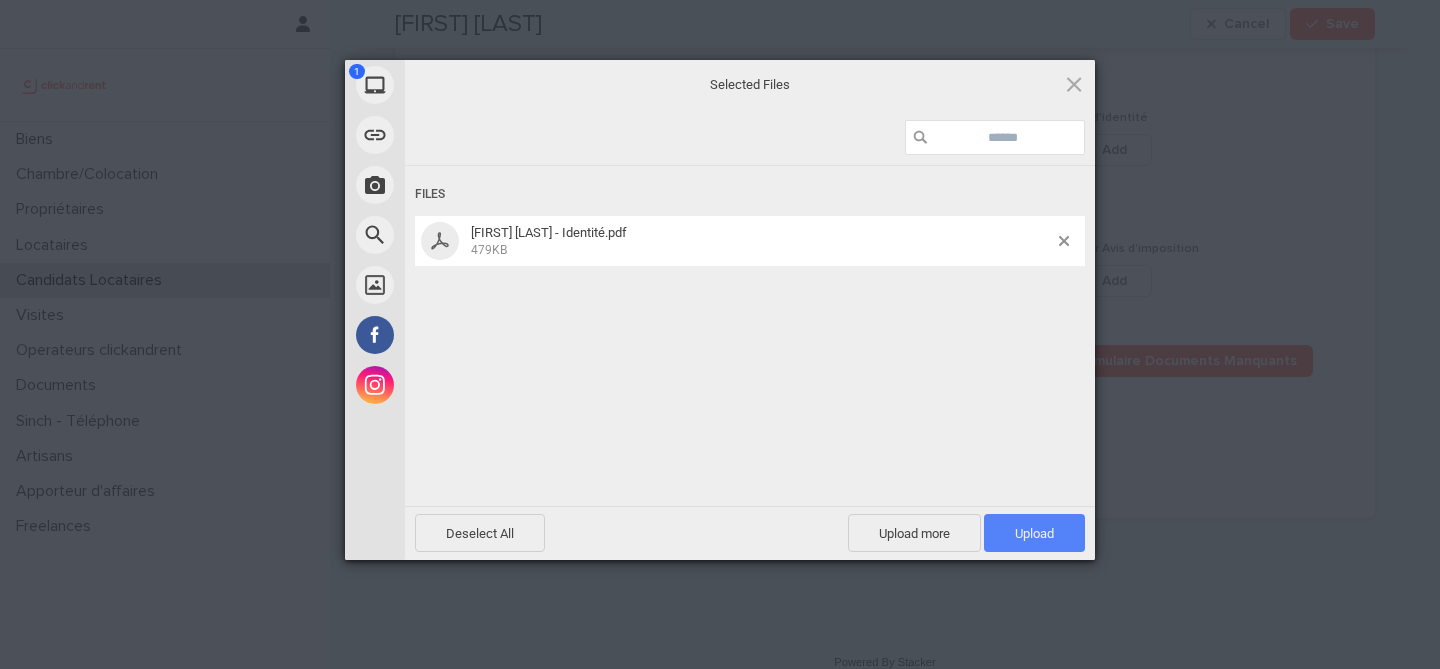 click on "Upload
1" at bounding box center [1034, 533] 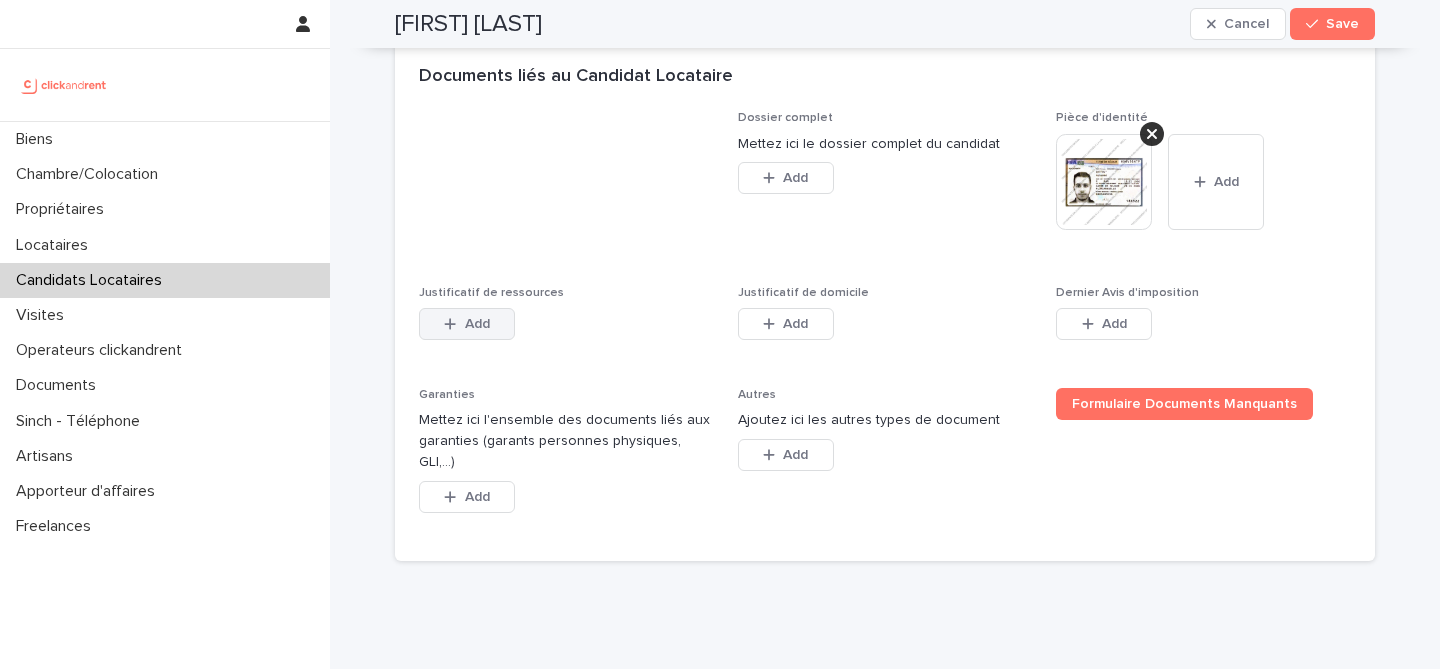 click at bounding box center (454, 324) 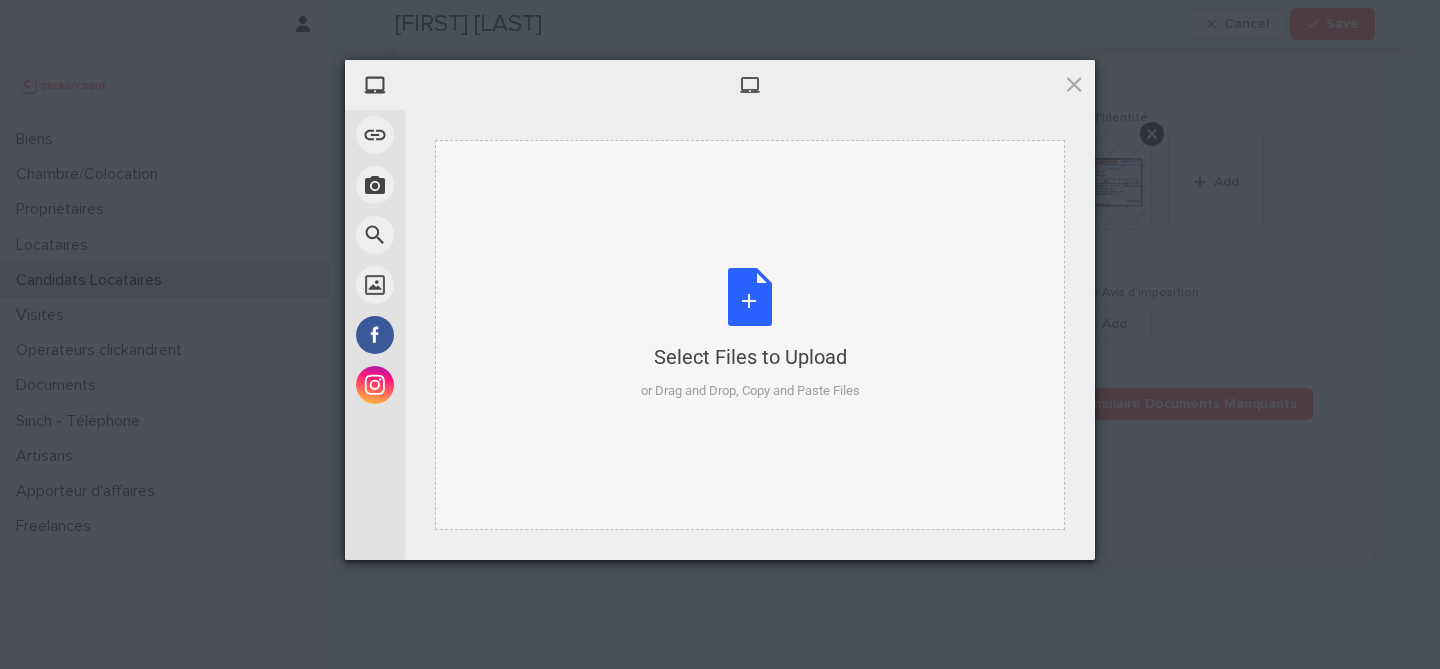 click on "Select Files to Upload
or Drag and Drop, Copy and Paste Files" at bounding box center (750, 334) 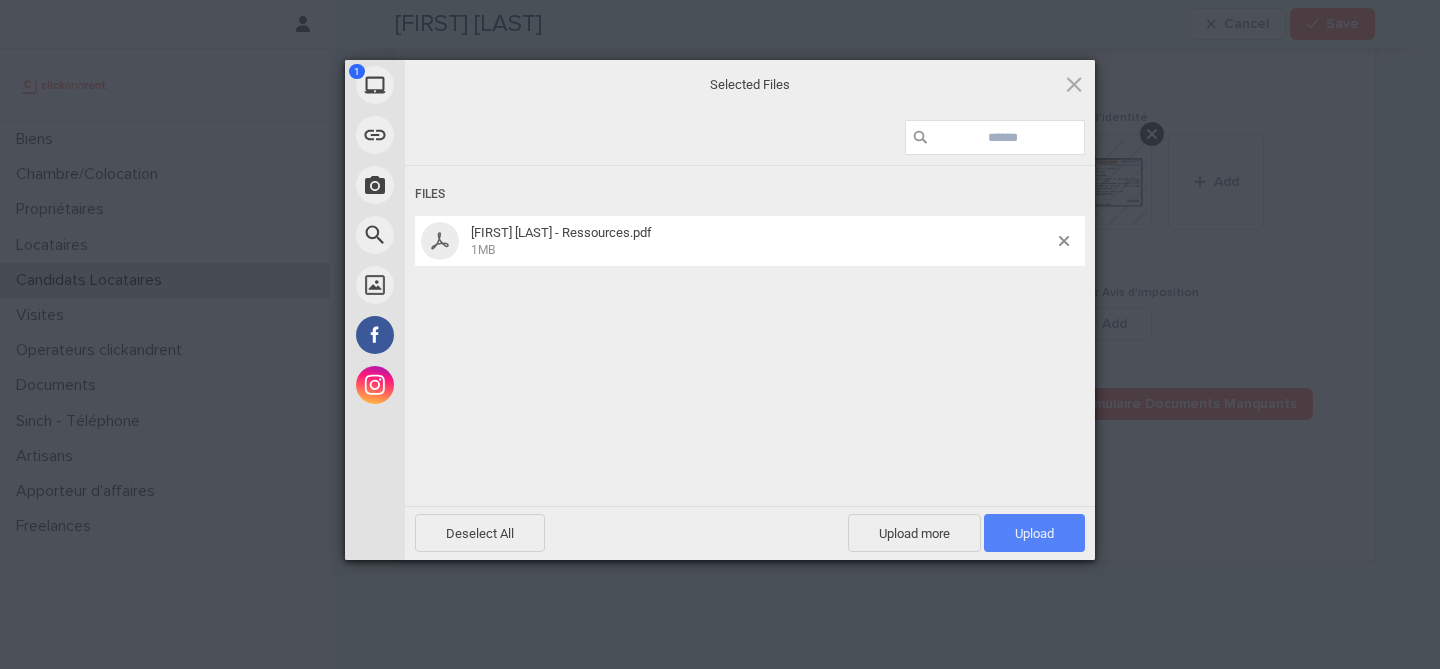click on "Upload
1" at bounding box center [1034, 533] 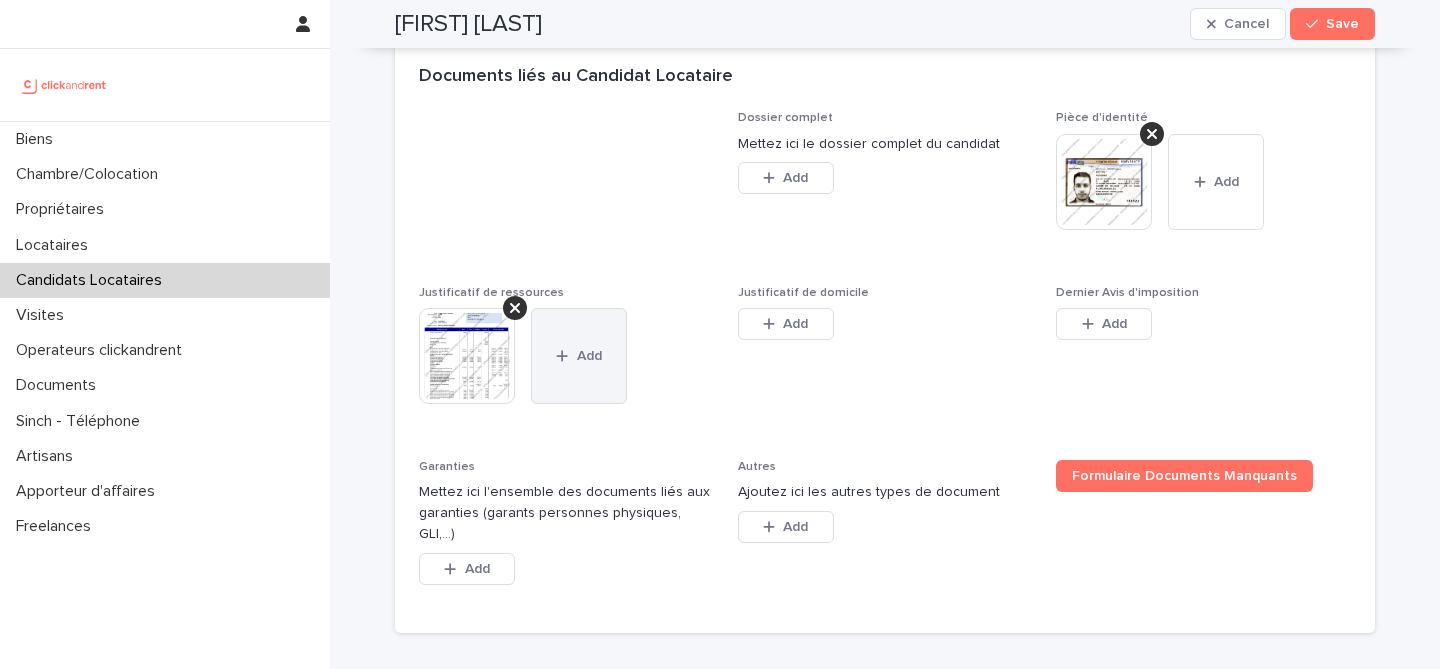 click on "Add" at bounding box center (579, 356) 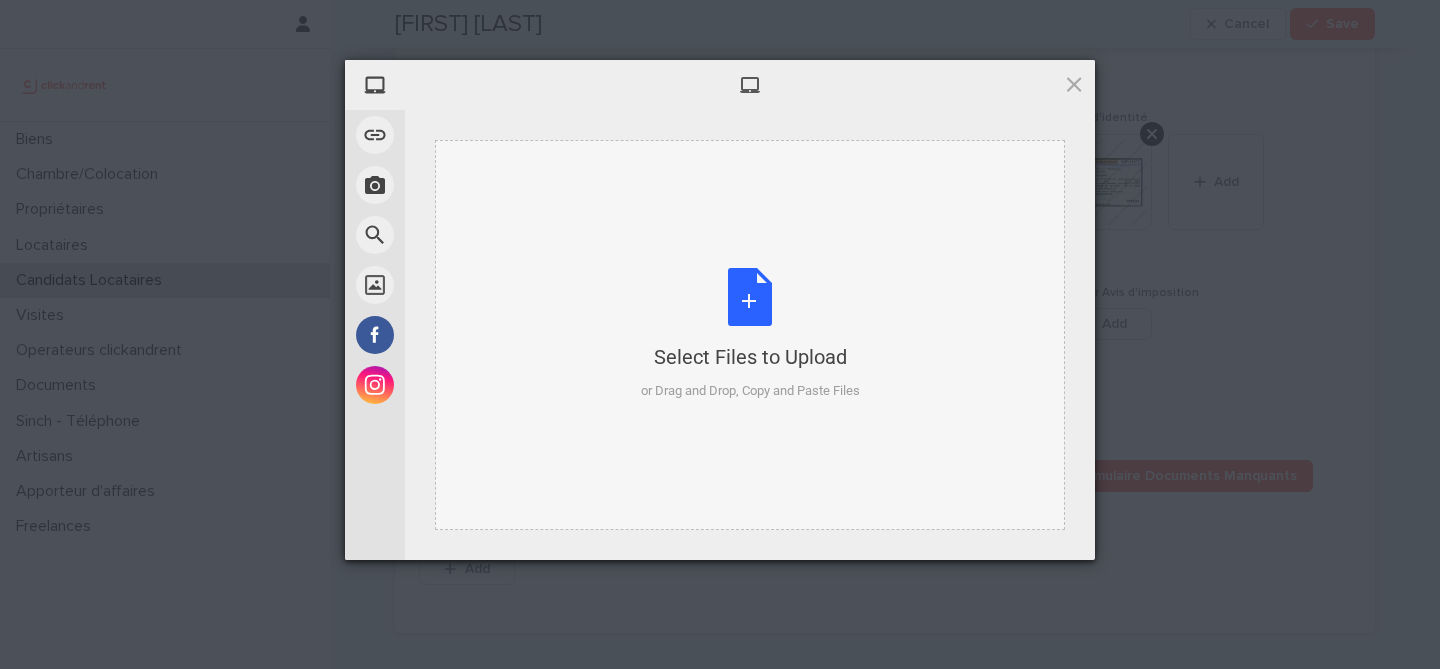 click on "Select Files to Upload
or Drag and Drop, Copy and Paste Files" at bounding box center [750, 334] 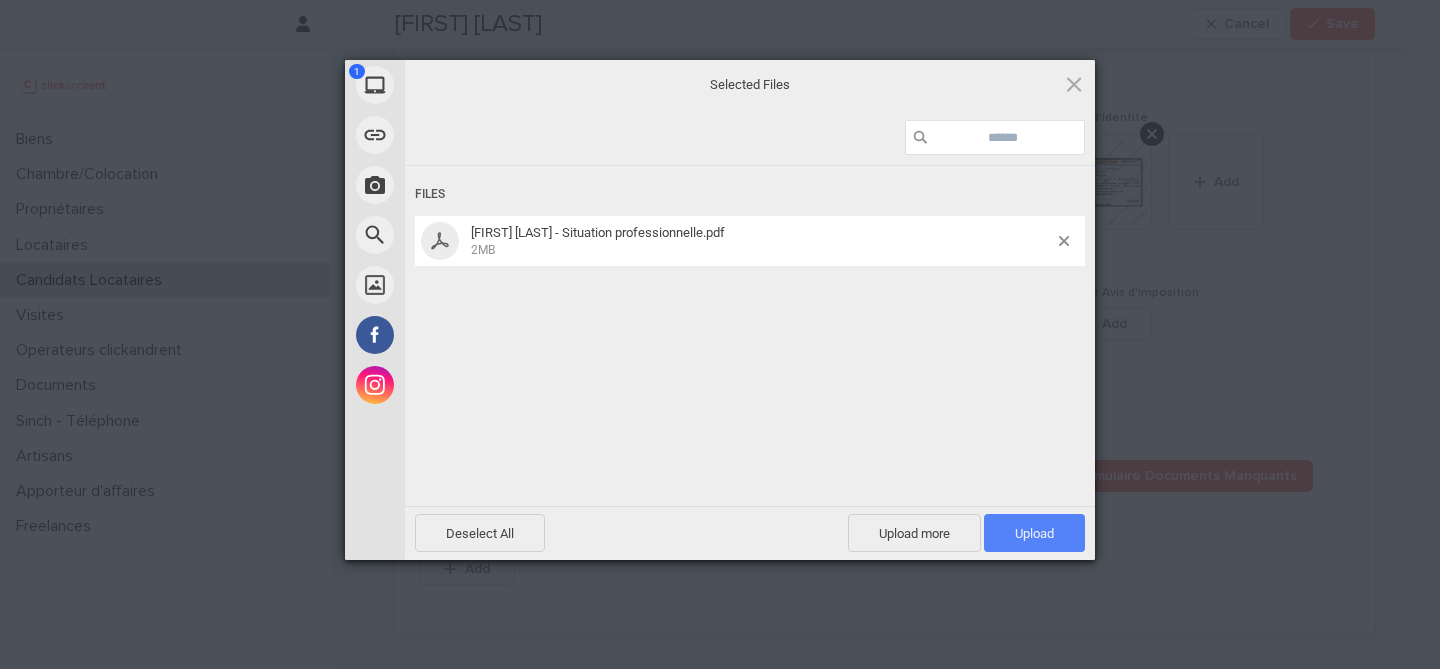 click on "Upload
1" at bounding box center (1034, 533) 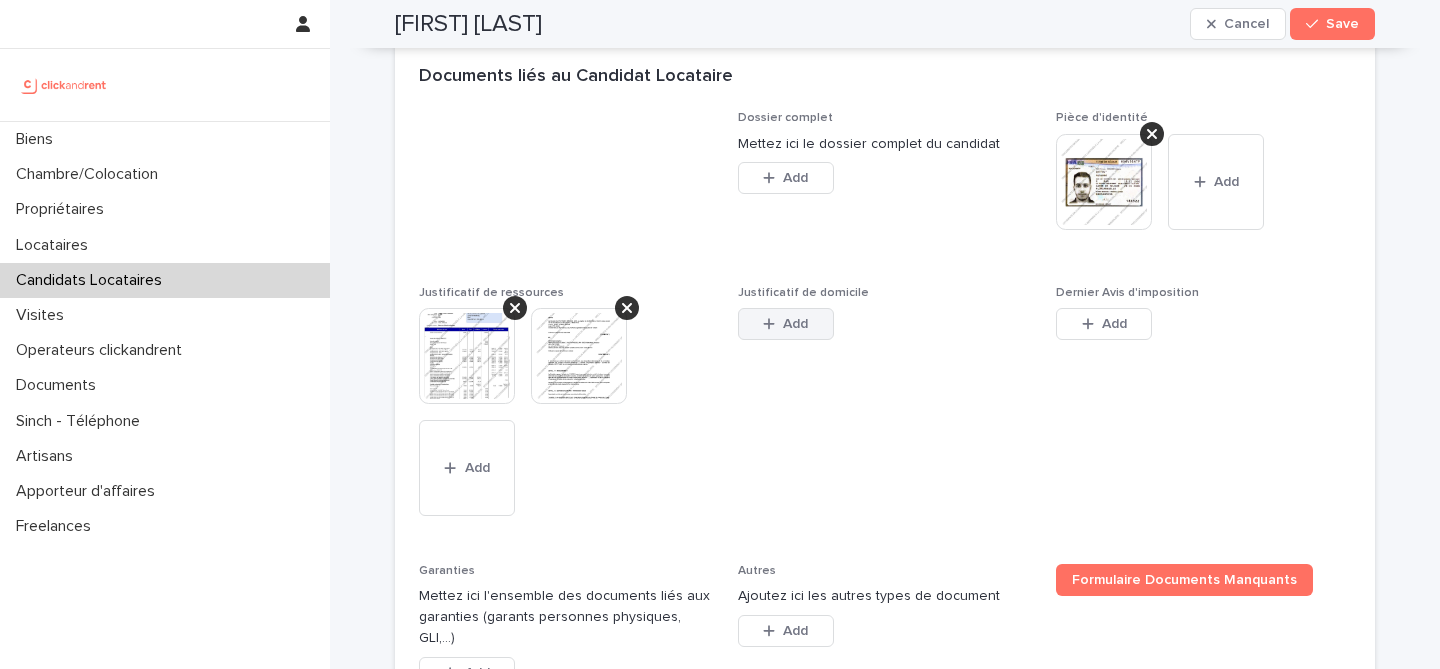 click on "Add" at bounding box center [786, 324] 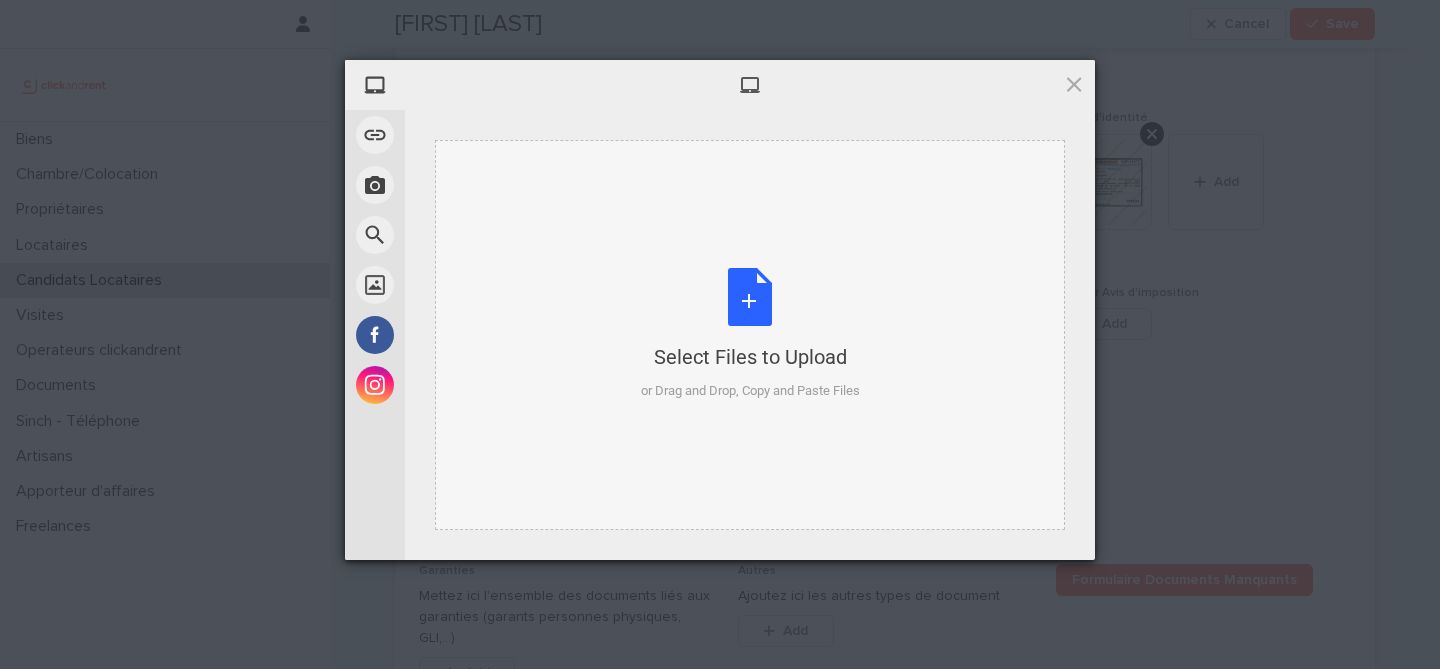 click on "Select Files to Upload
or Drag and Drop, Copy and Paste Files" at bounding box center (750, 334) 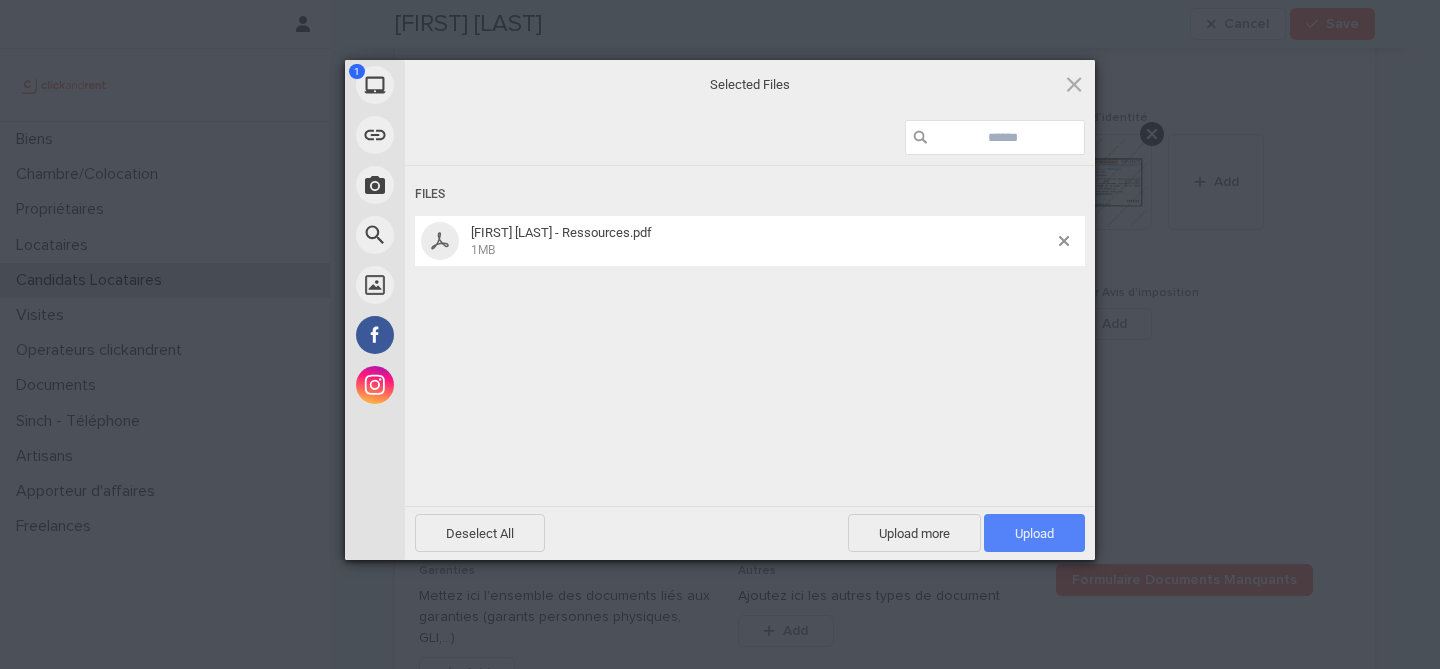 click on "Upload
1" at bounding box center (1034, 533) 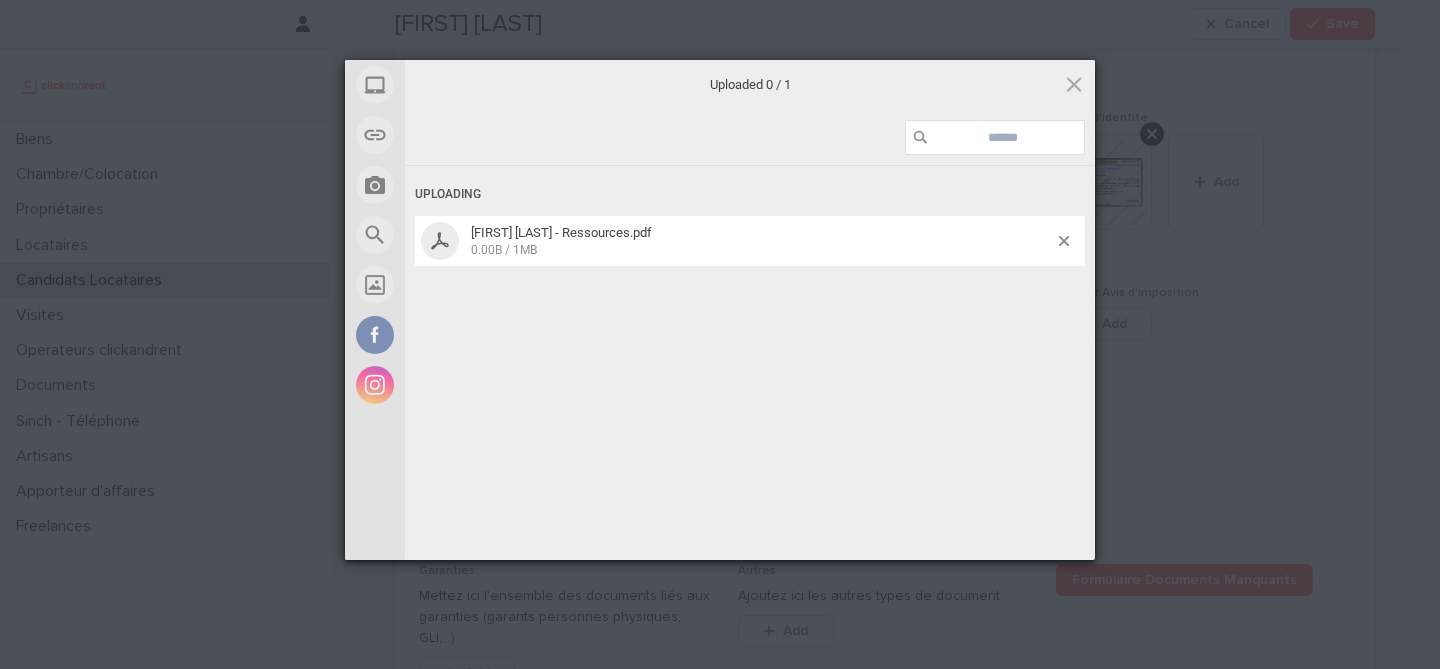 click on "Mohamed QAFFOU - Ressources.pdf
0.00B /
1MB" at bounding box center (750, 241) 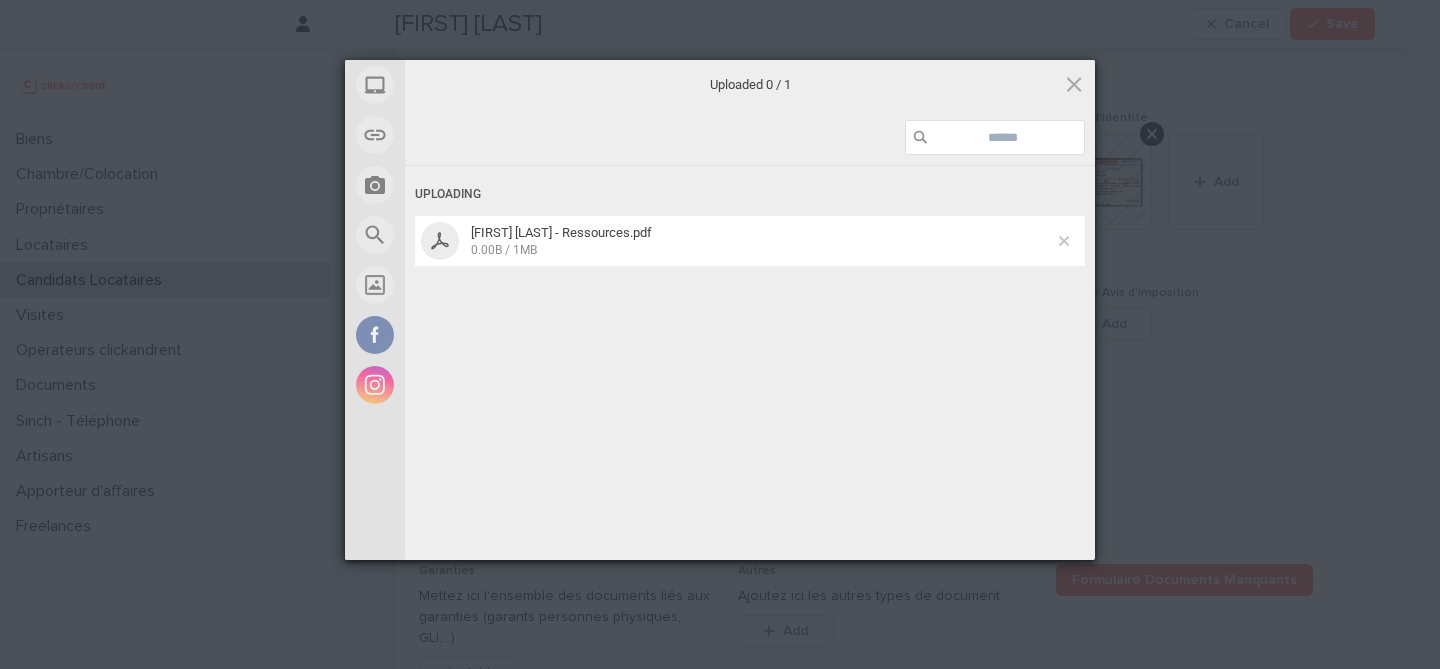 click at bounding box center [1064, 241] 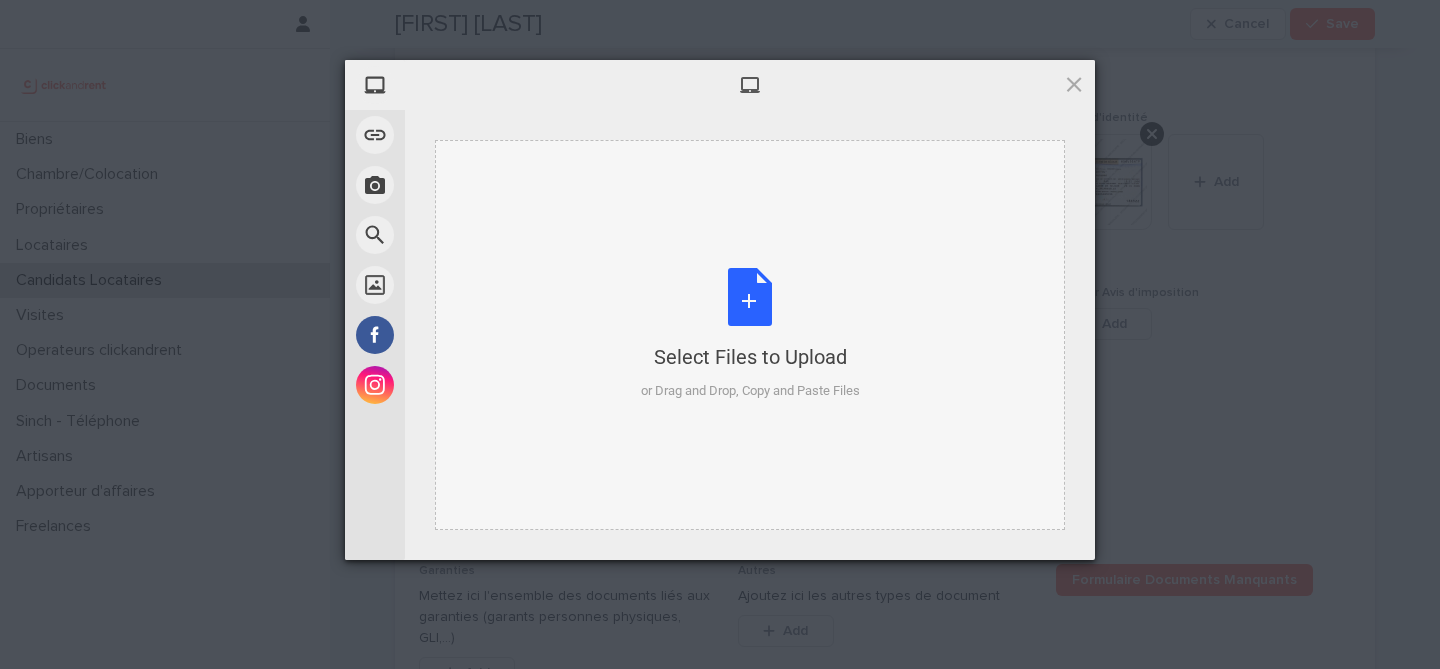 click on "Select Files to Upload
or Drag and Drop, Copy and Paste Files" at bounding box center (750, 334) 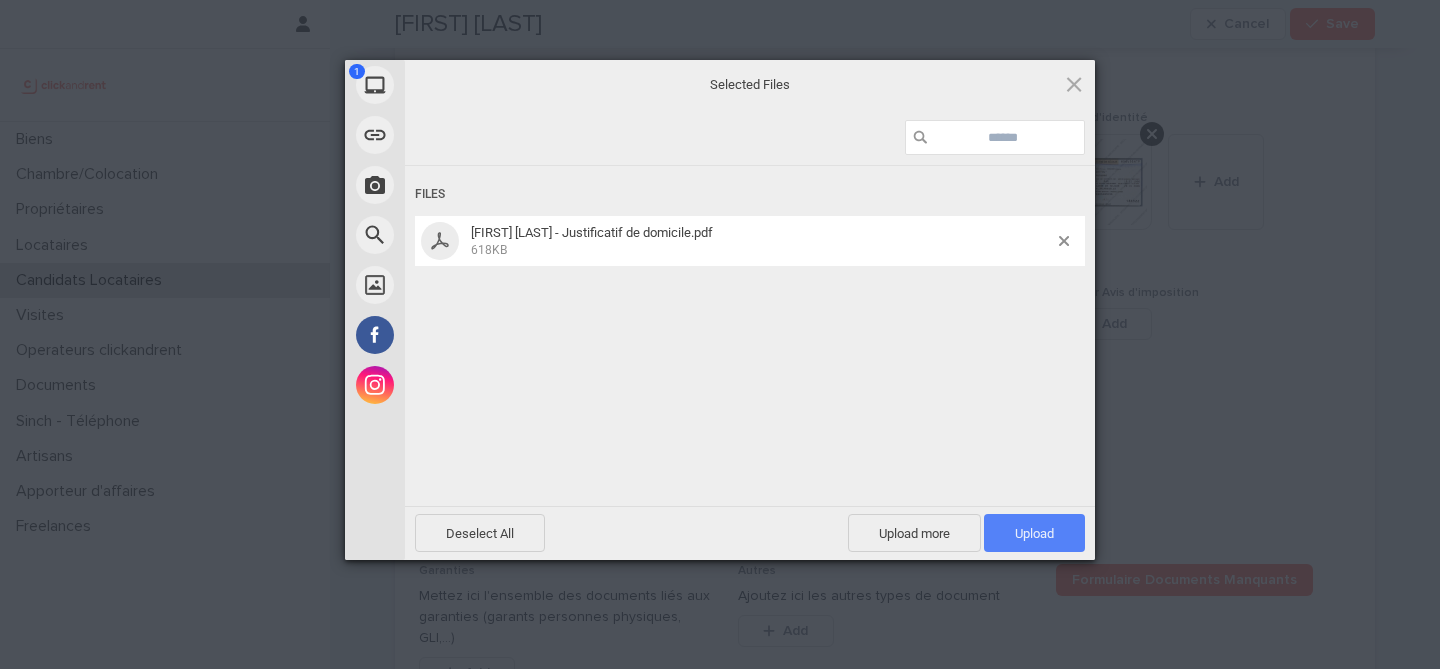 click on "Upload
1" at bounding box center [1034, 533] 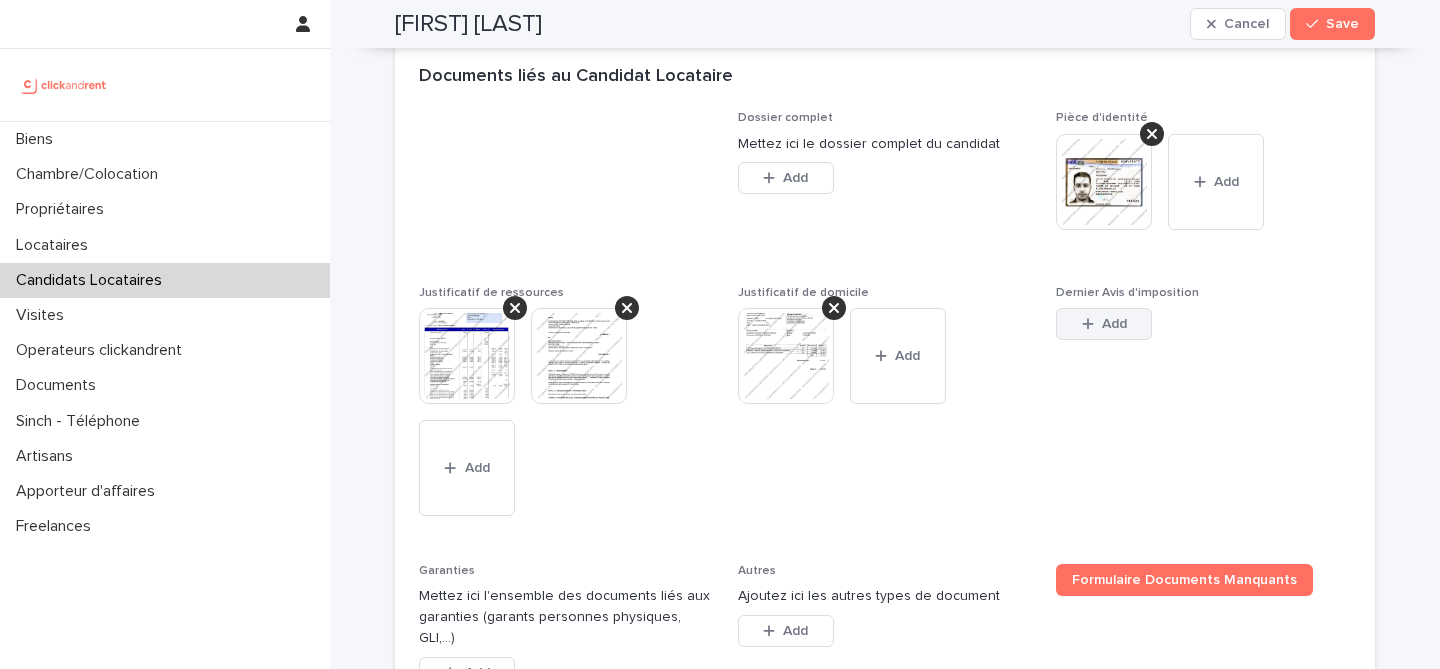 click on "Add" at bounding box center [1104, 324] 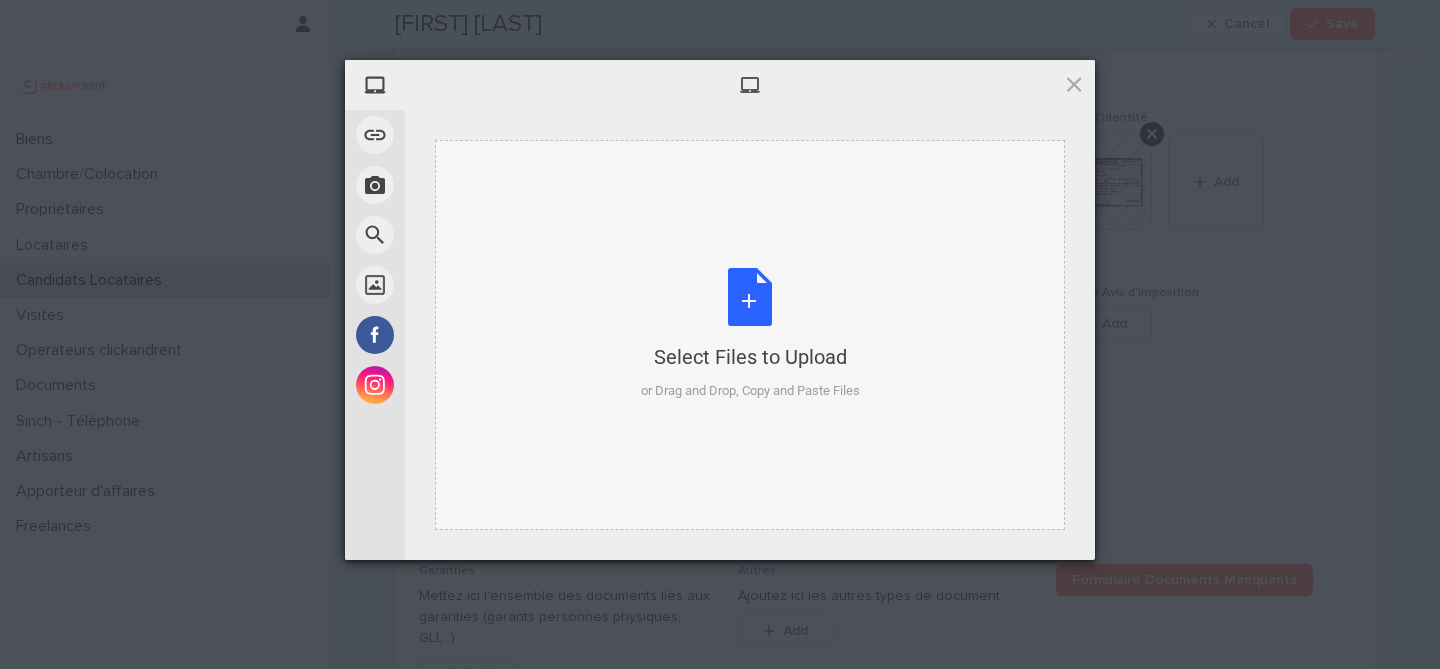 click on "Select Files to Upload
or Drag and Drop, Copy and Paste Files" at bounding box center [750, 335] 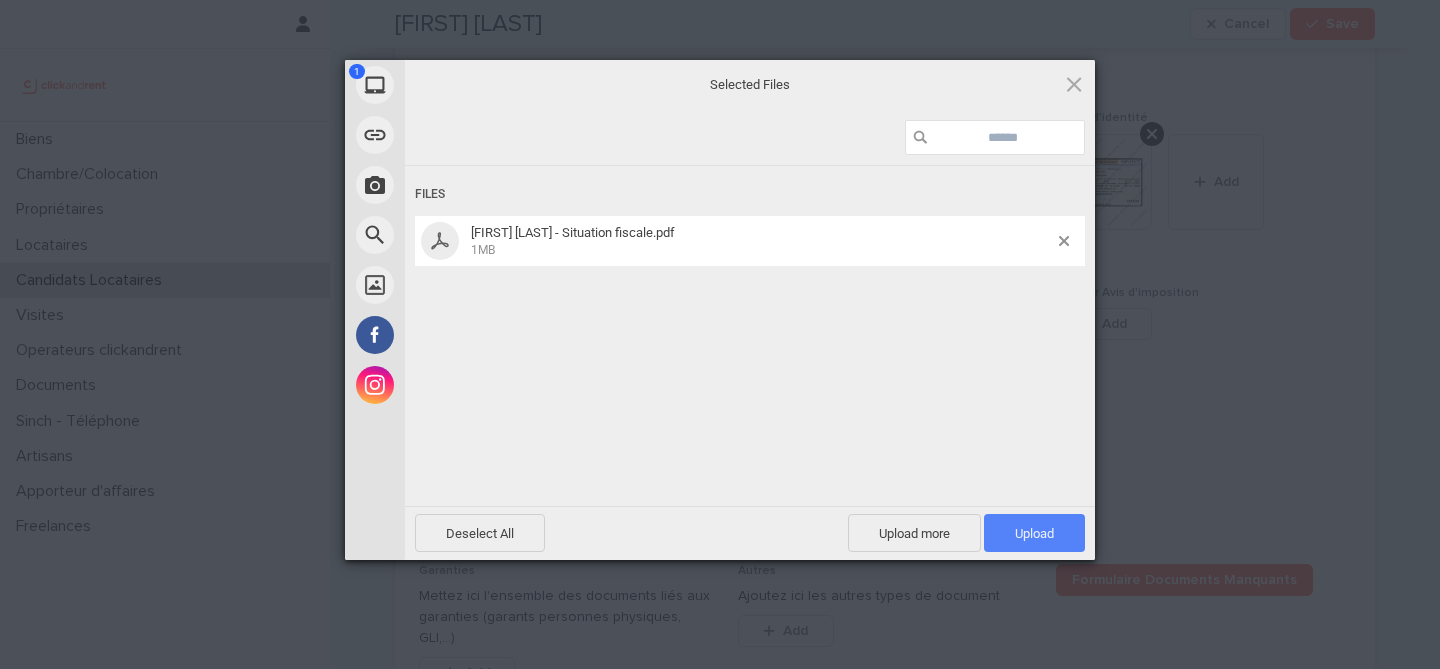 click on "Upload
1" at bounding box center [1034, 533] 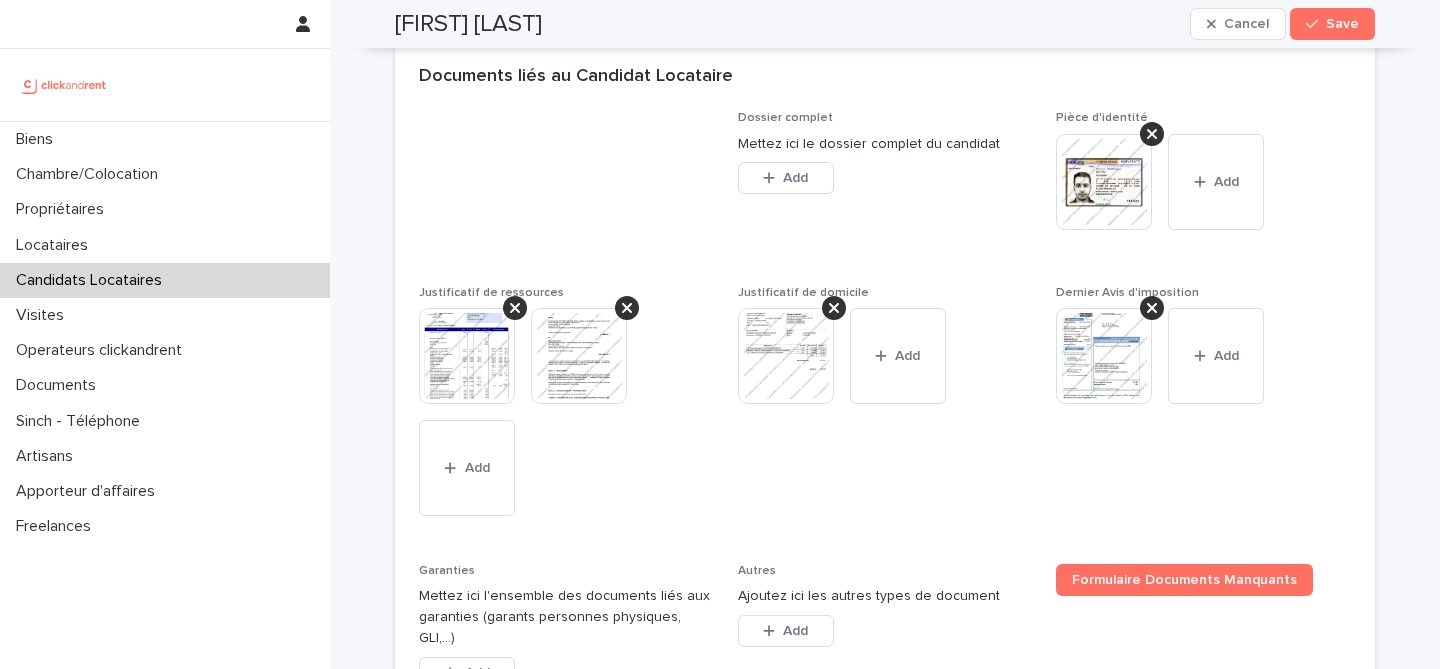 scroll, scrollTop: 1751, scrollLeft: 0, axis: vertical 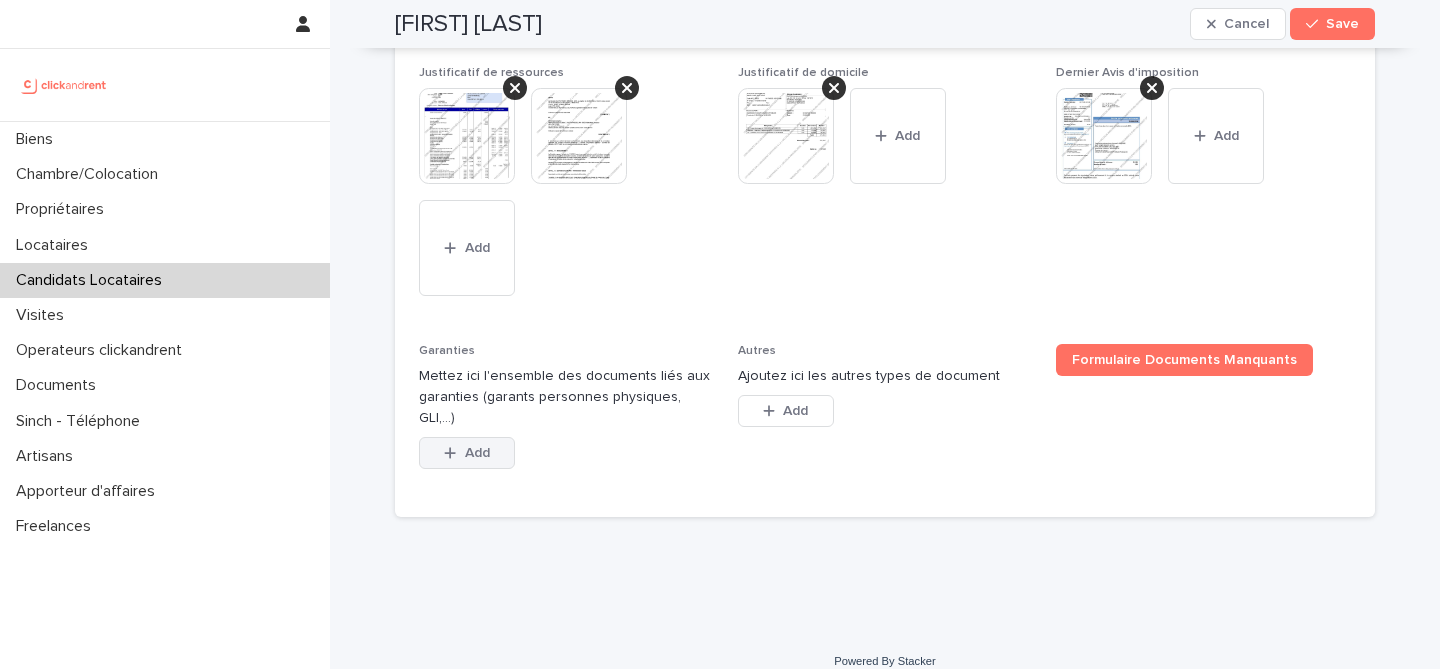 click on "Add" at bounding box center [467, 453] 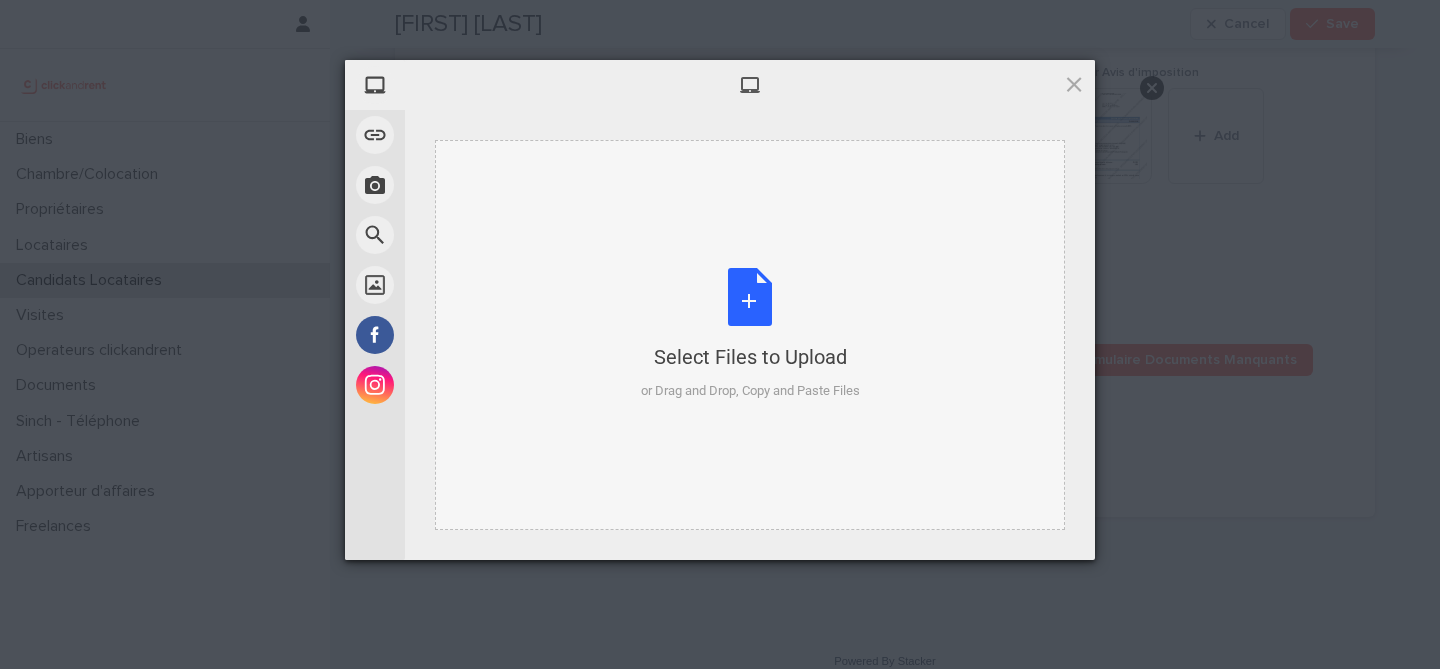 click on "Select Files to Upload
or Drag and Drop, Copy and Paste Files" at bounding box center [750, 334] 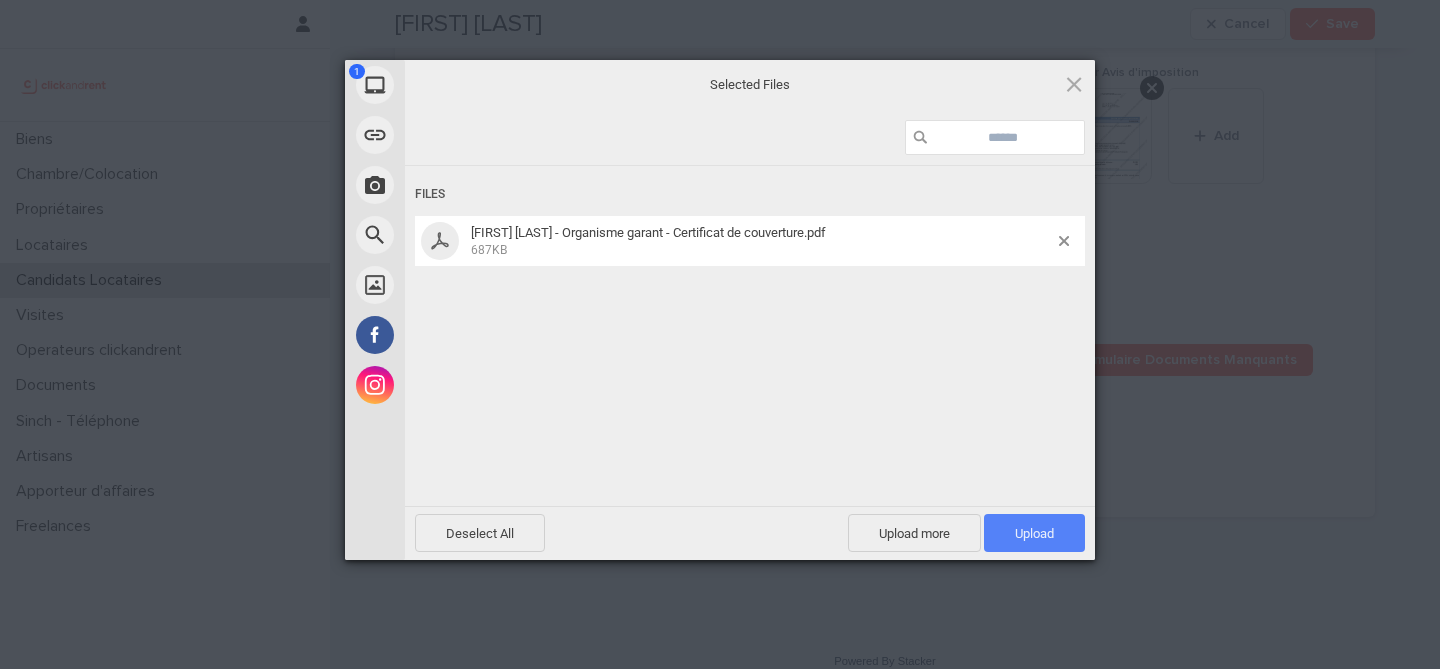 click on "Upload
1" at bounding box center (1034, 533) 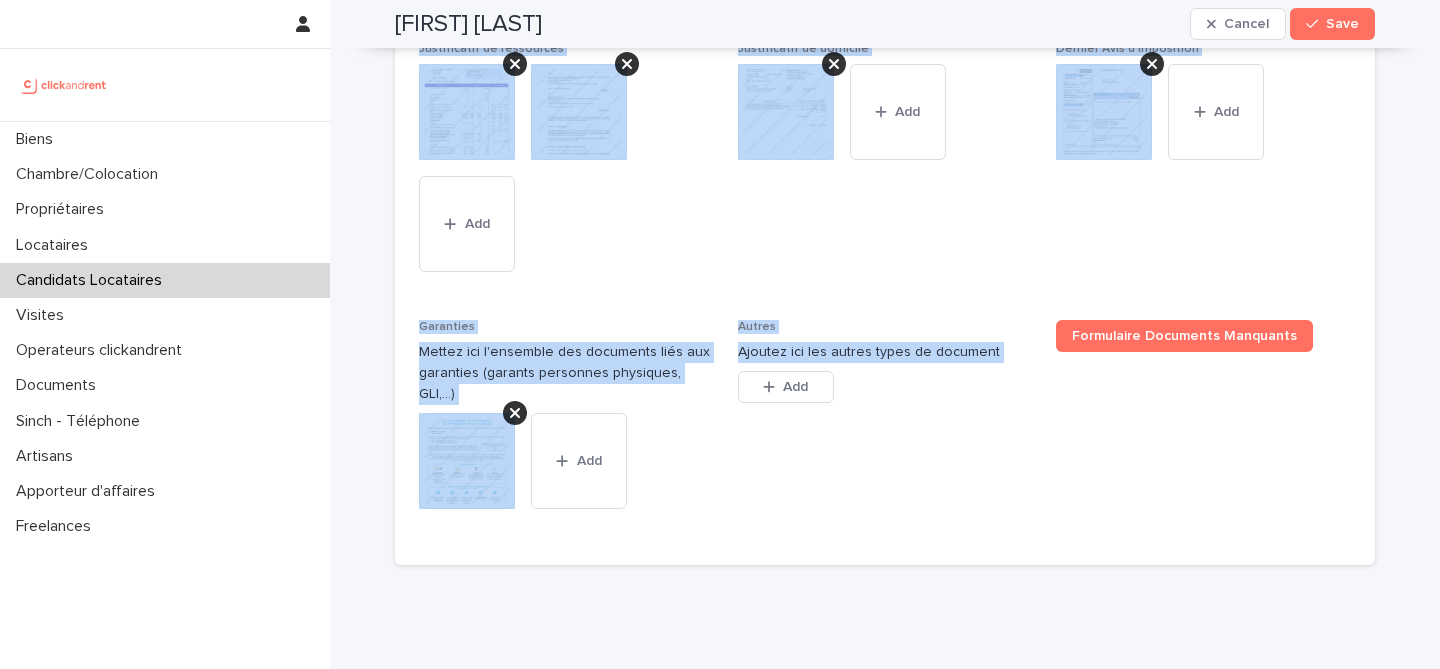 scroll, scrollTop: 1823, scrollLeft: 0, axis: vertical 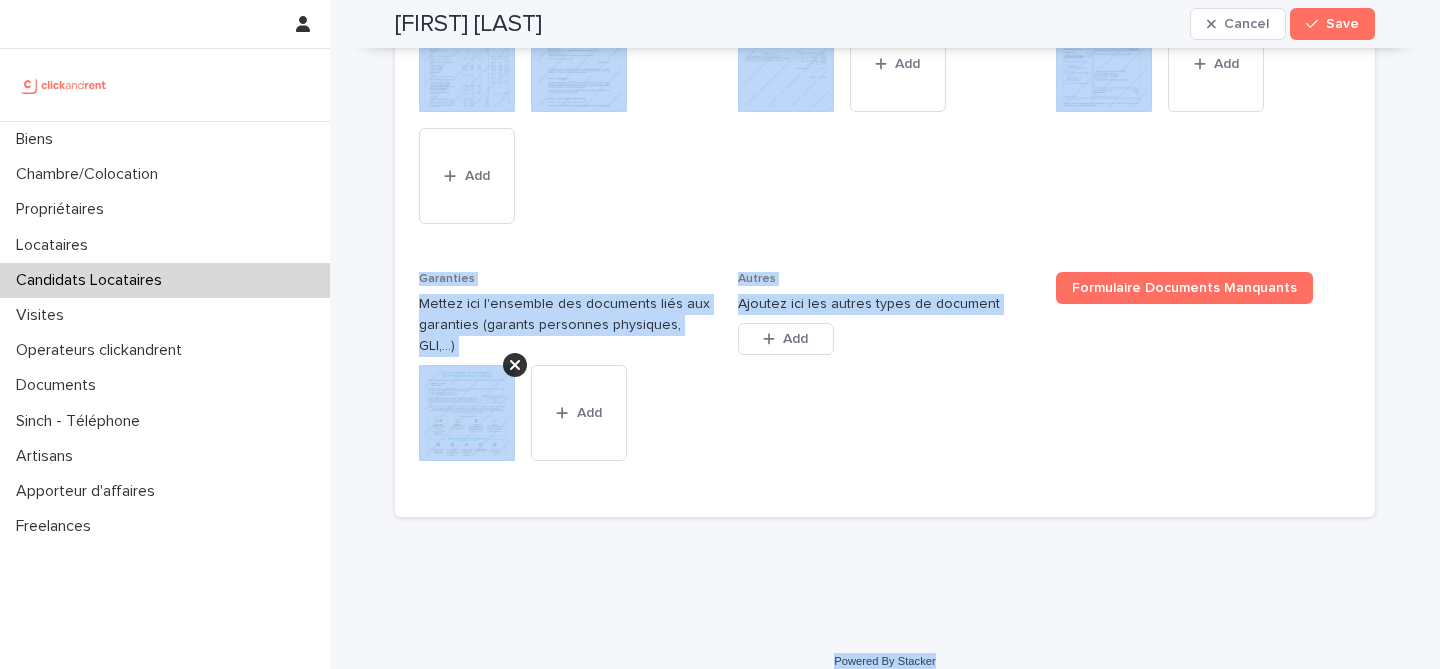 drag, startPoint x: 381, startPoint y: 65, endPoint x: 1055, endPoint y: 638, distance: 884.64966 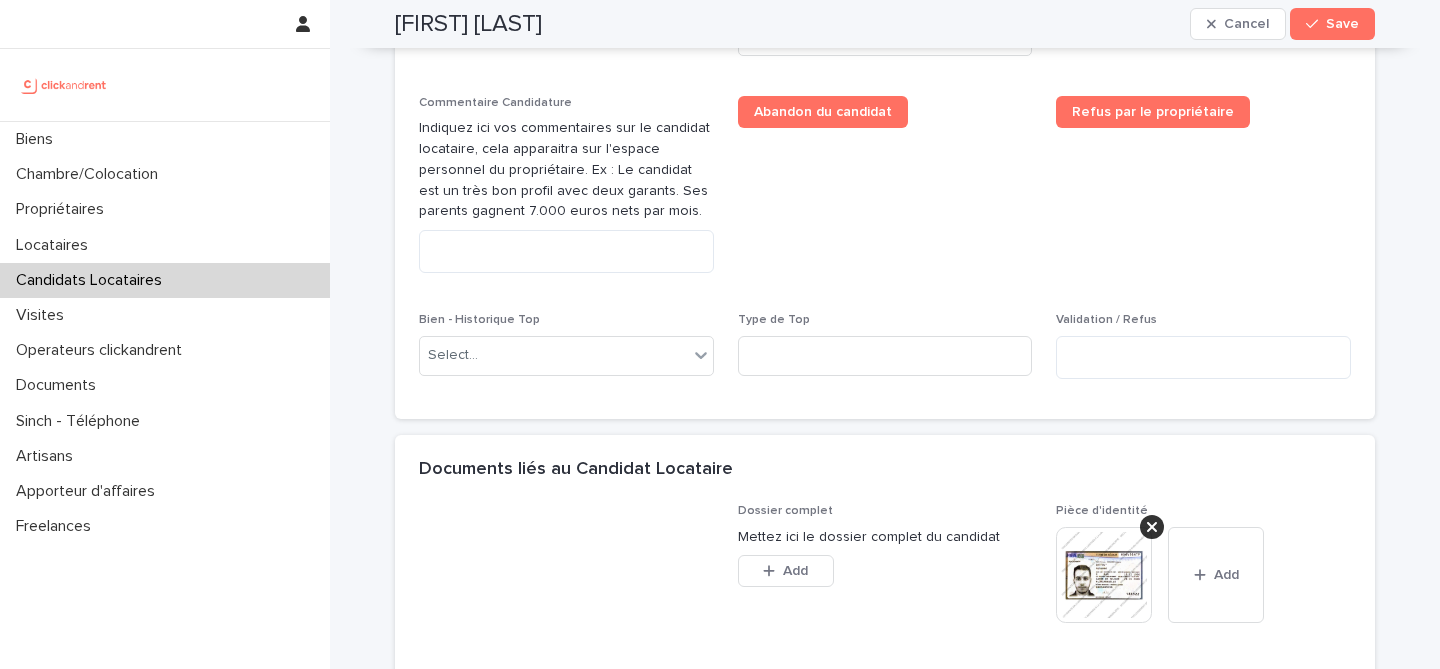 scroll, scrollTop: 1045, scrollLeft: 0, axis: vertical 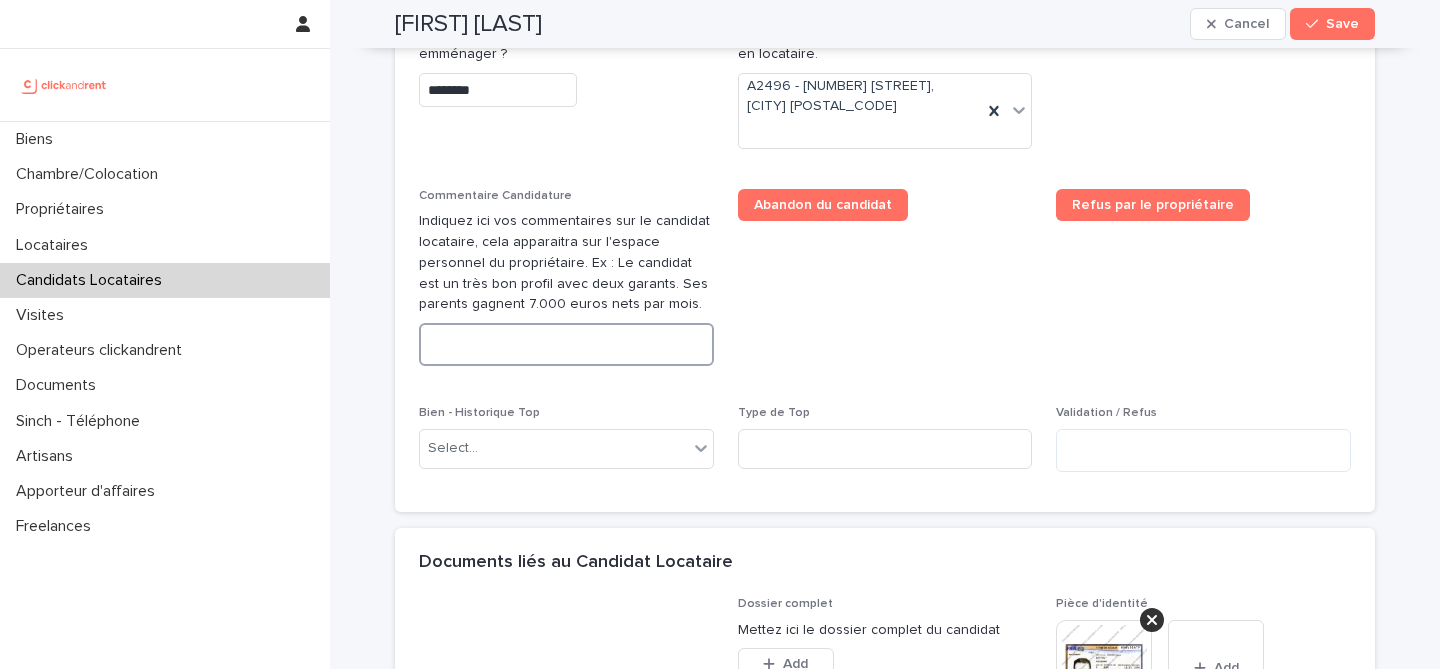 click at bounding box center (566, 344) 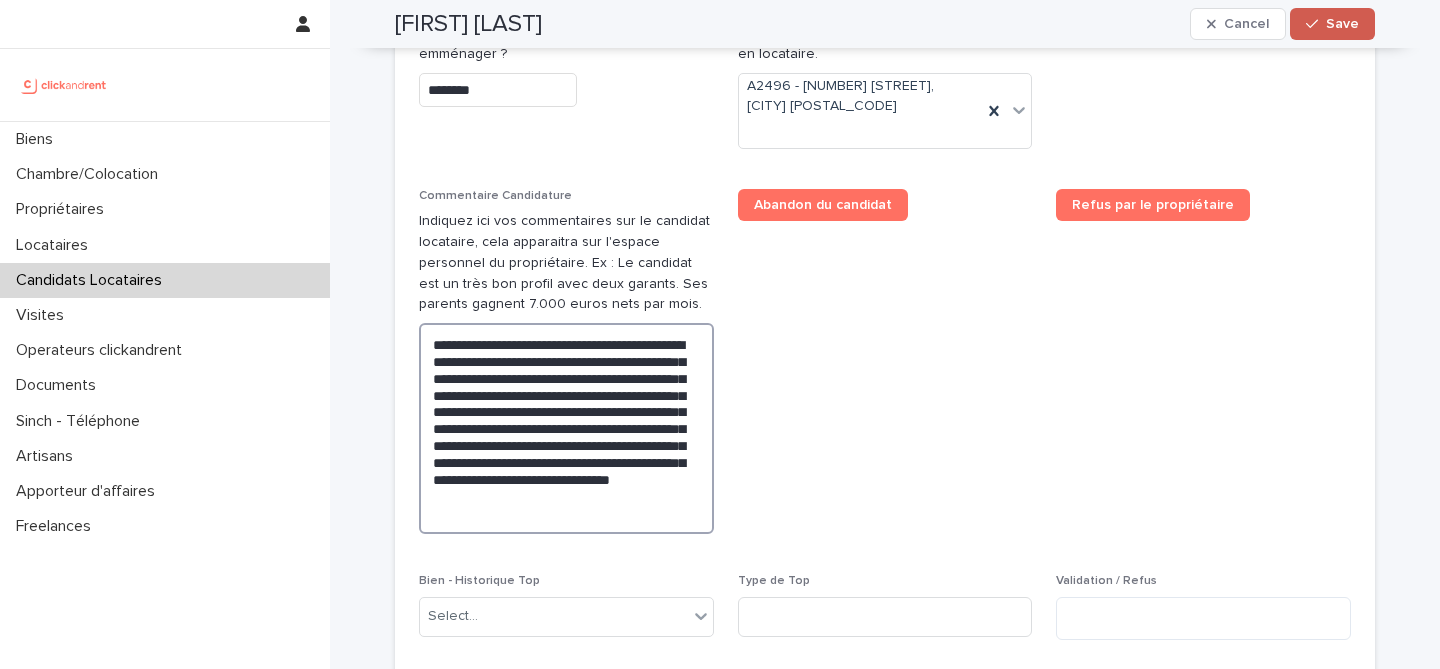 type on "**********" 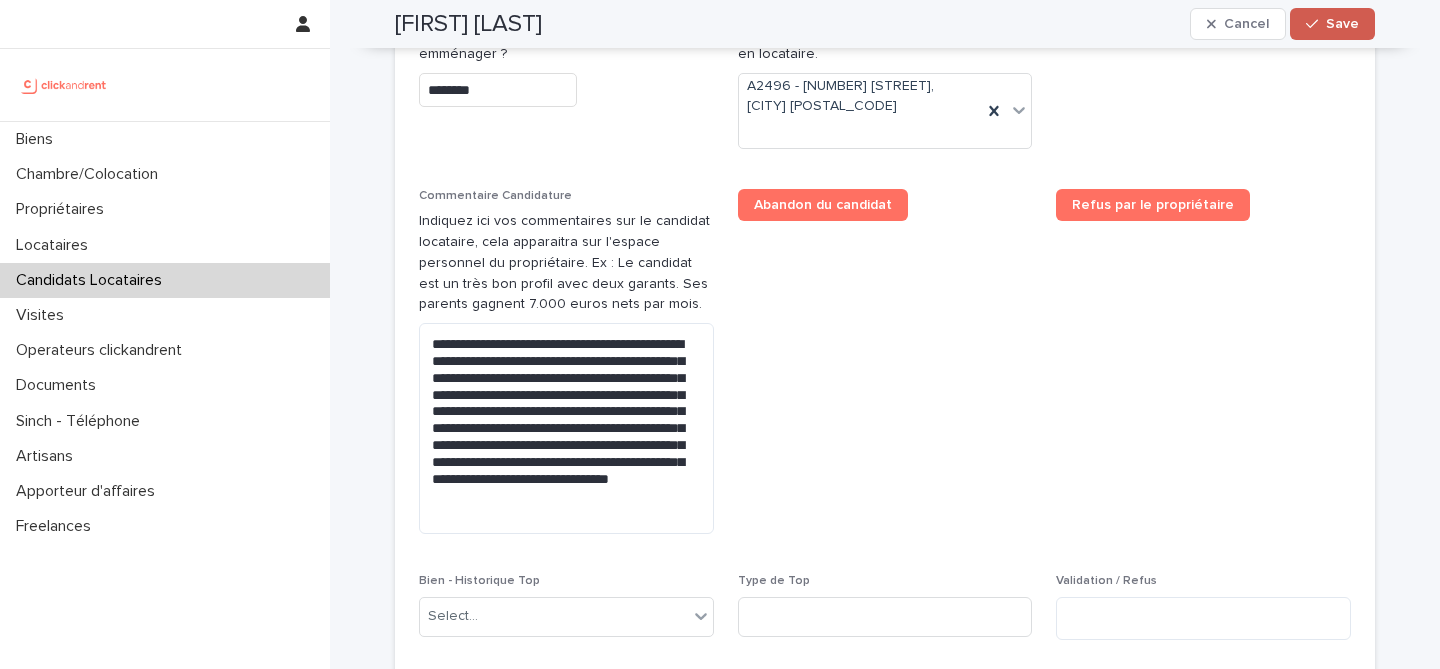 click on "Save" at bounding box center [1332, 24] 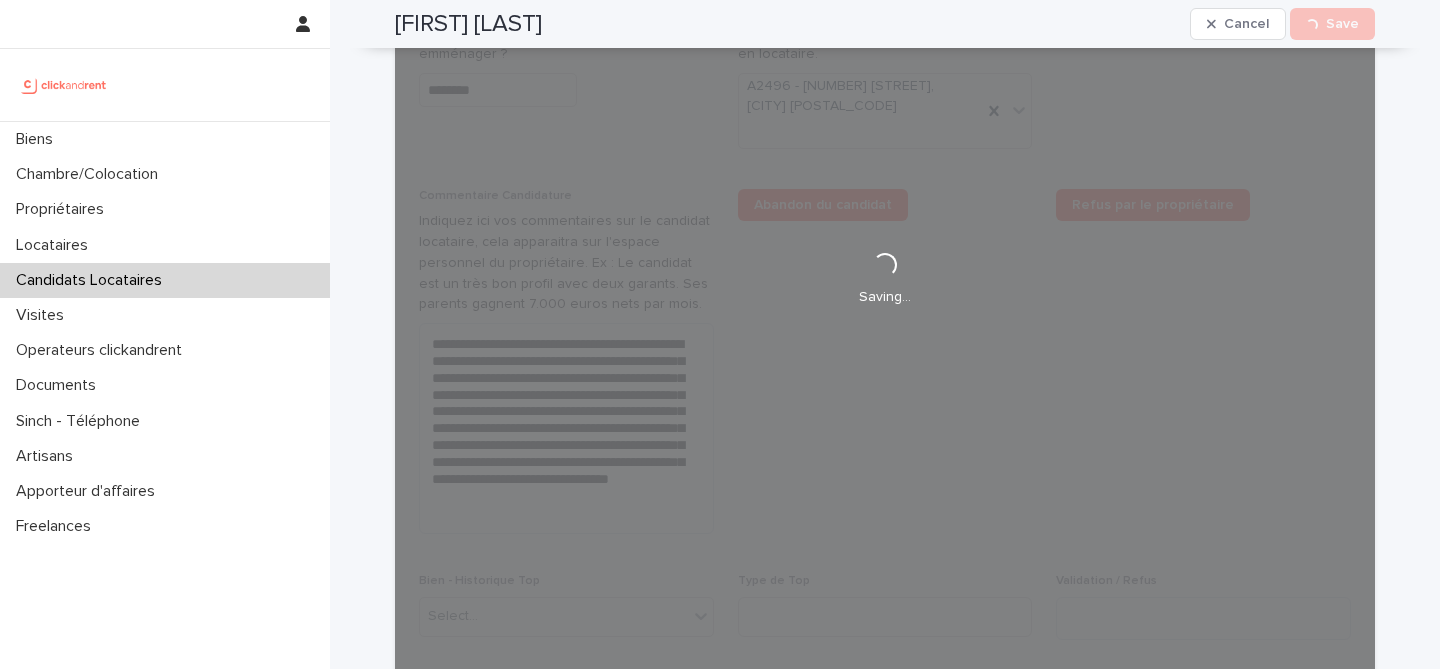 scroll, scrollTop: 705, scrollLeft: 0, axis: vertical 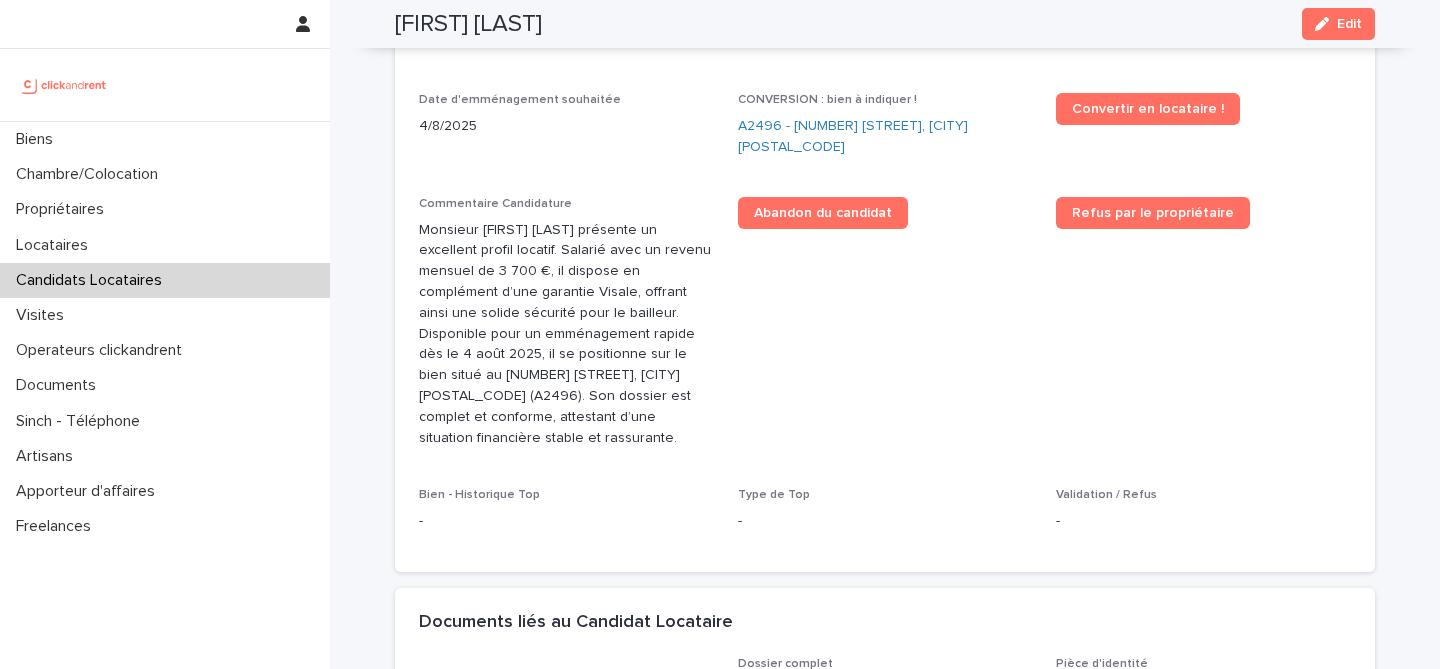 click on "Mohamed Qaffou" at bounding box center [468, 24] 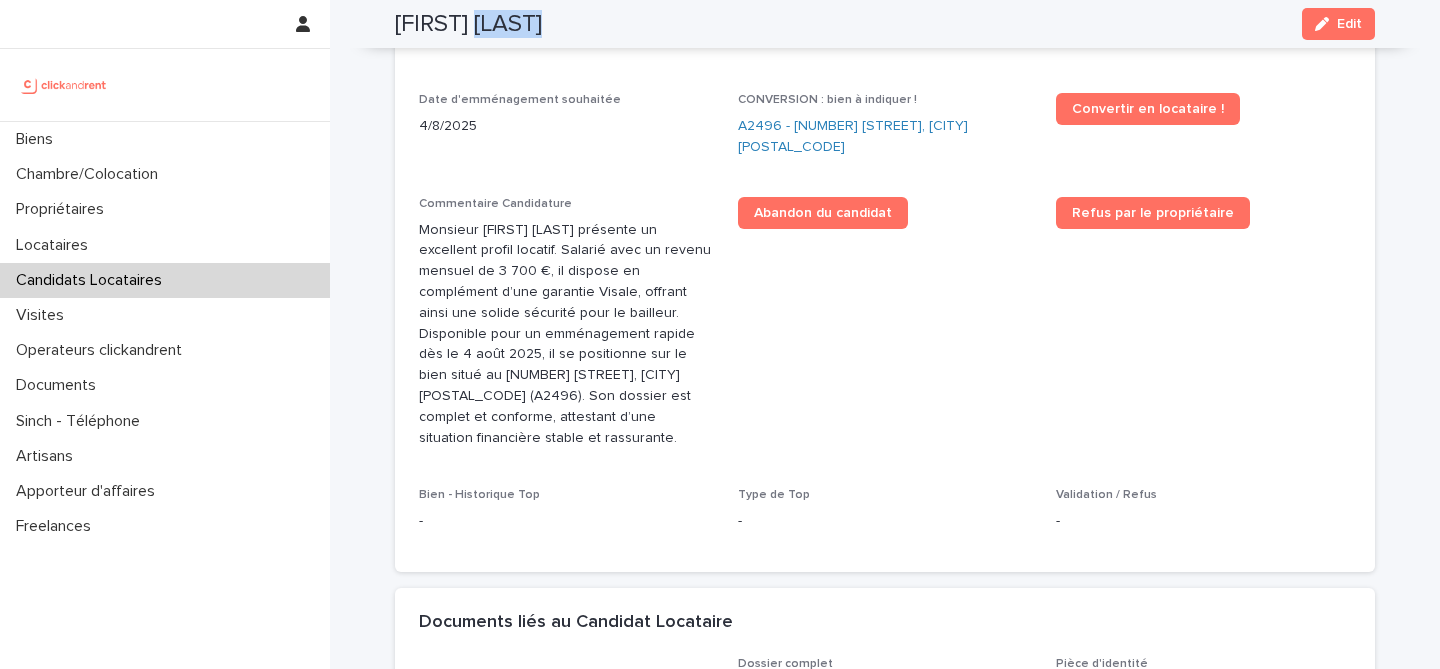 click on "Mohamed Qaffou" at bounding box center (468, 24) 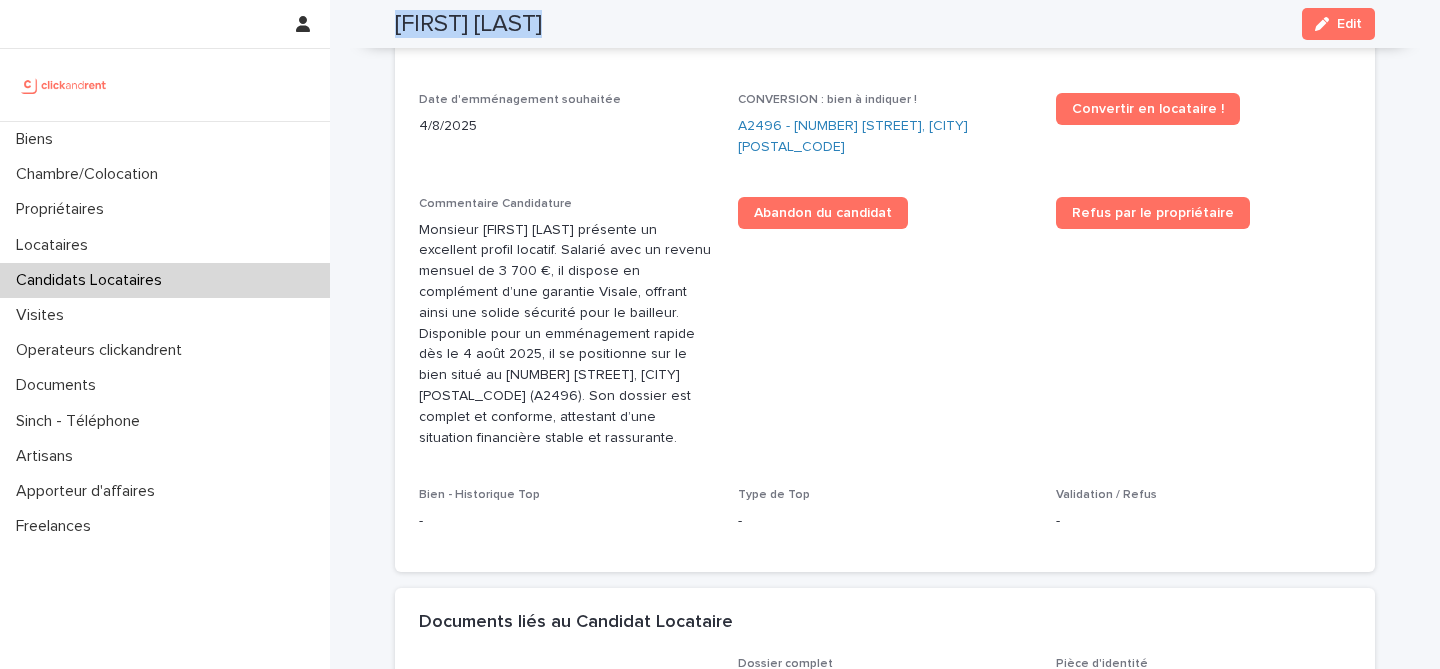 click on "Mohamed Qaffou" at bounding box center [468, 24] 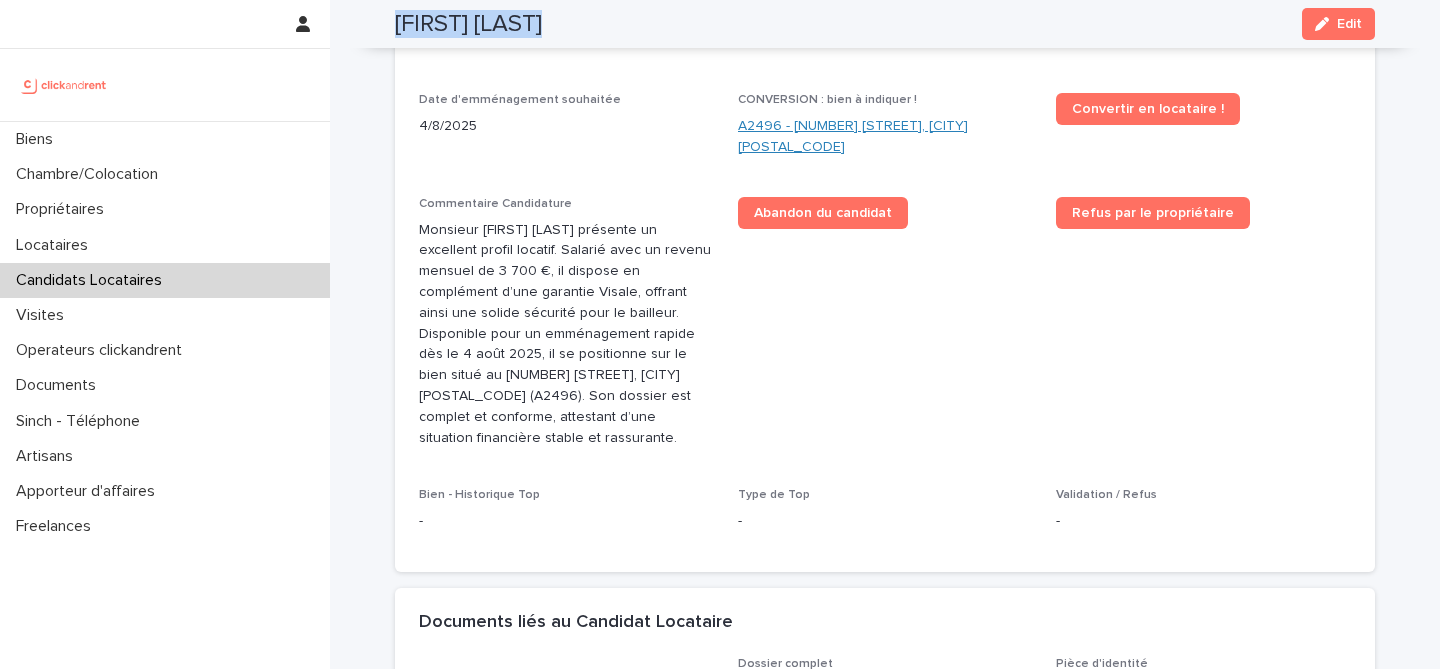 click on "[CODE] - [NUMBER] [STREET], [CITY] [POSTAL_CODE]" at bounding box center (885, 137) 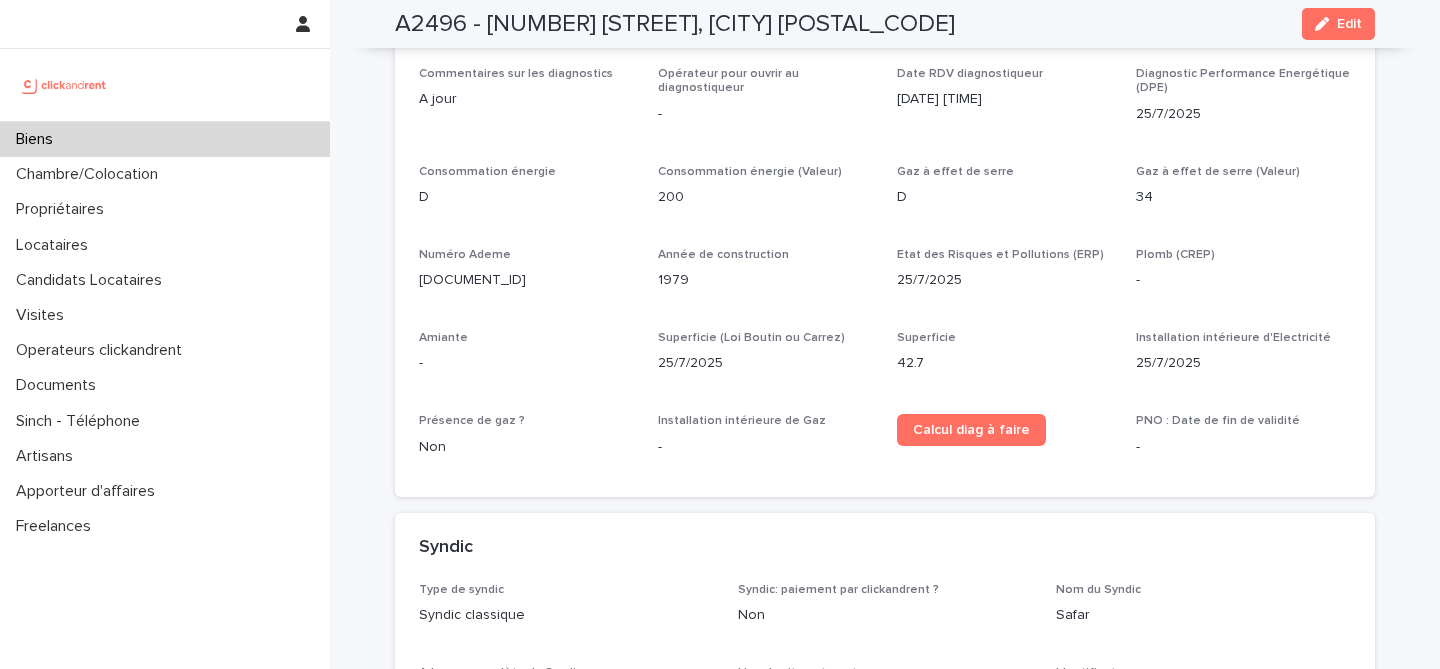 scroll, scrollTop: 6931, scrollLeft: 0, axis: vertical 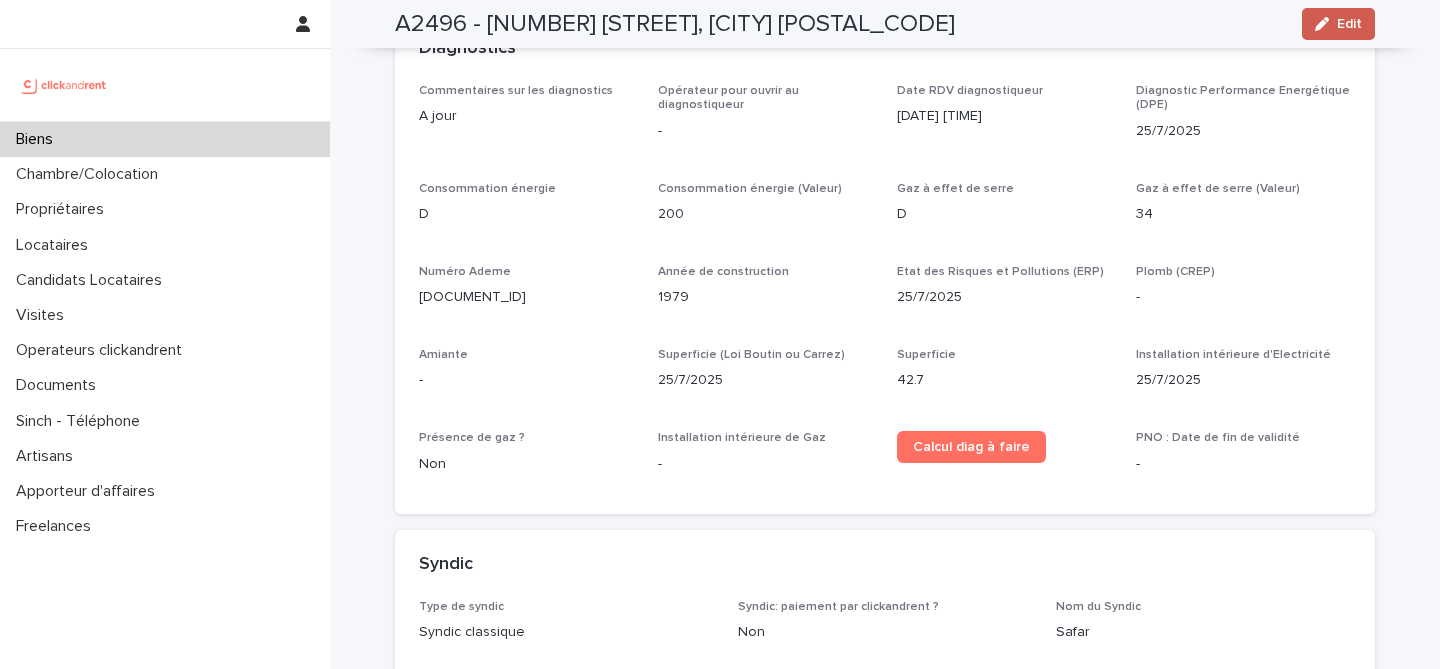 click on "Edit" at bounding box center [1338, 24] 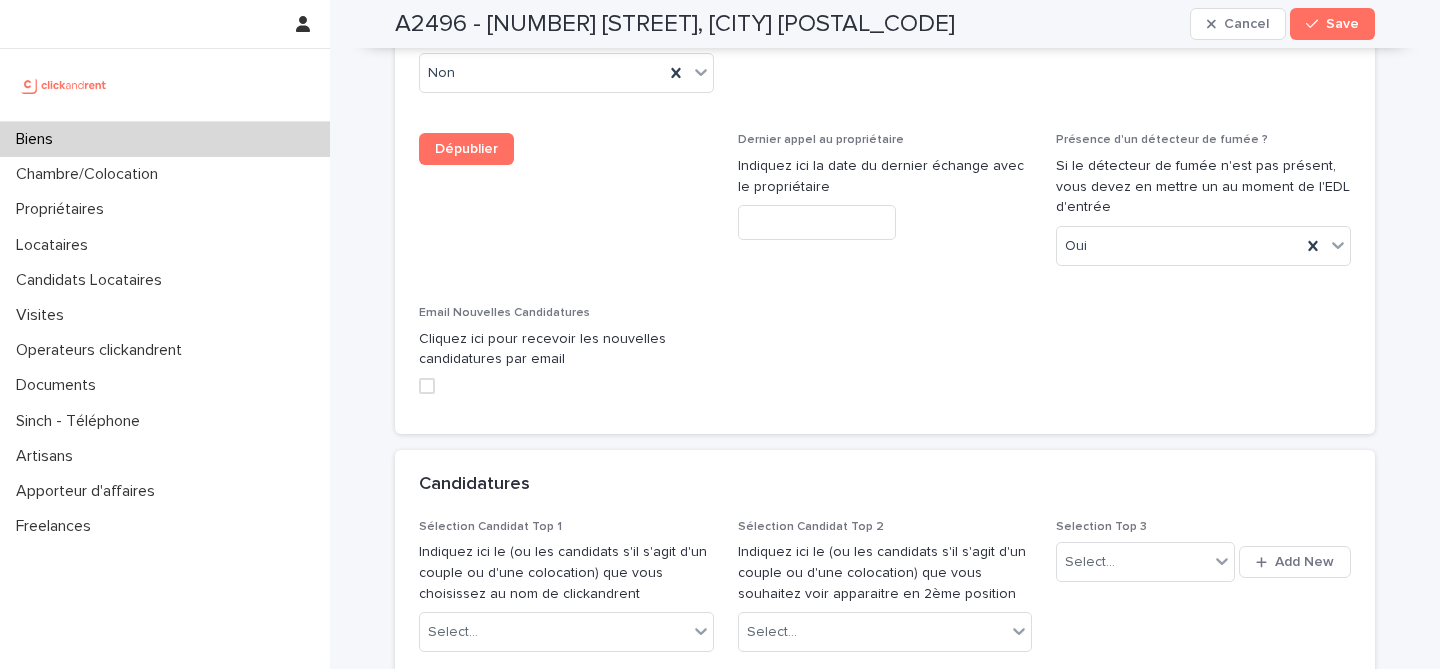 scroll, scrollTop: 9830, scrollLeft: 0, axis: vertical 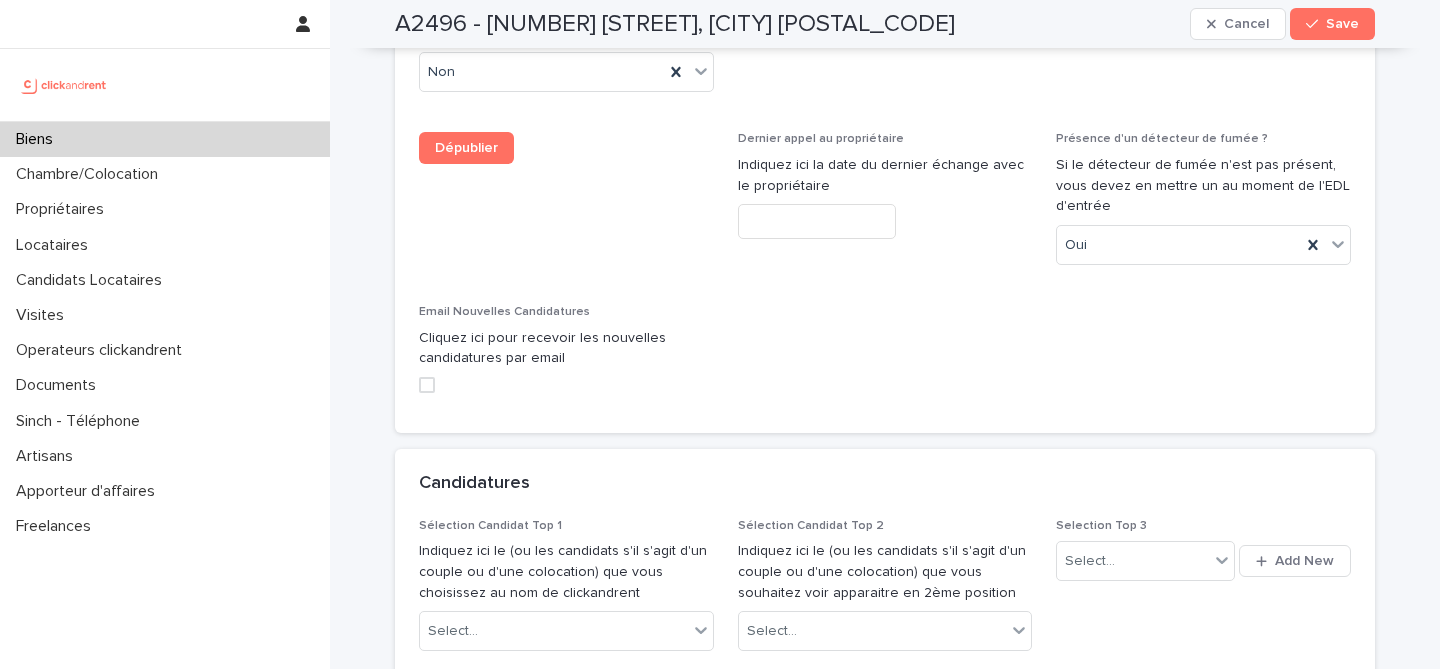click on "Sélection Candidat Top 1 Indiquez ici le (ou les candidats s'il s'agit d'un couple ou d'une colocation) que vous choisissez au nom de clickandrent Select..." at bounding box center [566, 593] 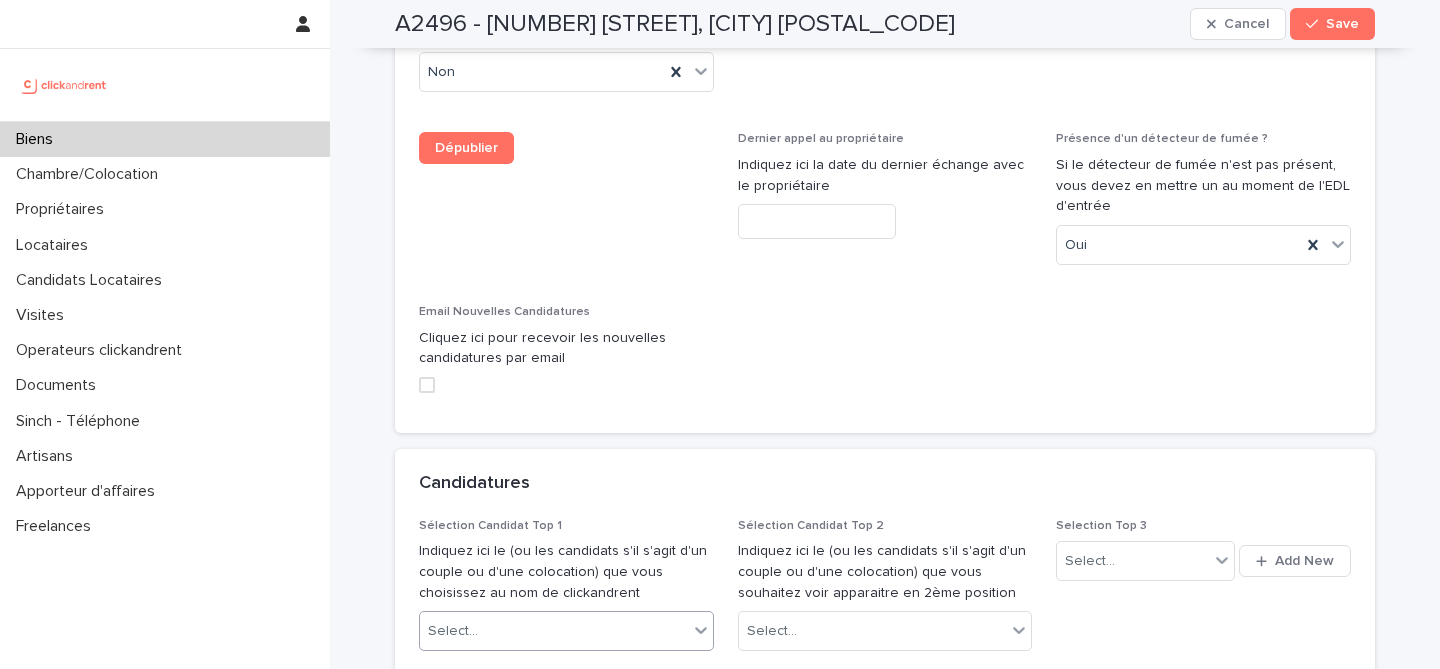 click on "Select..." at bounding box center (554, 631) 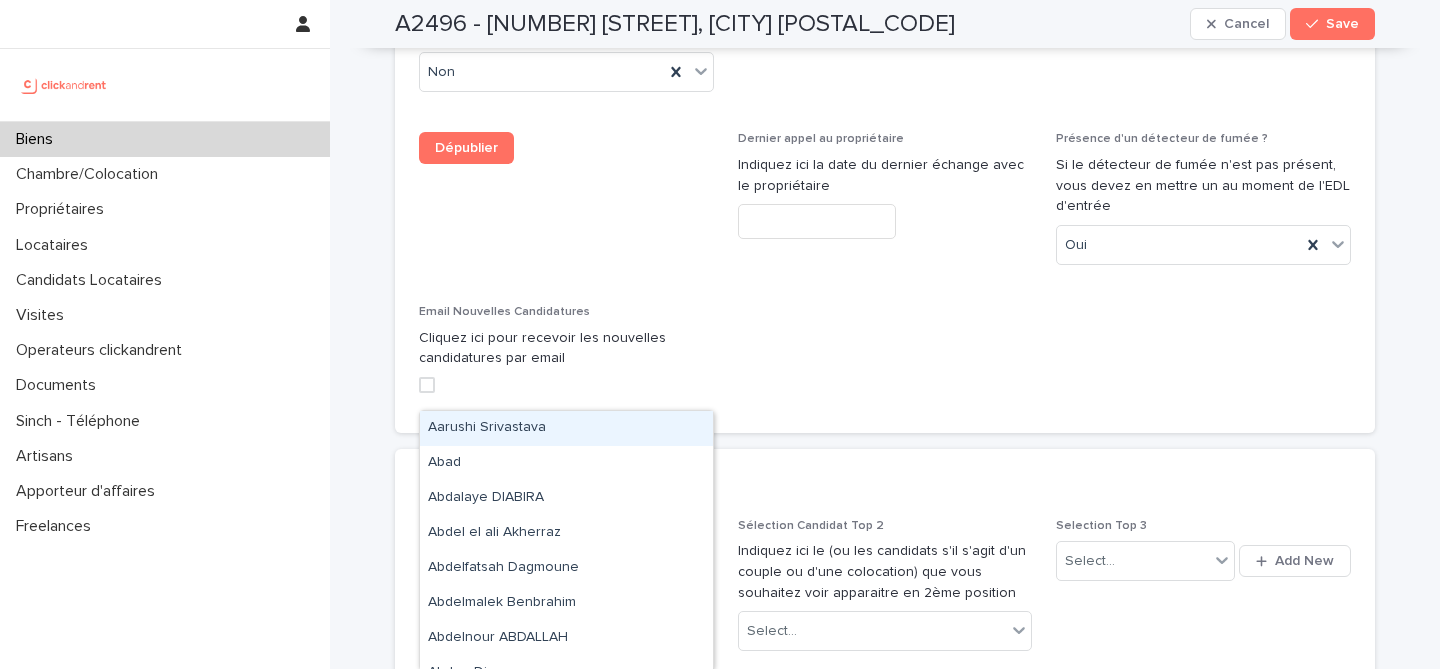 paste on "**********" 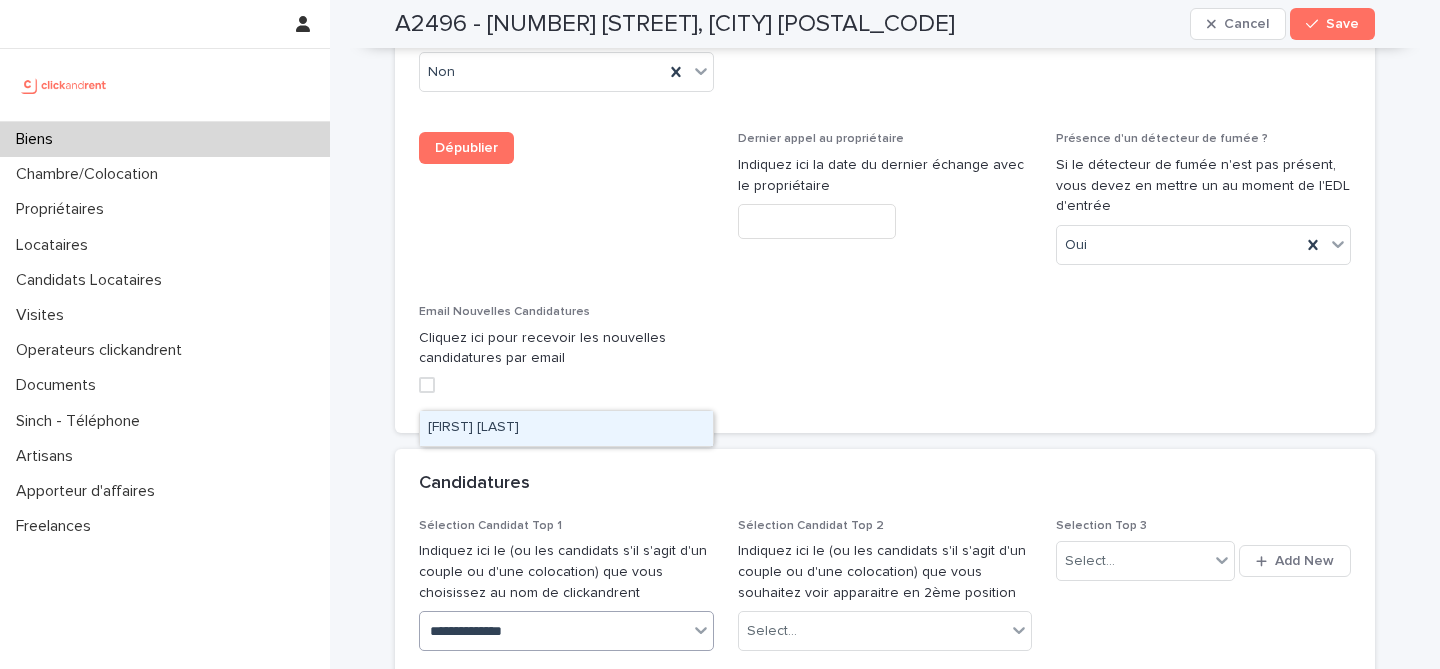click on "Mohamed Qaffou" at bounding box center [566, 428] 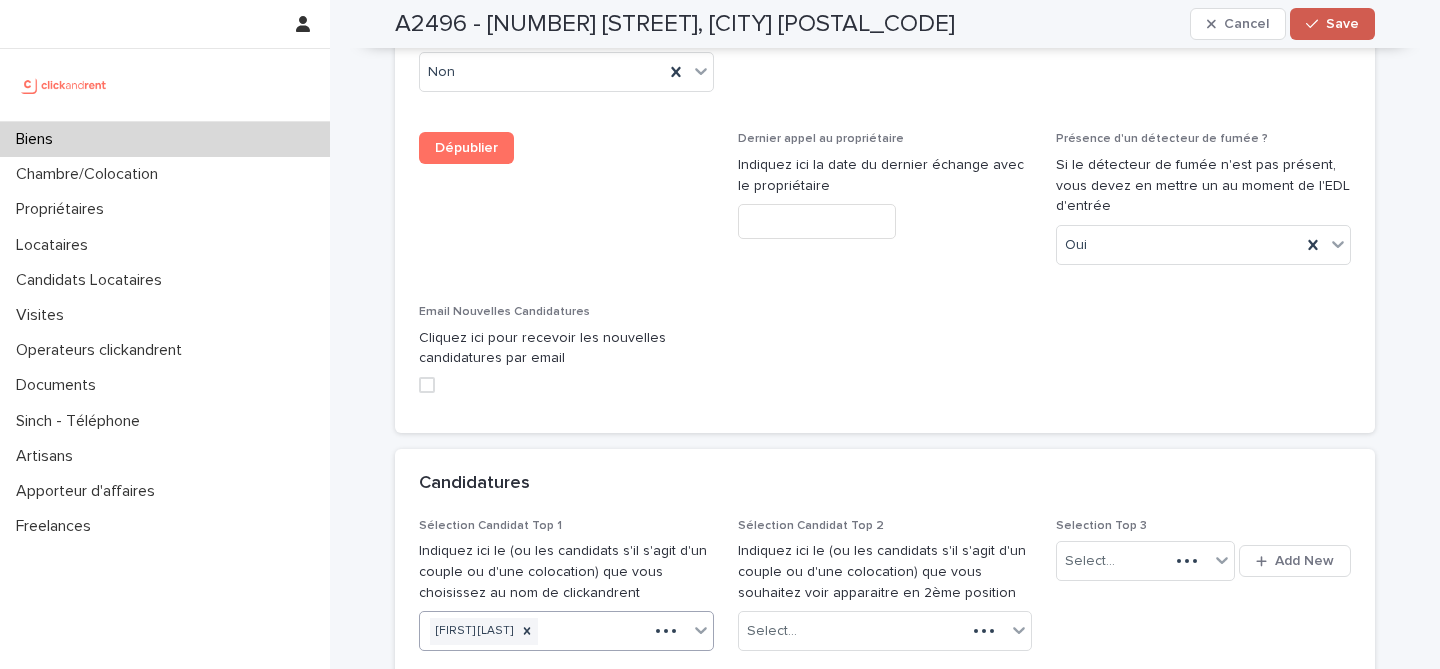 click on "Save" at bounding box center [1332, 24] 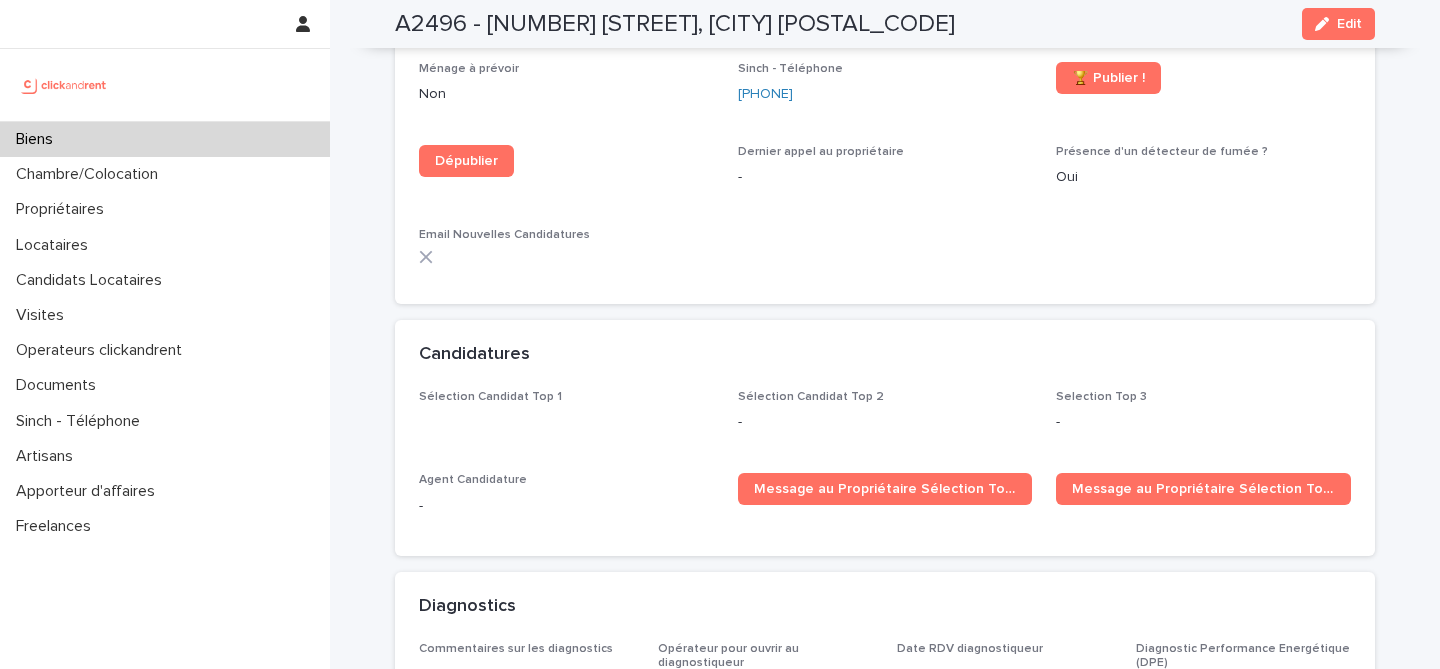 scroll, scrollTop: 6390, scrollLeft: 0, axis: vertical 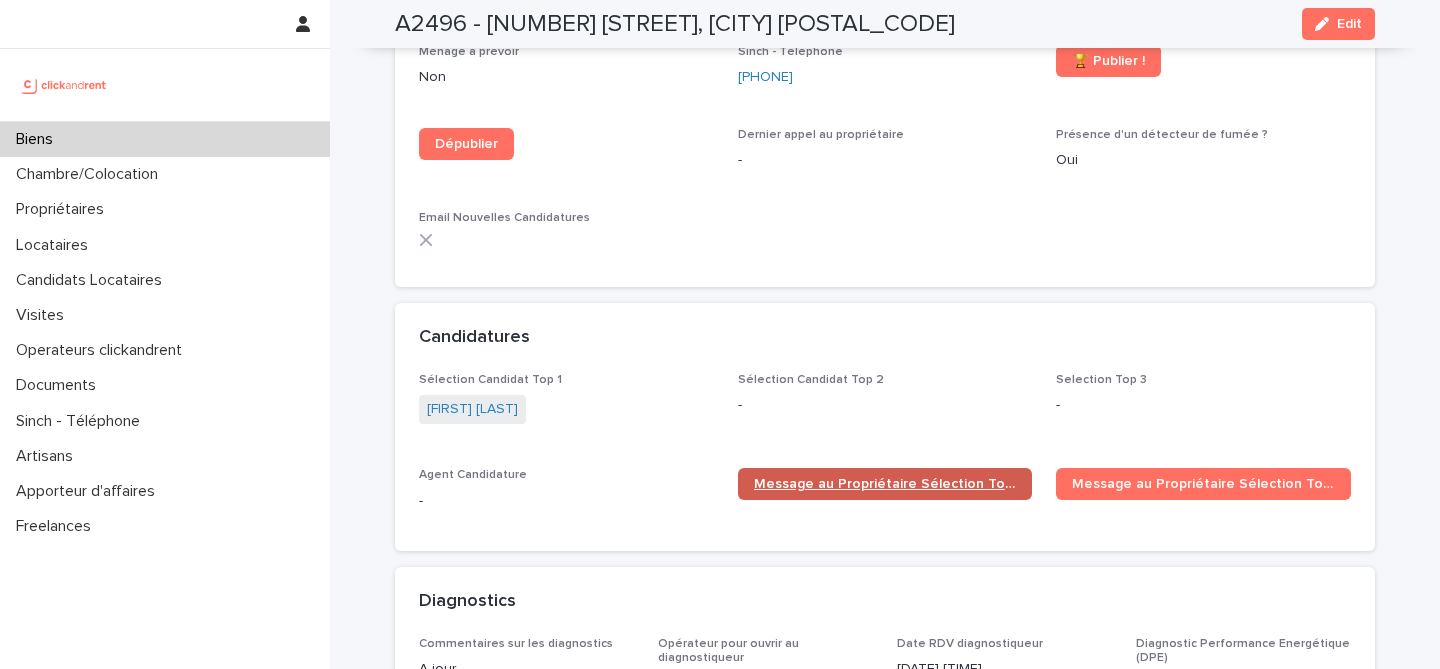 click on "Message au Propriétaire Sélection Top 1" at bounding box center (885, 484) 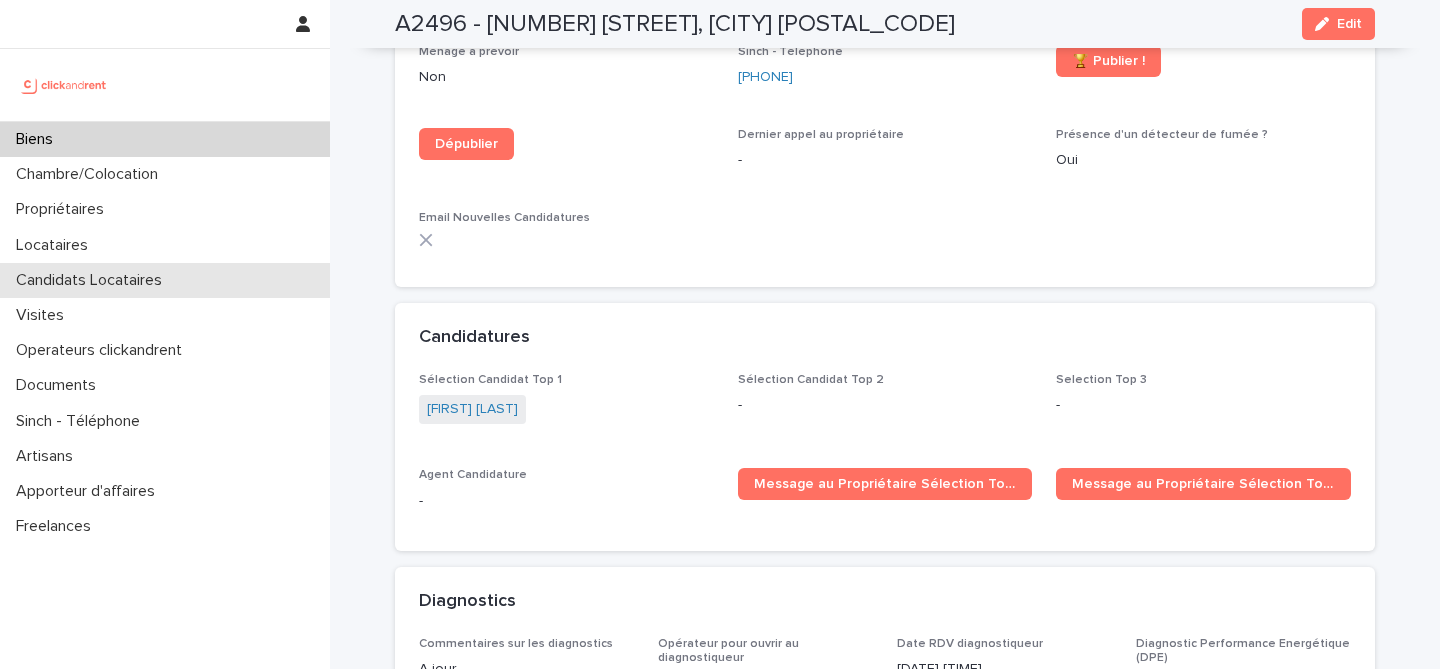 click on "Candidats Locataires" at bounding box center [165, 280] 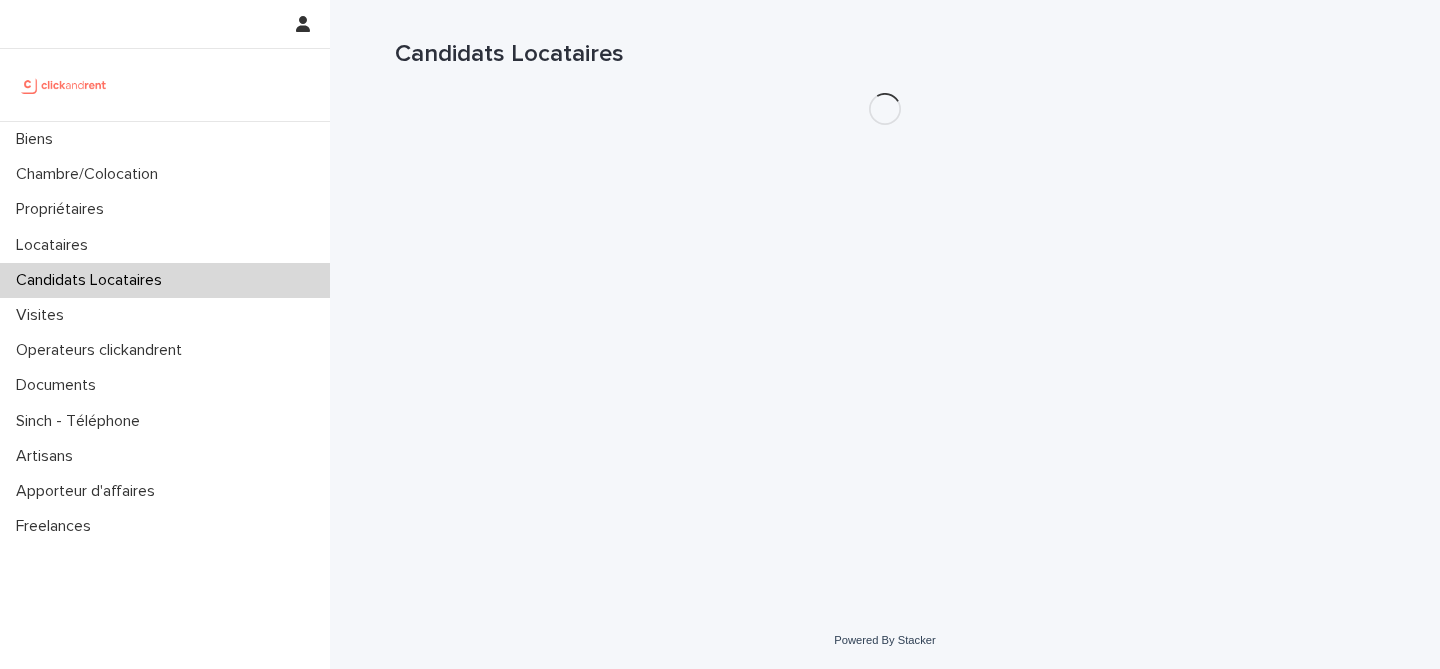 scroll, scrollTop: 0, scrollLeft: 0, axis: both 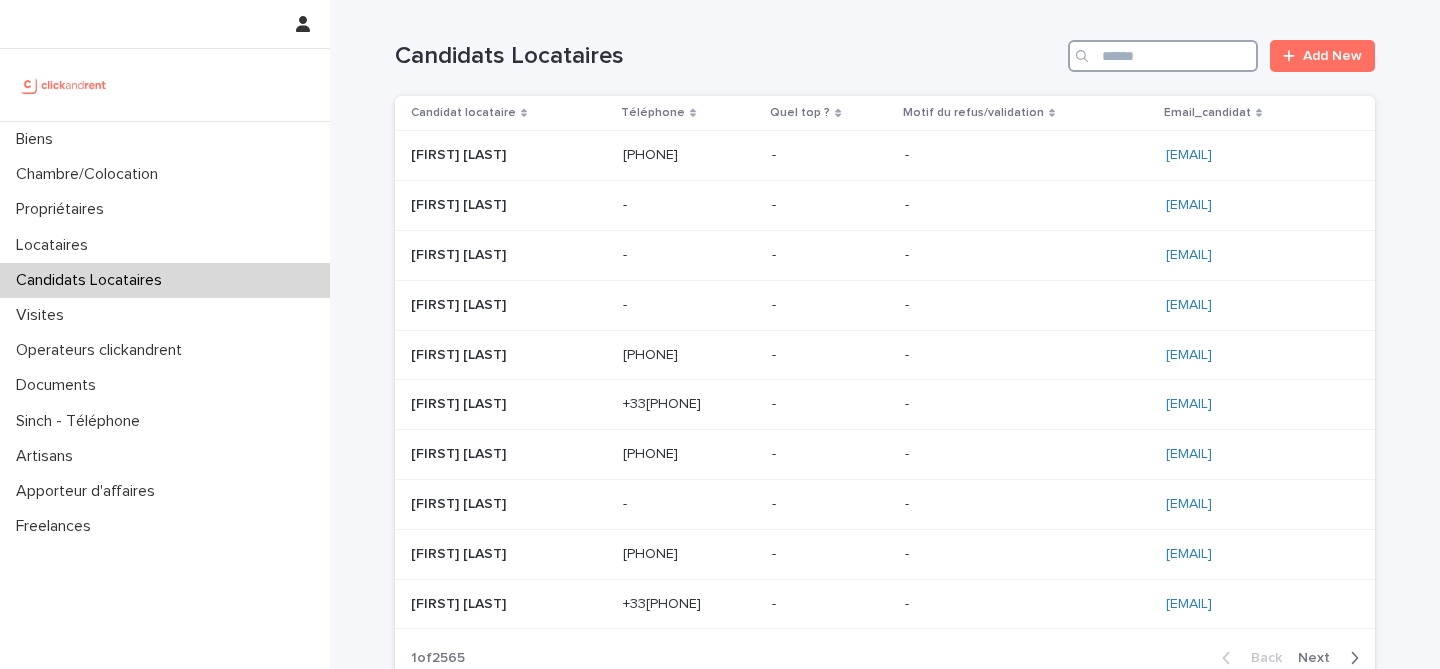 click at bounding box center (1163, 56) 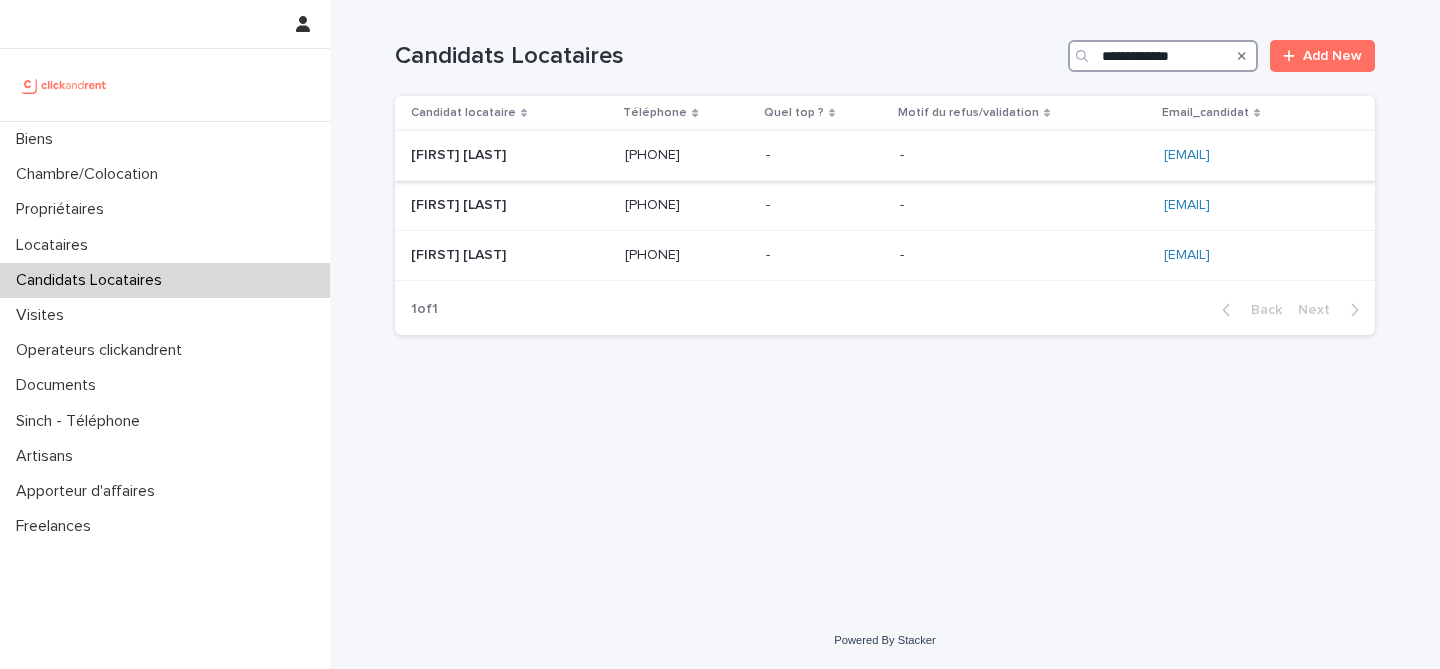 type on "**********" 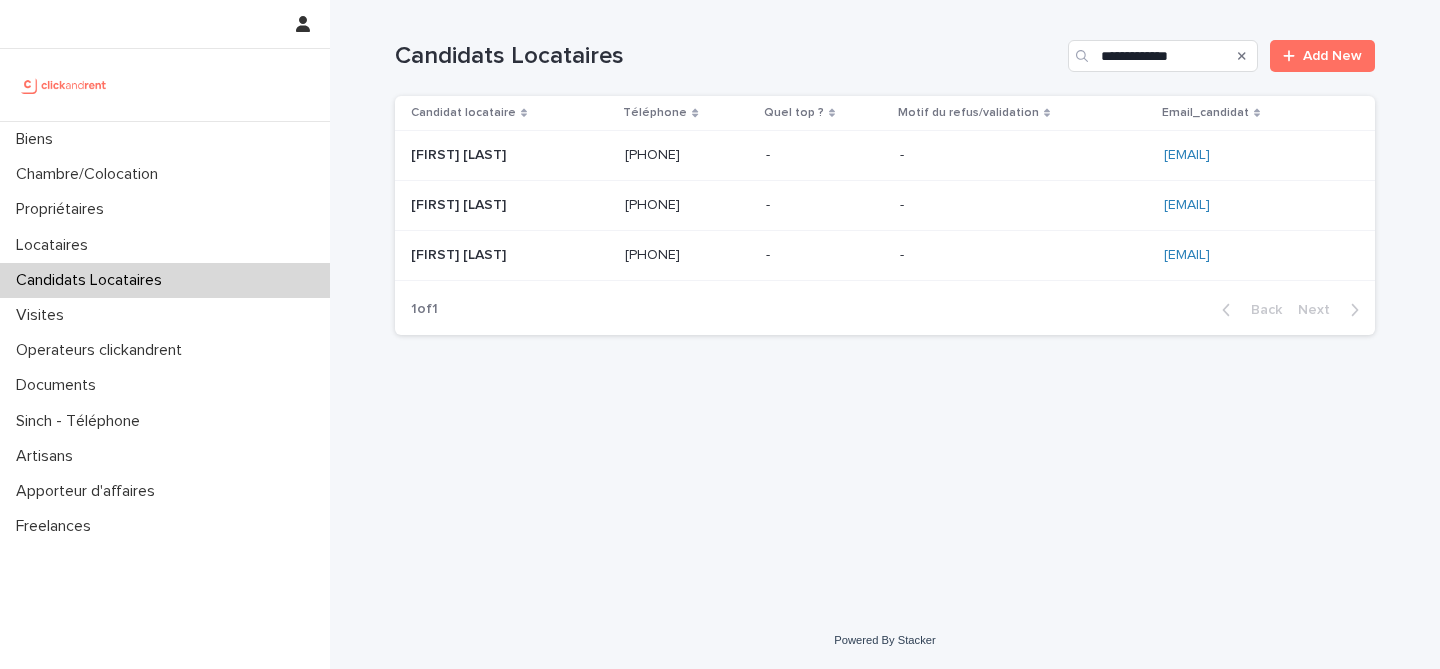 click at bounding box center [510, 155] 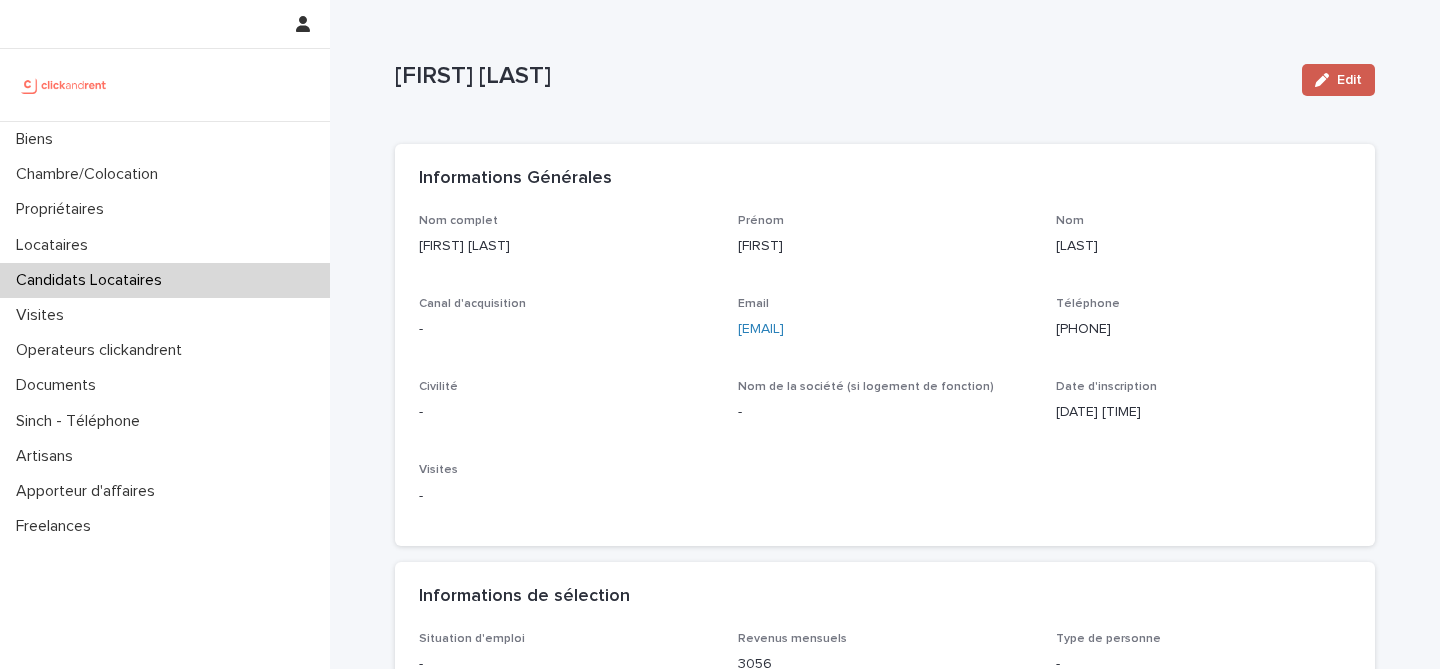 click on "Edit" at bounding box center [1338, 80] 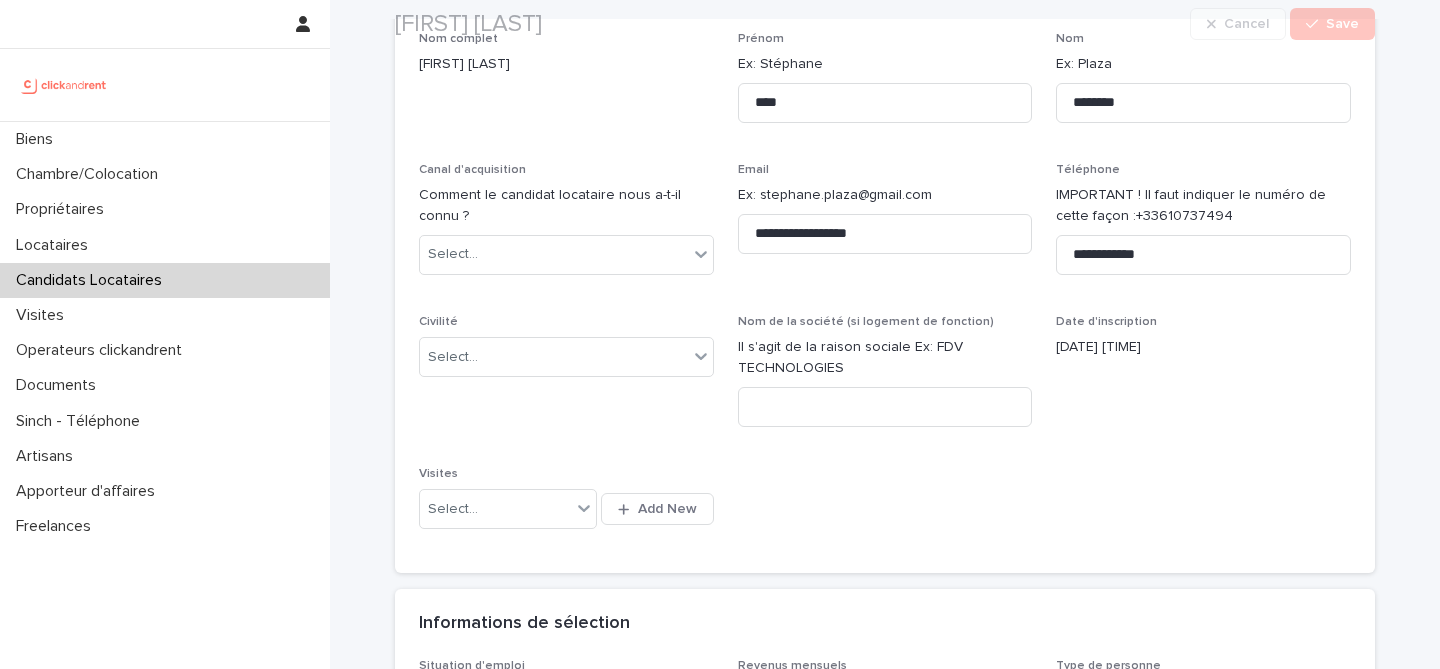 scroll, scrollTop: 247, scrollLeft: 0, axis: vertical 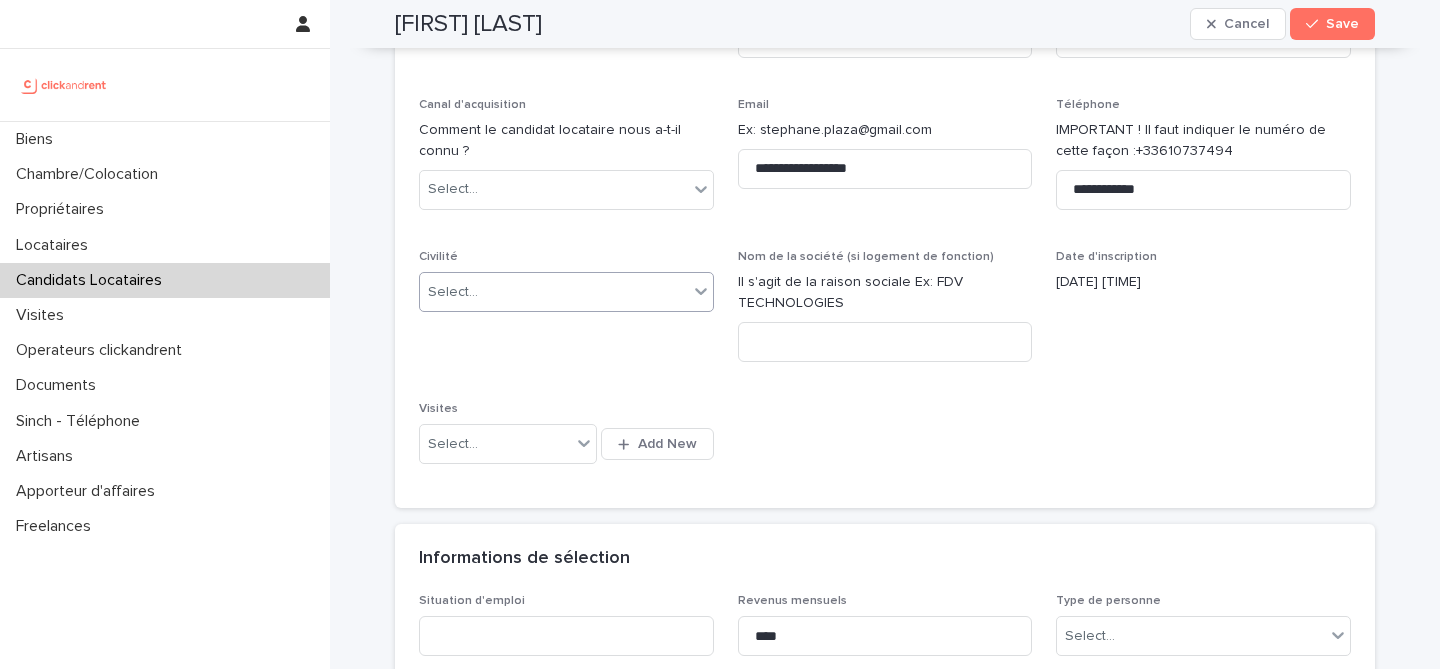 click on "Select..." at bounding box center [554, 292] 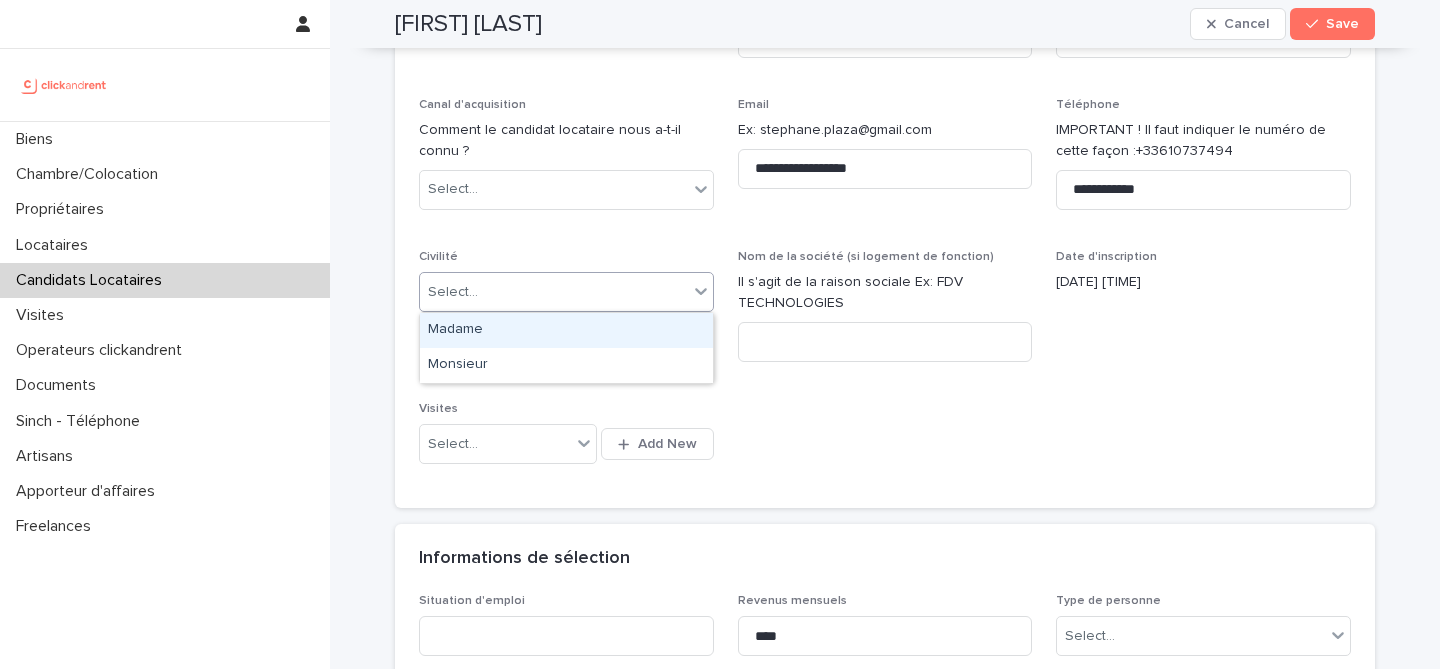 click on "Select..." at bounding box center [554, 292] 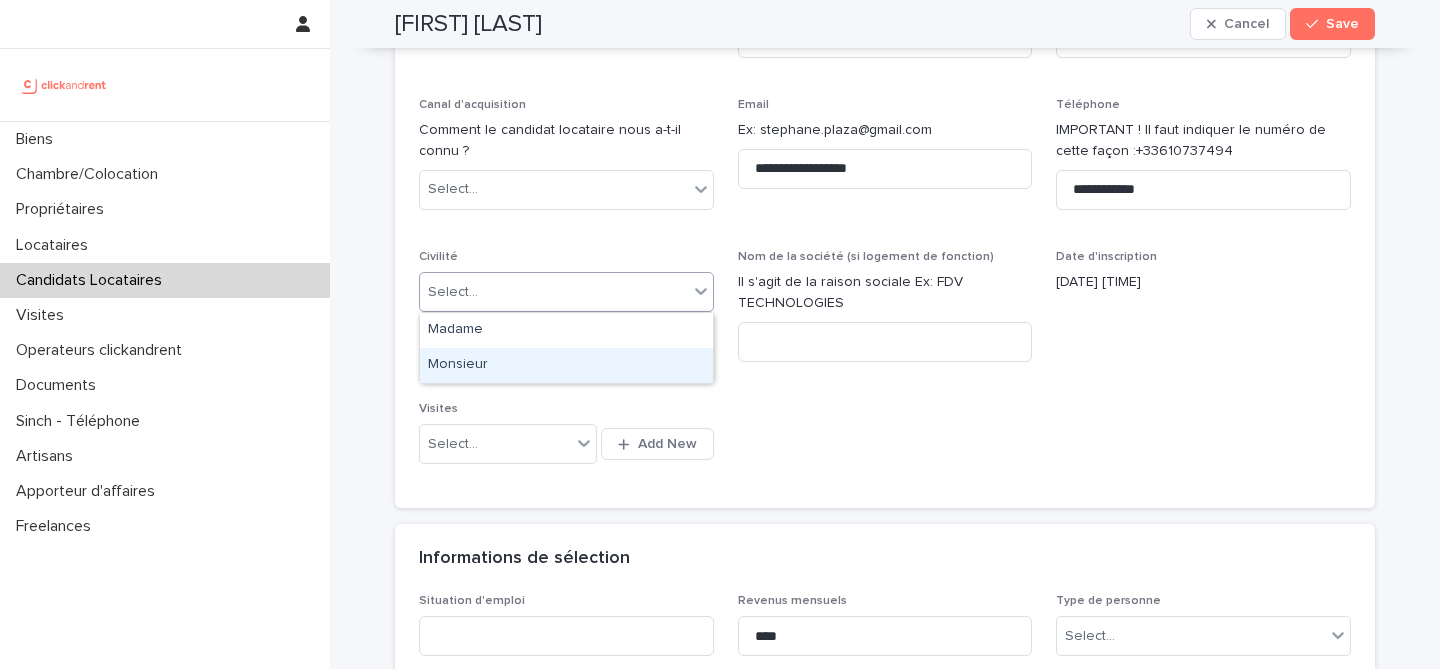 click on "Monsieur" at bounding box center [566, 365] 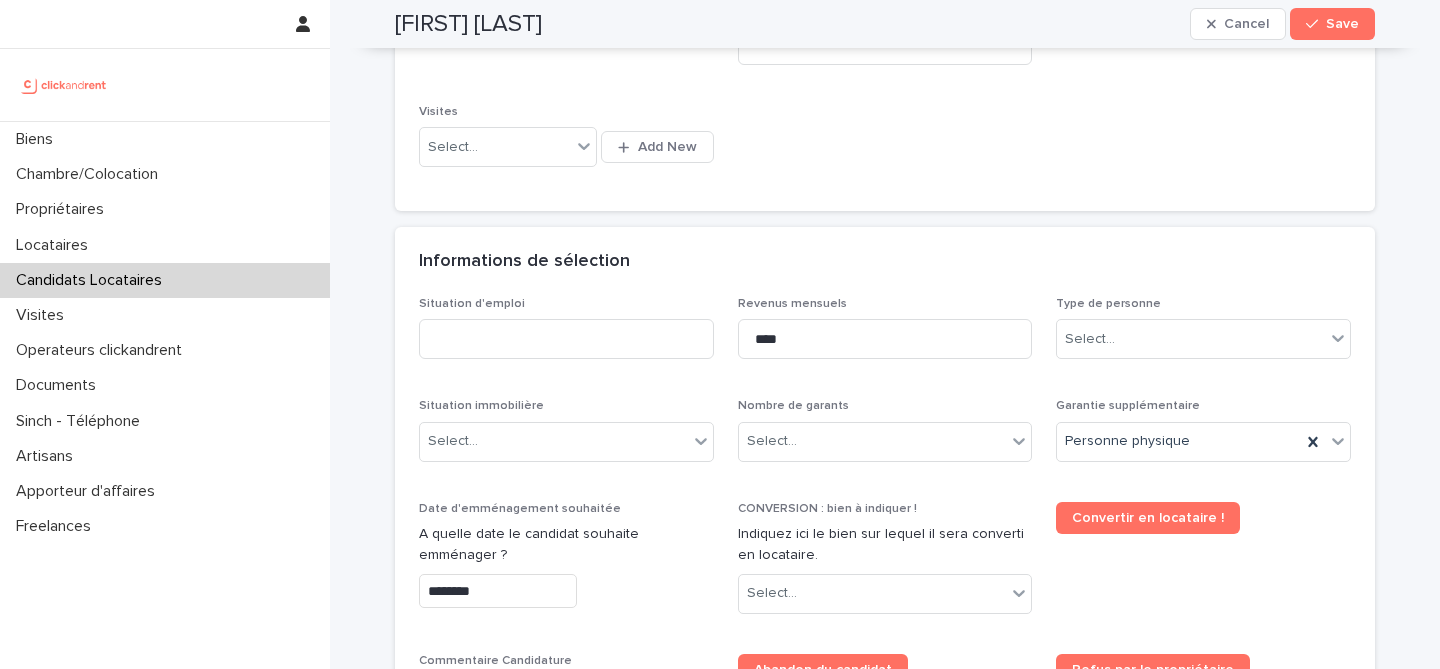 scroll, scrollTop: 551, scrollLeft: 0, axis: vertical 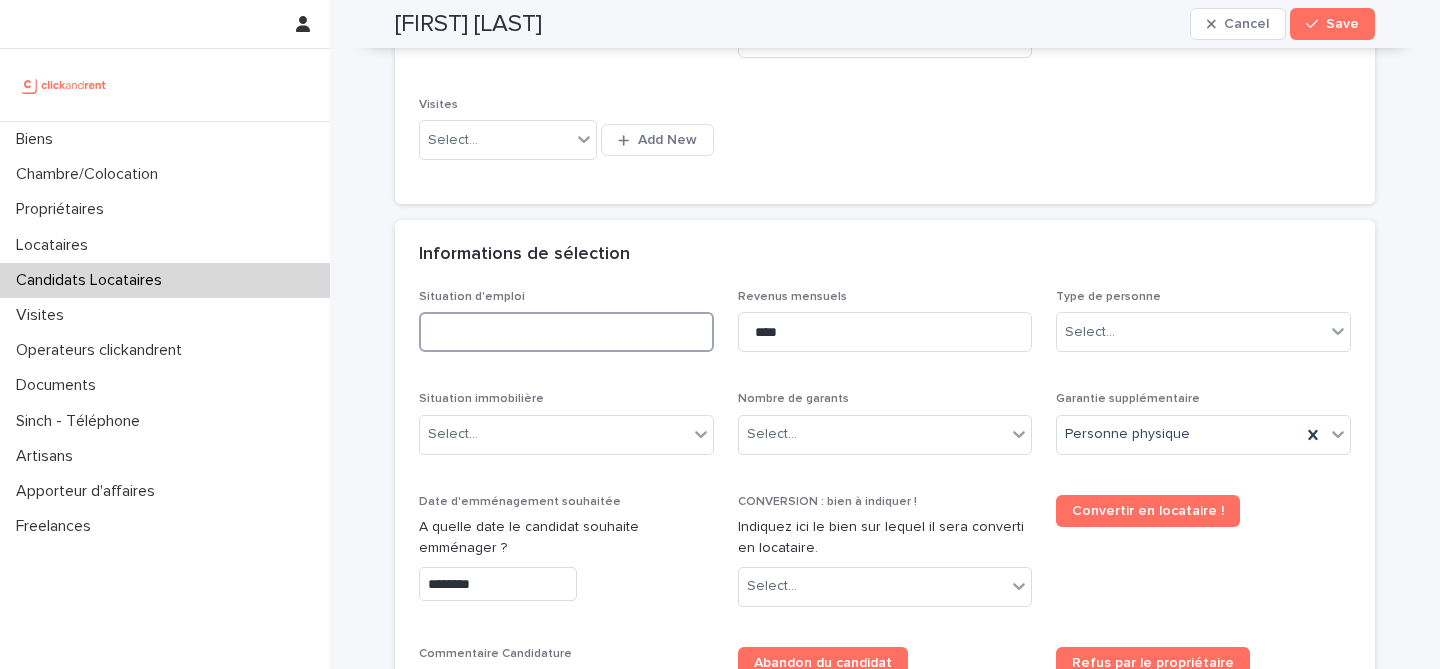 click at bounding box center [566, 332] 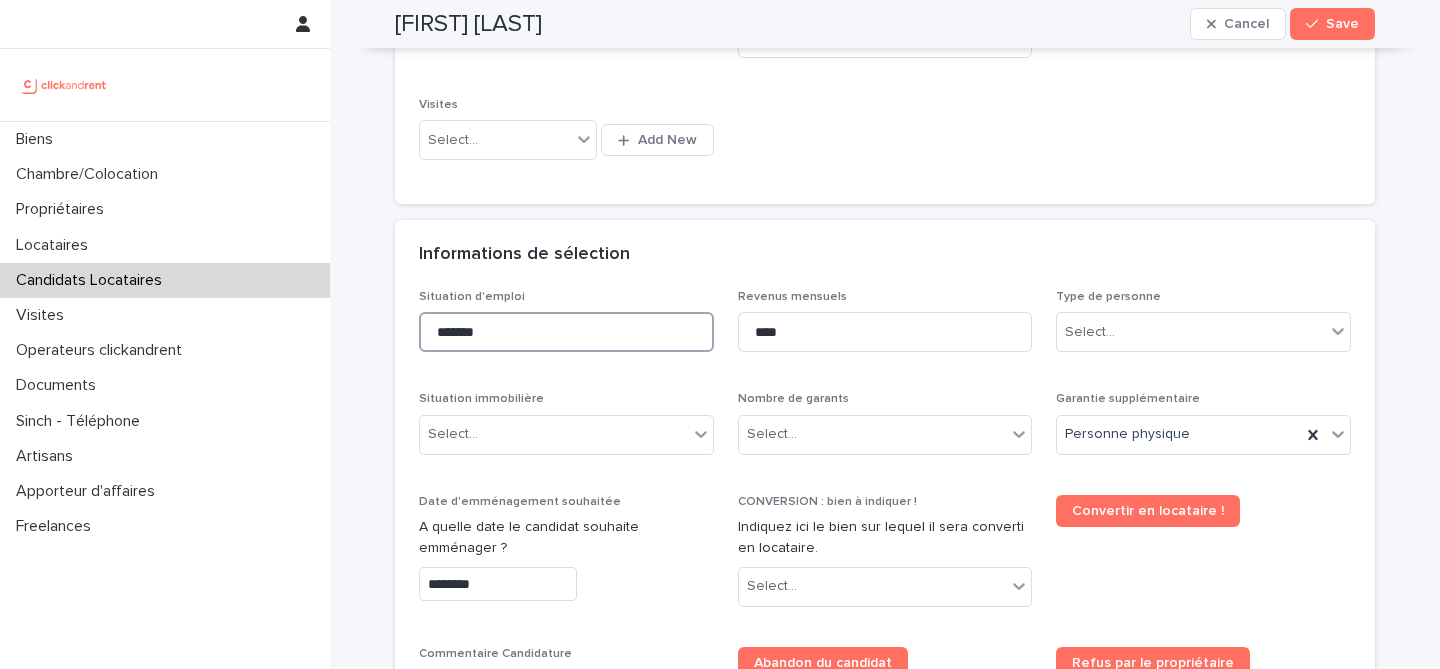 type on "*******" 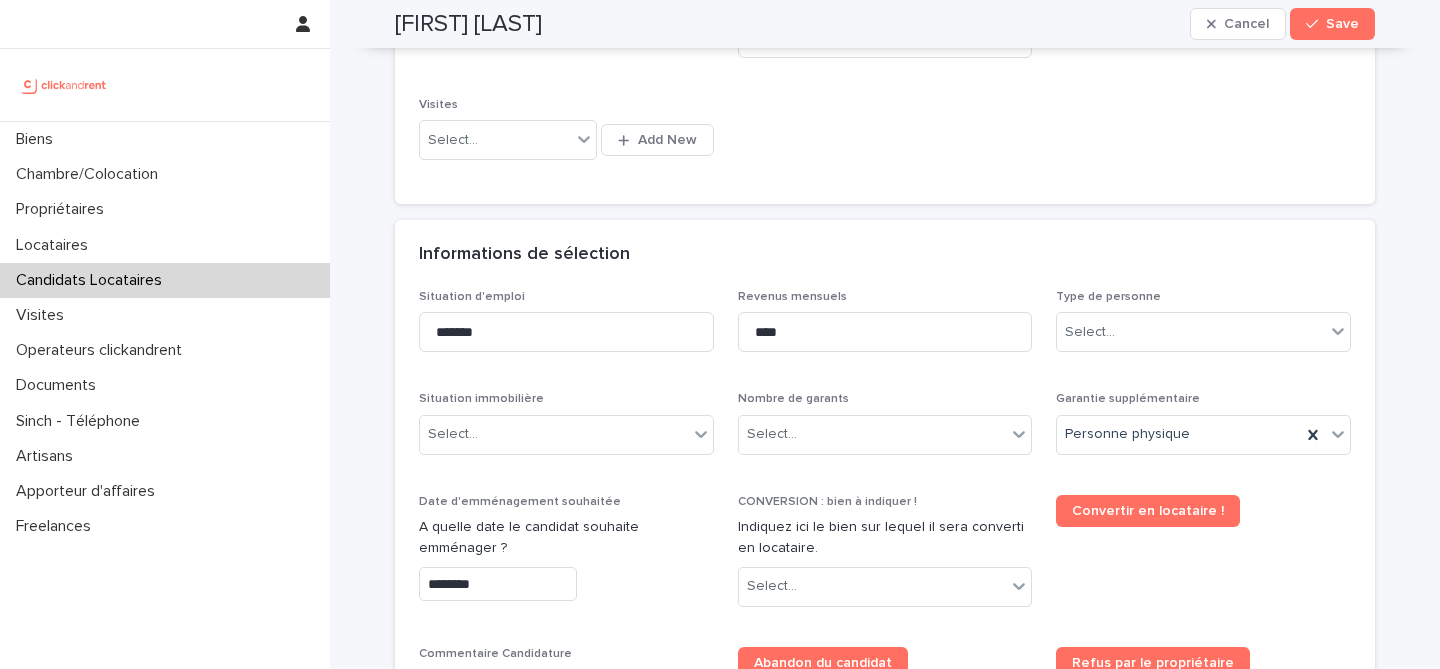 click on "Informations de sélection" at bounding box center [881, 255] 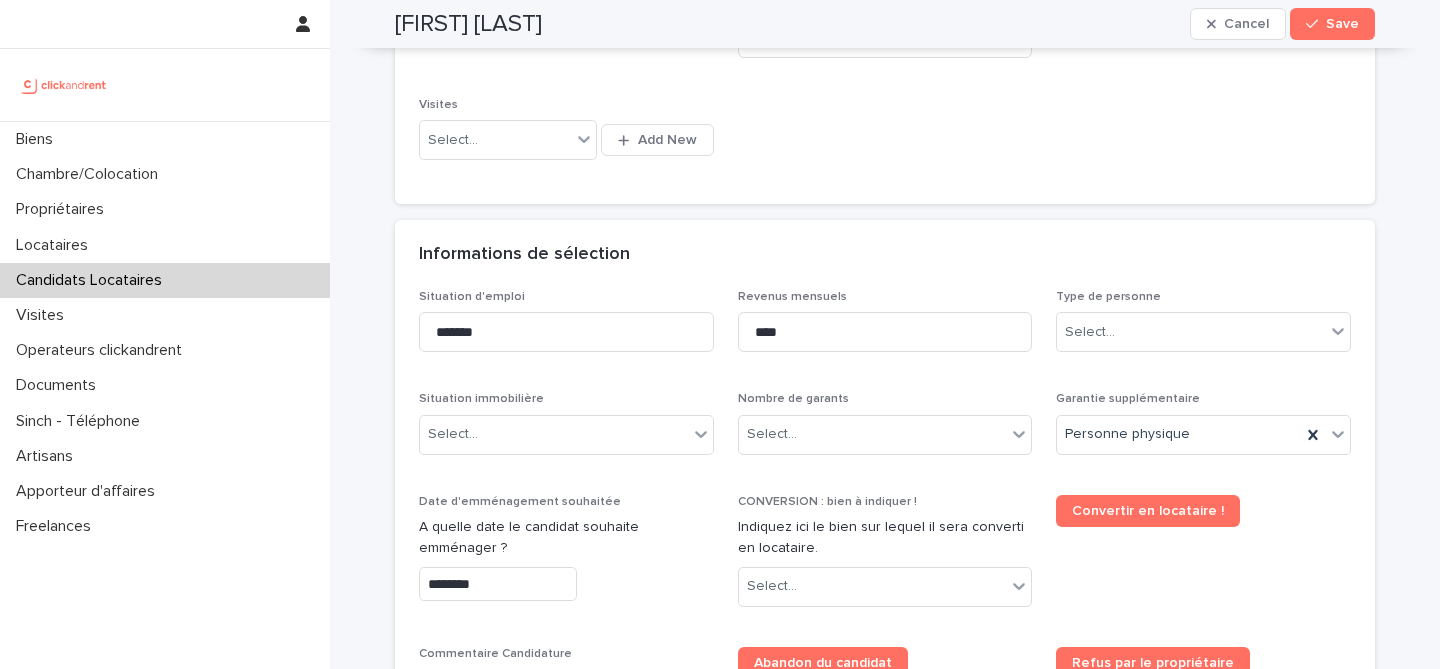 click on "Type de personne Select..." at bounding box center (1203, 329) 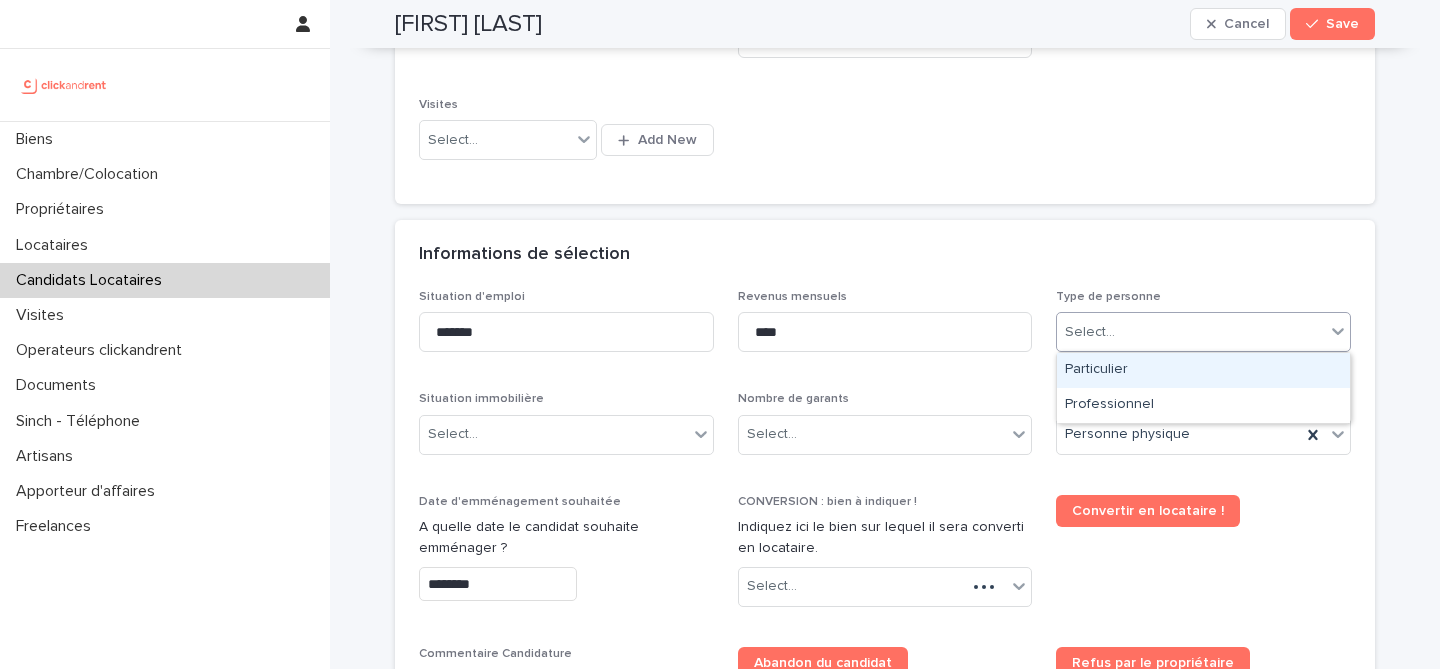 click on "Select..." at bounding box center (1191, 332) 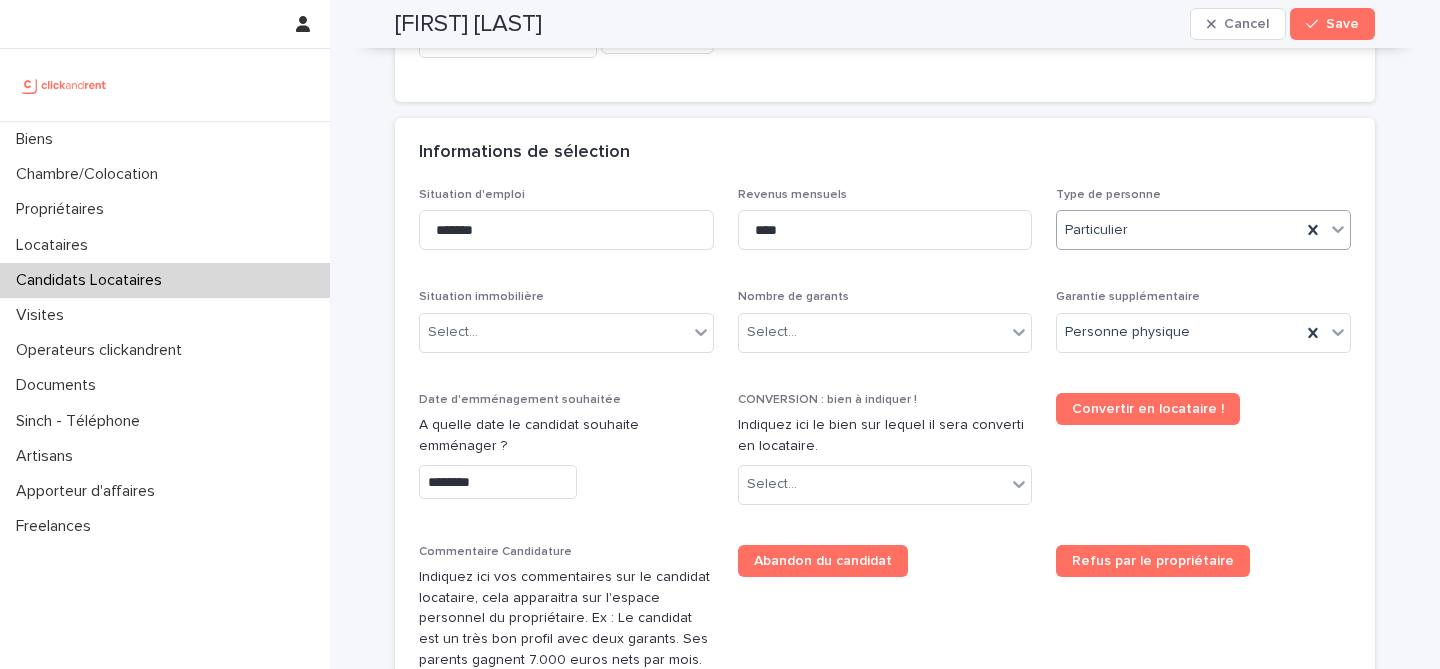 scroll, scrollTop: 694, scrollLeft: 0, axis: vertical 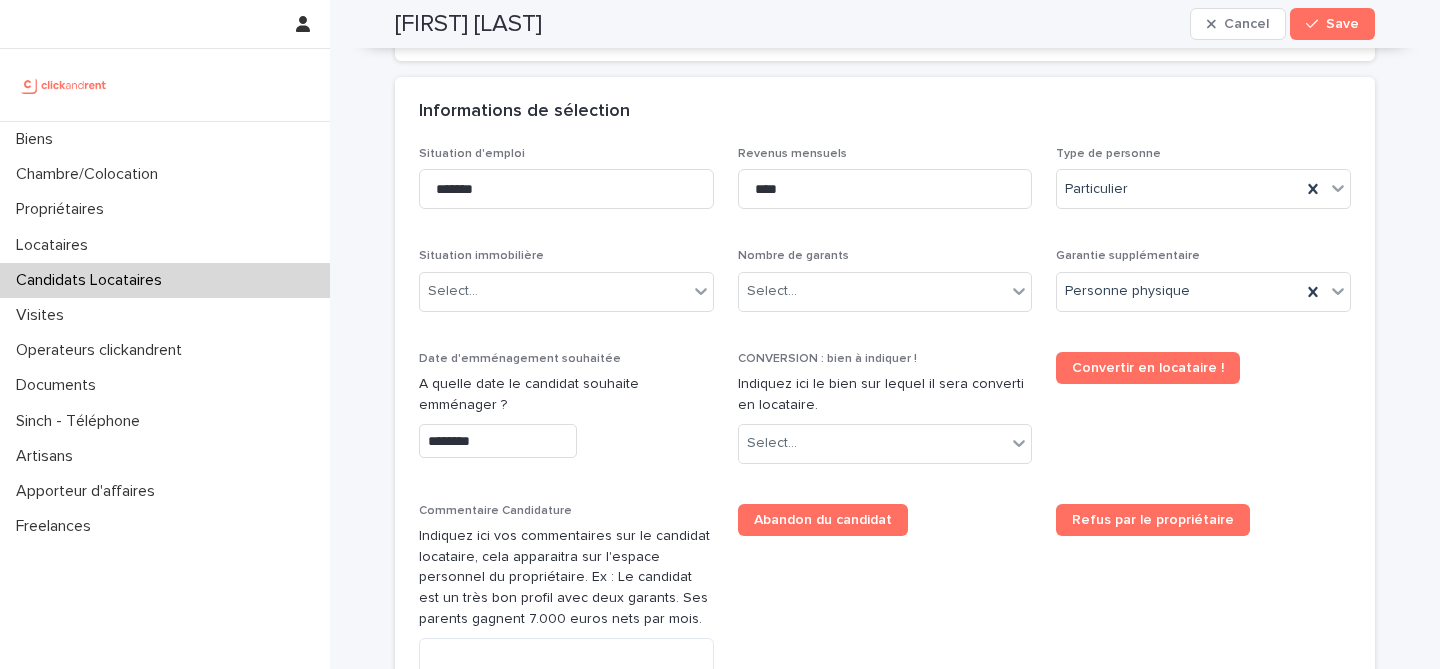 click on "Nombre de garants Select..." at bounding box center (885, 288) 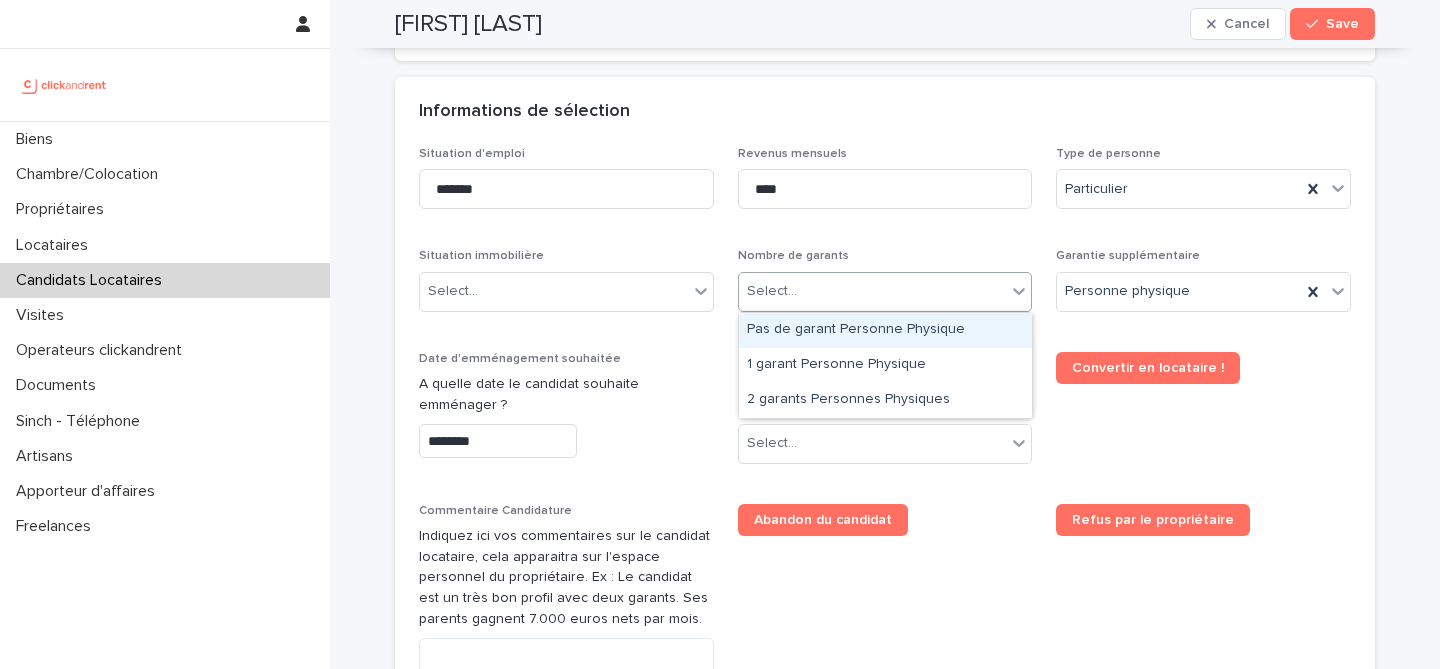 click on "Select..." at bounding box center (873, 291) 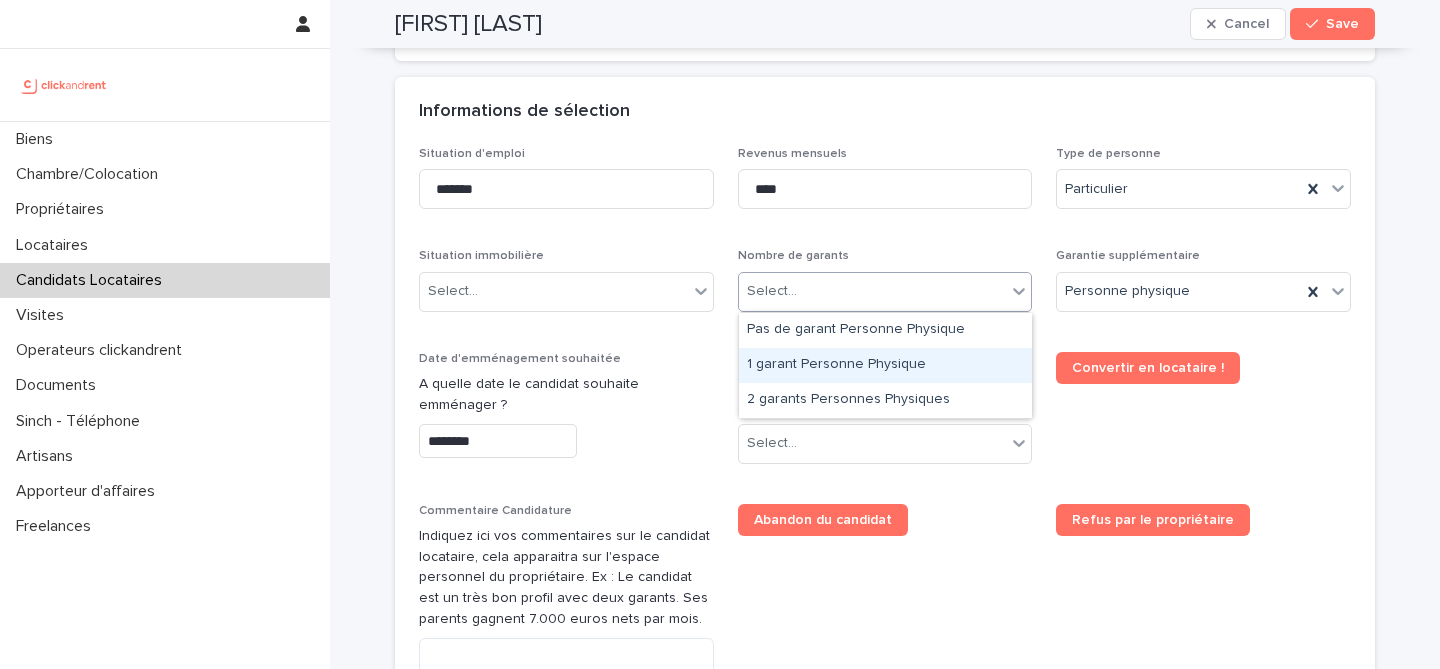 click on "1 garant Personne Physique" at bounding box center (885, 365) 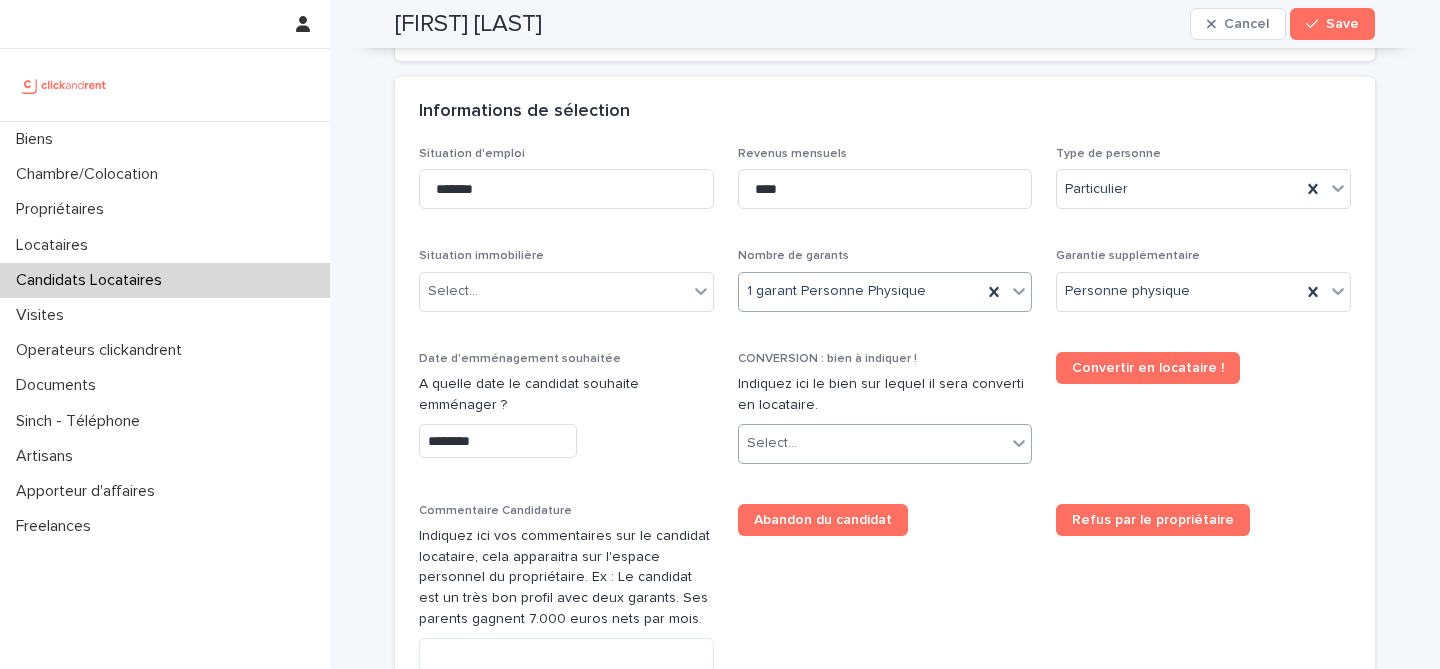 click on "Select..." at bounding box center [873, 443] 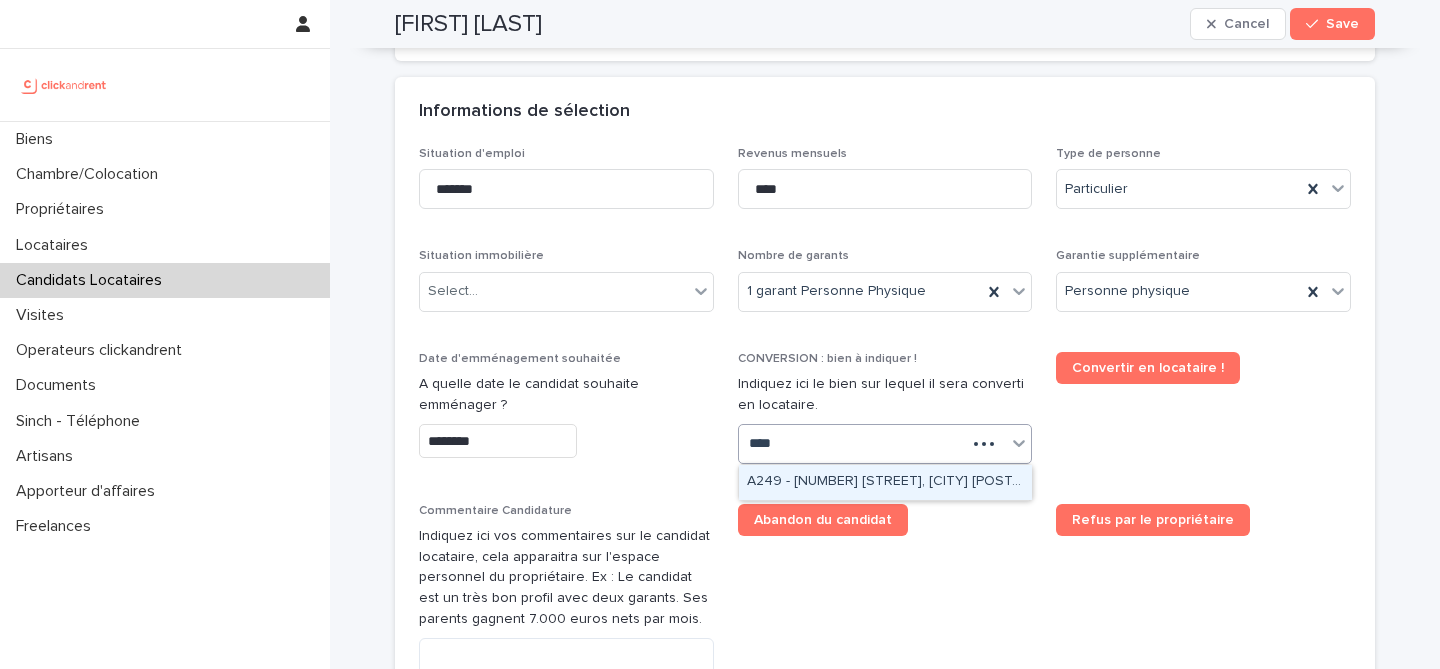 type on "*****" 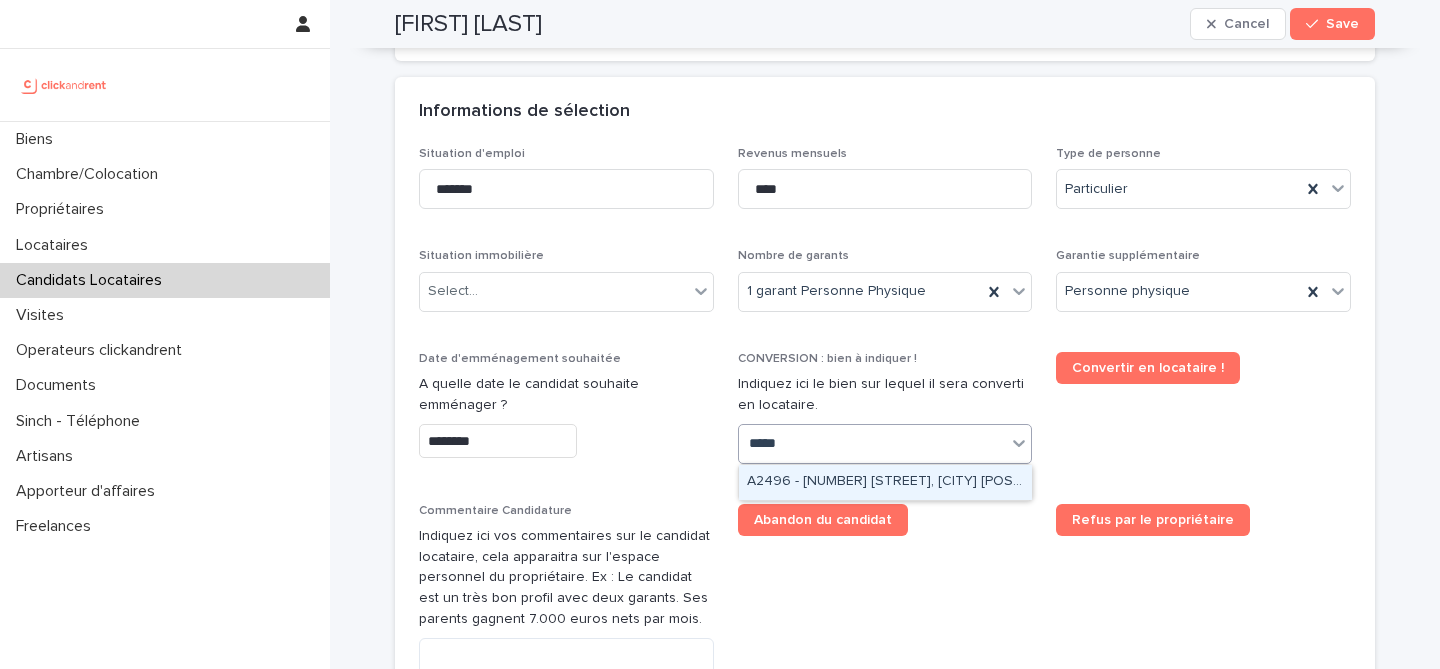 click on "[CODE] - [NUMBER] [STREET], [CITY] [POSTAL_CODE]" at bounding box center (885, 482) 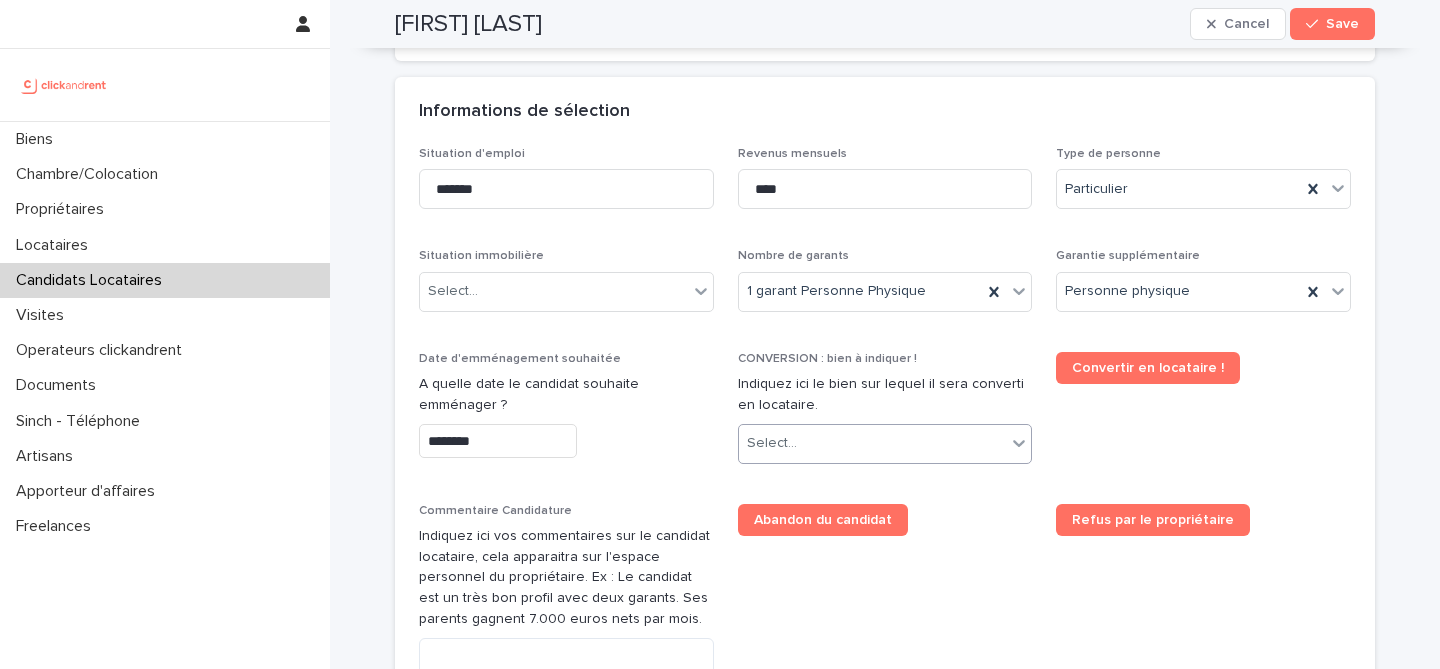 scroll, scrollTop: 712, scrollLeft: 0, axis: vertical 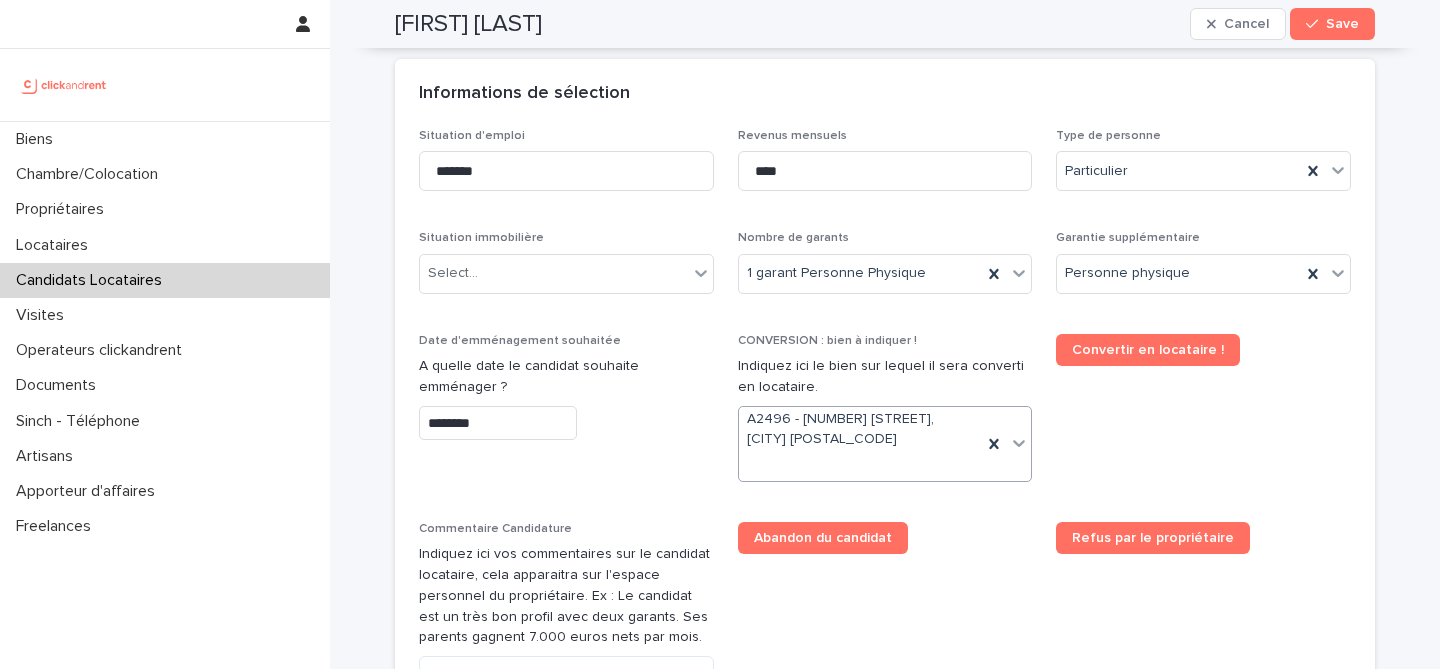 click on "Abandon du candidat" at bounding box center (885, 538) 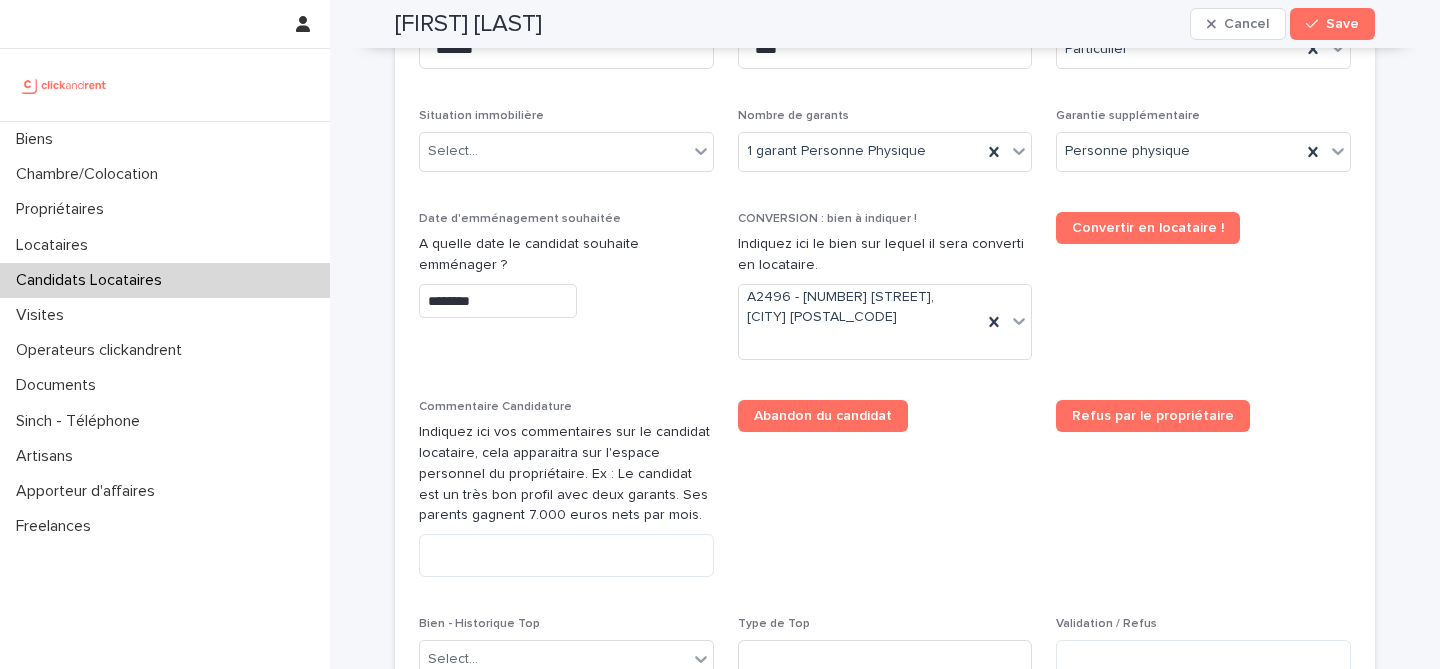 scroll, scrollTop: 807, scrollLeft: 0, axis: vertical 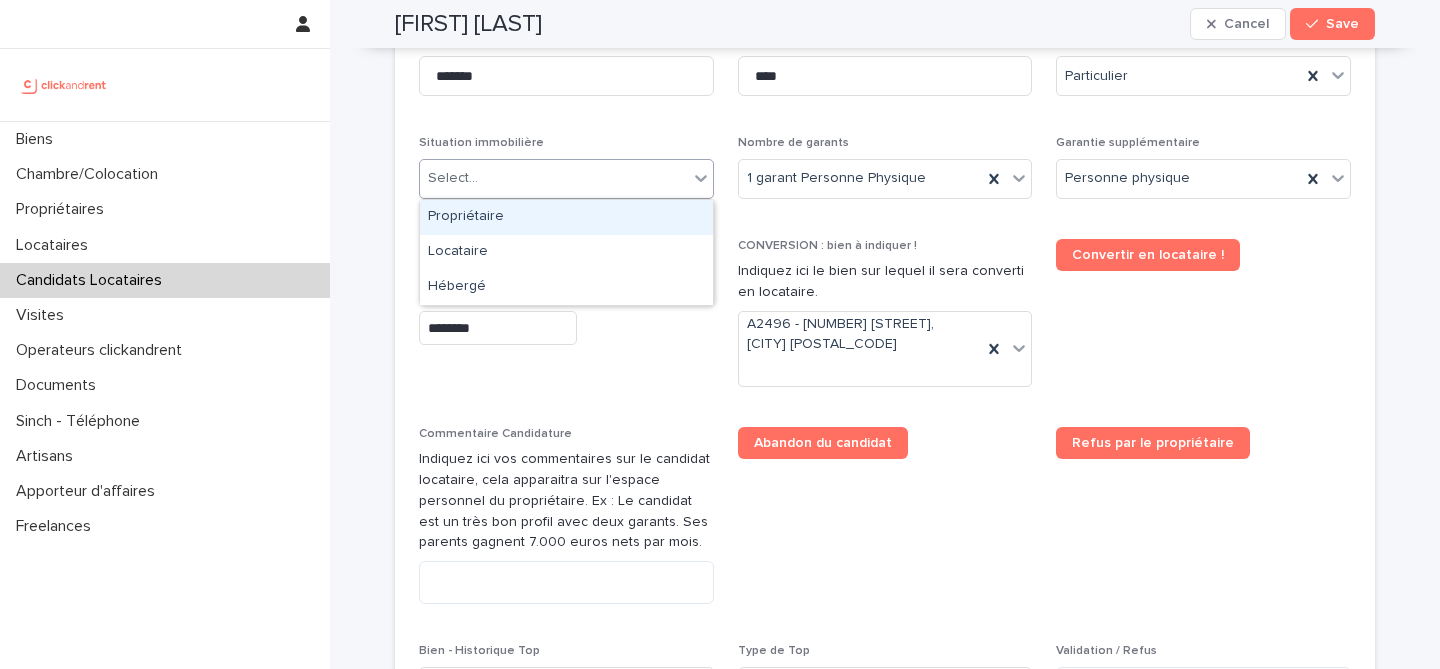 click on "Select..." at bounding box center [554, 178] 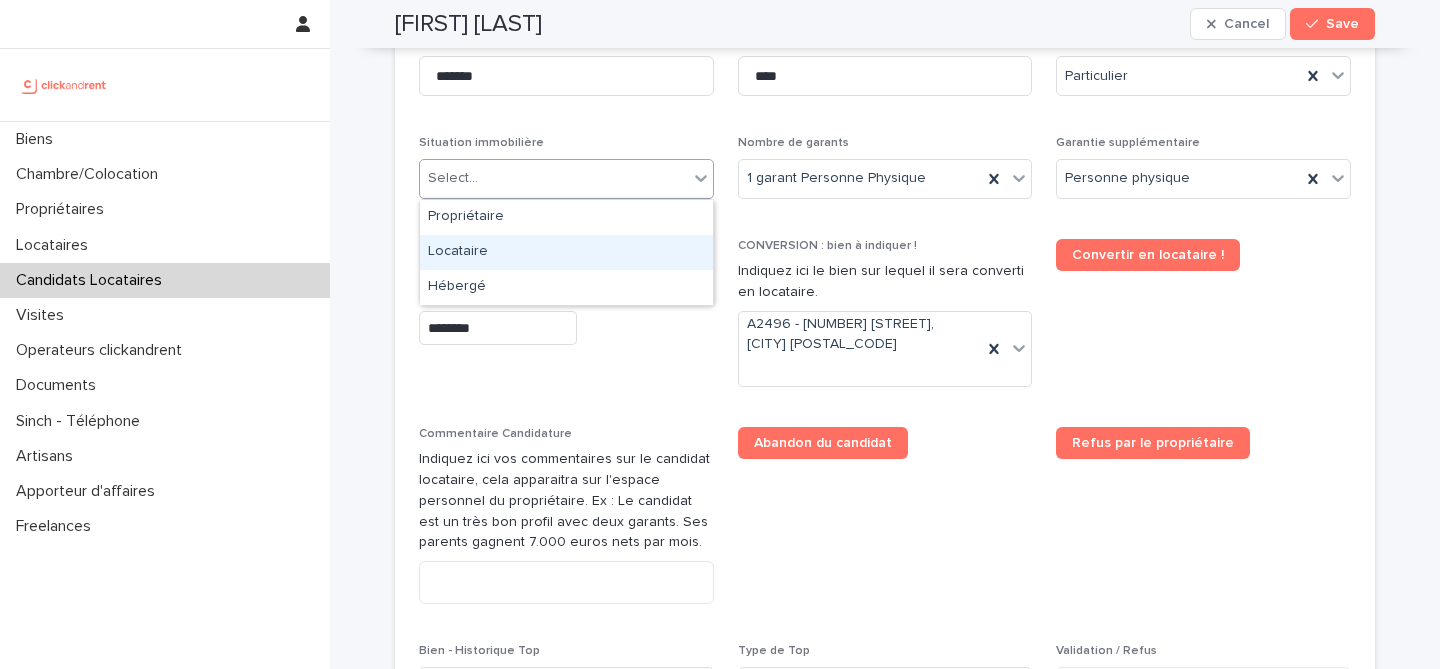 click on "Locataire" at bounding box center (566, 252) 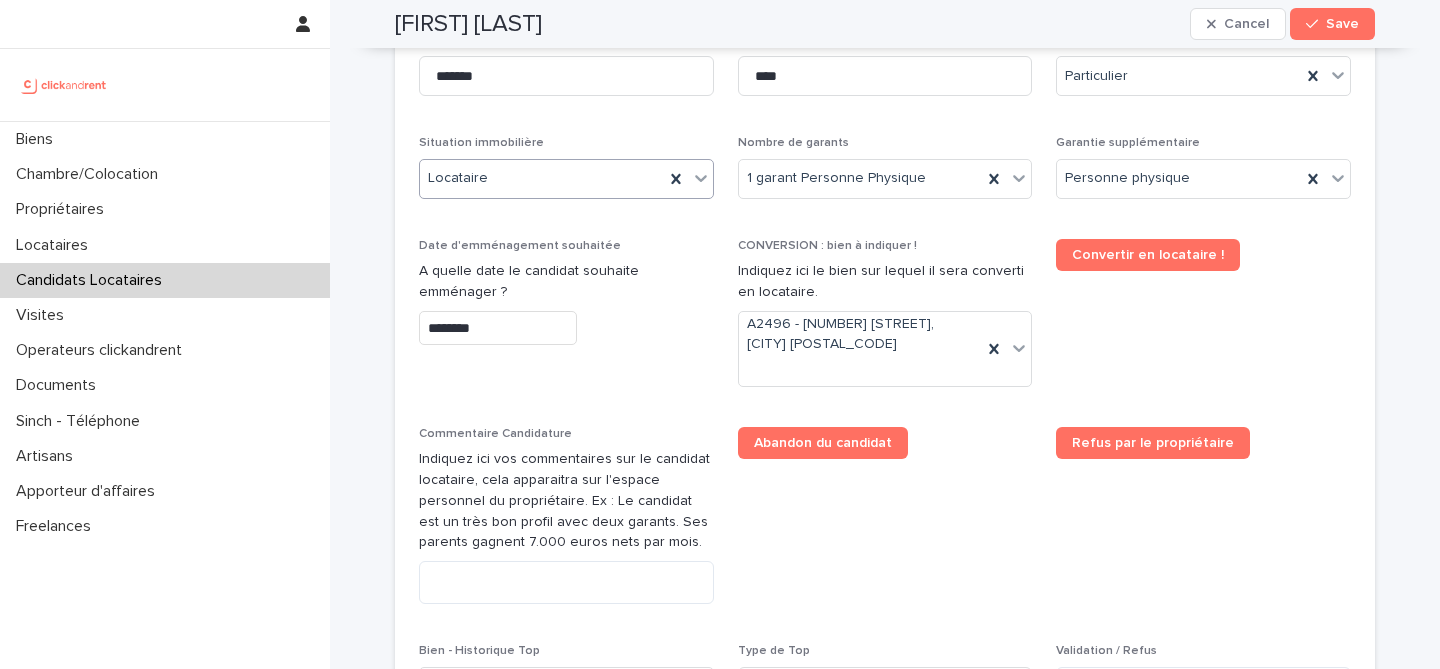 click on "Date d'emménagement souhaitée" at bounding box center [566, 246] 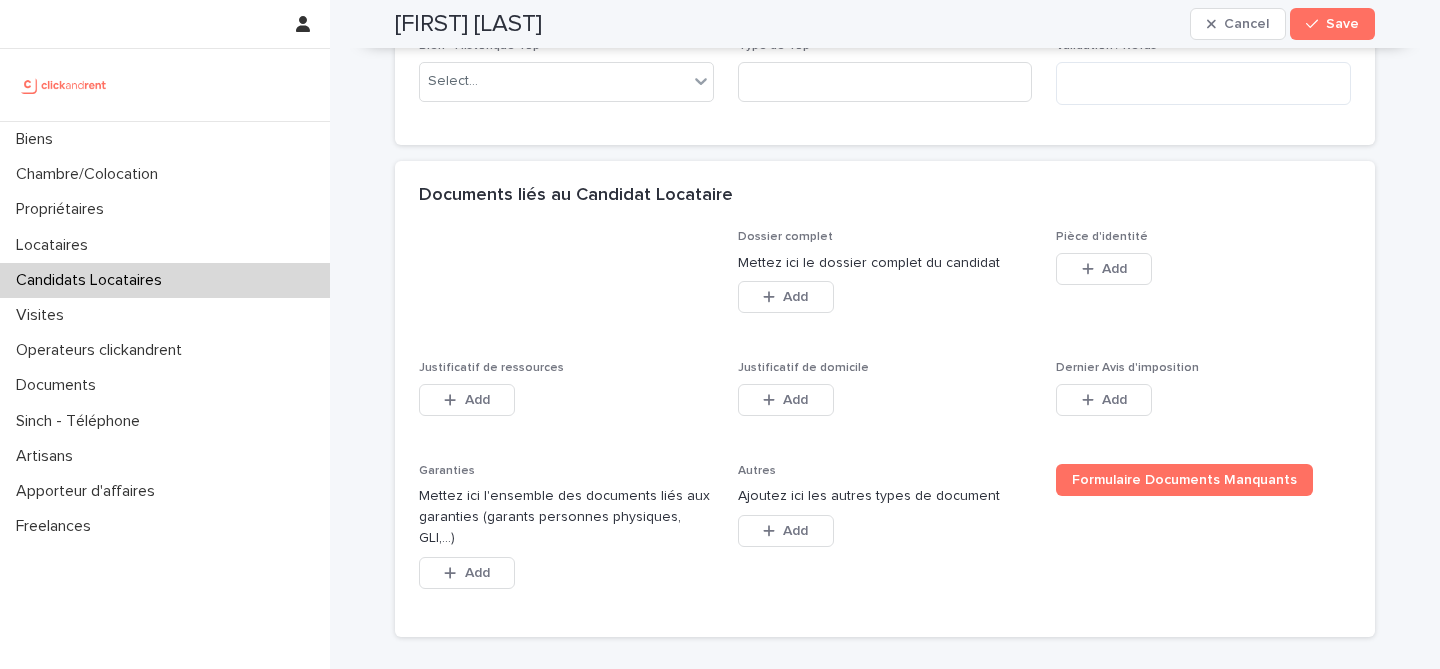 scroll, scrollTop: 1425, scrollLeft: 0, axis: vertical 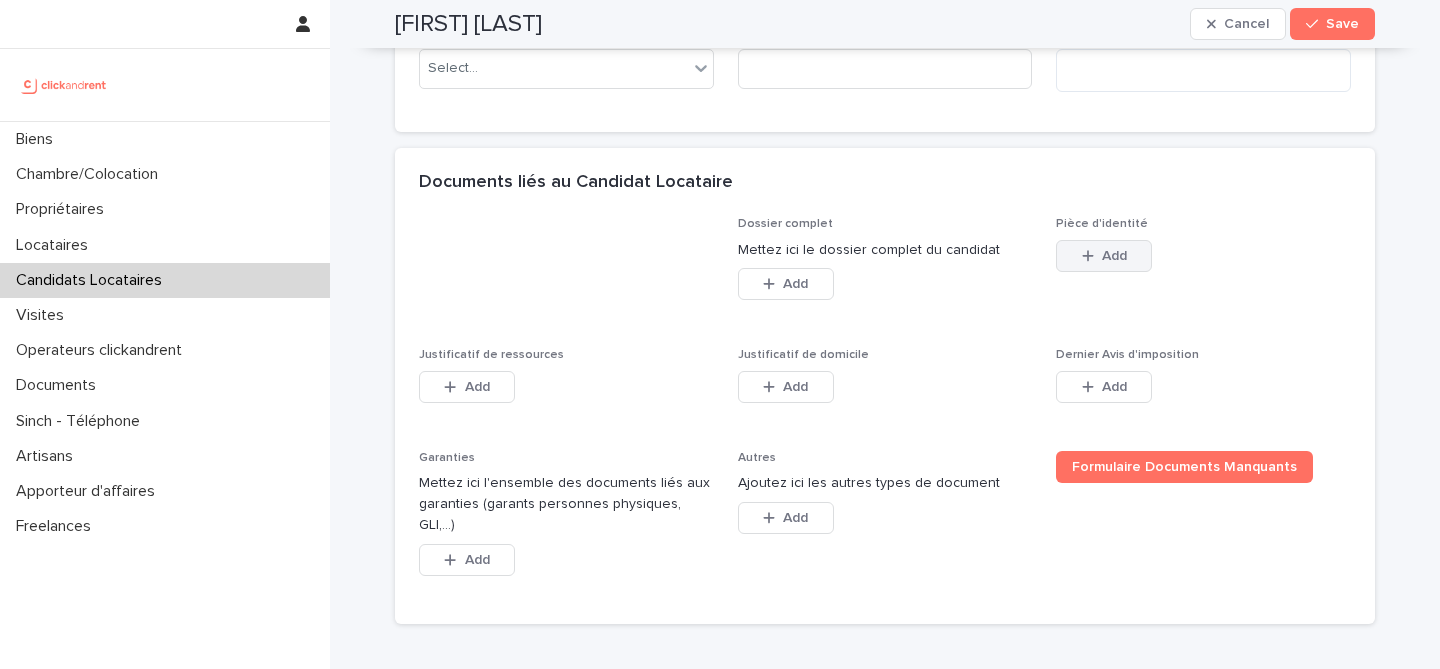 click on "Add" at bounding box center (1114, 256) 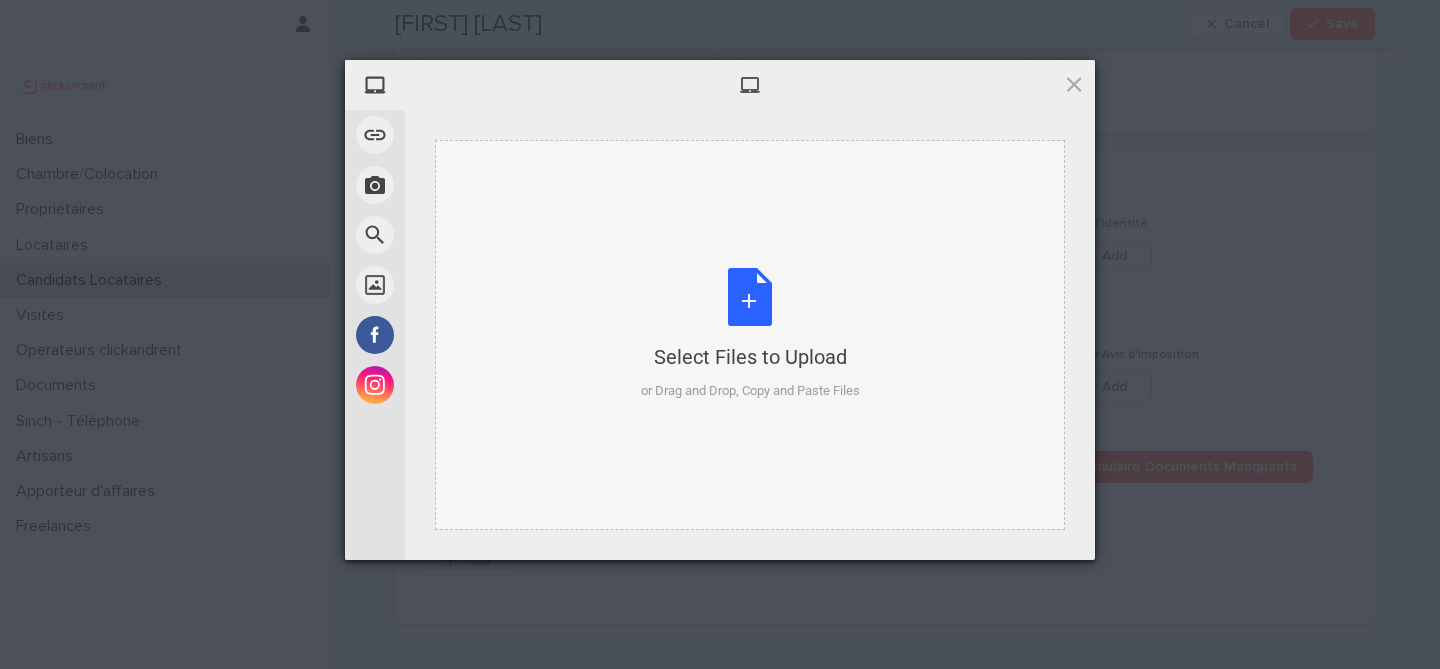 click on "Select Files to Upload" at bounding box center [750, 357] 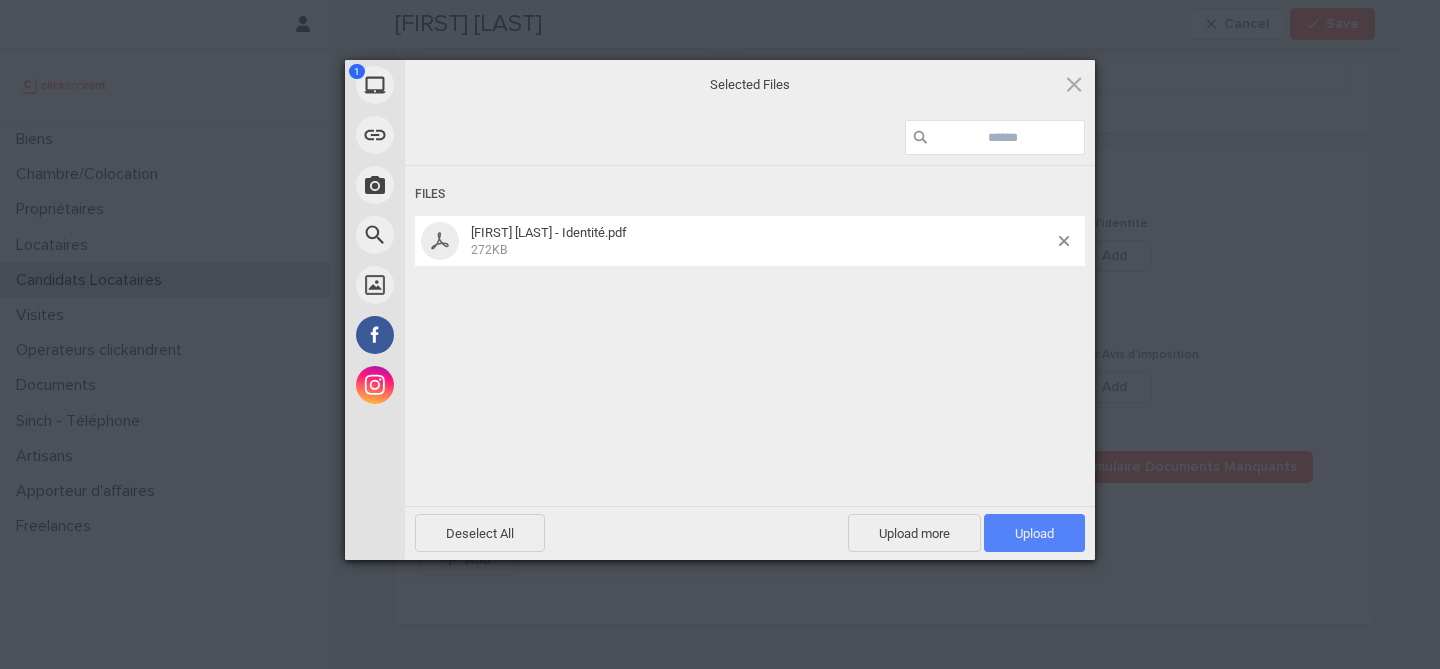 click on "Upload
1" at bounding box center (1034, 533) 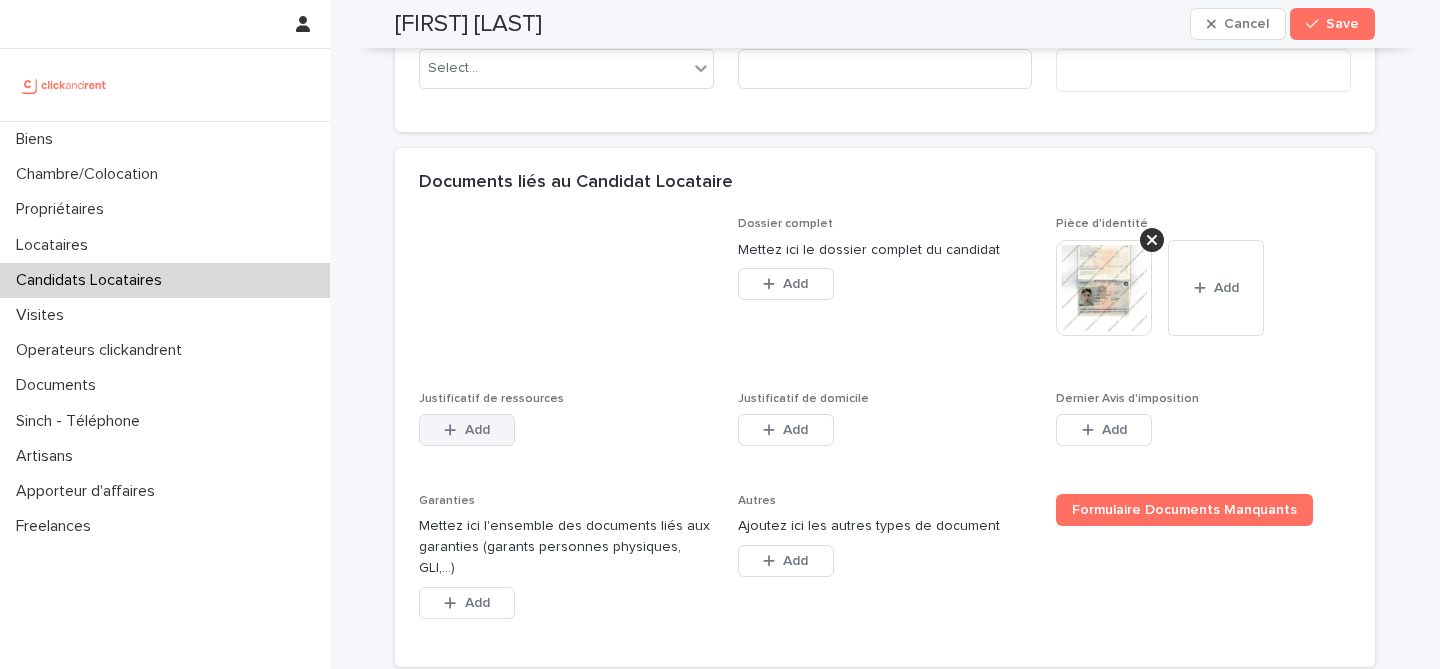 click on "Add" at bounding box center (477, 430) 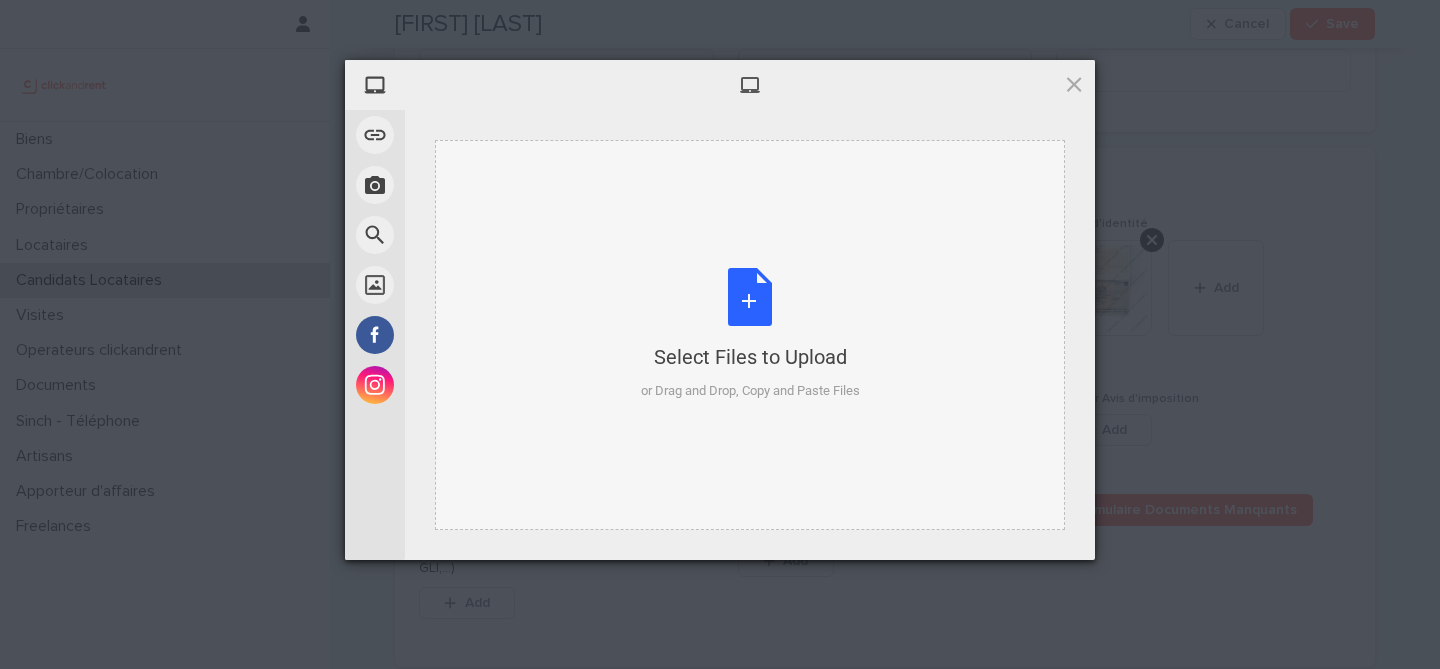 click on "Select Files to Upload
or Drag and Drop, Copy and Paste Files" at bounding box center [750, 334] 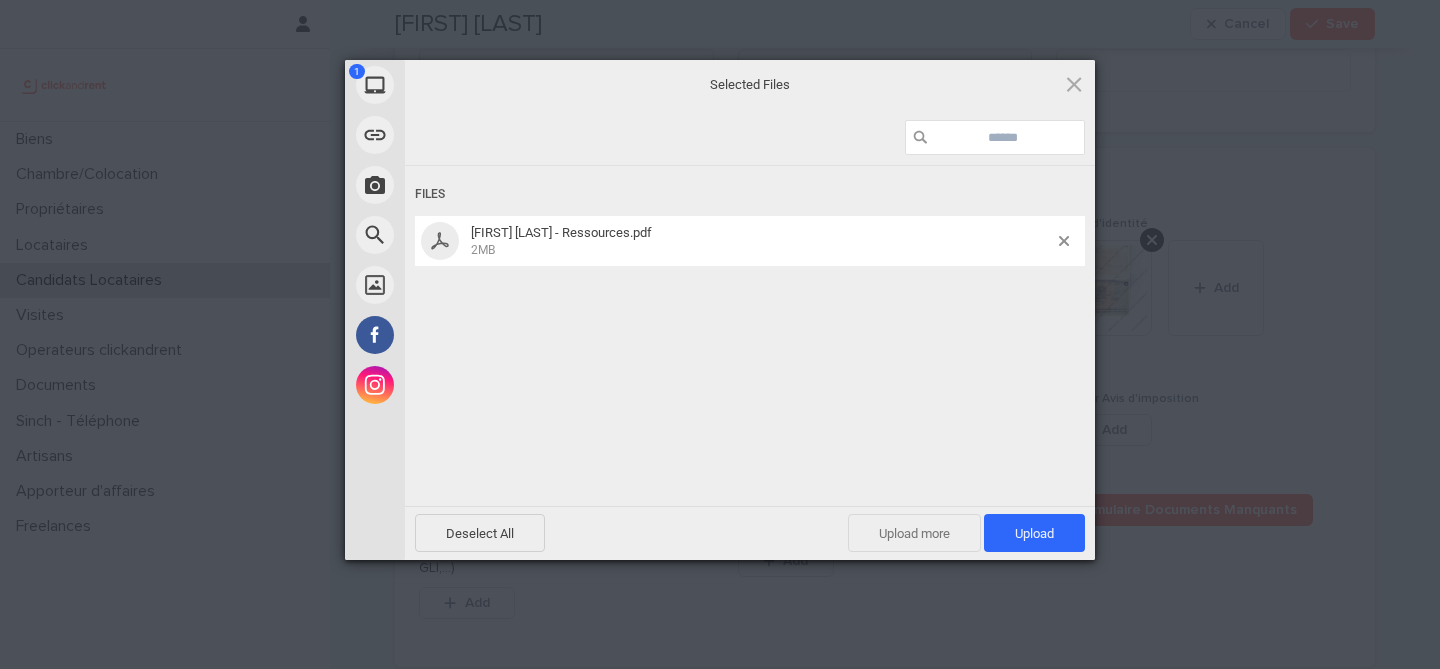 click on "Upload more" at bounding box center [914, 533] 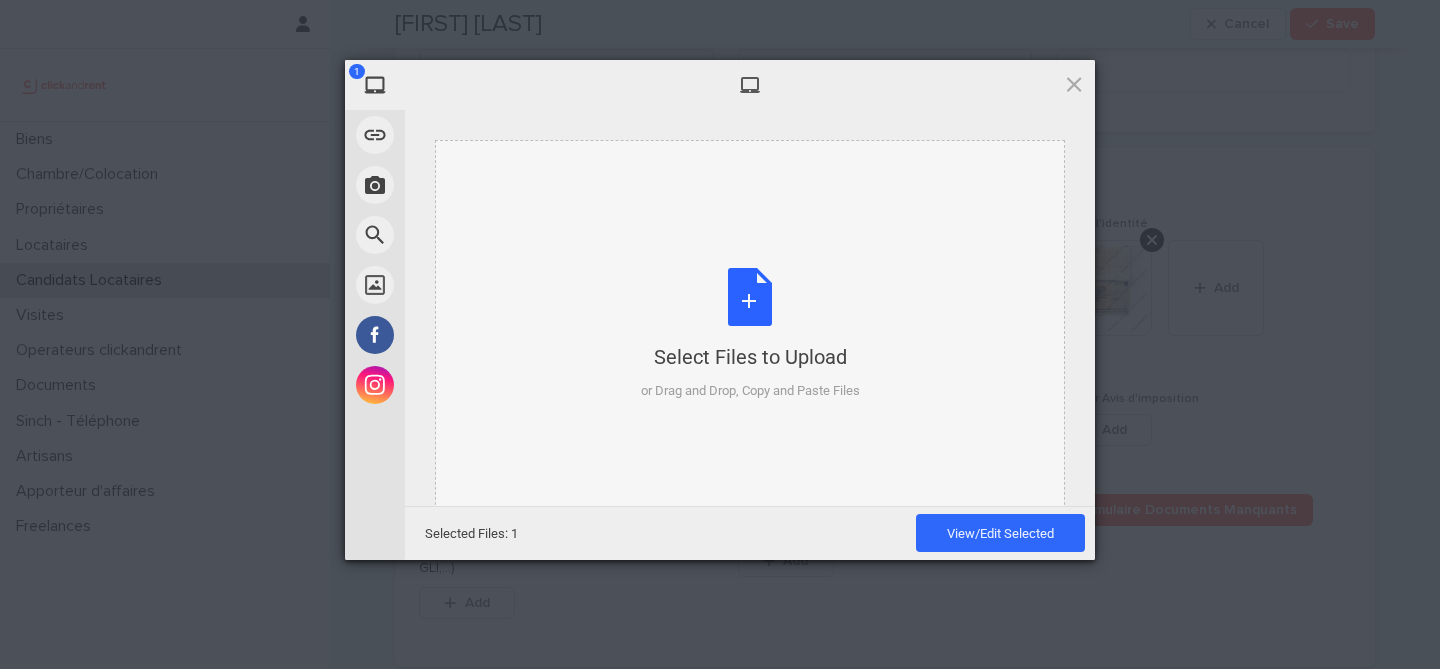 click on "Select Files to Upload
or Drag and Drop, Copy and Paste Files" at bounding box center (750, 334) 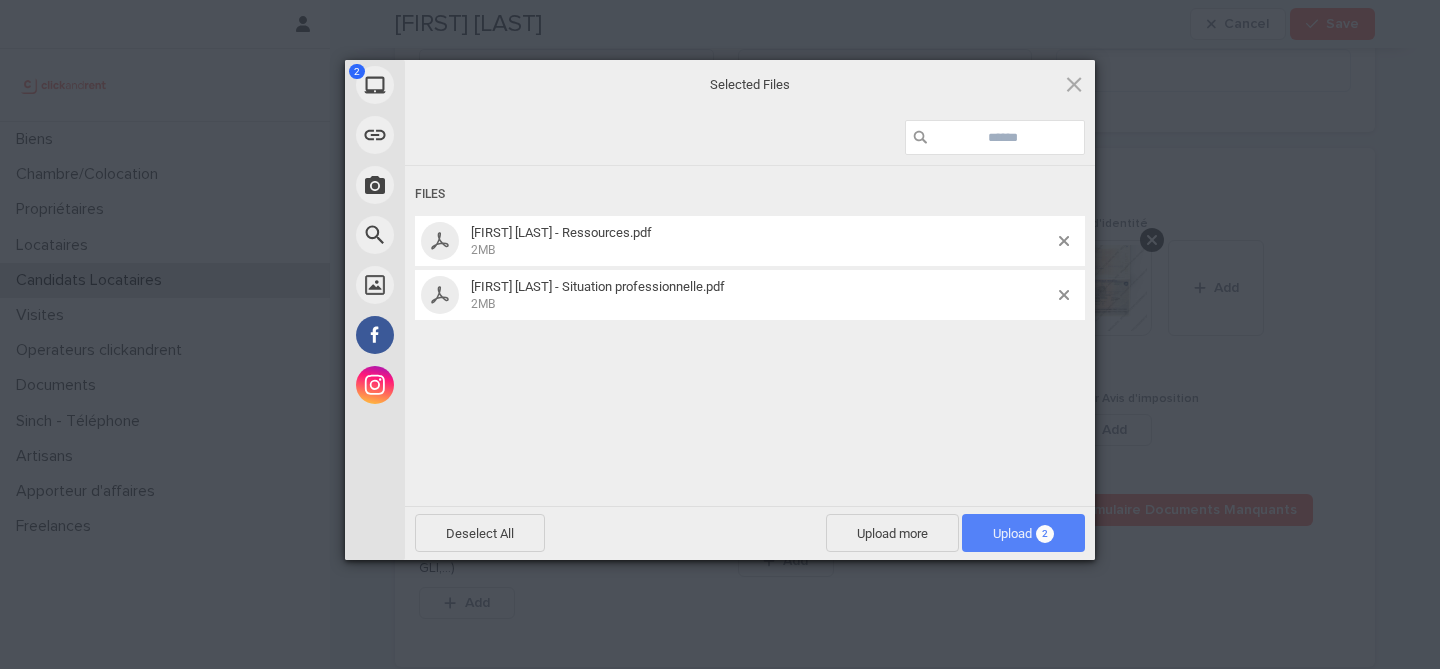 click on "Upload
2" at bounding box center (1023, 533) 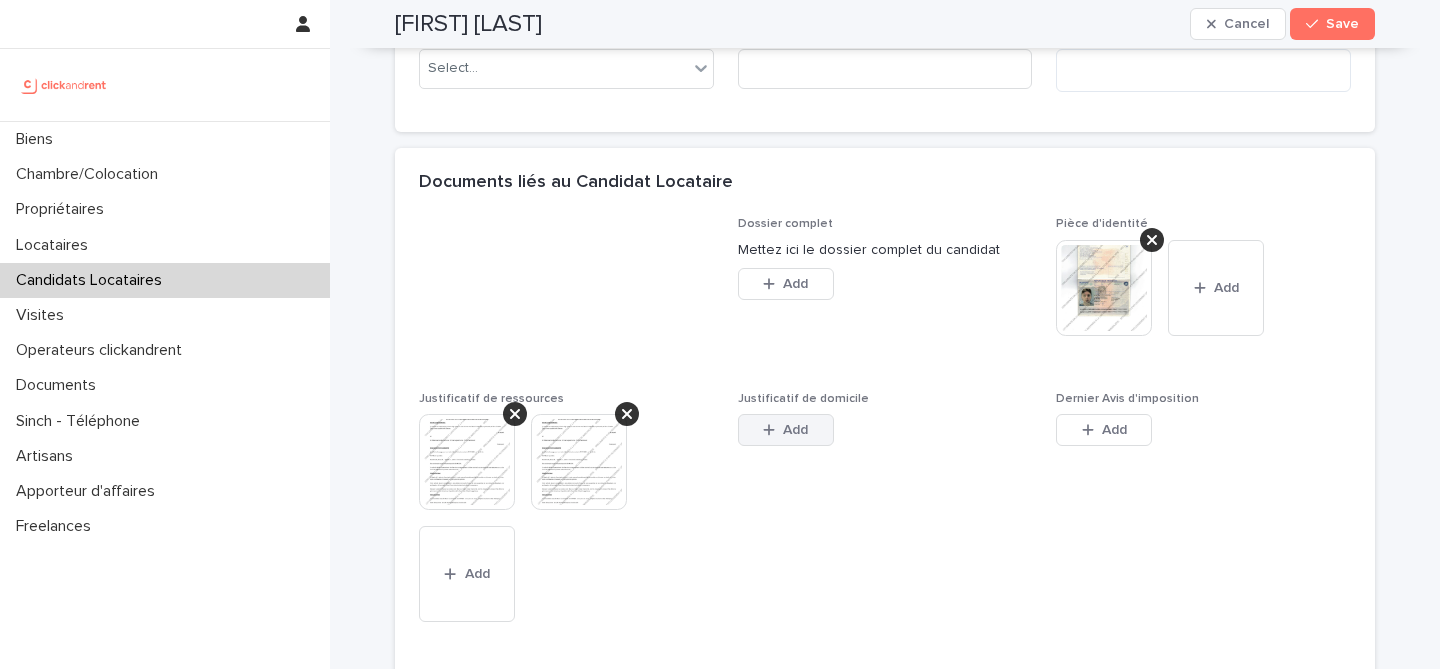click on "Add" at bounding box center (795, 430) 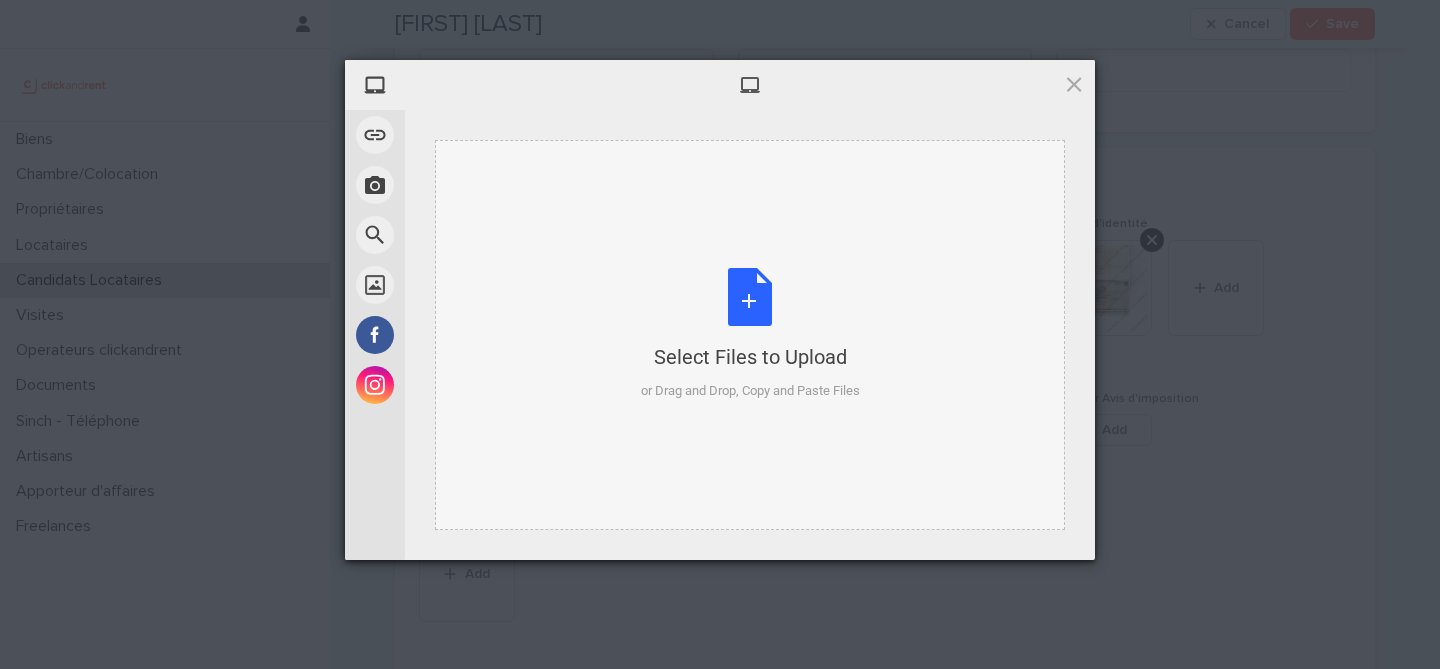 click on "Select Files to Upload
or Drag and Drop, Copy and Paste Files" at bounding box center (750, 334) 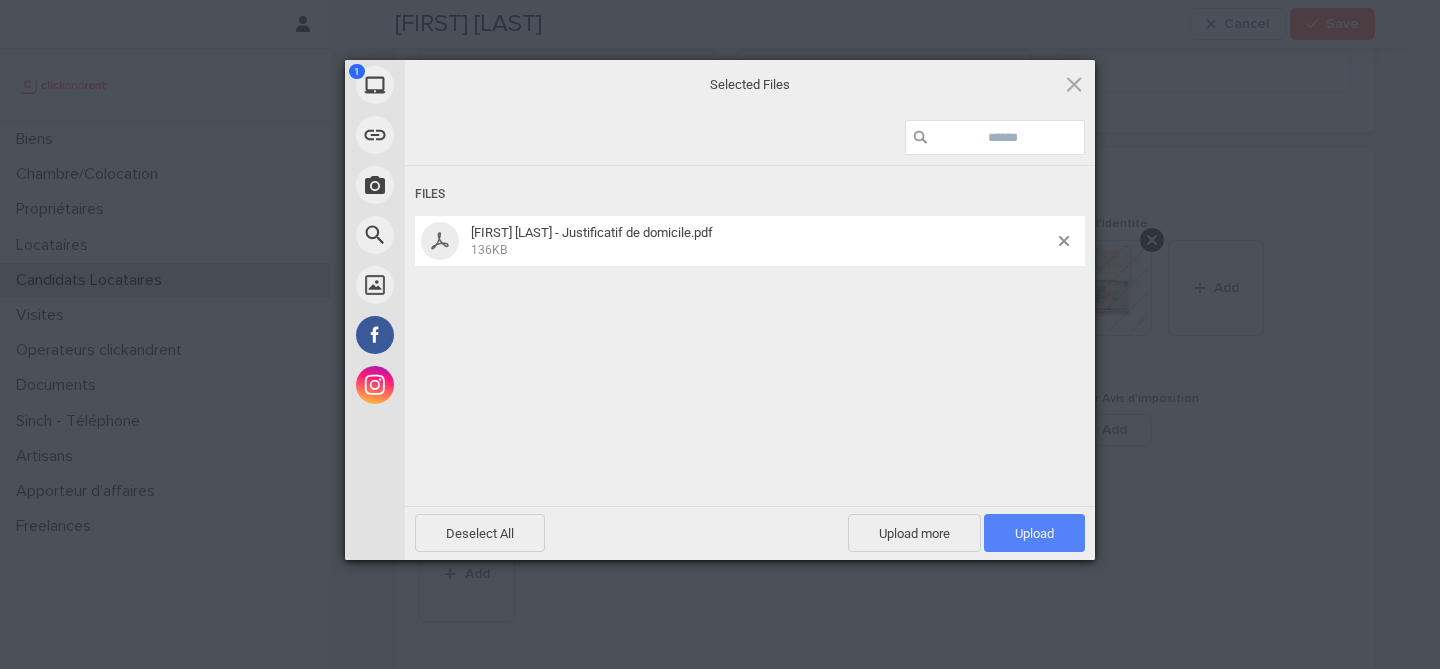 click on "Upload
1" at bounding box center [1034, 533] 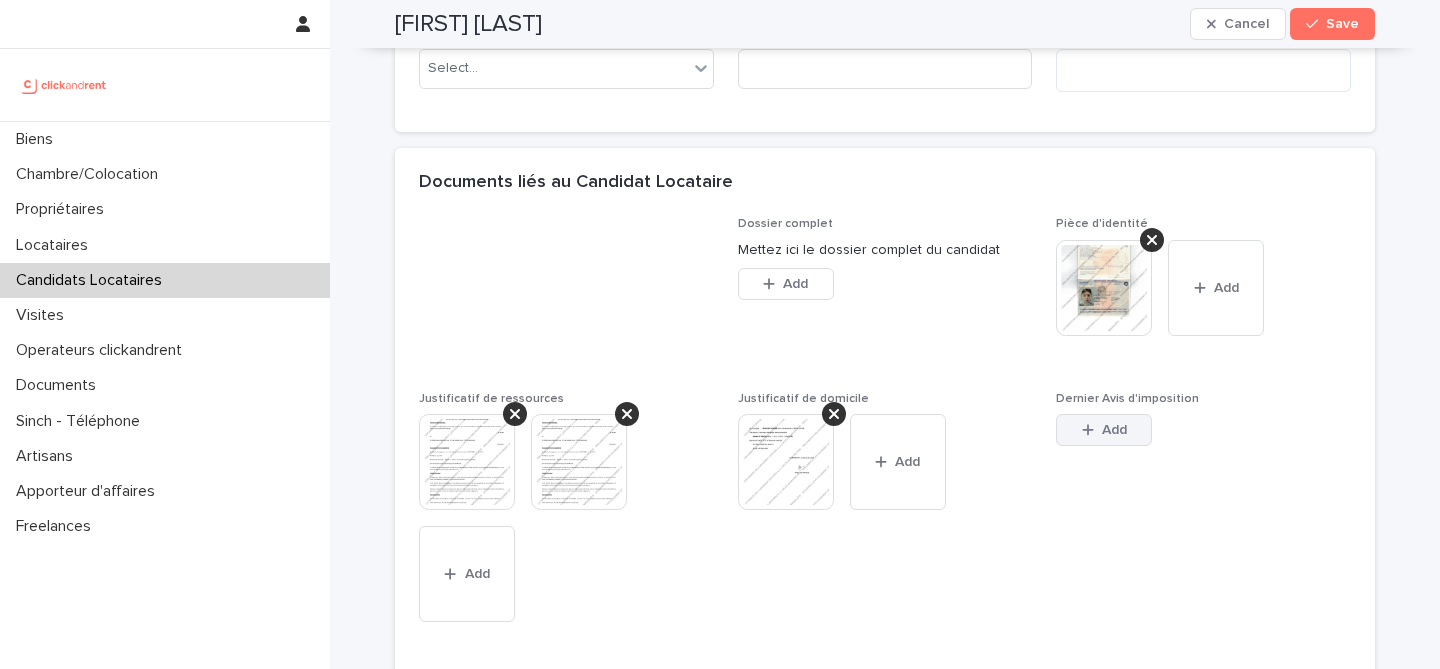 click on "Add" at bounding box center [1104, 430] 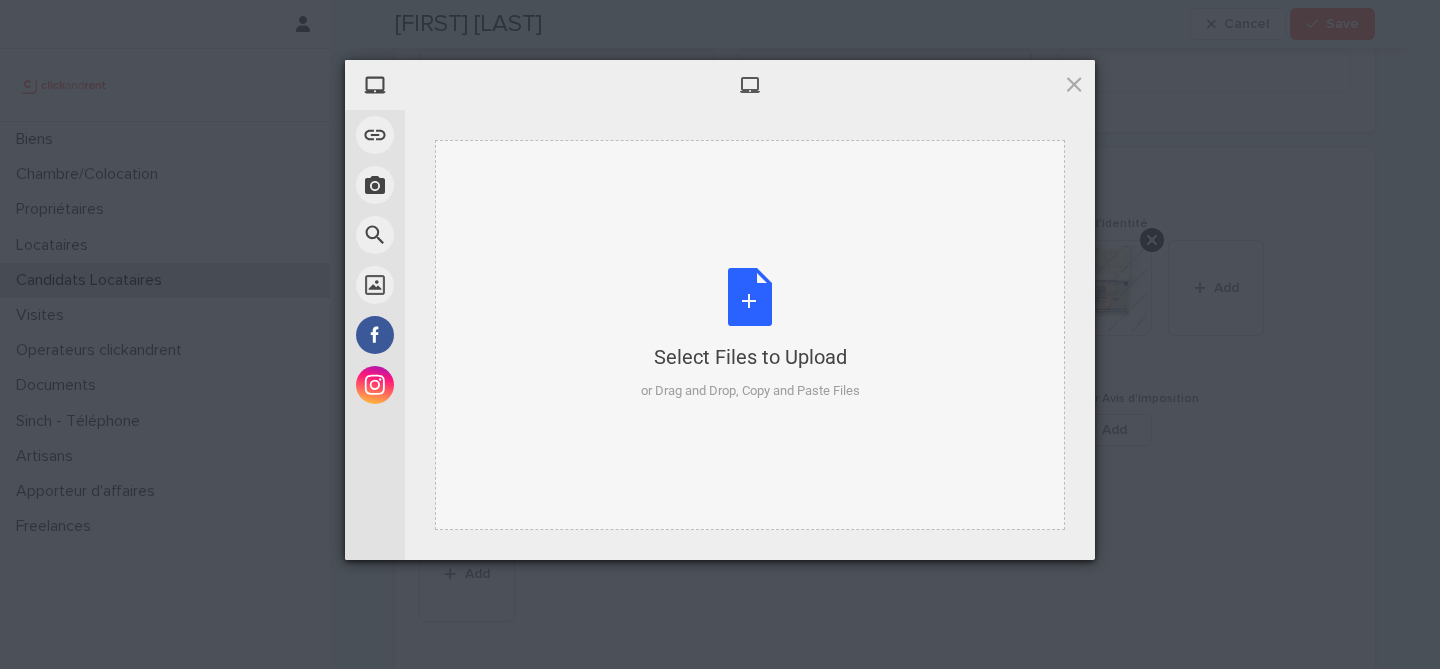 click on "Select Files to Upload
or Drag and Drop, Copy and Paste Files" at bounding box center [750, 334] 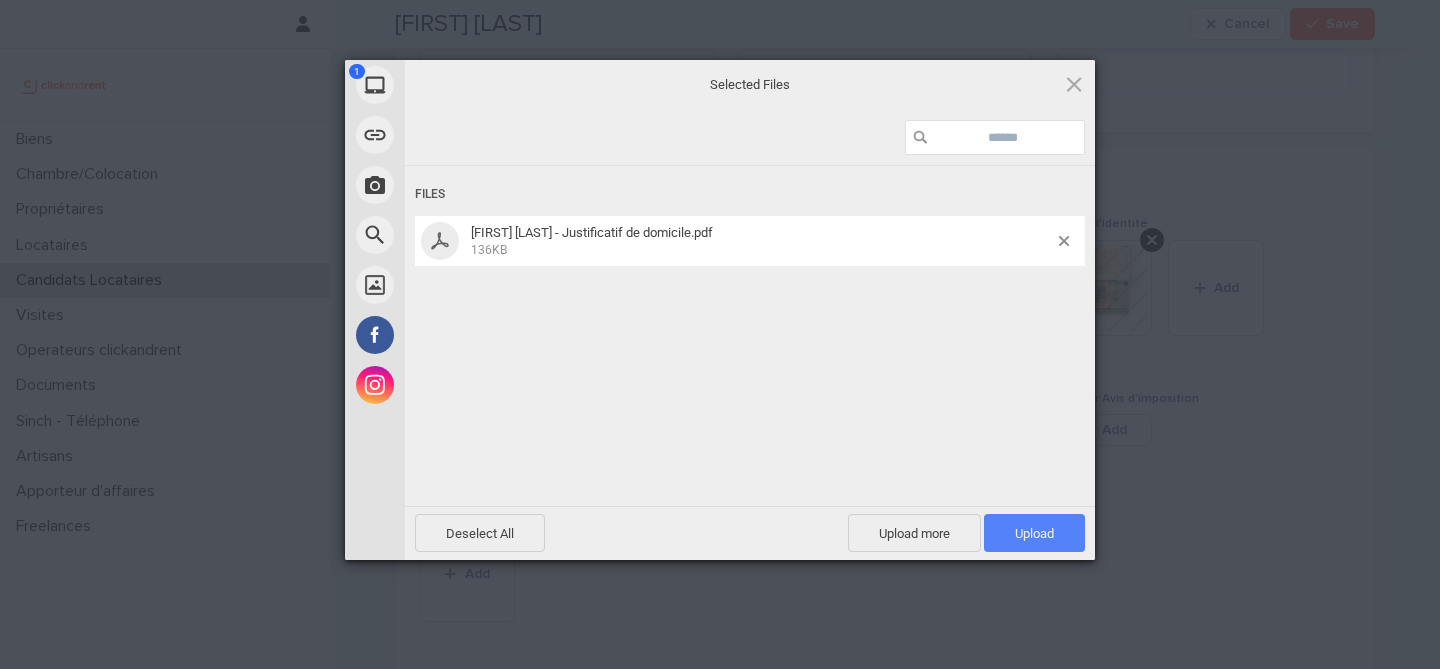 click on "Upload
1" at bounding box center (1034, 533) 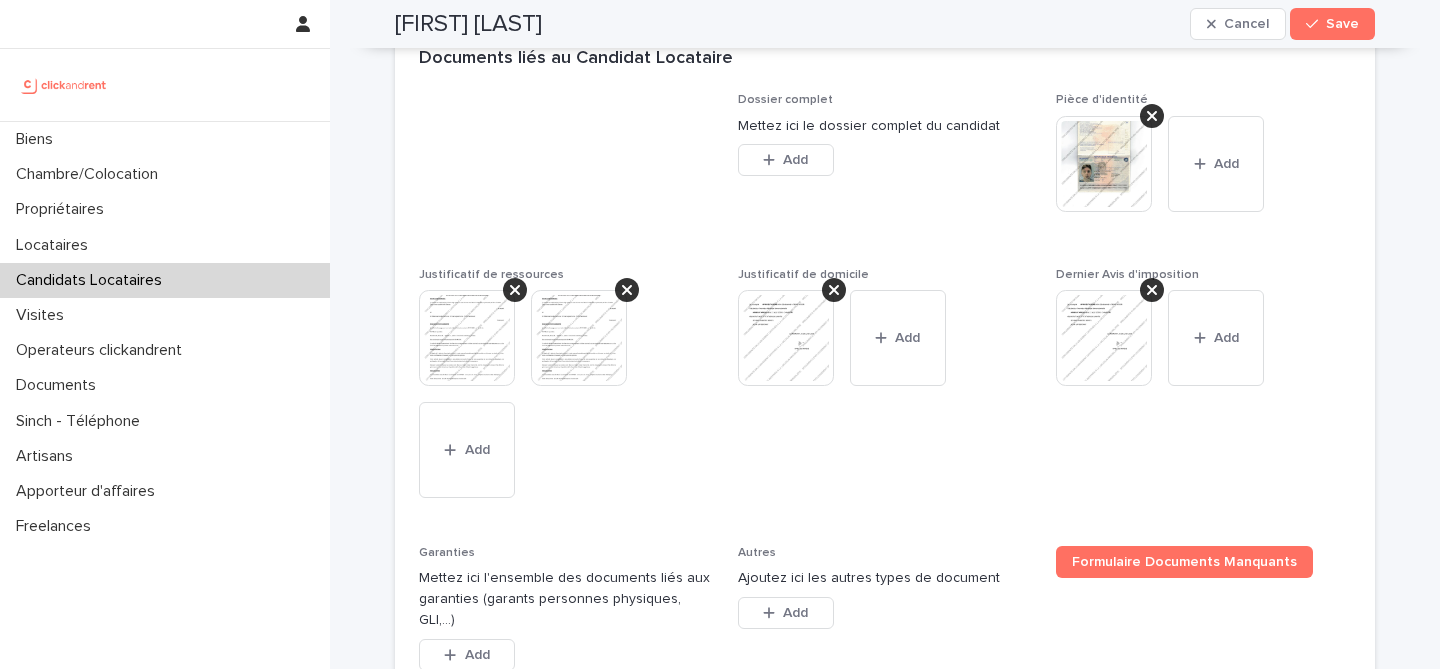 scroll, scrollTop: 1632, scrollLeft: 0, axis: vertical 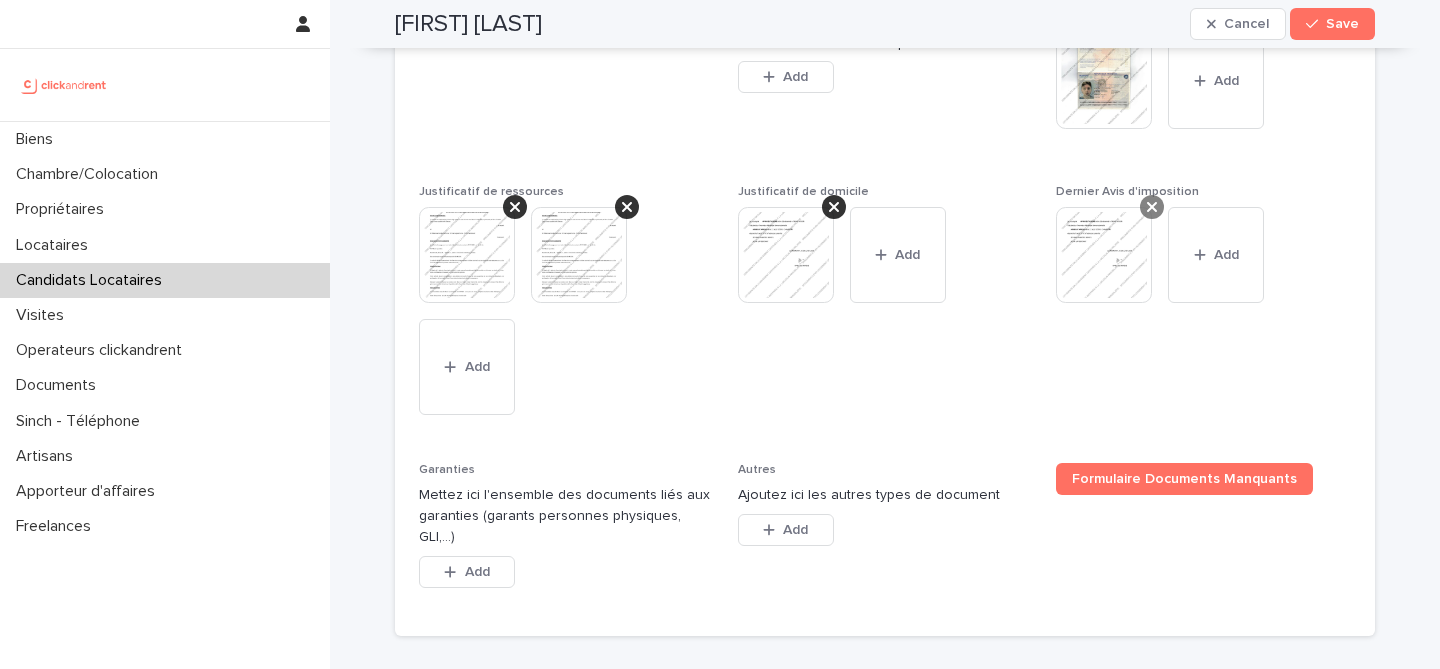click 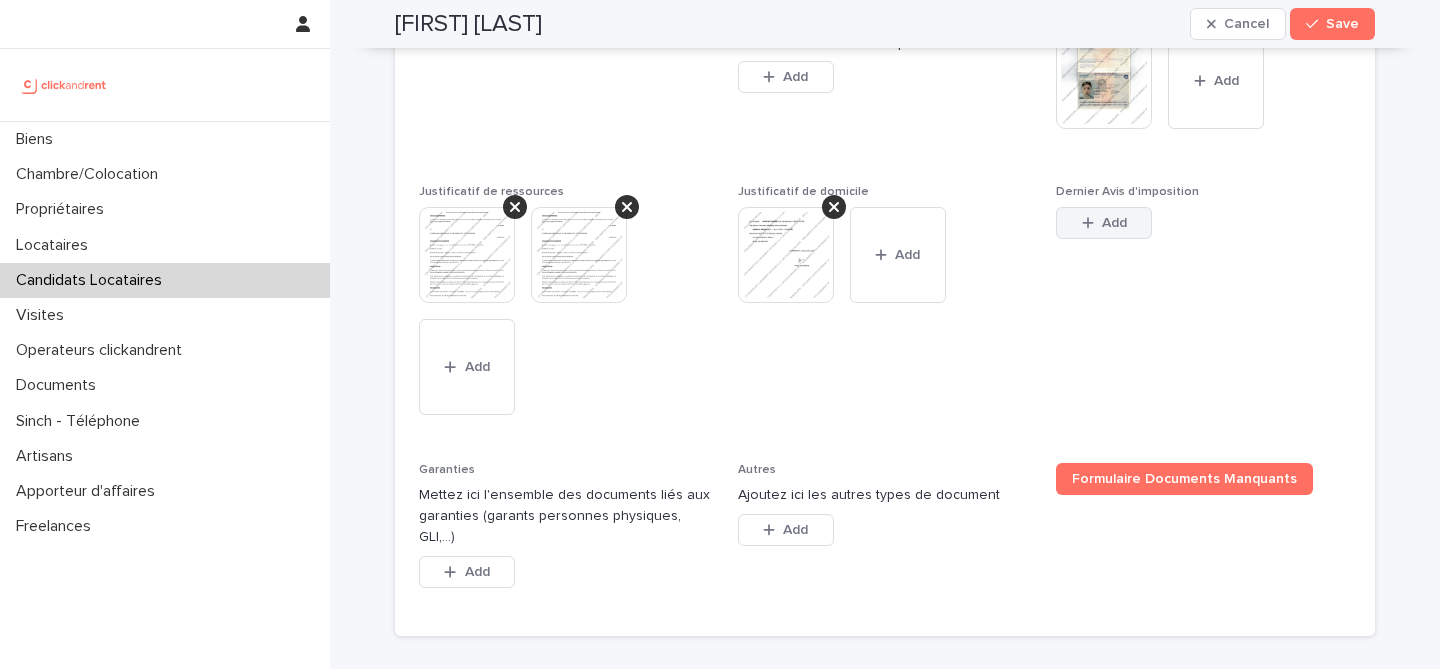 click on "Add" at bounding box center (1114, 223) 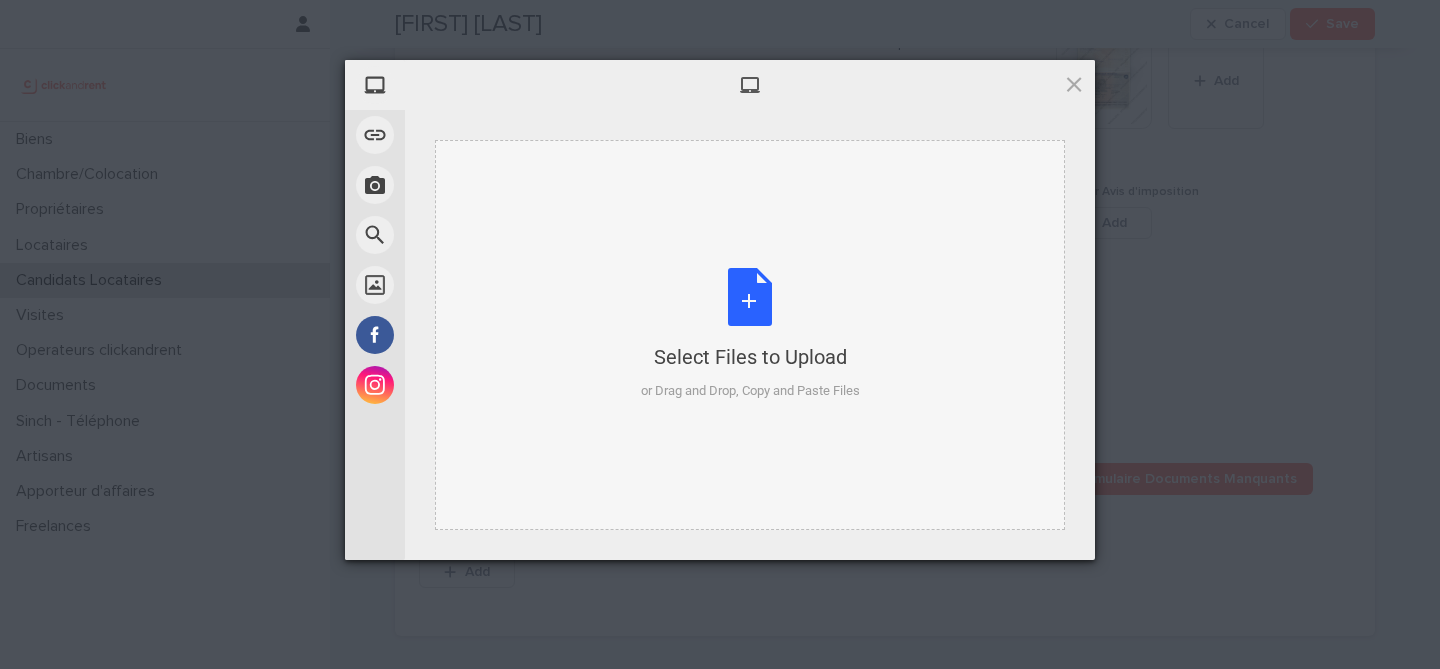 click on "Select Files to Upload
or Drag and Drop, Copy and Paste Files" at bounding box center [750, 334] 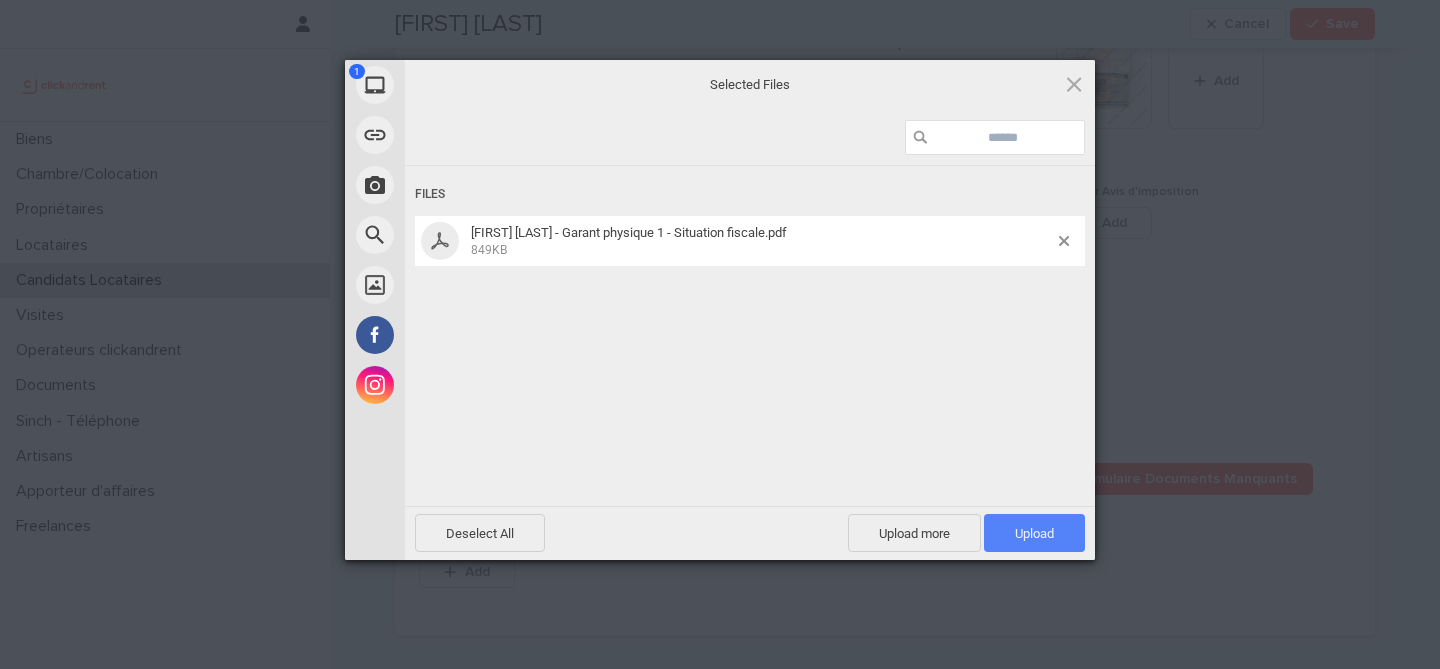 click on "Upload
1" at bounding box center (1034, 533) 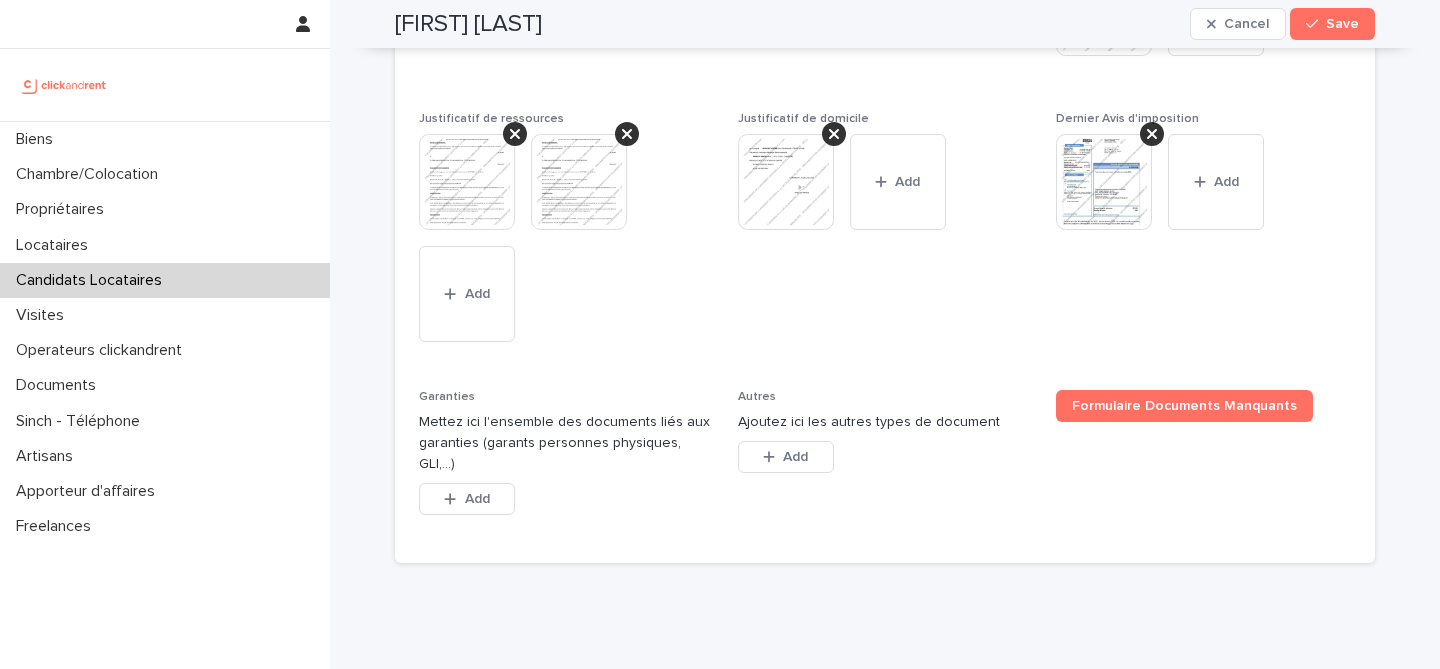 scroll, scrollTop: 1740, scrollLeft: 0, axis: vertical 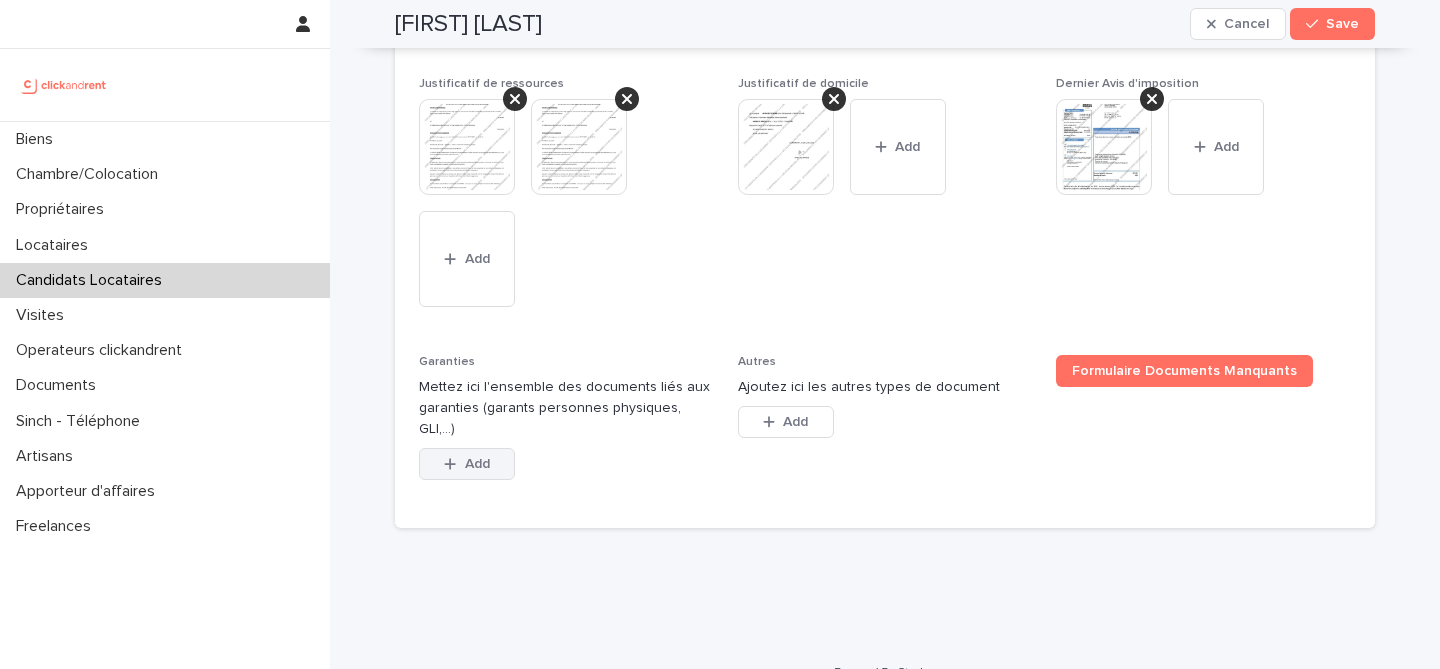 click on "Add" at bounding box center (467, 464) 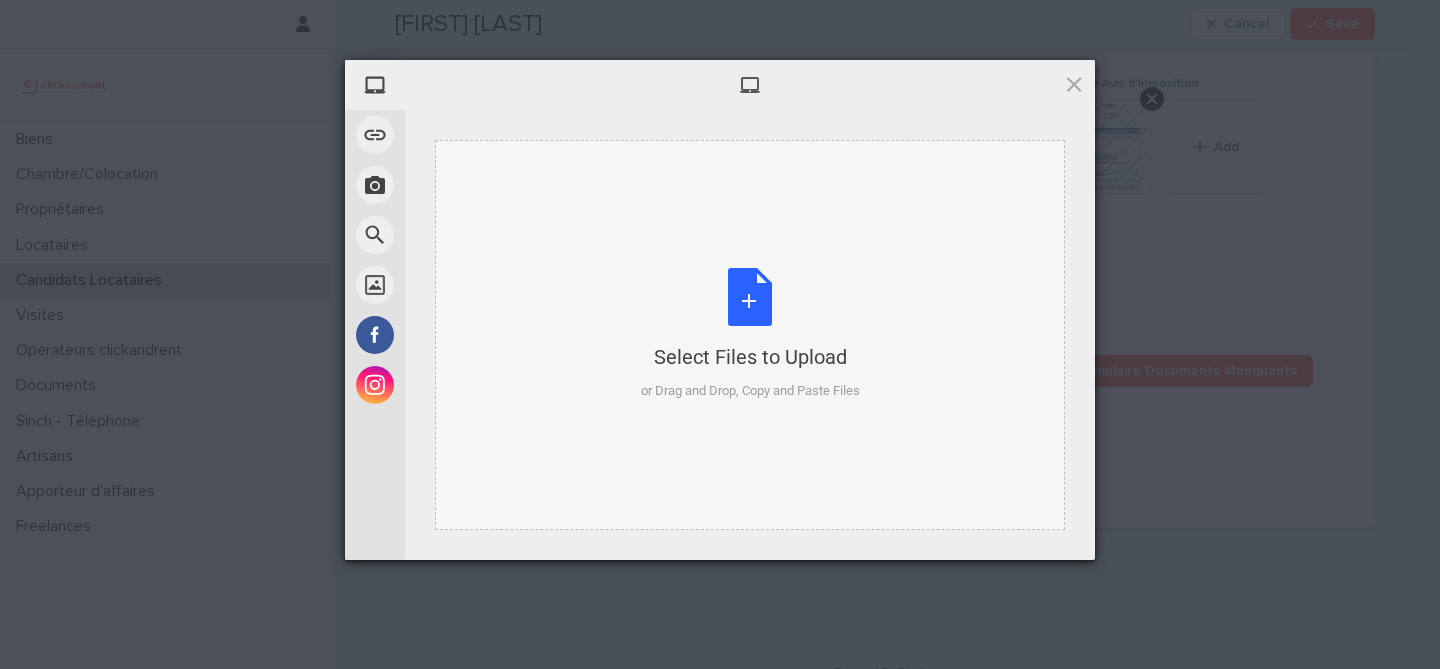 click on "Select Files to Upload
or Drag and Drop, Copy and Paste Files" at bounding box center (750, 334) 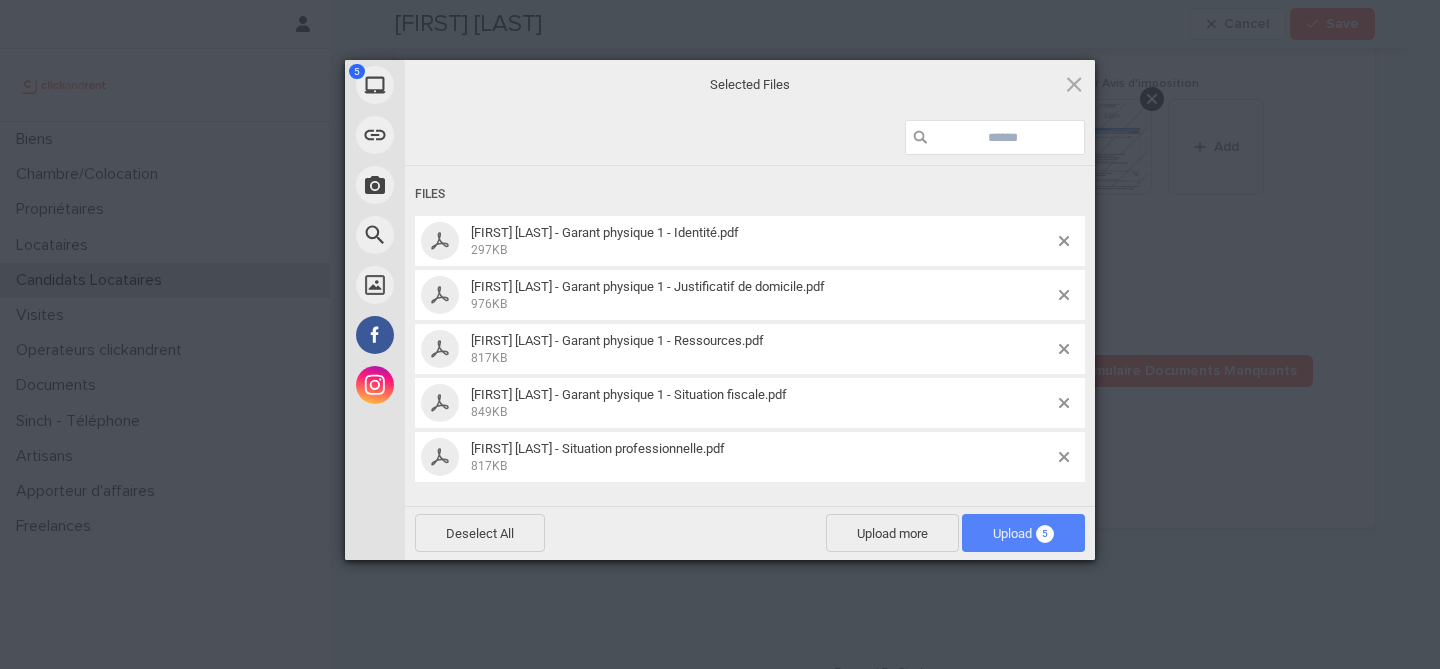 click on "Upload
5" at bounding box center (1023, 533) 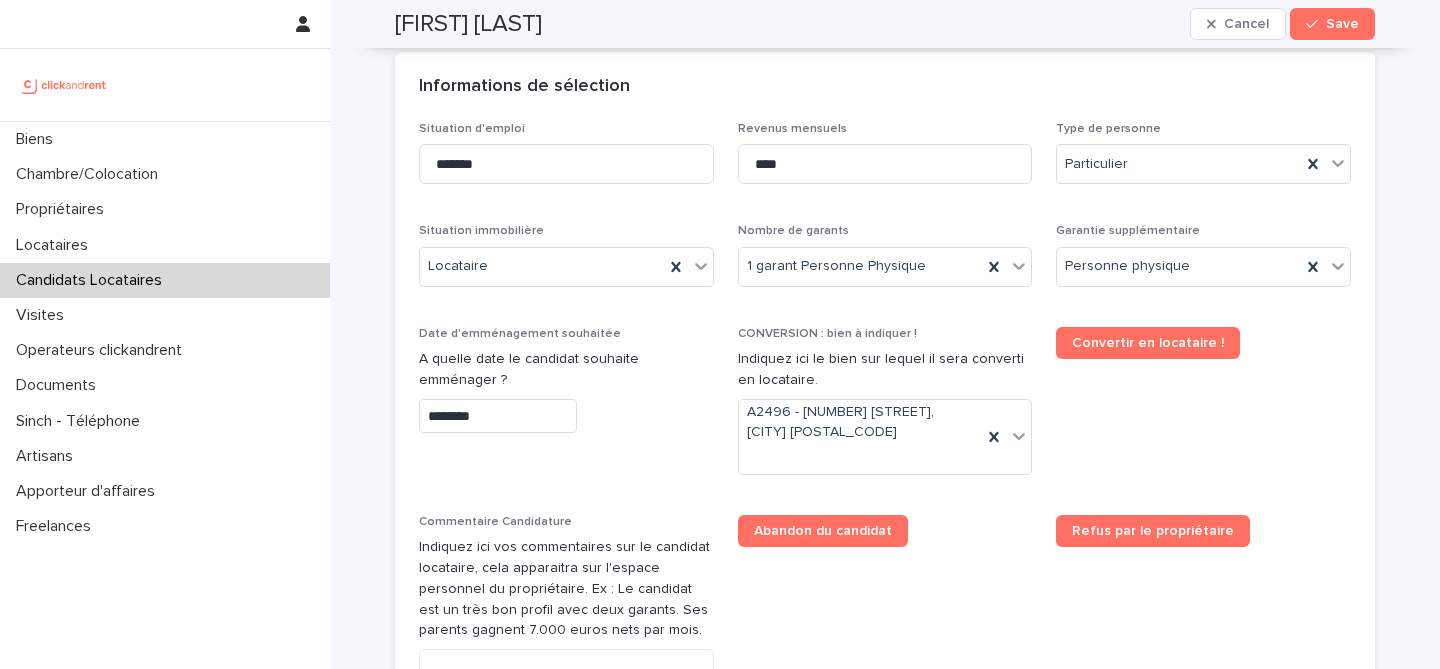 scroll, scrollTop: 0, scrollLeft: 0, axis: both 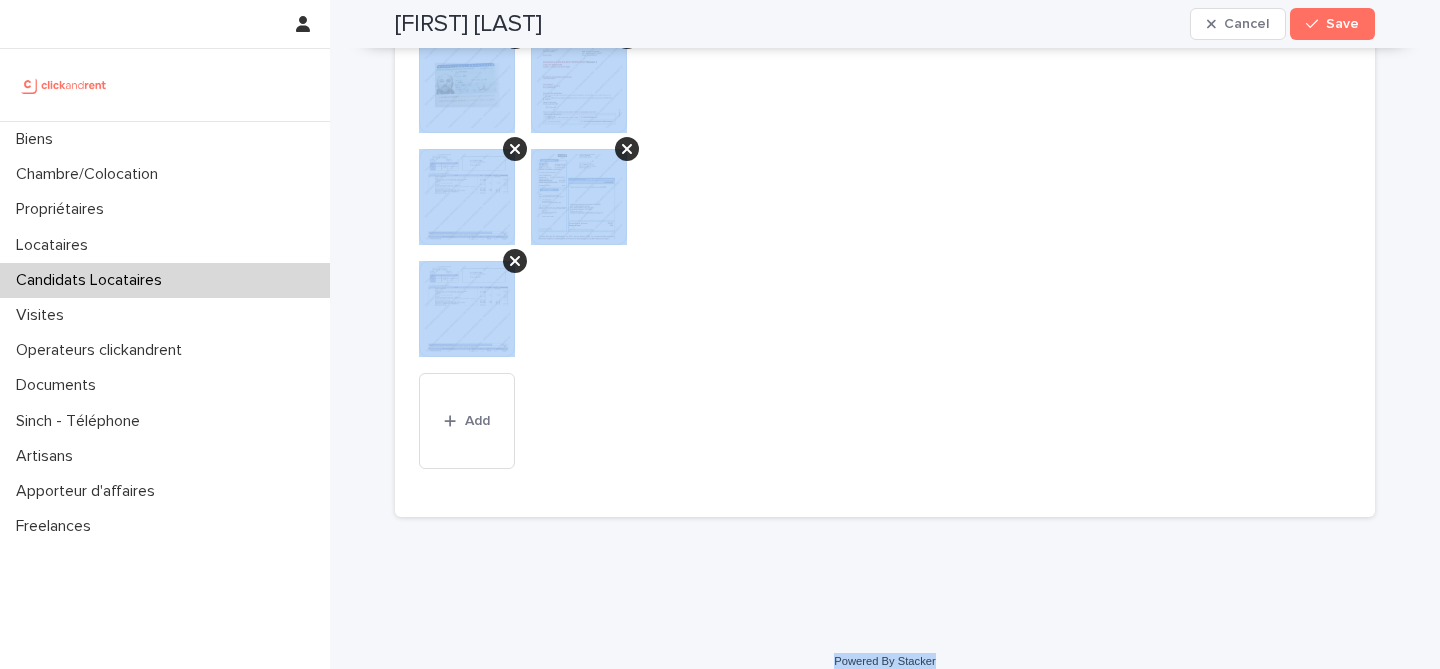 drag, startPoint x: 373, startPoint y: 34, endPoint x: 991, endPoint y: 643, distance: 867.6434 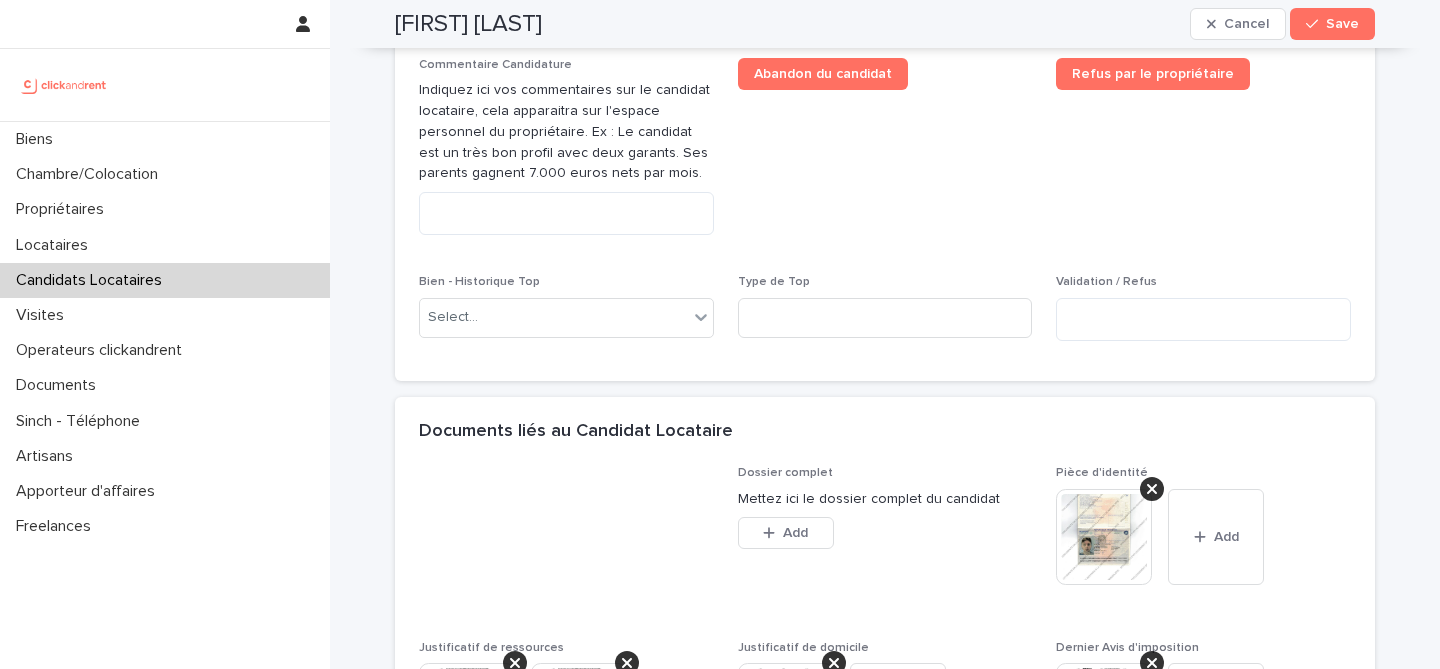 scroll, scrollTop: 1139, scrollLeft: 0, axis: vertical 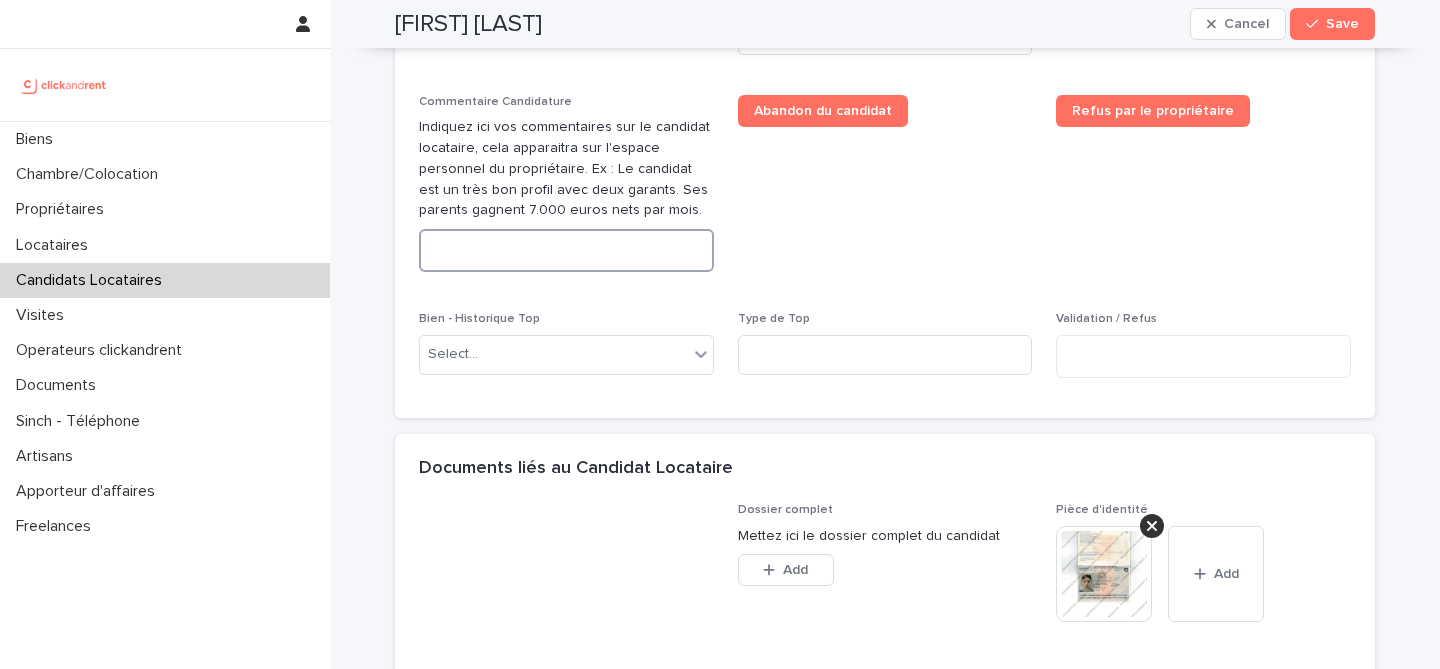 click at bounding box center (566, 250) 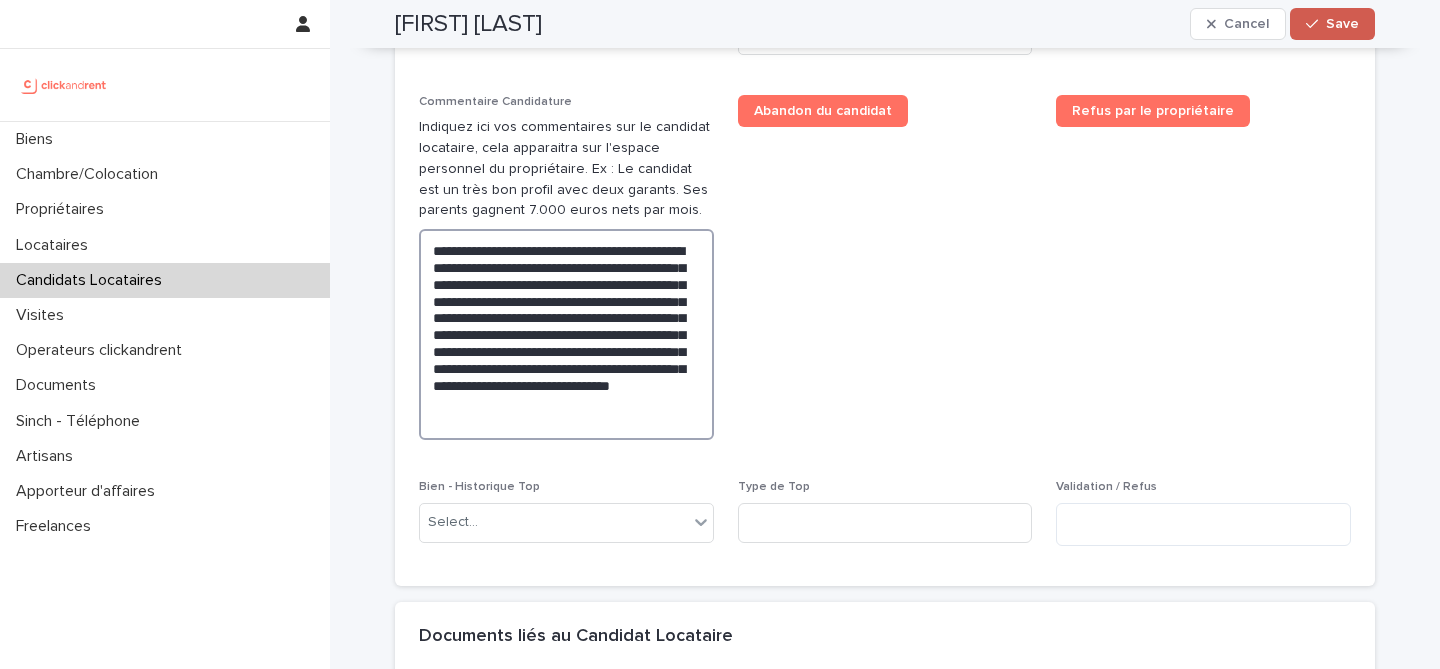 type on "**********" 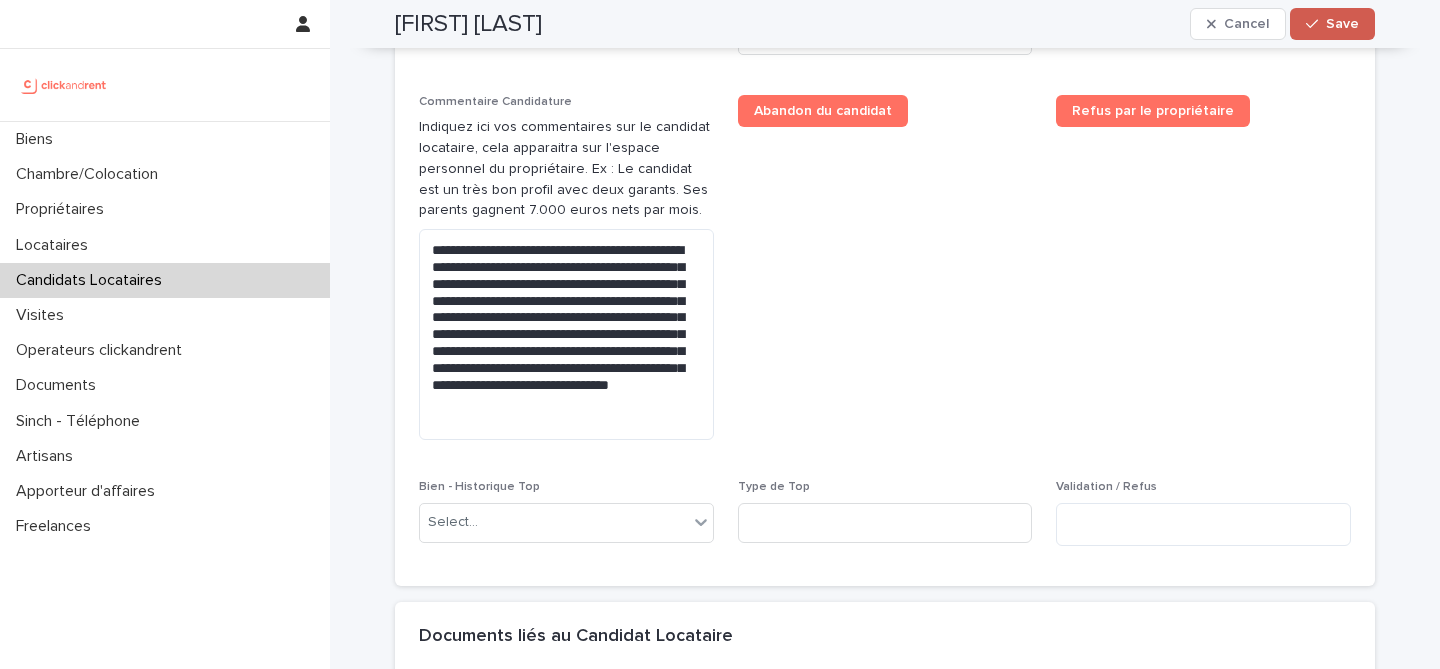 click 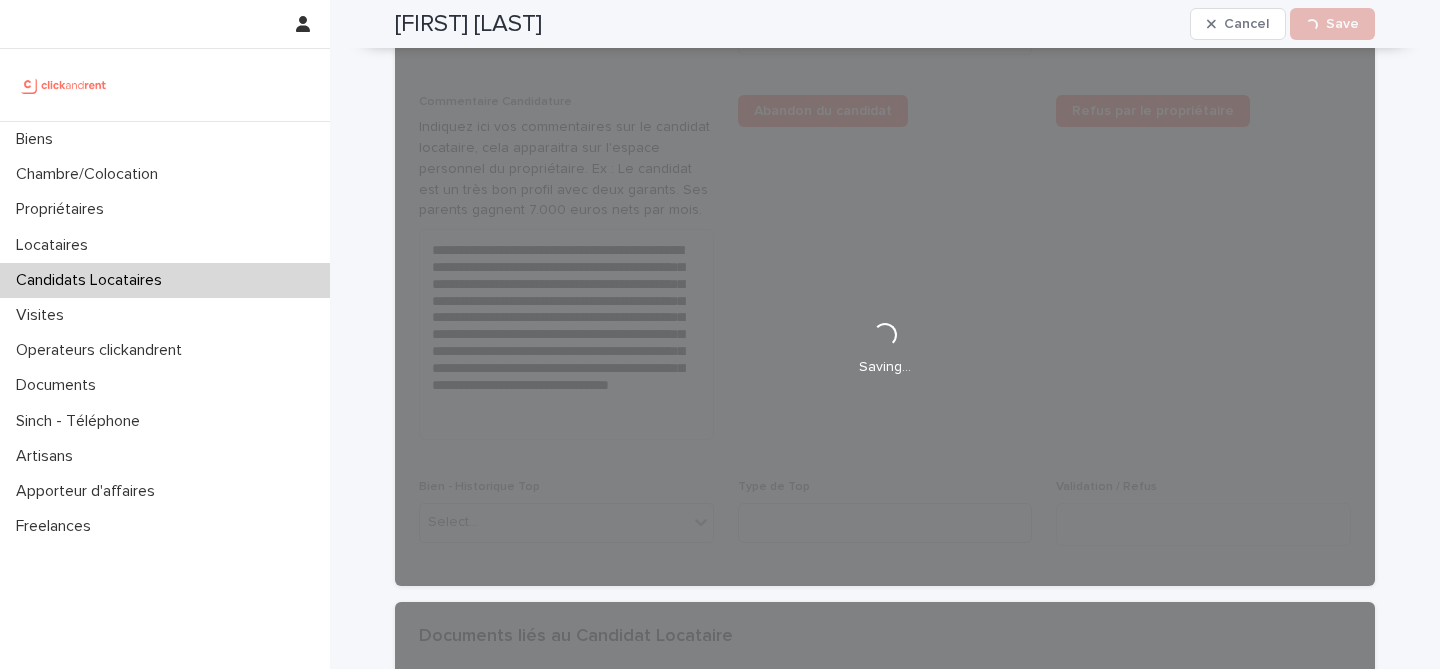 scroll, scrollTop: 735, scrollLeft: 0, axis: vertical 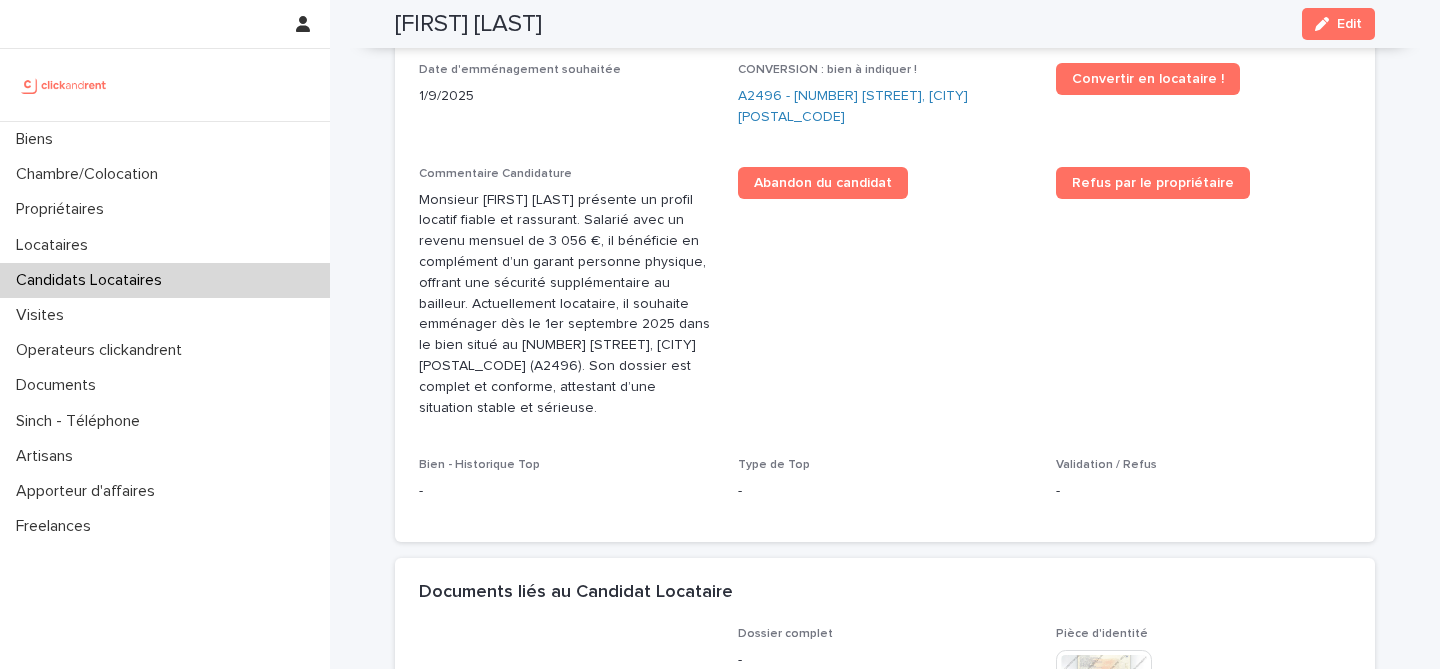 click on "Adel Eutamene" at bounding box center [468, 24] 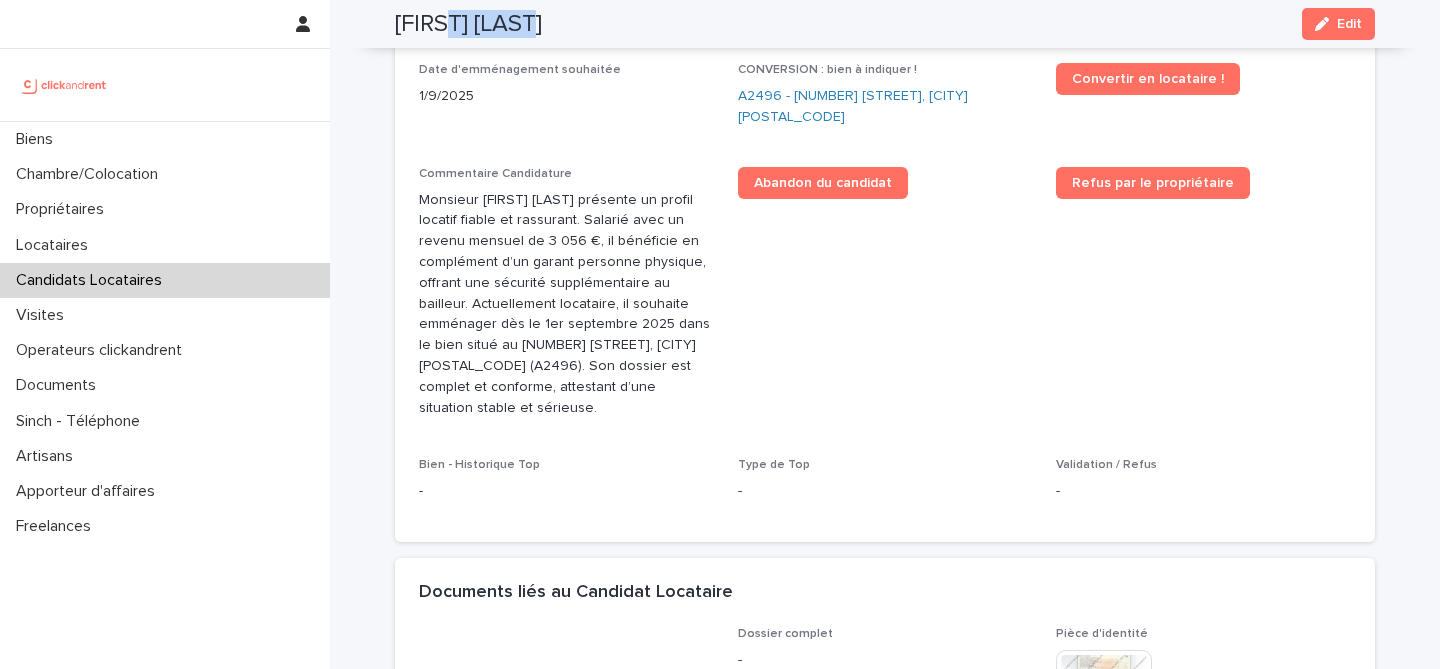 click on "Adel Eutamene" at bounding box center [468, 24] 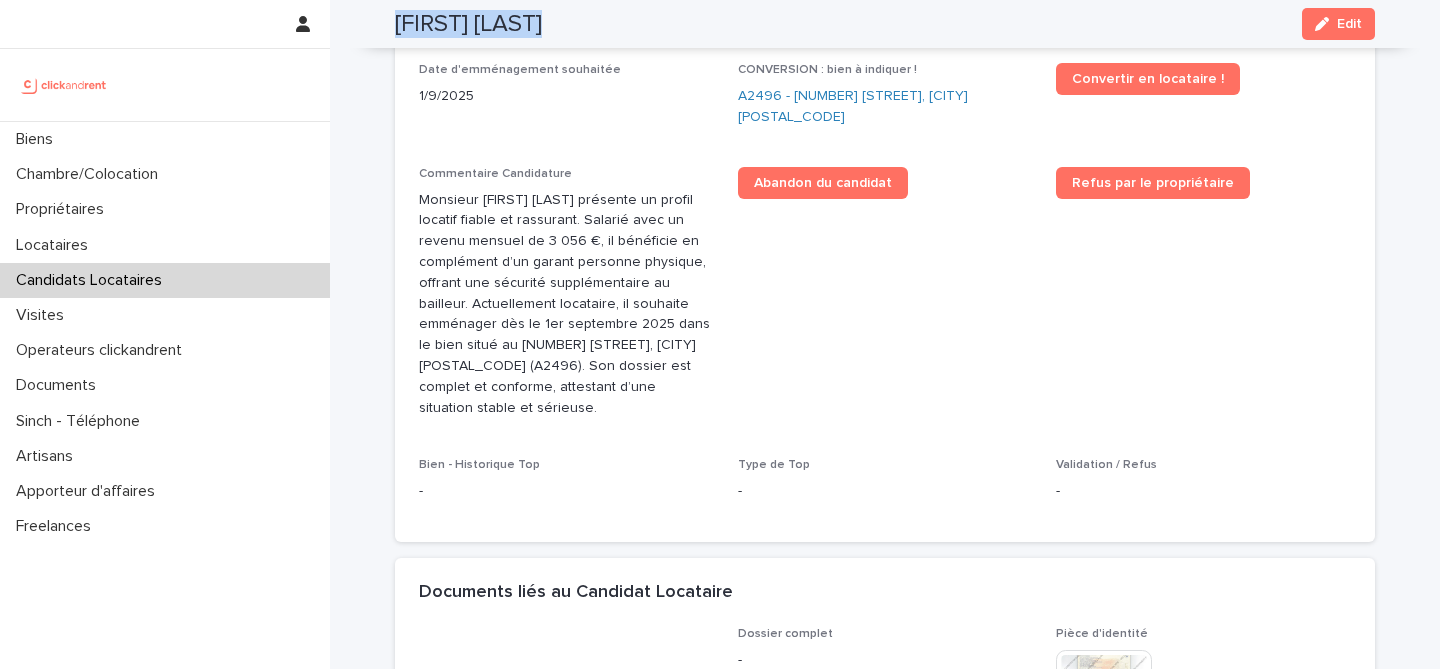 click on "Adel Eutamene" at bounding box center (468, 24) 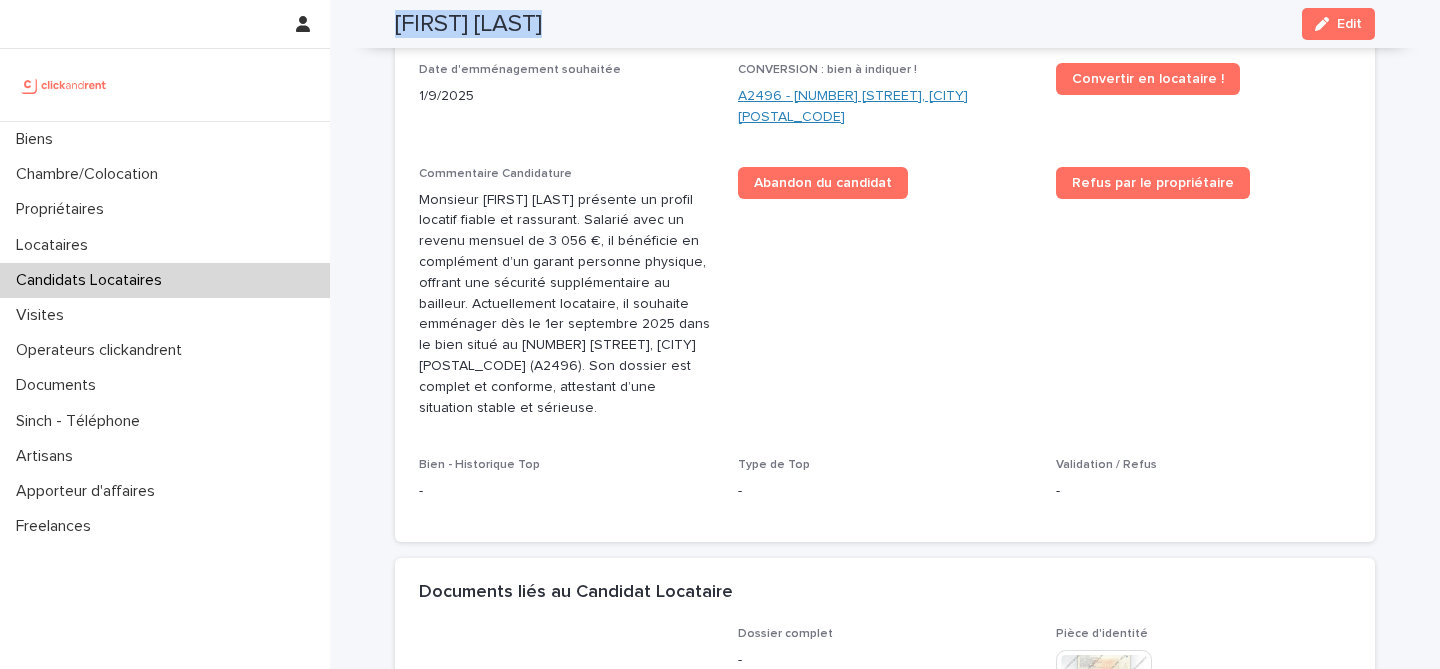 click on "[CODE] - [NUMBER] [STREET], [CITY] [POSTAL_CODE]" at bounding box center (885, 107) 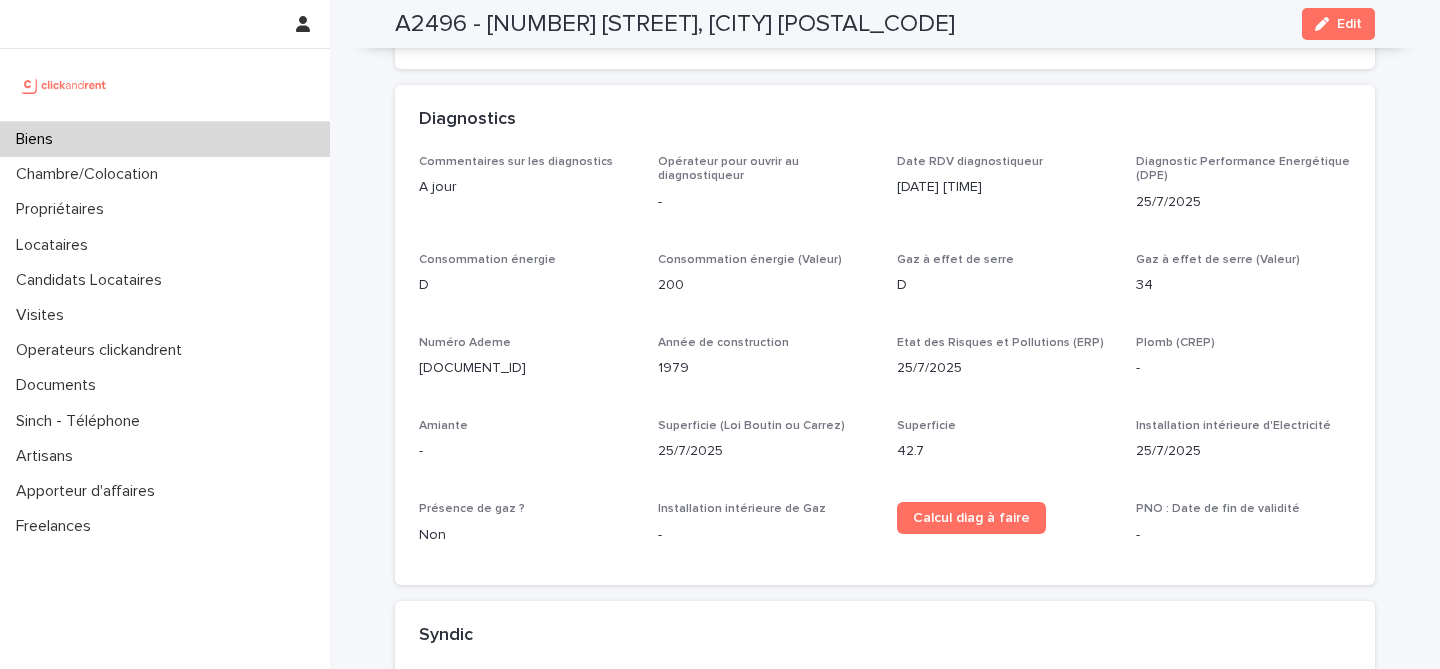 scroll, scrollTop: 6892, scrollLeft: 0, axis: vertical 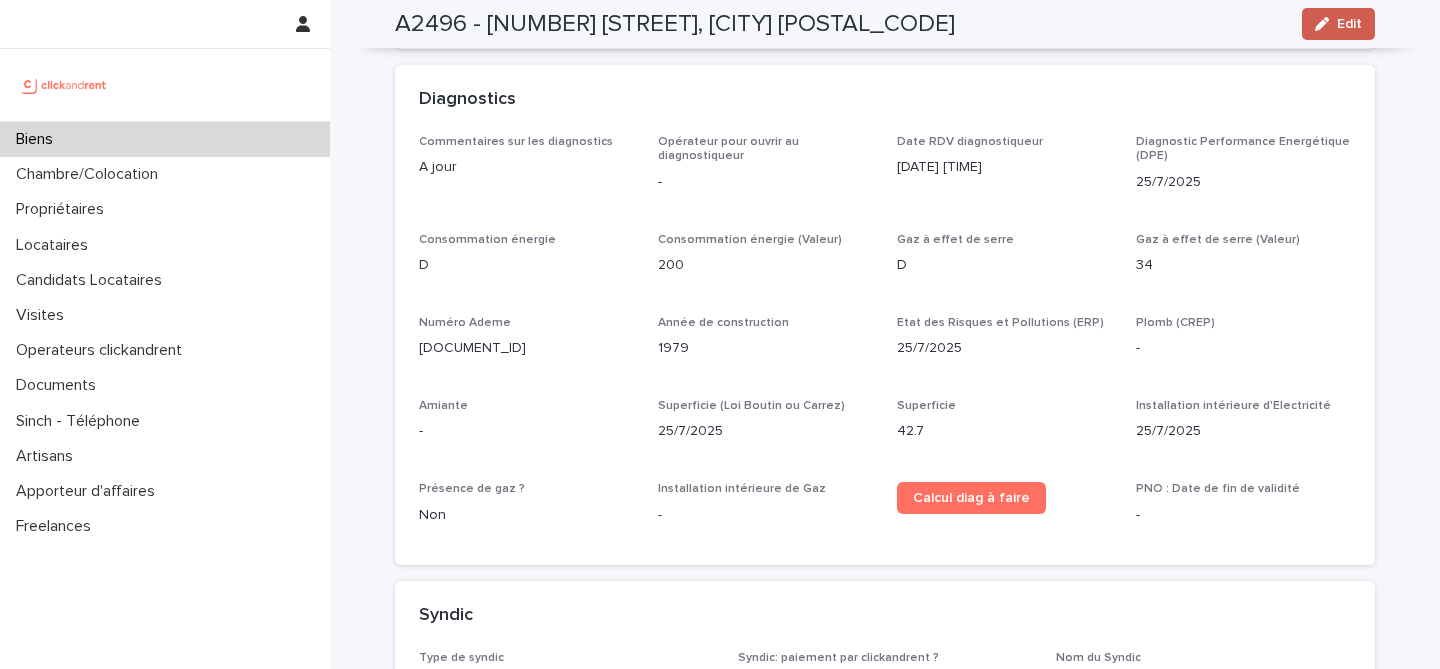click on "Edit" at bounding box center [1349, 24] 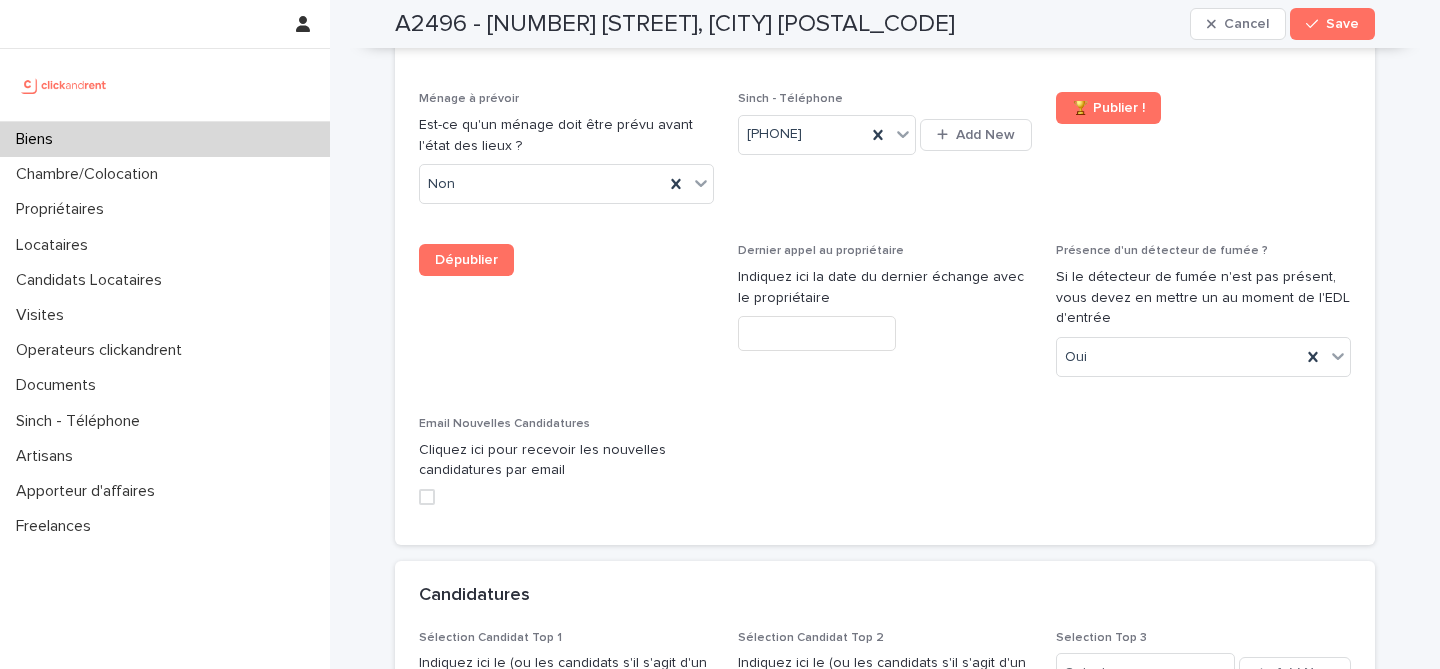 scroll, scrollTop: 9828, scrollLeft: 0, axis: vertical 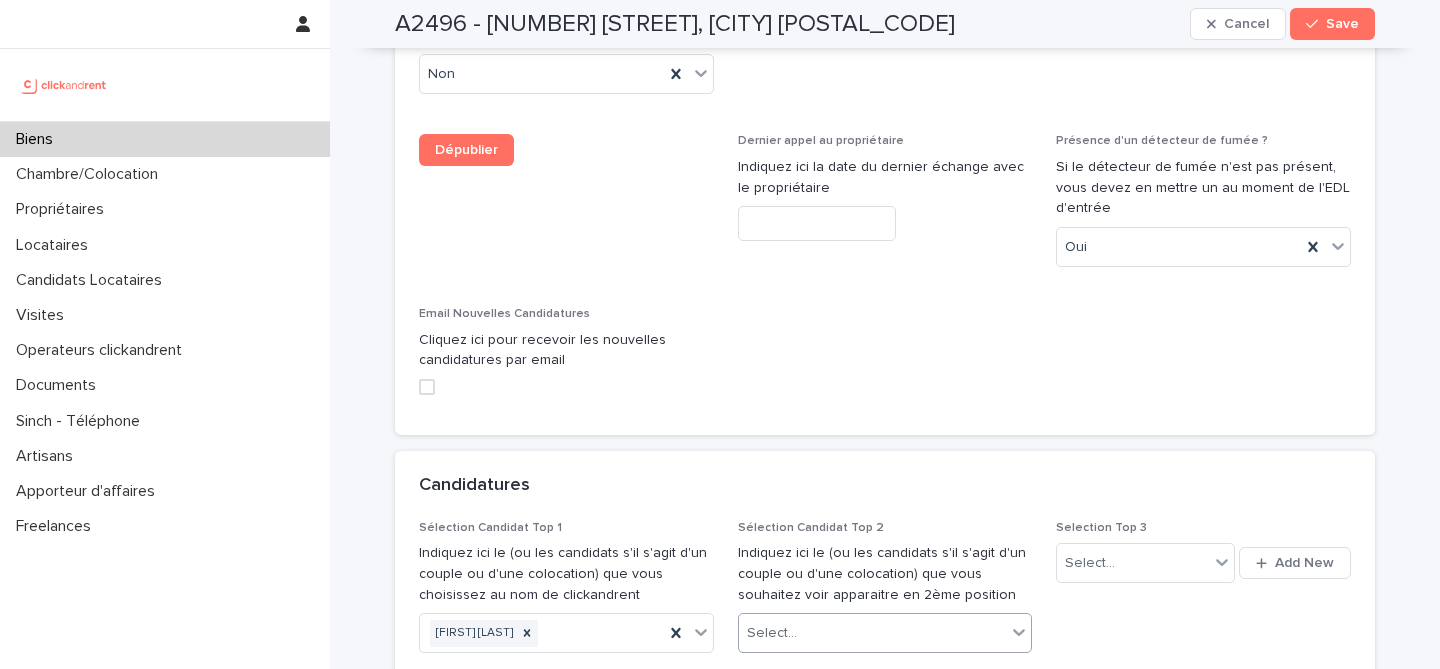 click on "Select..." at bounding box center (873, 633) 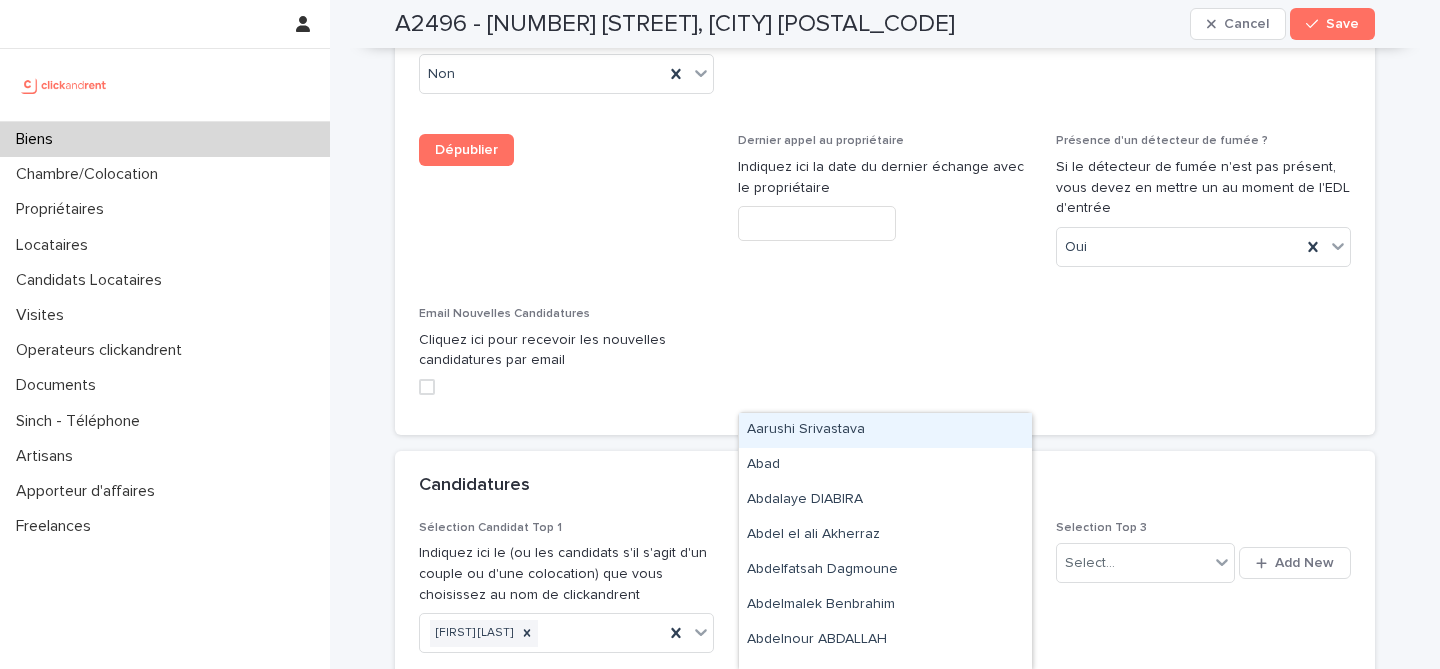 paste on "**********" 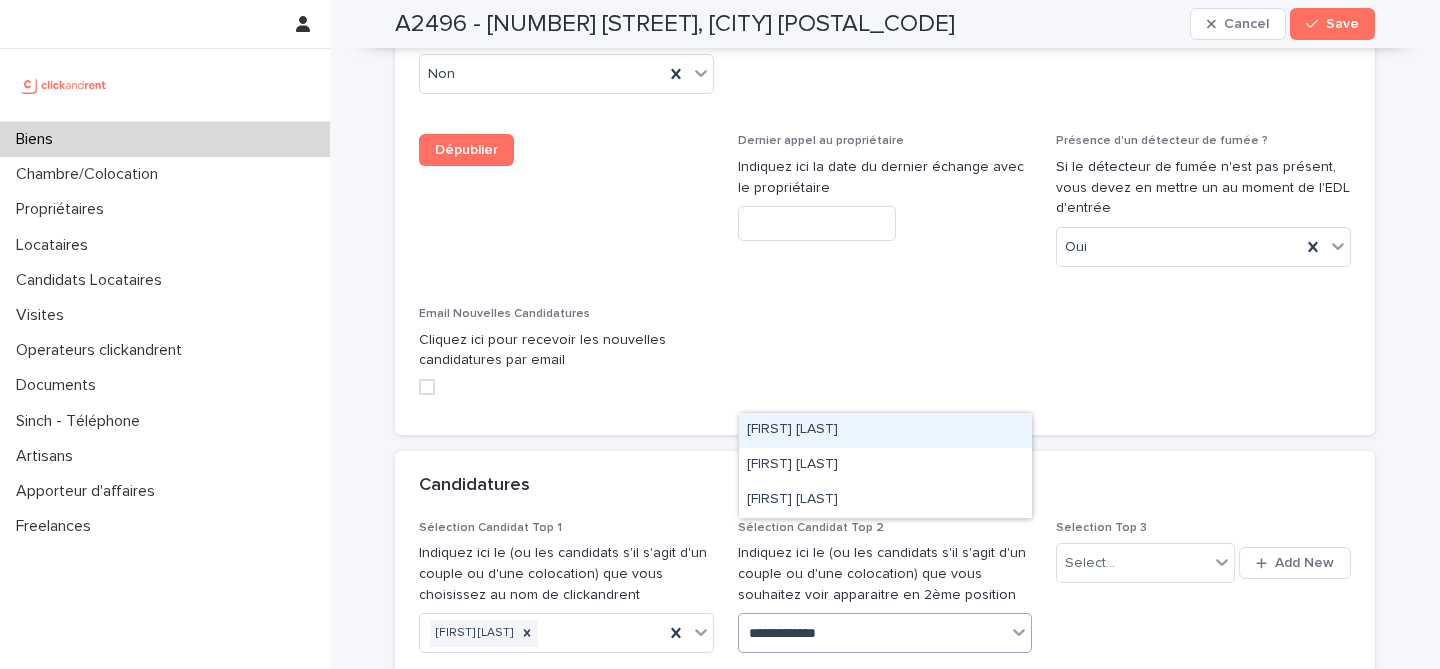 click on "Adel Eutamene" at bounding box center [885, 430] 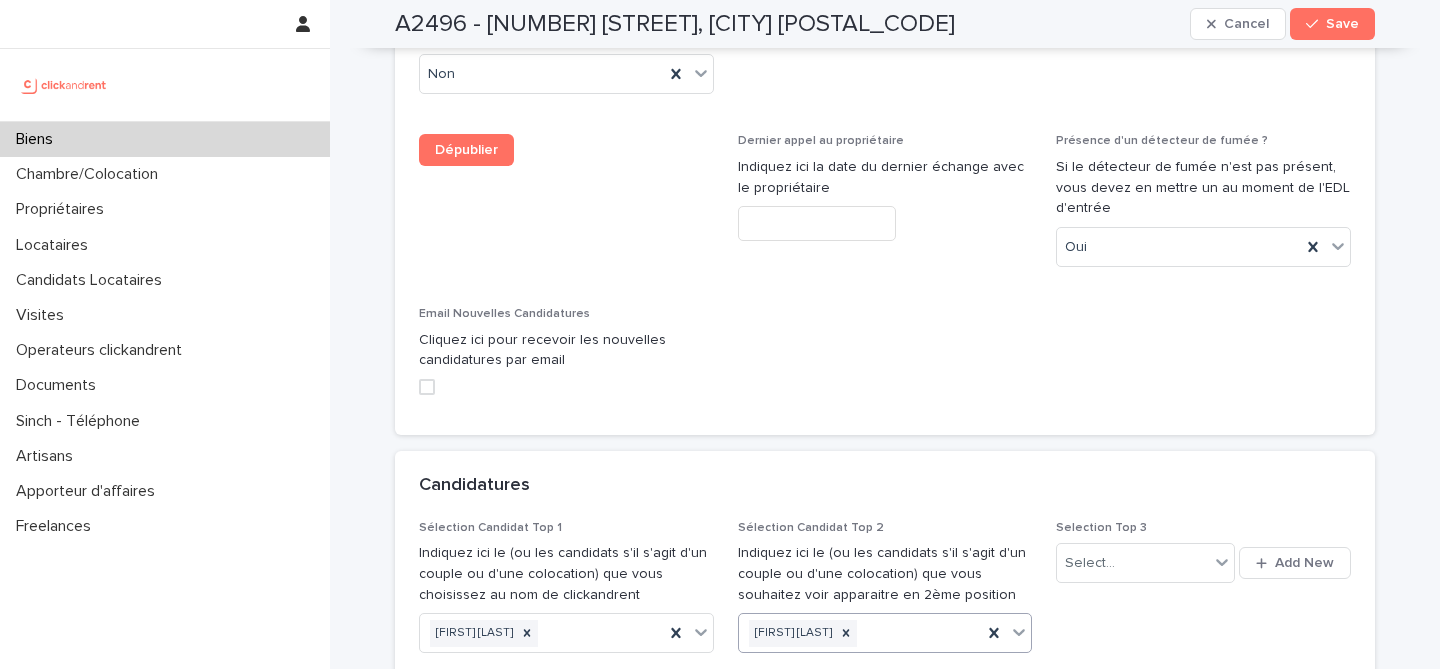 paste on "**********" 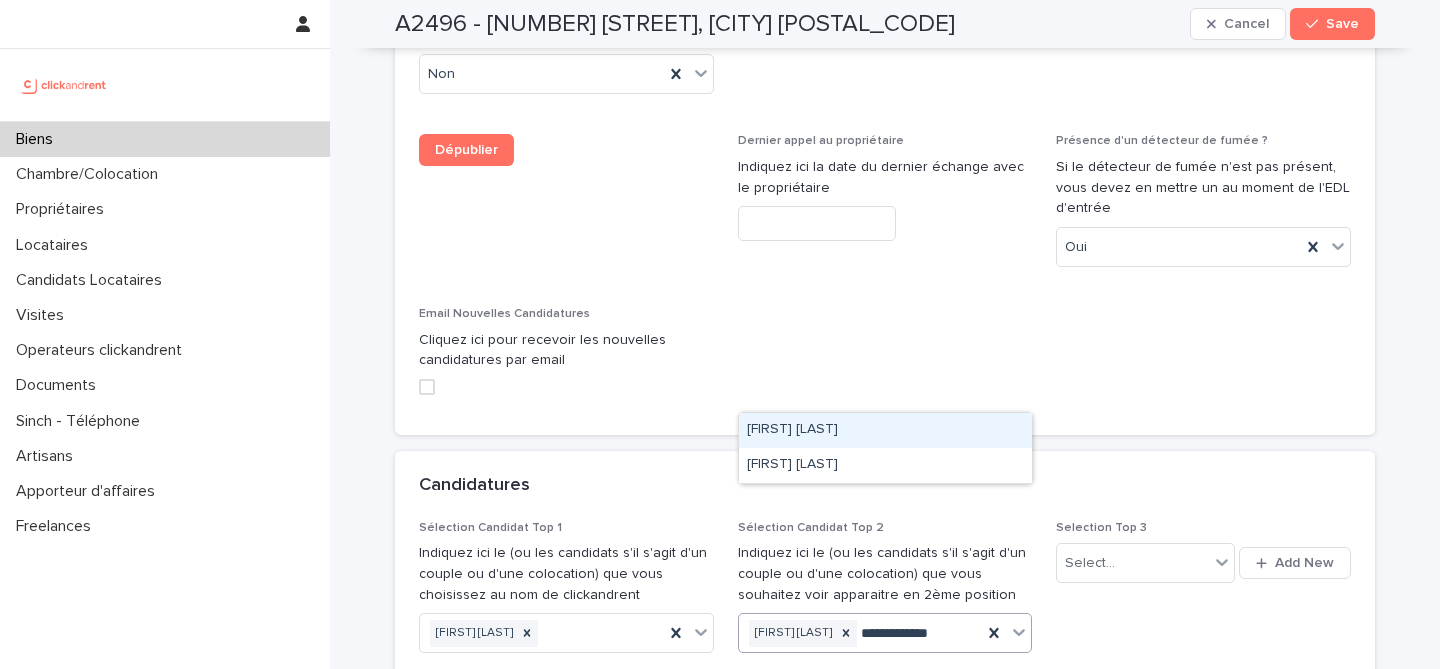 click on "Adel Eutamene" at bounding box center [885, 430] 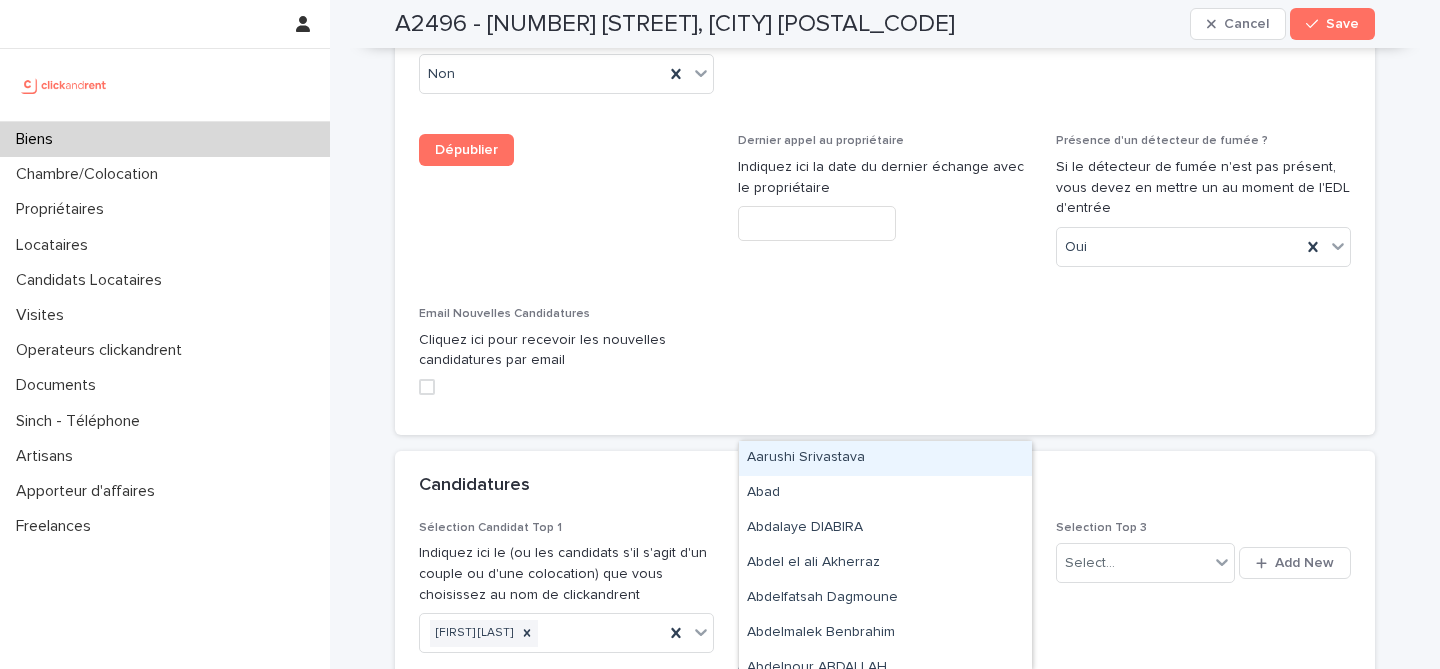 click on "Adel Eutamene Adel Eutamene" at bounding box center (861, 646) 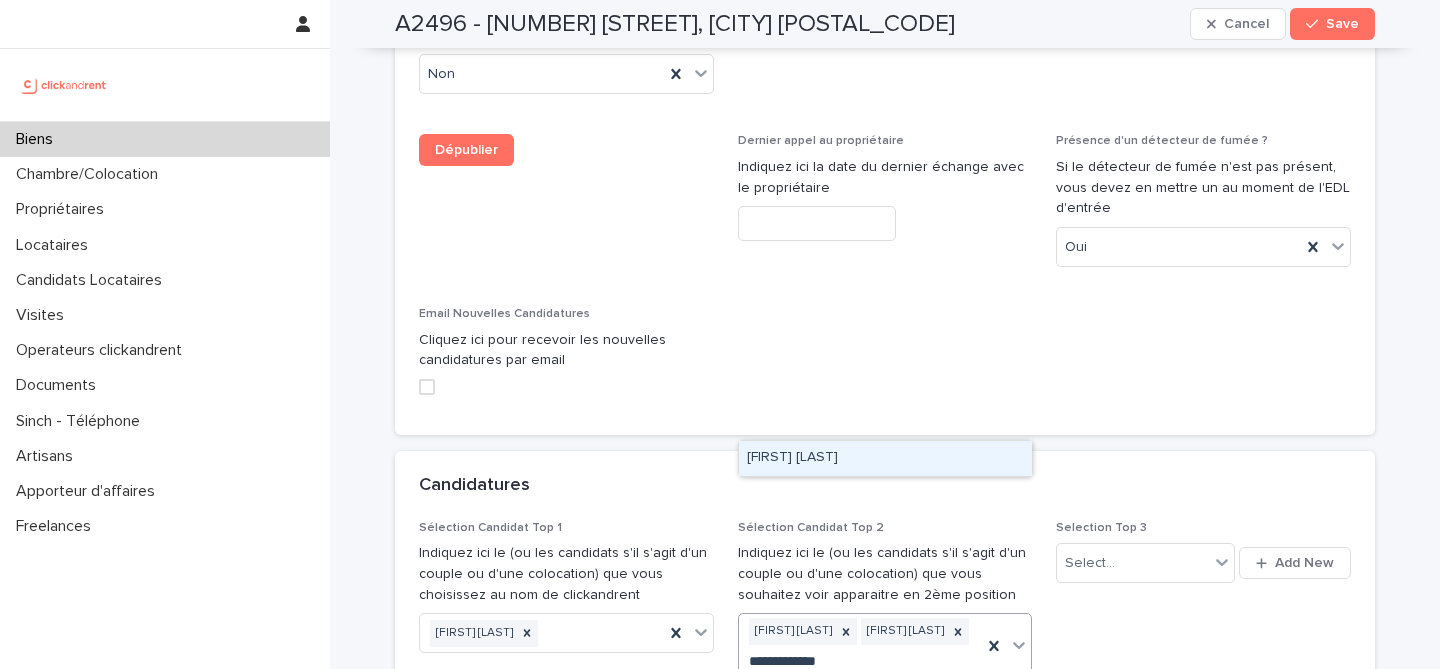 click on "Adel Eutamene" at bounding box center [885, 458] 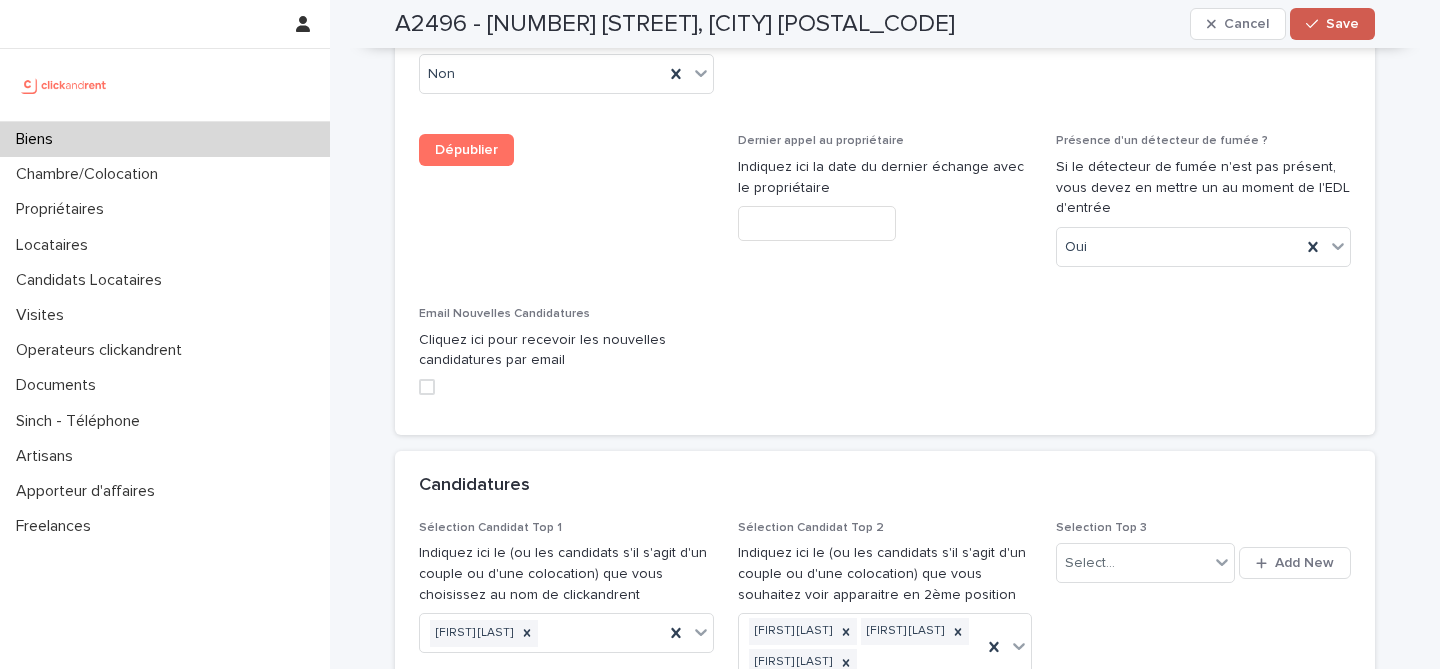 click on "Save" at bounding box center [1332, 24] 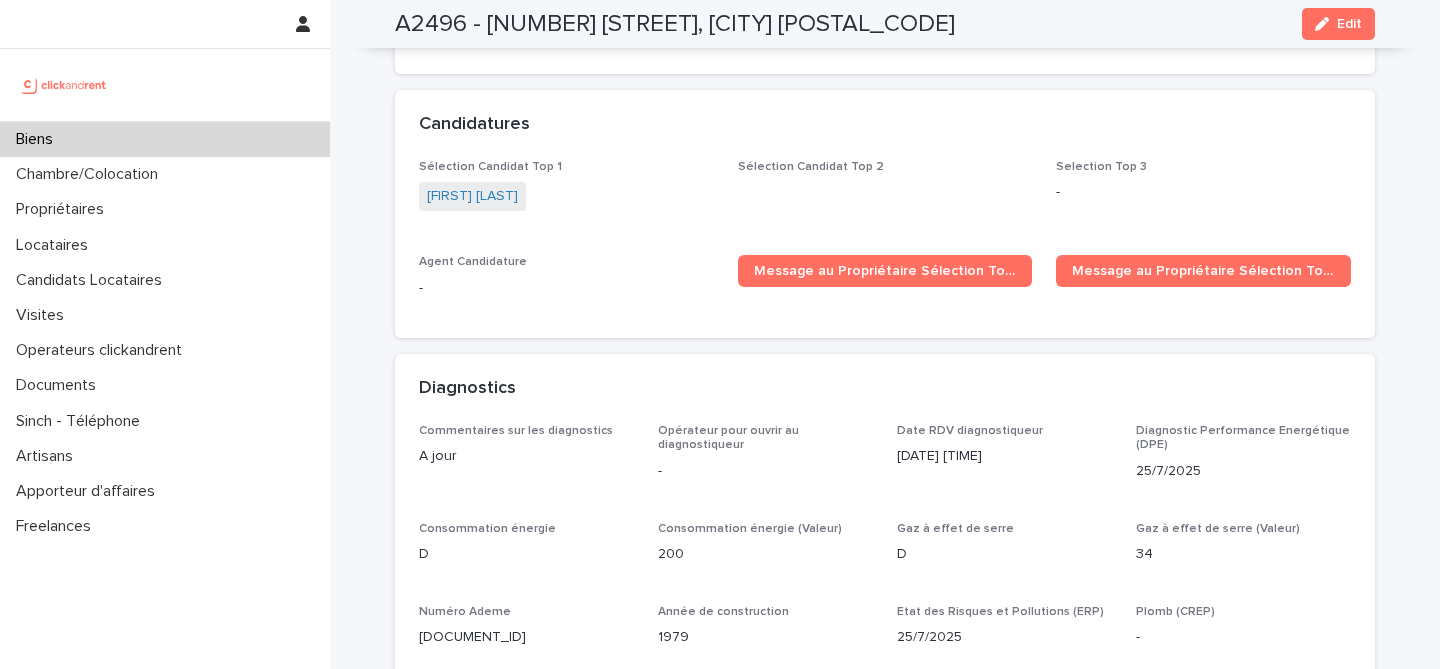 scroll, scrollTop: 6604, scrollLeft: 0, axis: vertical 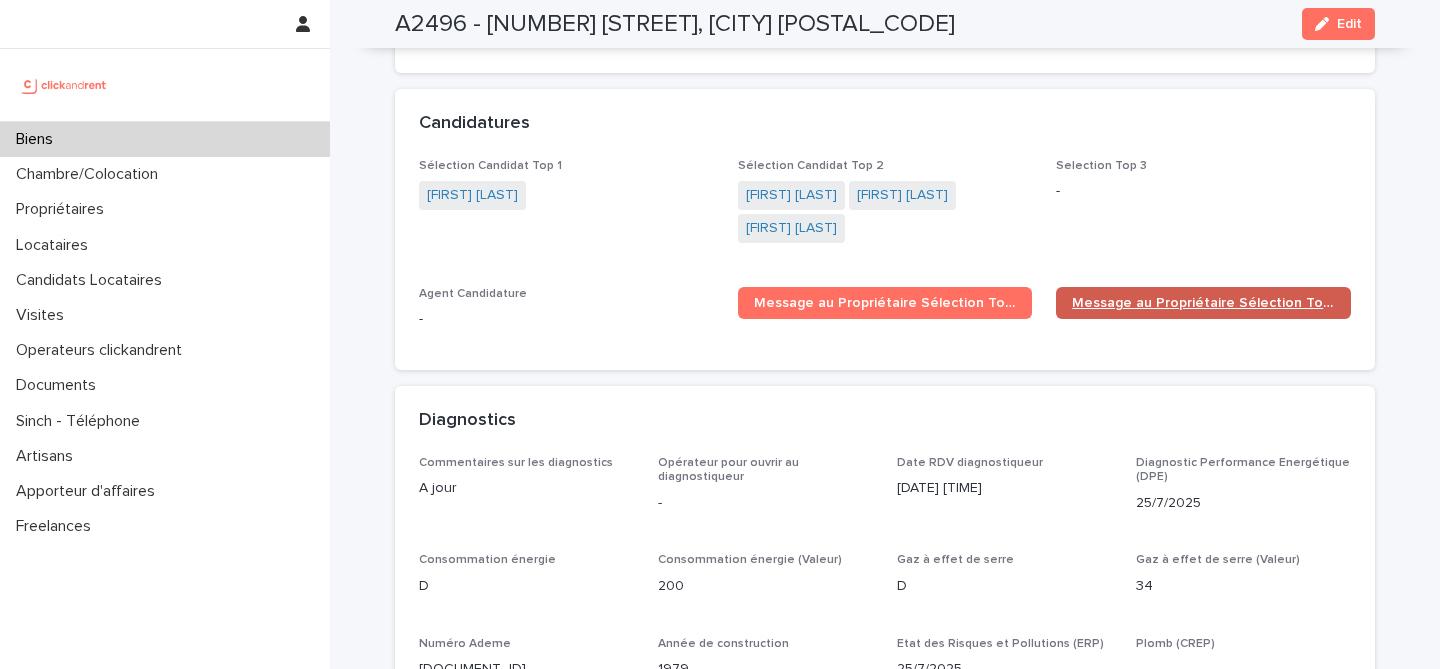 click on "Message au Propriétaire Sélection Top 2" at bounding box center (1203, 303) 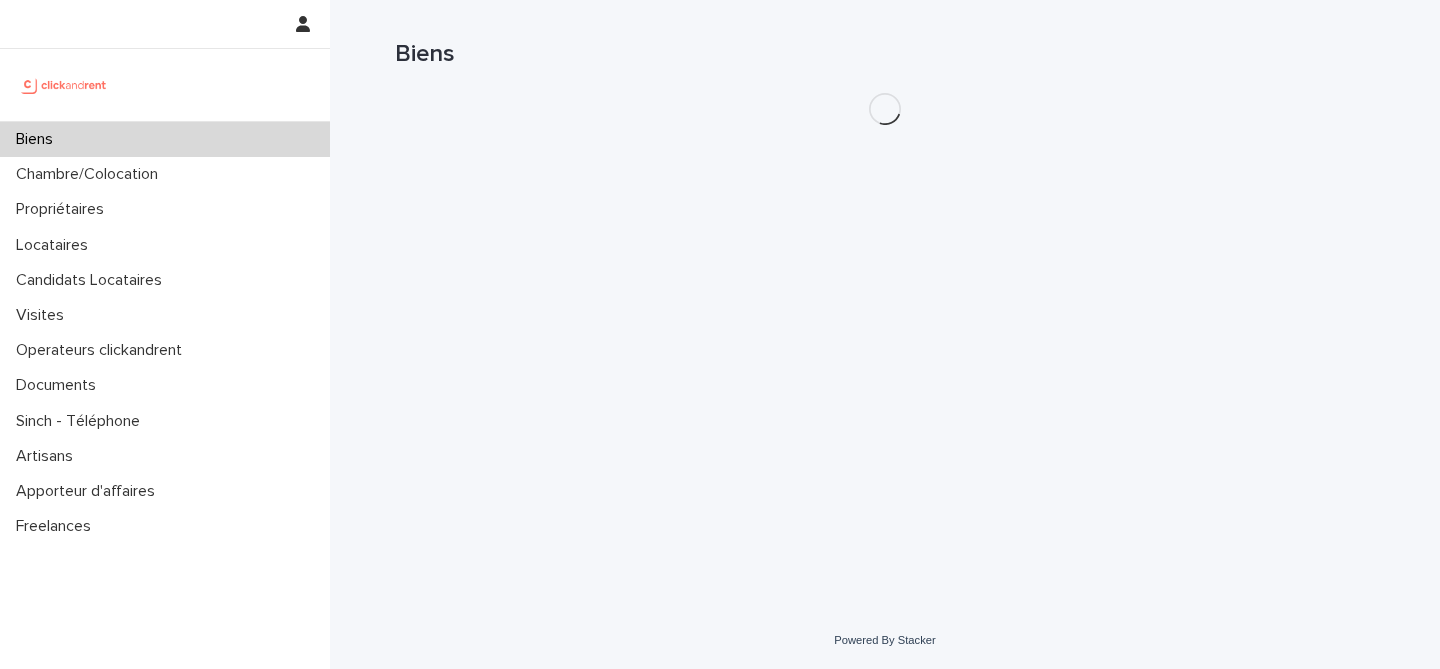 scroll, scrollTop: 0, scrollLeft: 0, axis: both 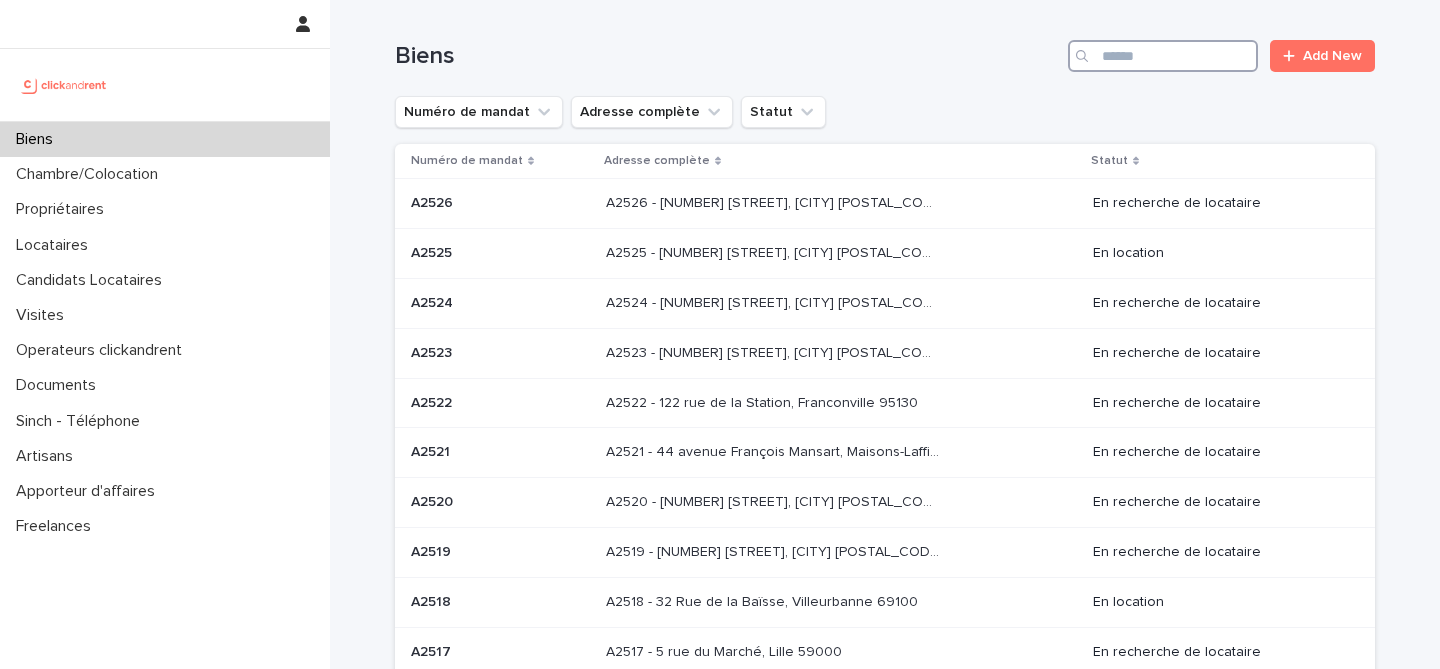 click at bounding box center (1163, 56) 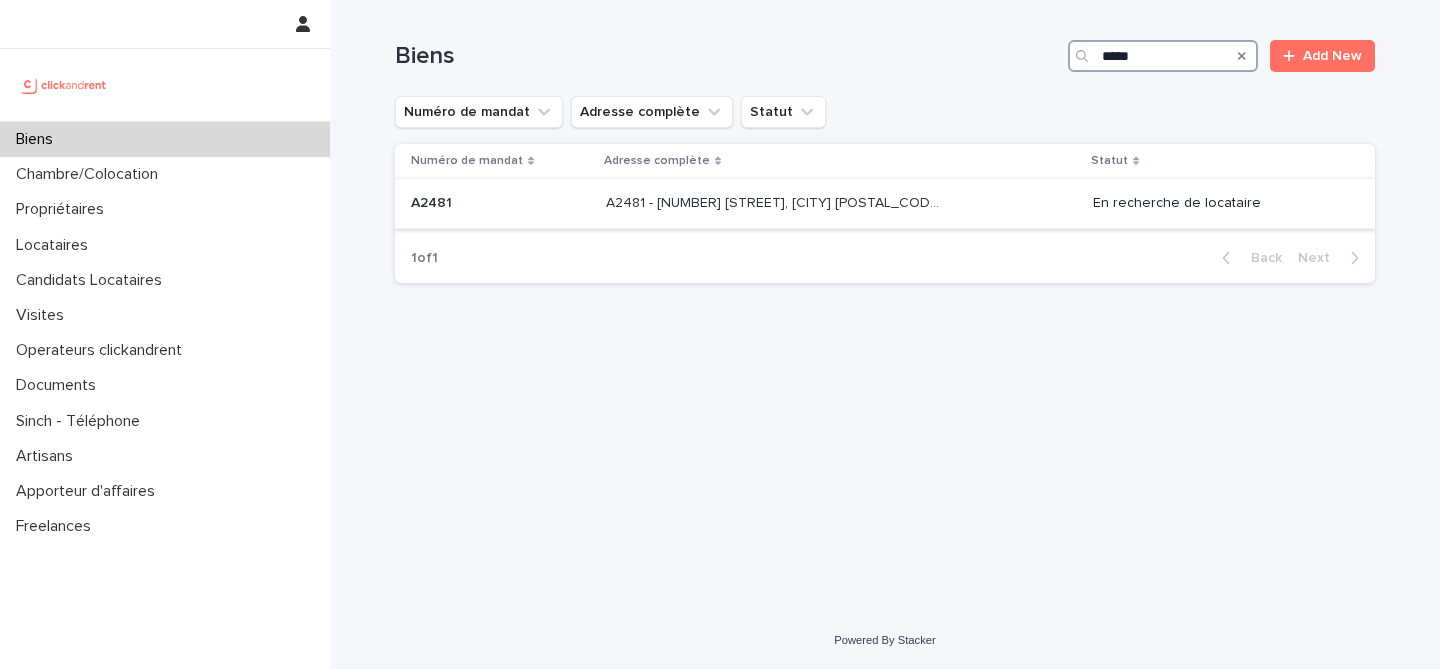 type on "*****" 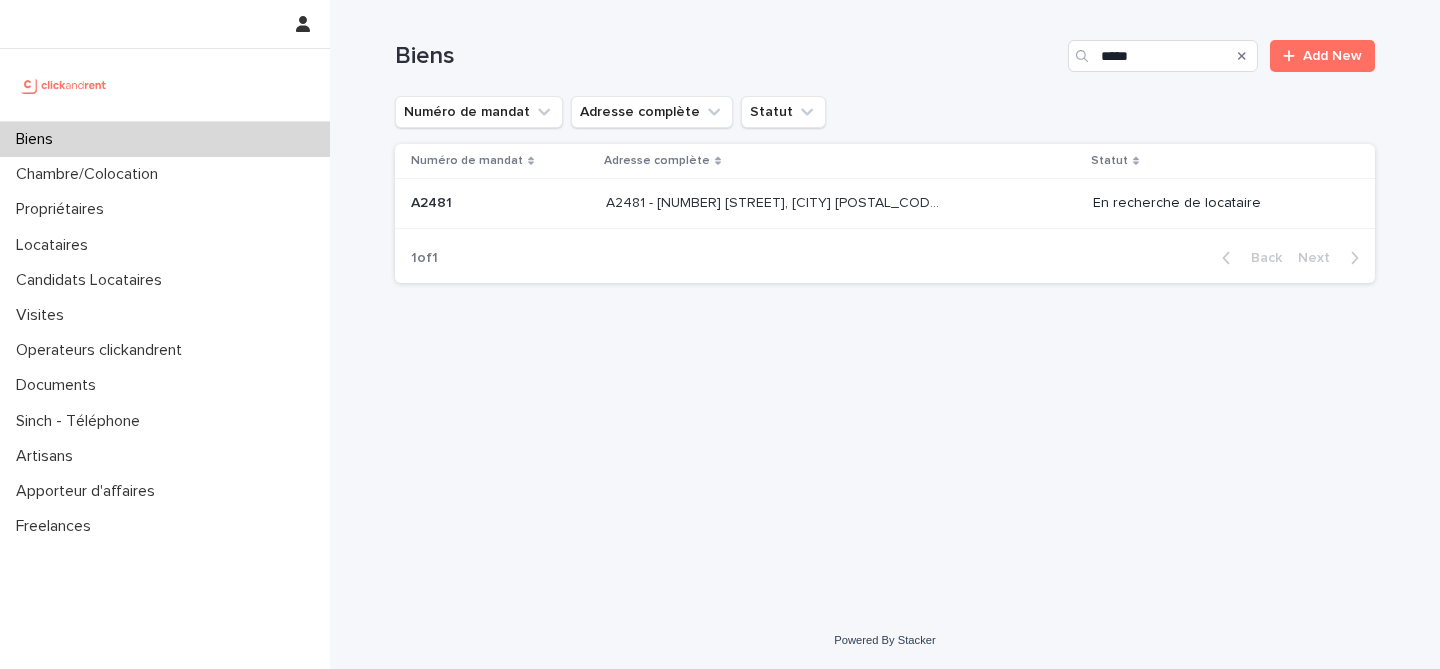 click on "A2481 - 4 rue des Dames,  Paris 75017" at bounding box center (774, 201) 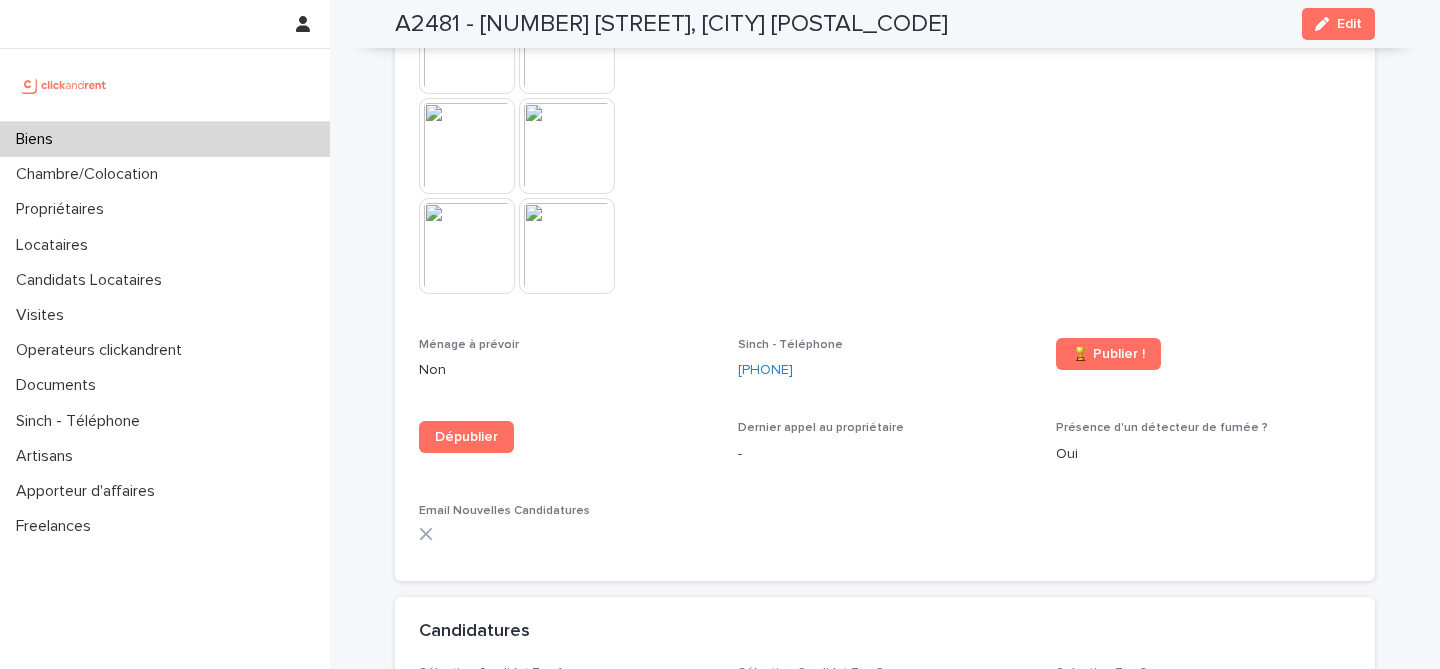 scroll, scrollTop: 5536, scrollLeft: 0, axis: vertical 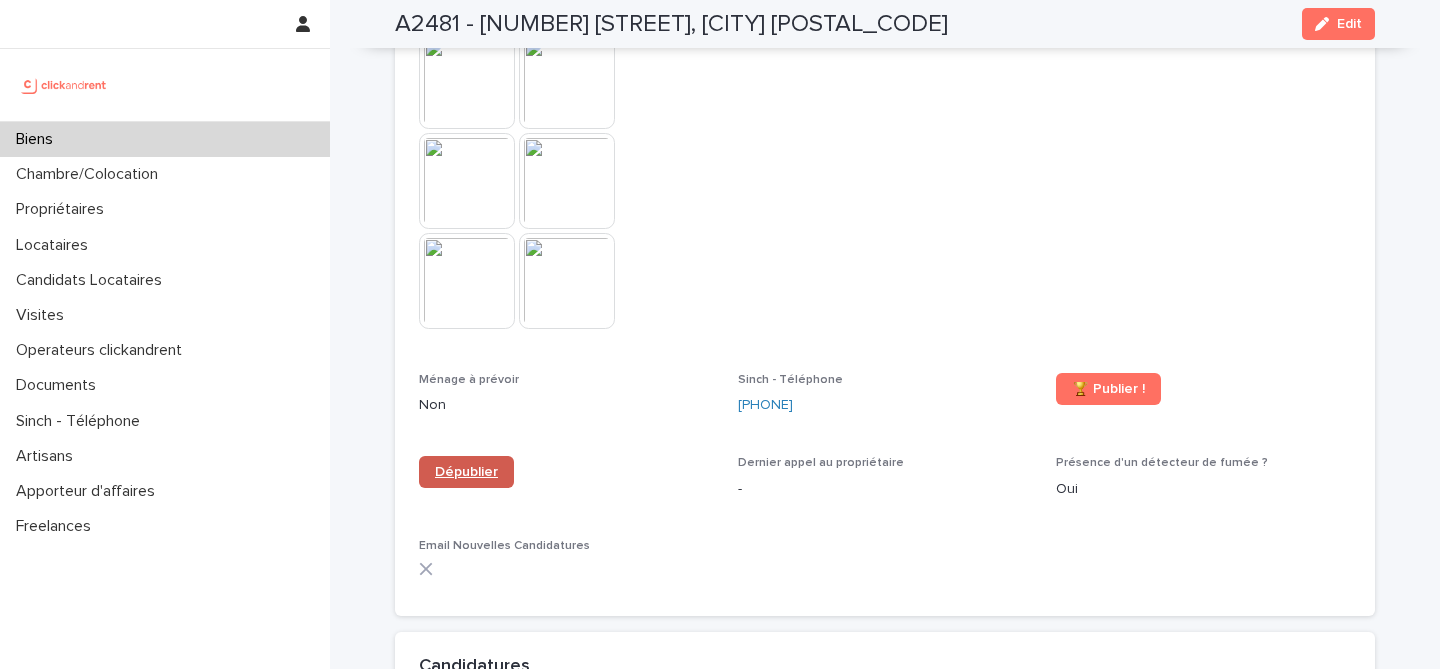 click on "Dépublier" at bounding box center (466, 472) 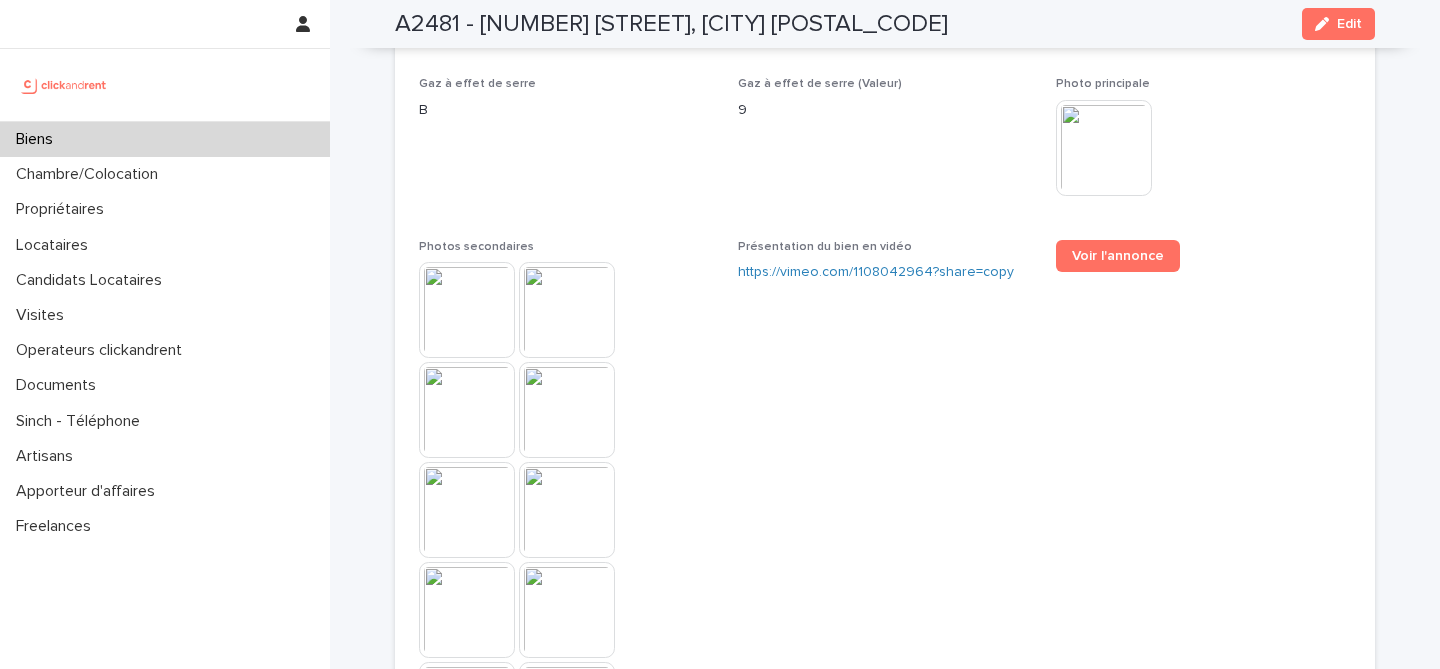 scroll, scrollTop: 5099, scrollLeft: 0, axis: vertical 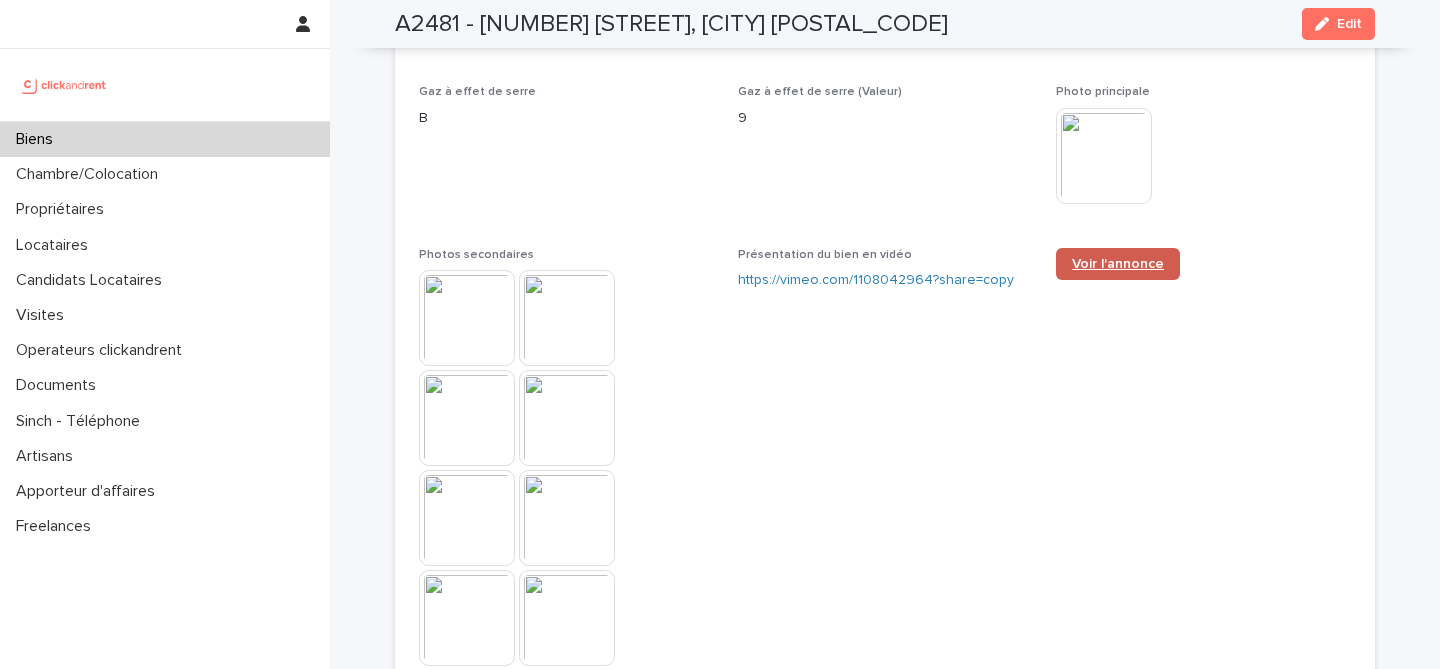 click on "Voir l'annonce" at bounding box center [1118, 264] 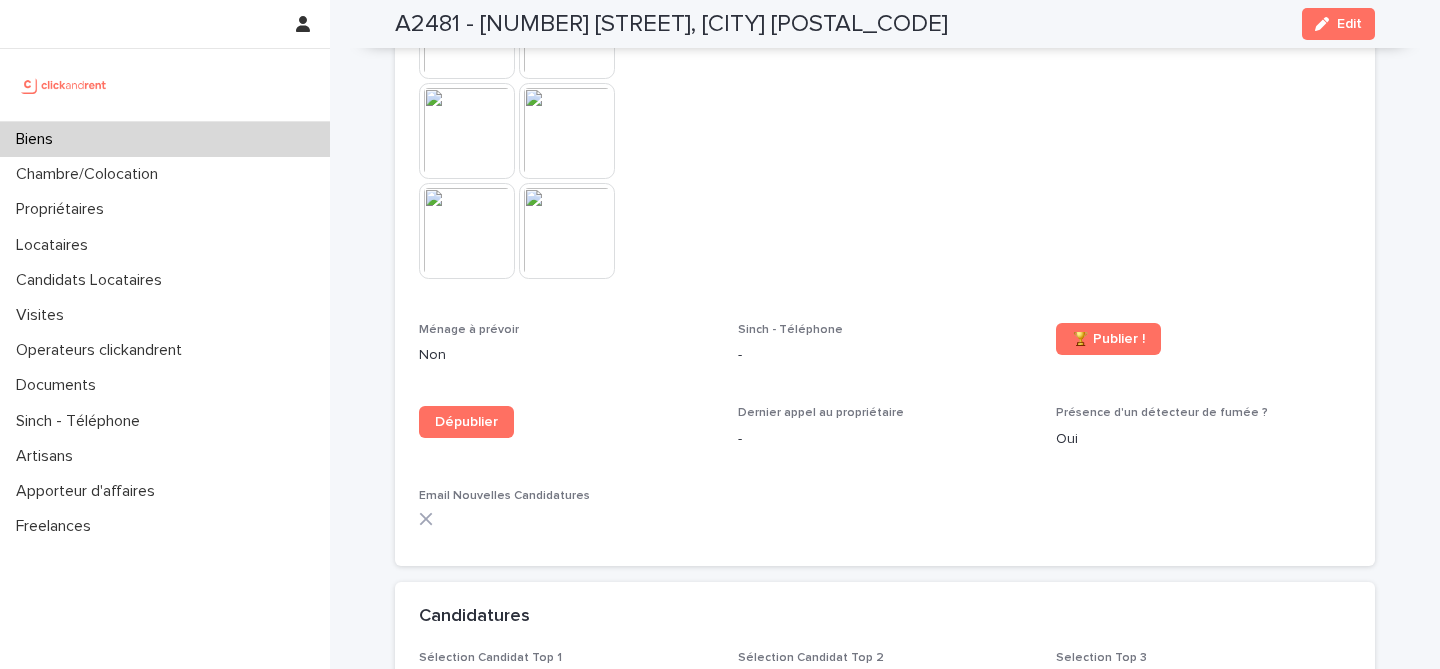 scroll, scrollTop: 5671, scrollLeft: 0, axis: vertical 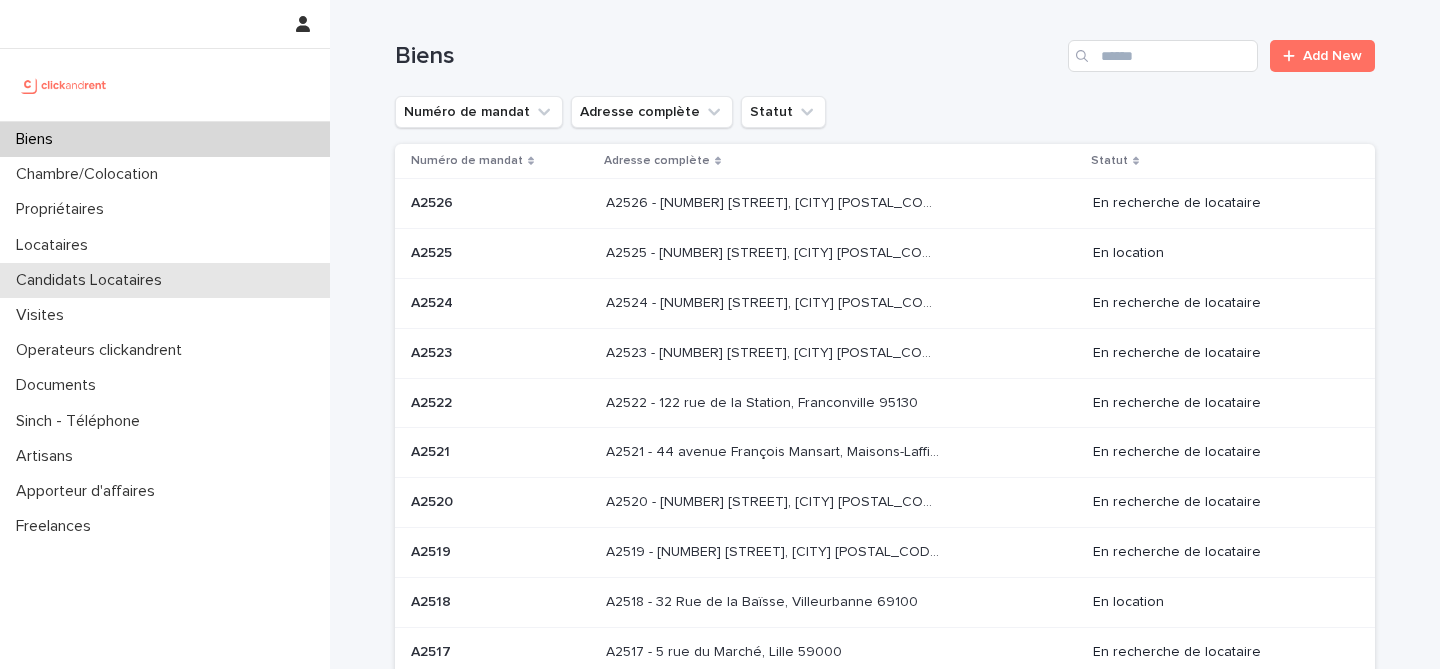 click on "Candidats Locataires" at bounding box center [165, 280] 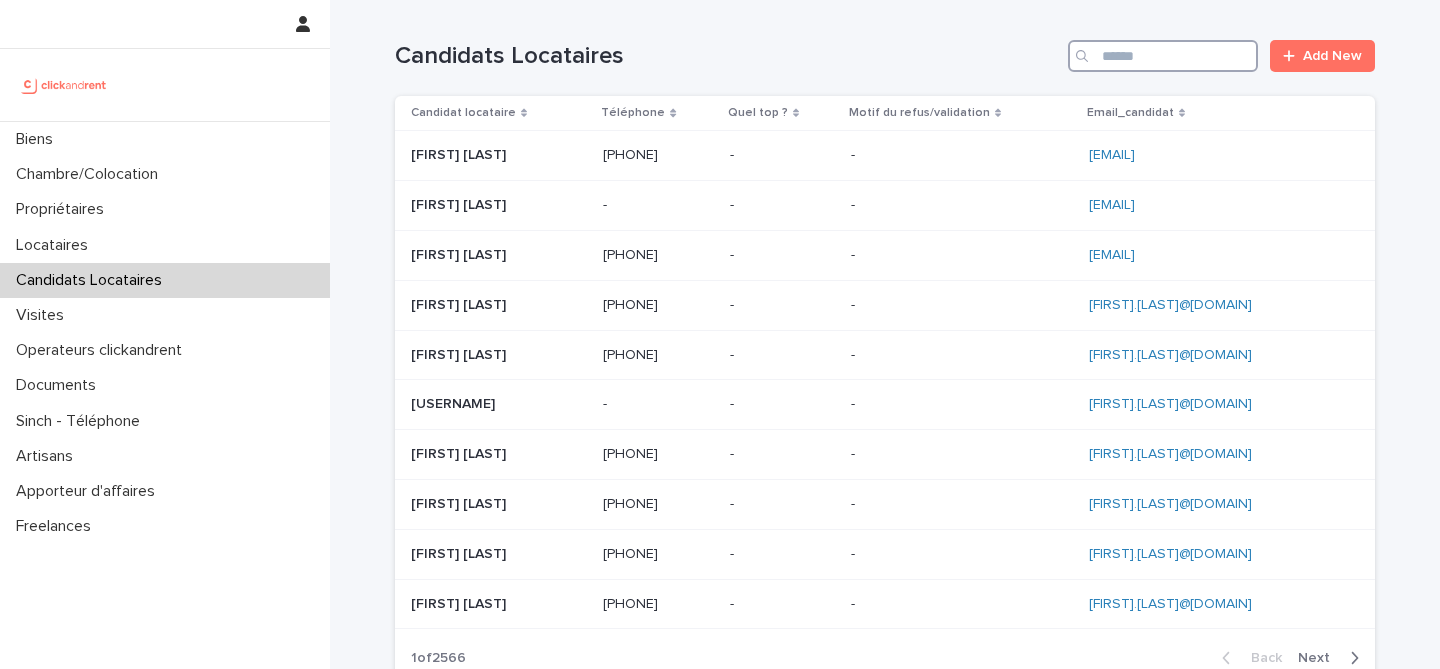 click at bounding box center (1163, 56) 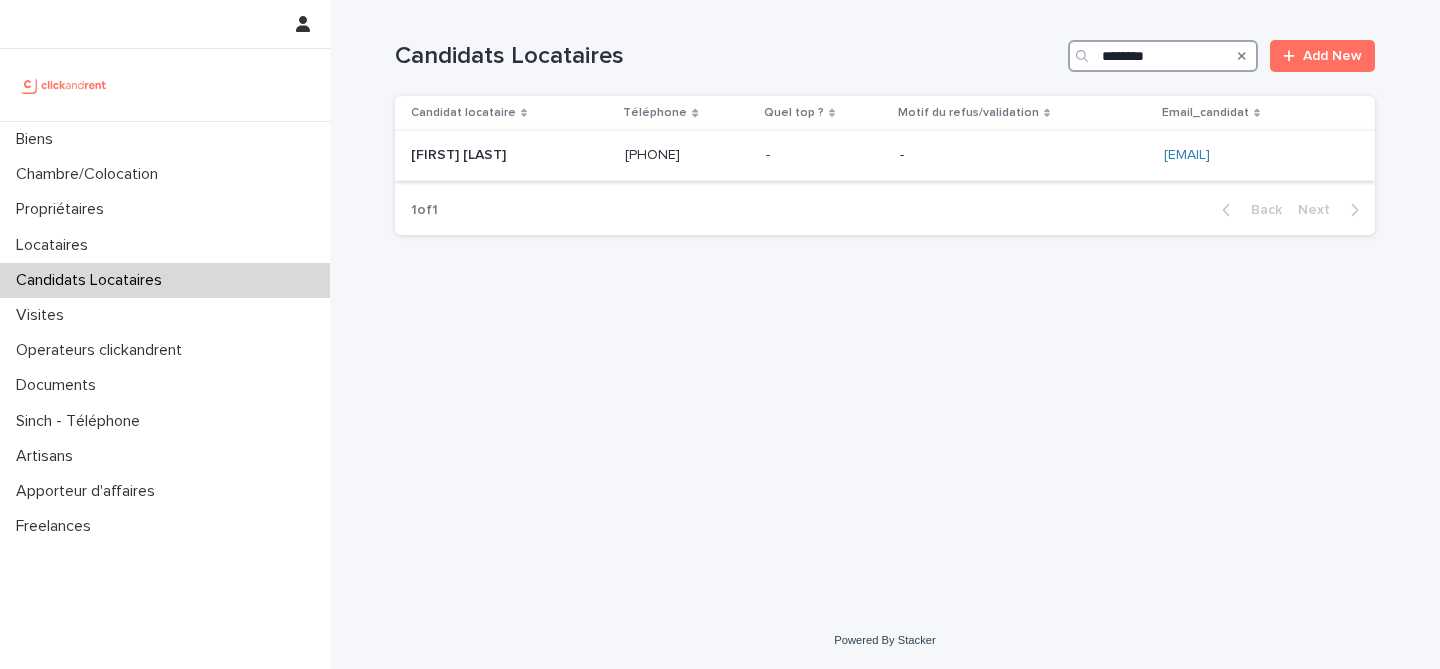 type on "********" 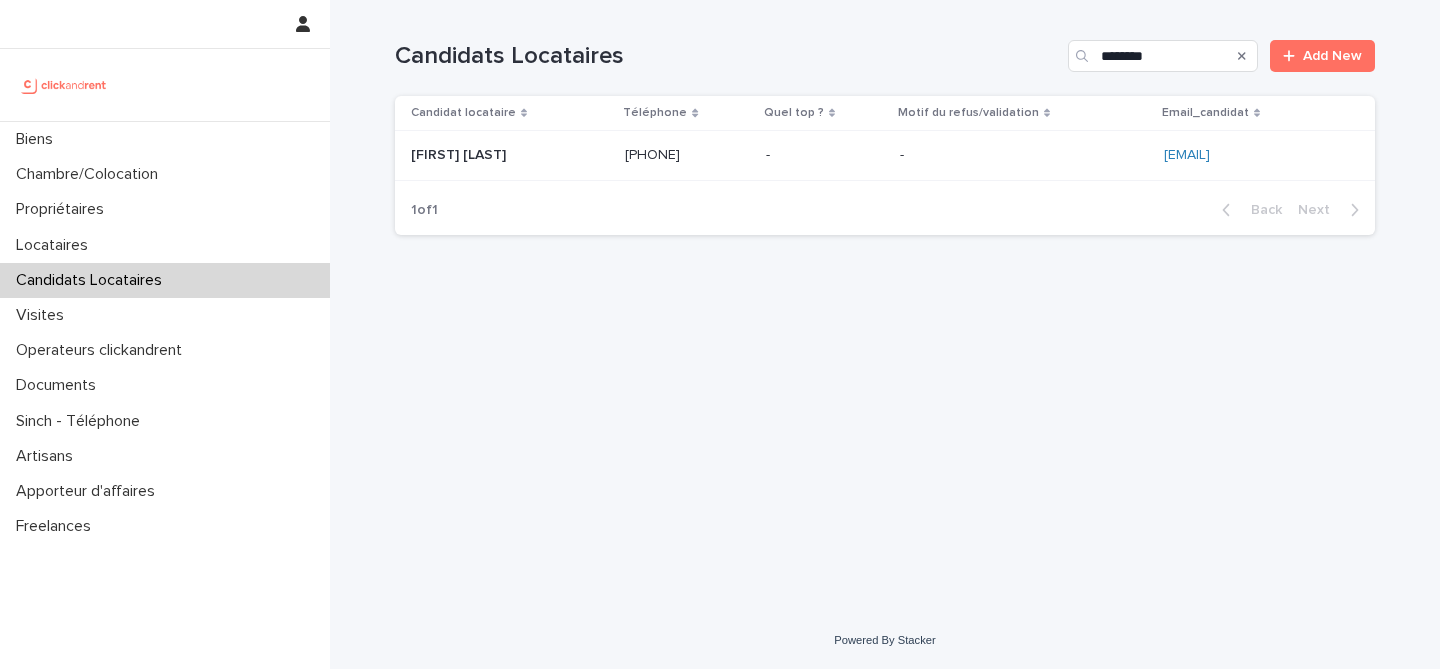 click at bounding box center [510, 155] 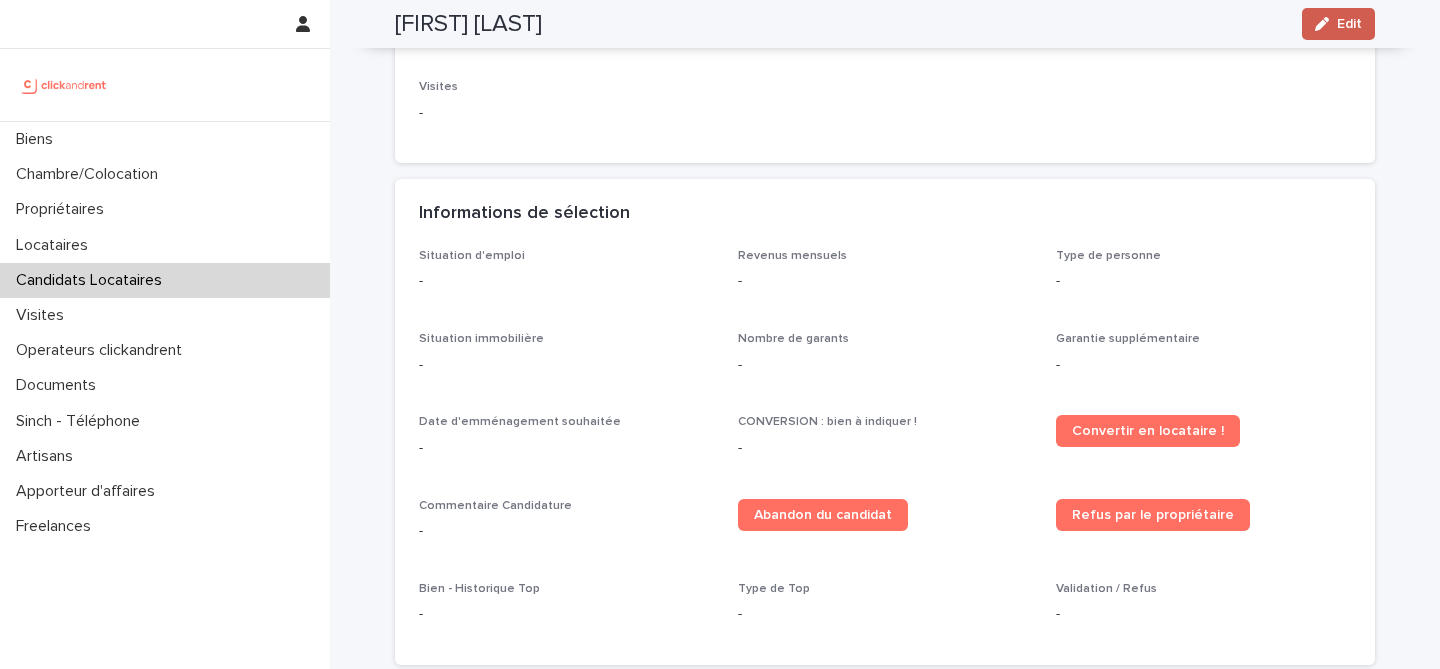 click on "Edit" at bounding box center [1349, 24] 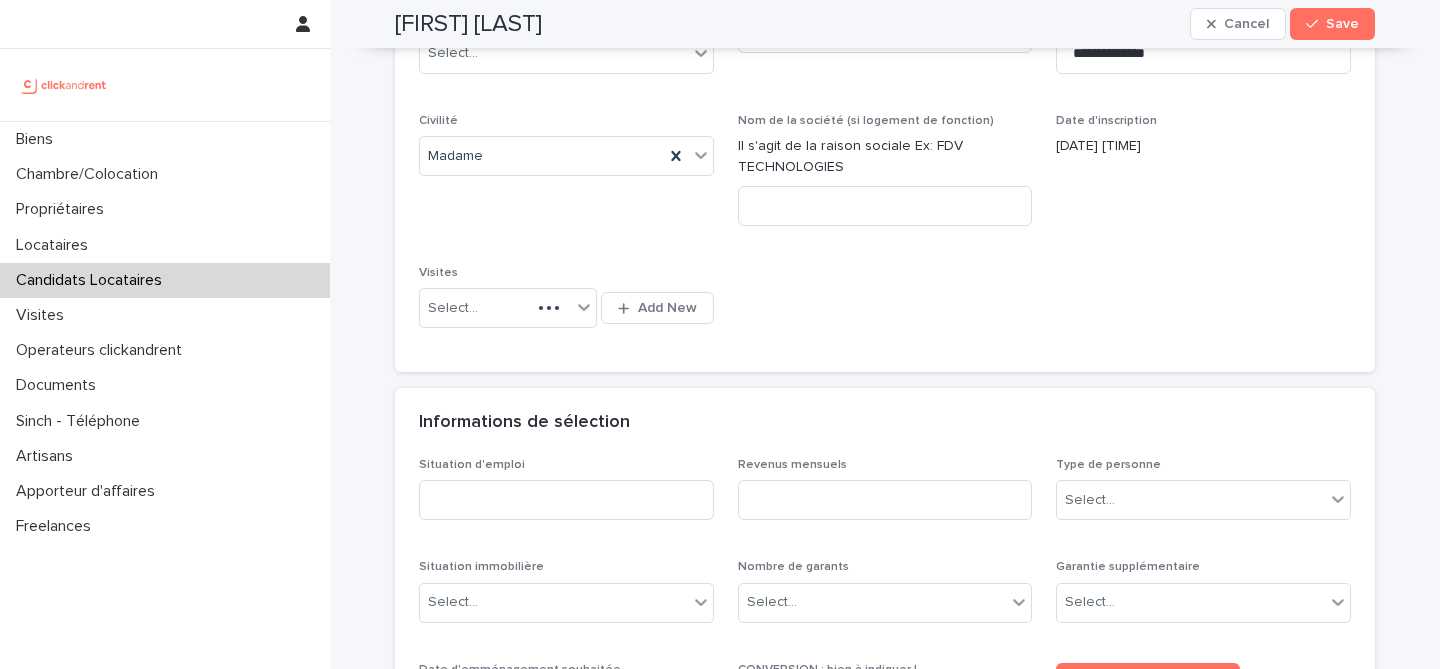 scroll, scrollTop: 687, scrollLeft: 0, axis: vertical 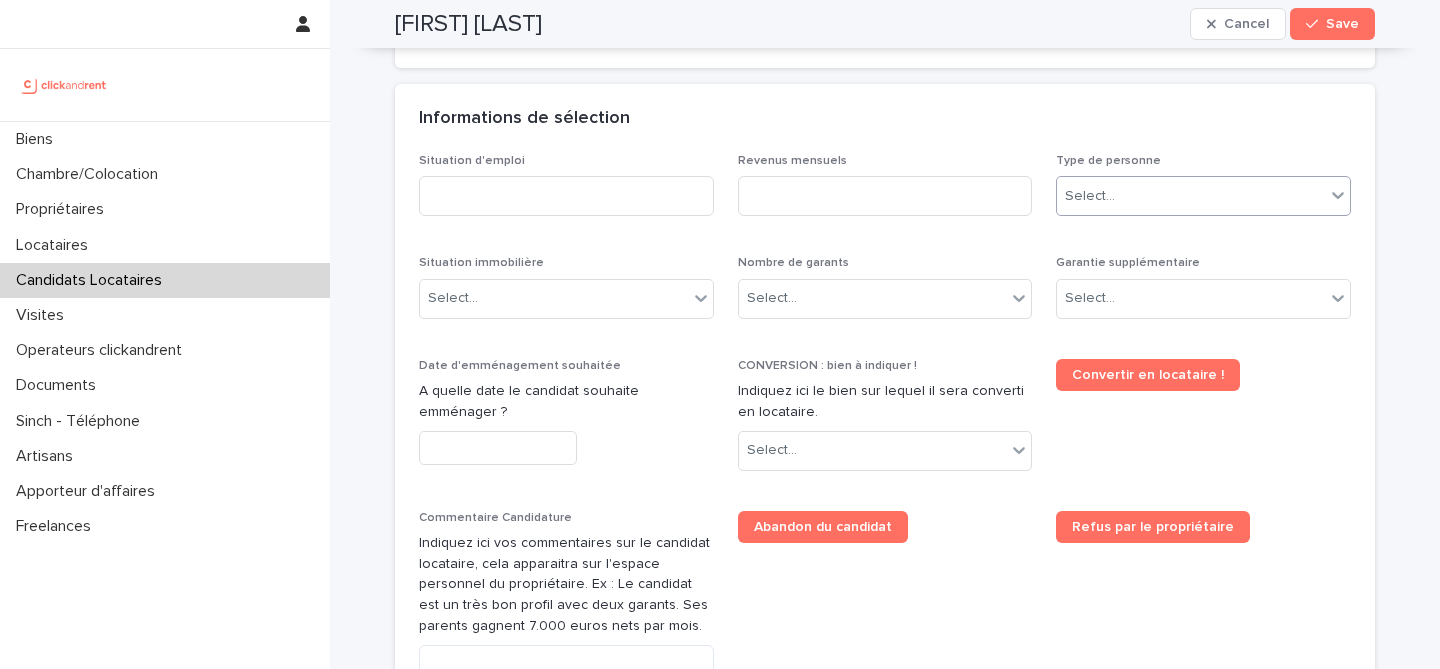 click on "Select..." at bounding box center [1191, 196] 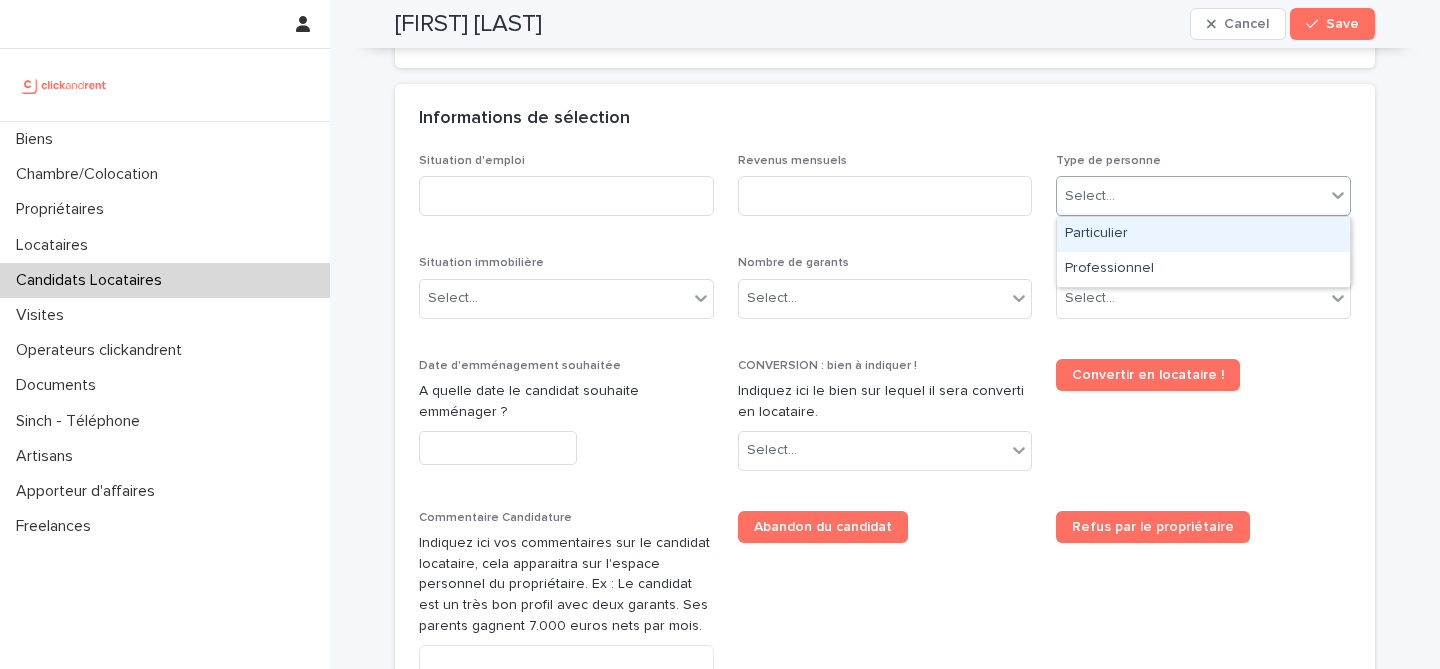click on "Particulier" at bounding box center [1203, 234] 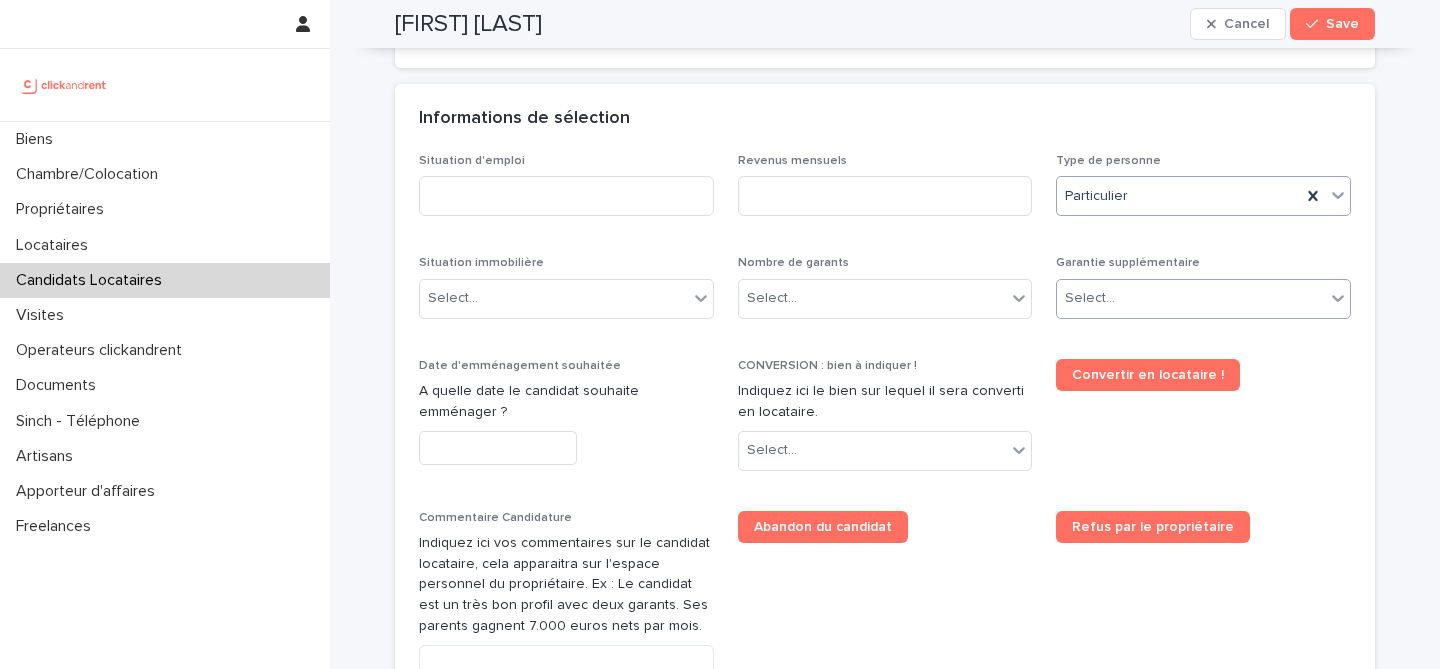 click on "Select..." at bounding box center (1191, 298) 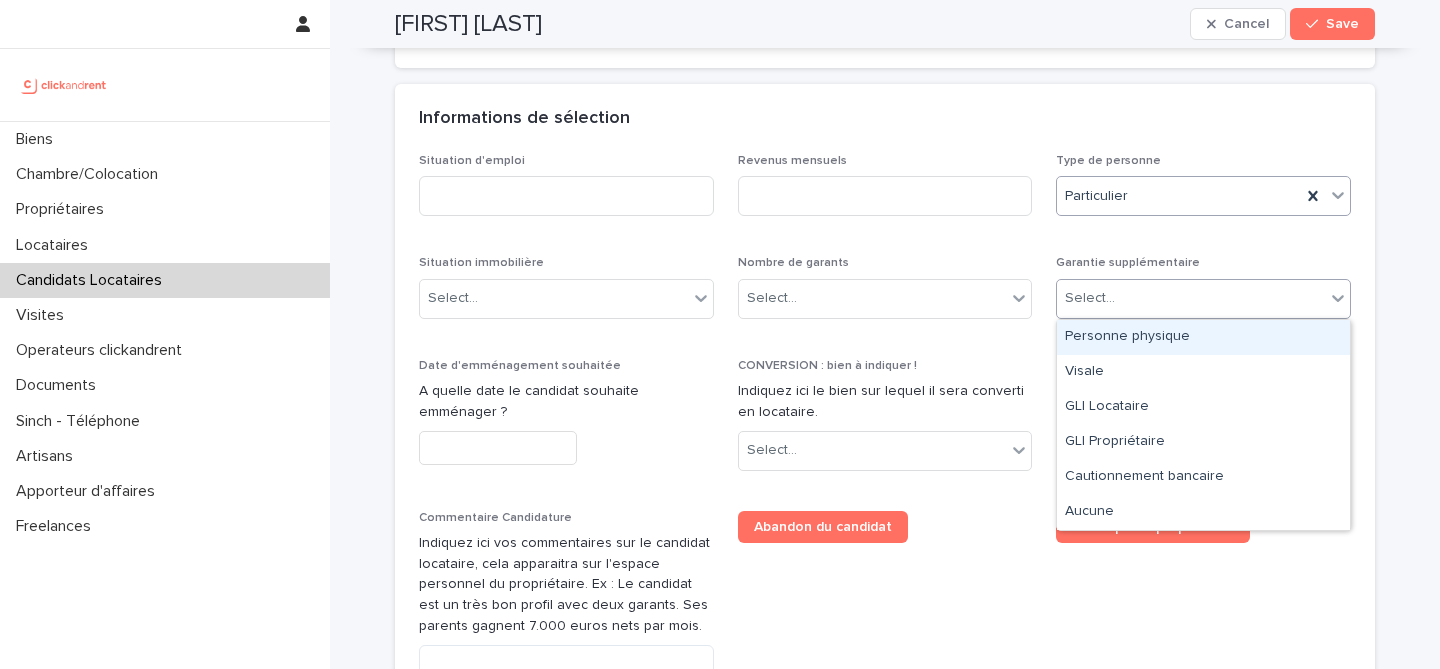 click on "Particulier" at bounding box center (1179, 196) 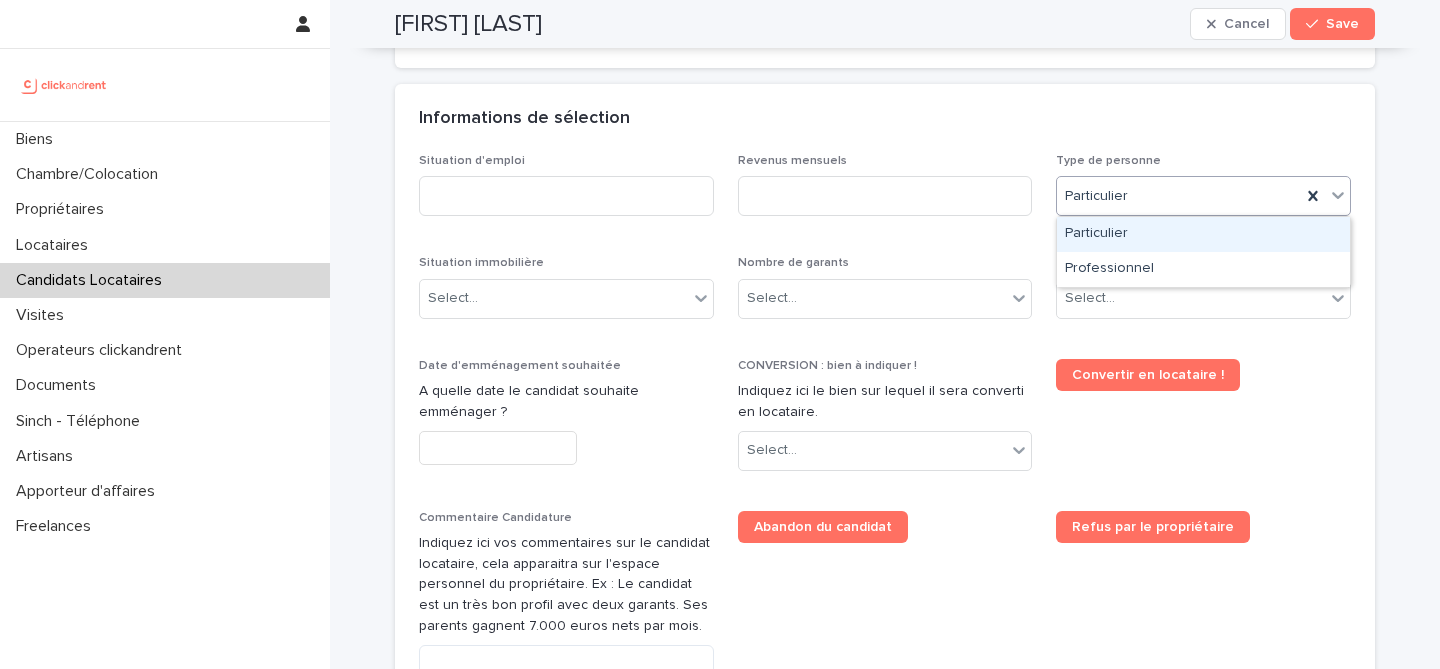 click on "Particulier" at bounding box center (1203, 234) 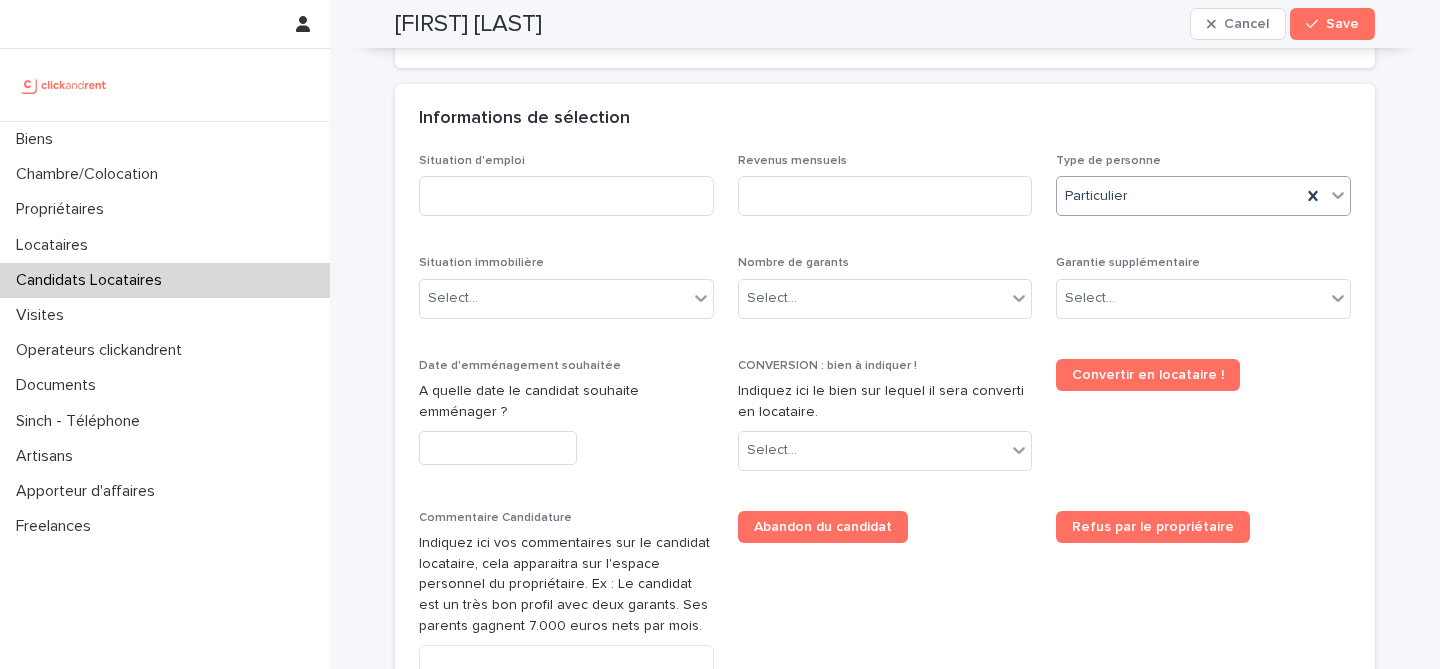 click on "Informations de sélection" at bounding box center [881, 119] 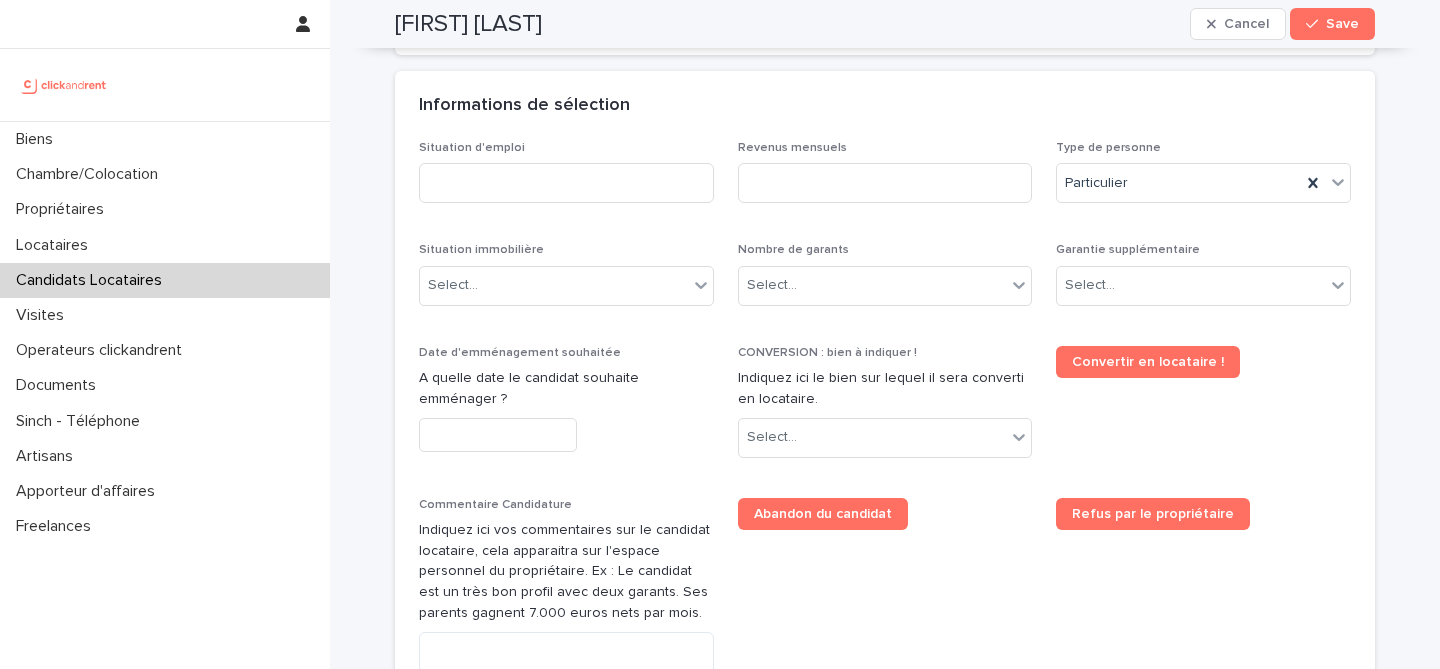 scroll, scrollTop: 703, scrollLeft: 0, axis: vertical 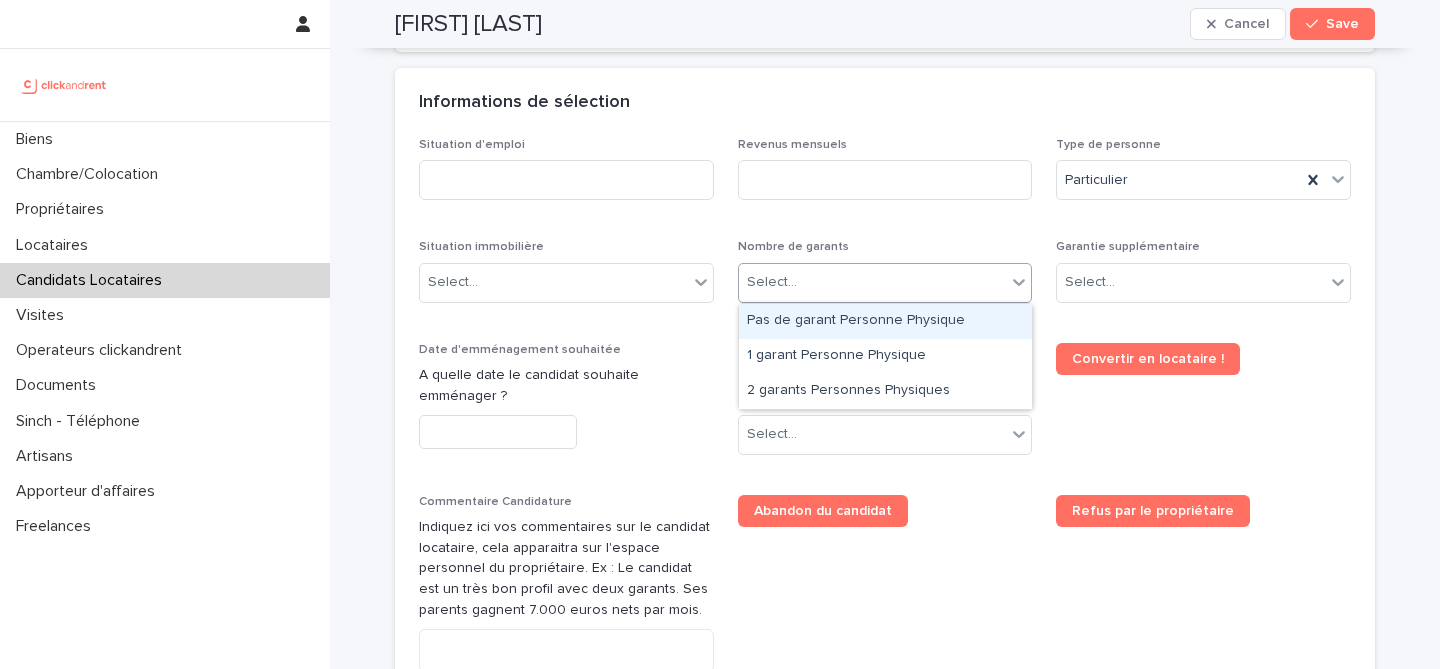 click on "Select..." at bounding box center [873, 282] 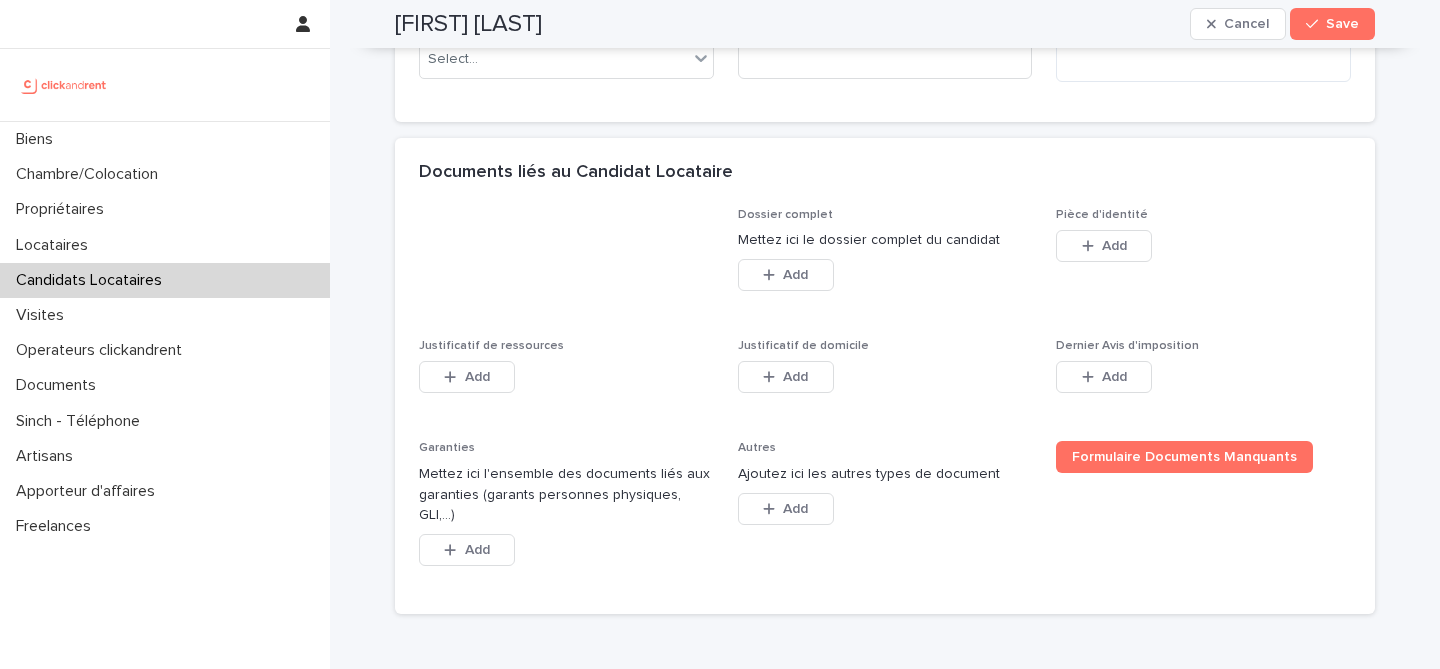 scroll, scrollTop: 1495, scrollLeft: 0, axis: vertical 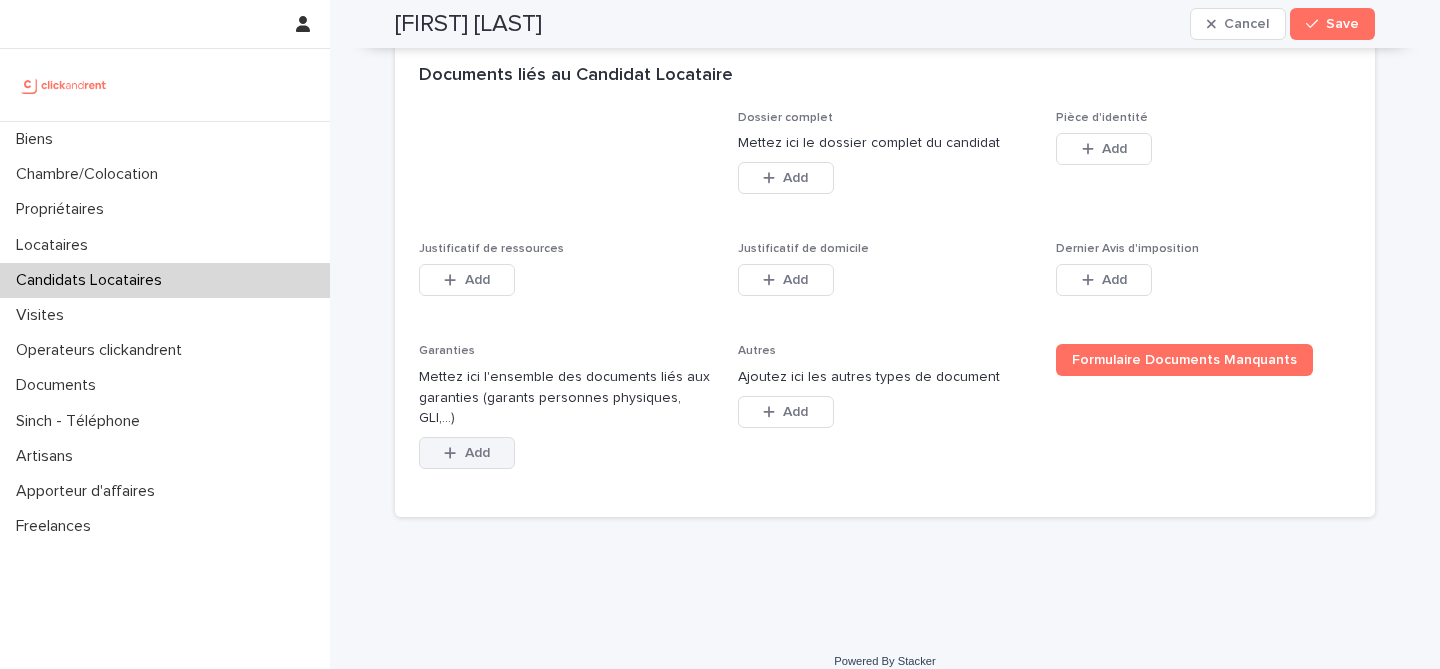 click on "Add" at bounding box center [467, 453] 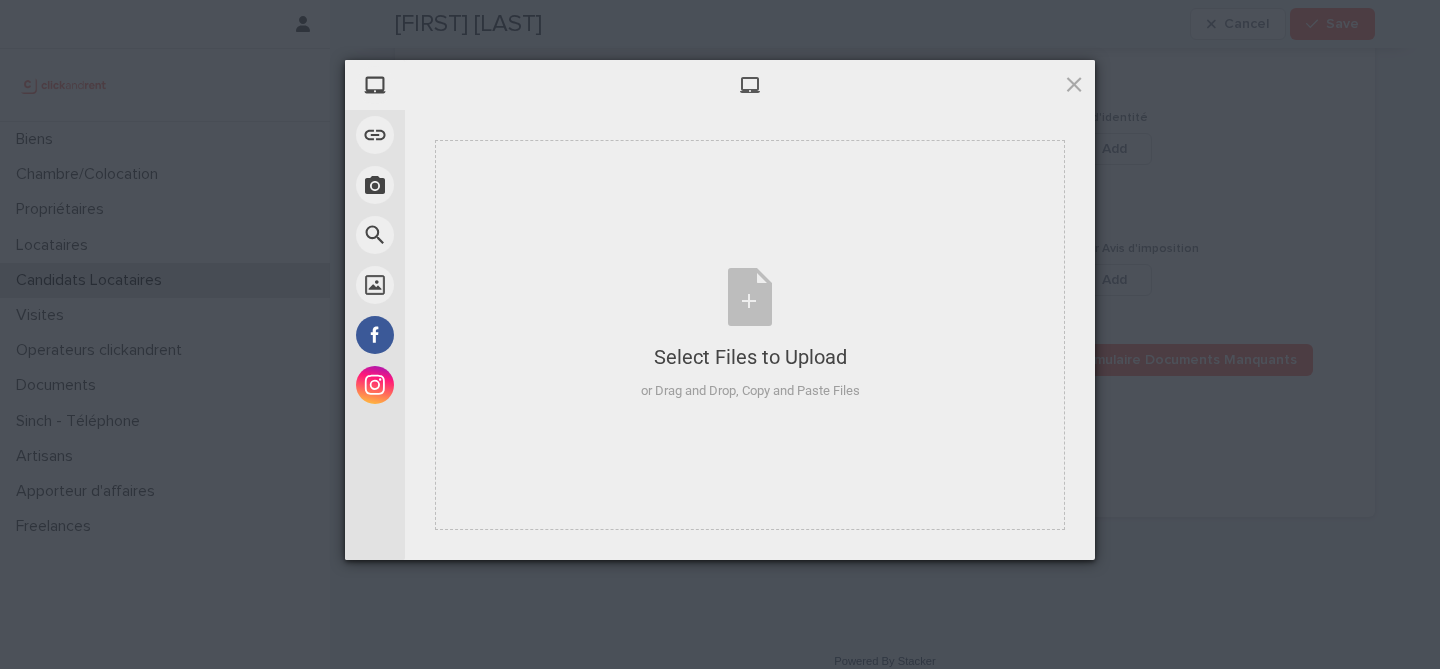 click at bounding box center [750, 85] 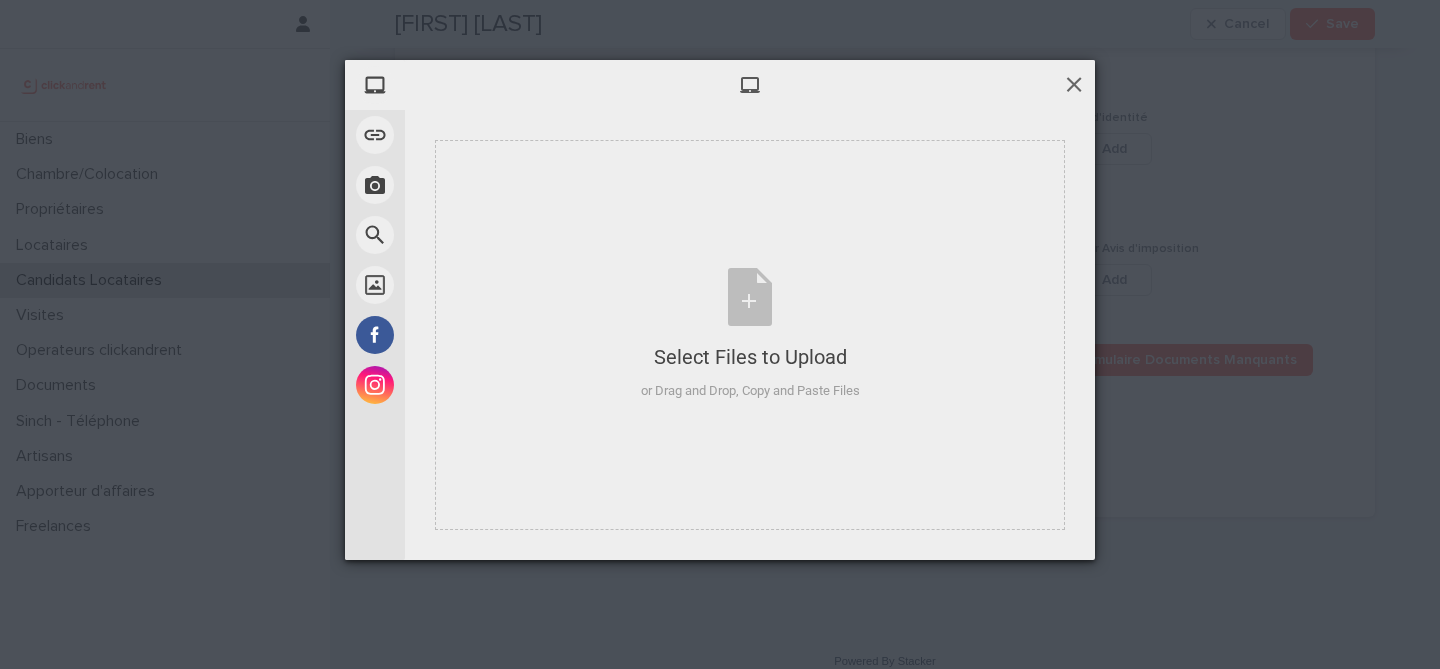 click at bounding box center (1074, 84) 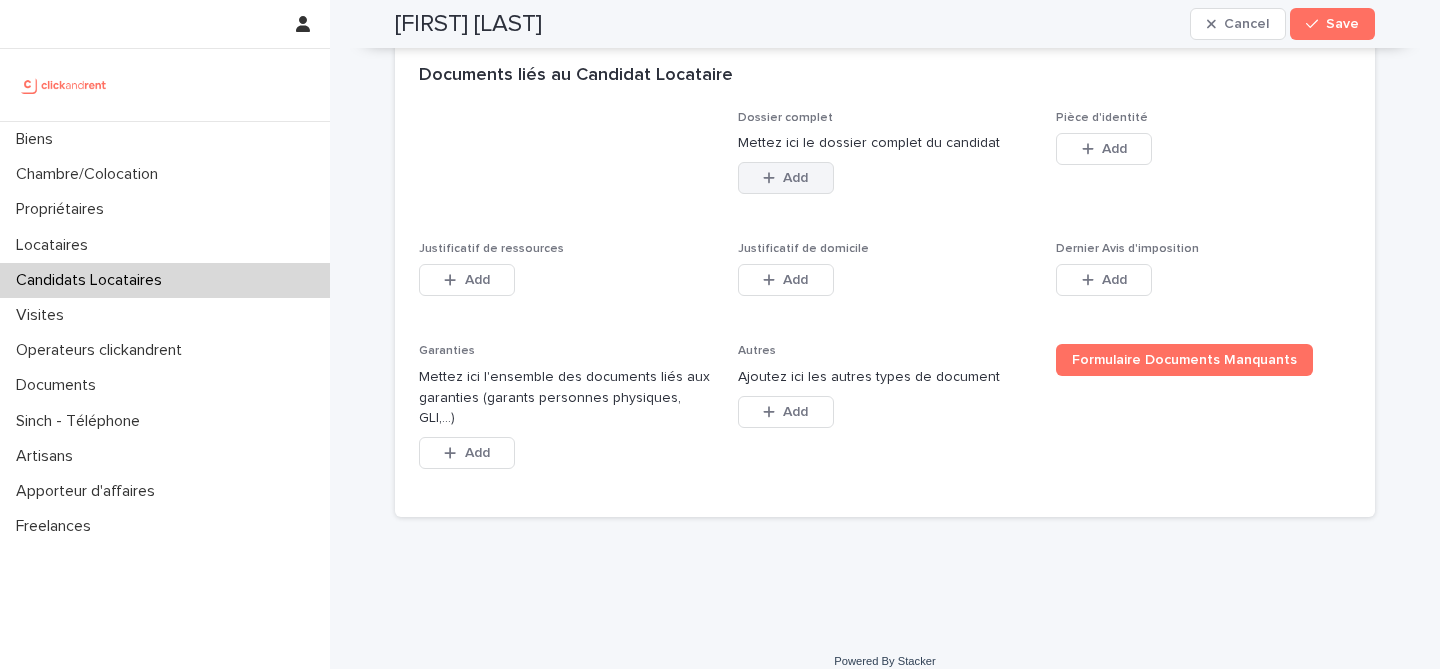 click on "Add" at bounding box center (795, 178) 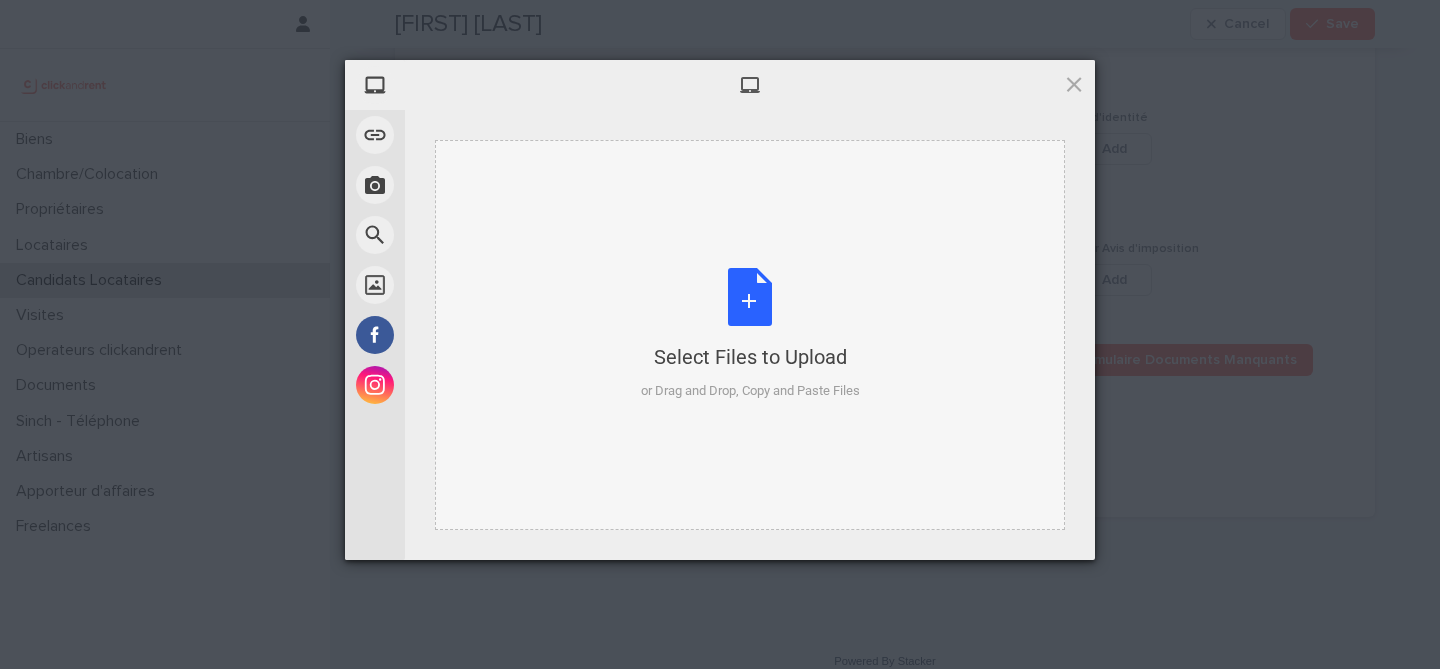 click on "Select Files to Upload
or Drag and Drop, Copy and Paste Files" at bounding box center [750, 334] 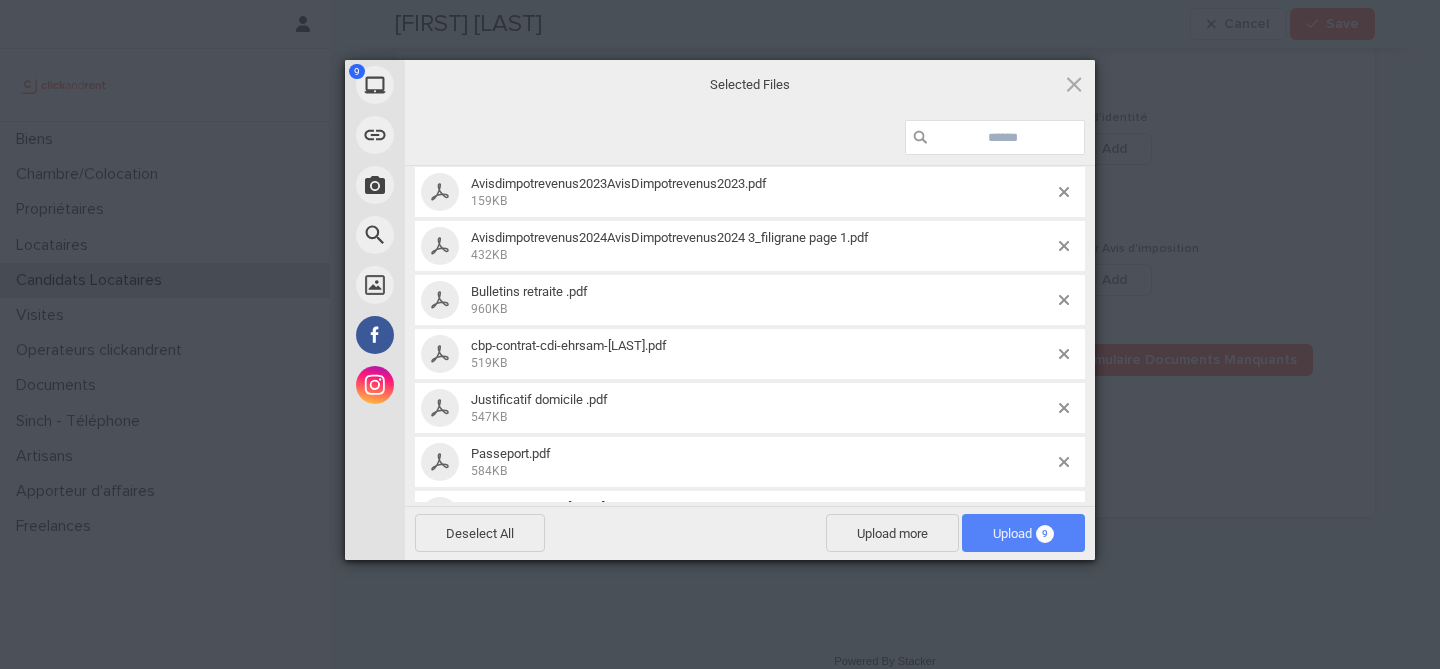 click on "9" at bounding box center [1045, 534] 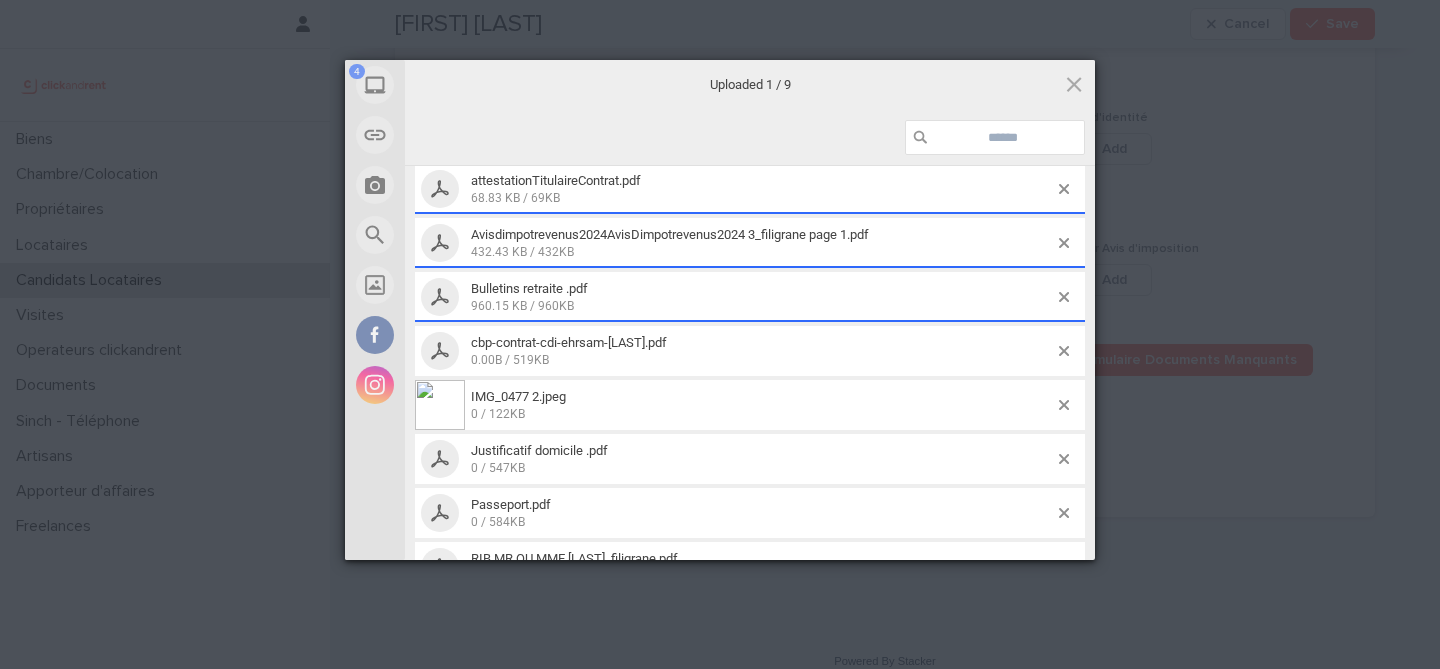 scroll, scrollTop: 187, scrollLeft: 0, axis: vertical 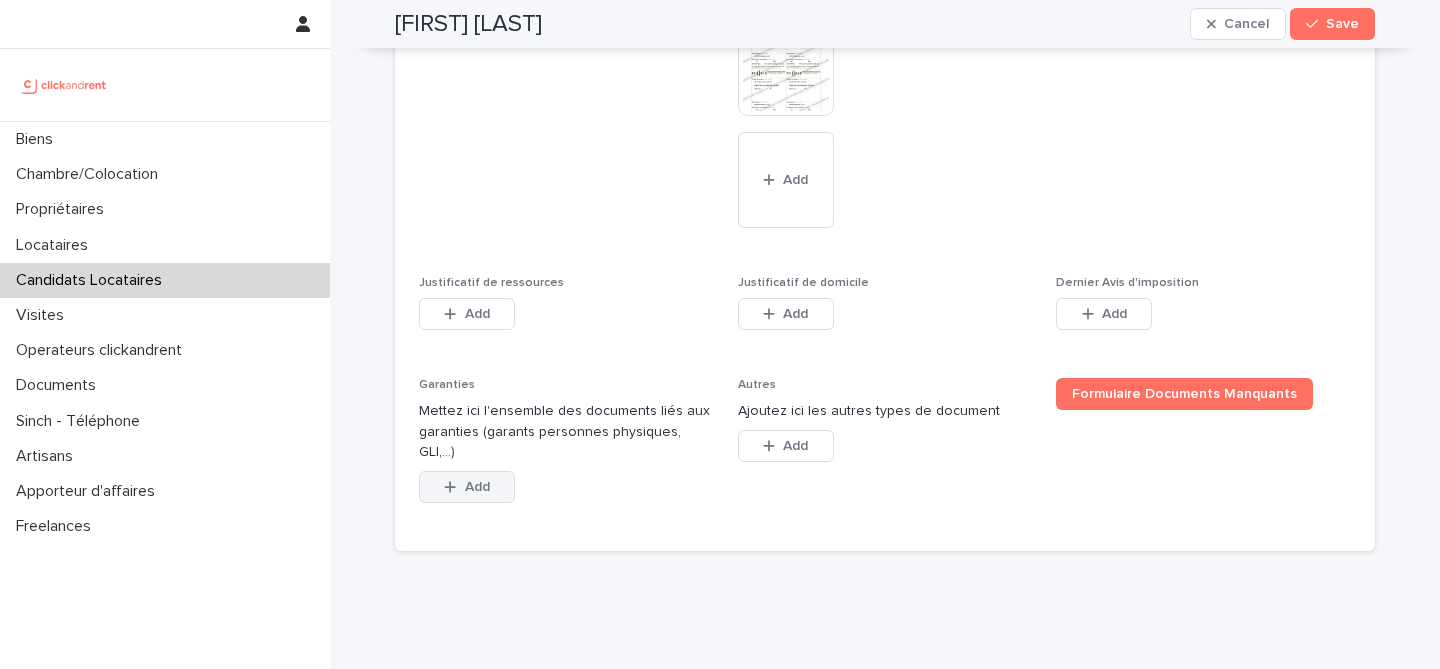 click on "Add" at bounding box center (467, 487) 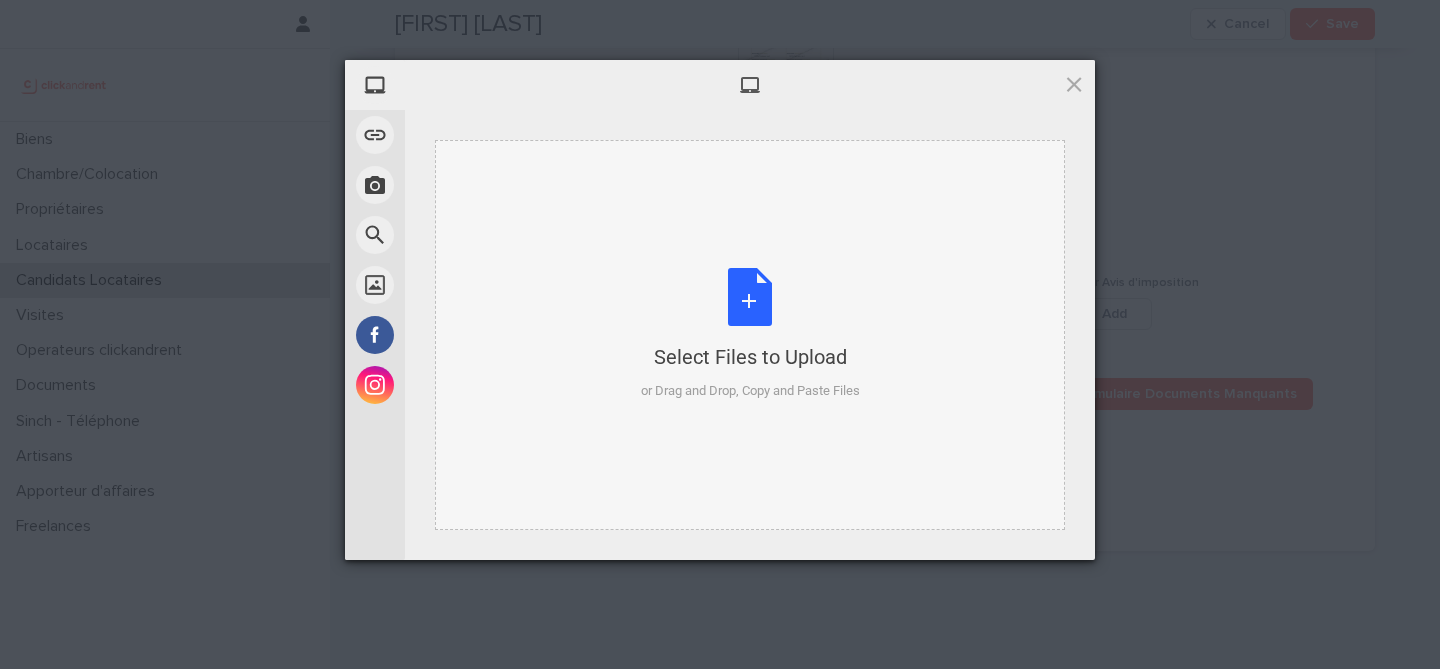 type 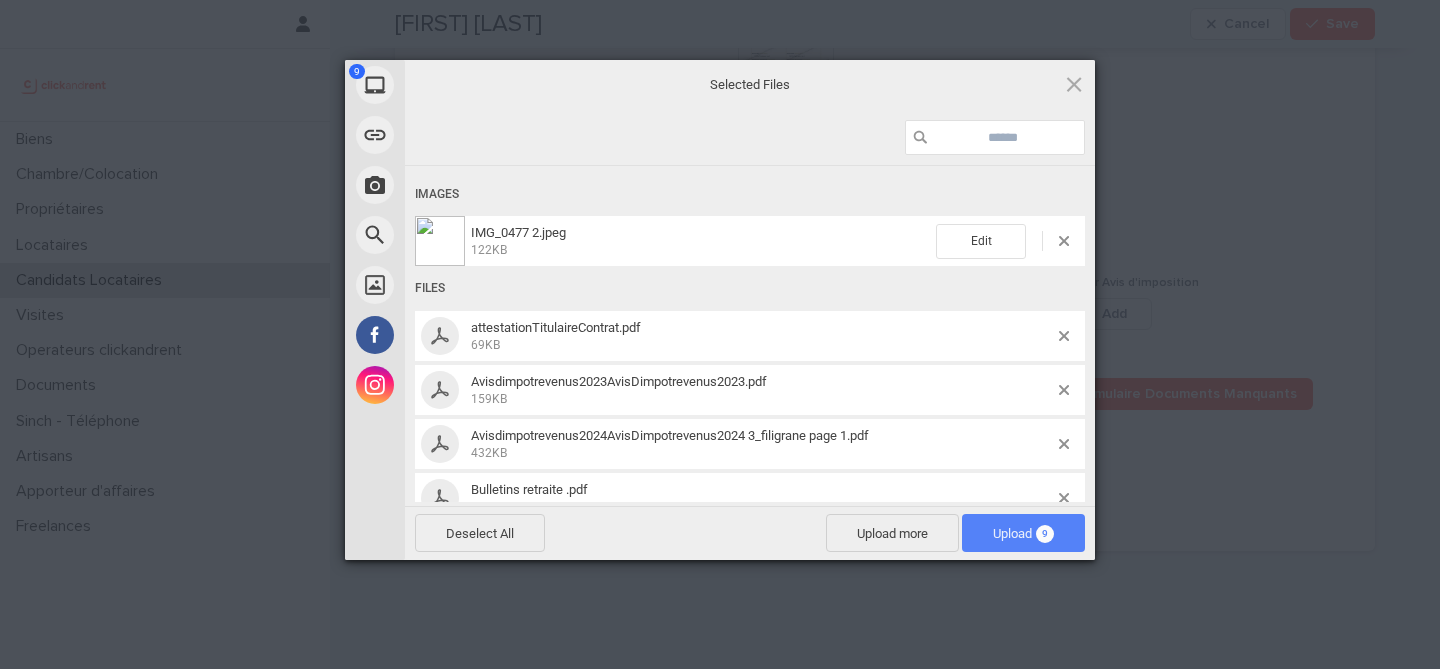 click on "Upload
9" at bounding box center [1023, 533] 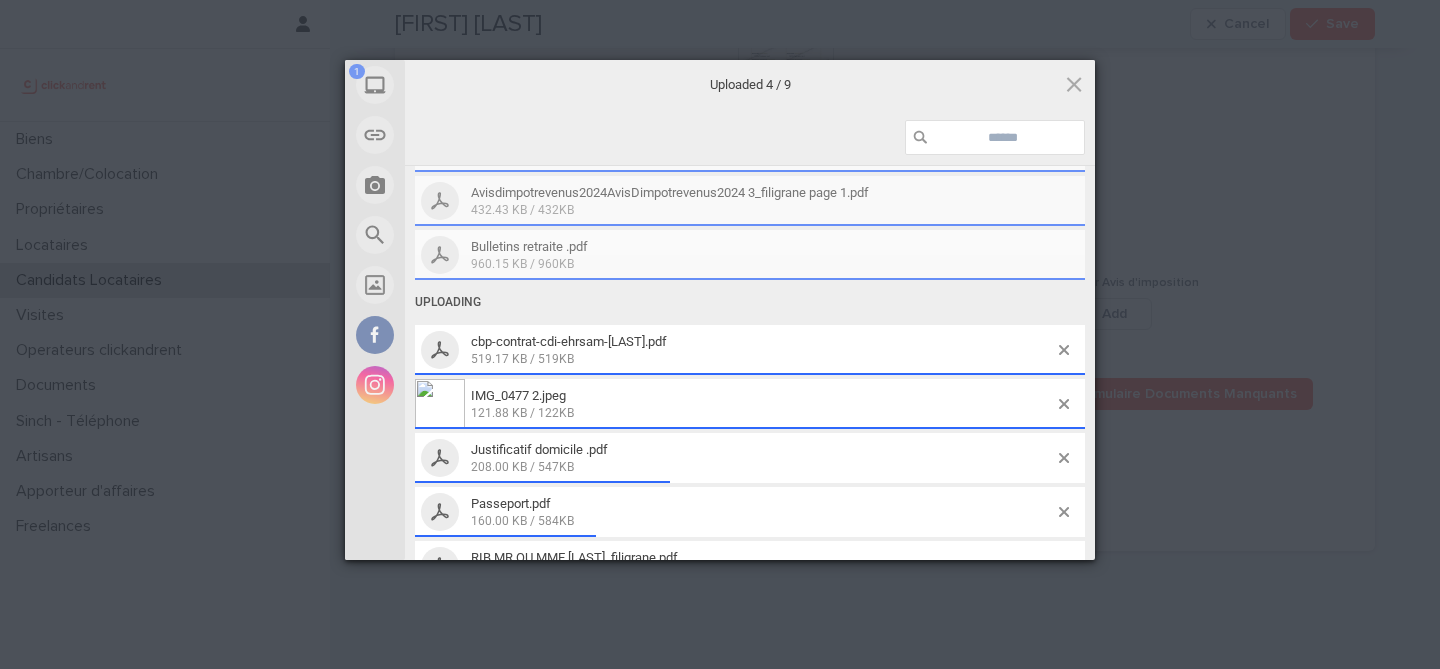scroll, scrollTop: 187, scrollLeft: 0, axis: vertical 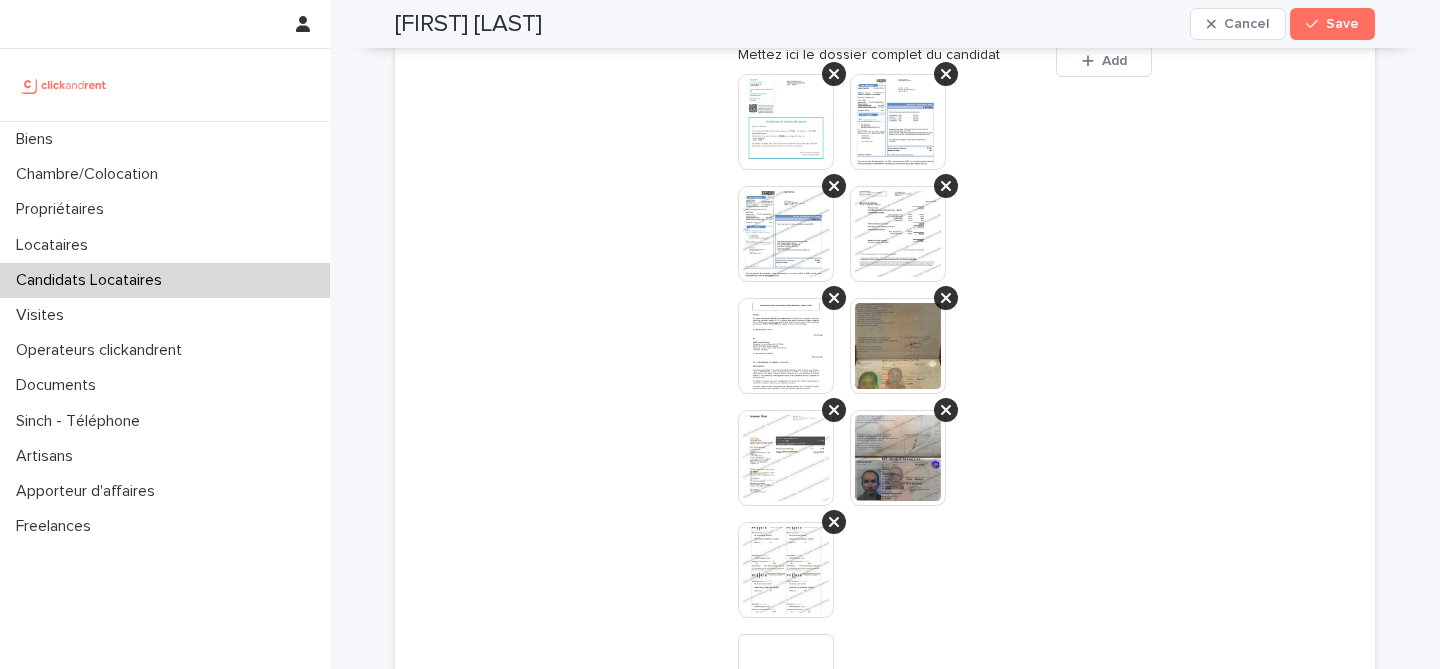 click at bounding box center (898, 458) 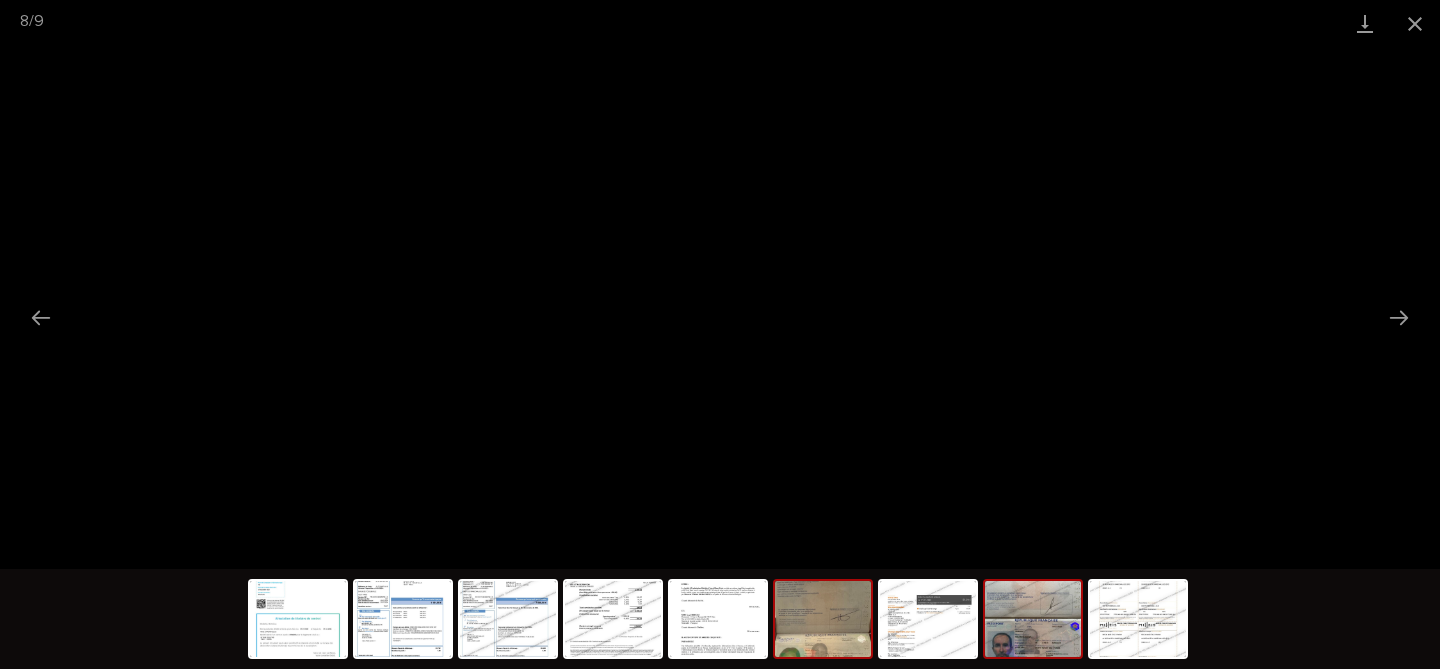 click at bounding box center [823, 619] 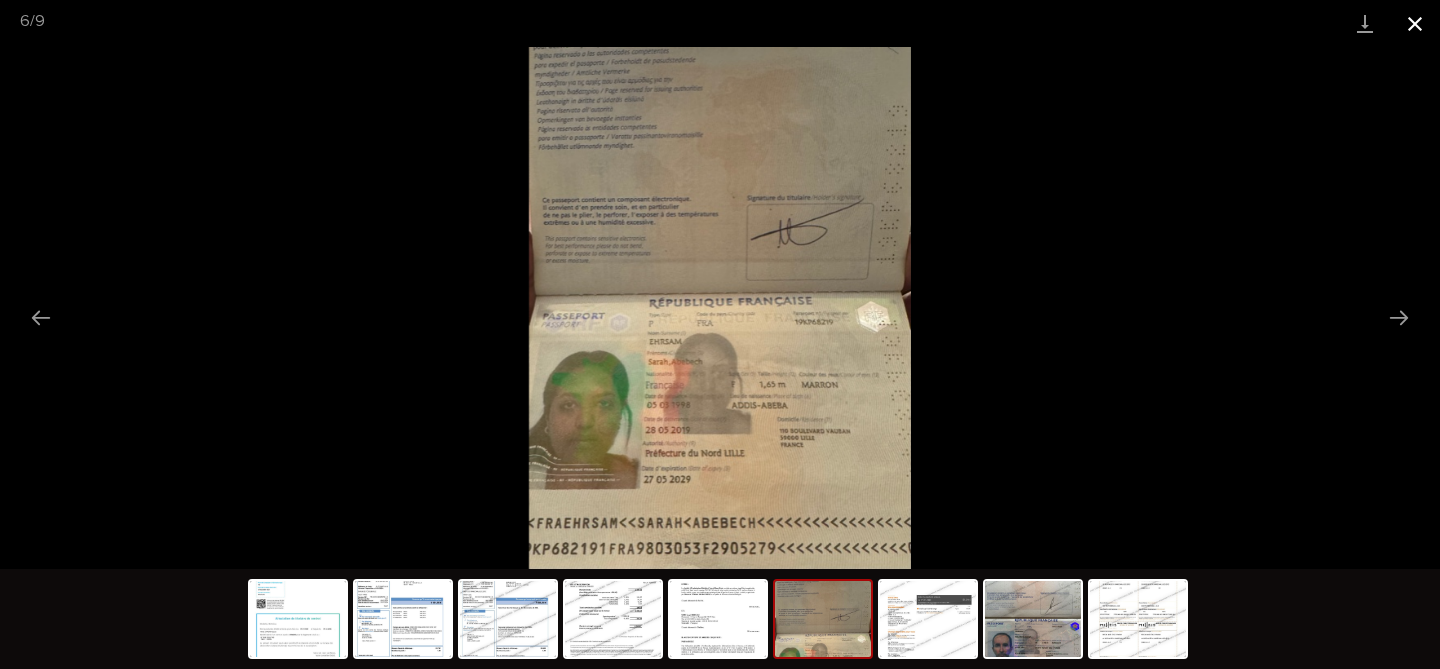 click at bounding box center (1415, 23) 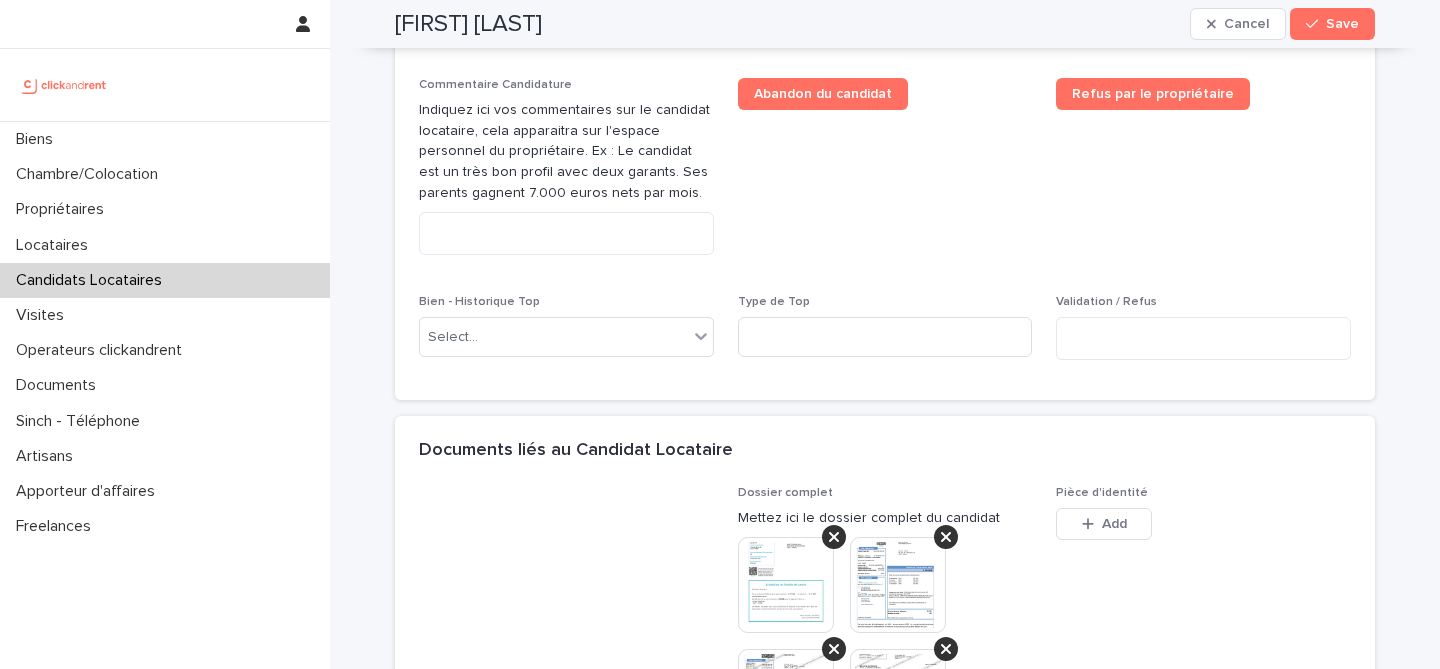 scroll, scrollTop: 1001, scrollLeft: 0, axis: vertical 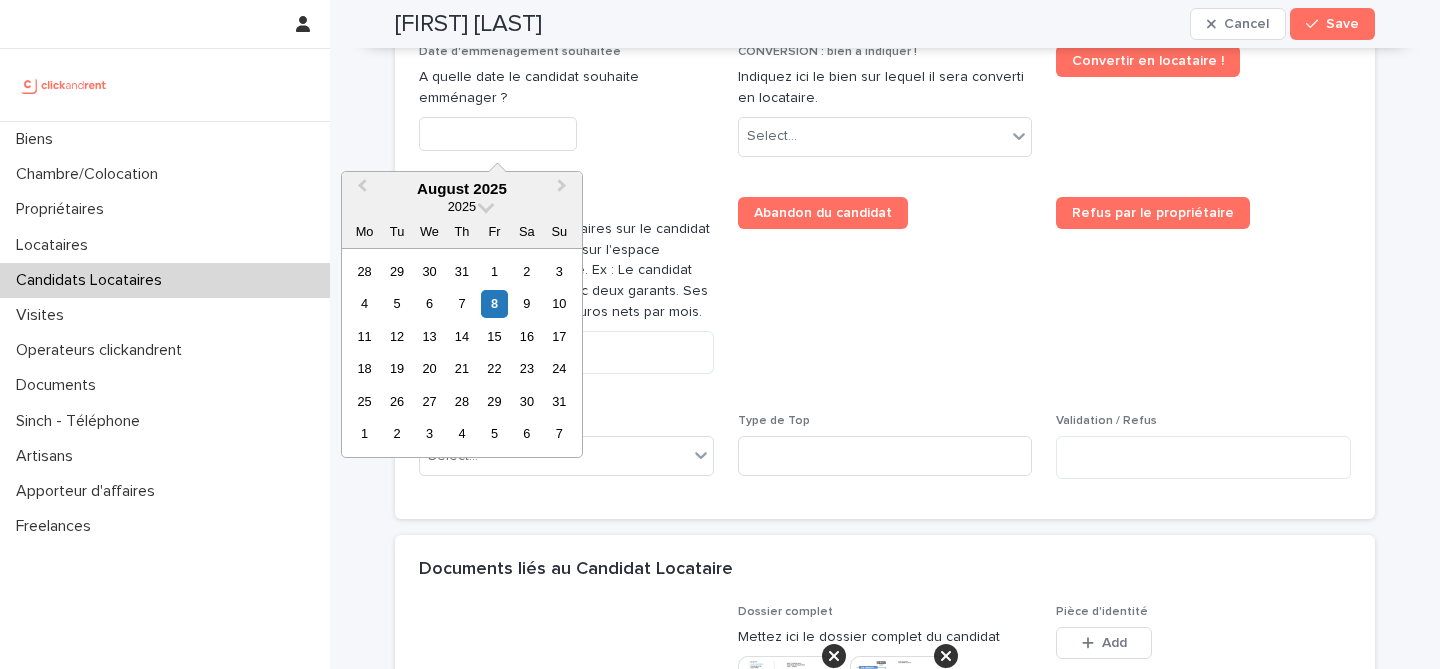 click at bounding box center [498, 134] 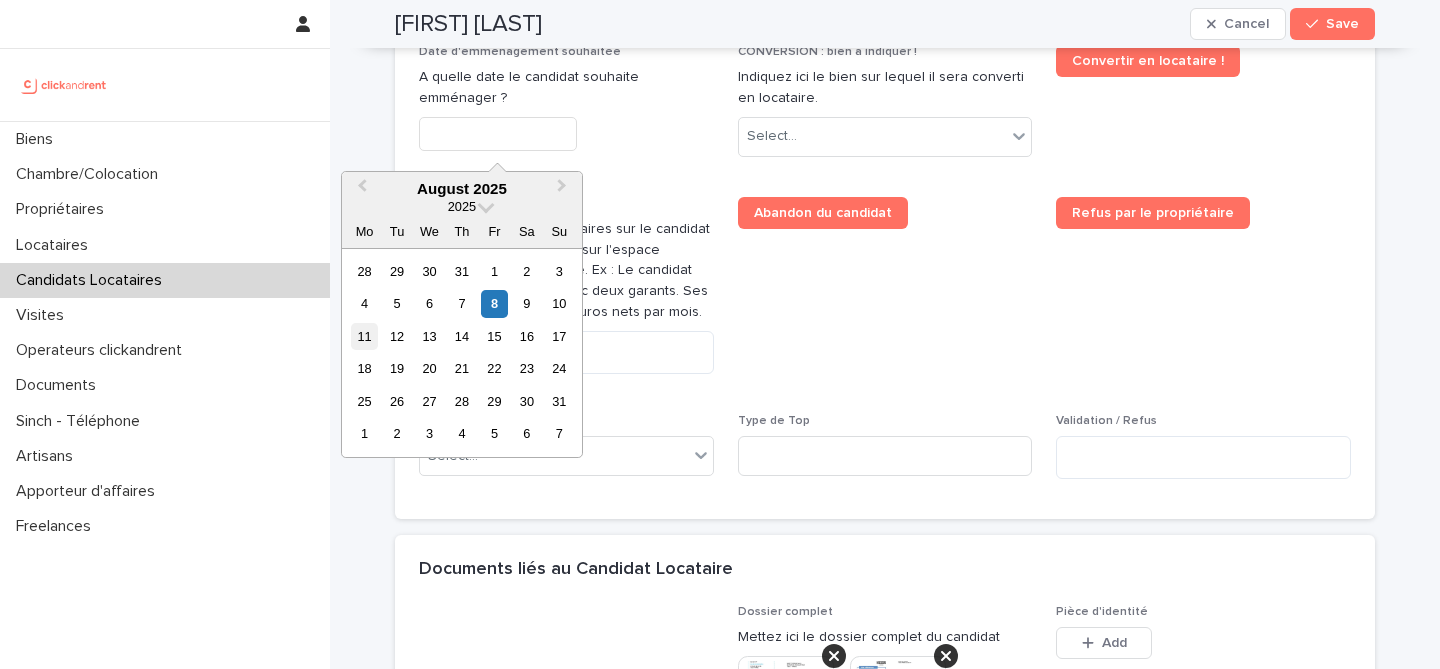 click on "11" at bounding box center [364, 336] 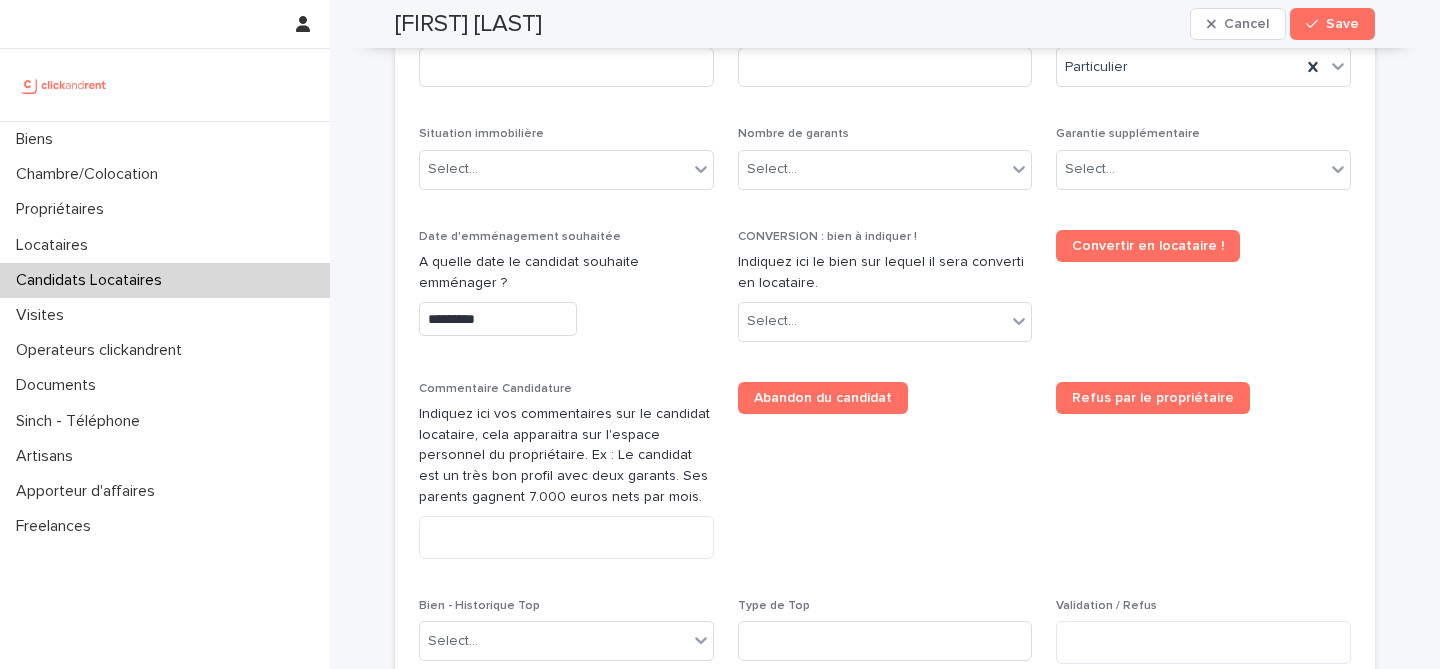 scroll, scrollTop: 813, scrollLeft: 0, axis: vertical 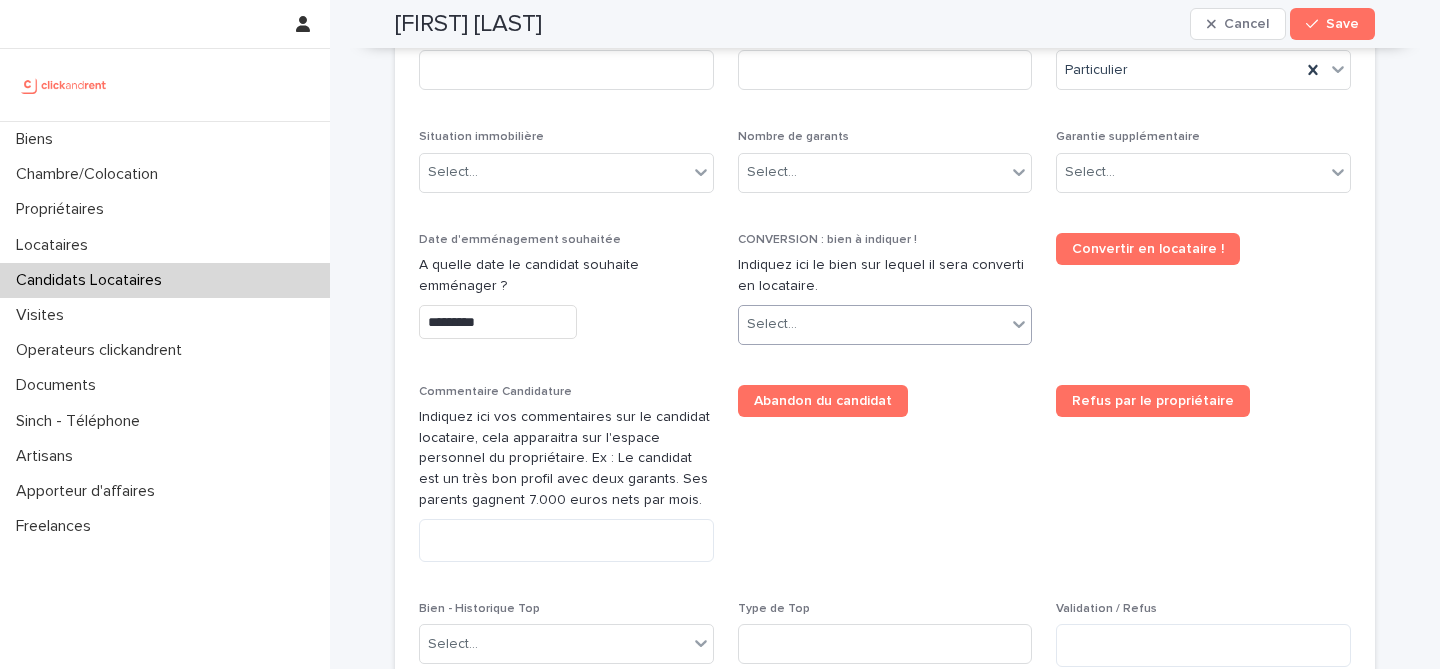 click on "Select..." at bounding box center [873, 324] 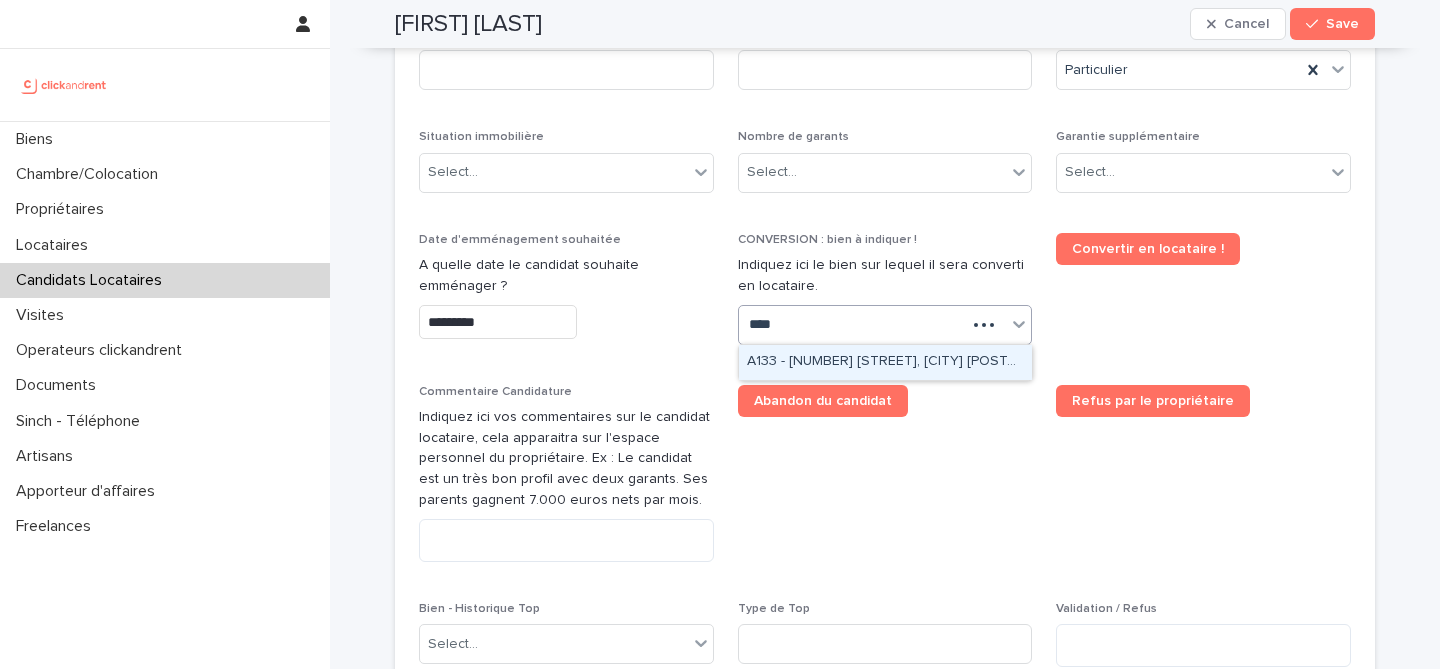 type on "*****" 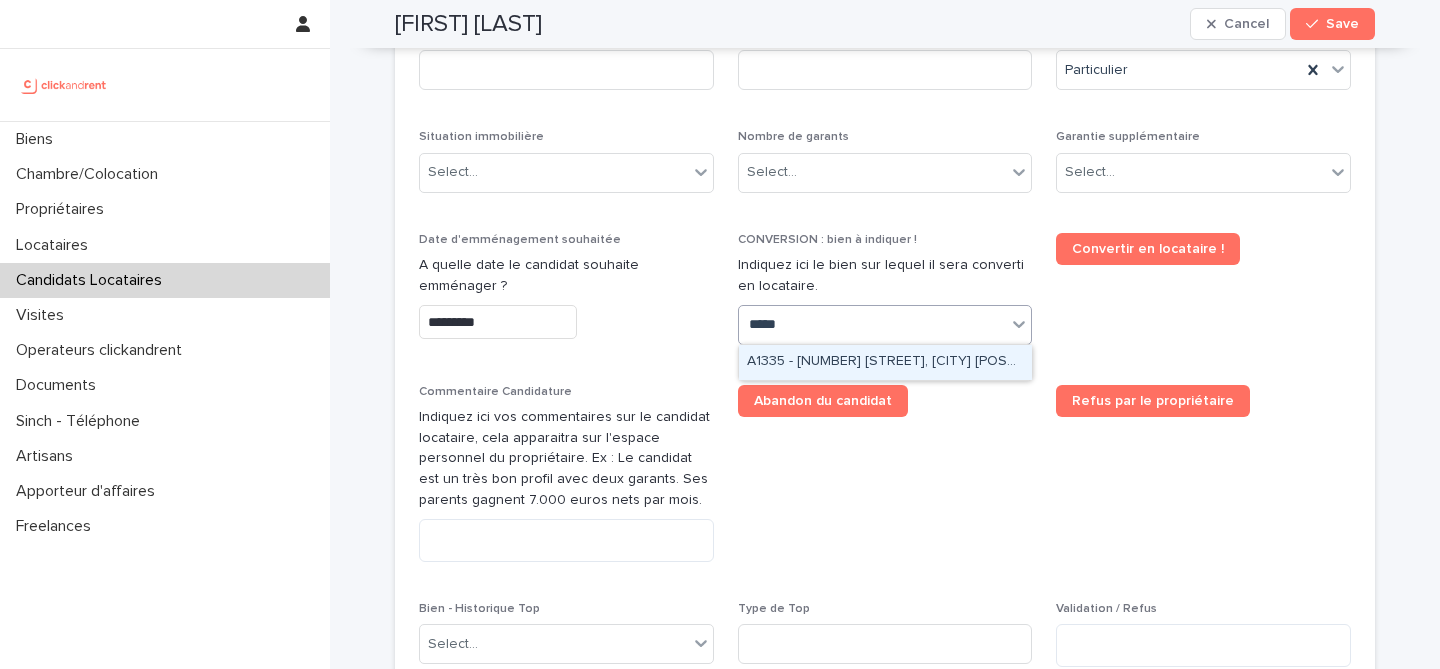 click on "A1335 - 48 bis rue Custine,  Paris 75018" at bounding box center [885, 362] 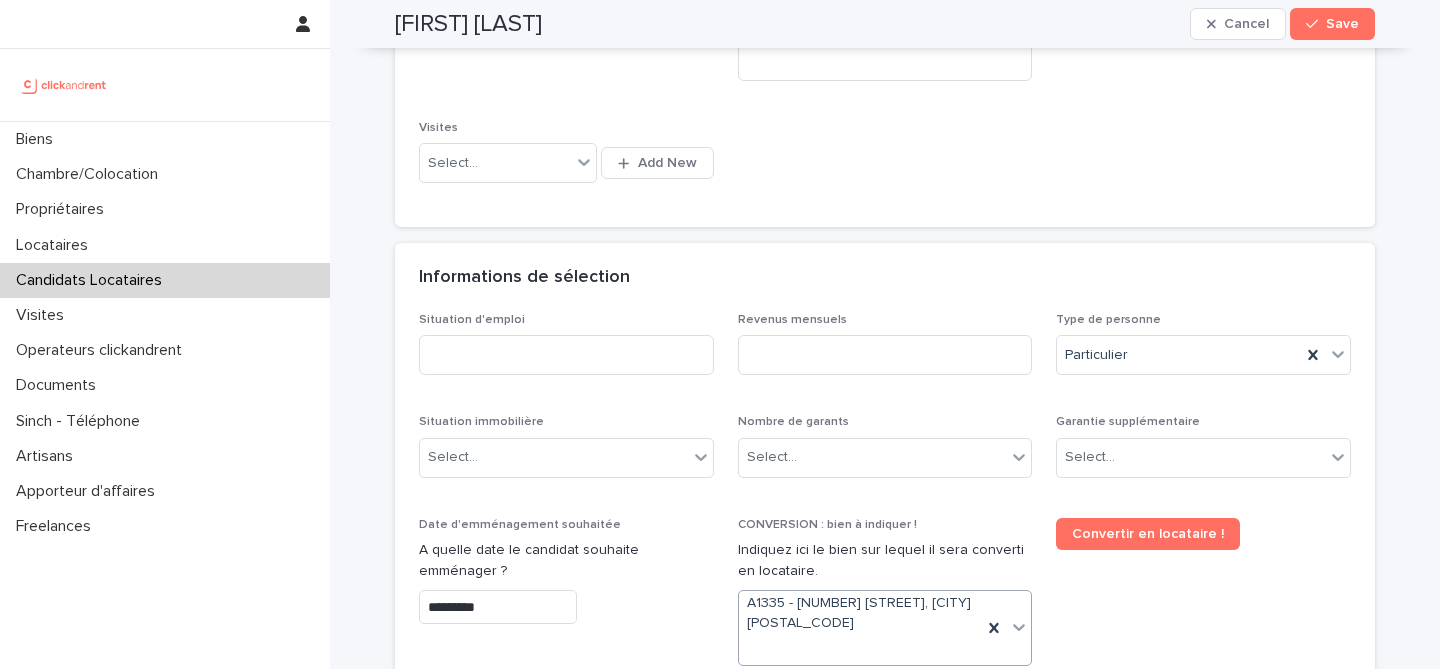 scroll, scrollTop: 691, scrollLeft: 0, axis: vertical 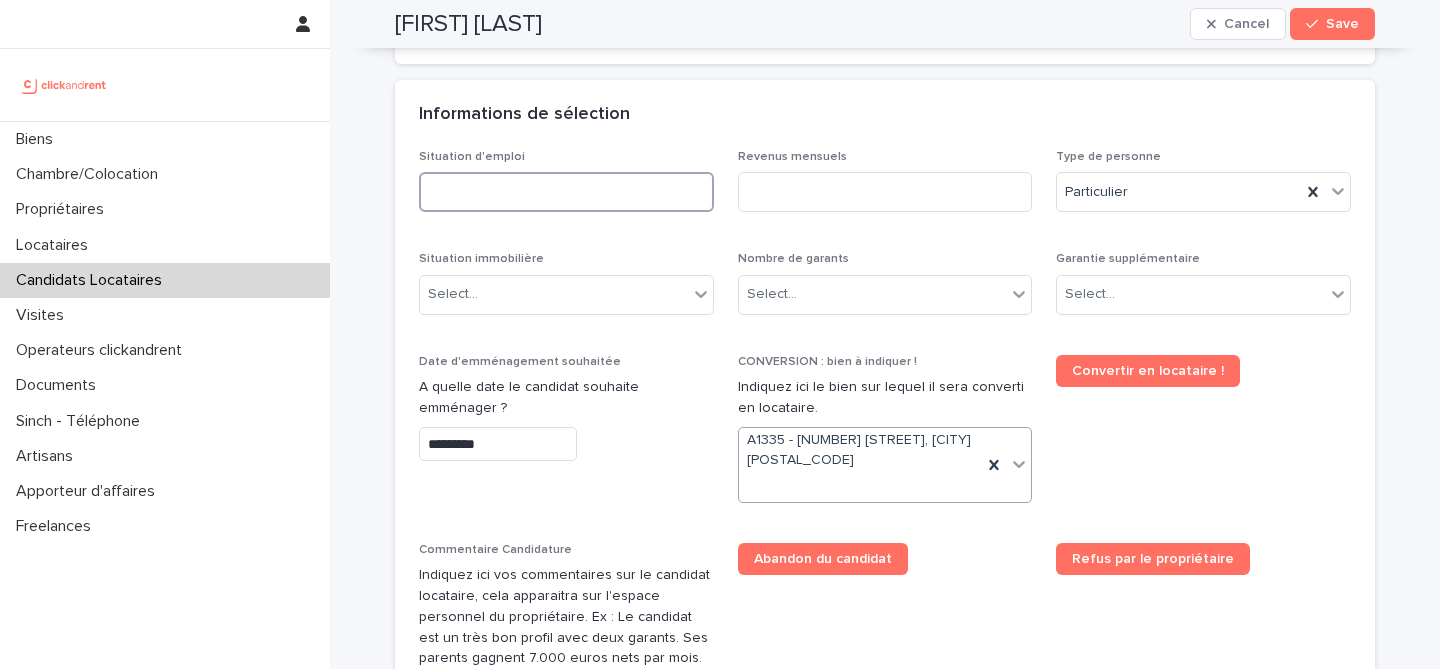 click at bounding box center [566, 192] 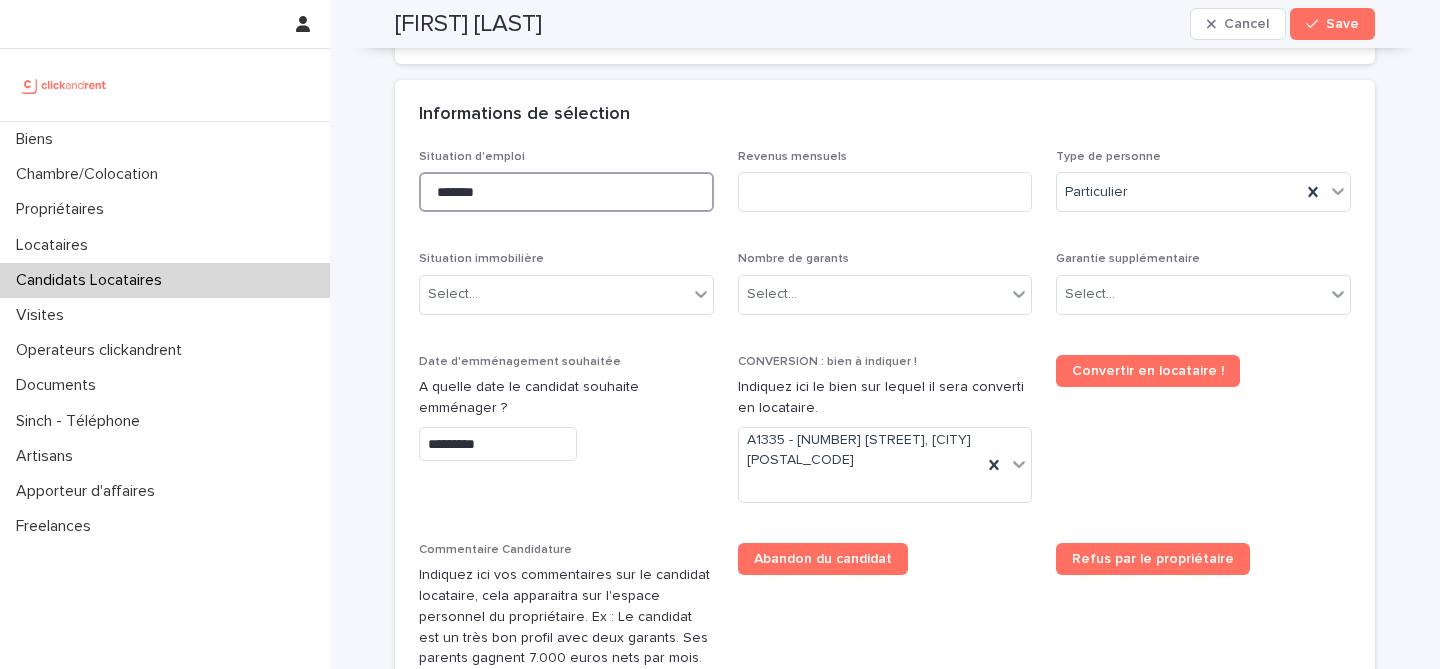 type on "*******" 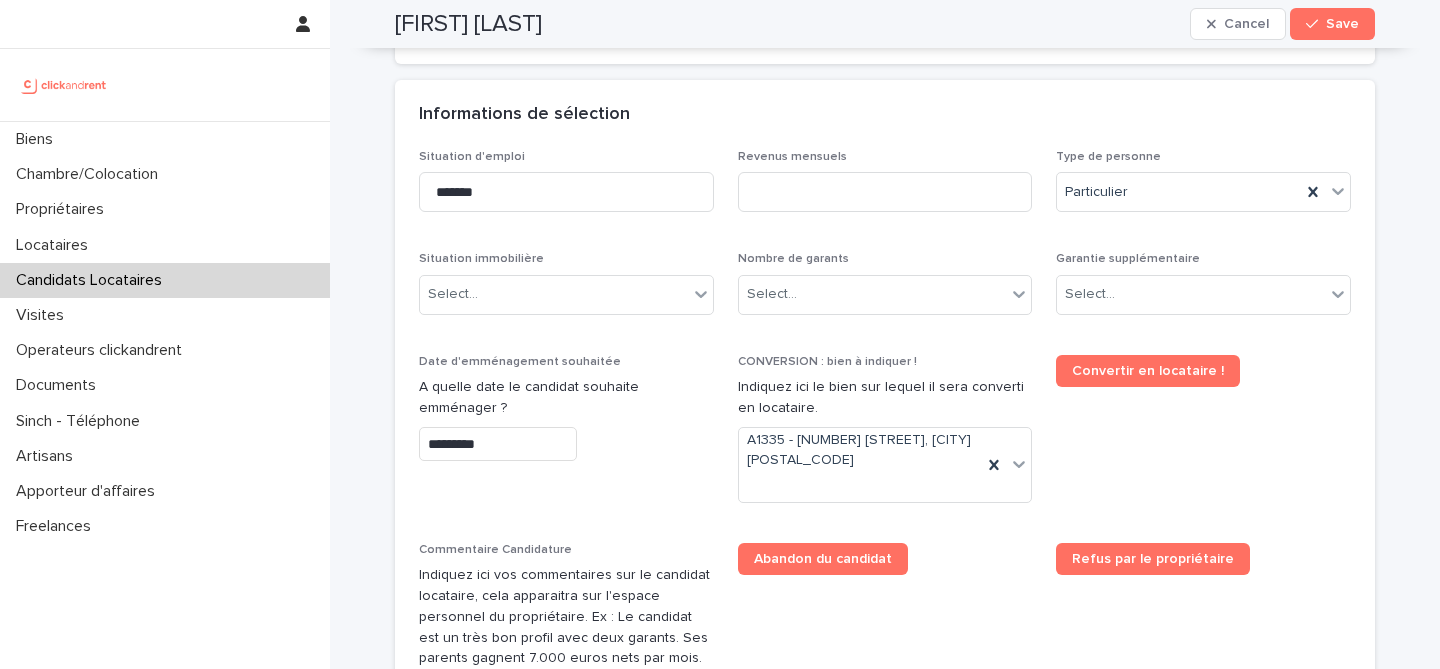click on "Informations de sélection" at bounding box center (881, 115) 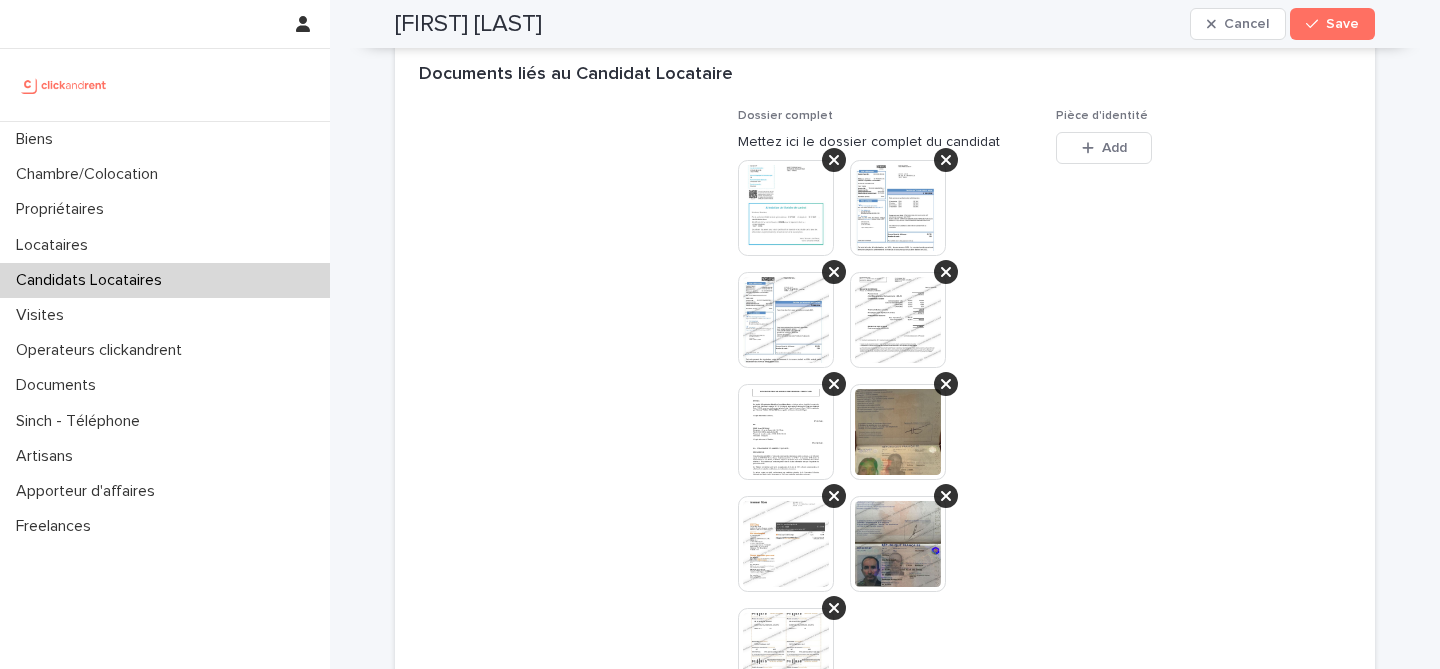 scroll, scrollTop: 1579, scrollLeft: 0, axis: vertical 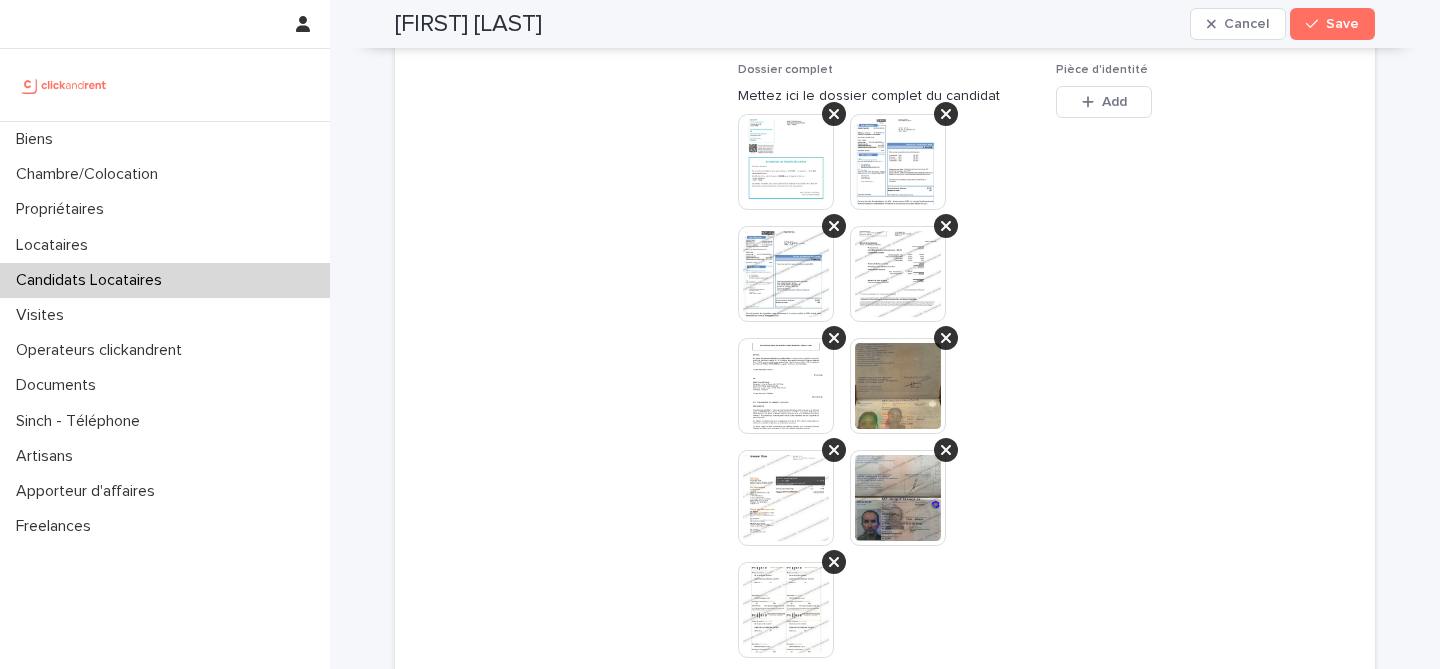 click at bounding box center (898, 274) 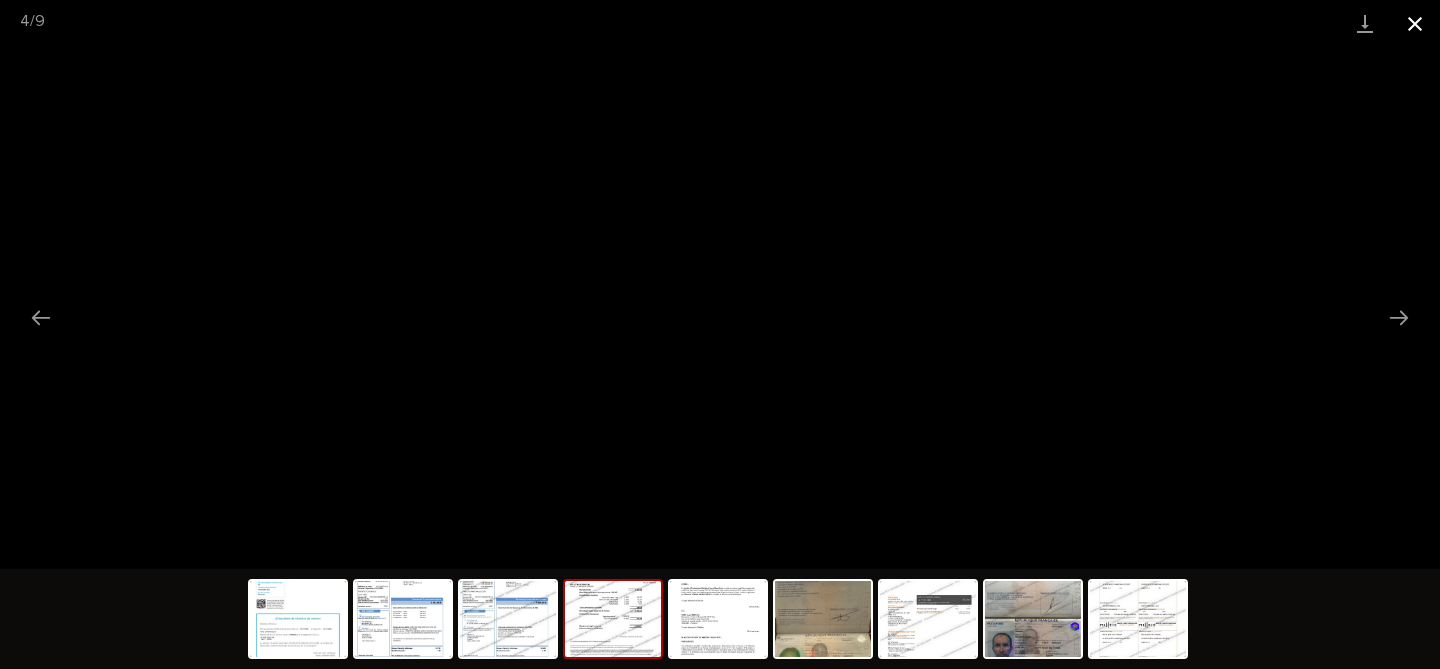 click at bounding box center [1415, 23] 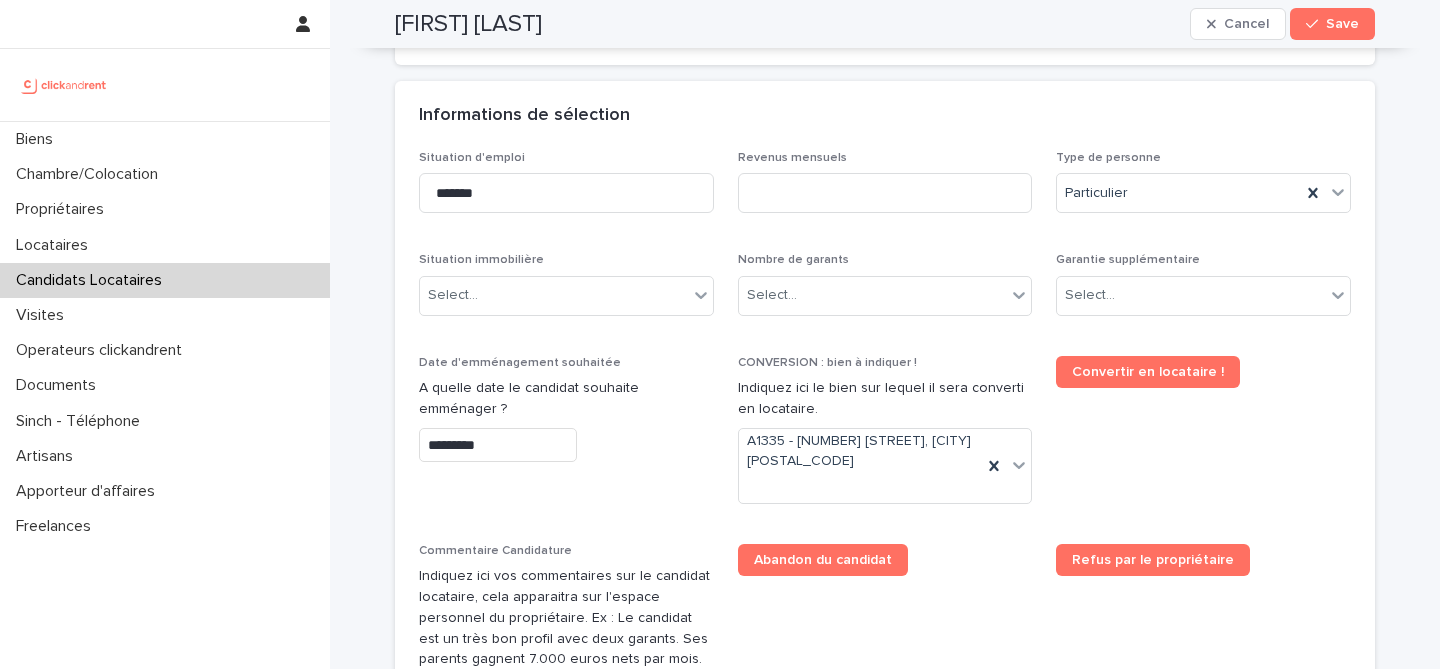 scroll, scrollTop: 699, scrollLeft: 0, axis: vertical 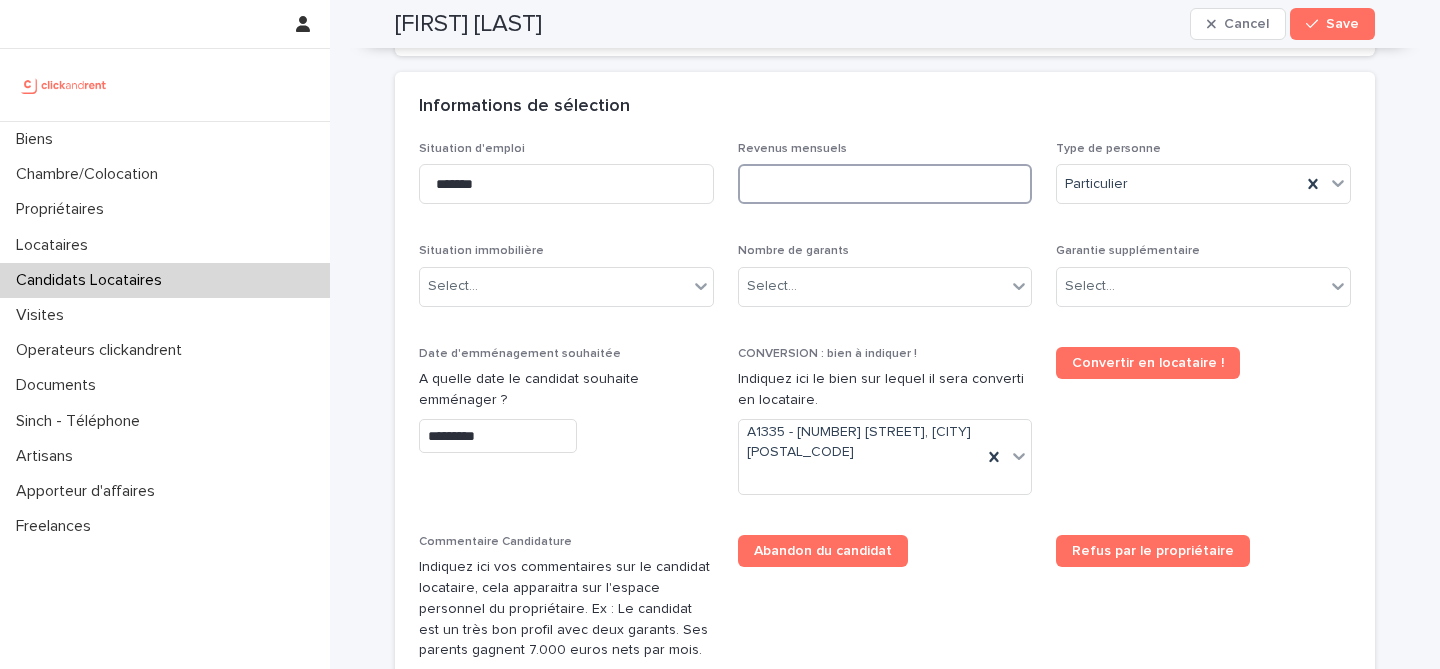 click at bounding box center (885, 184) 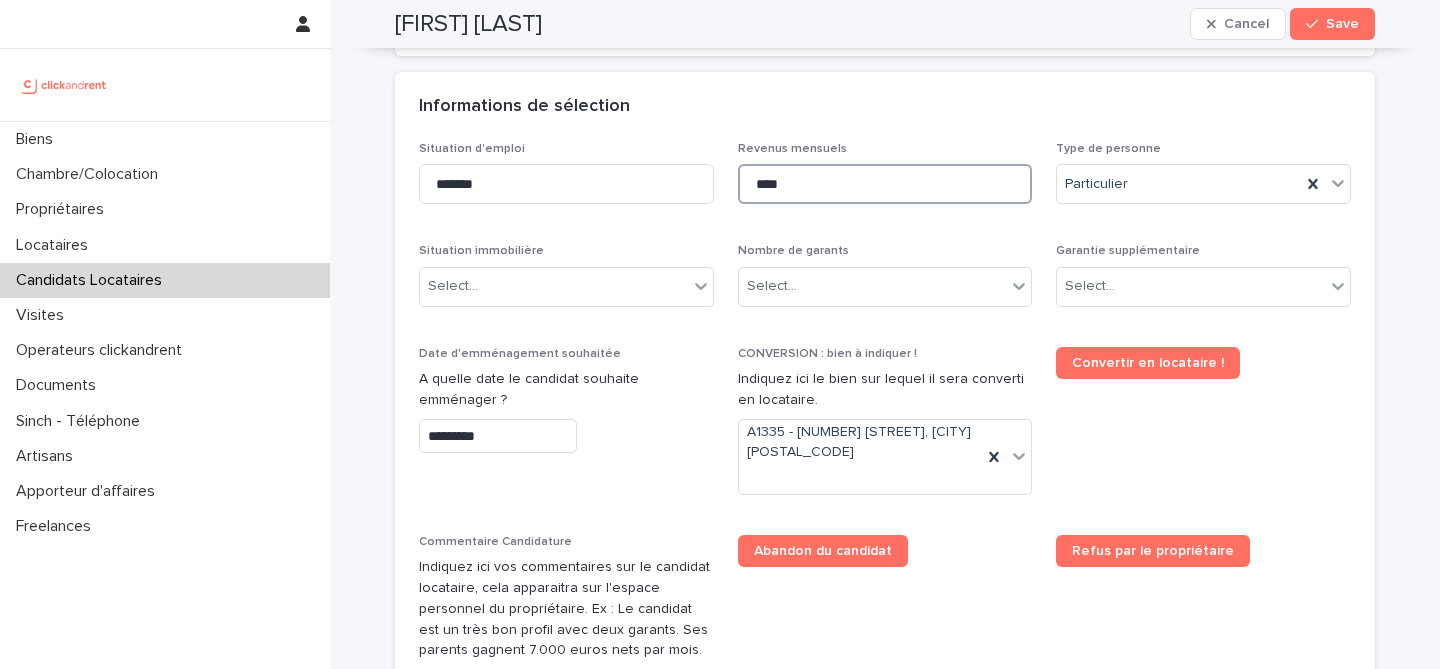 type on "****" 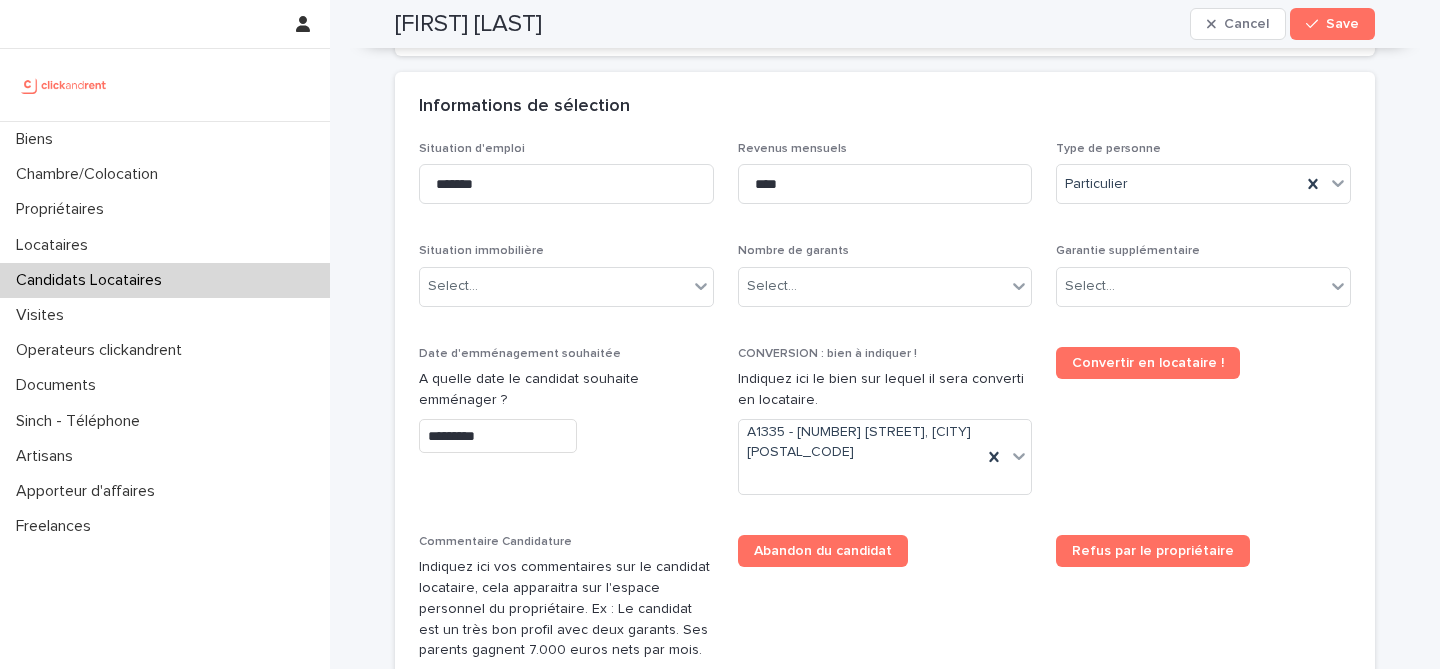 click on "Informations de sélection" at bounding box center [881, 107] 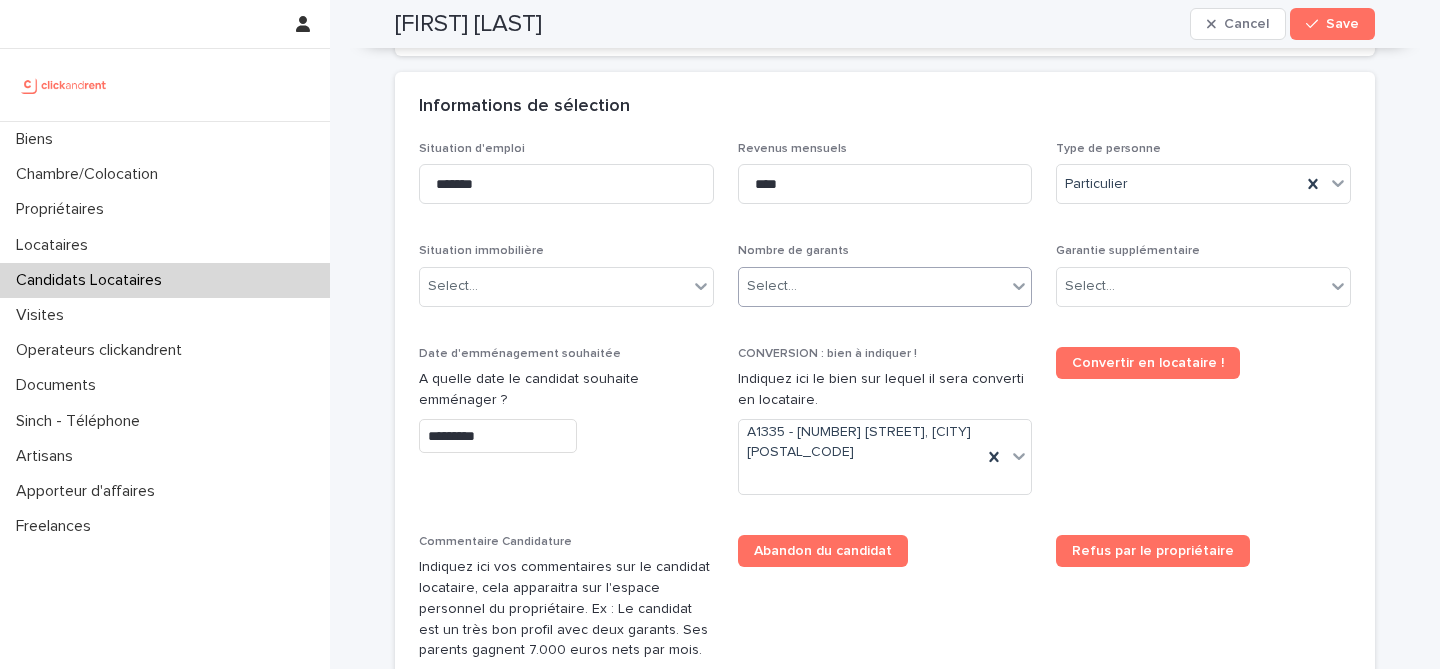 click on "Select..." at bounding box center (873, 286) 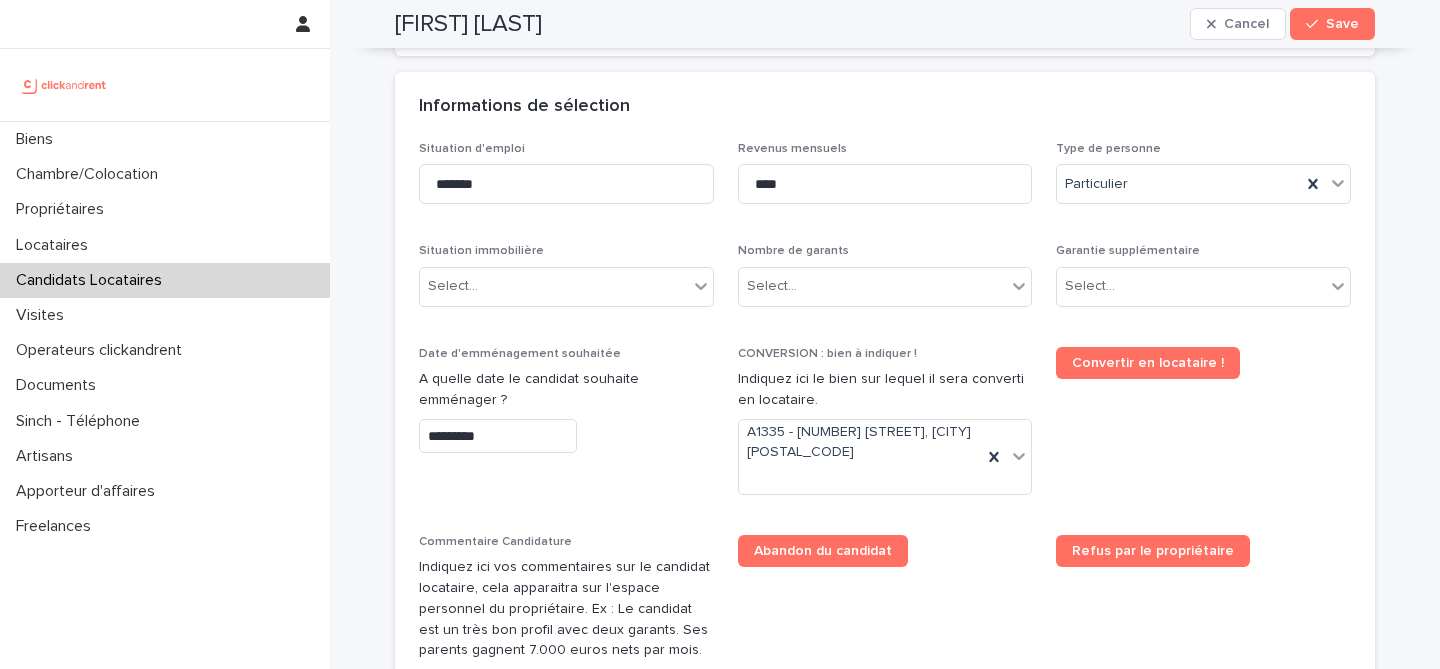 click on "Convertir en locataire !" at bounding box center (1203, 429) 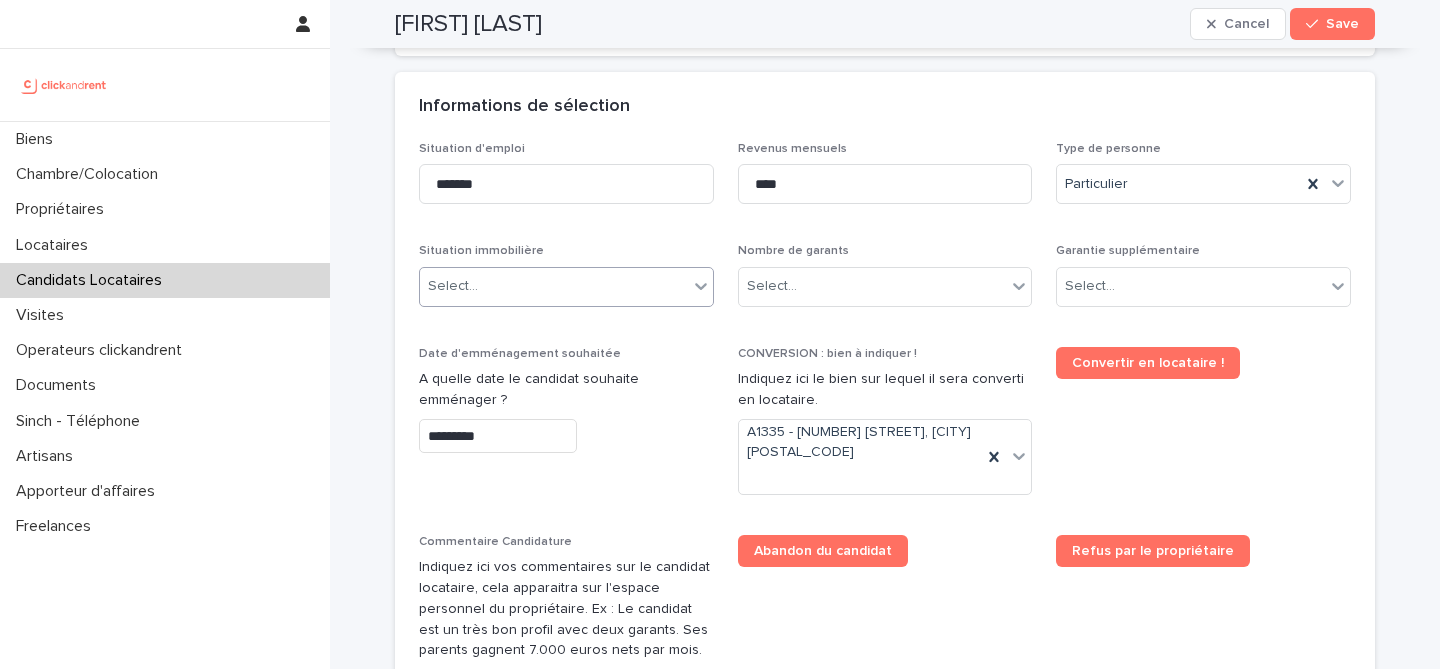 click on "Select..." at bounding box center [554, 286] 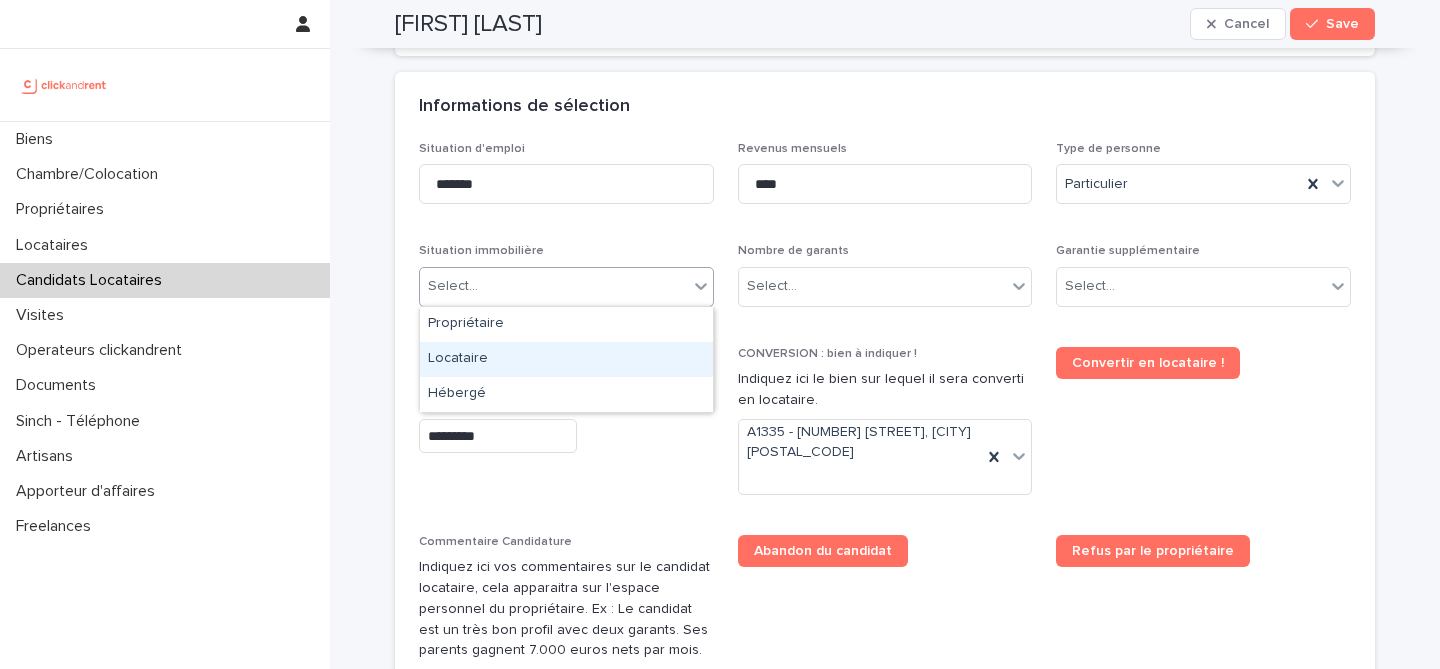 click on "Locataire" at bounding box center [566, 359] 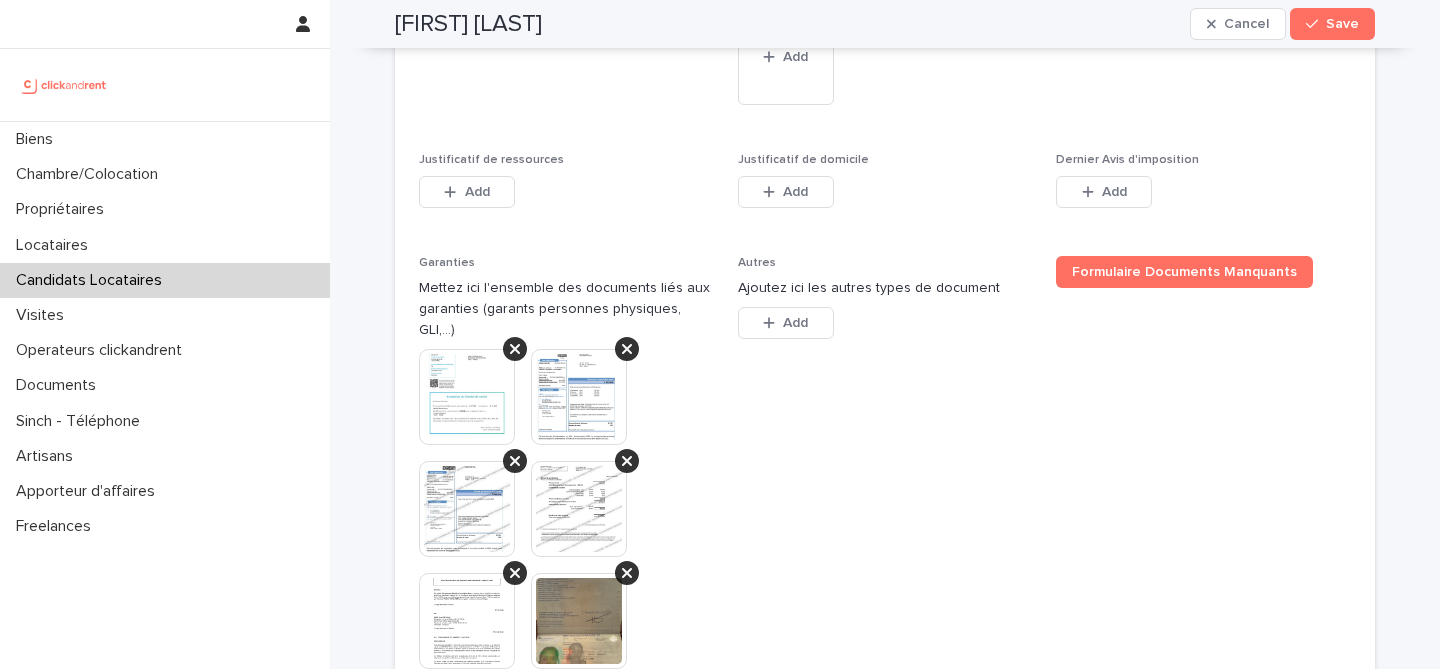 scroll, scrollTop: 2261, scrollLeft: 0, axis: vertical 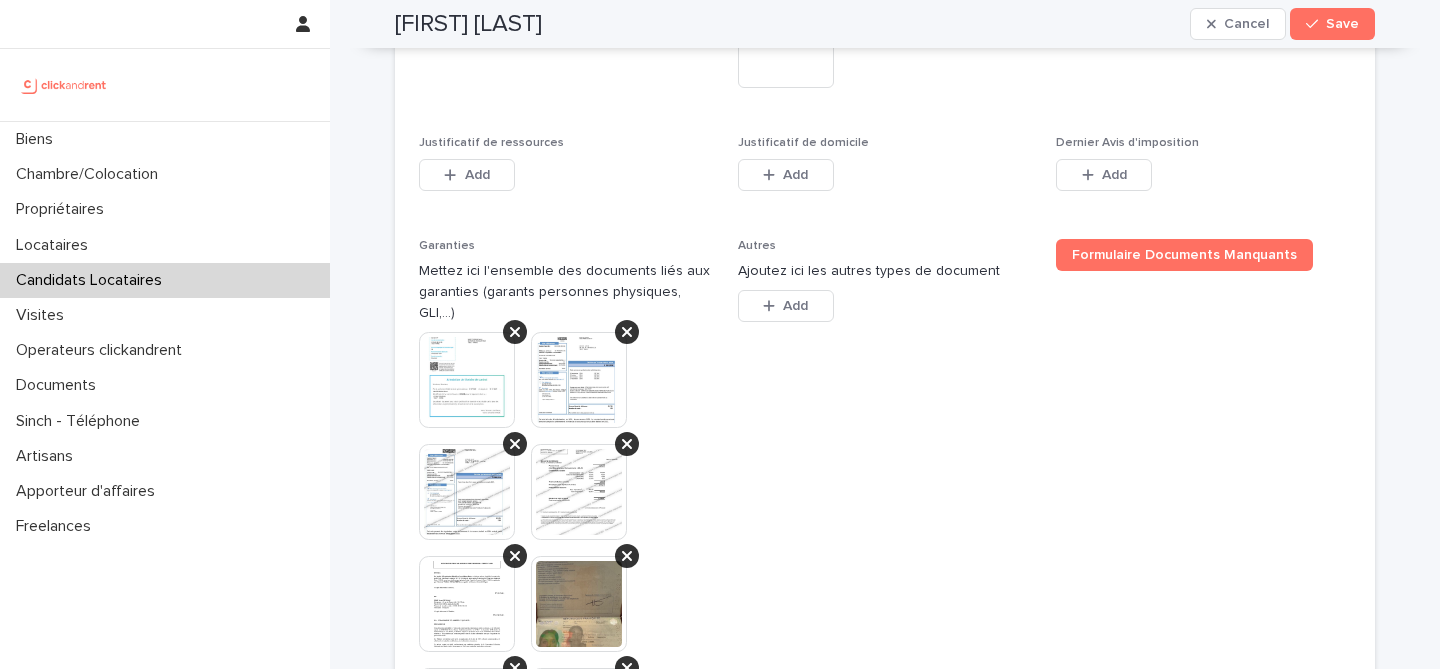 click at bounding box center (579, 380) 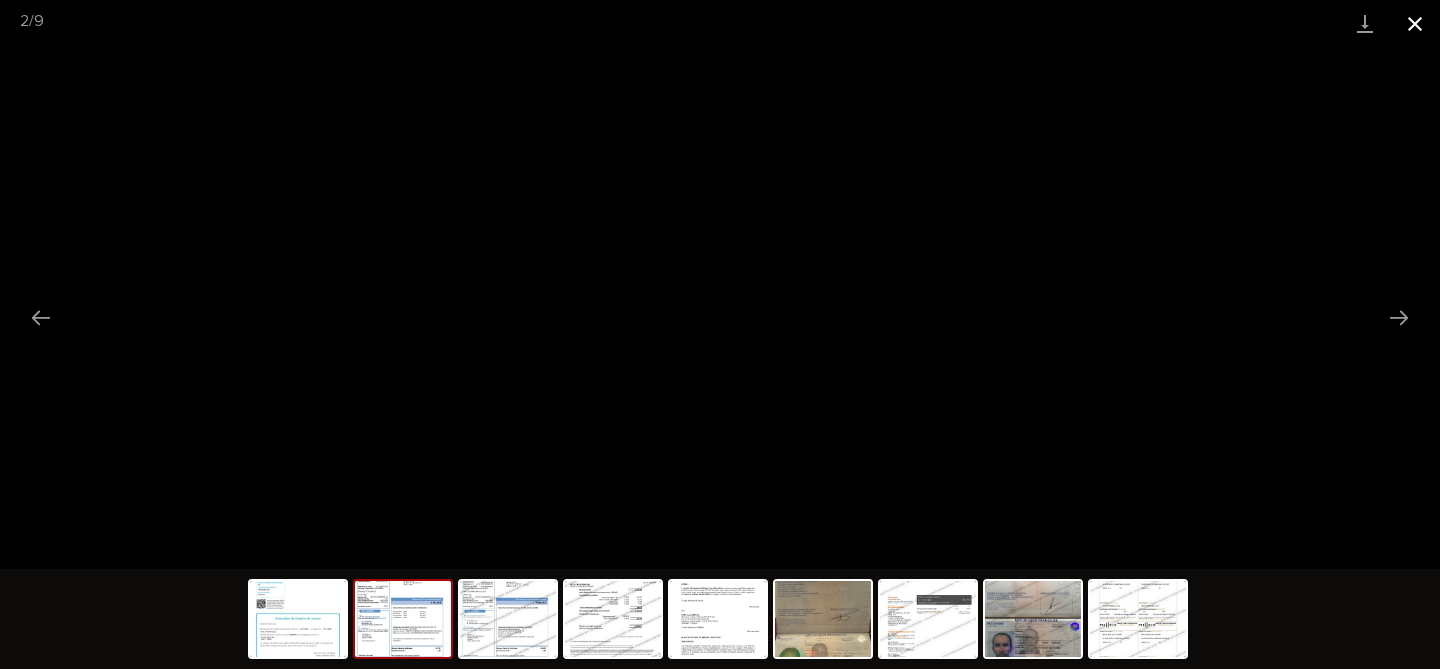 click at bounding box center [1415, 23] 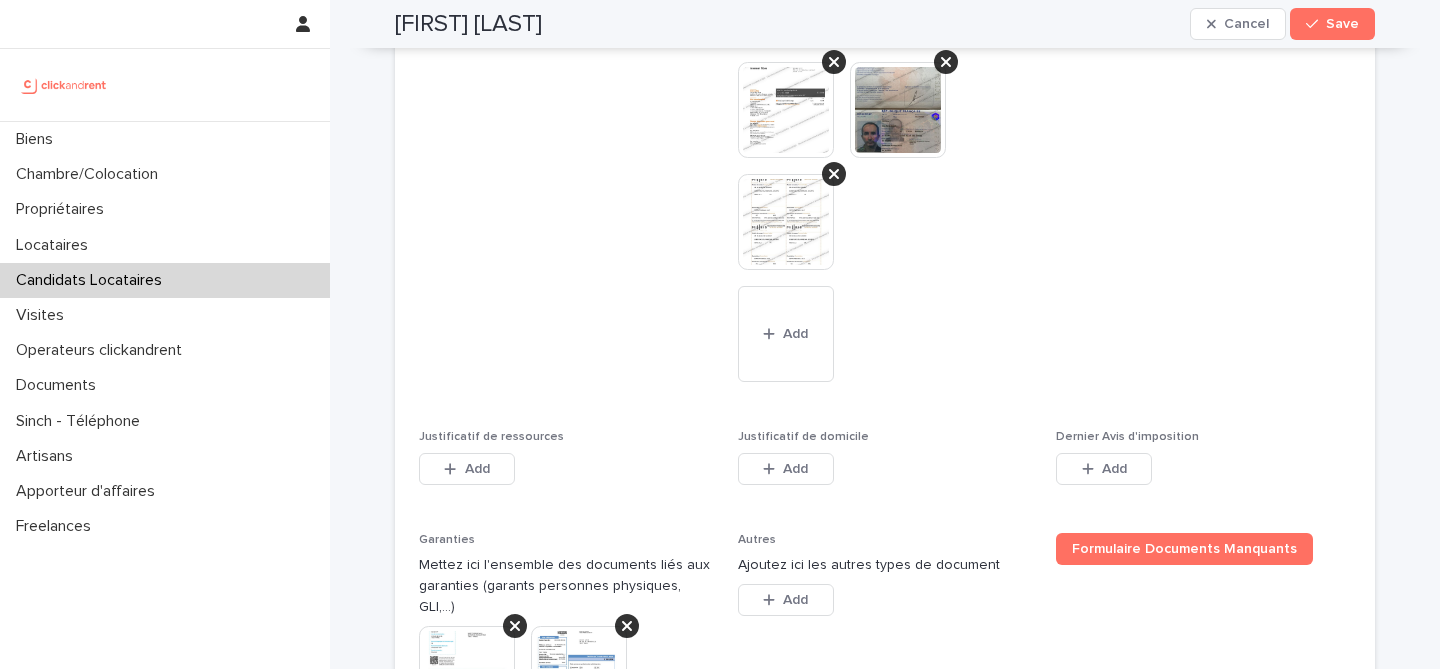 scroll, scrollTop: 1968, scrollLeft: 0, axis: vertical 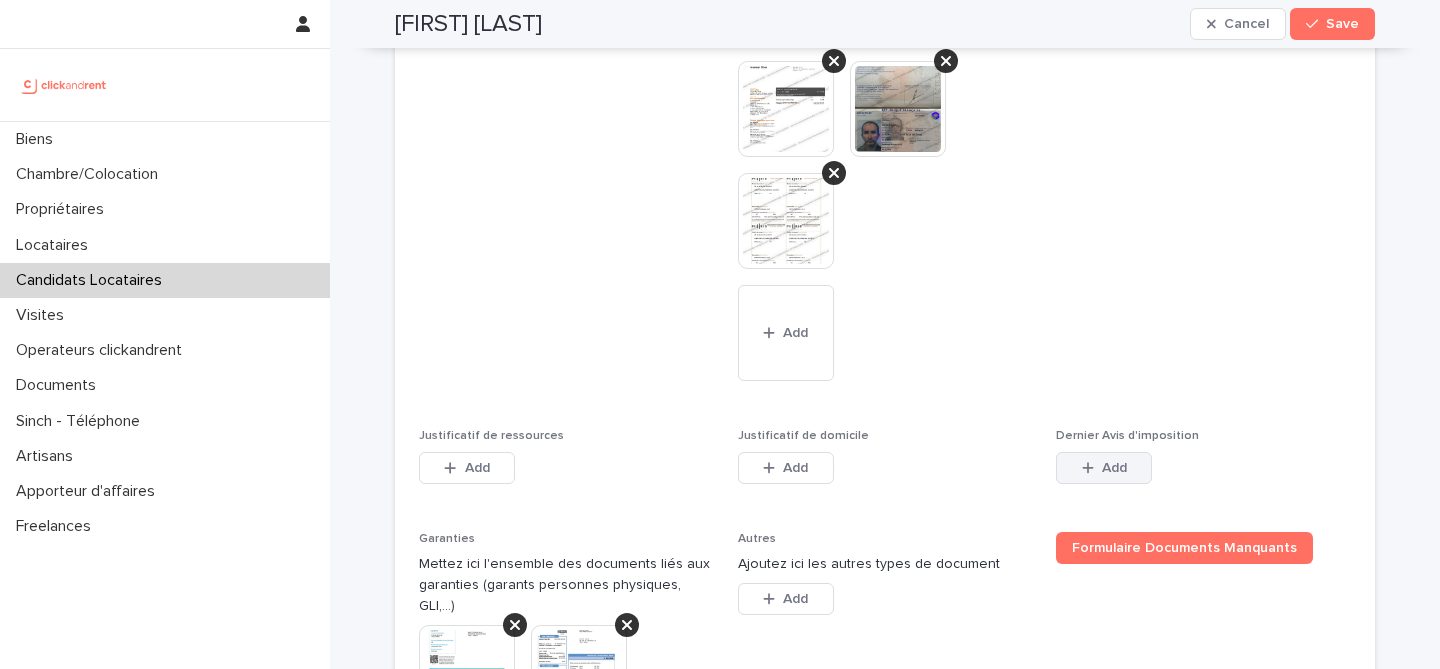 click on "Add" at bounding box center [1104, 468] 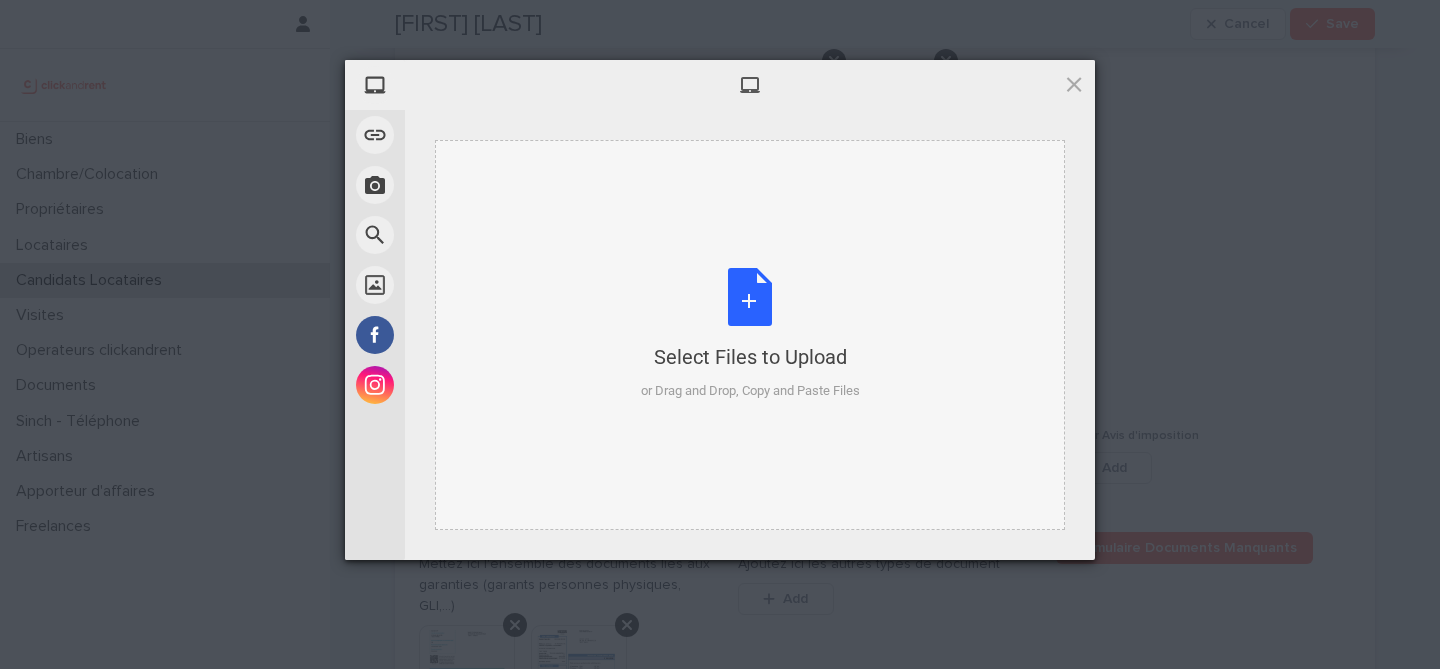 type 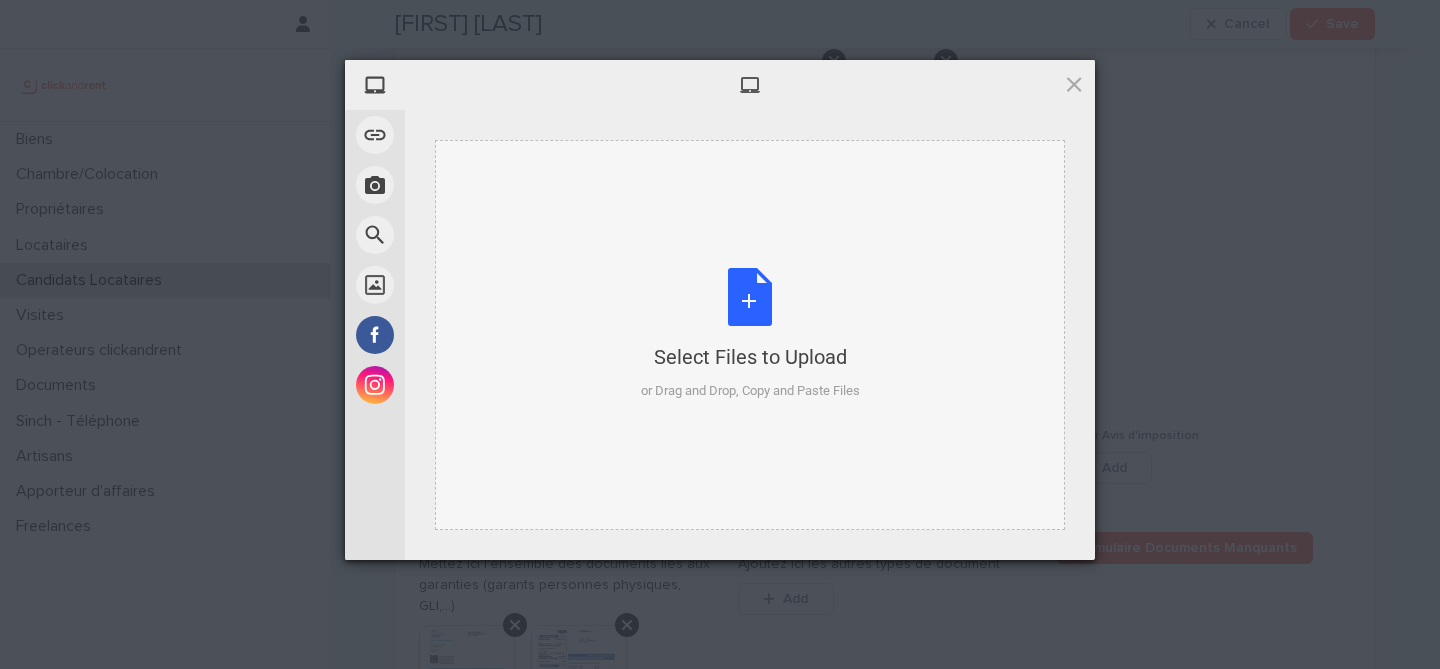 click on "Select Files to Upload
or Drag and Drop, Copy and Paste Files" at bounding box center [750, 334] 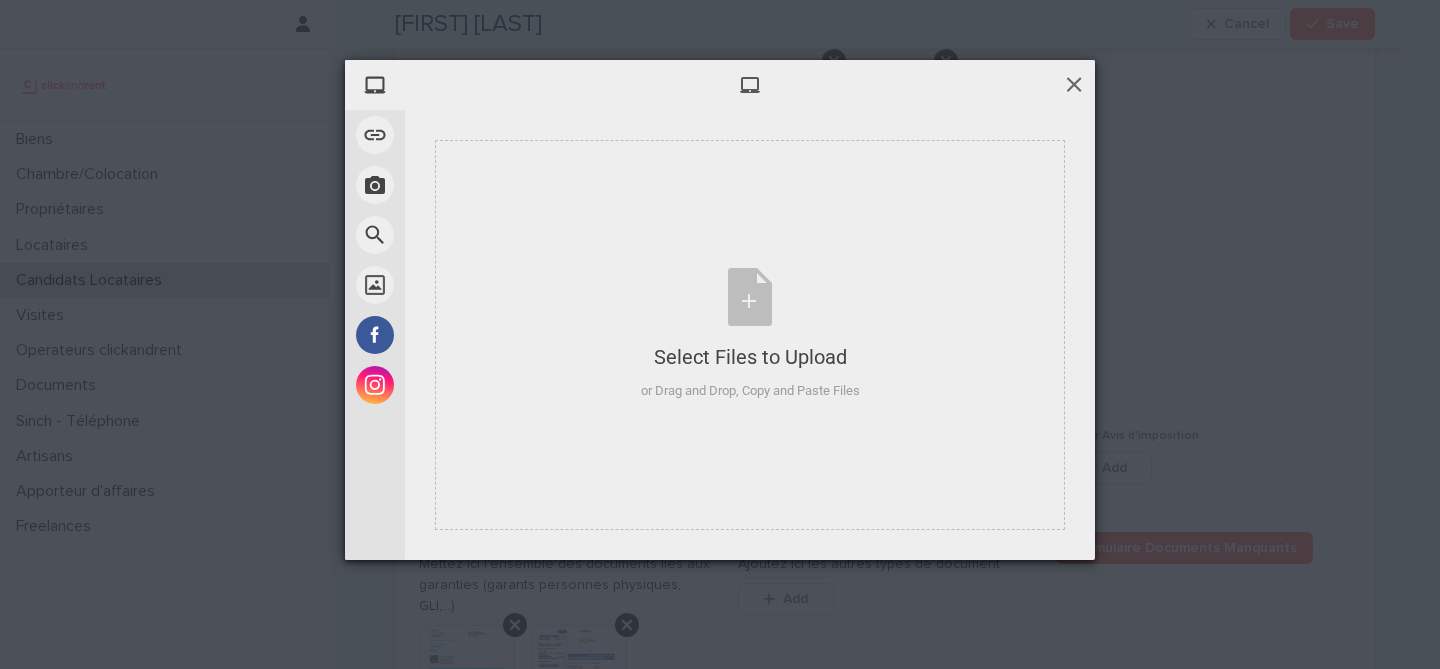 click at bounding box center [1074, 84] 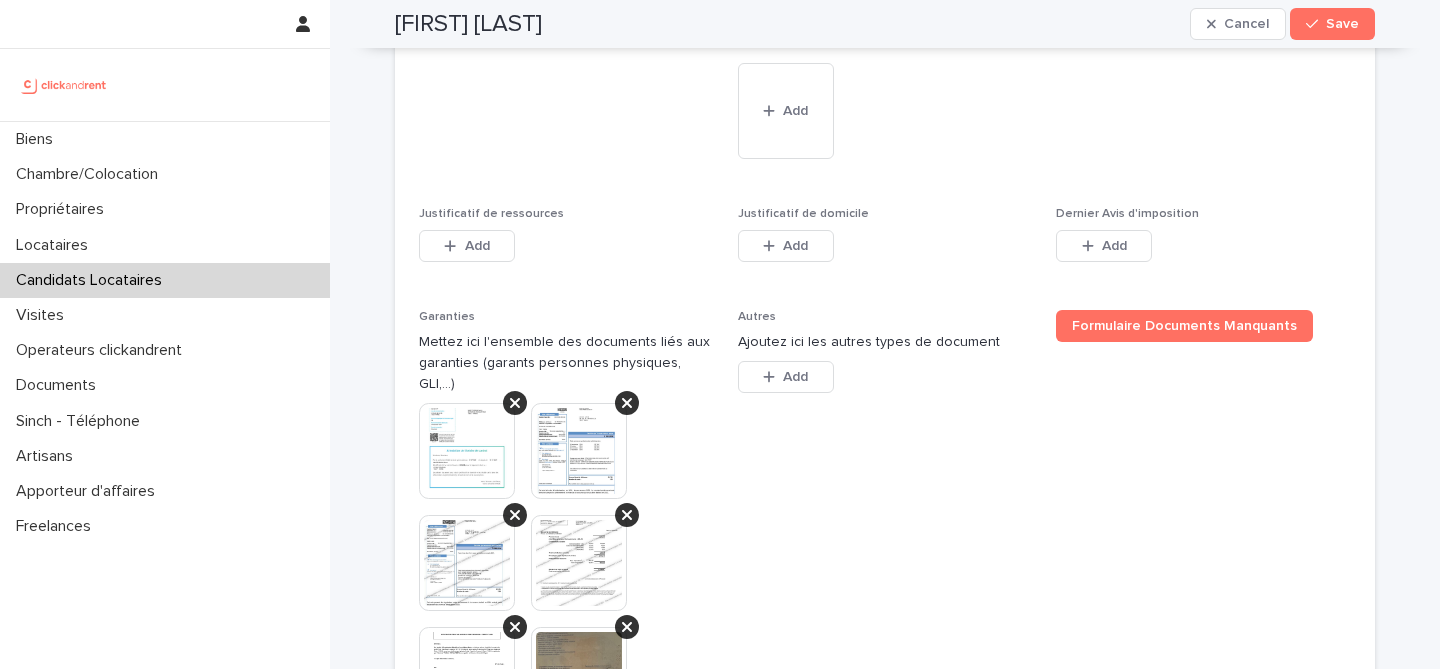 scroll, scrollTop: 2288, scrollLeft: 0, axis: vertical 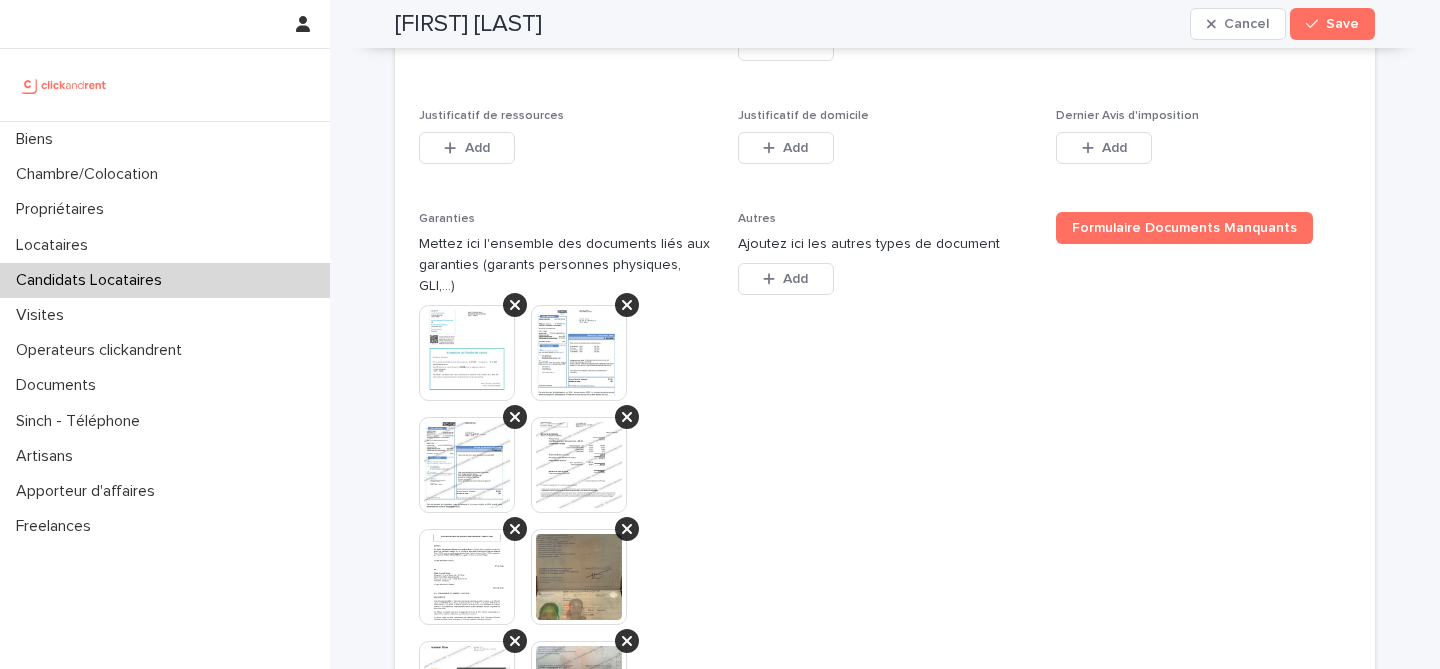 click at bounding box center (579, 353) 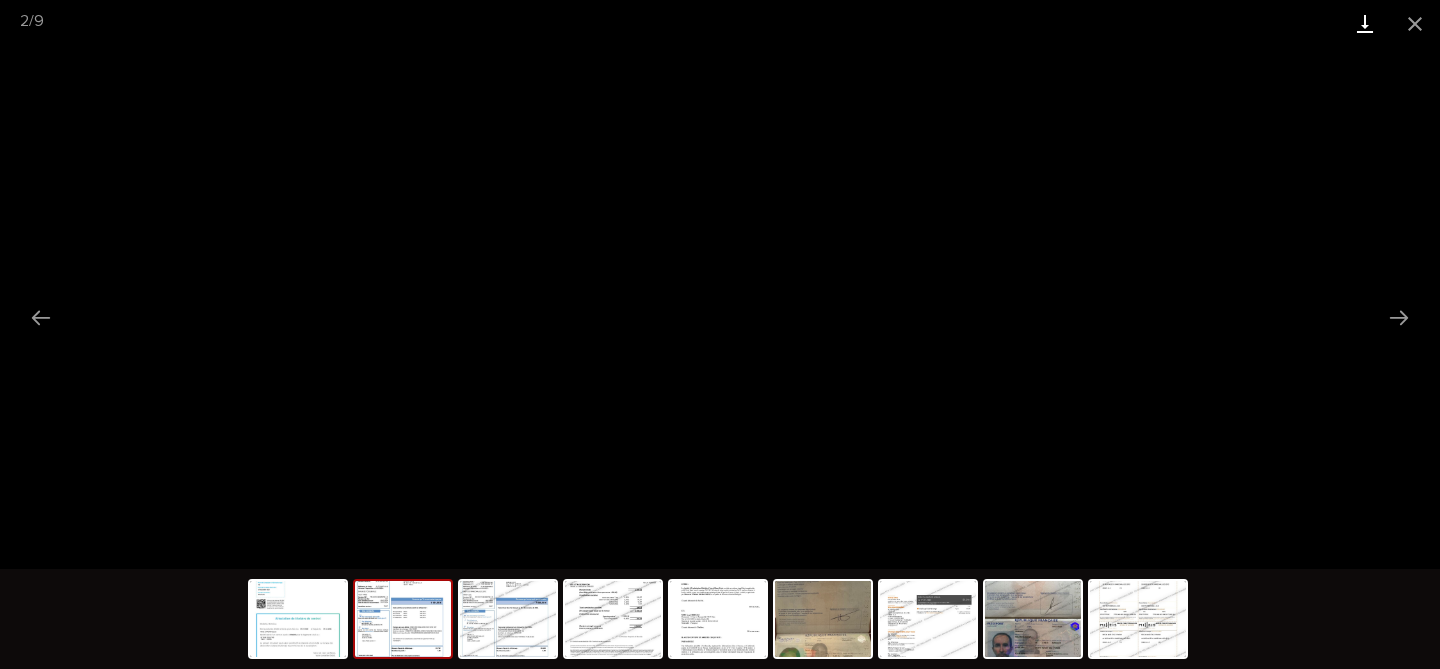 click at bounding box center (1365, 23) 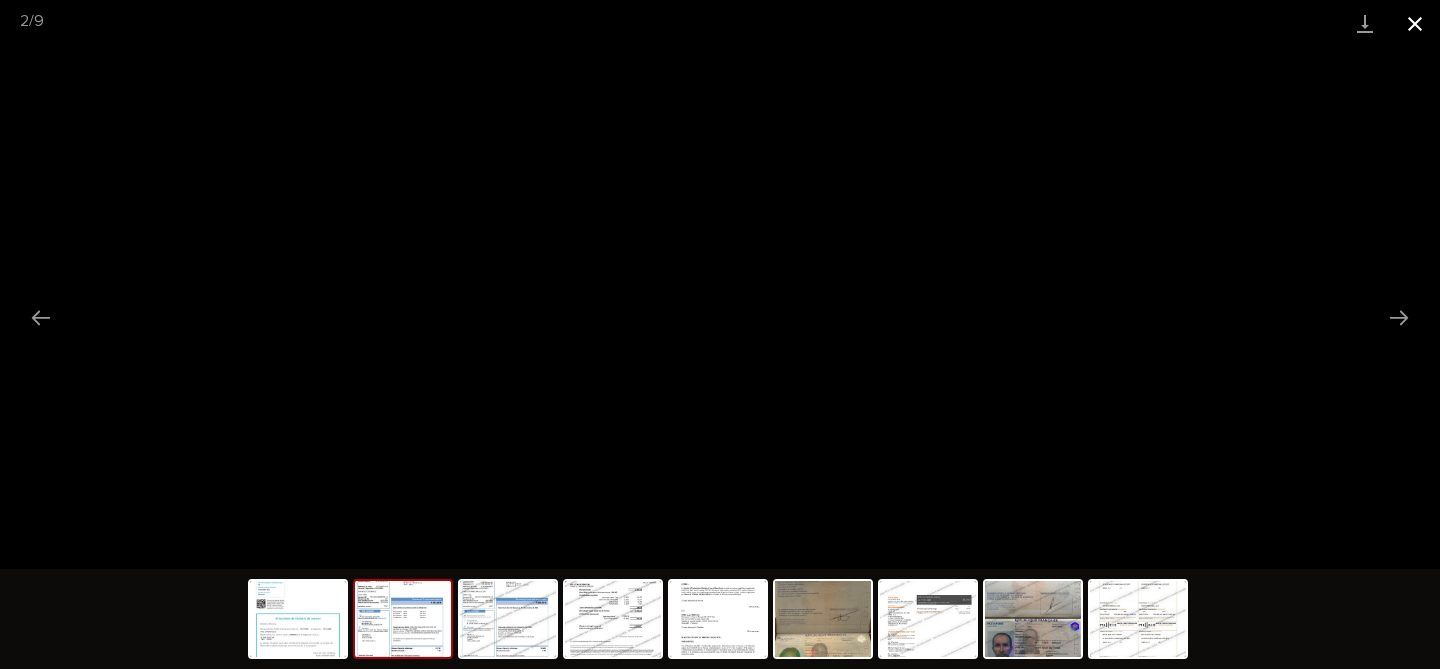 click at bounding box center (1415, 23) 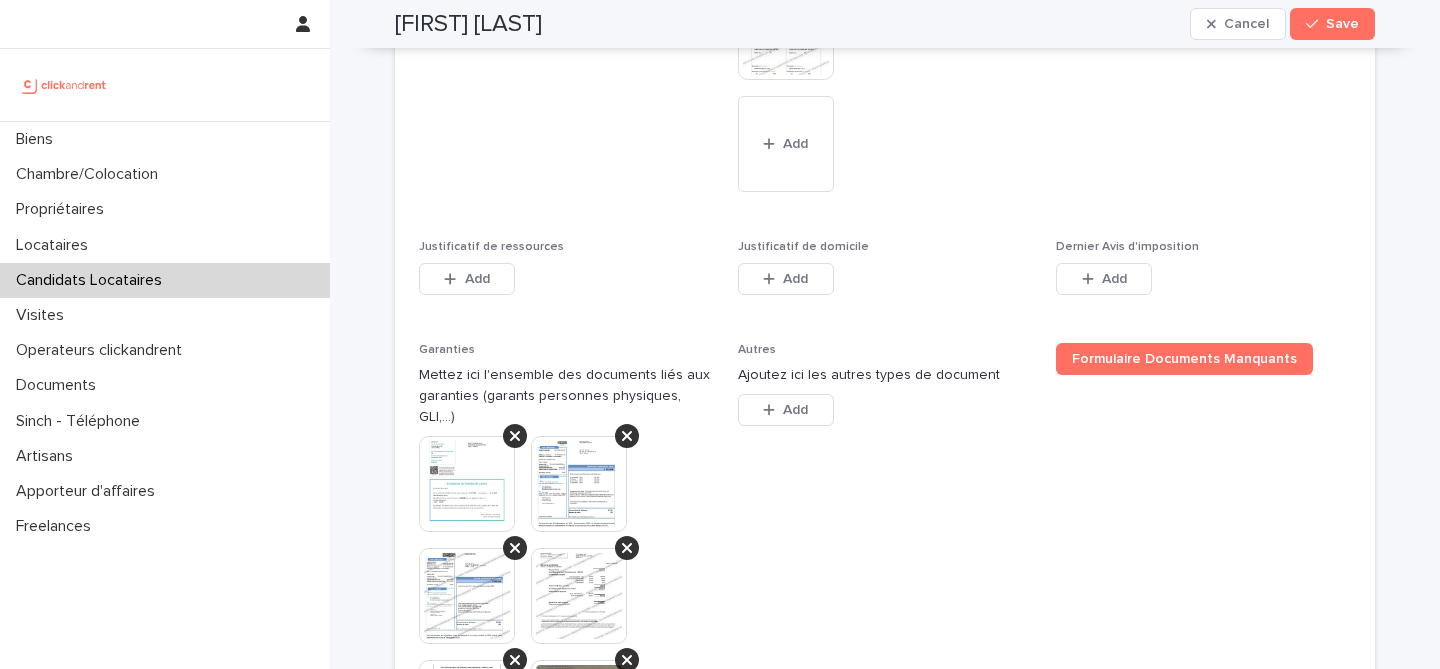 scroll, scrollTop: 2118, scrollLeft: 0, axis: vertical 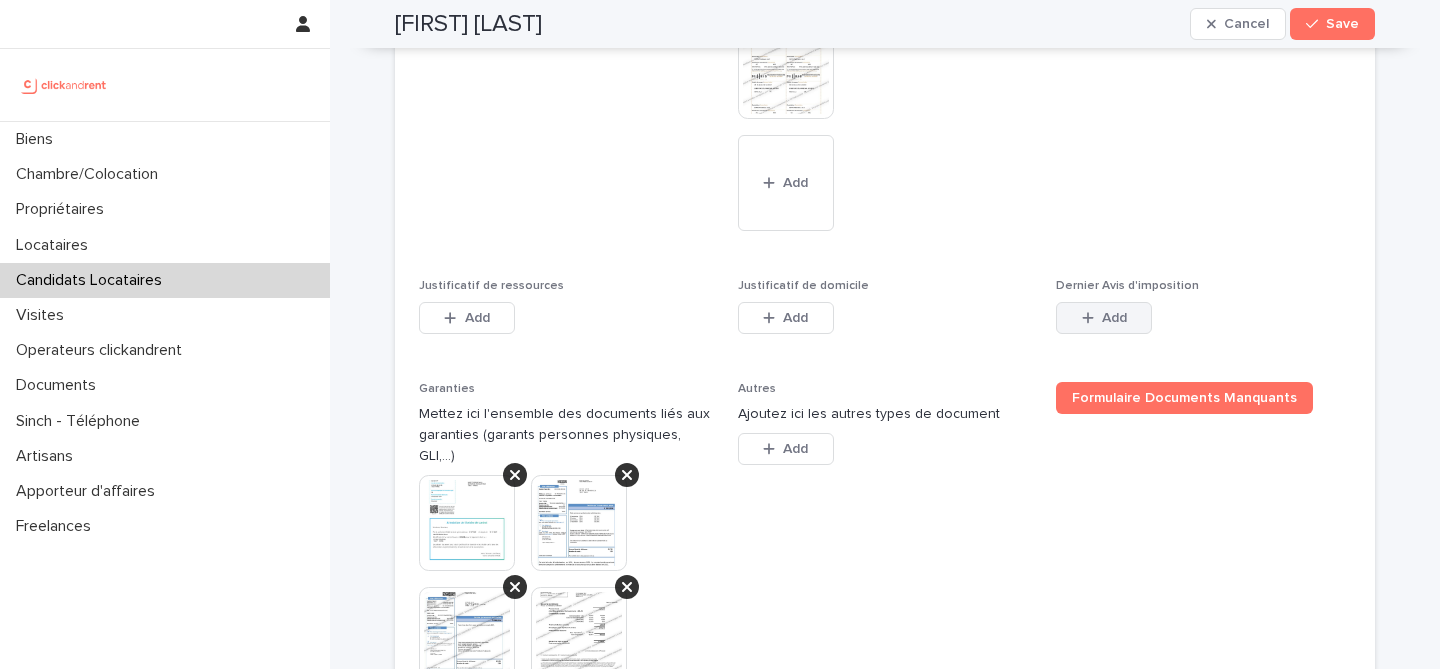 click on "Add" at bounding box center (1114, 318) 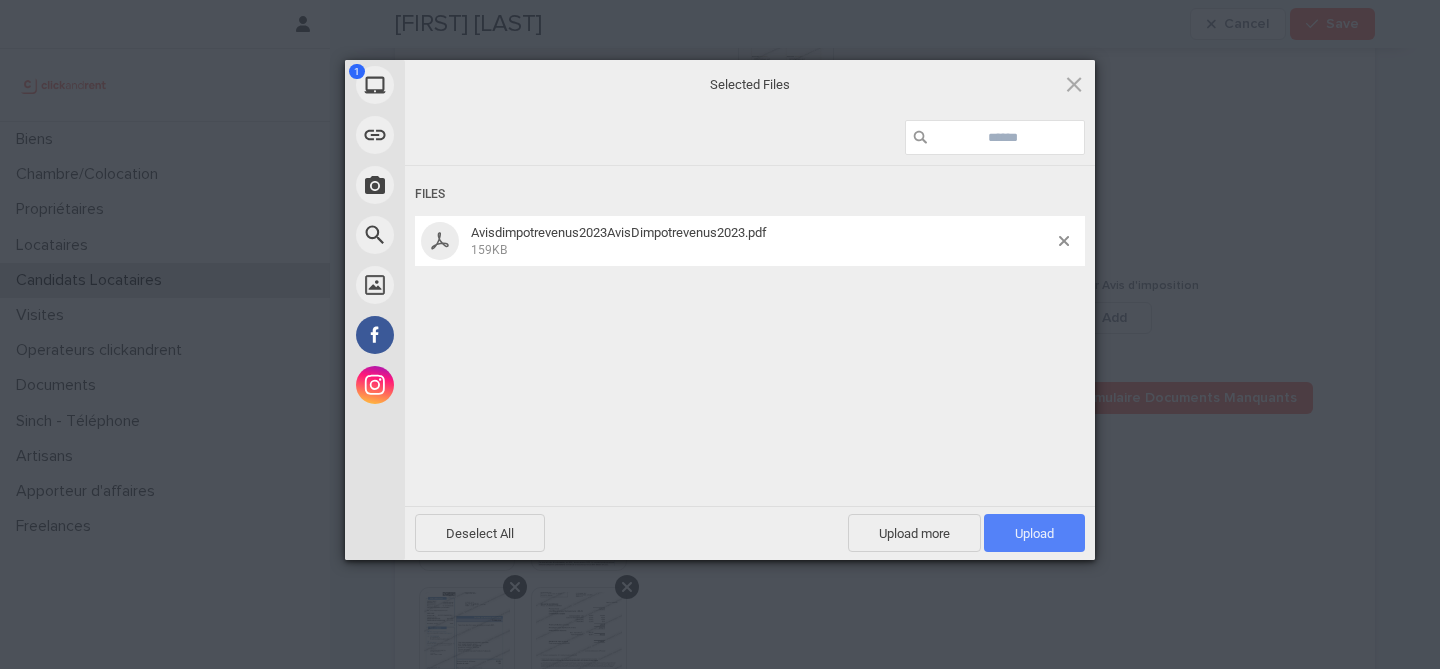 click on "Upload
1" at bounding box center (1034, 533) 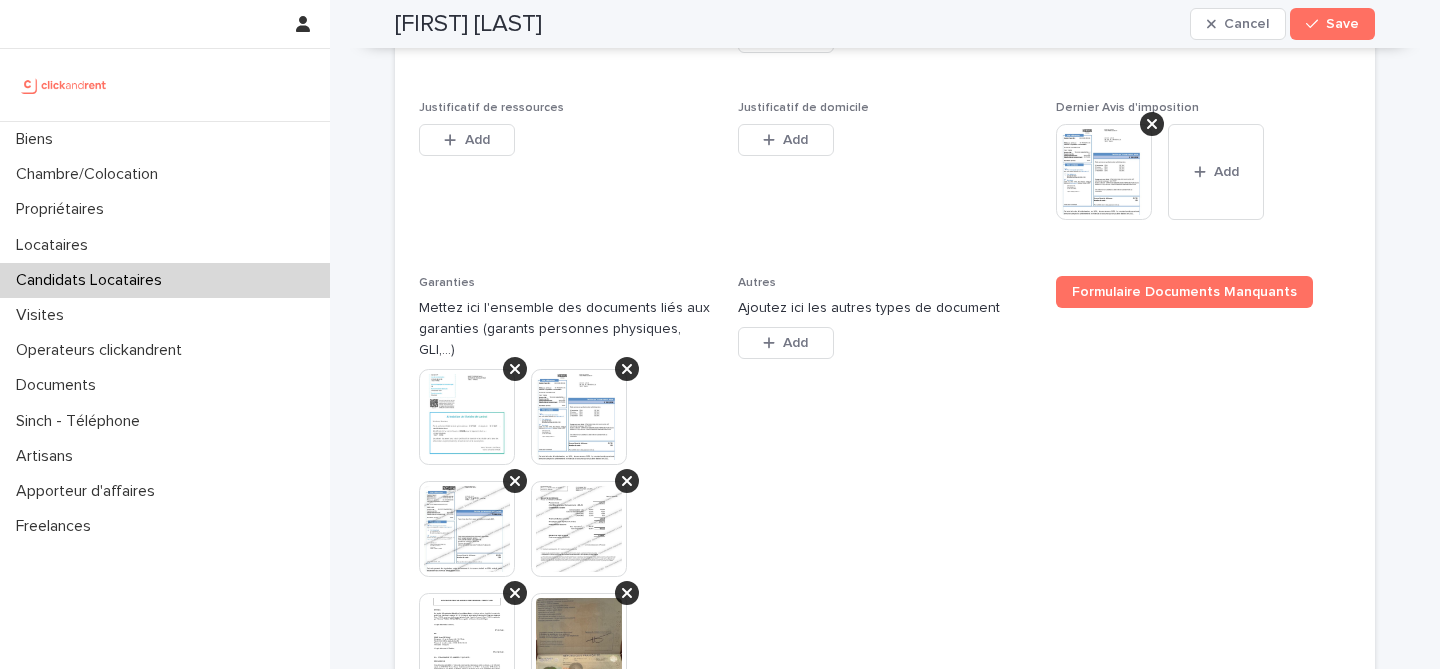 scroll, scrollTop: 2301, scrollLeft: 0, axis: vertical 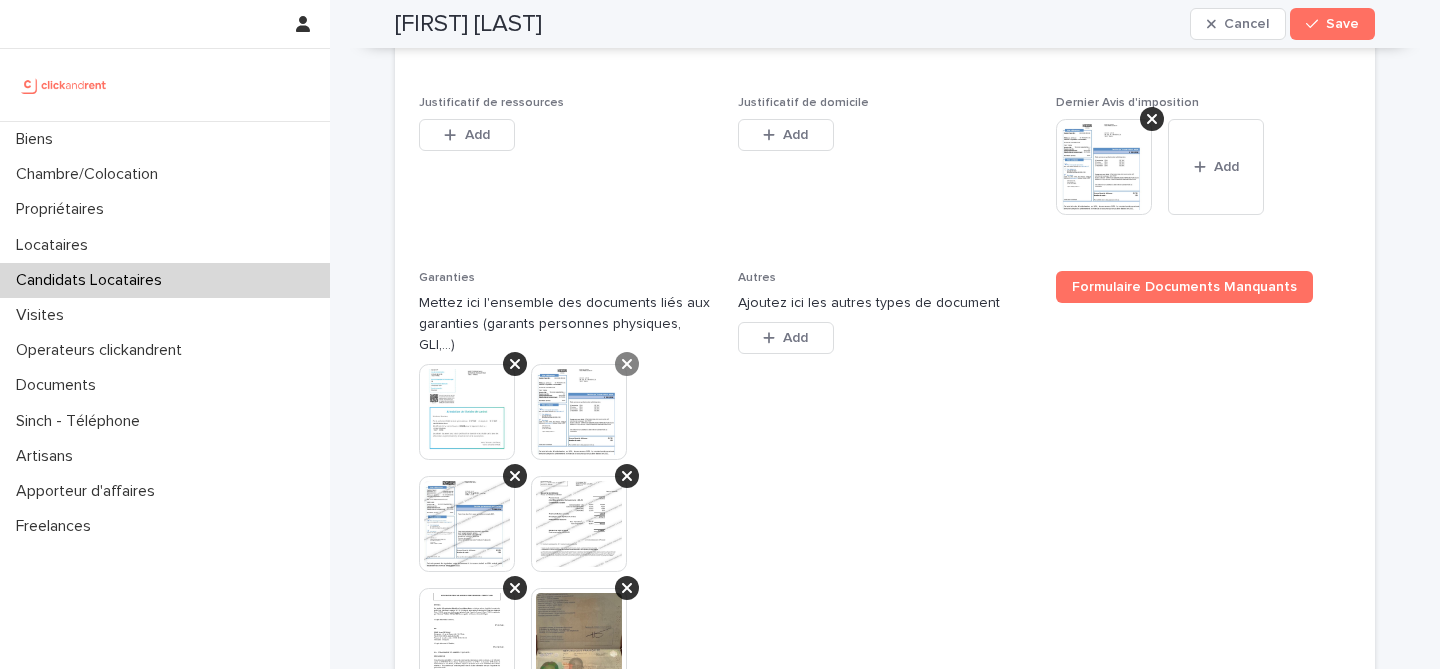 click 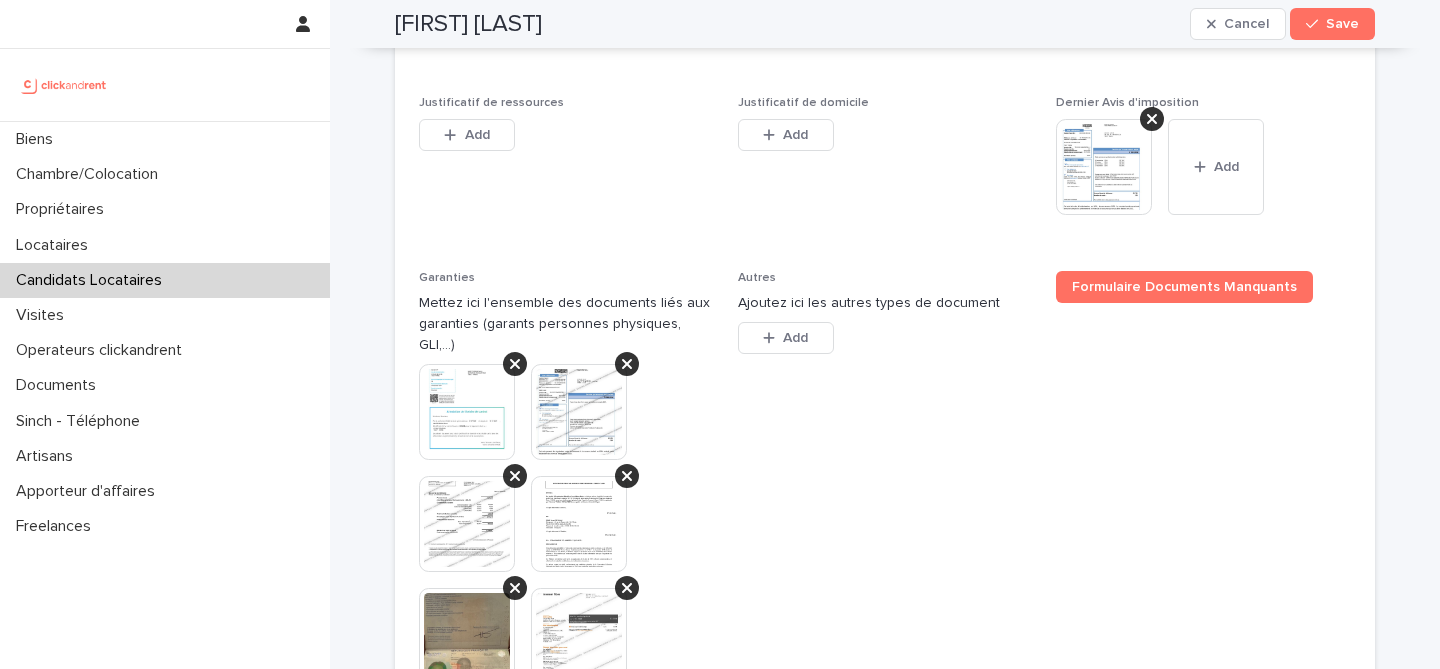 scroll, scrollTop: 2358, scrollLeft: 0, axis: vertical 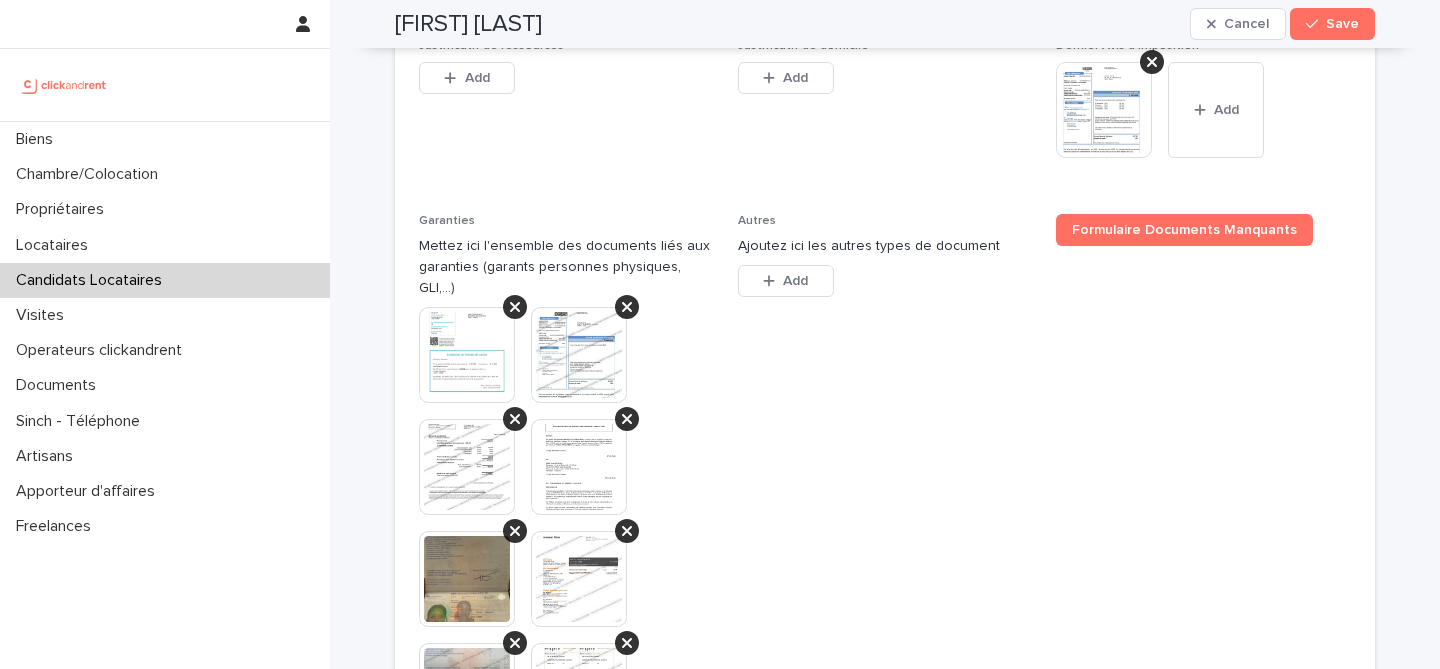 click at bounding box center (579, 355) 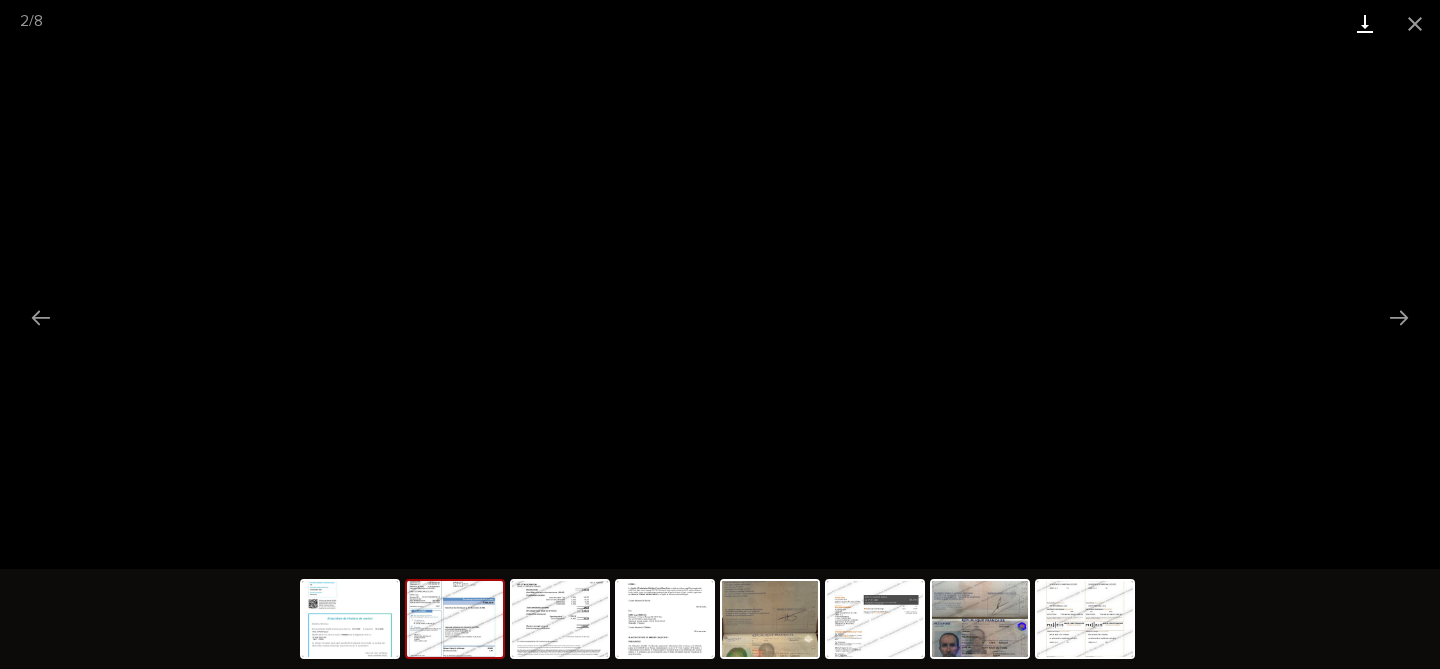 click at bounding box center [1365, 23] 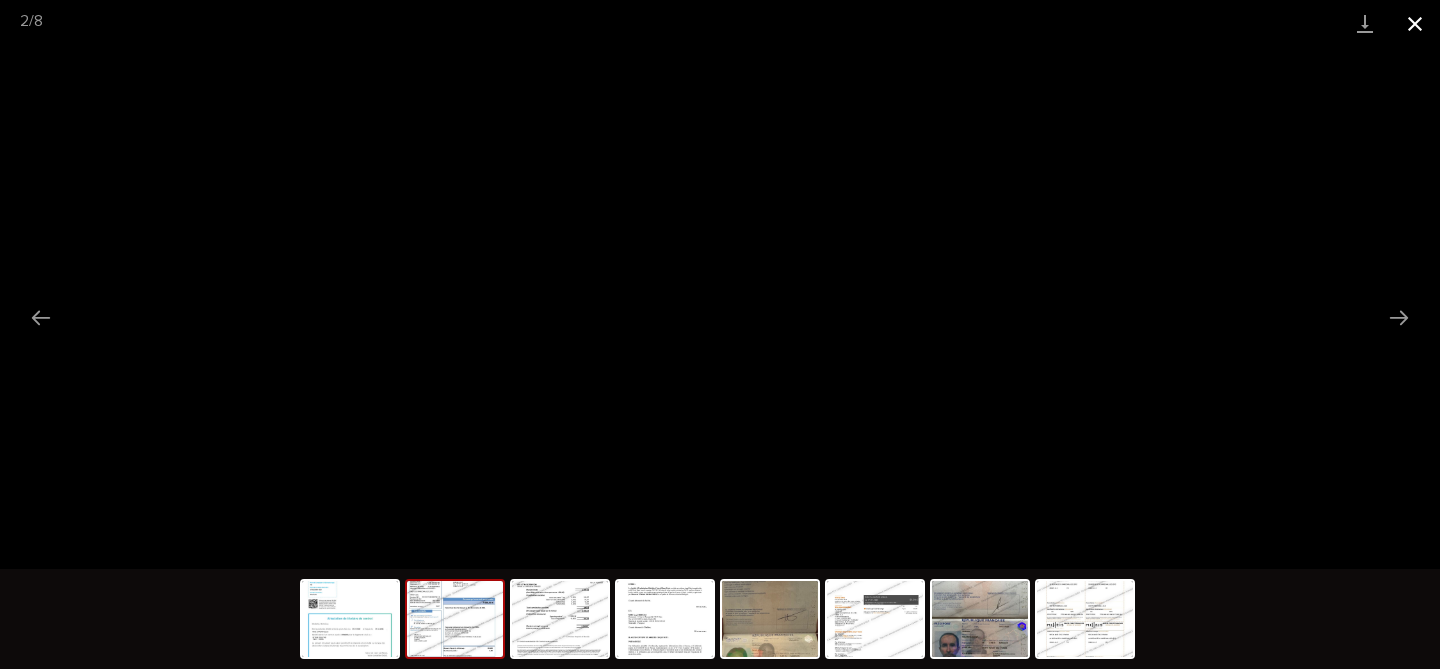 click at bounding box center (1415, 23) 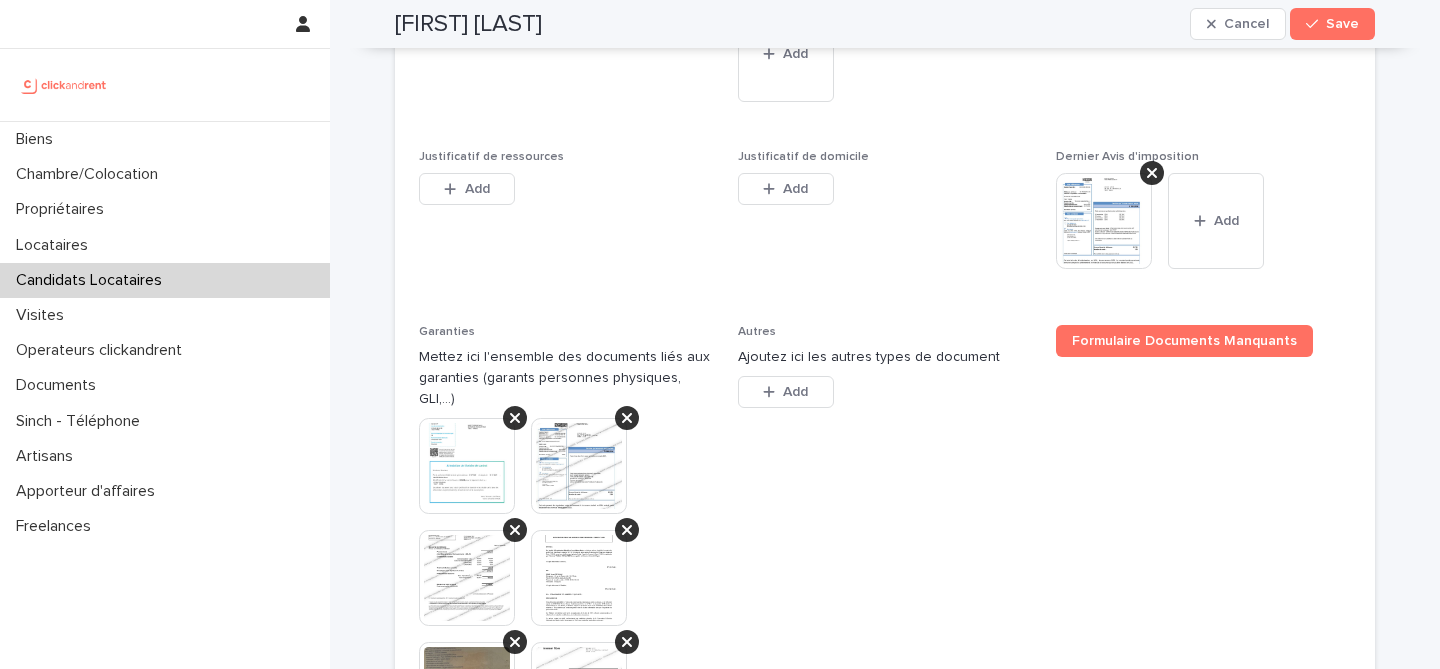 scroll, scrollTop: 2191, scrollLeft: 0, axis: vertical 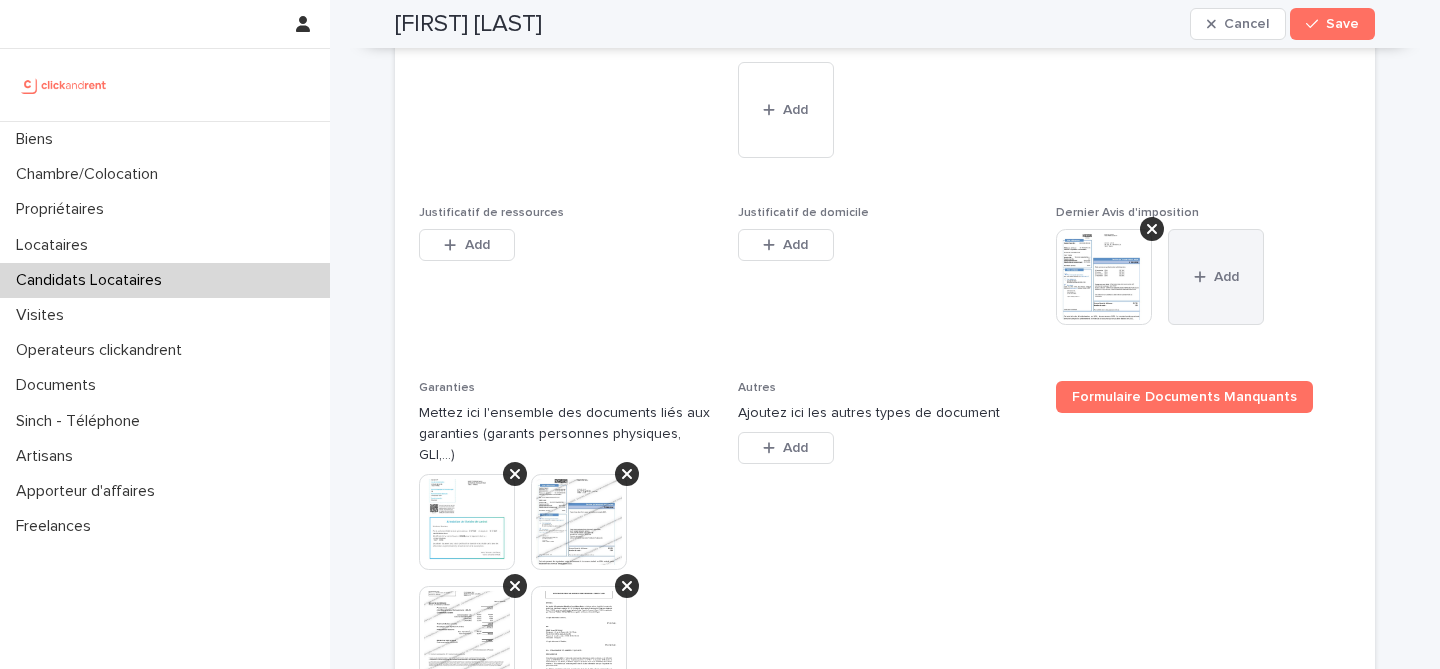 click on "Add" at bounding box center (1216, 277) 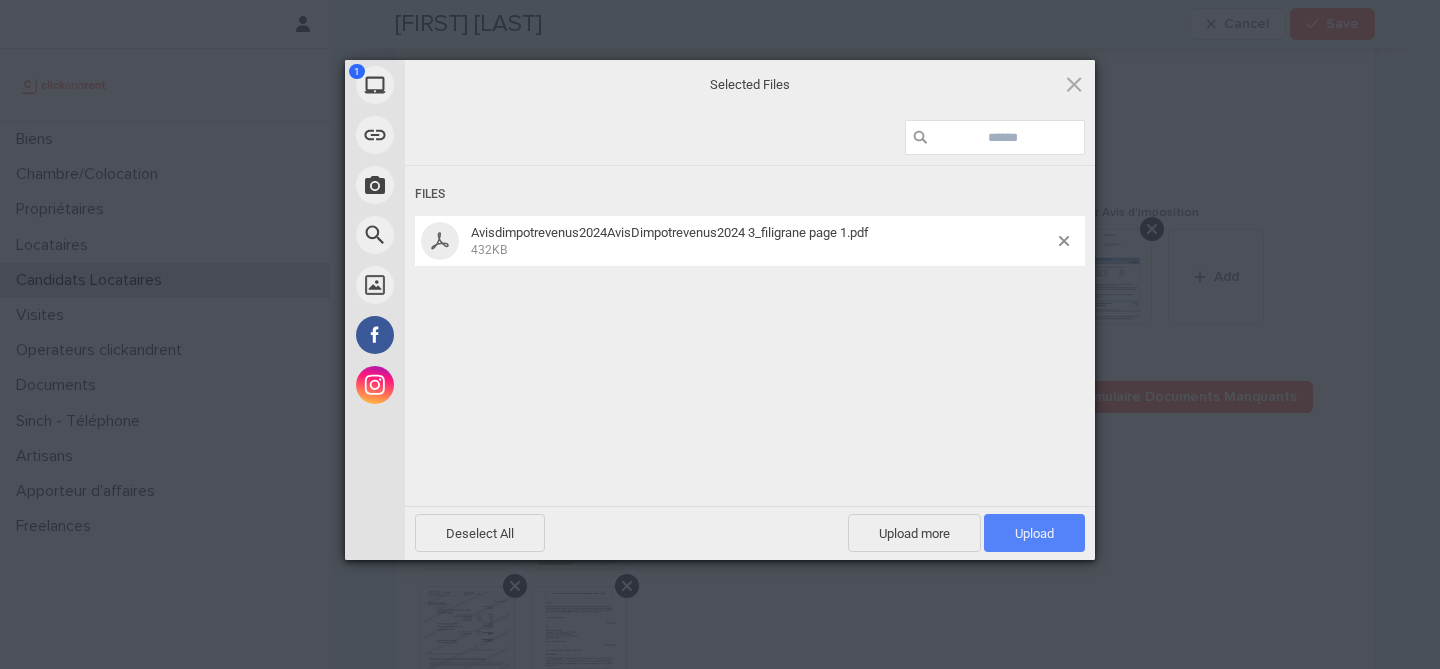 click on "Upload
1" at bounding box center [1034, 533] 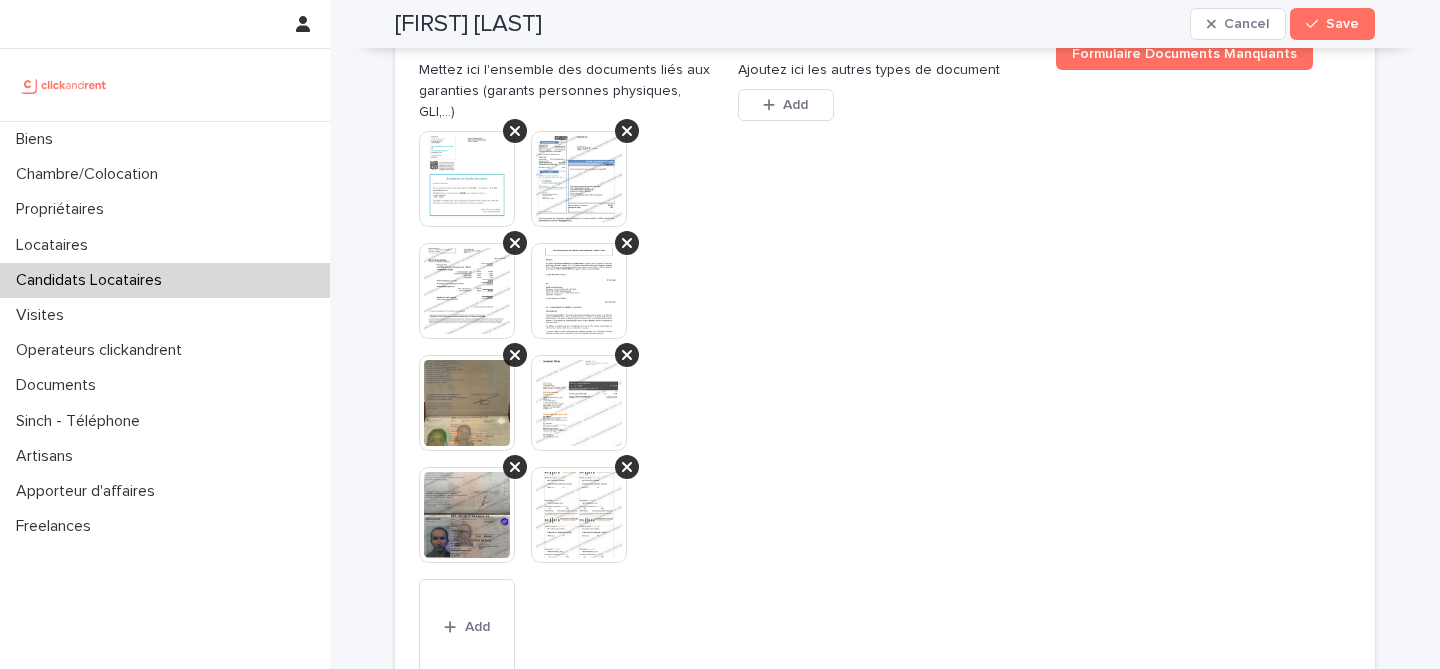 scroll, scrollTop: 2639, scrollLeft: 0, axis: vertical 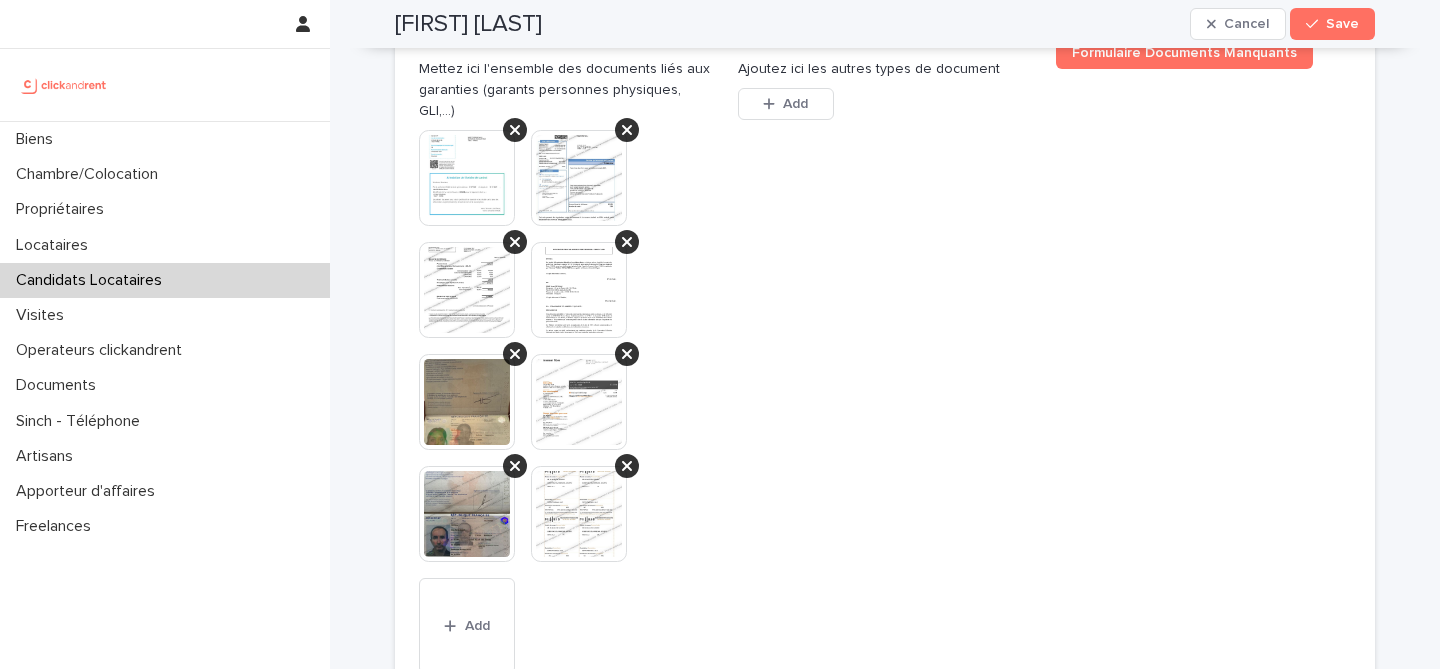 click at bounding box center [467, 514] 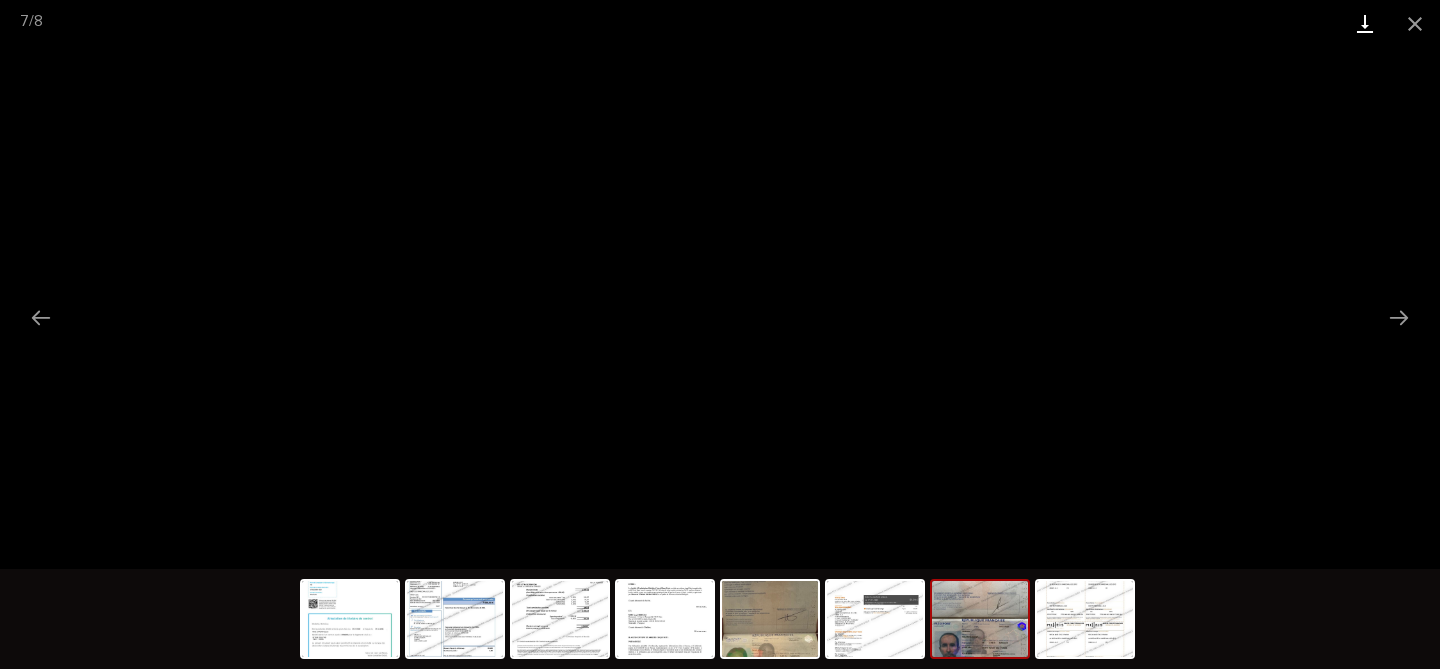 click at bounding box center [1365, 23] 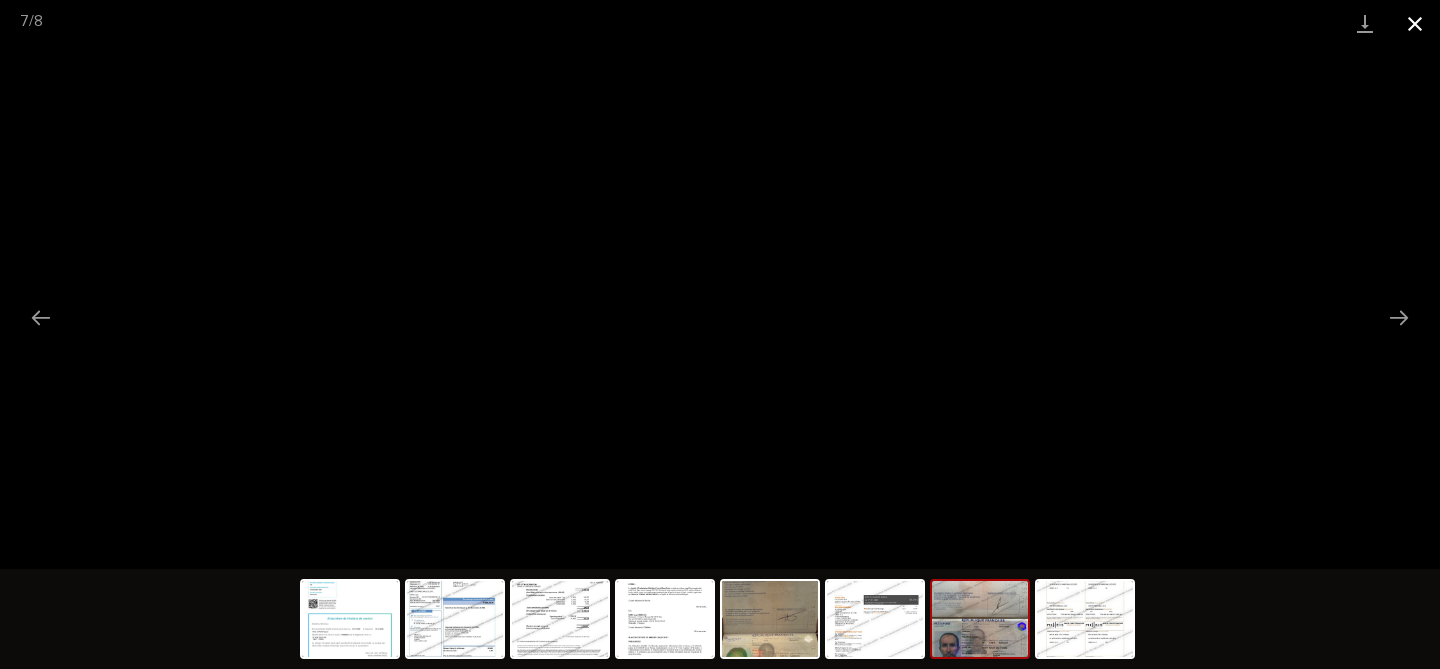 click at bounding box center (1415, 23) 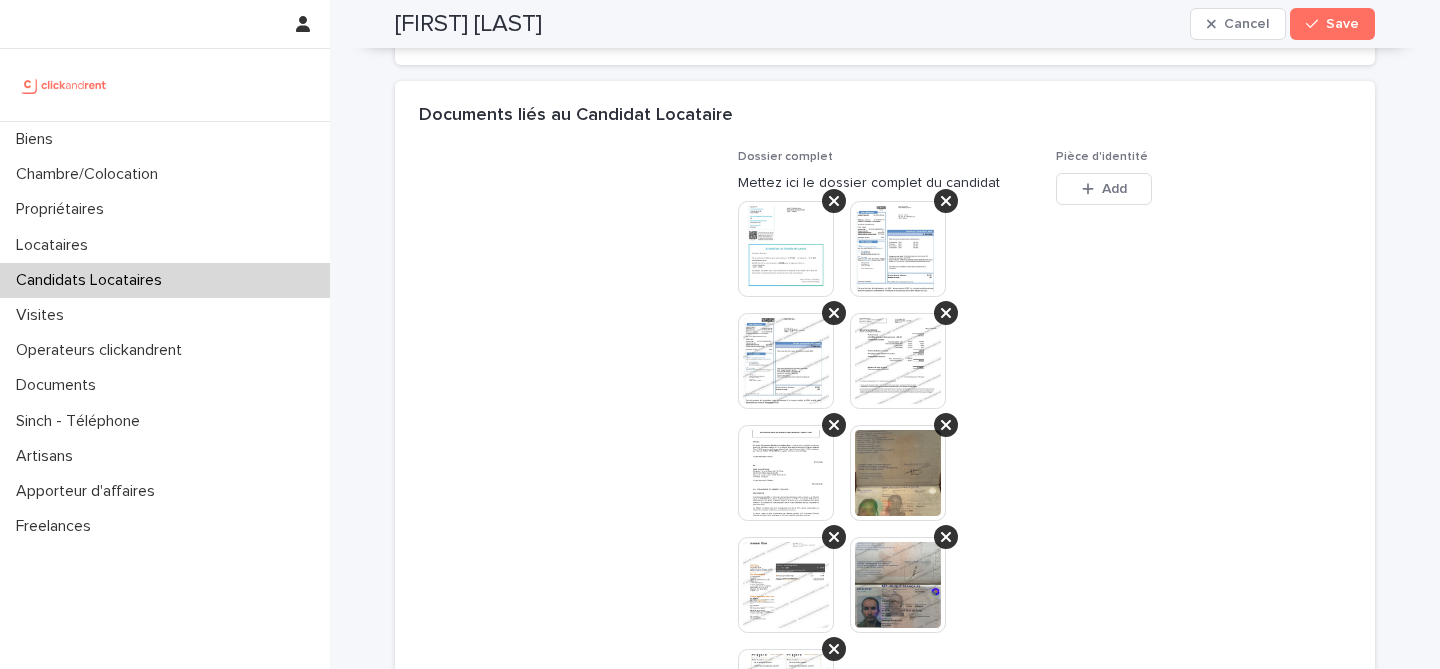 scroll, scrollTop: 1442, scrollLeft: 0, axis: vertical 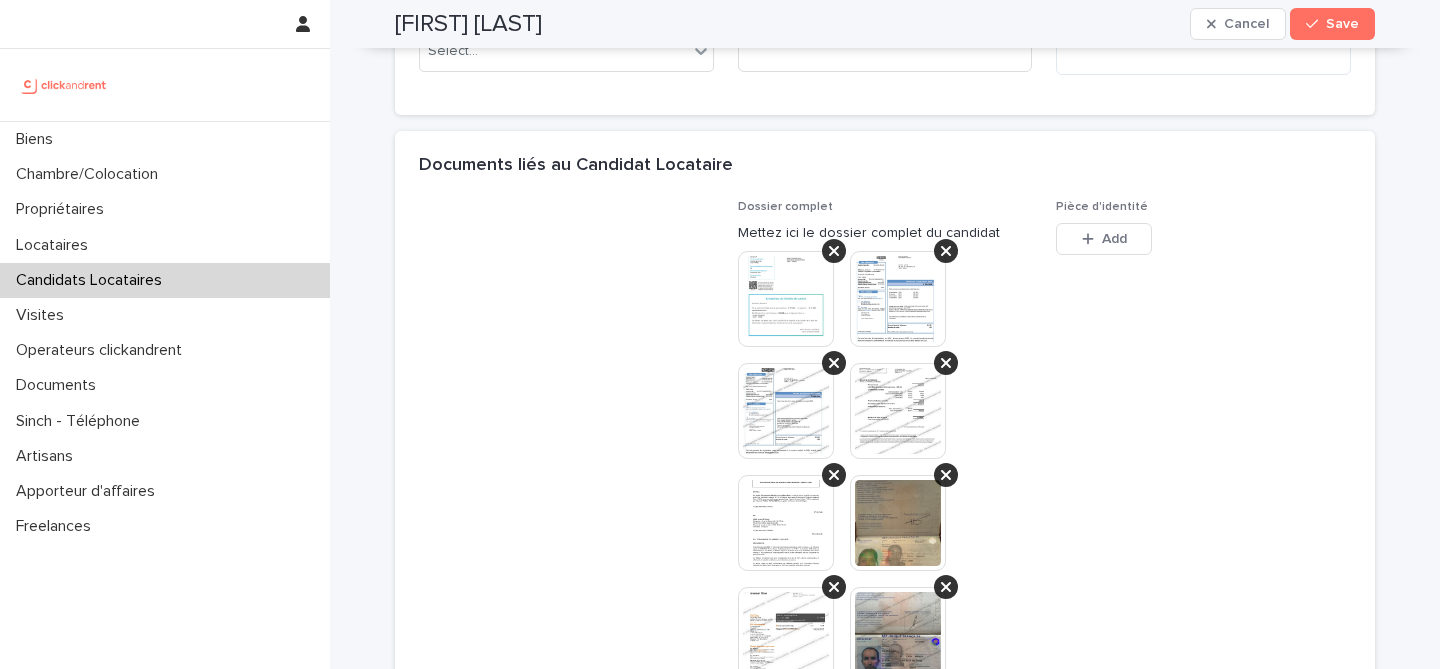 click on "Pièce d'identité" at bounding box center (1203, 207) 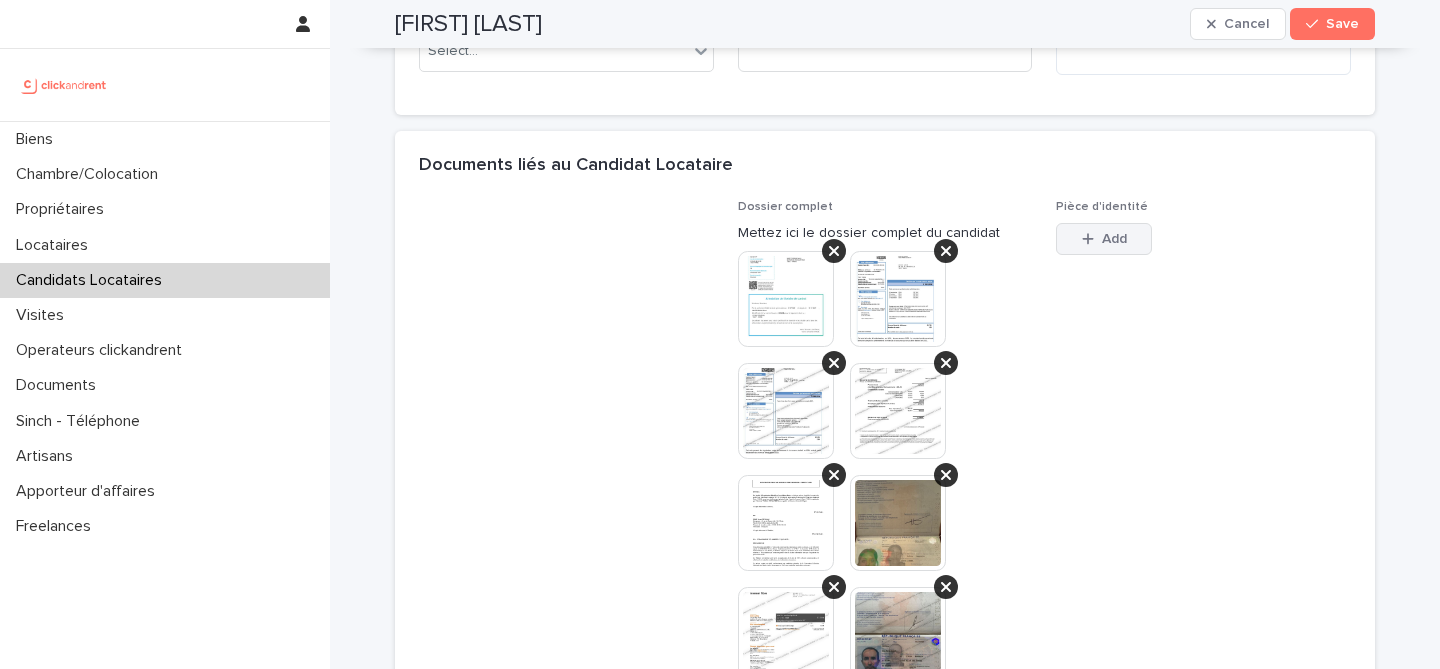 click on "Add" at bounding box center (1114, 239) 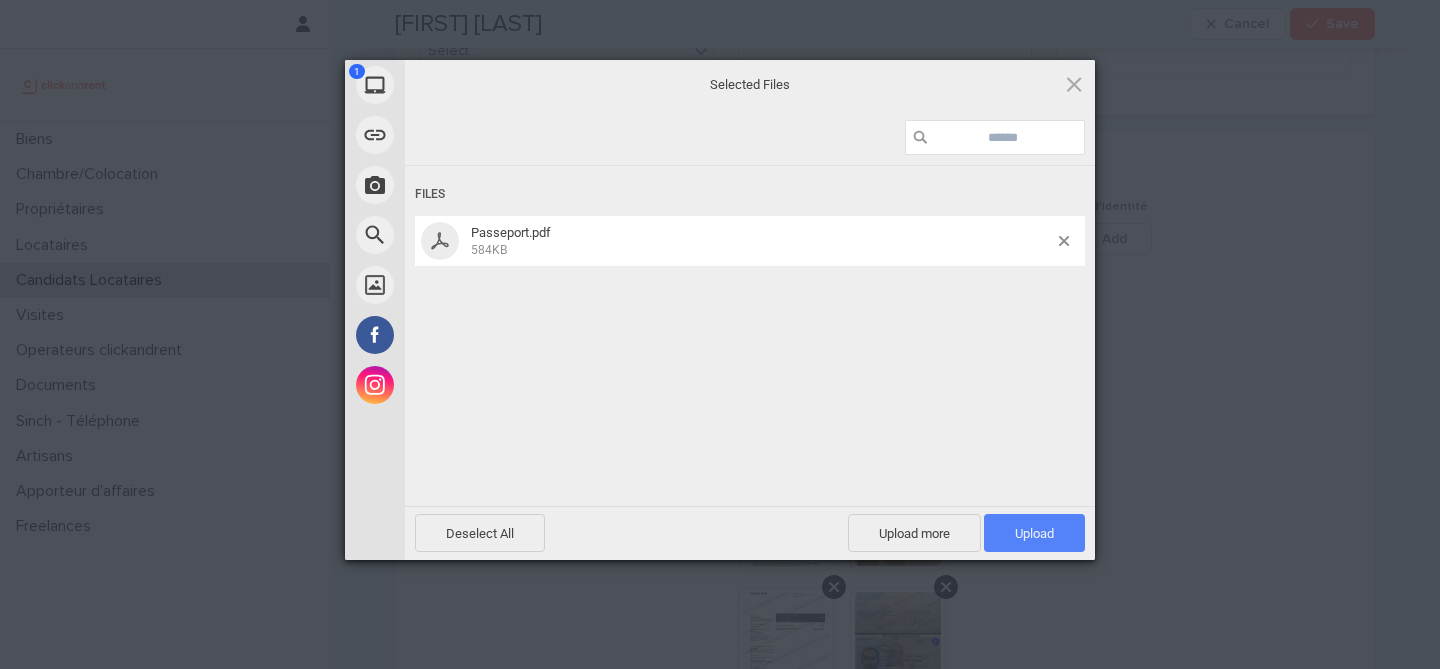 click on "Upload
1" at bounding box center [1034, 533] 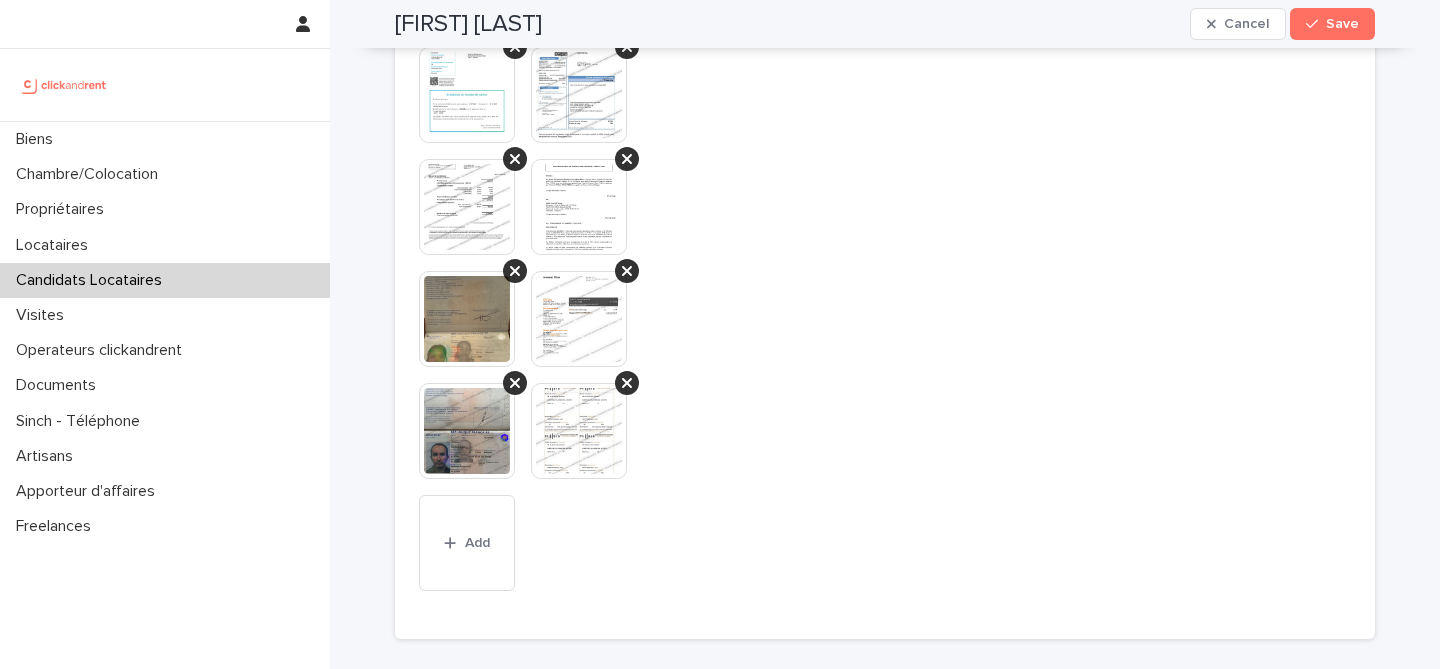 scroll, scrollTop: 2630, scrollLeft: 0, axis: vertical 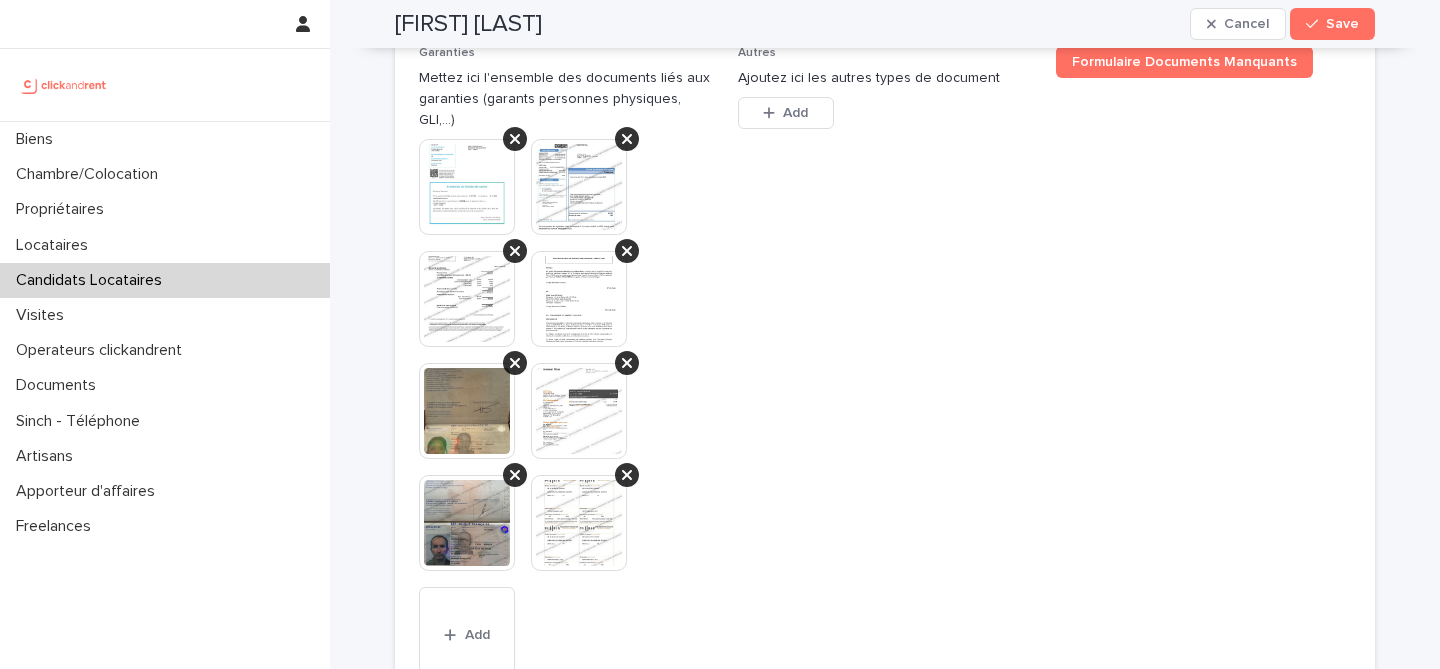 click at bounding box center [467, 411] 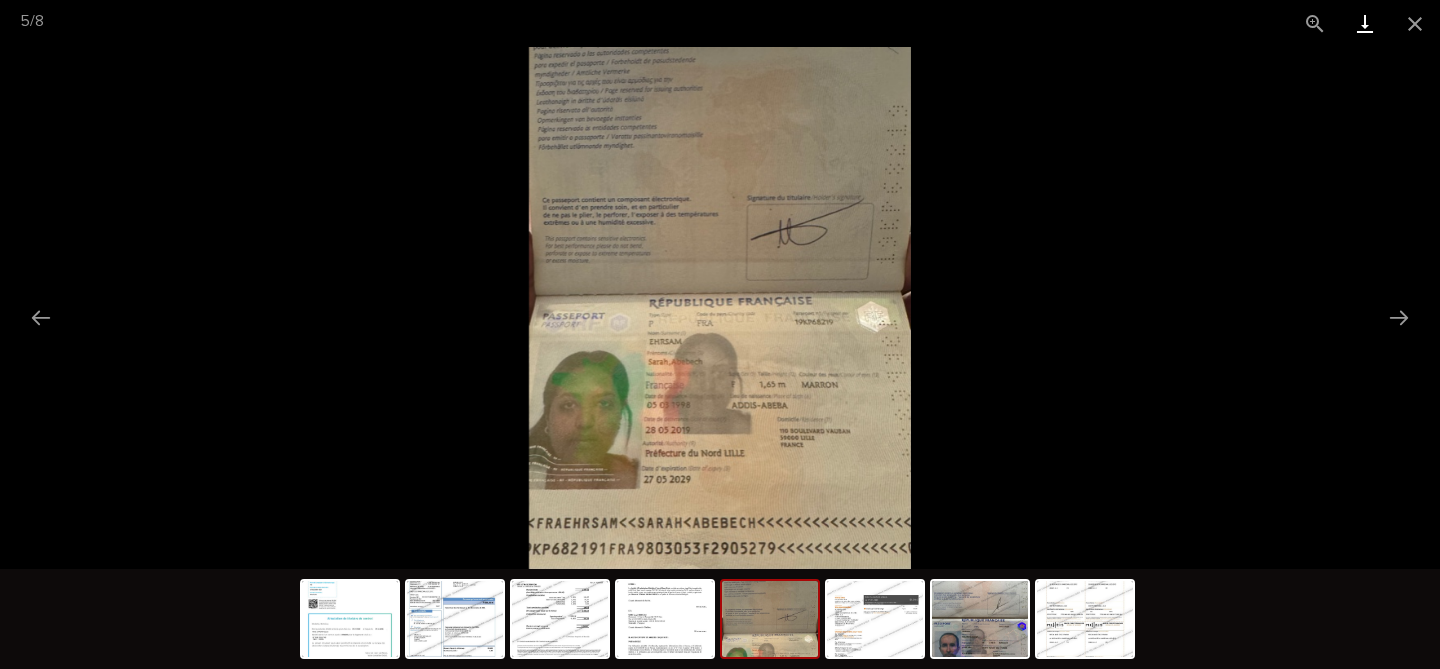 click at bounding box center [1365, 23] 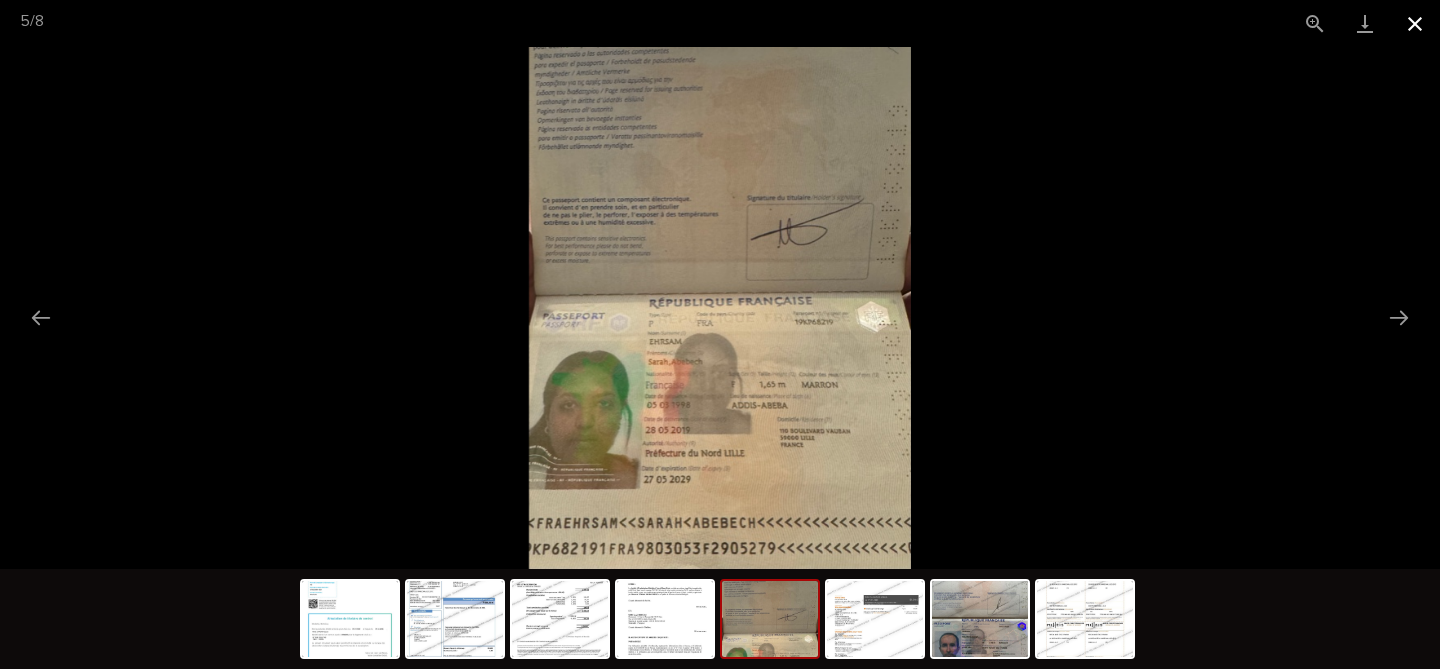 click at bounding box center [1415, 23] 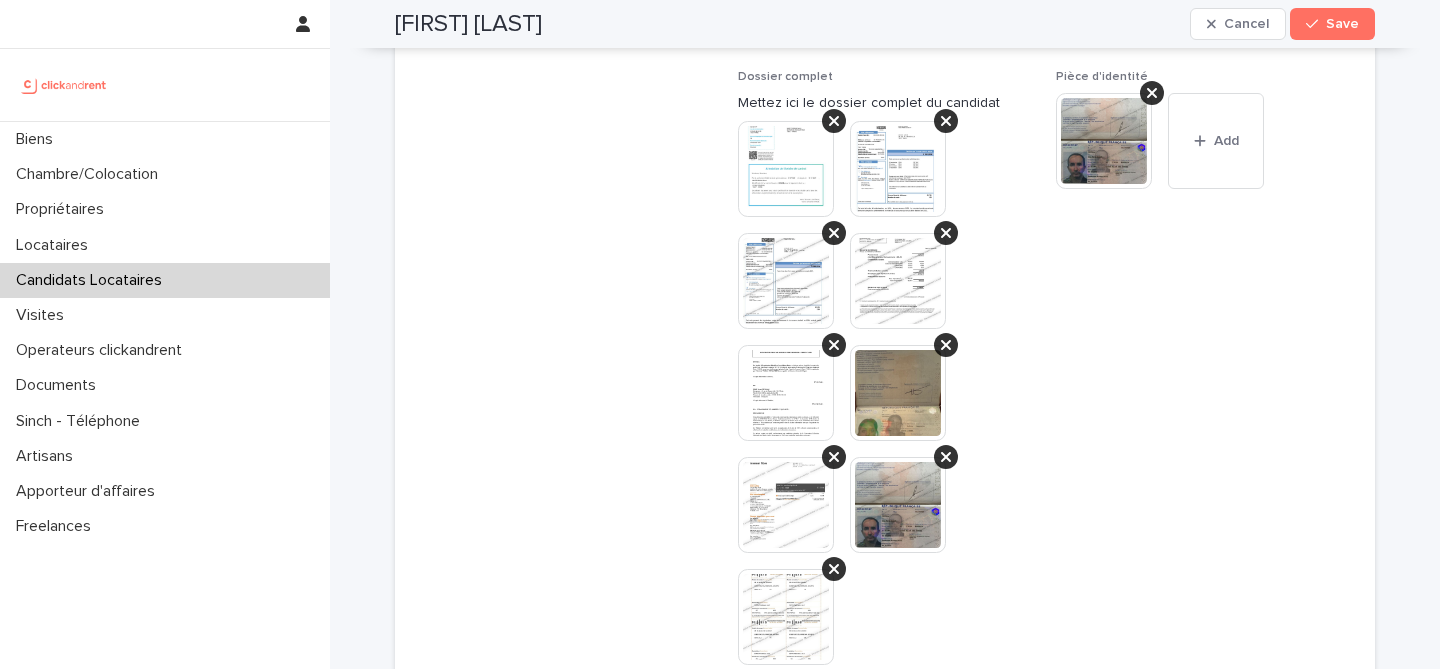 scroll, scrollTop: 1561, scrollLeft: 0, axis: vertical 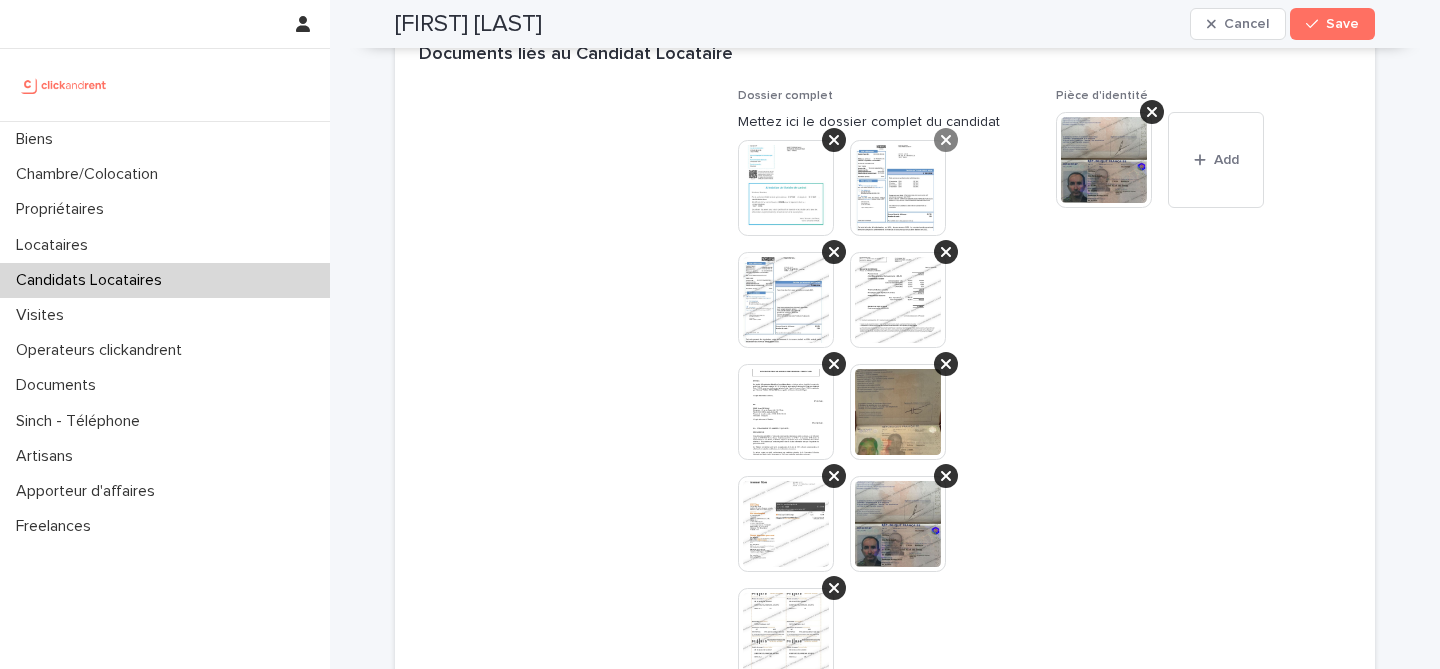 click 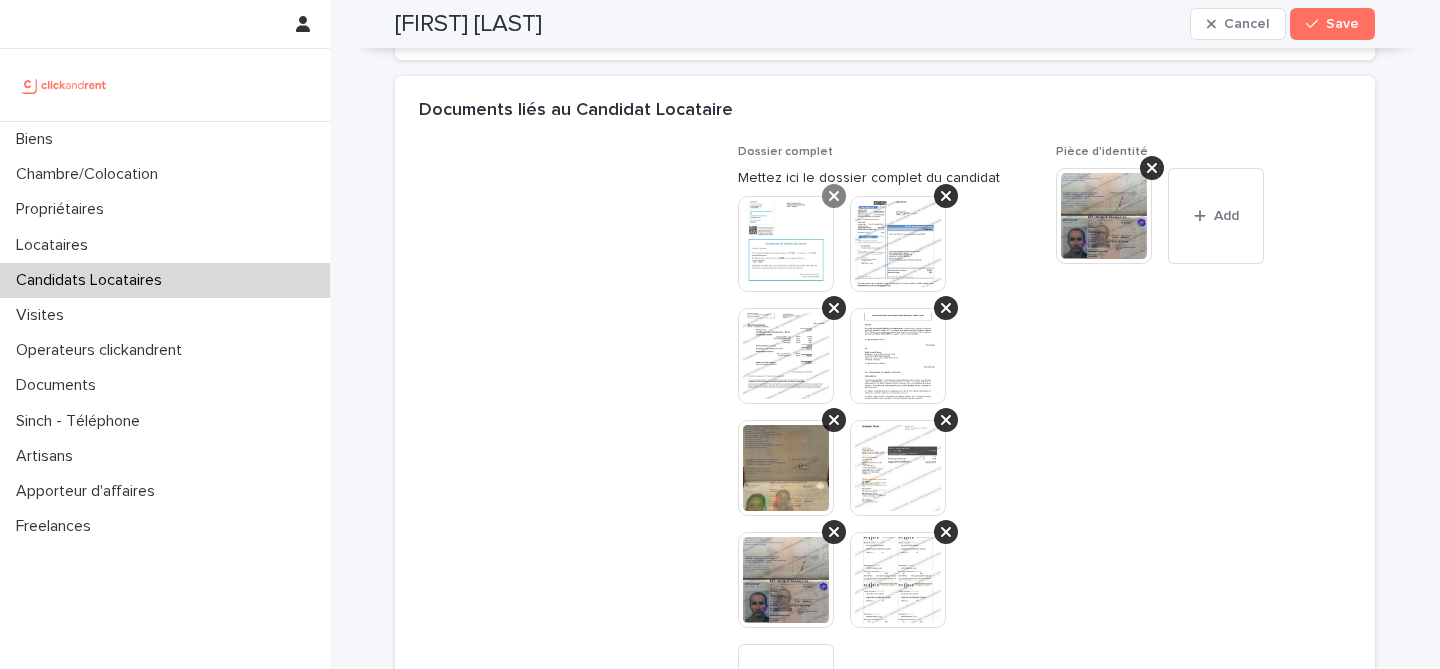 click 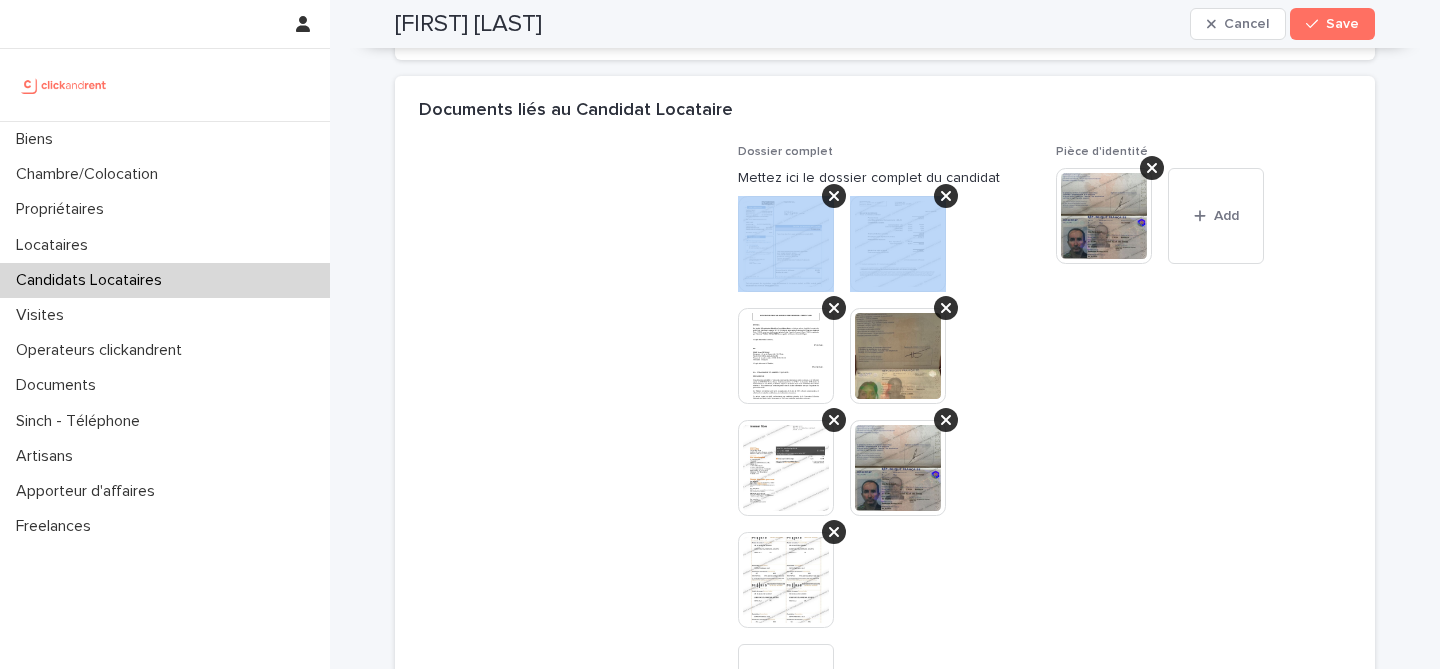 click 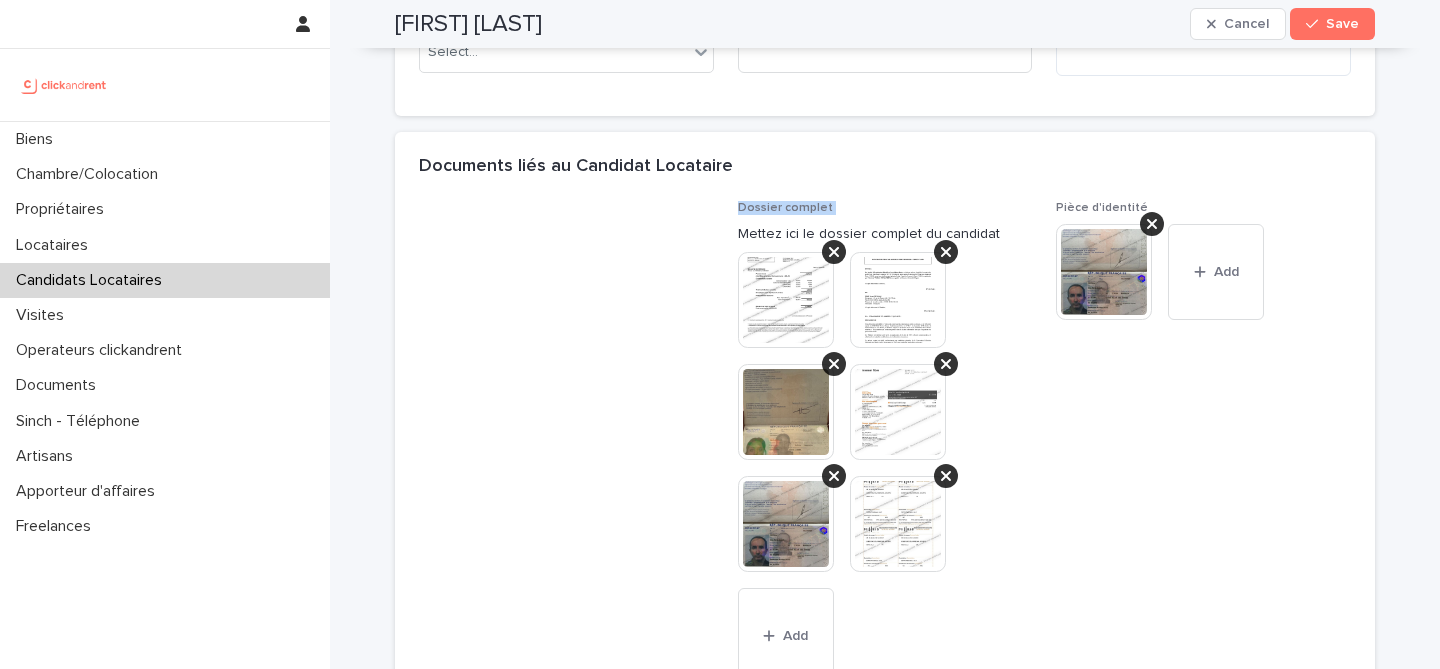 click on "Dossier complet" at bounding box center (885, 208) 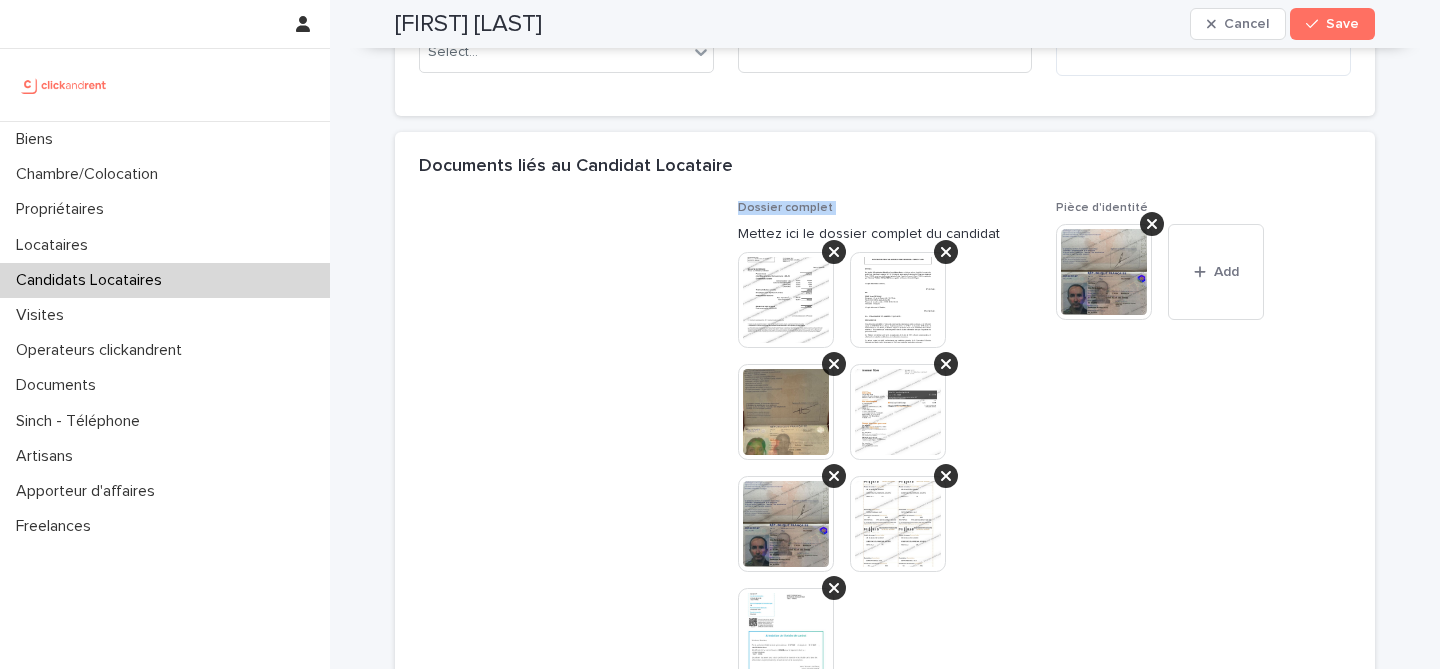 click on "Dossier complet Mettez ici le dossier complet du candidat This file cannot be opened Download File Add" at bounding box center (885, 510) 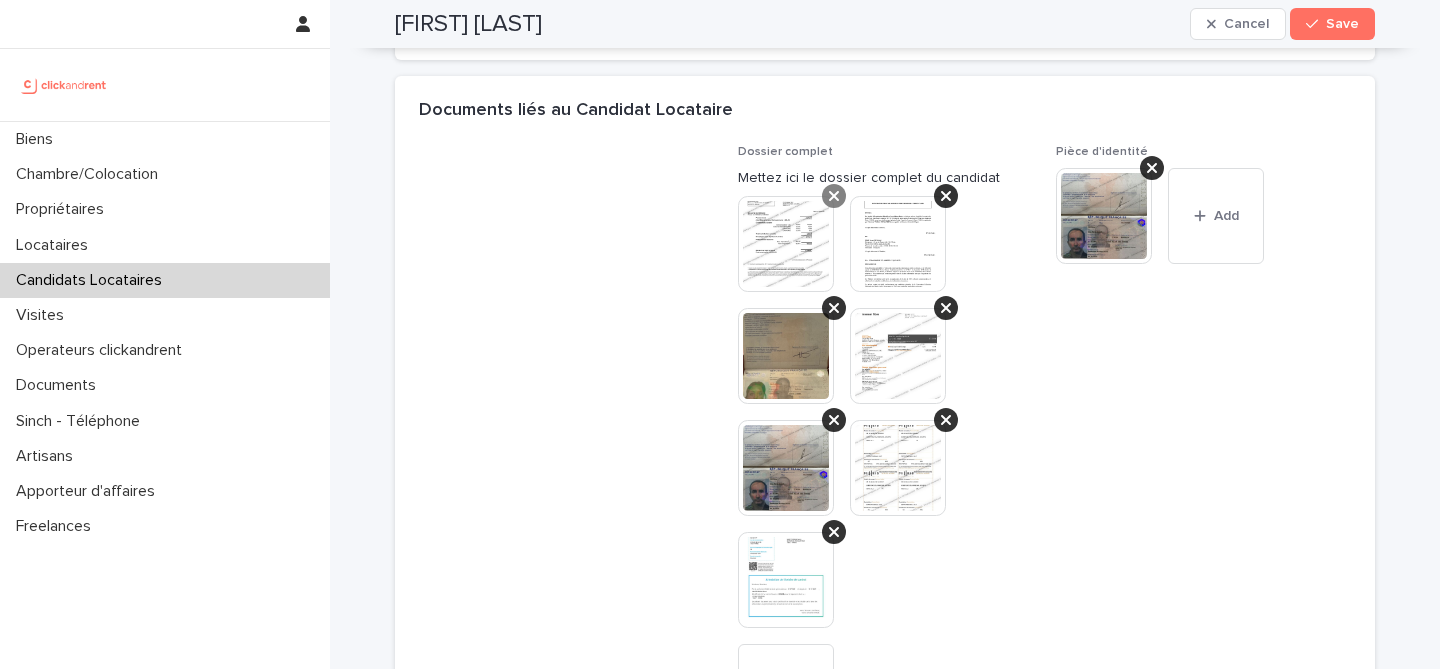 click 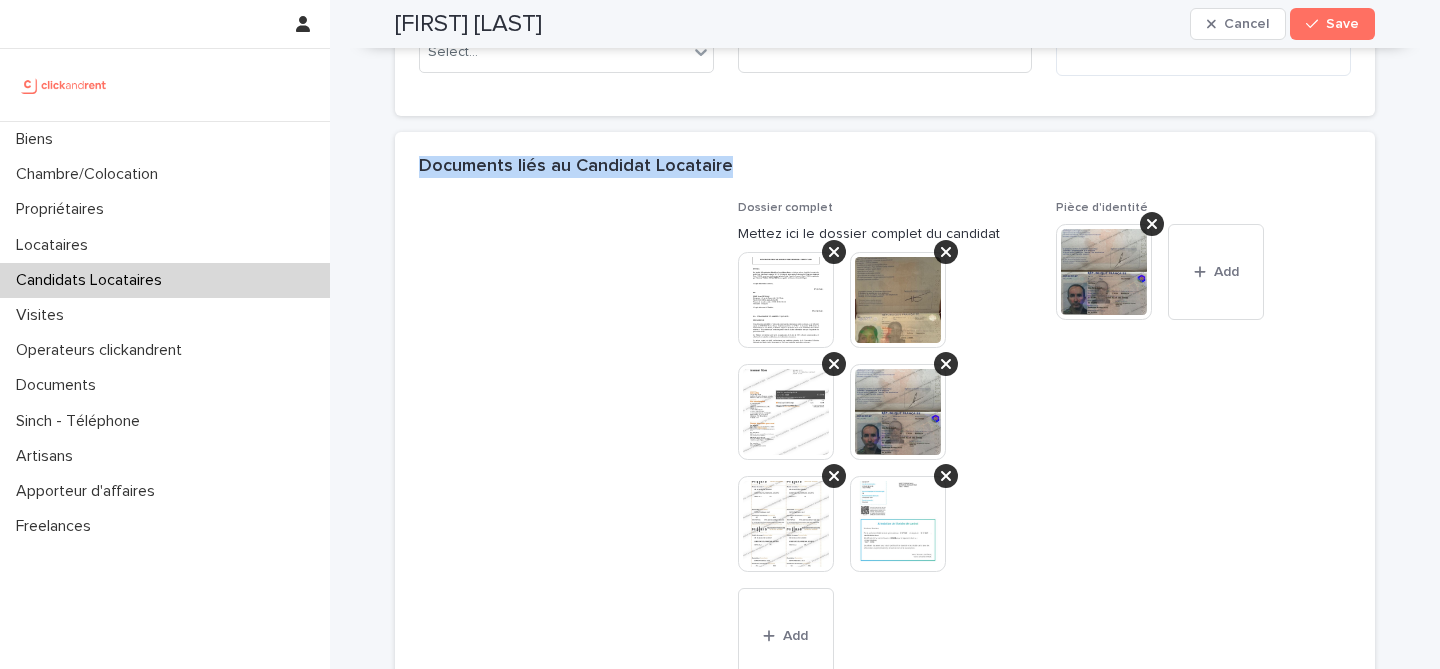 click on "Documents liés au Candidat Locataire" at bounding box center (885, 167) 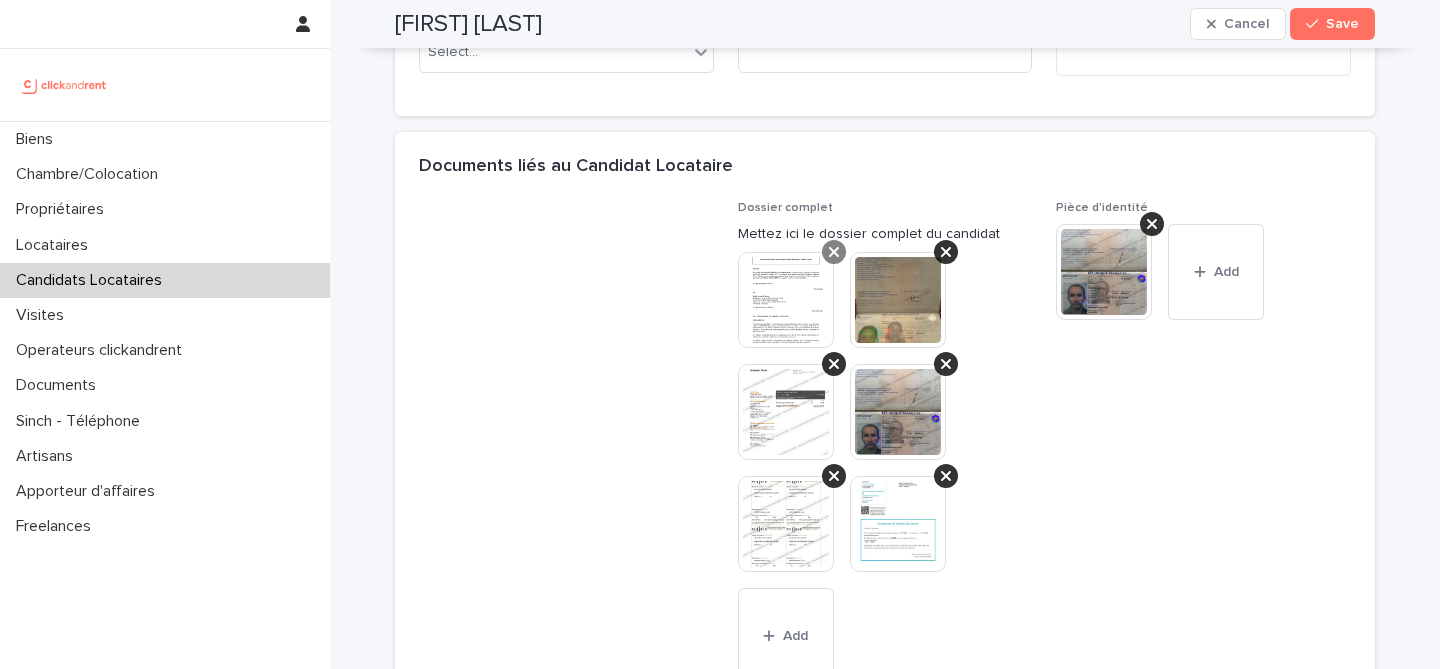 click at bounding box center [834, 252] 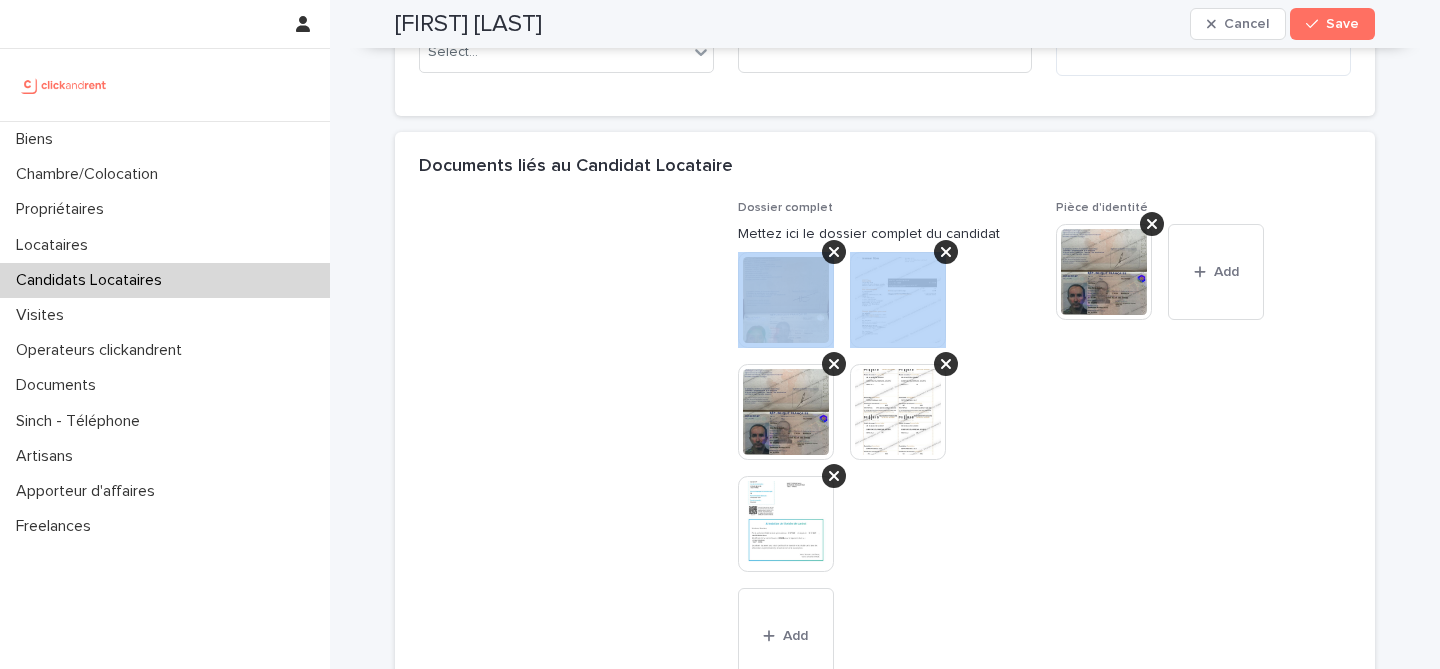 click at bounding box center (834, 252) 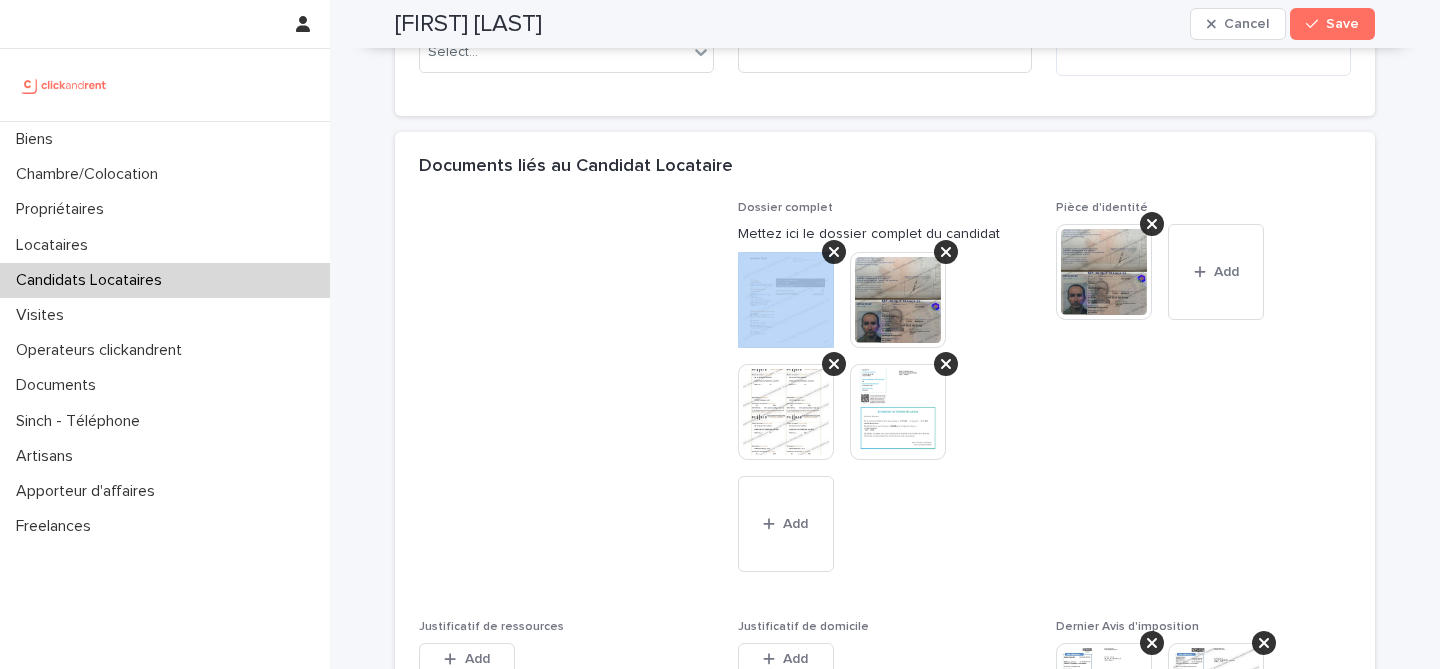scroll, scrollTop: 1385, scrollLeft: 0, axis: vertical 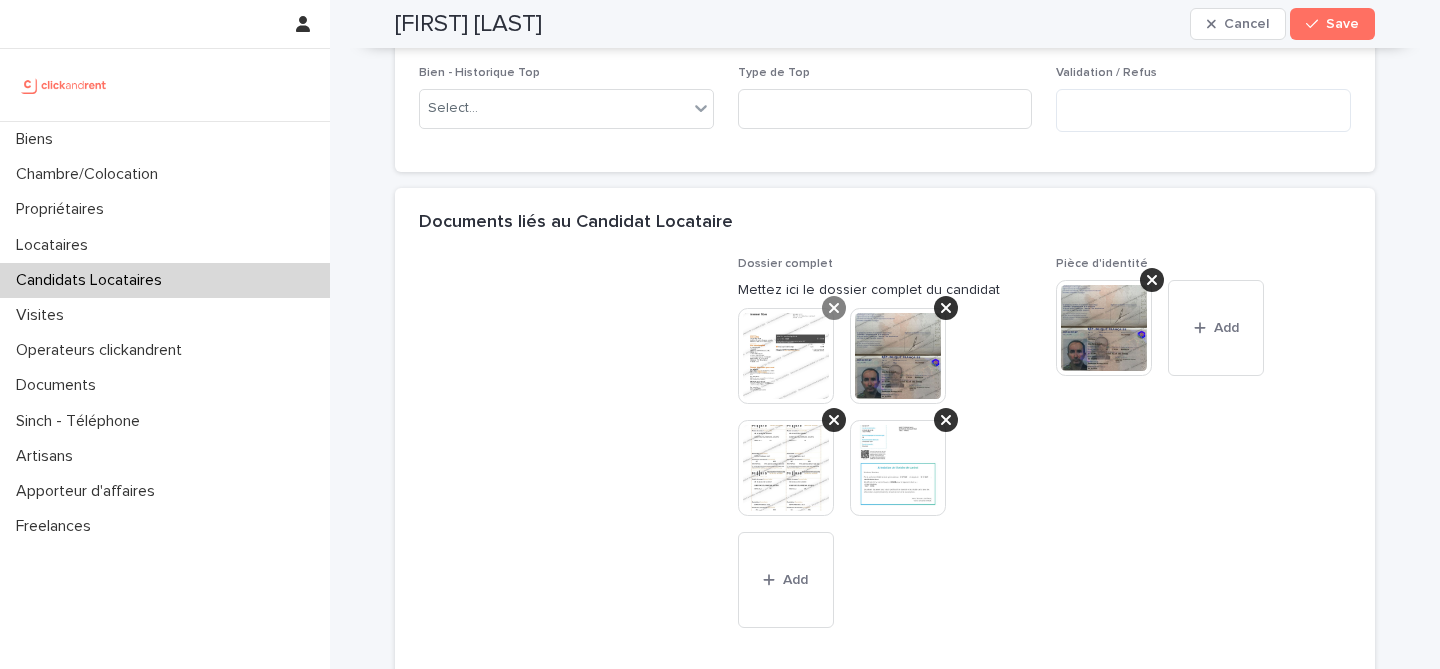 click at bounding box center [834, 308] 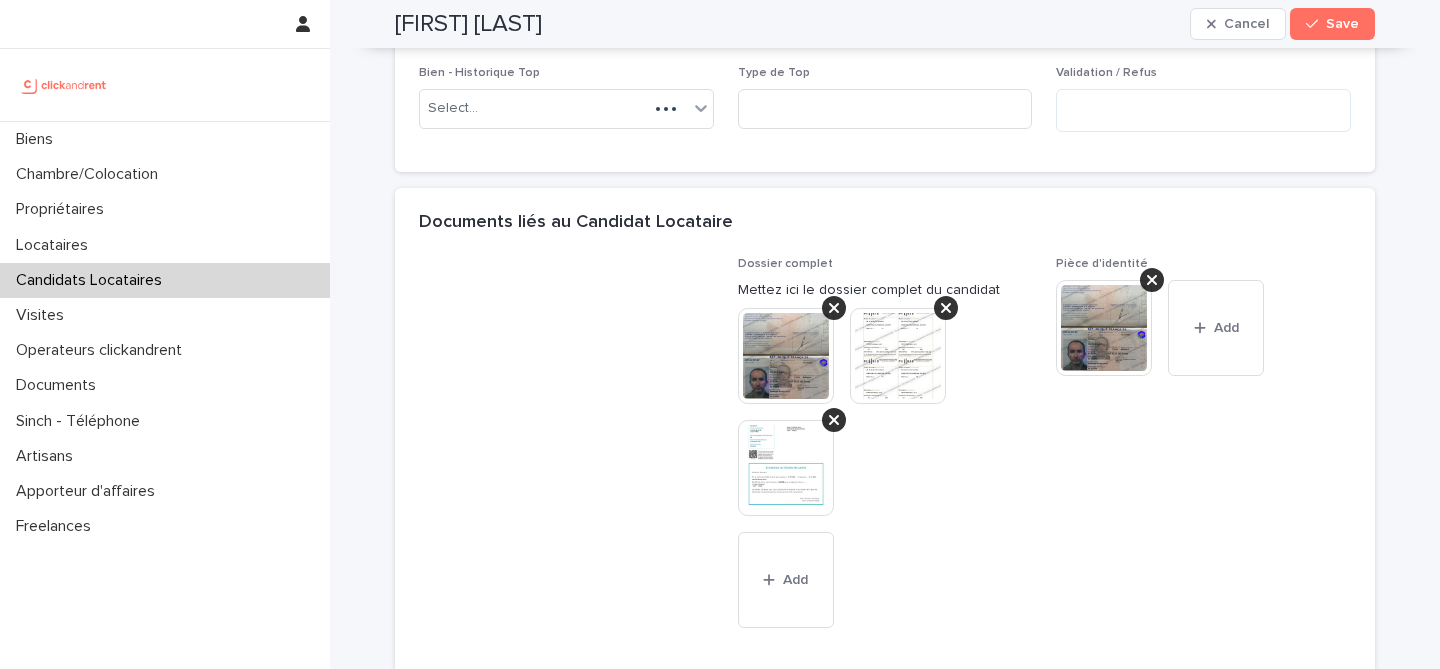 click at bounding box center (834, 308) 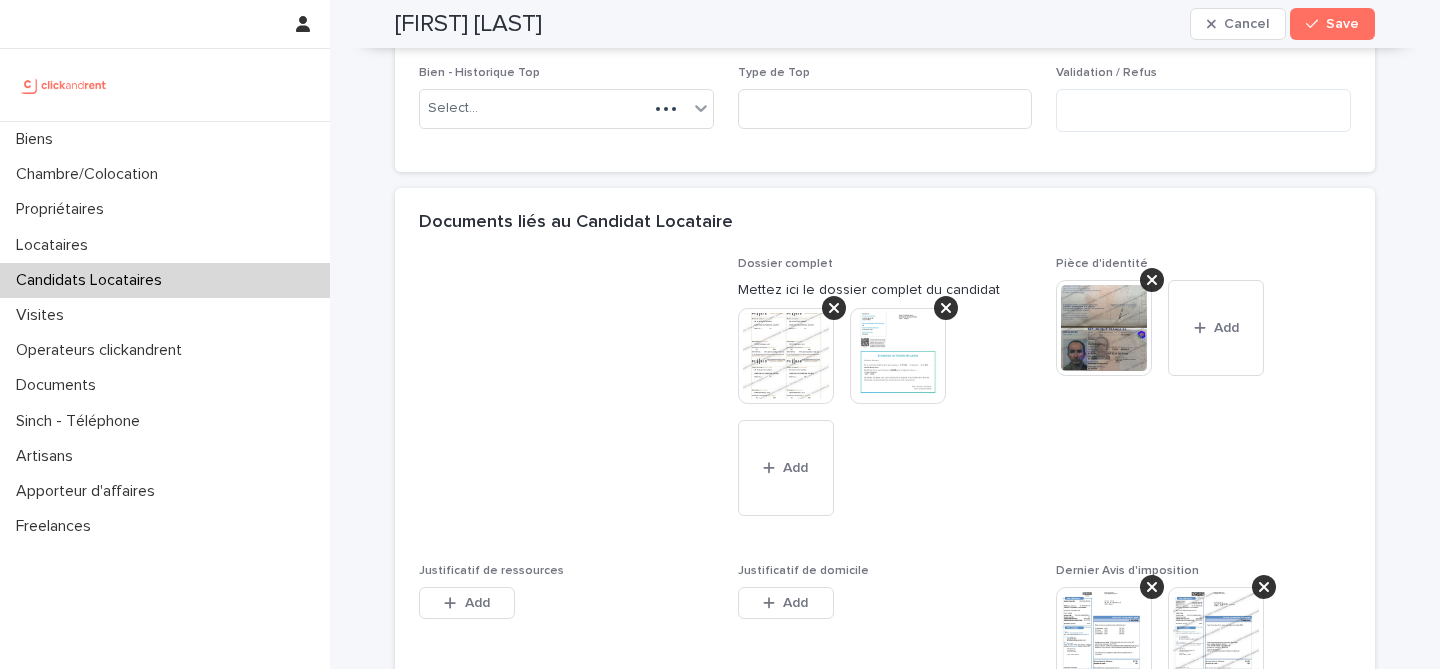 scroll, scrollTop: 1329, scrollLeft: 0, axis: vertical 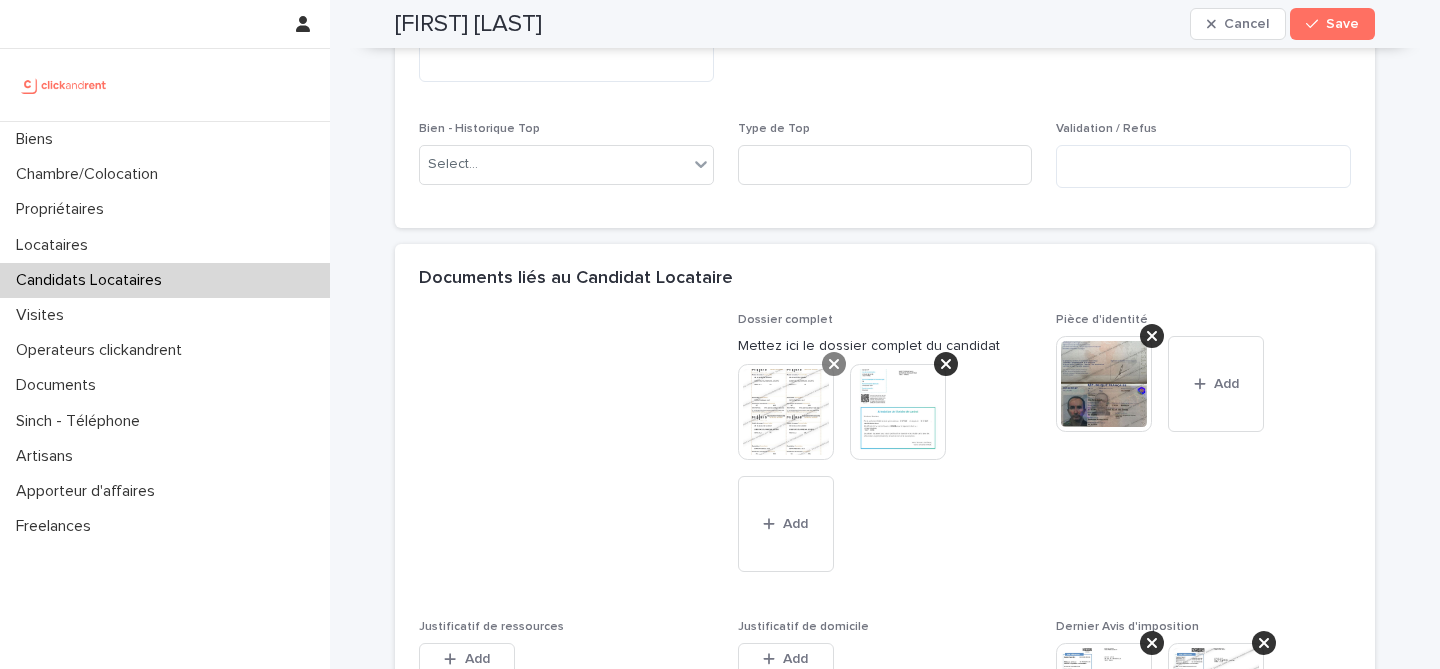 click at bounding box center (834, 364) 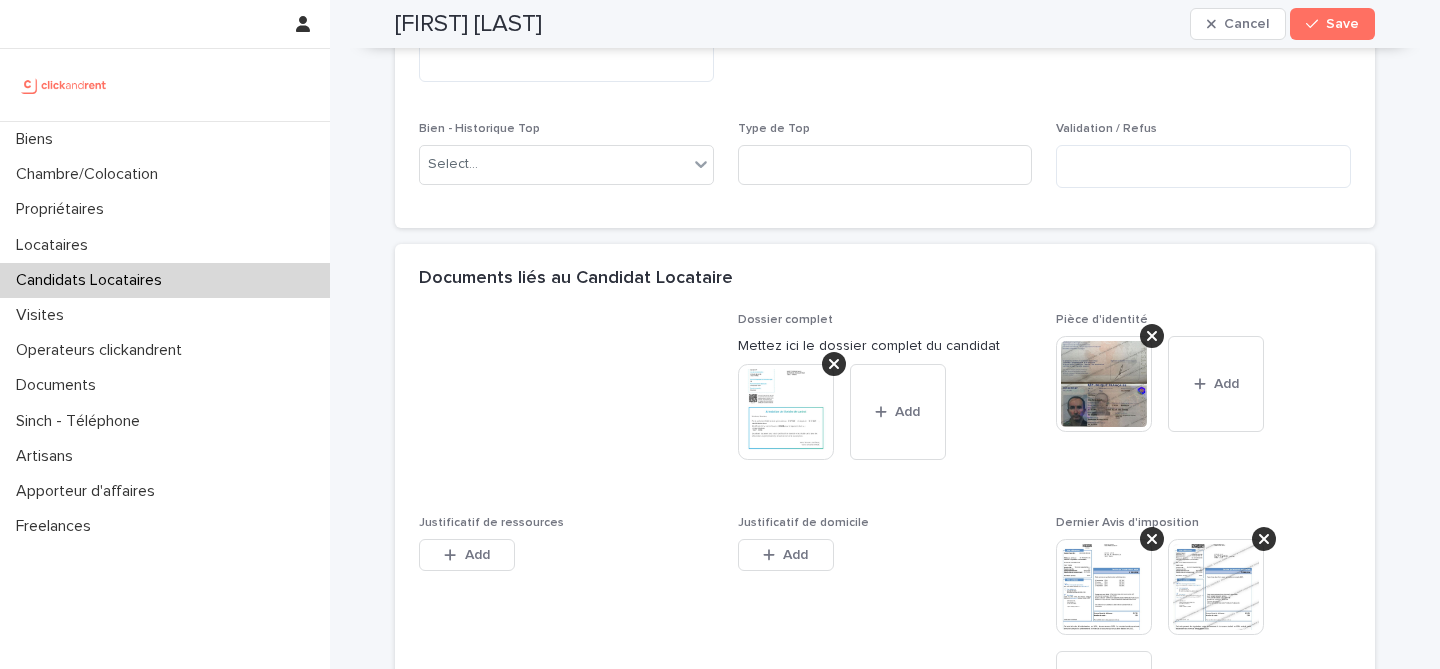 scroll, scrollTop: 1277, scrollLeft: 0, axis: vertical 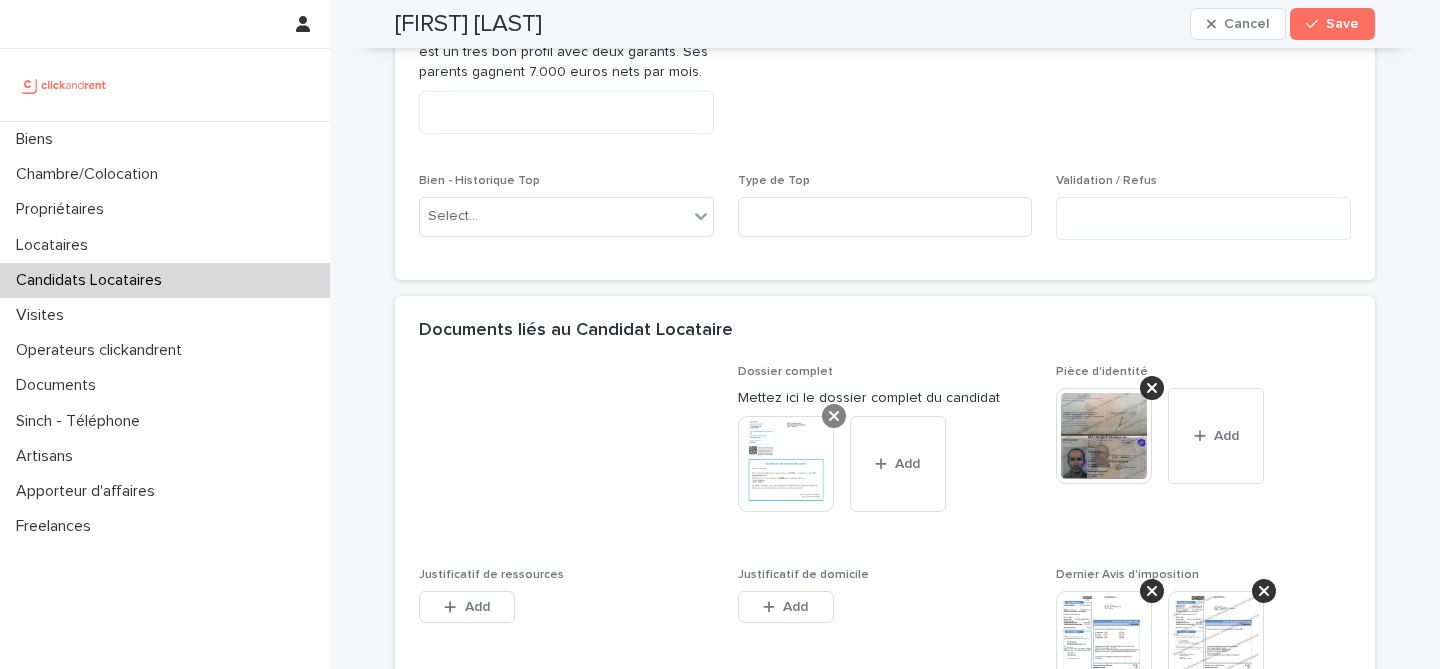 click at bounding box center [834, 416] 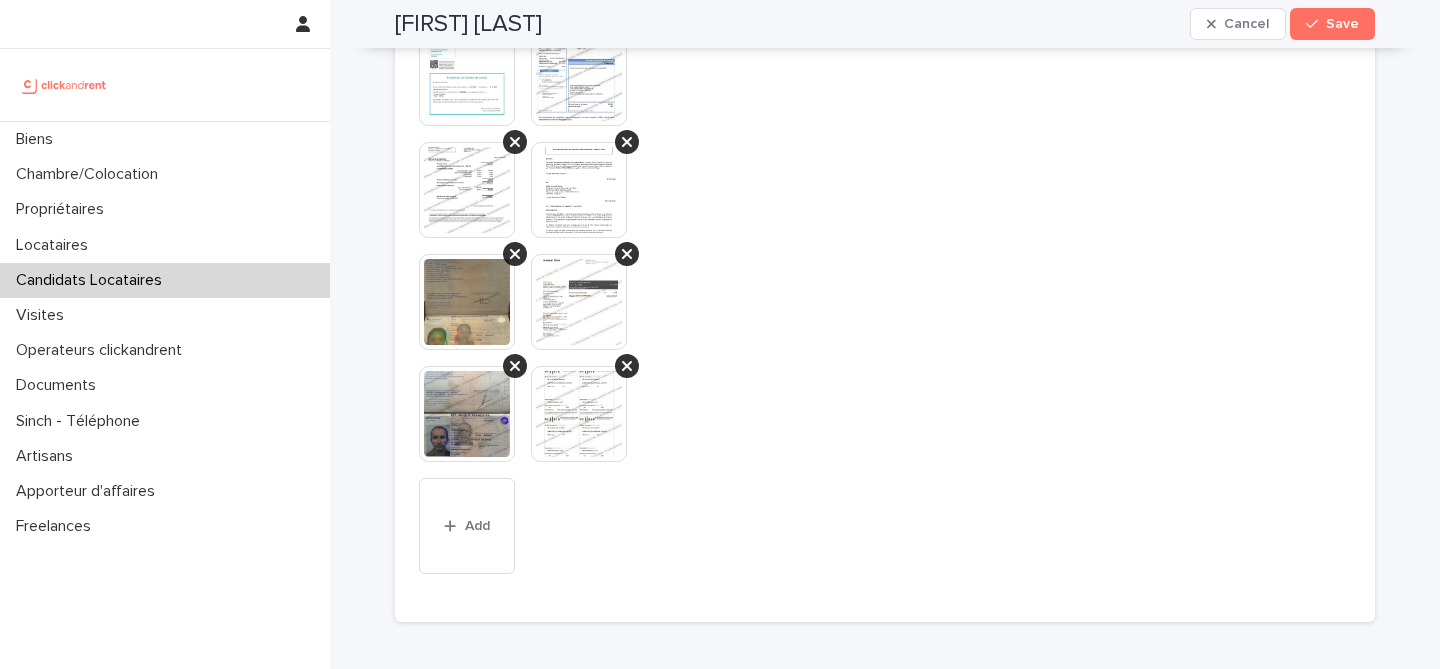 scroll, scrollTop: 2171, scrollLeft: 0, axis: vertical 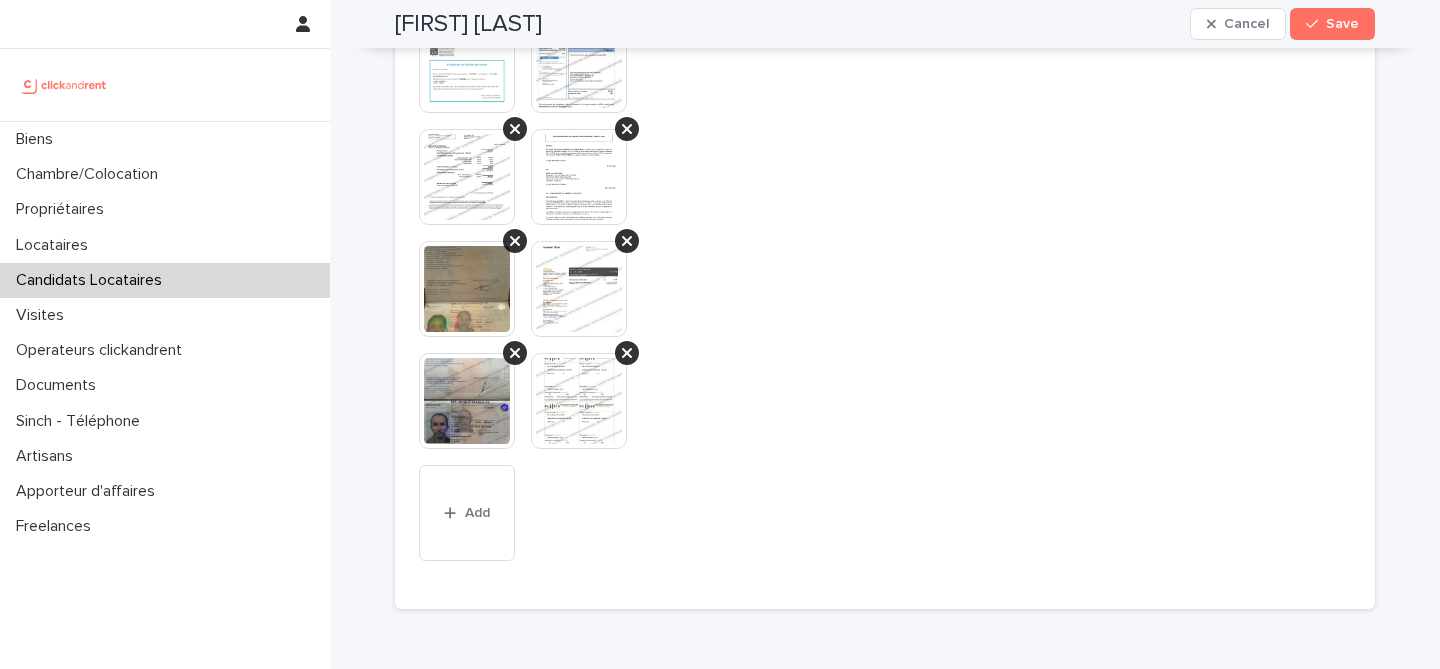 click at bounding box center (579, 177) 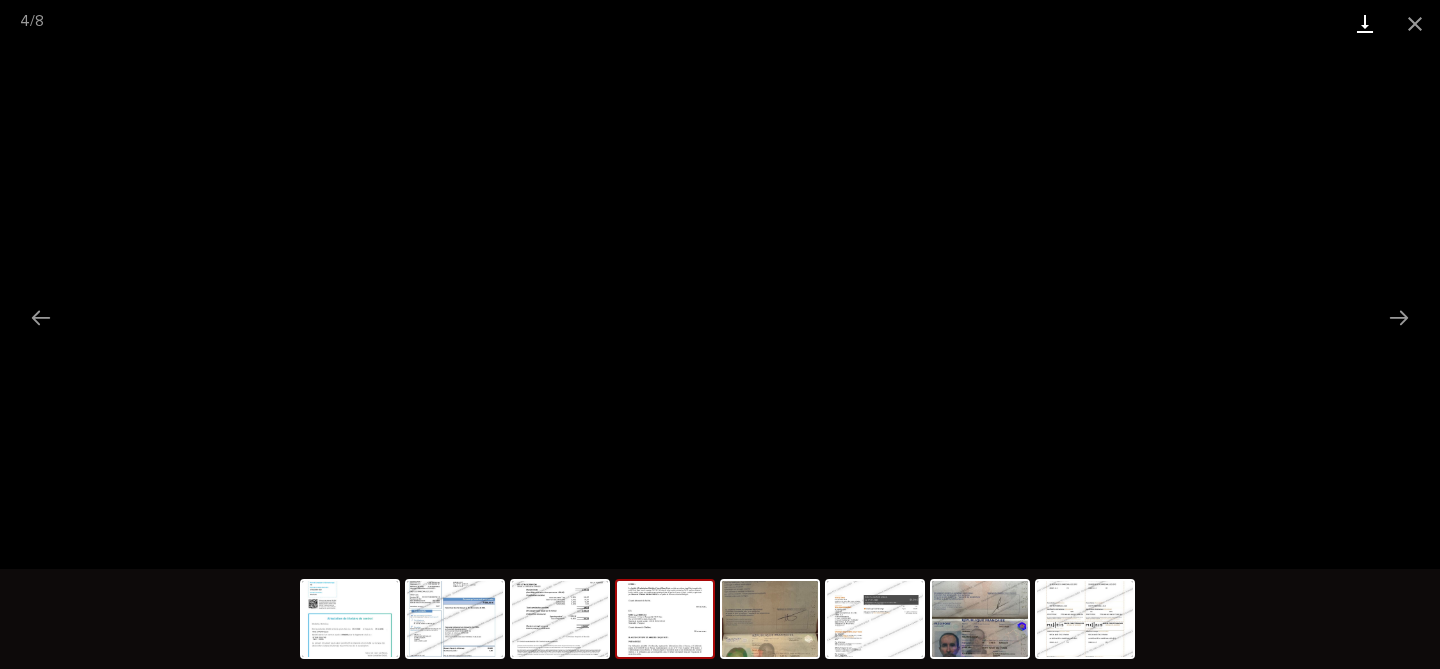 click at bounding box center (1365, 23) 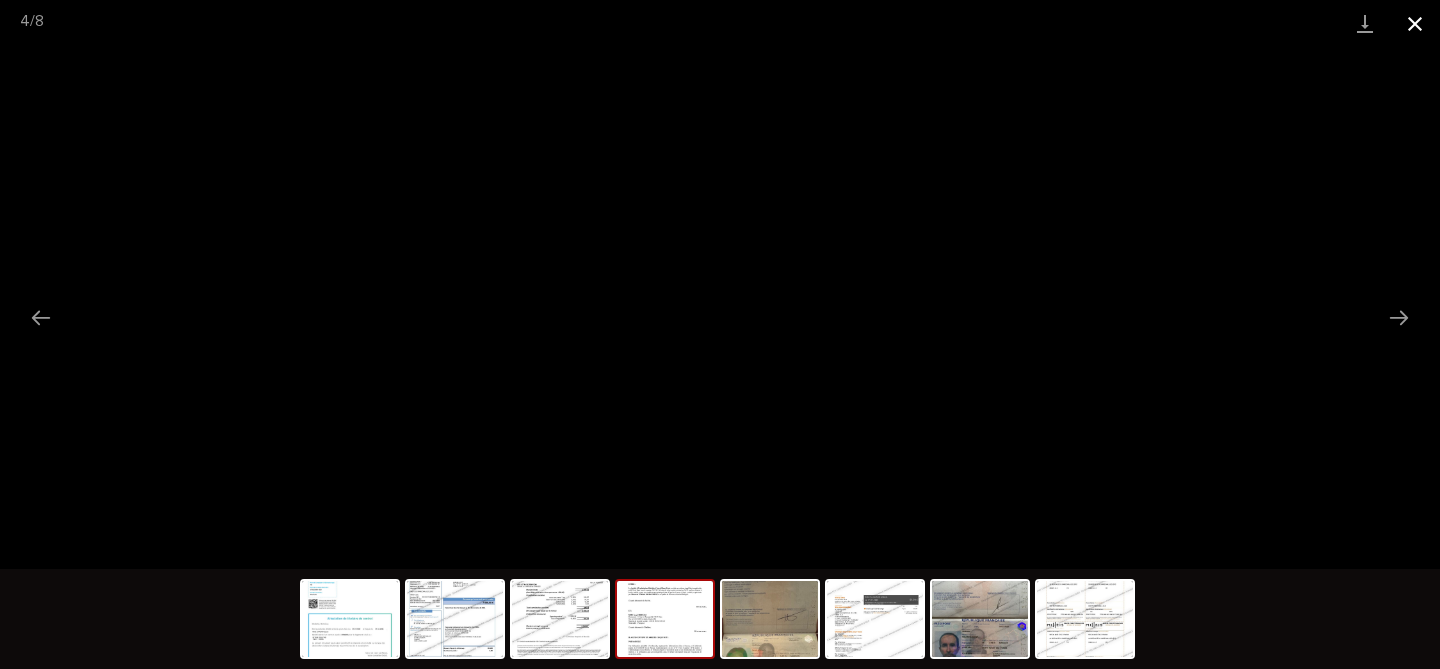 click at bounding box center (1415, 23) 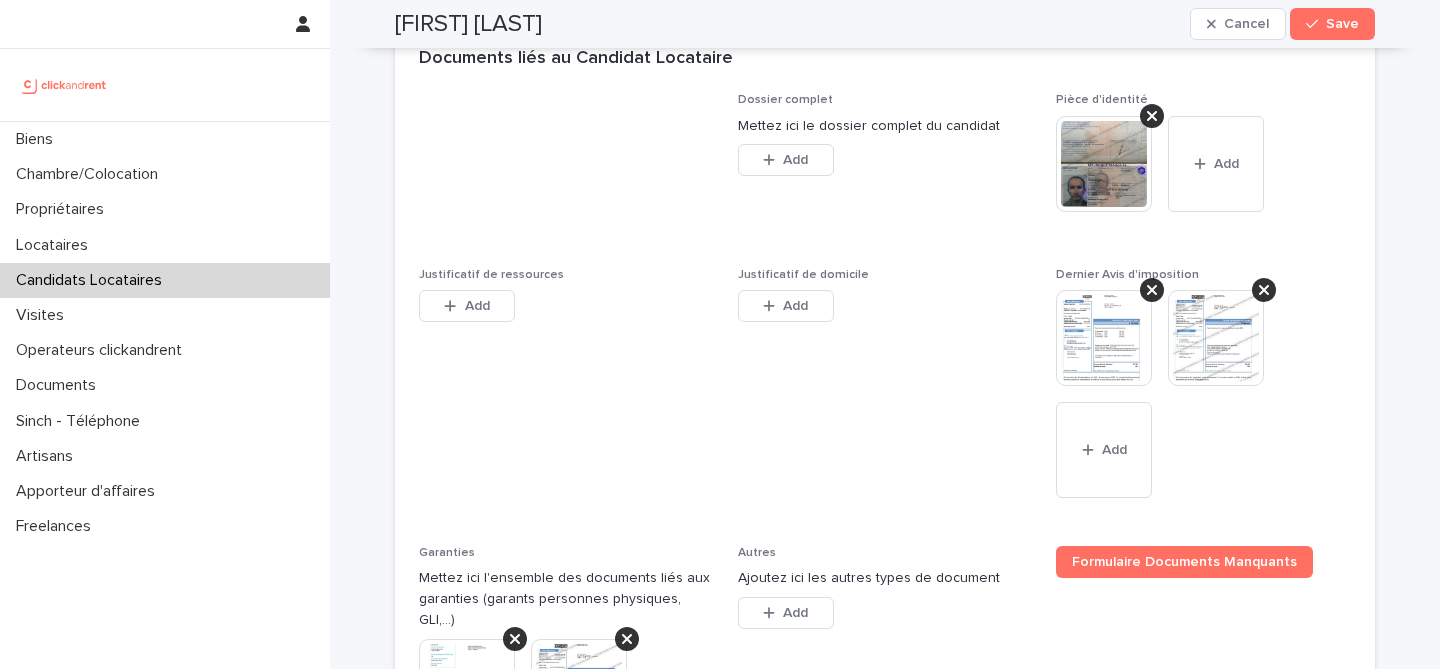 scroll, scrollTop: 1535, scrollLeft: 0, axis: vertical 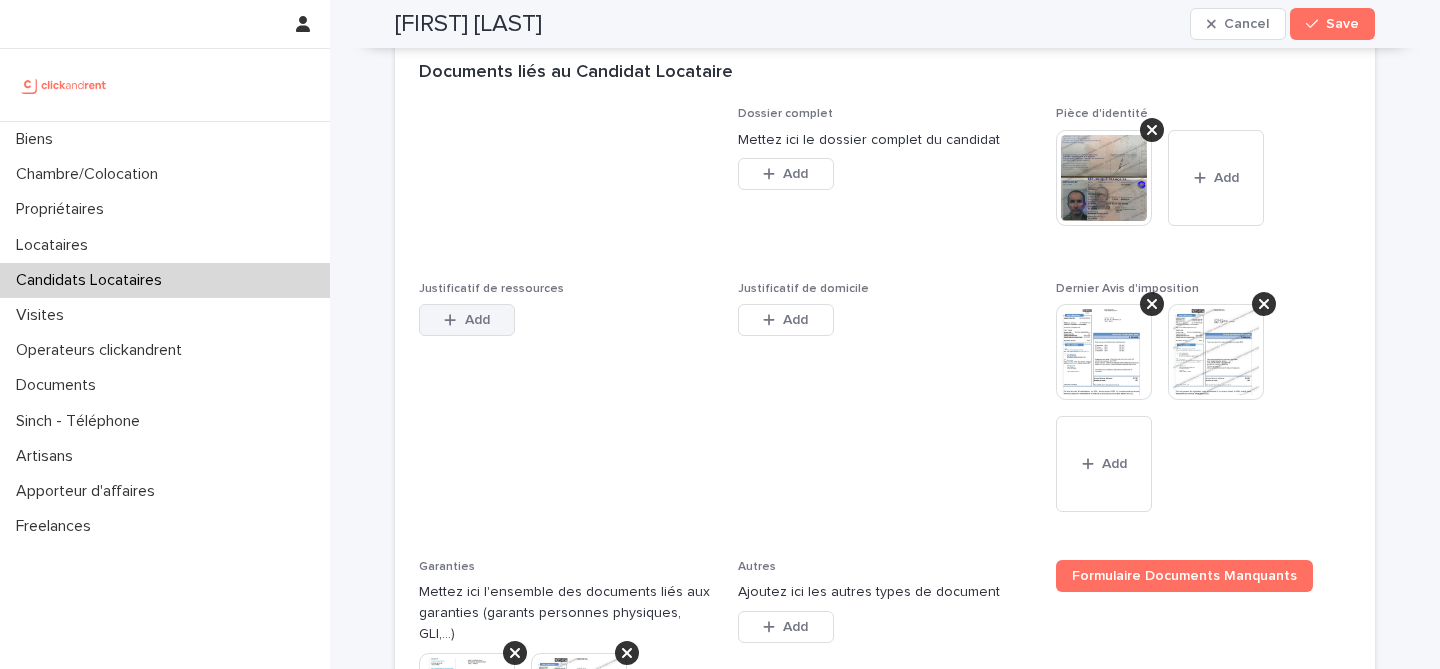 click on "Add" at bounding box center (467, 320) 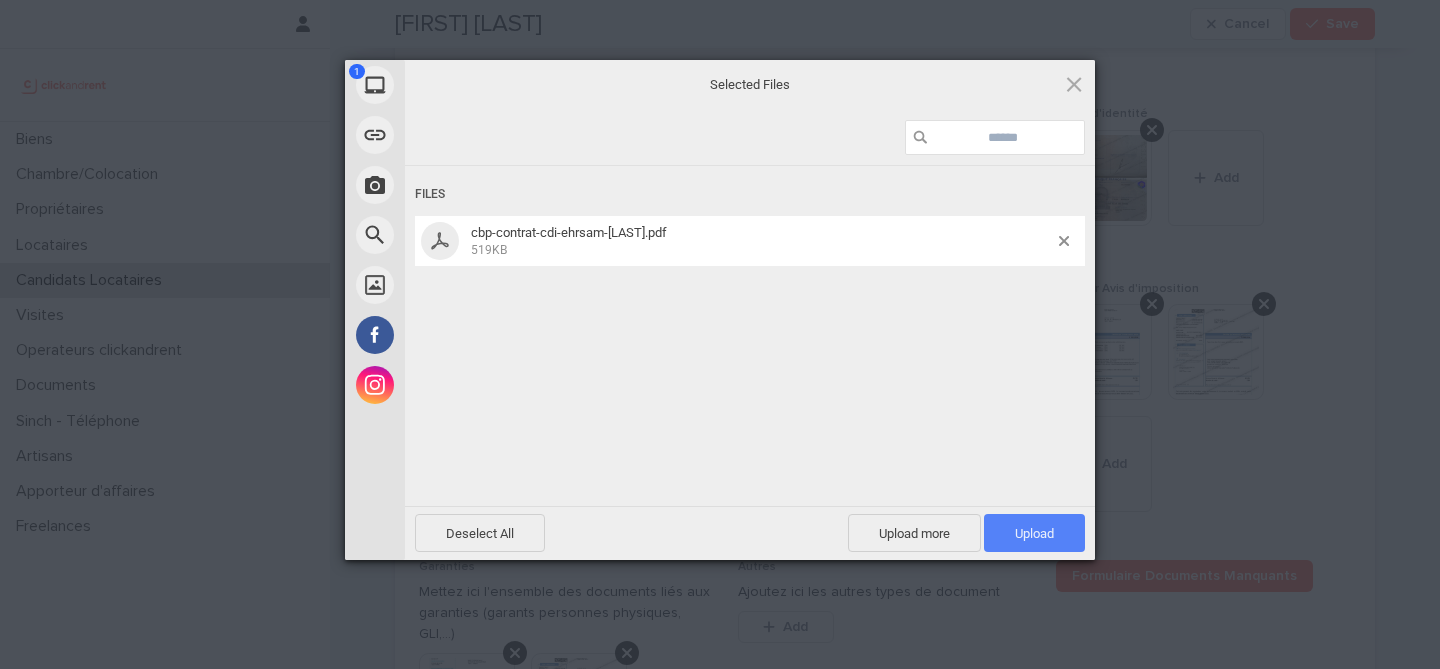 click on "Upload
1" at bounding box center (1034, 533) 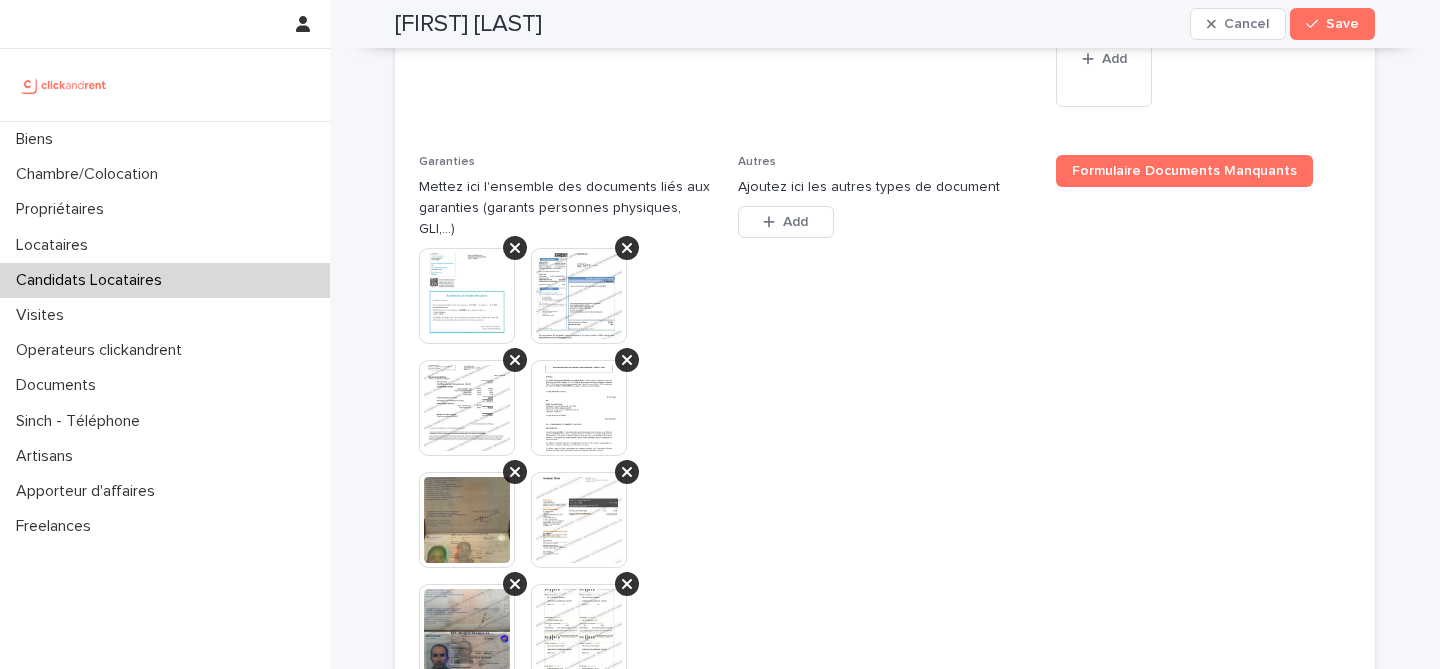 scroll, scrollTop: 1953, scrollLeft: 0, axis: vertical 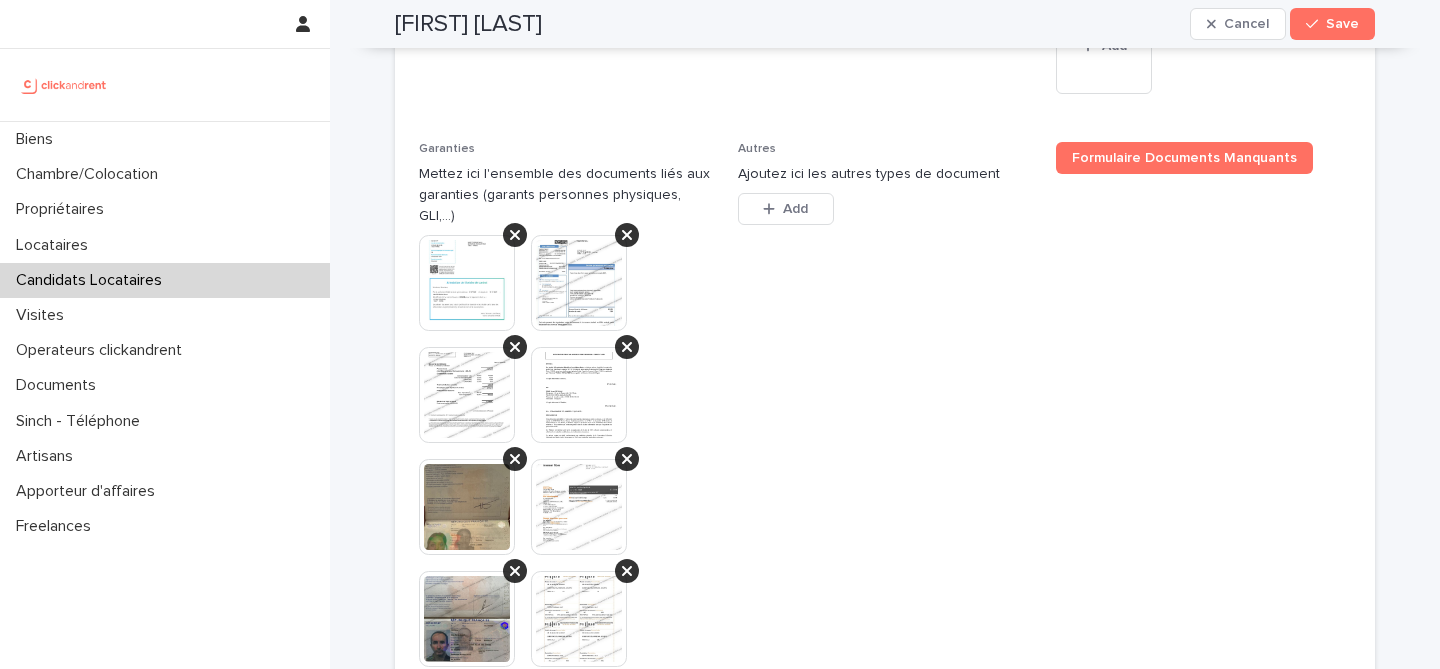 click at bounding box center (579, 395) 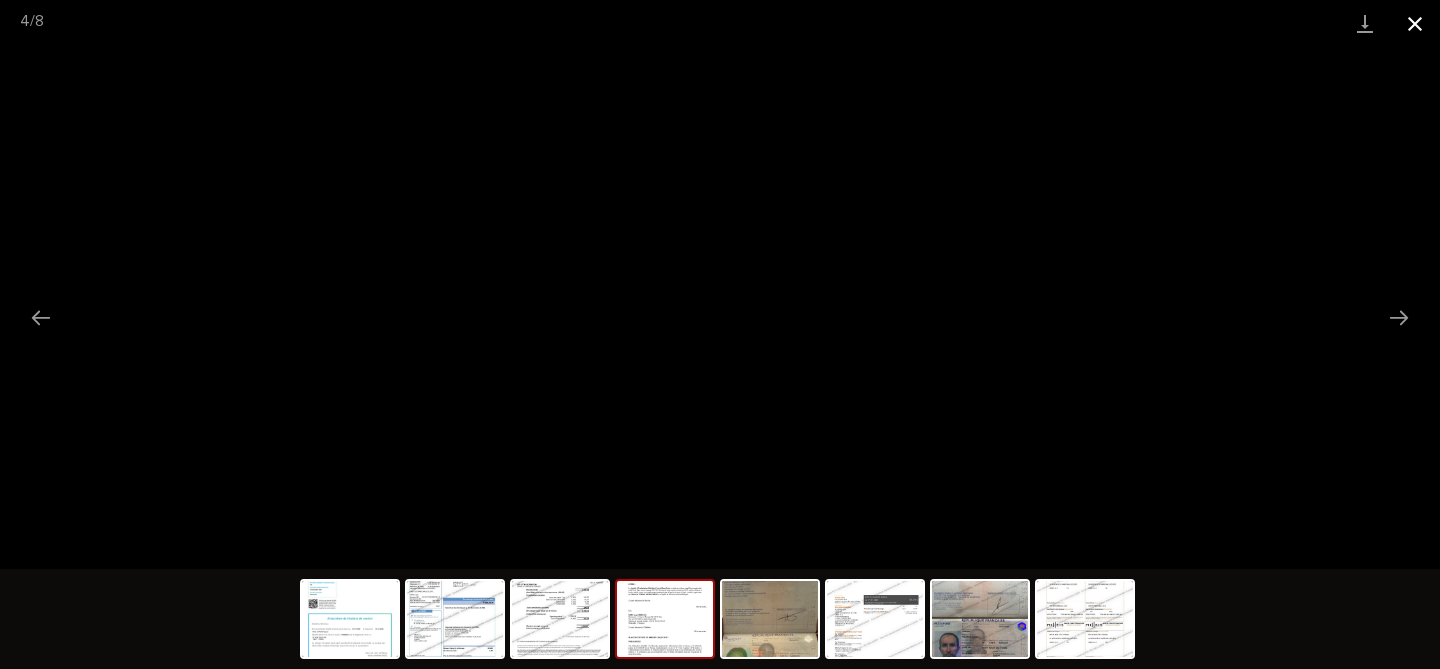 click at bounding box center [1415, 23] 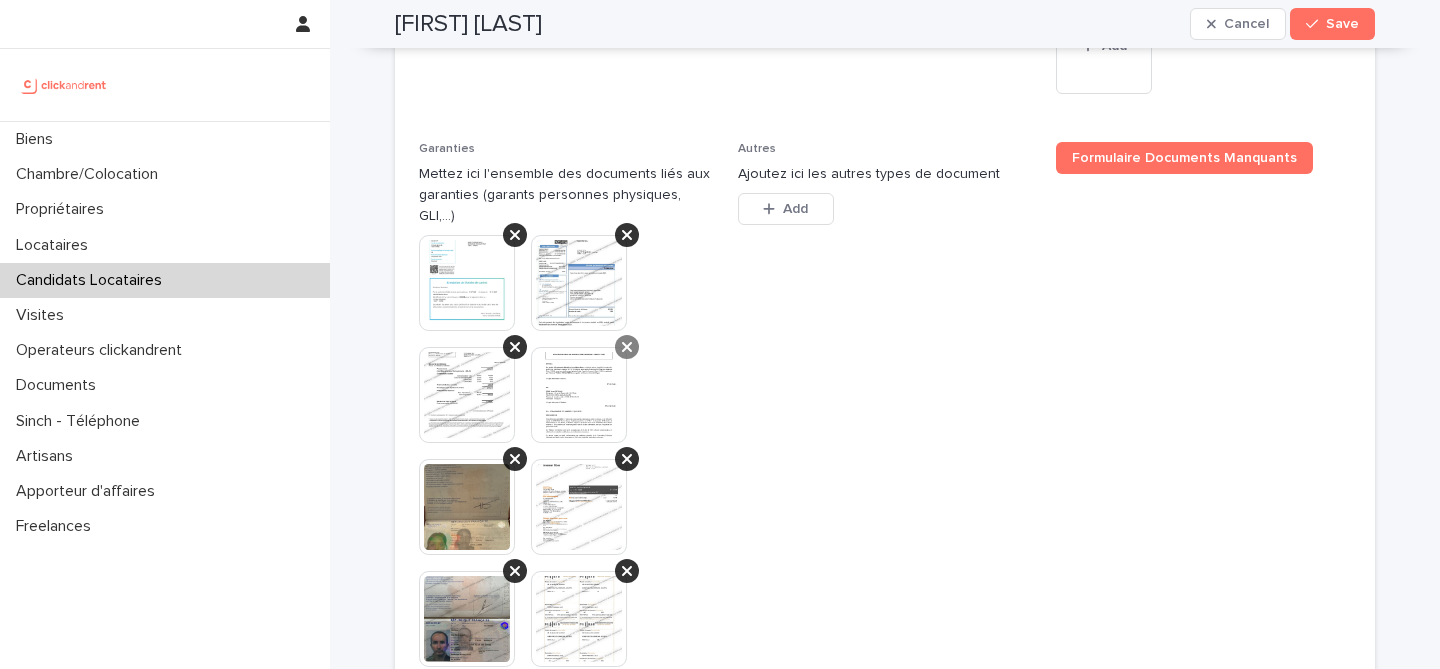 click 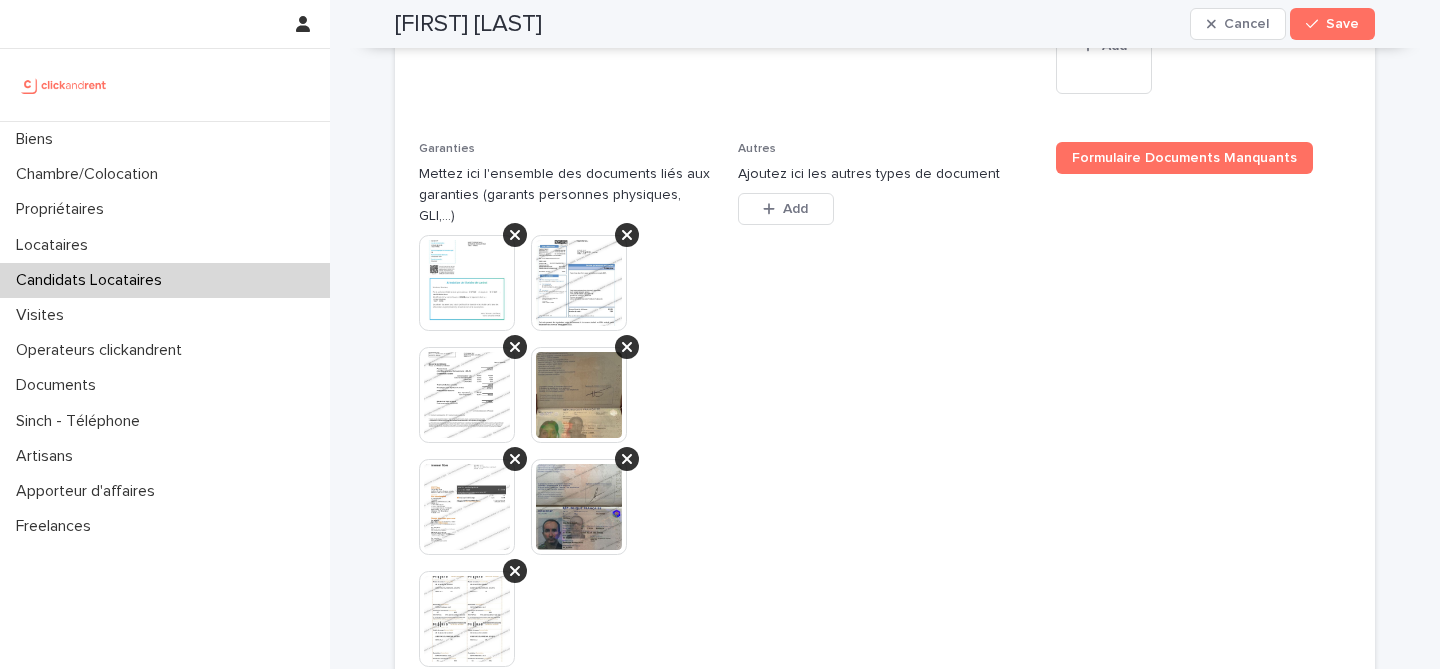 click at bounding box center (467, 395) 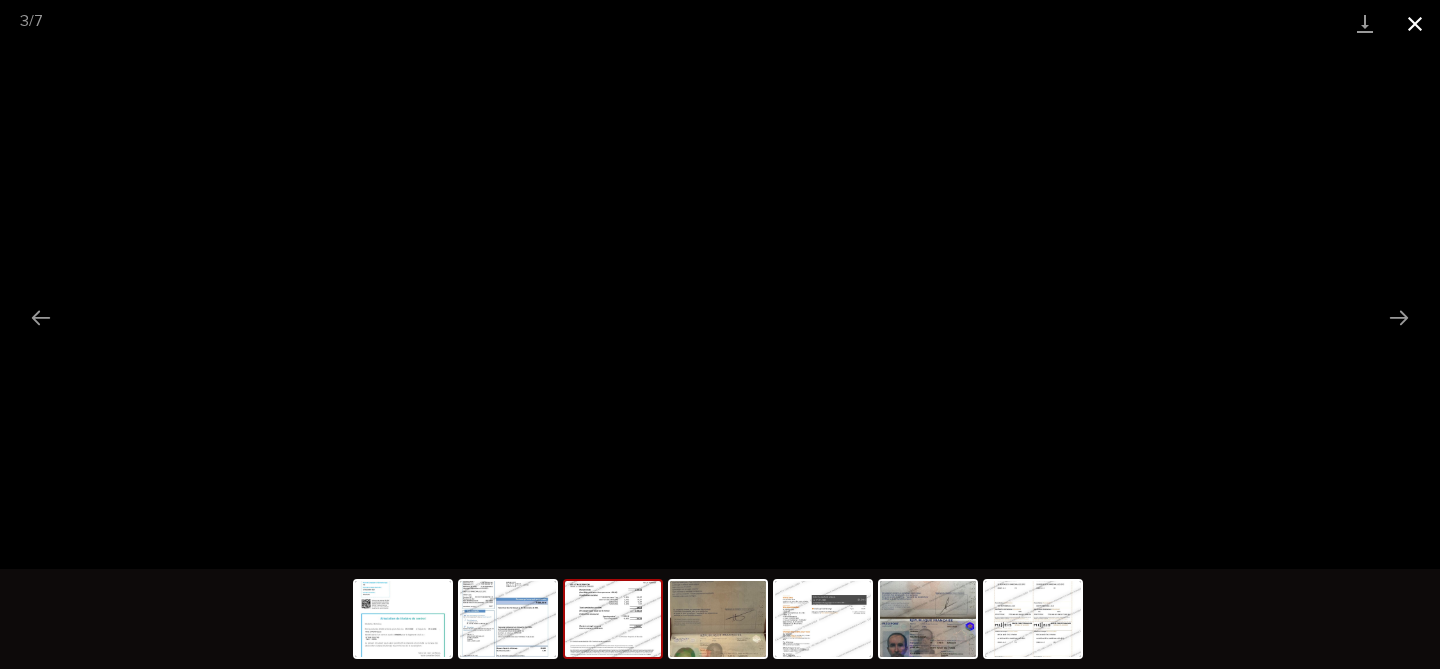 click at bounding box center [1415, 23] 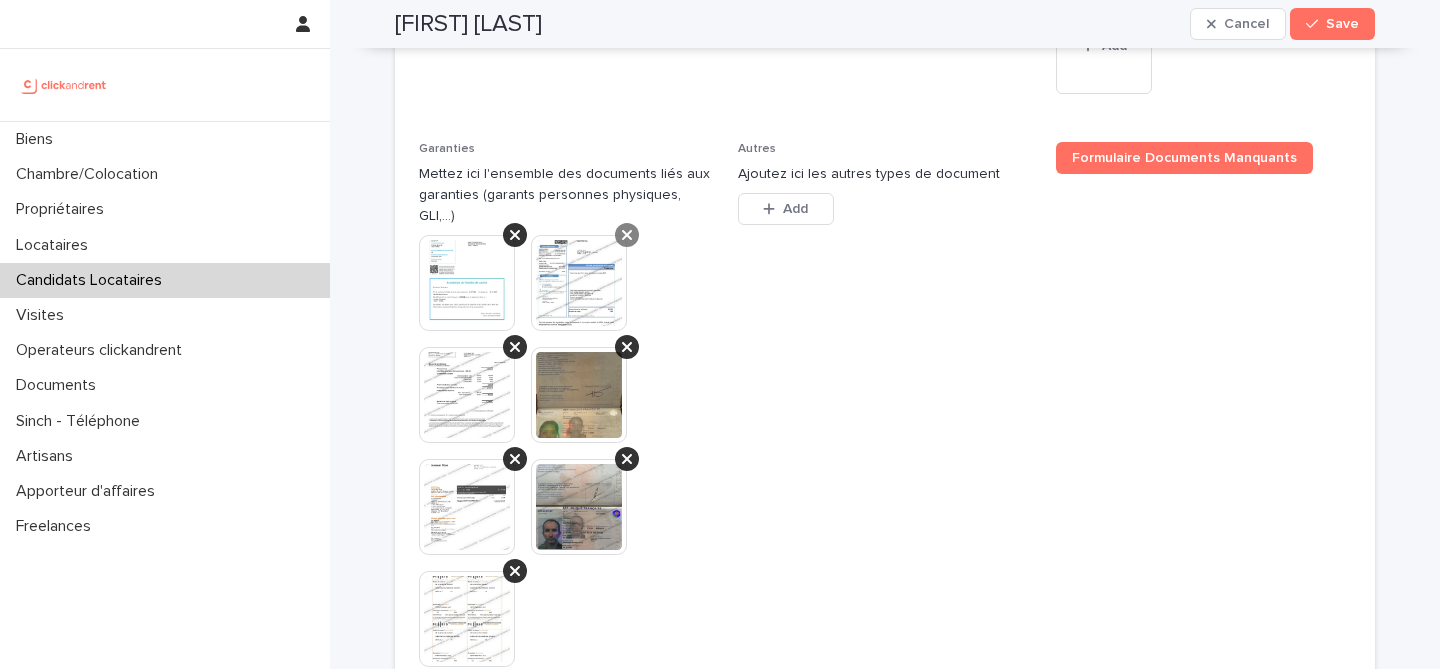 click 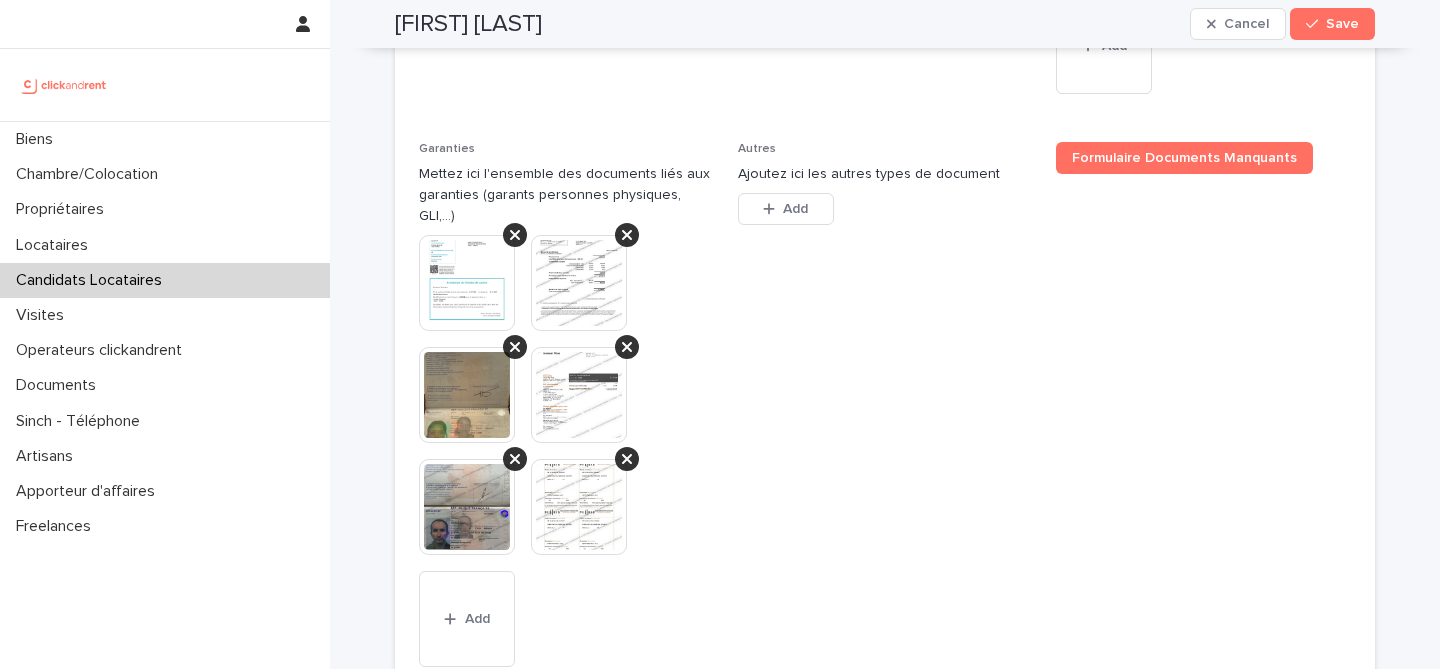 click at bounding box center (467, 283) 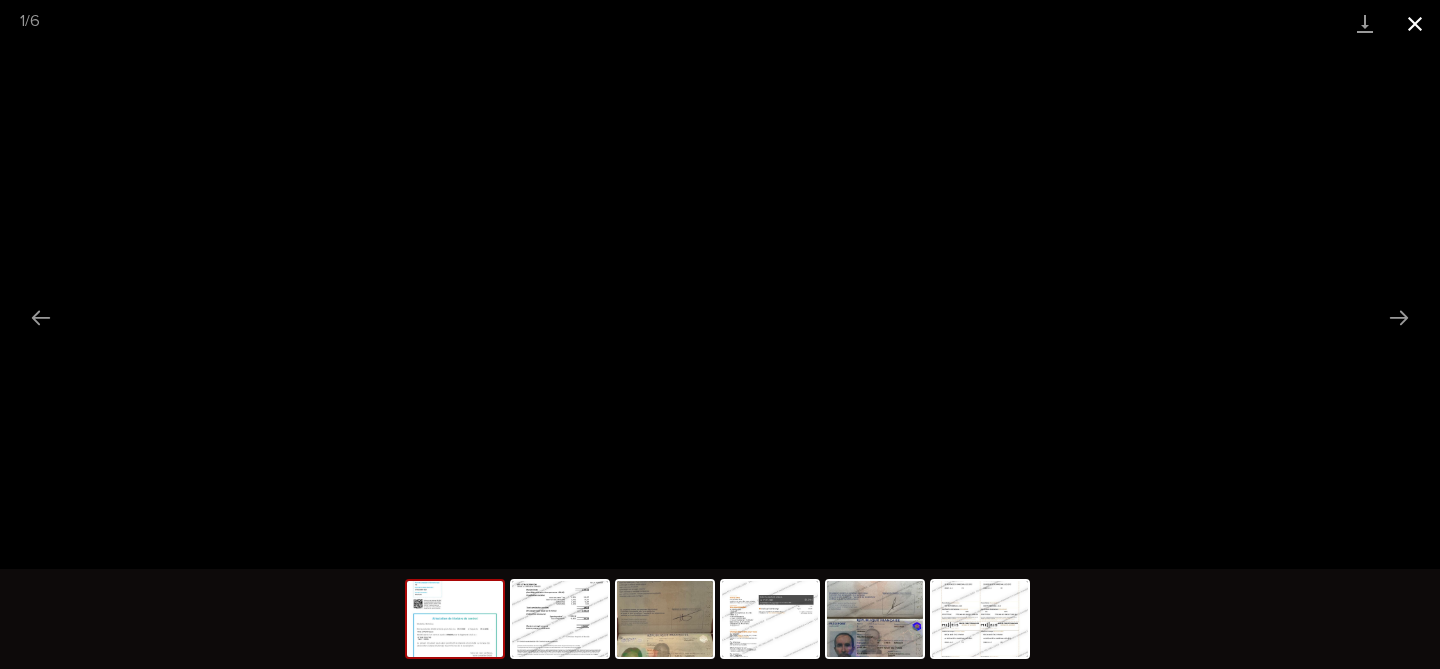 click at bounding box center (1415, 23) 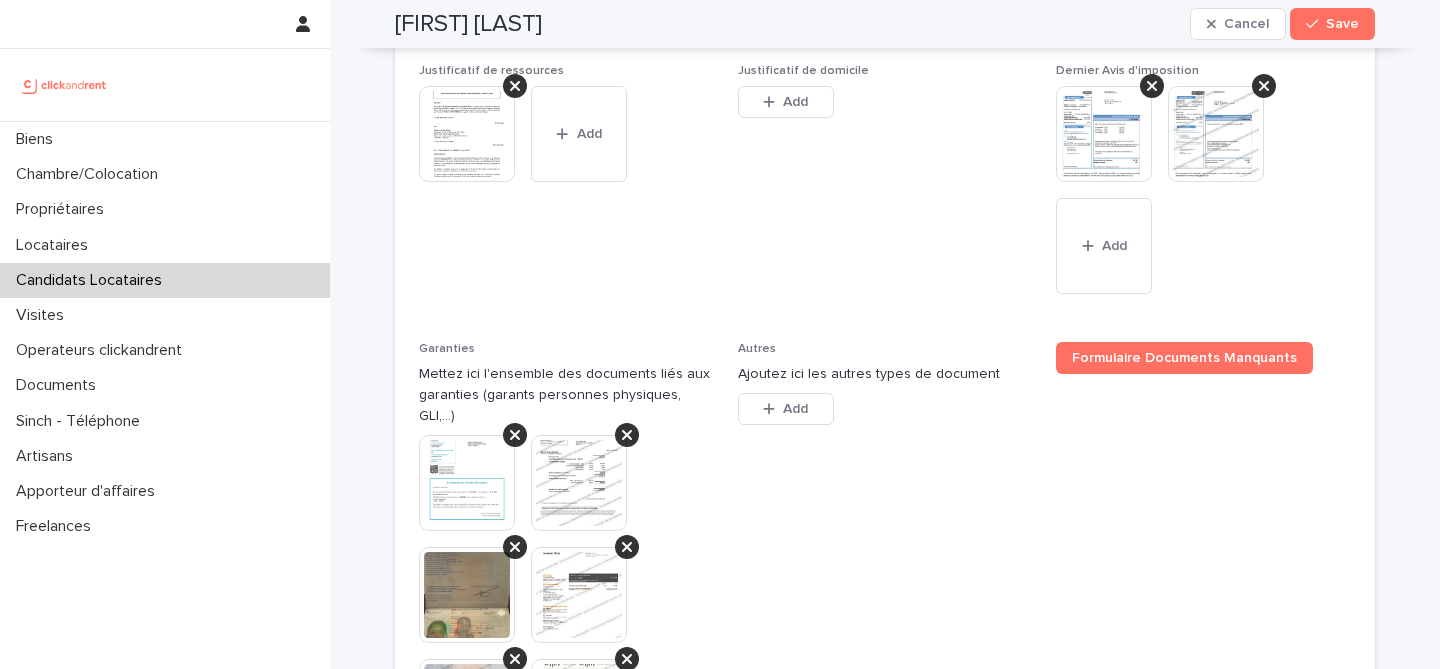 scroll, scrollTop: 1756, scrollLeft: 0, axis: vertical 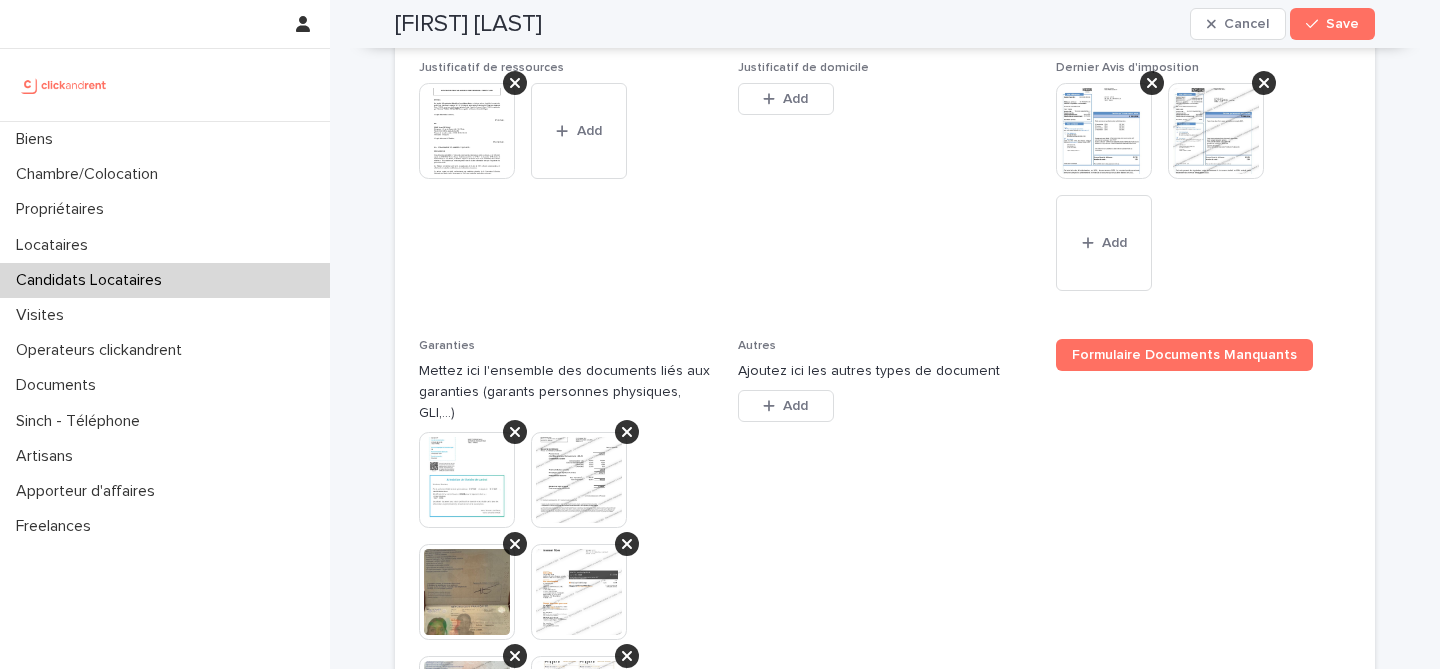 click at bounding box center (467, 480) 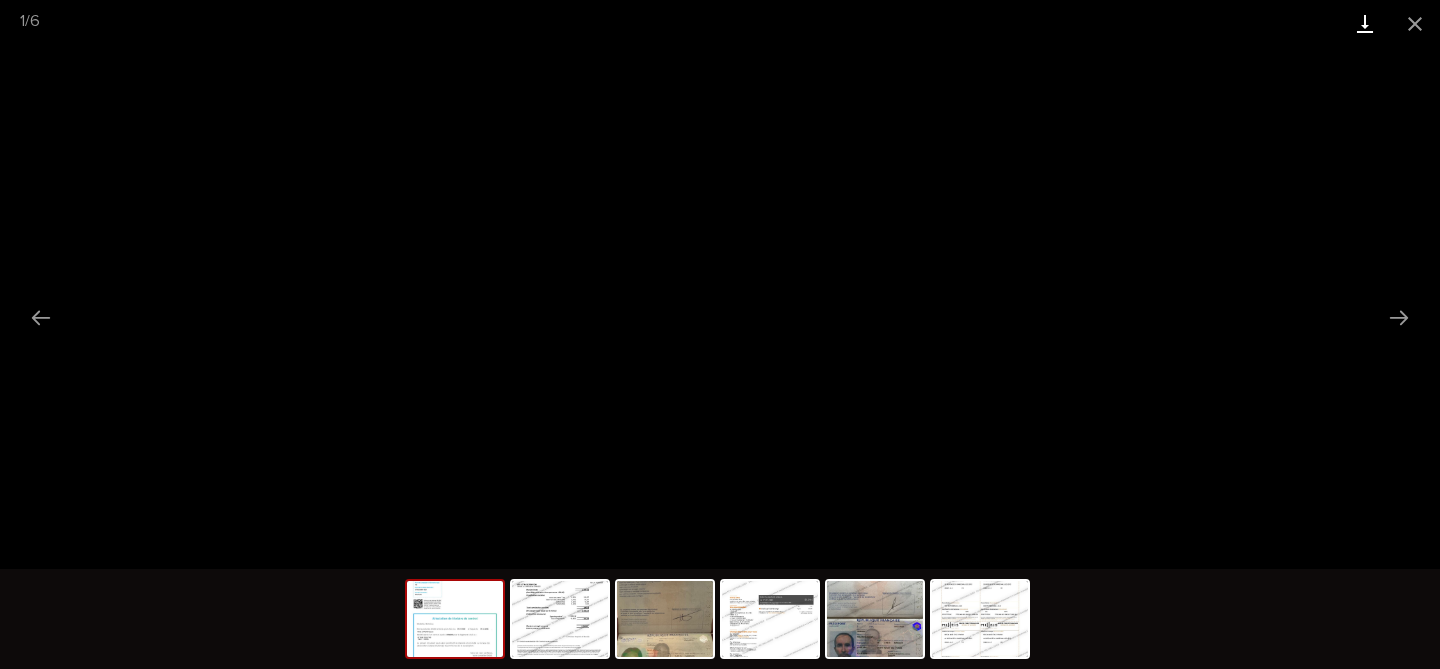 click at bounding box center [1365, 23] 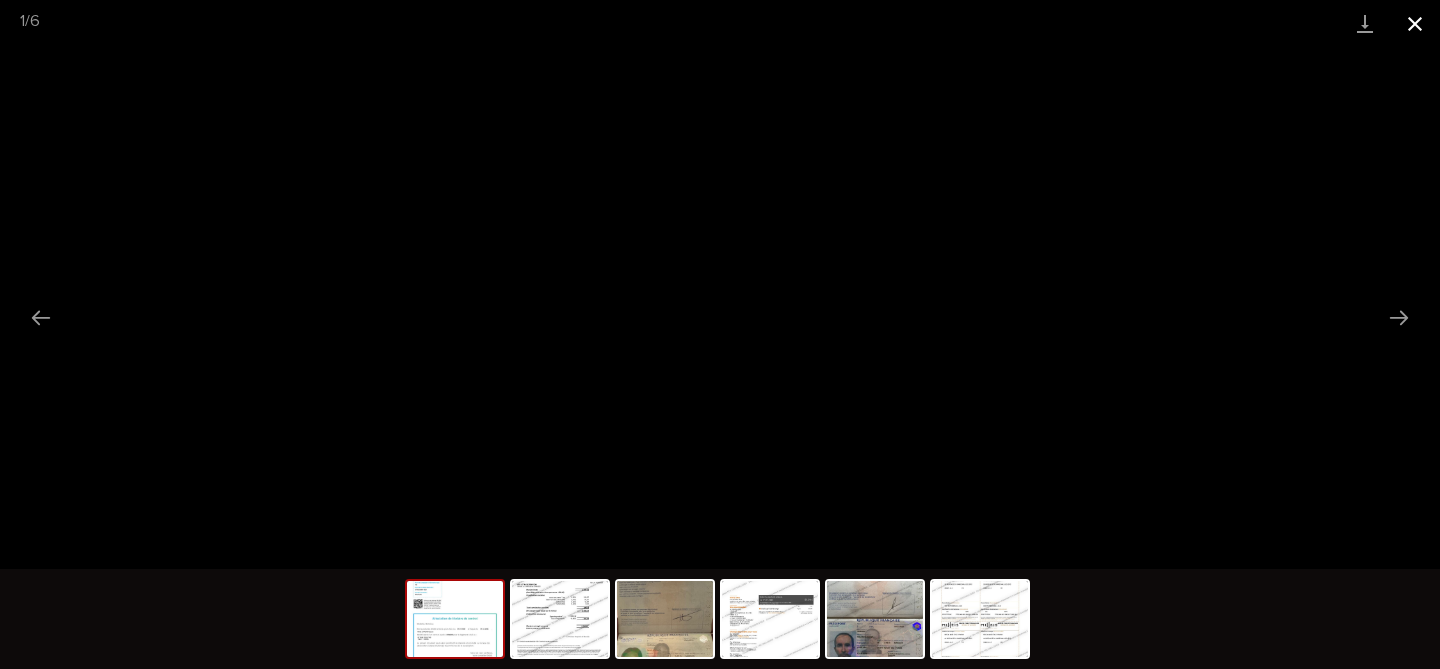 click at bounding box center [1415, 23] 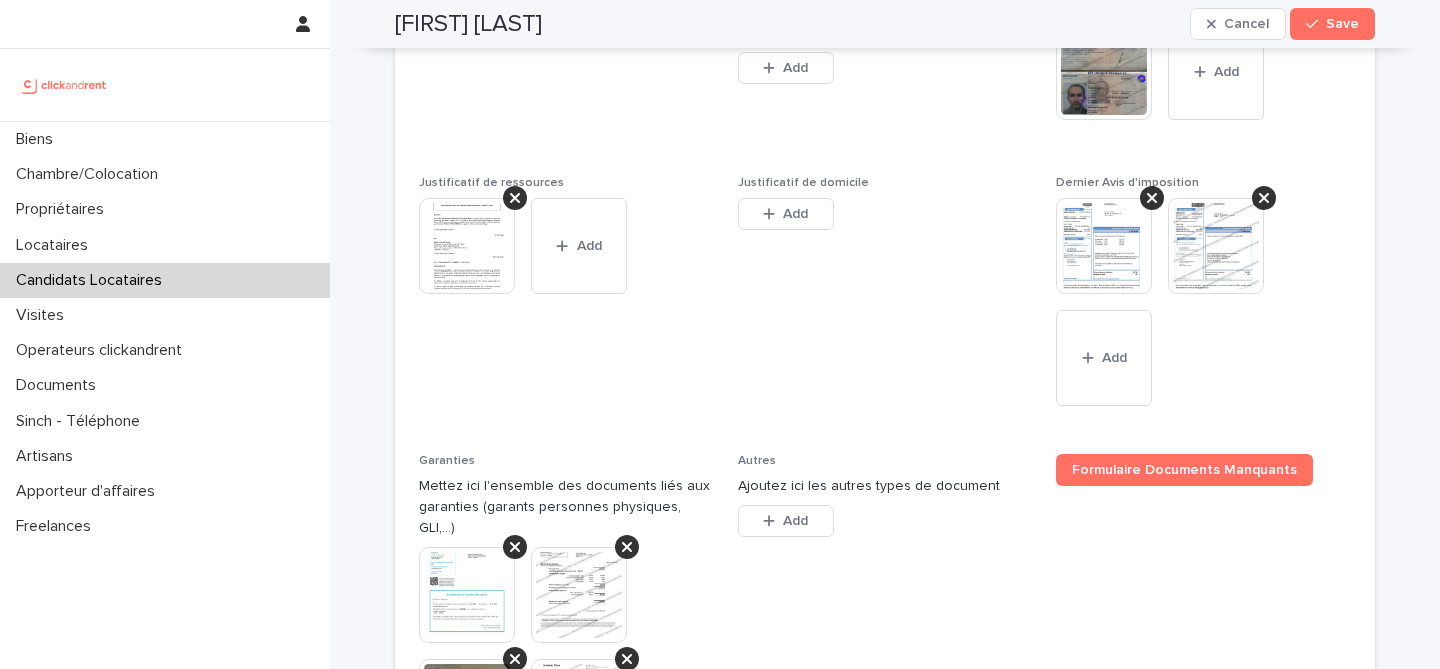 scroll, scrollTop: 1608, scrollLeft: 0, axis: vertical 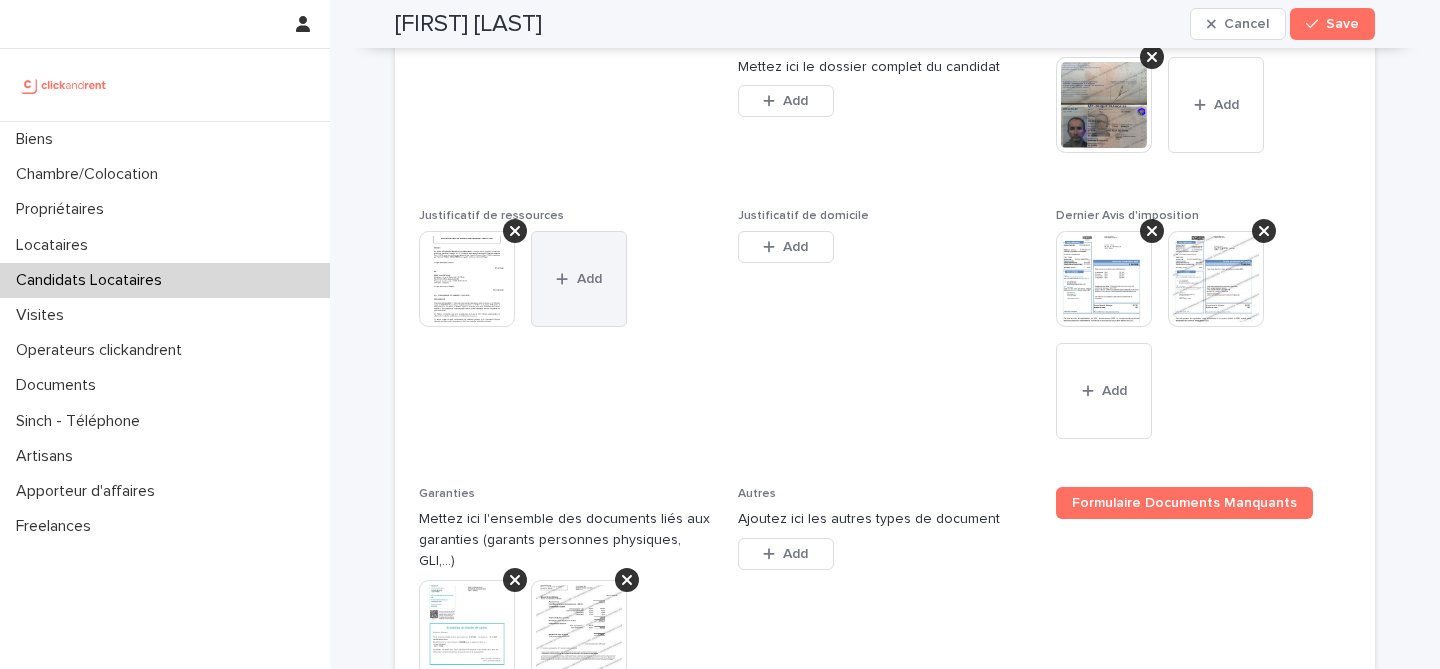 click on "Add" at bounding box center (579, 279) 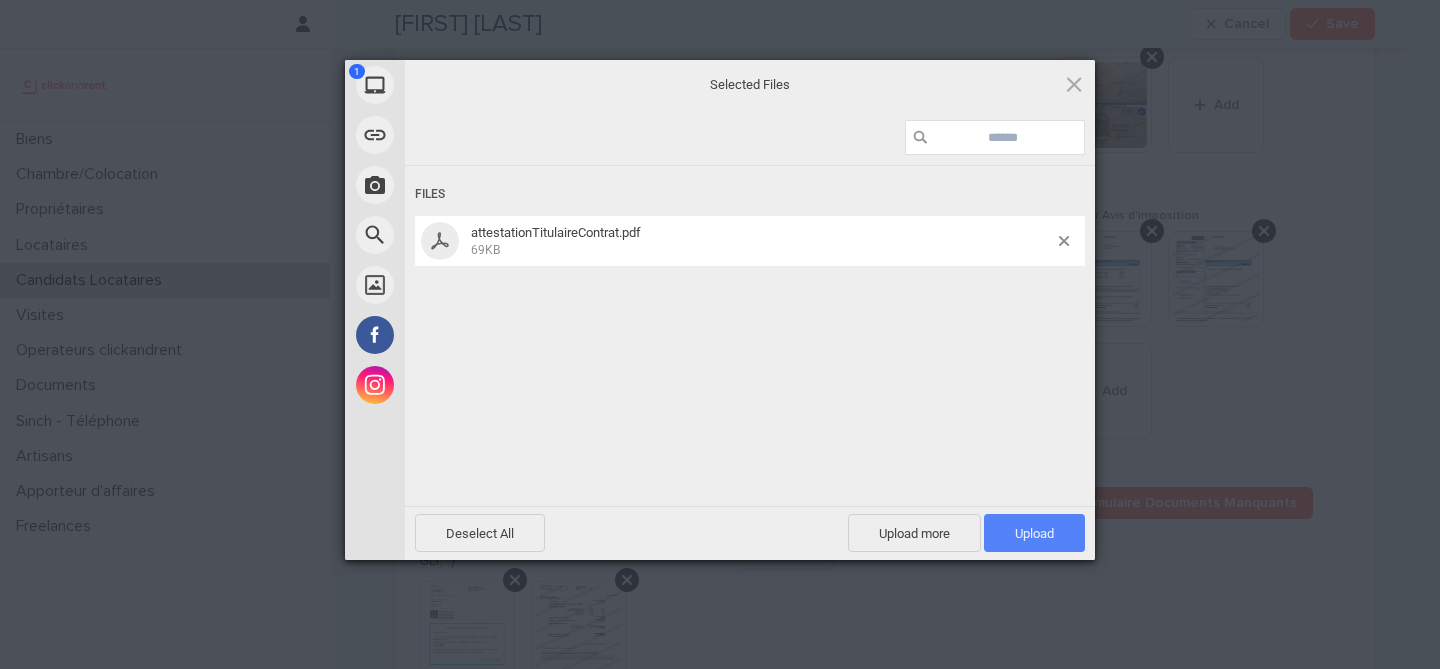click on "Upload
1" at bounding box center [1034, 533] 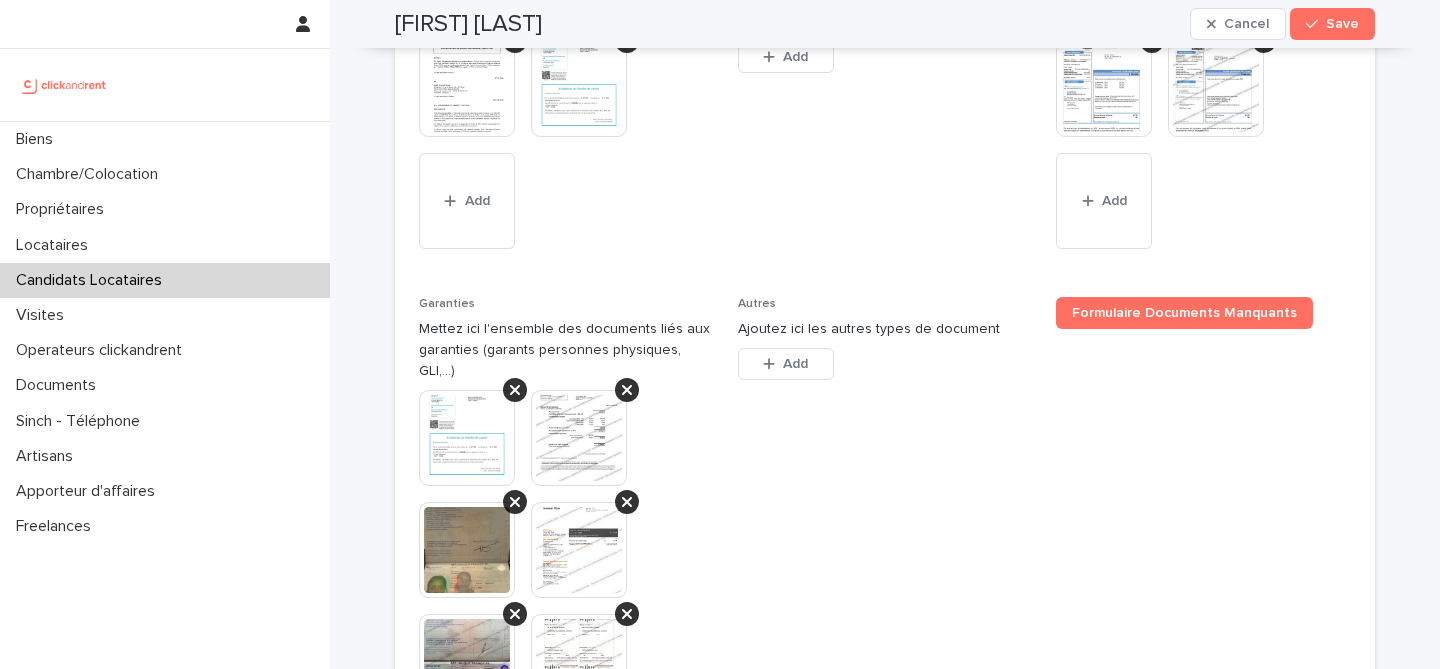 scroll, scrollTop: 1815, scrollLeft: 0, axis: vertical 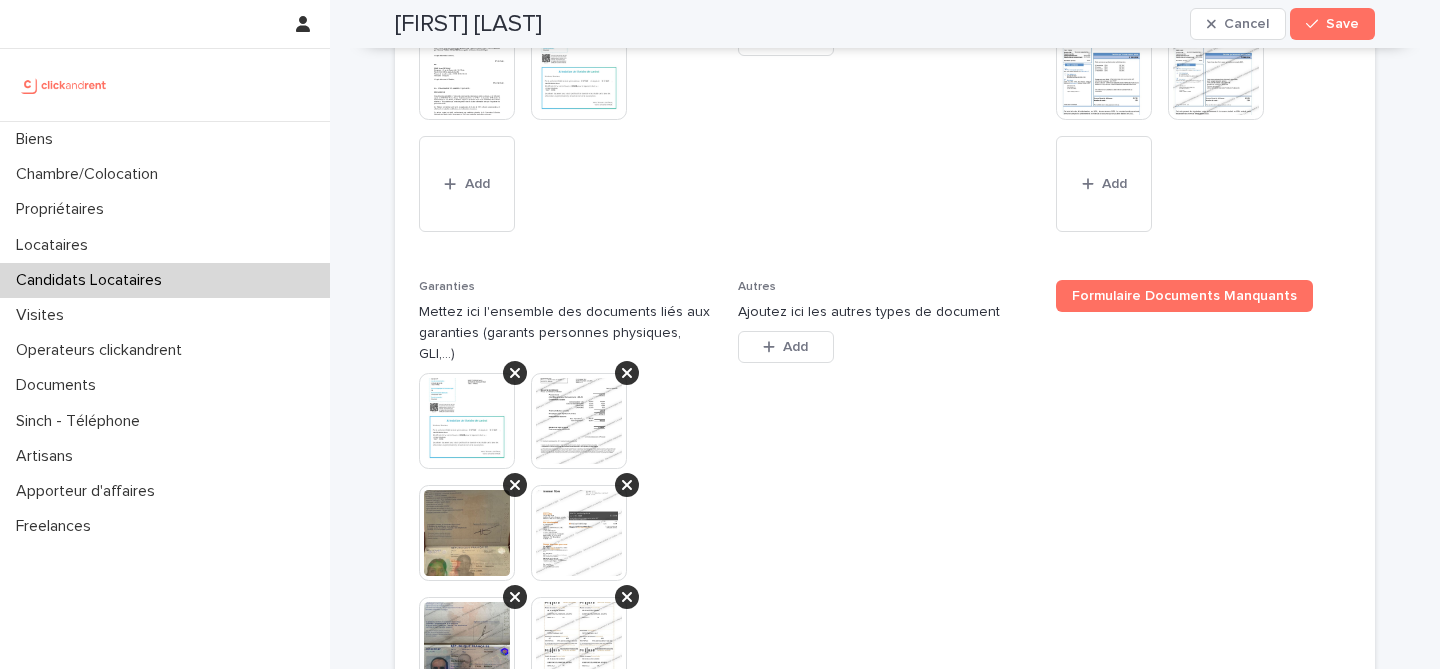 click at bounding box center [579, 533] 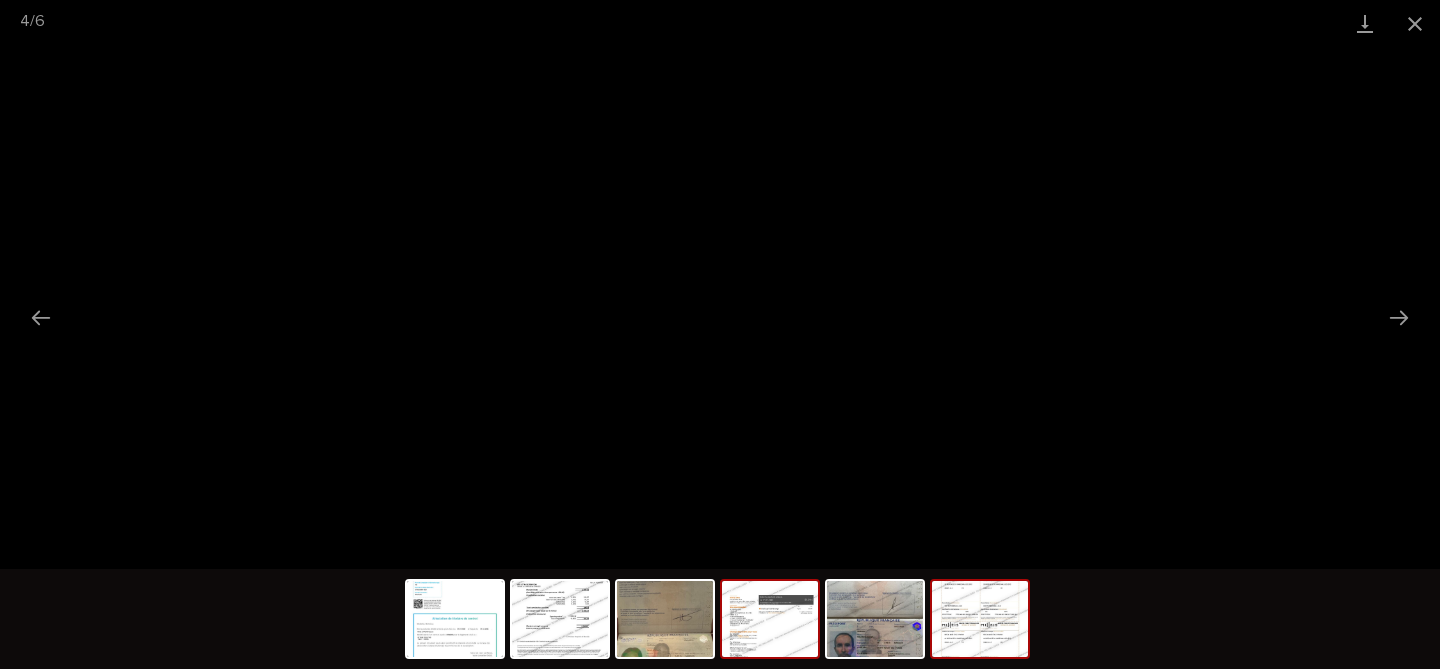 click at bounding box center [980, 619] 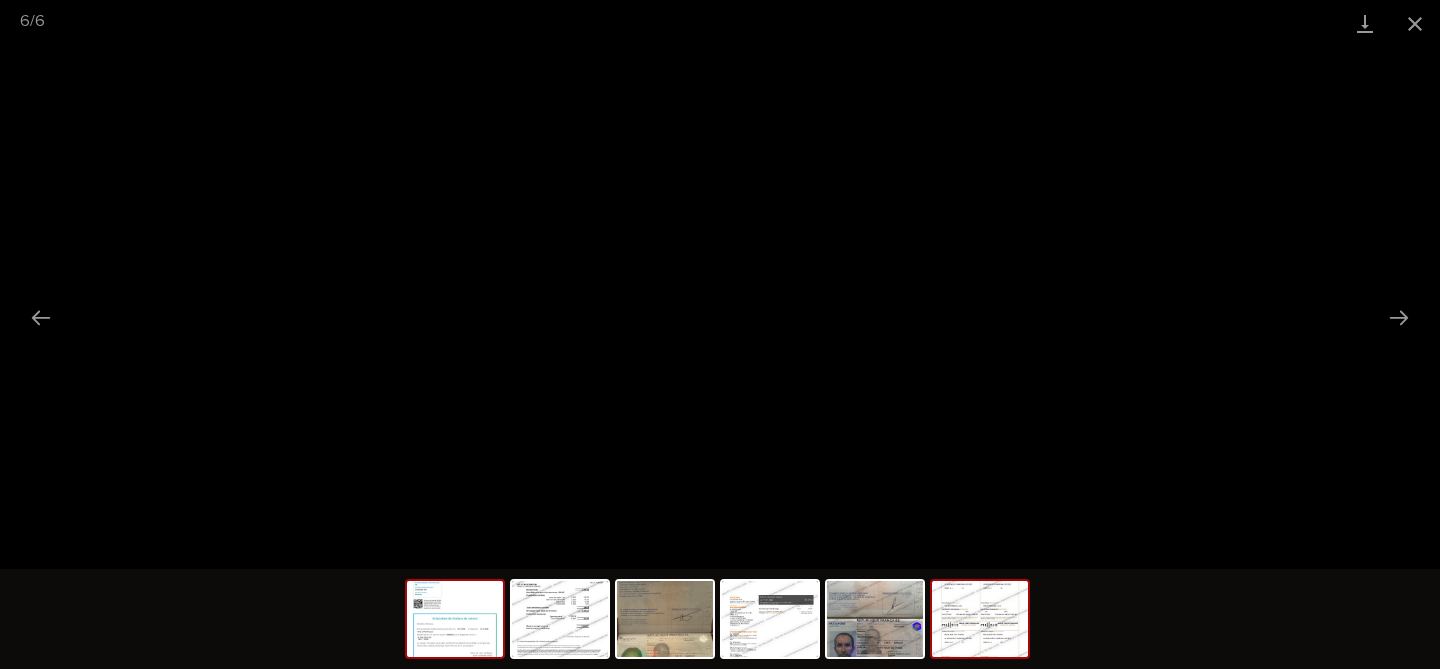 click at bounding box center [455, 619] 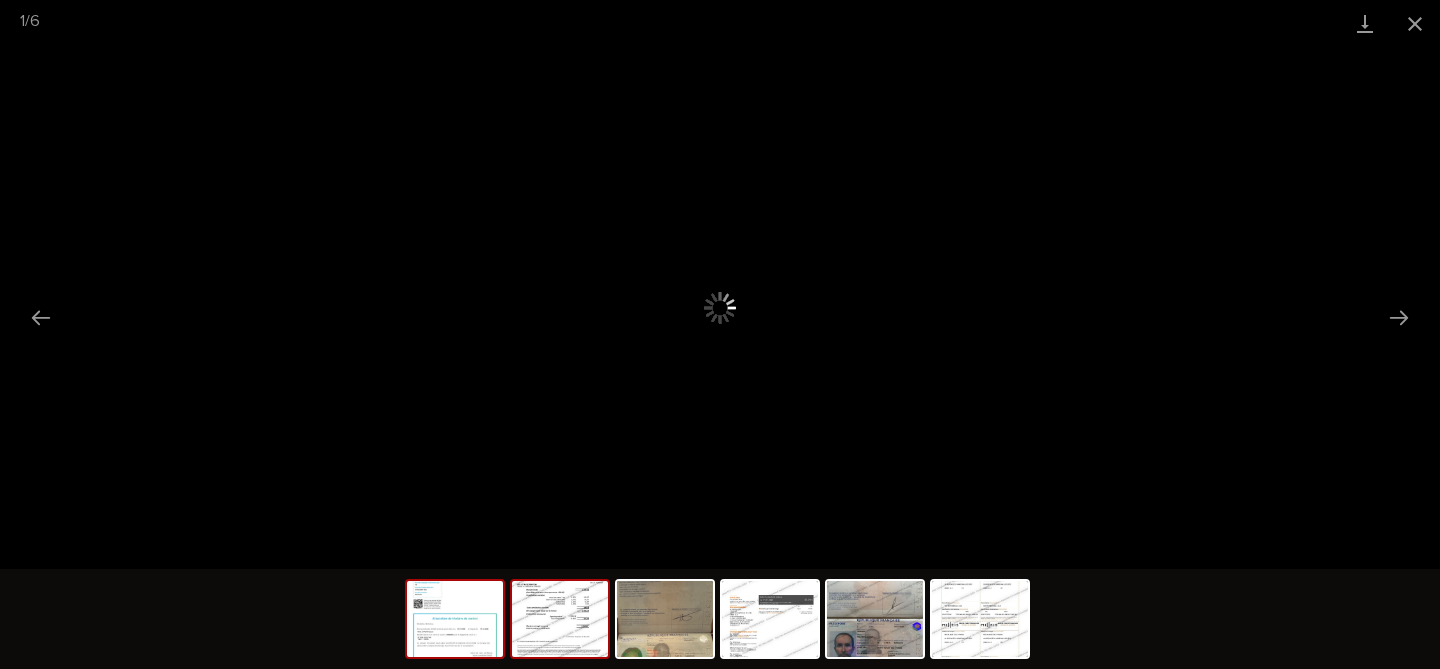click at bounding box center [560, 619] 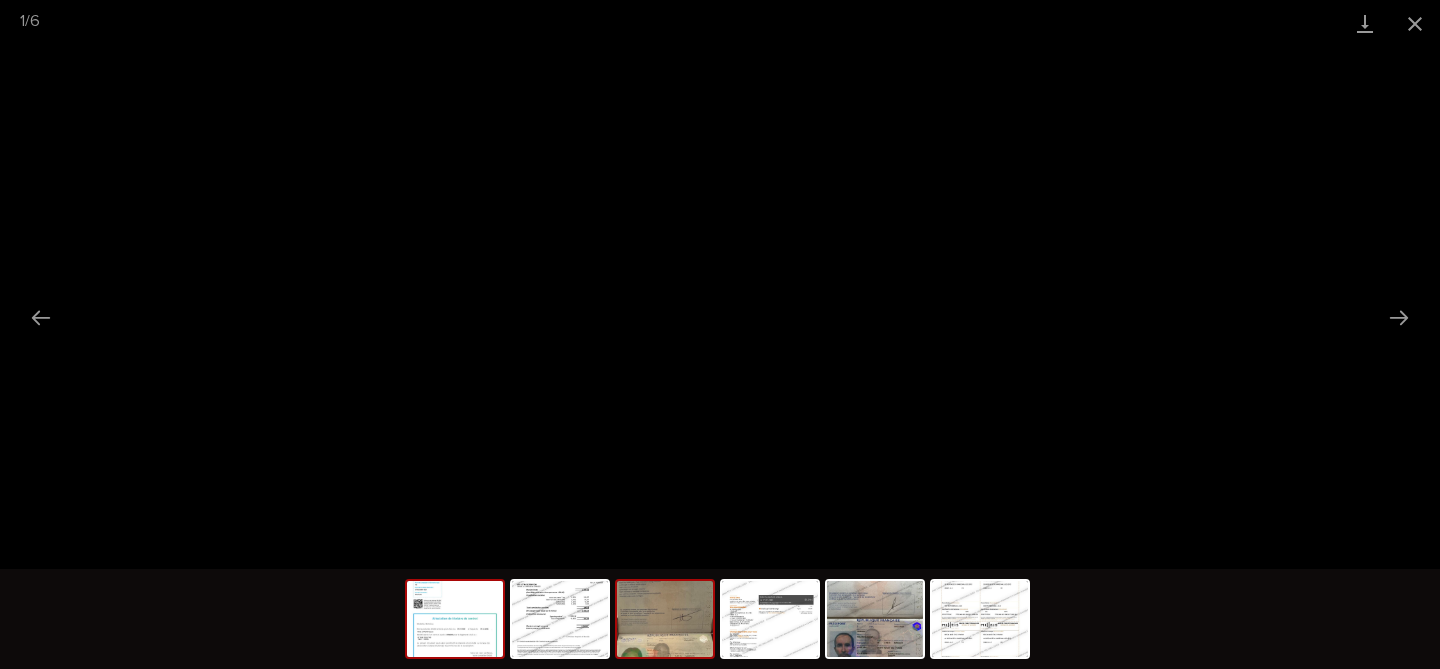 click at bounding box center (665, 619) 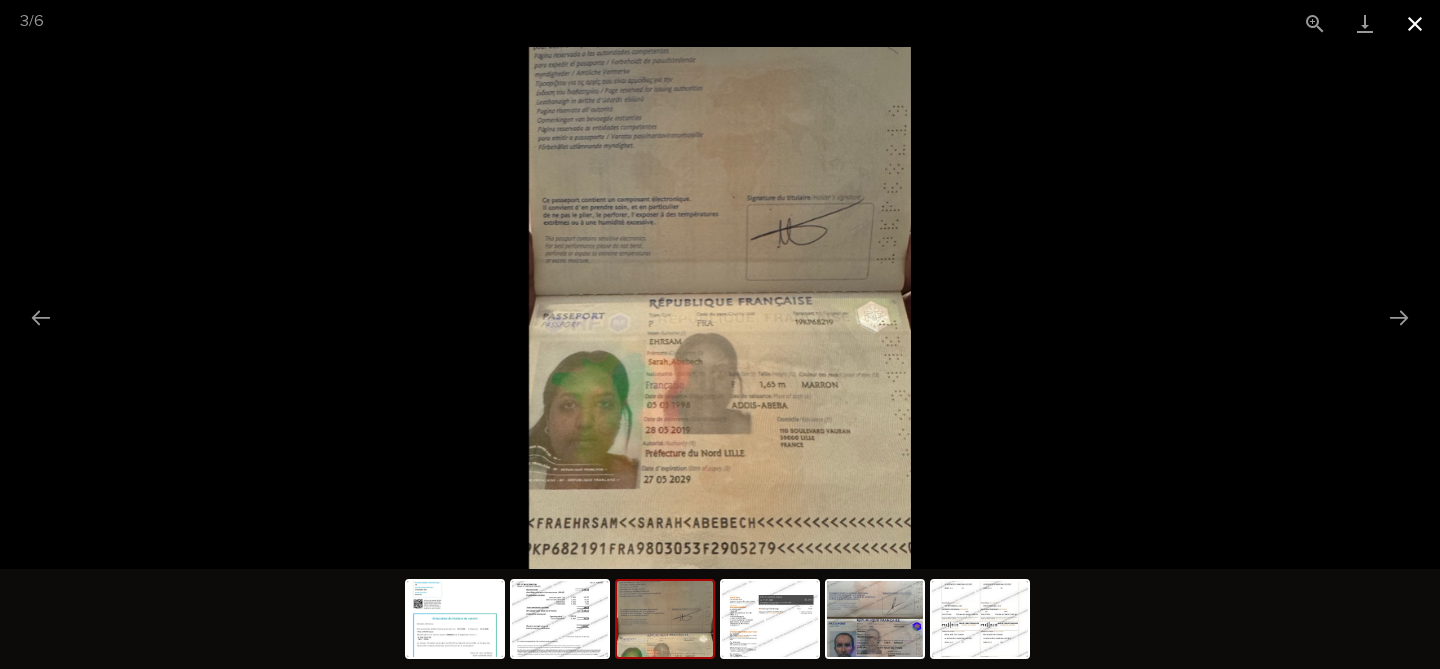 click at bounding box center [1415, 23] 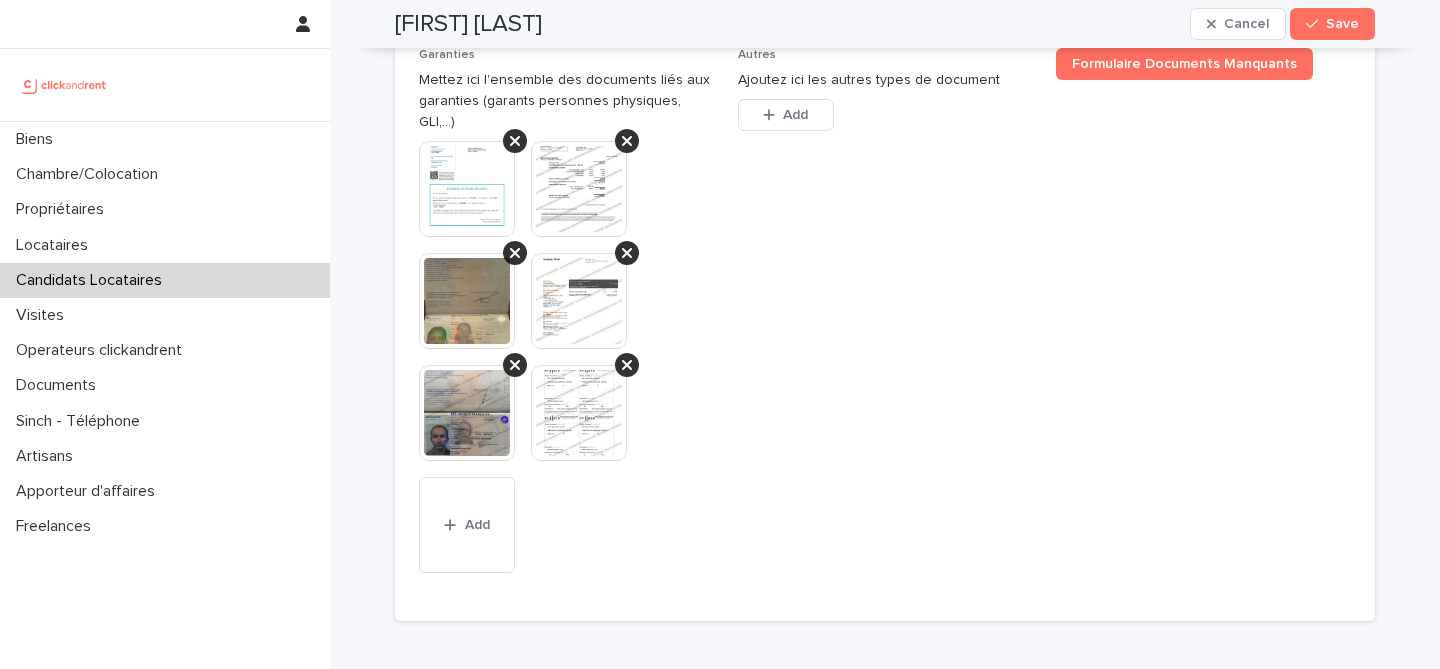 scroll, scrollTop: 2044, scrollLeft: 0, axis: vertical 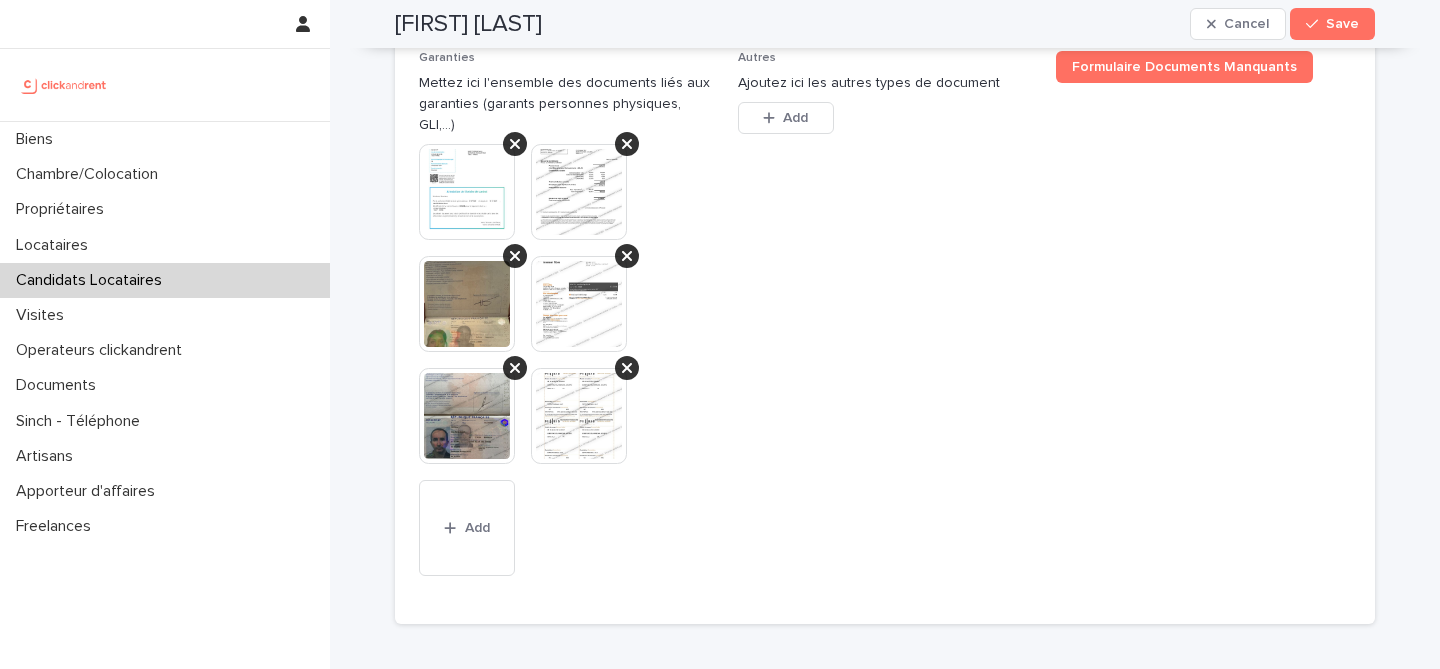 click at bounding box center (467, 304) 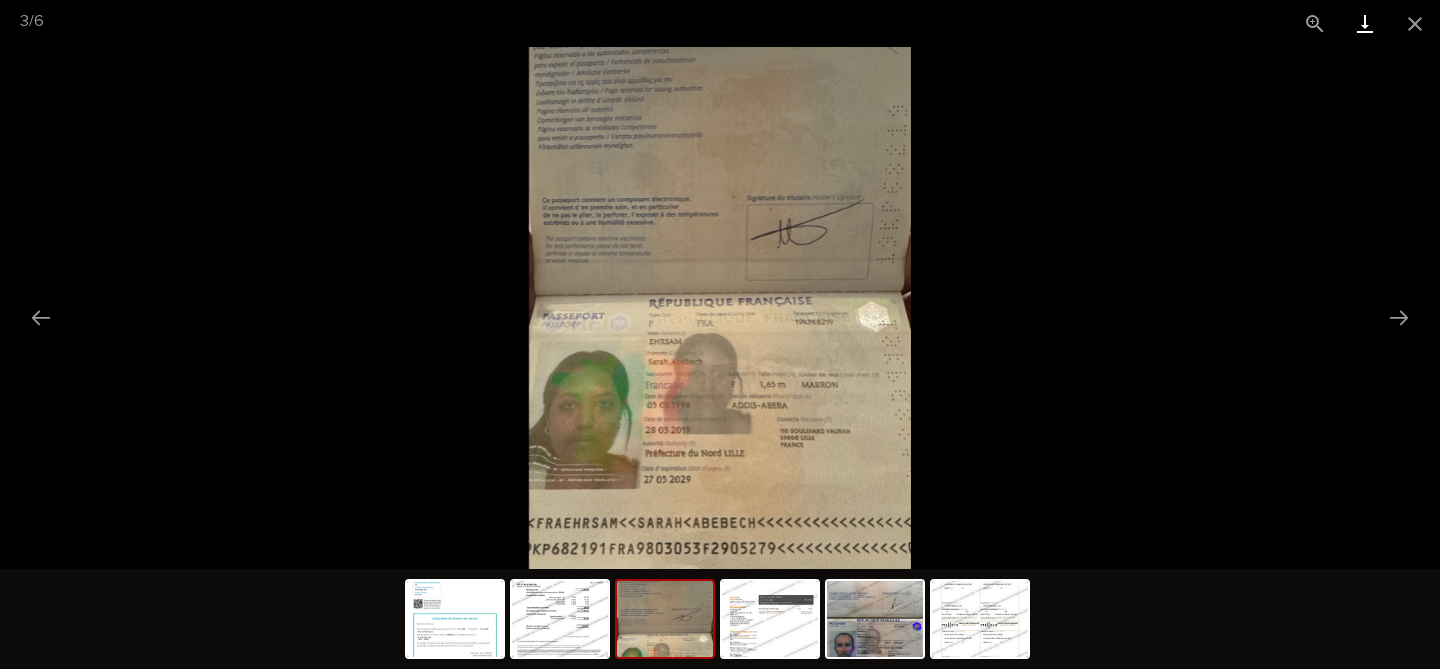 click at bounding box center (1365, 23) 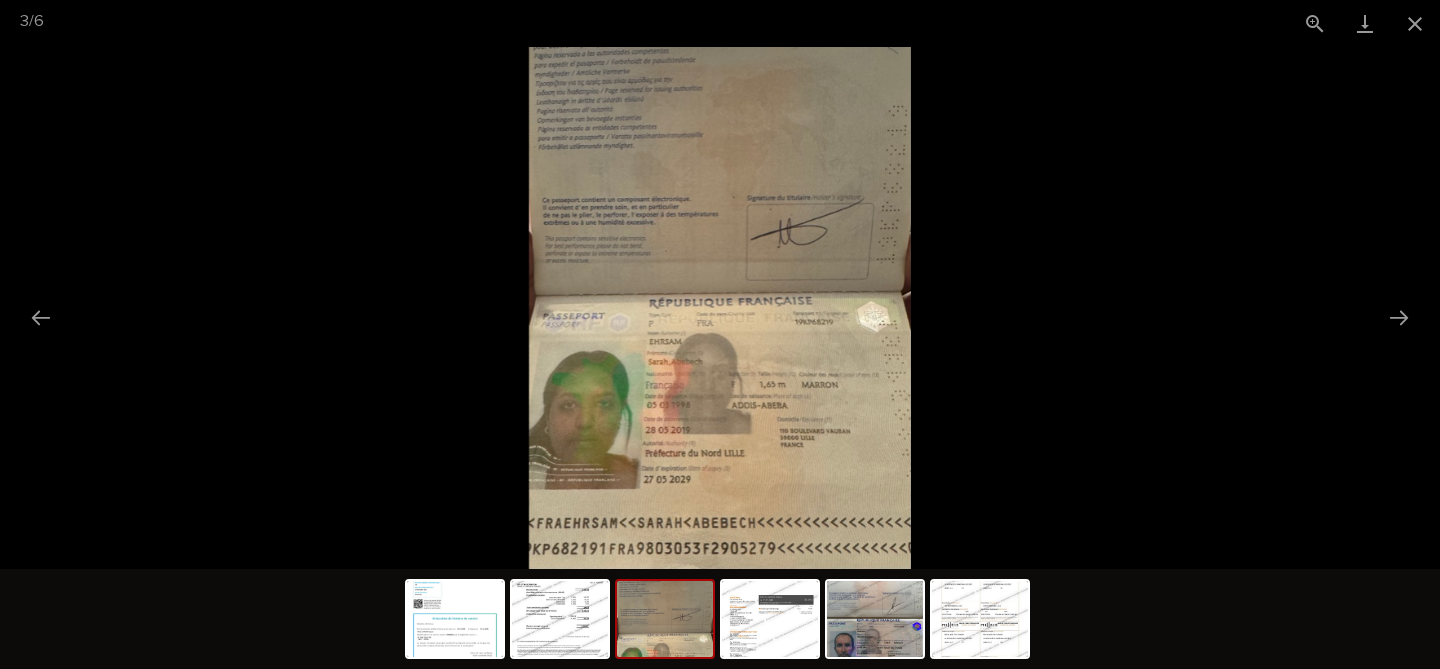 scroll, scrollTop: 0, scrollLeft: 0, axis: both 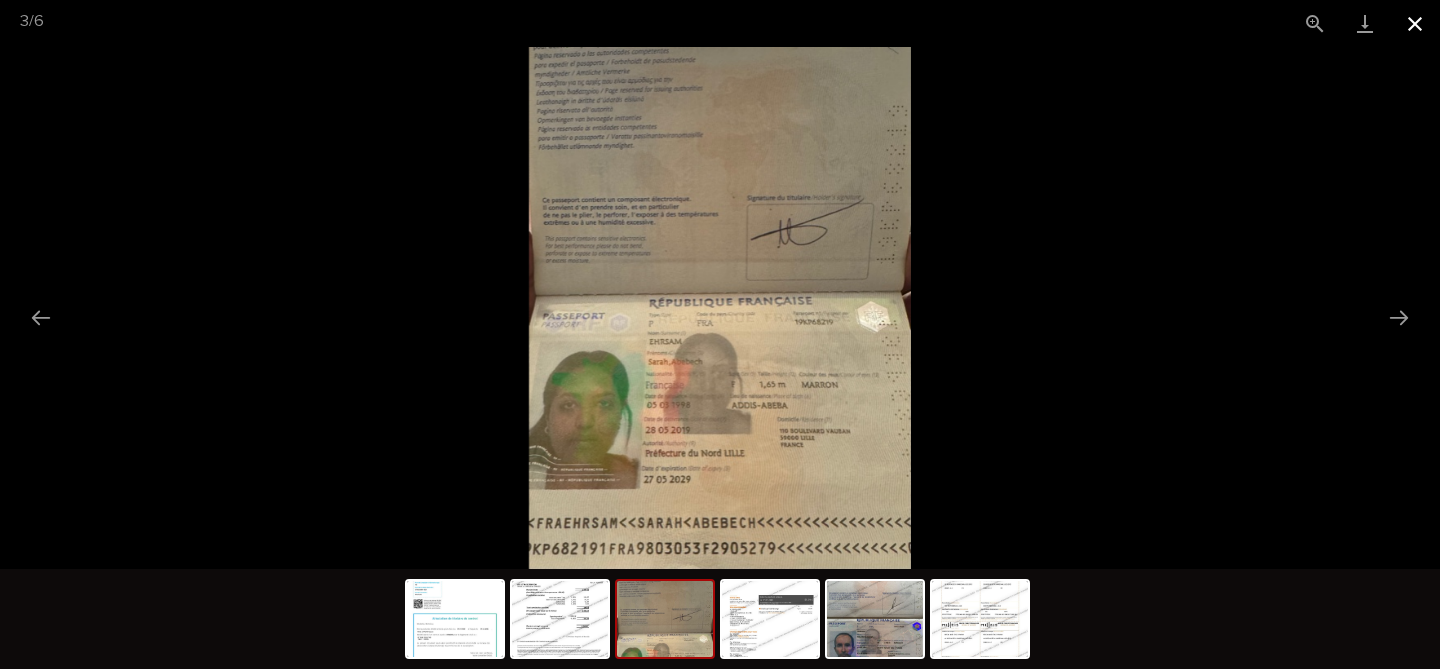 click at bounding box center [1415, 23] 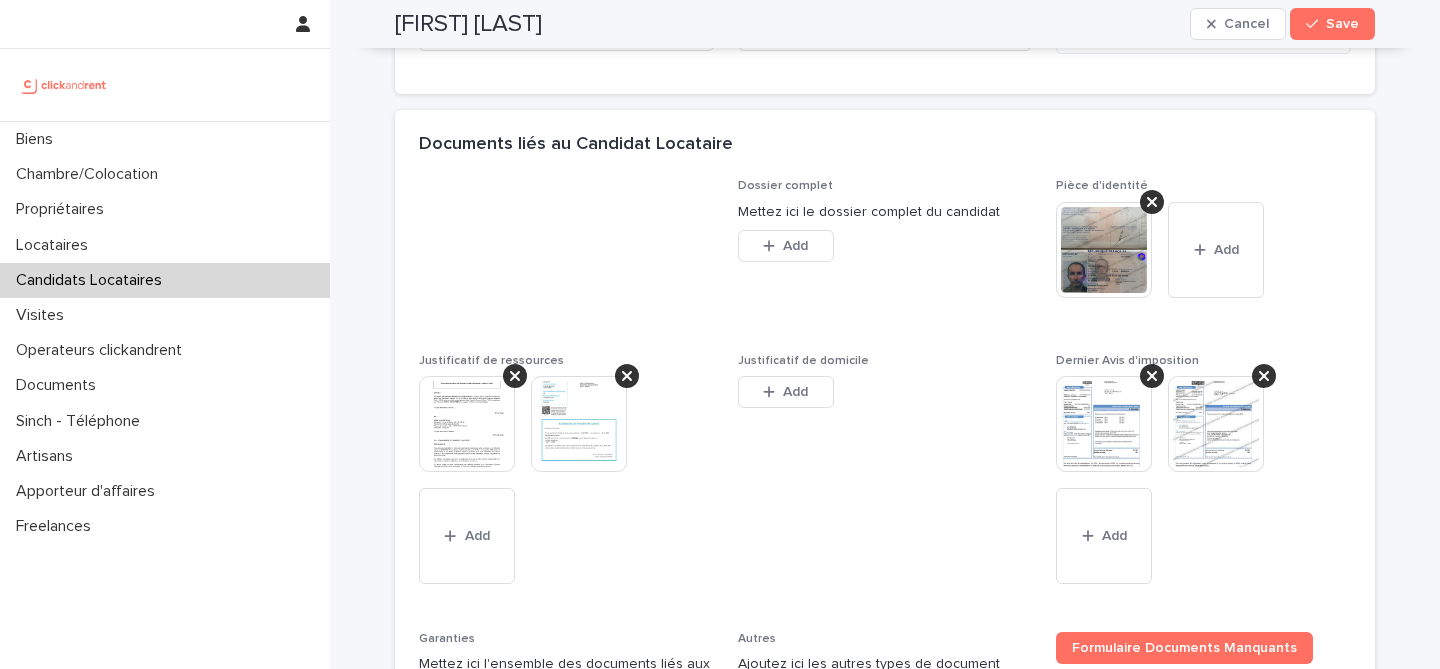 scroll, scrollTop: 1452, scrollLeft: 0, axis: vertical 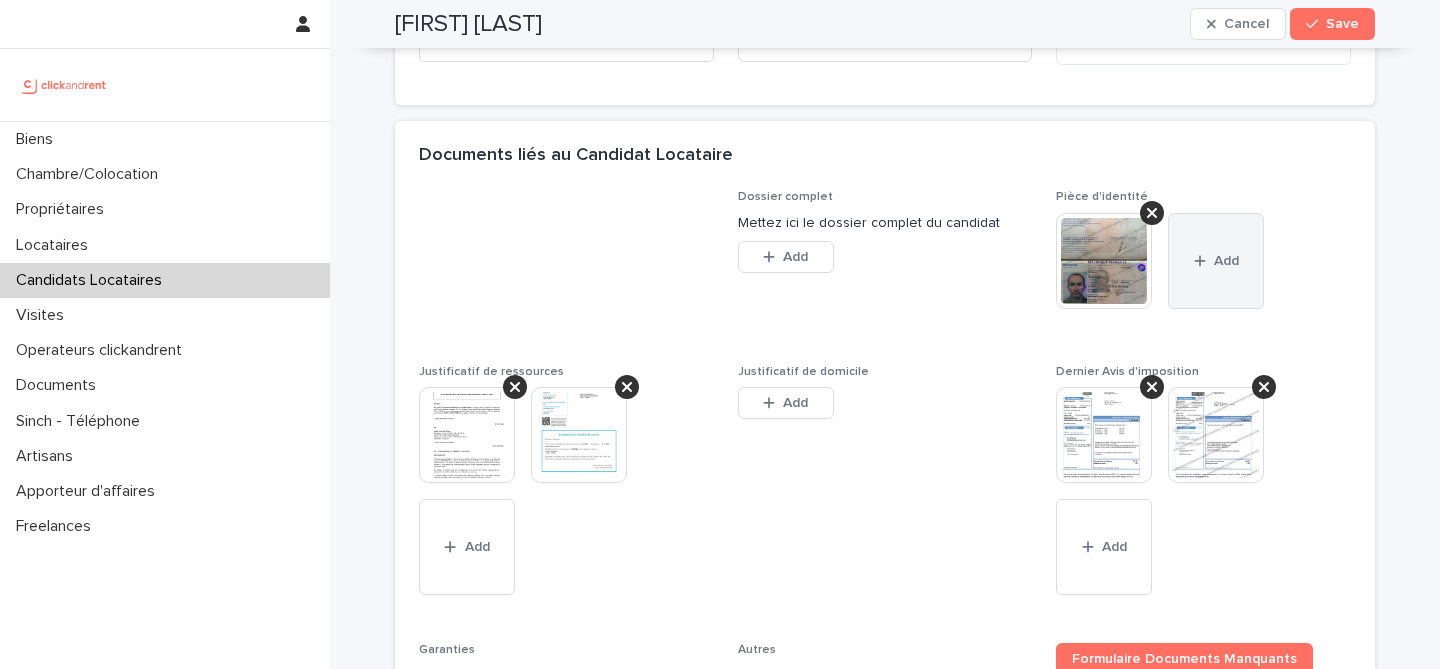 click 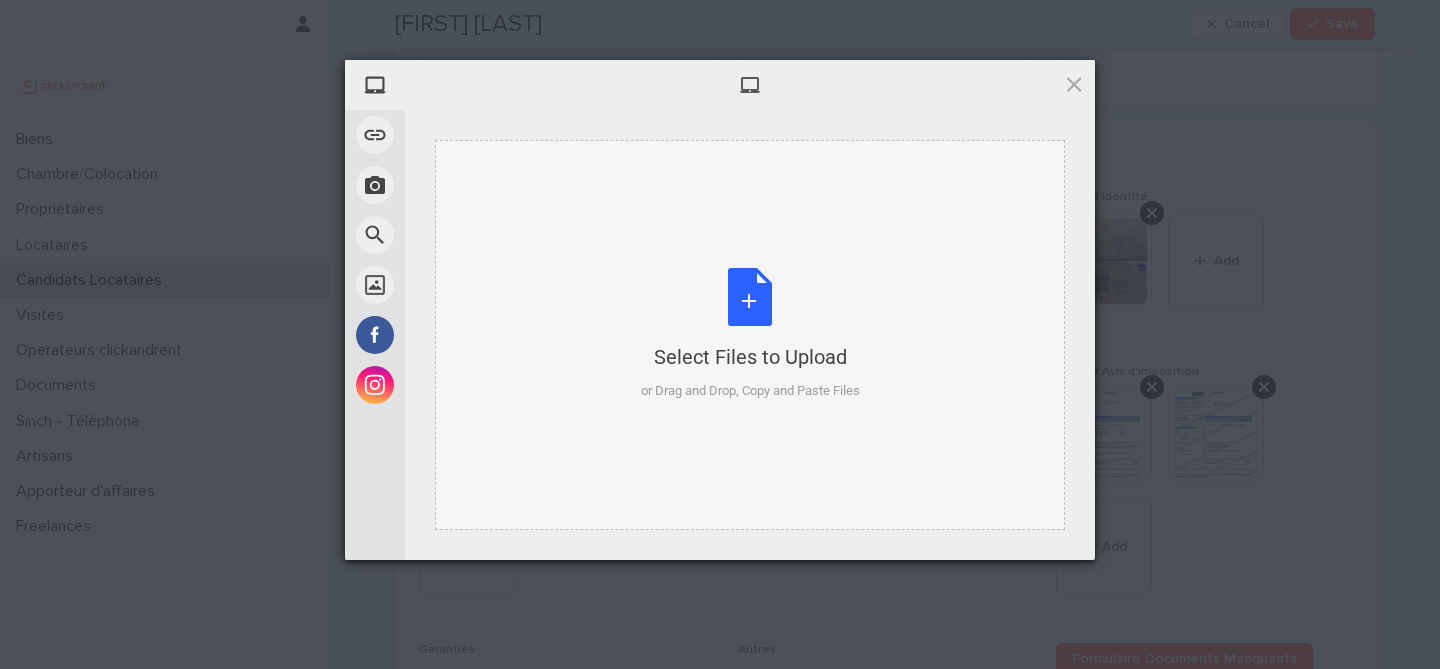 type 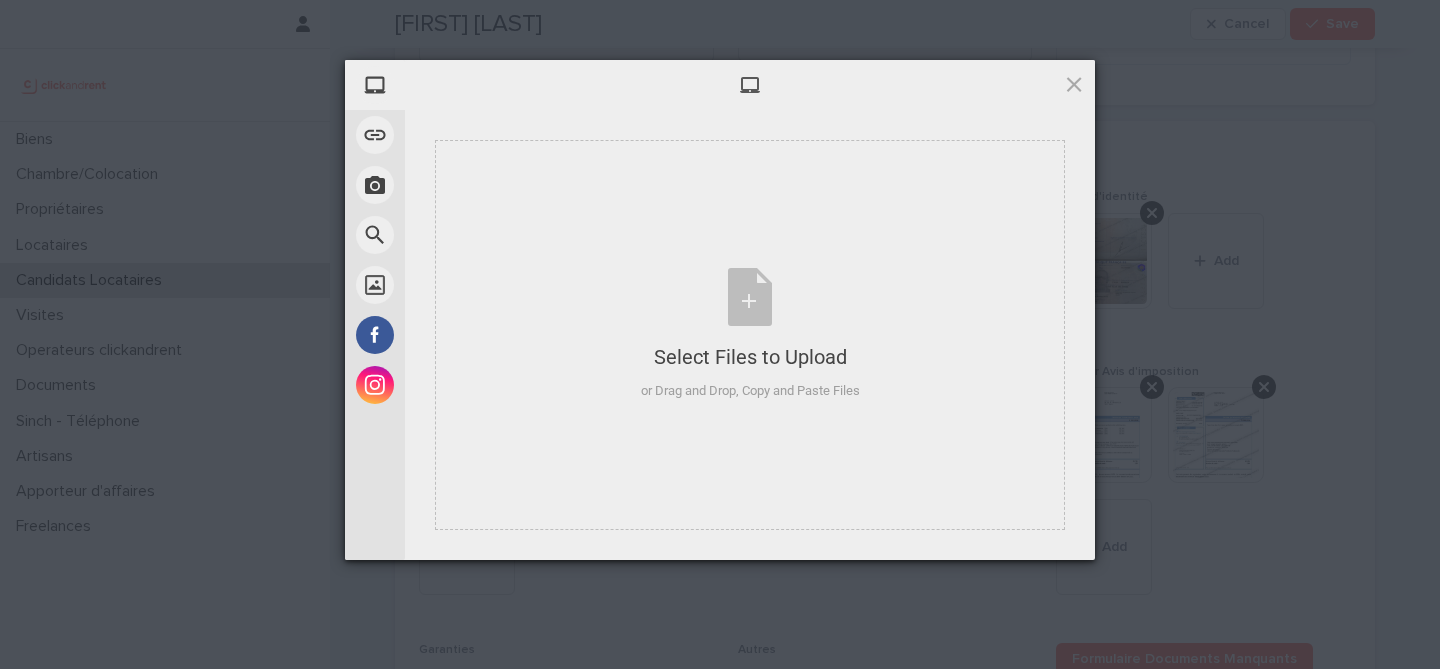 click at bounding box center (750, 85) 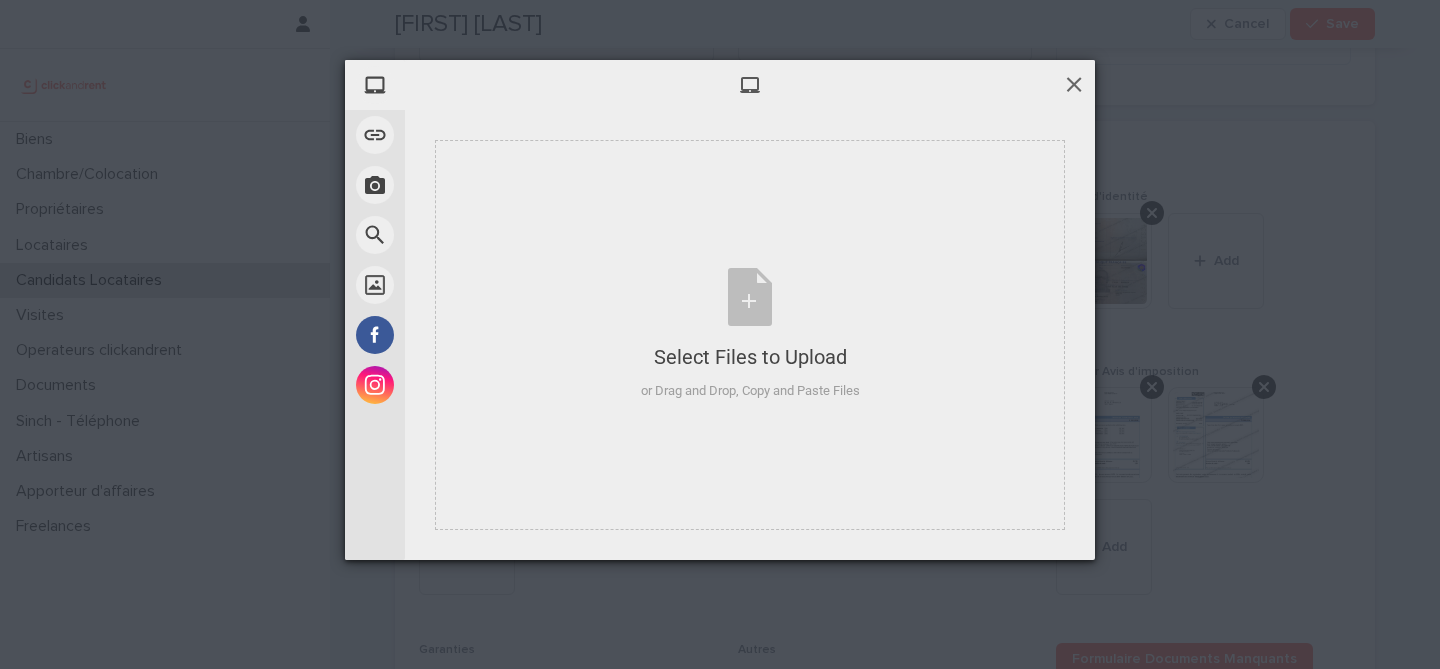 click at bounding box center [1074, 84] 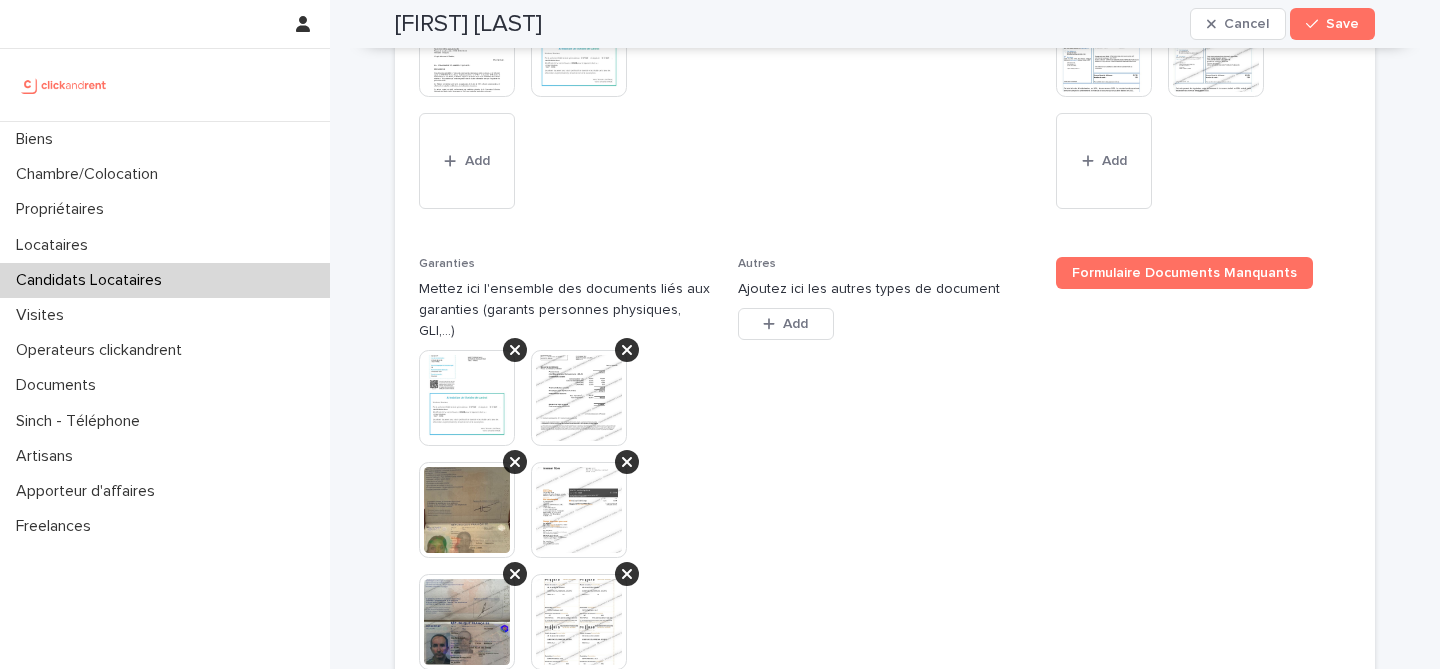 scroll, scrollTop: 1872, scrollLeft: 0, axis: vertical 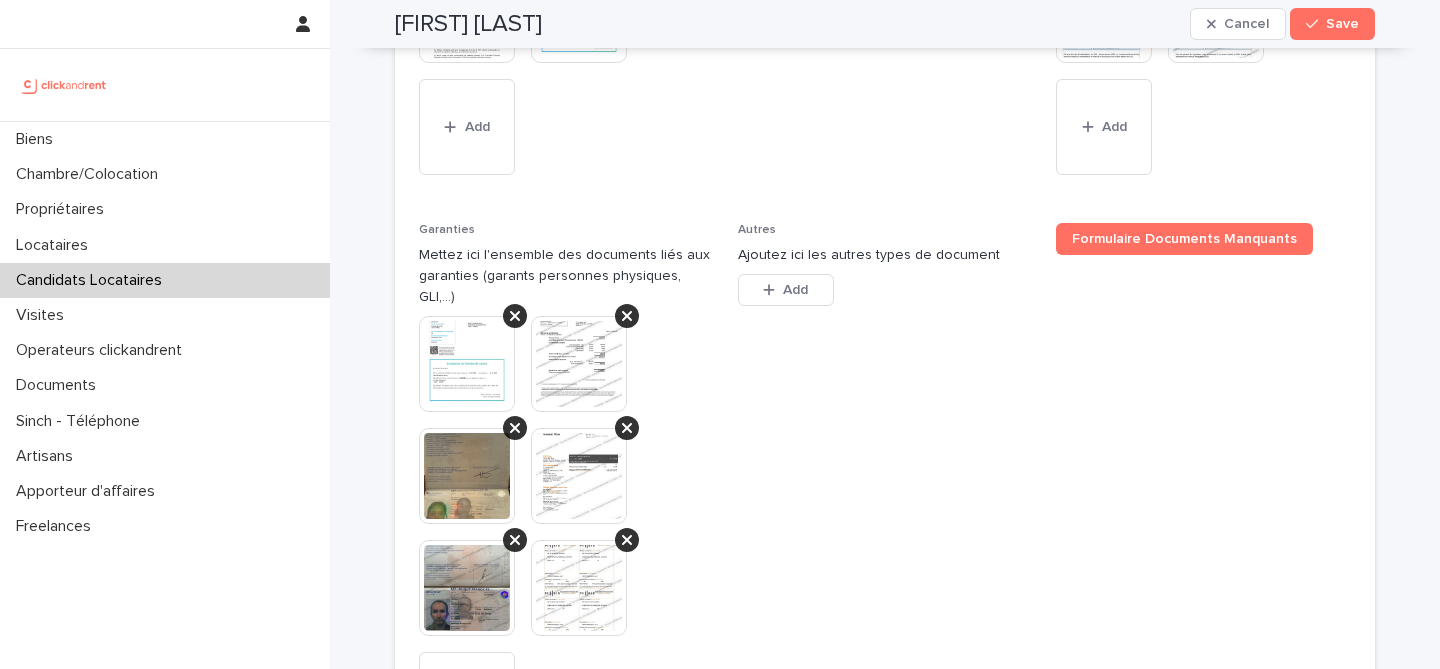 click at bounding box center (467, 476) 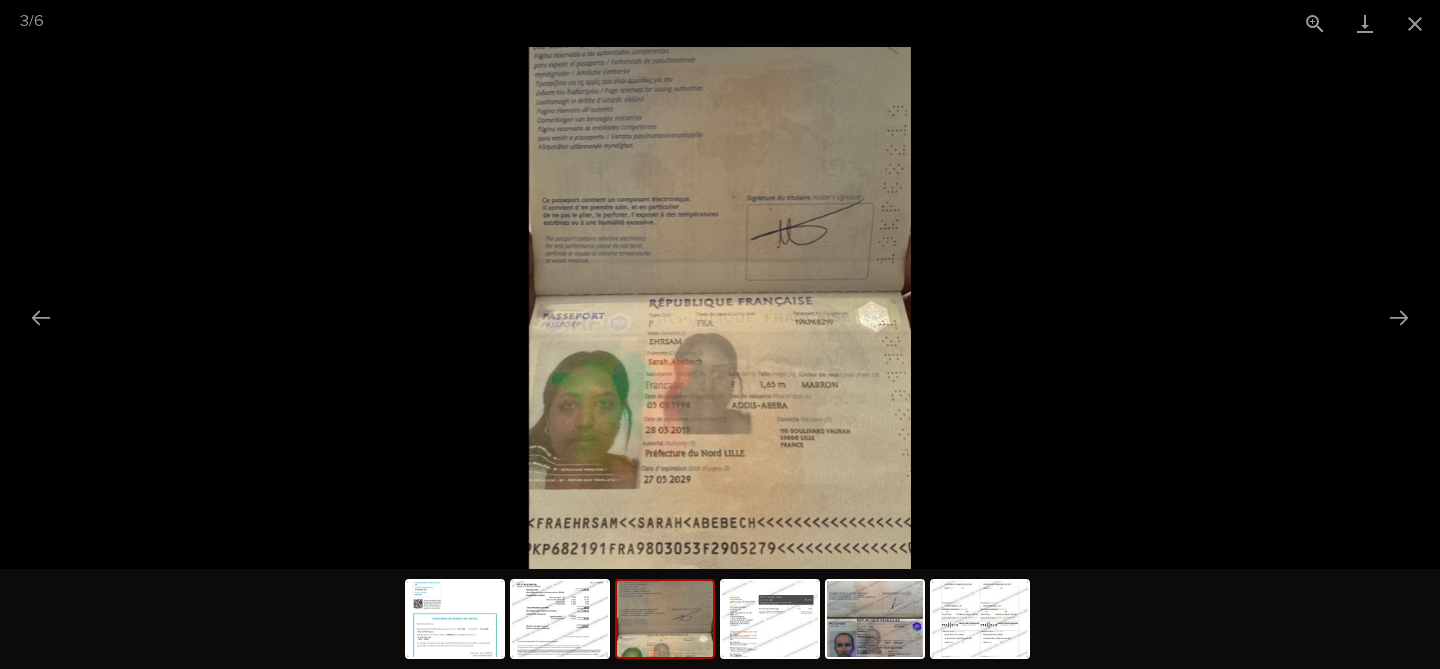 click at bounding box center [720, 308] 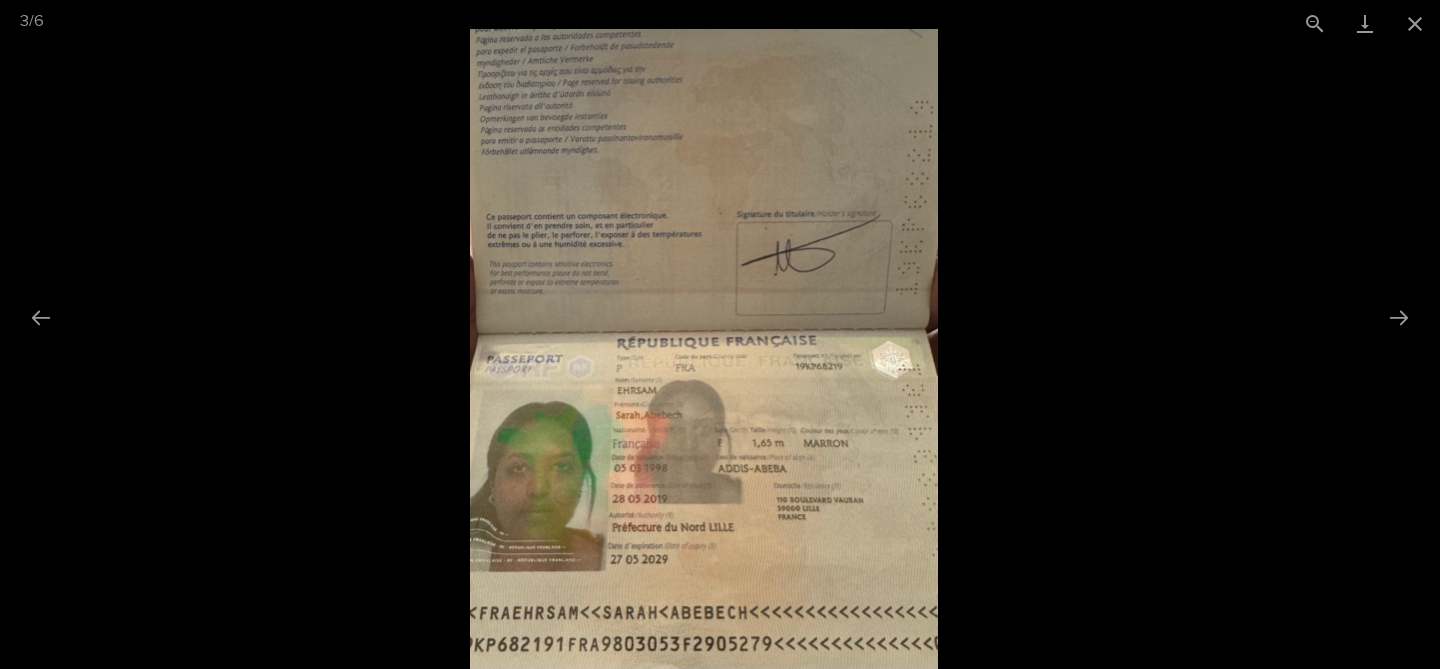 click at bounding box center (704, 349) 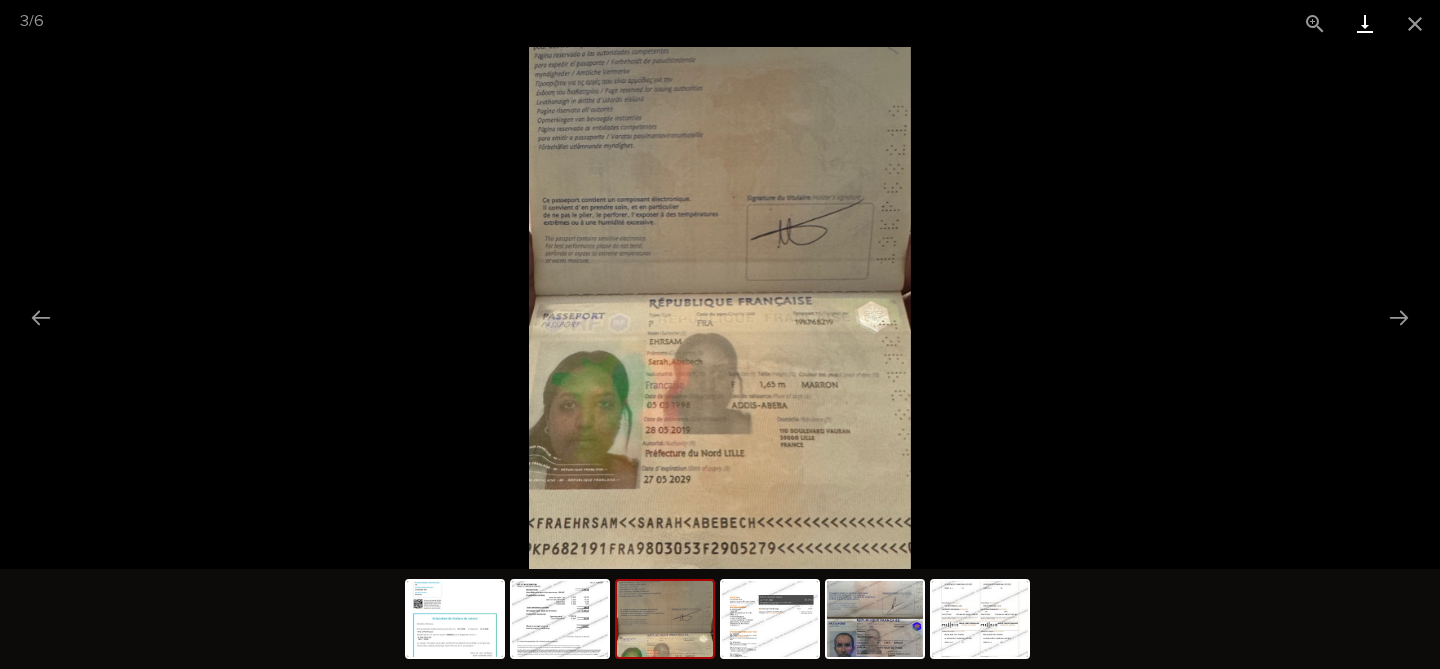 click at bounding box center [1365, 23] 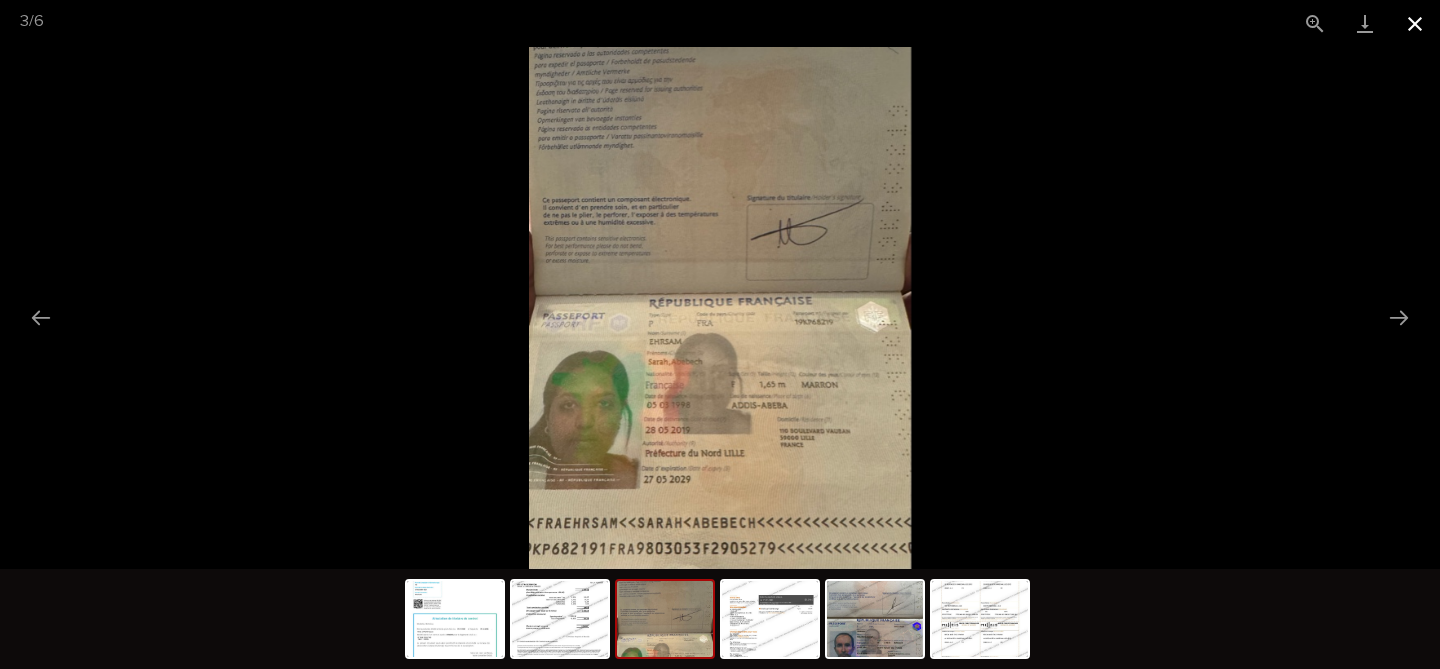 click at bounding box center (1415, 23) 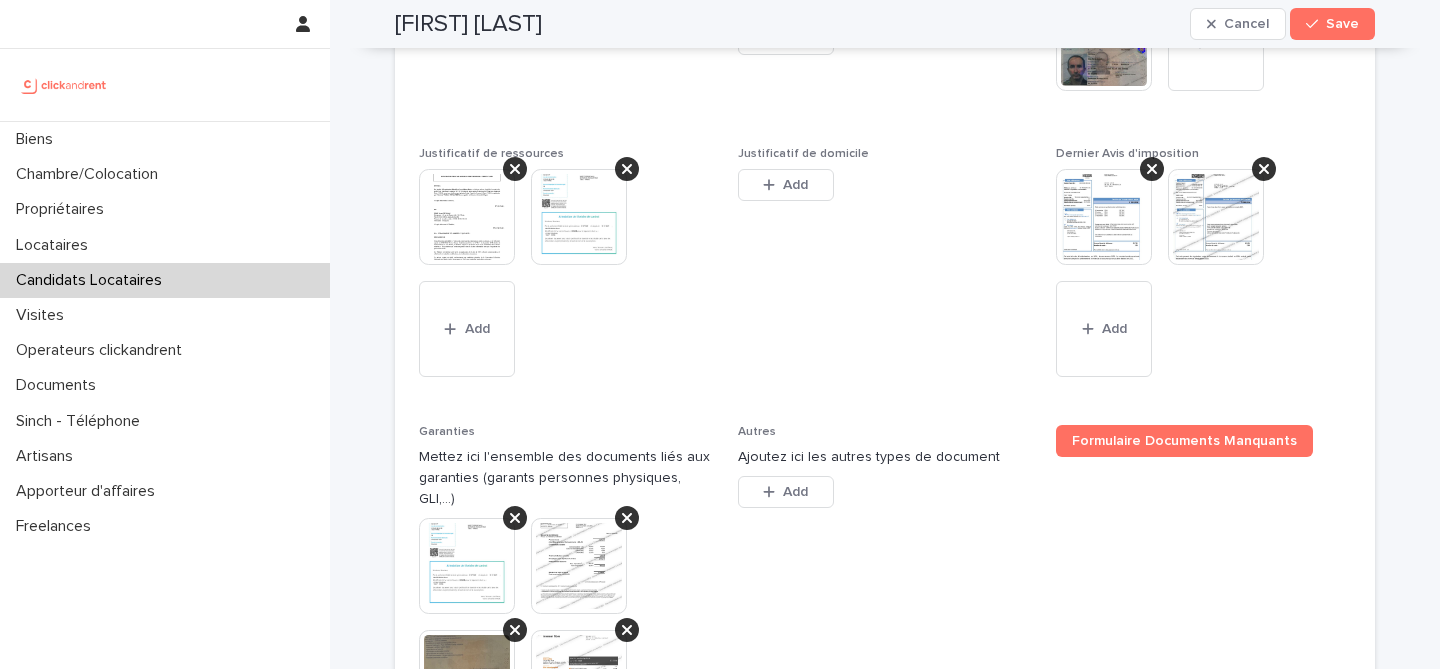 scroll, scrollTop: 1668, scrollLeft: 0, axis: vertical 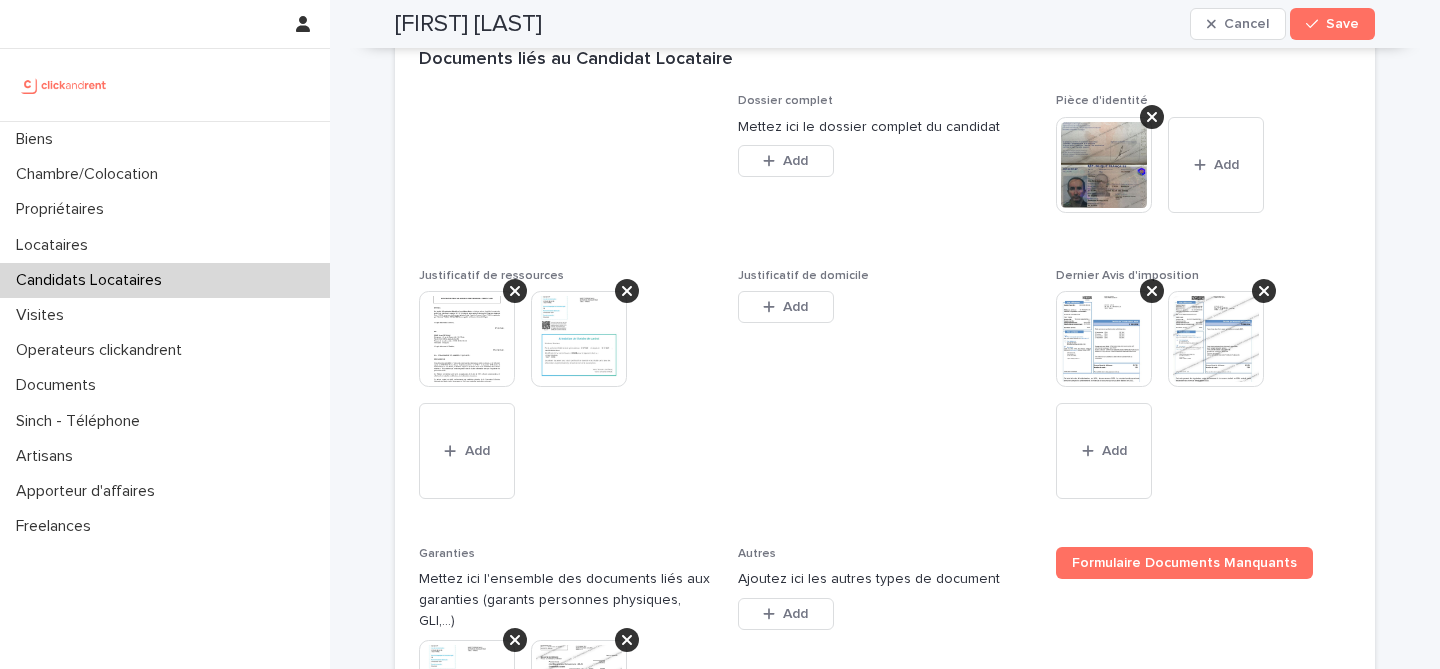 click on "Justificatif de domicile This file cannot be opened Download File Add" at bounding box center [885, 396] 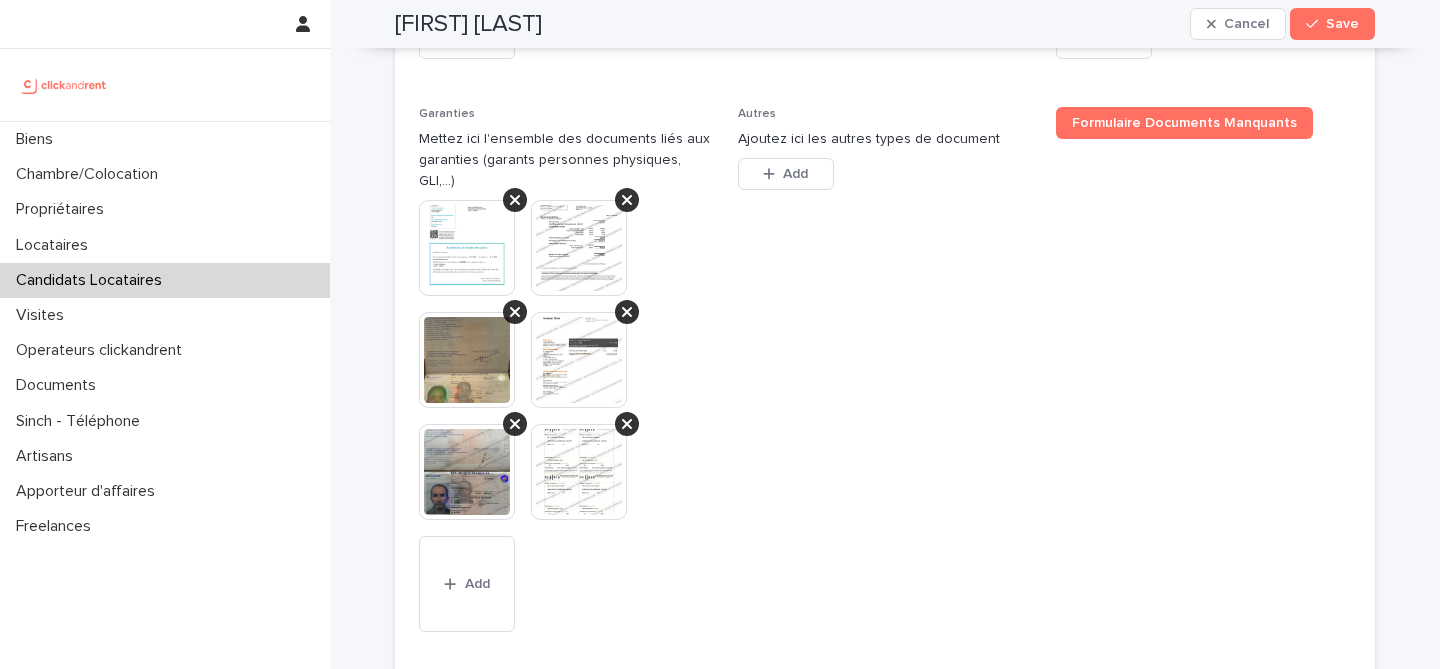 scroll, scrollTop: 2151, scrollLeft: 0, axis: vertical 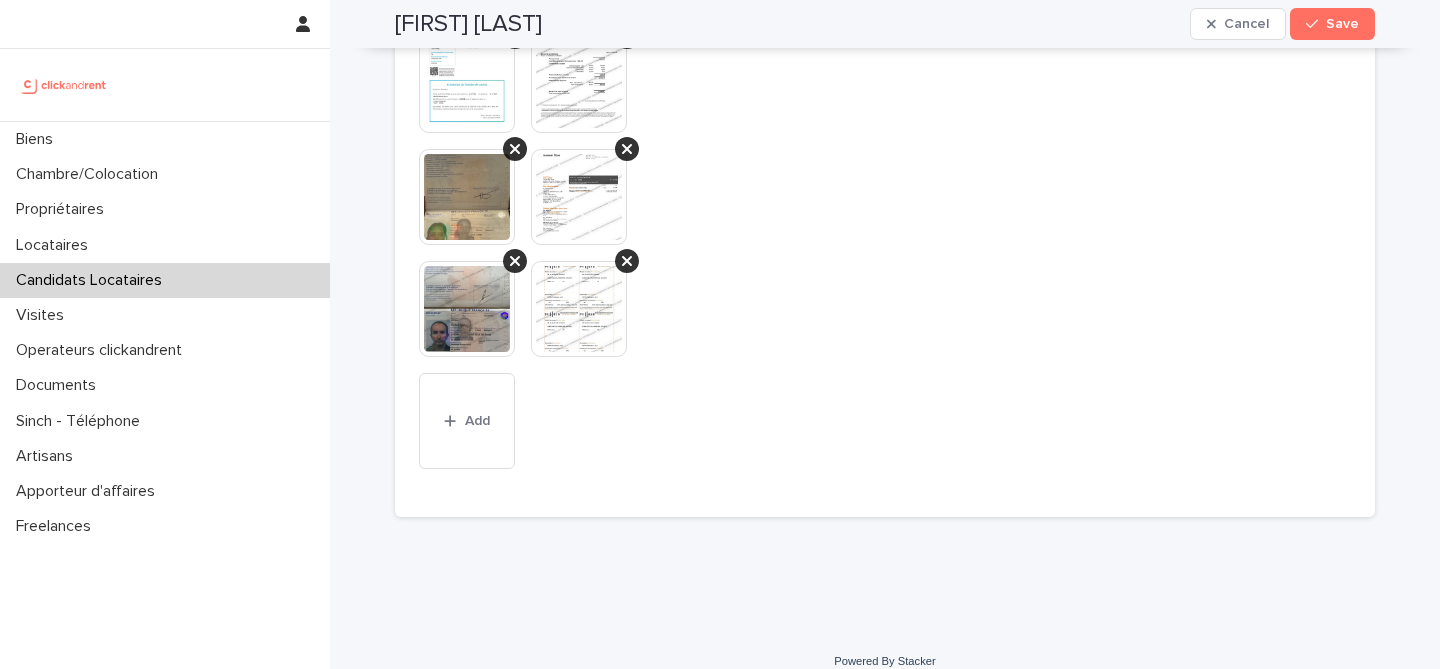 click at bounding box center (579, 309) 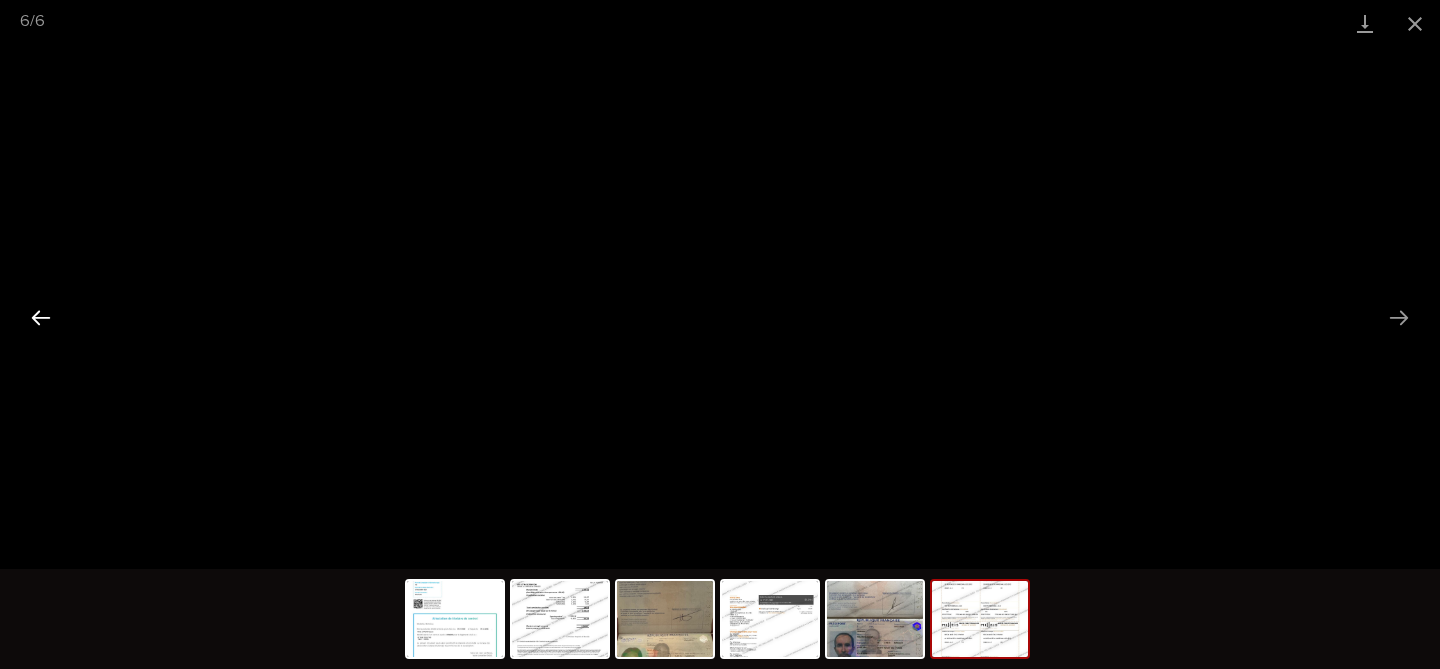 click at bounding box center (41, 317) 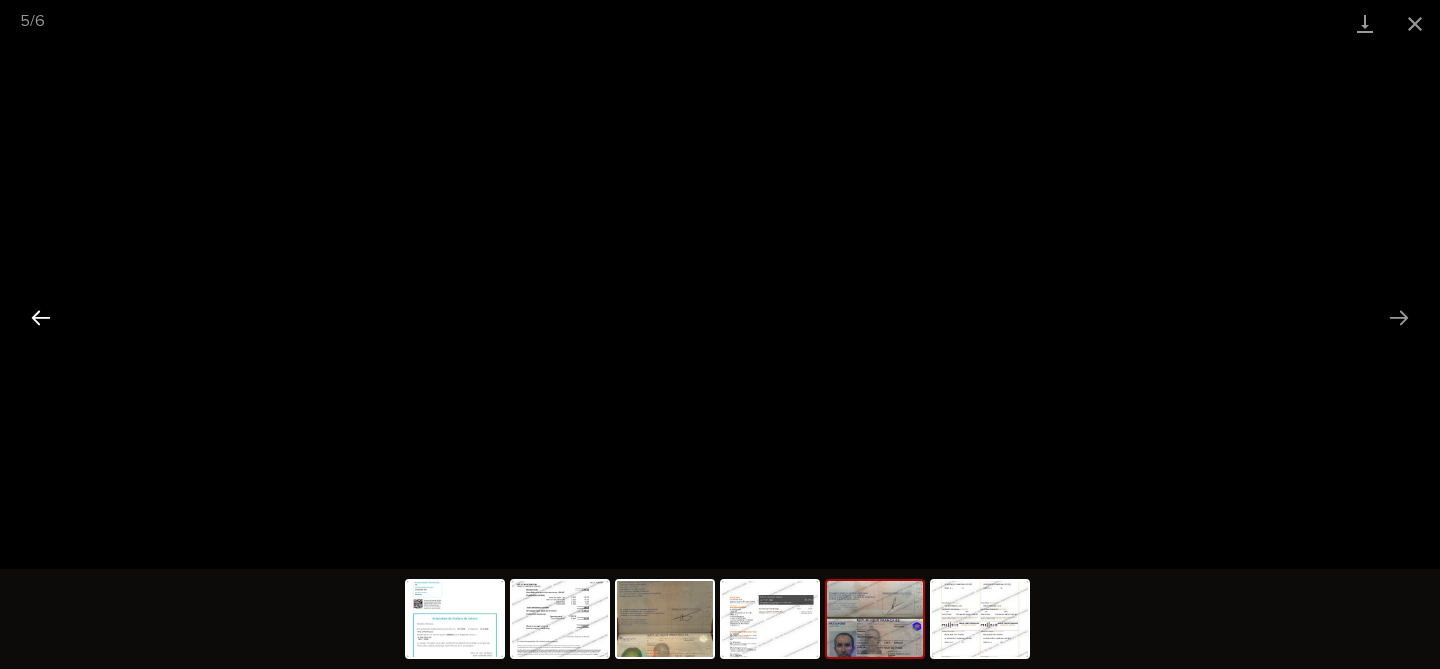 click at bounding box center [41, 317] 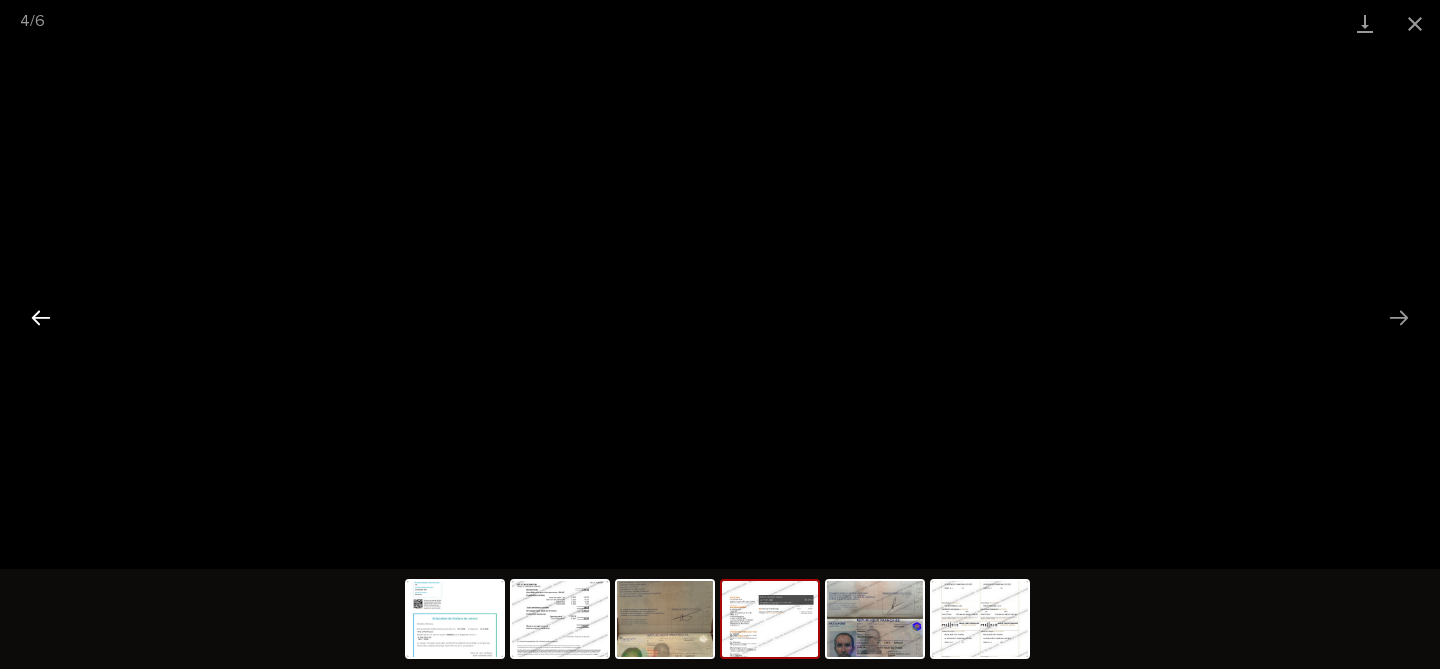 click at bounding box center [41, 317] 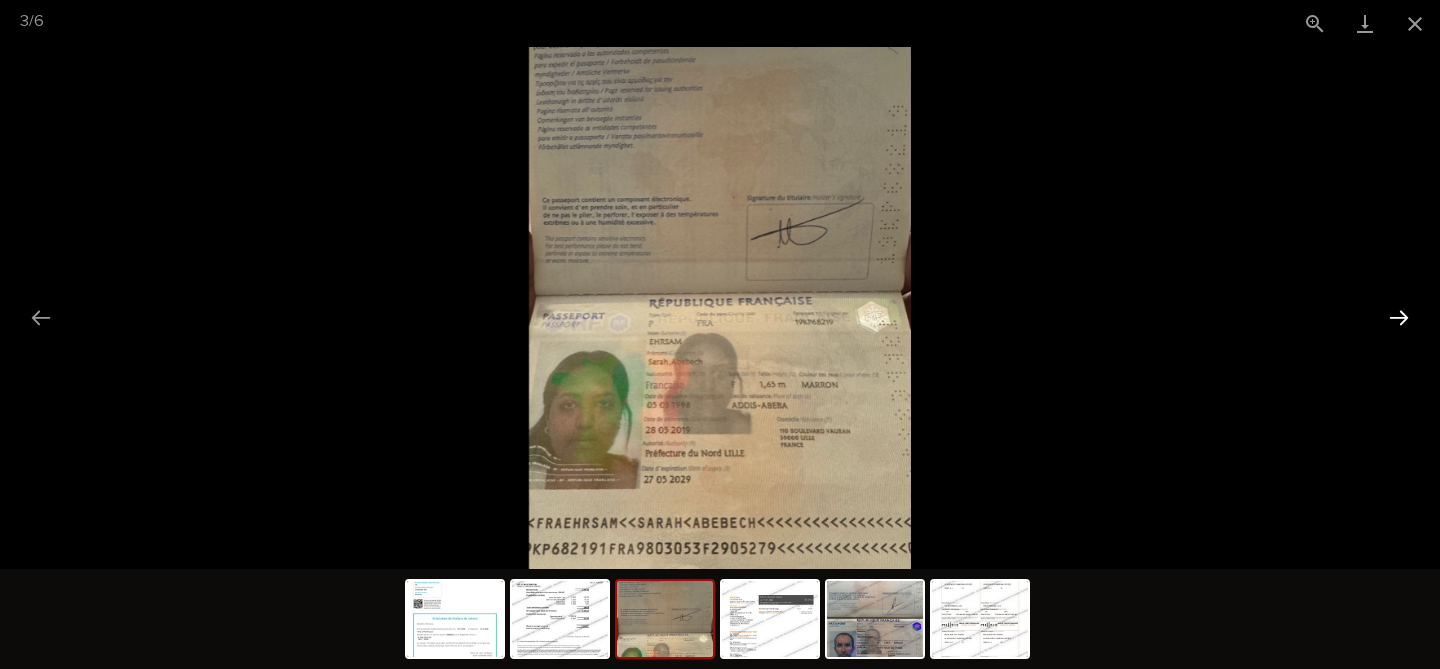 click at bounding box center (1399, 317) 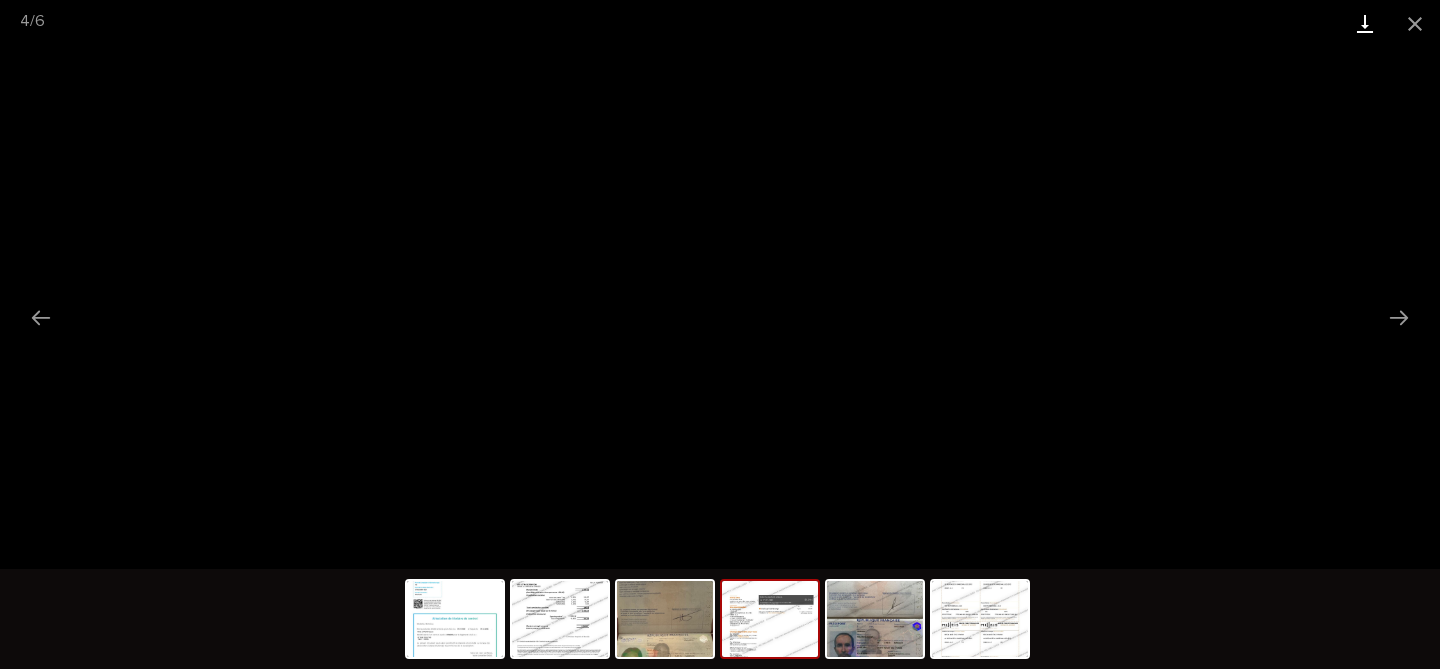 click at bounding box center [1365, 23] 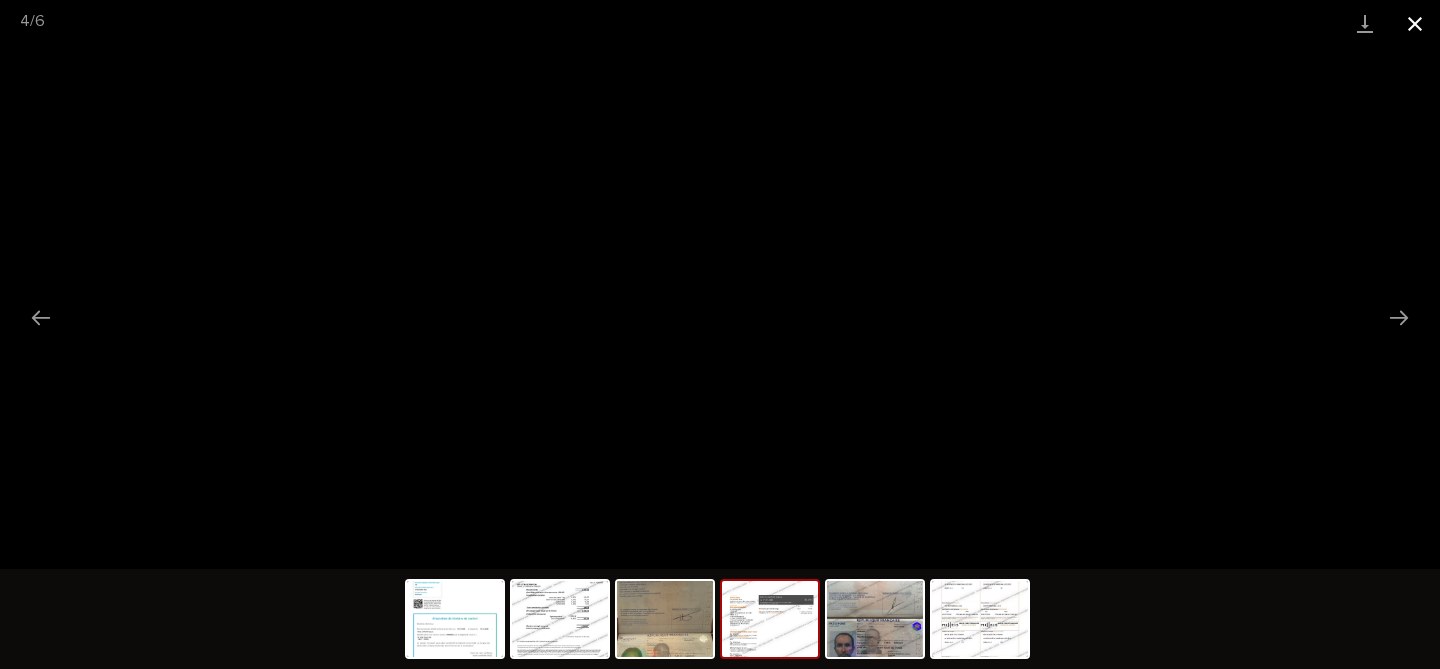 click at bounding box center (1415, 23) 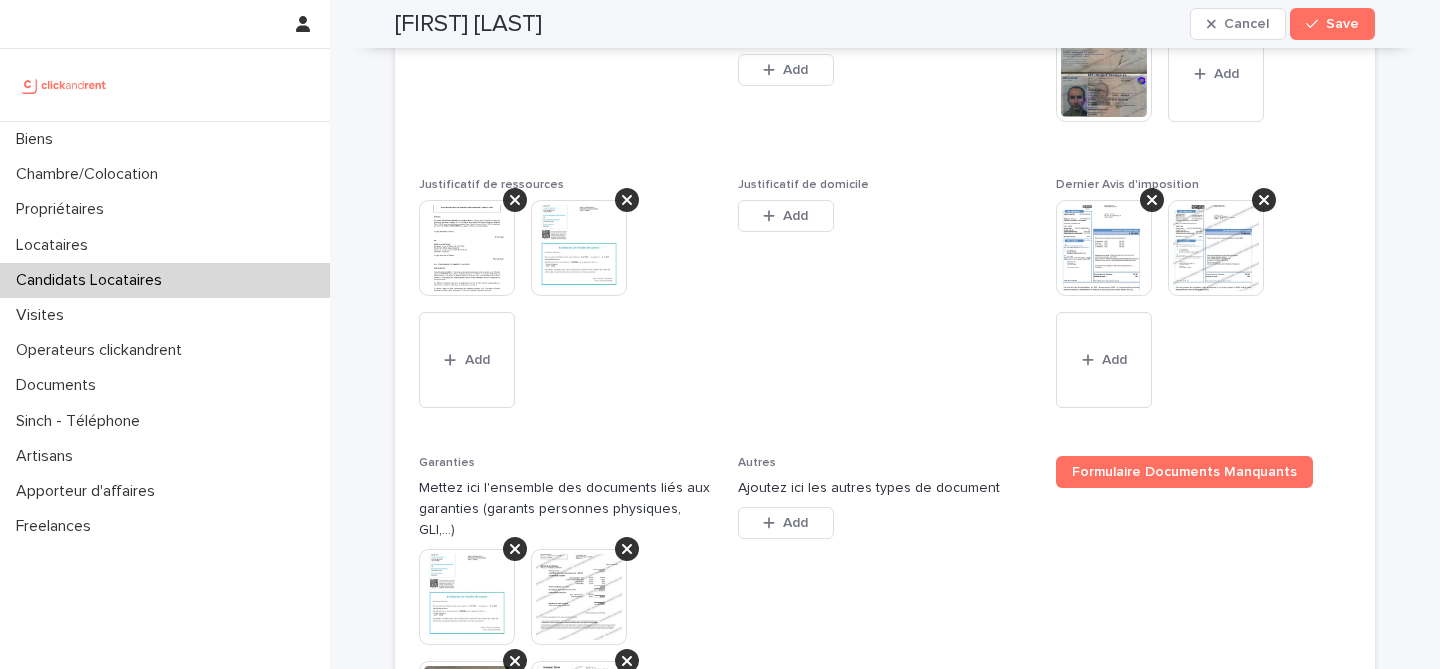 scroll, scrollTop: 1649, scrollLeft: 0, axis: vertical 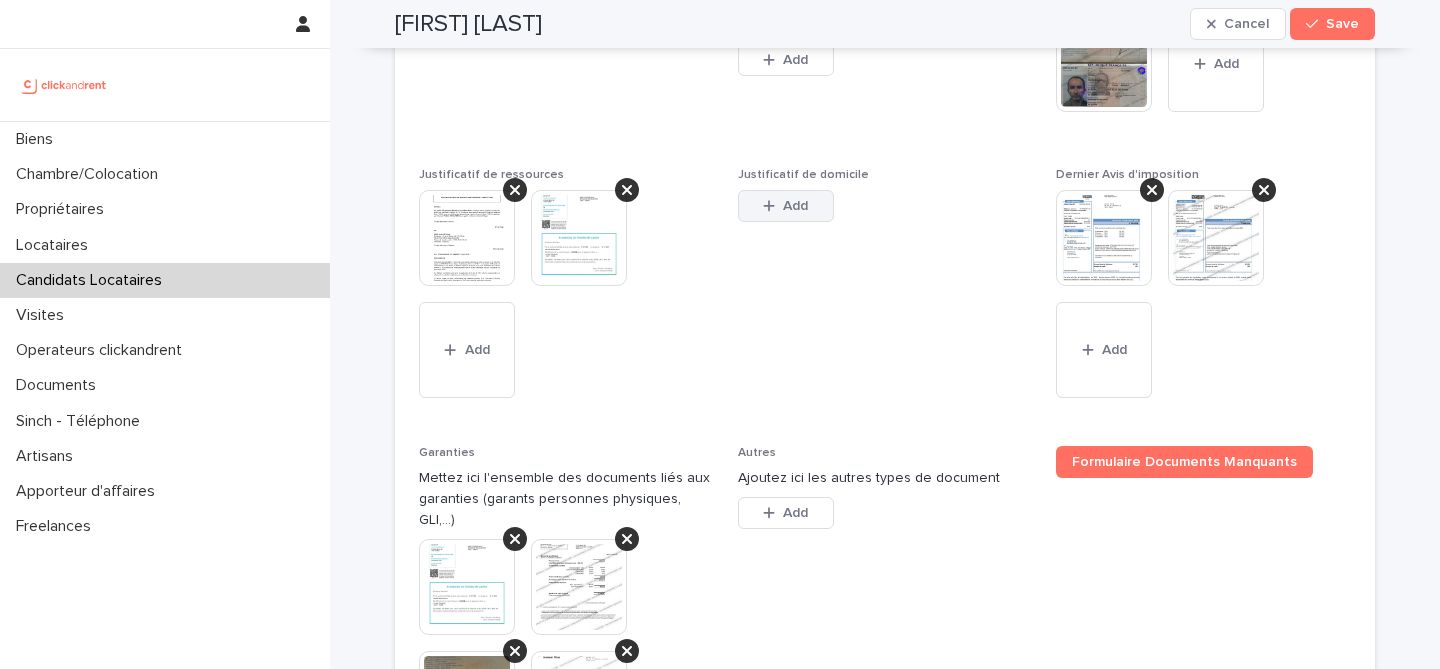 click on "Add" at bounding box center [786, 206] 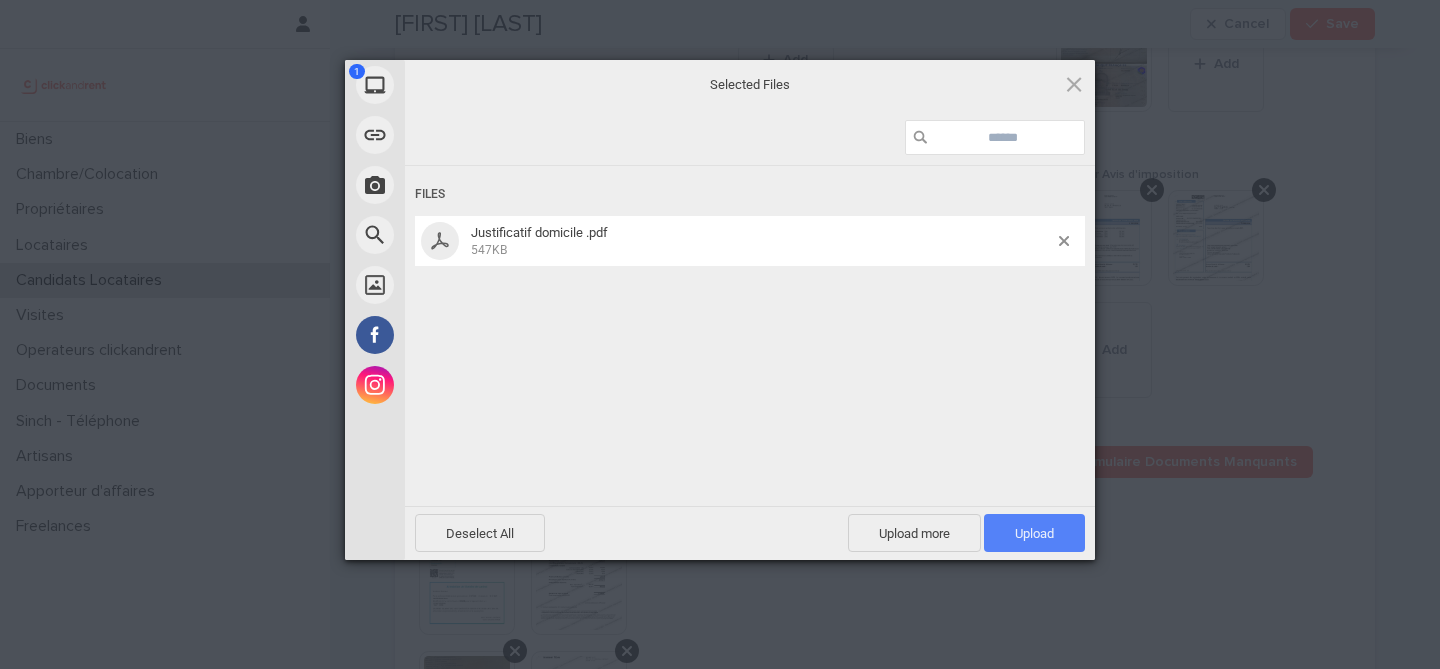 click on "Upload
1" at bounding box center [1034, 533] 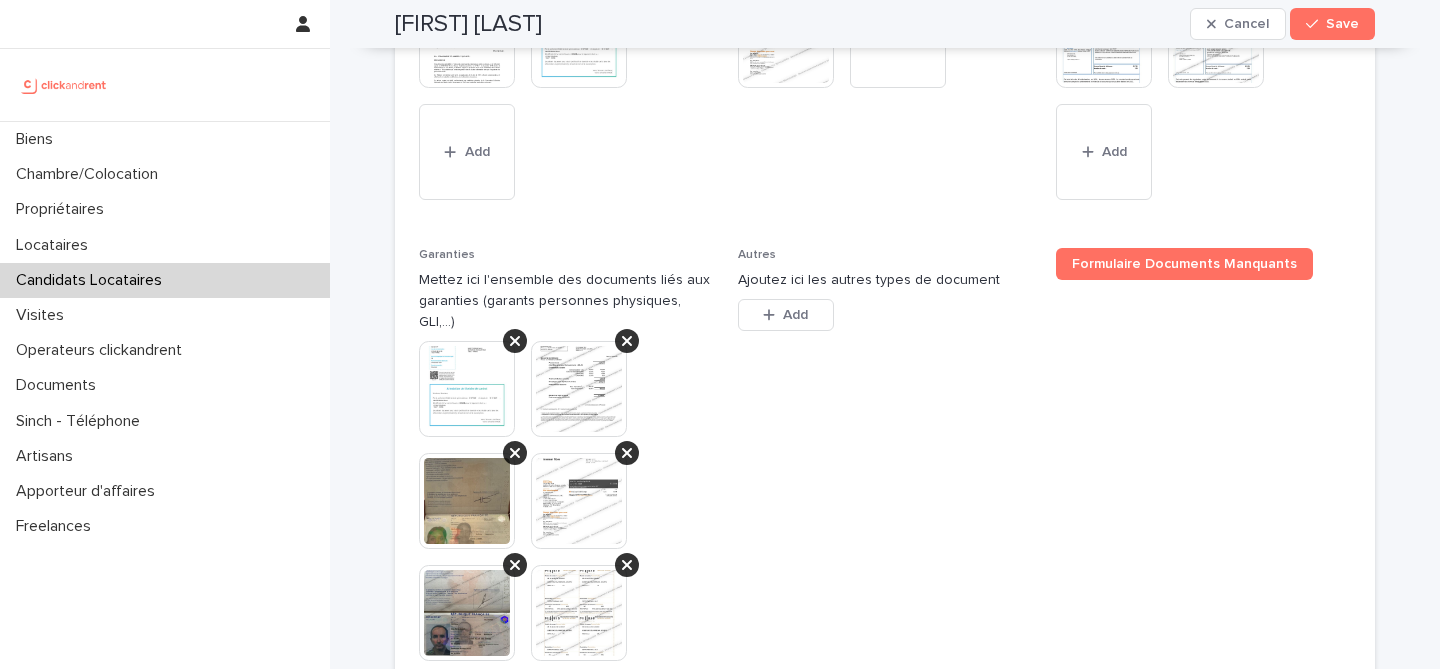 scroll, scrollTop: 1964, scrollLeft: 0, axis: vertical 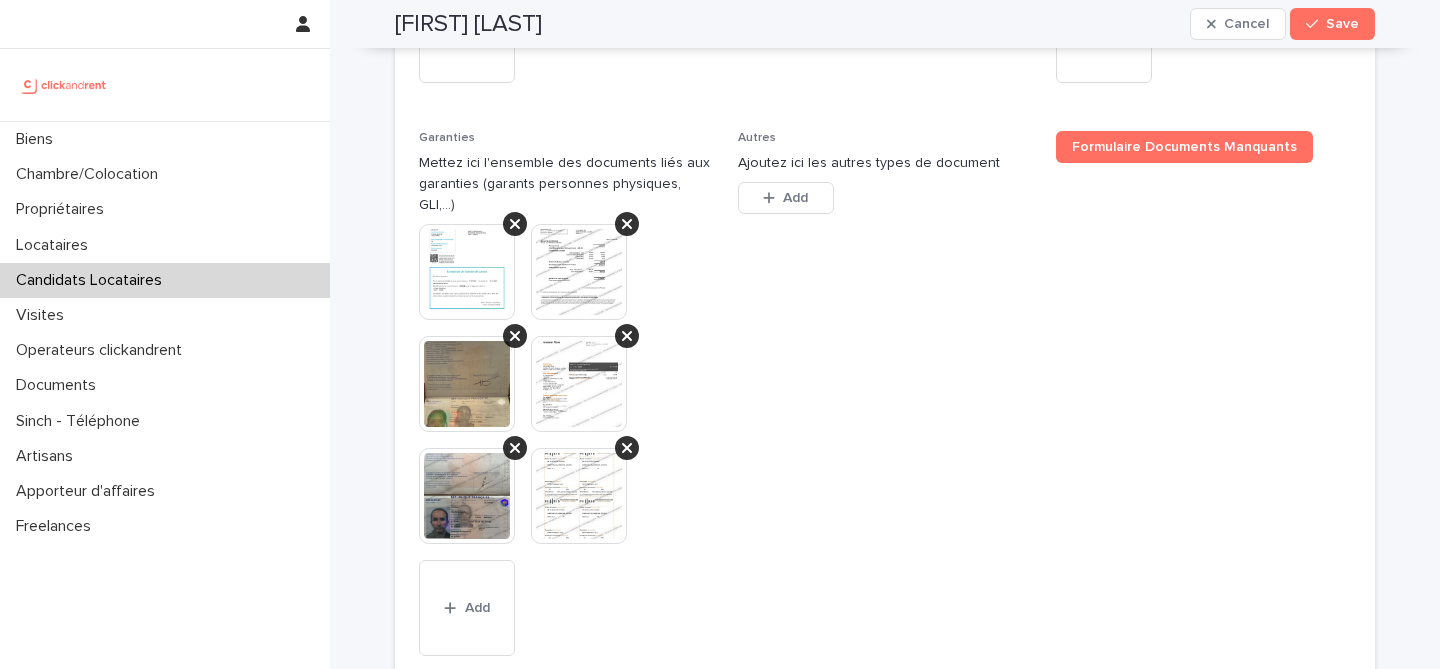 click at bounding box center [467, 384] 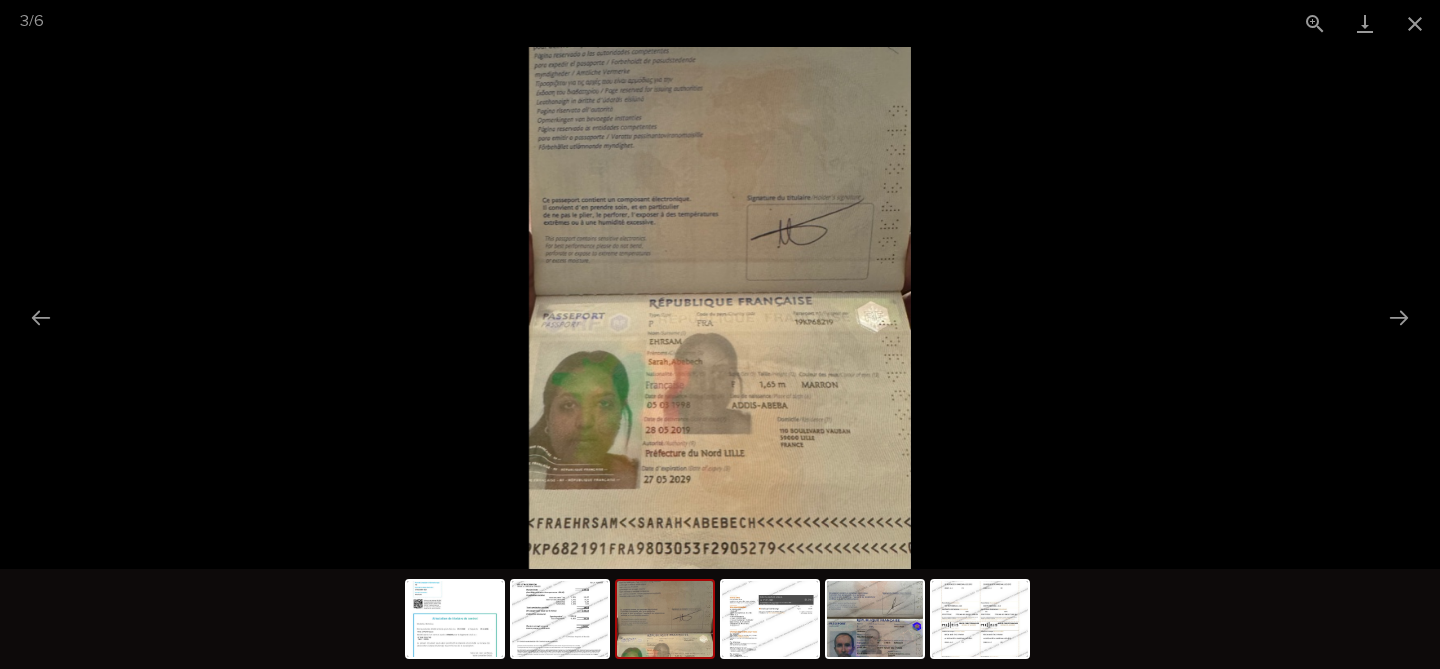 scroll, scrollTop: 0, scrollLeft: 0, axis: both 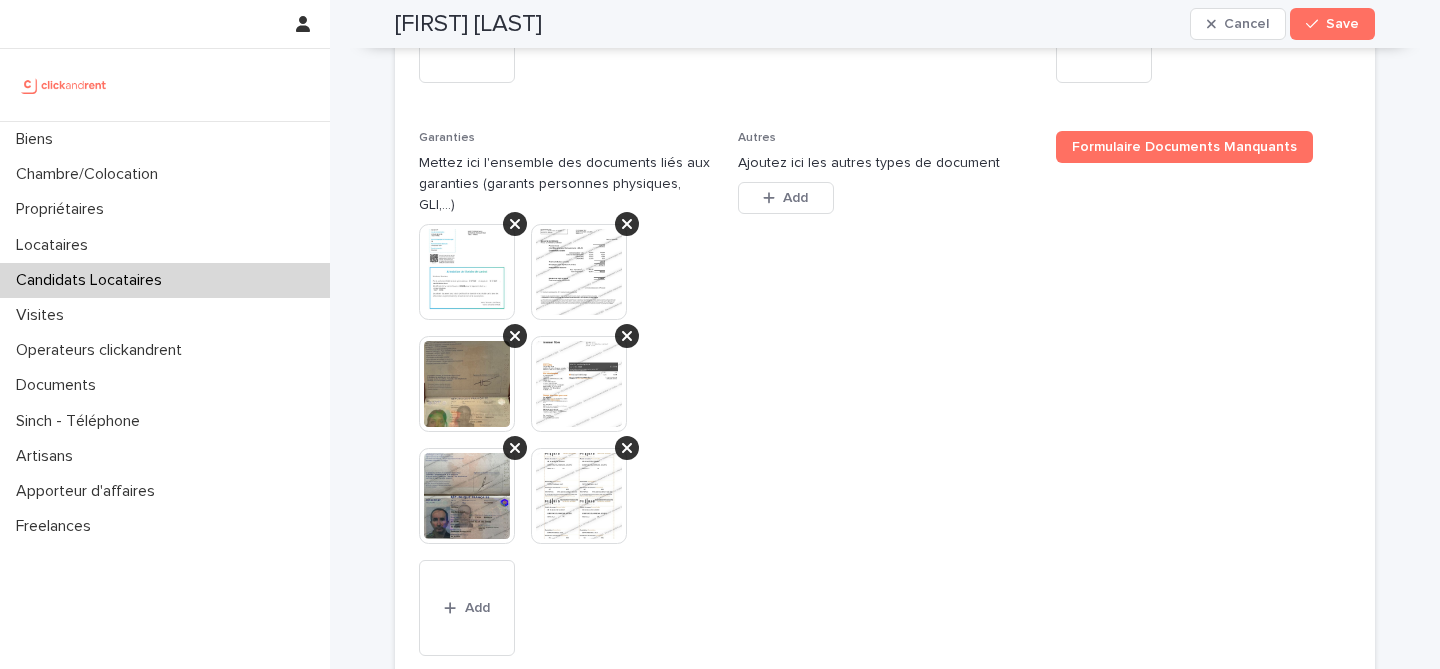 click at bounding box center (467, 384) 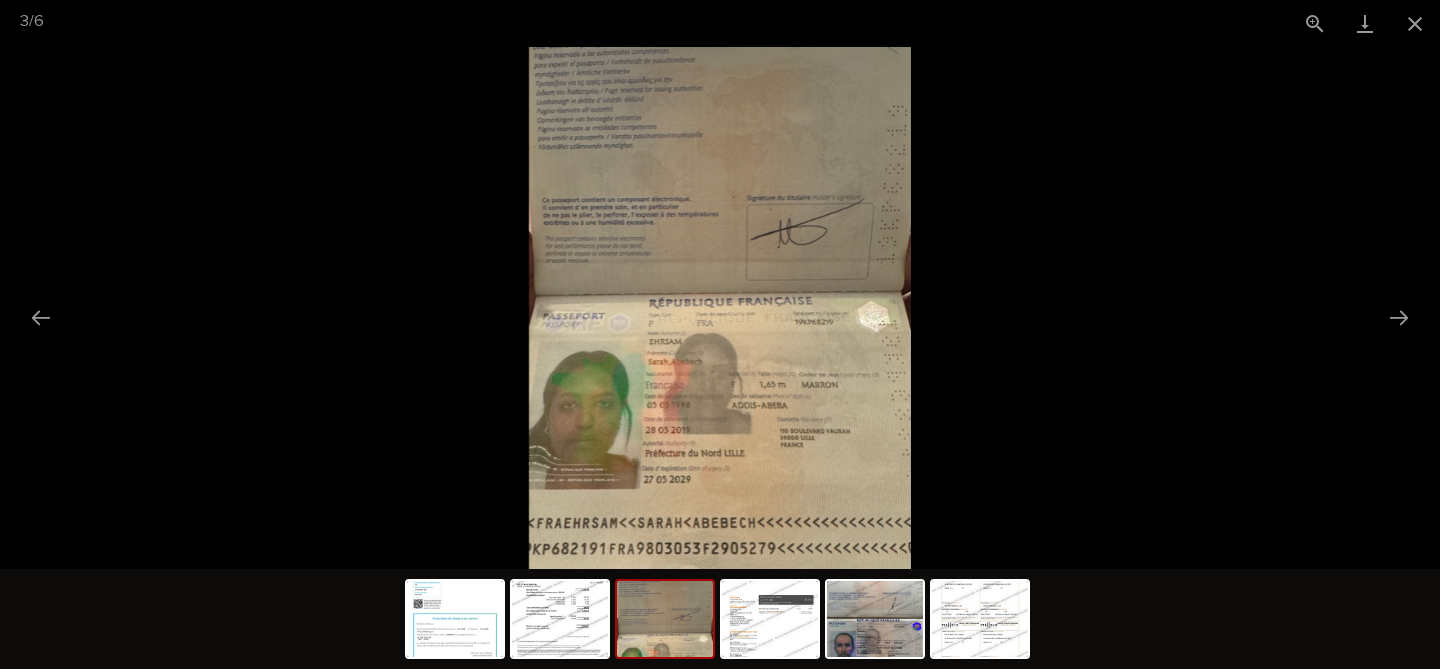 click at bounding box center [720, 308] 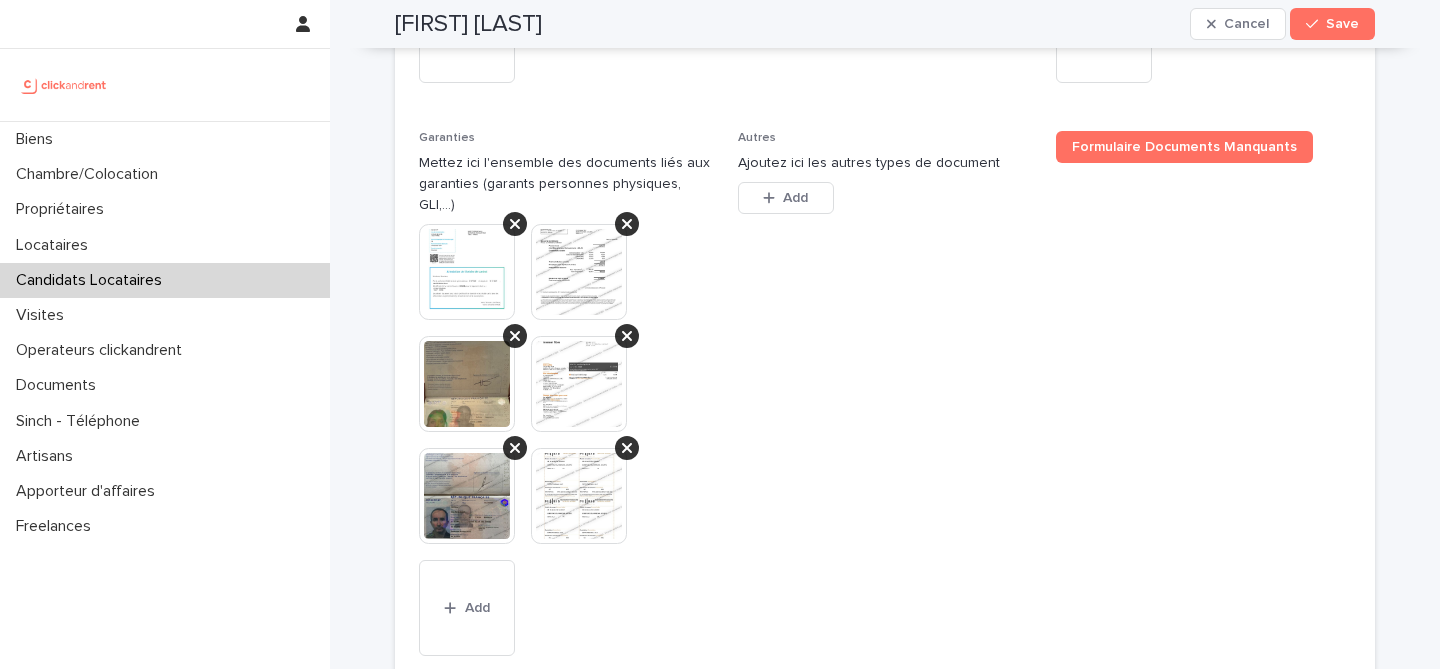 click at bounding box center [720, 308] 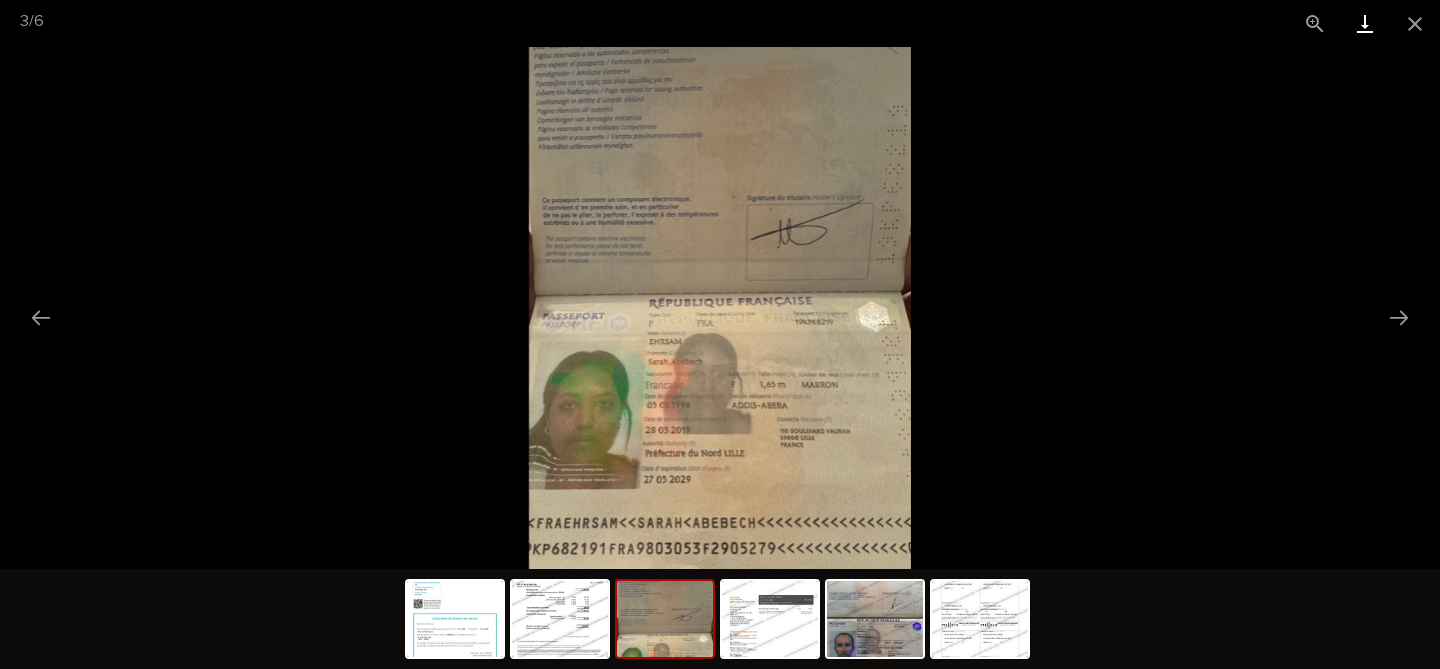 click at bounding box center [1365, 23] 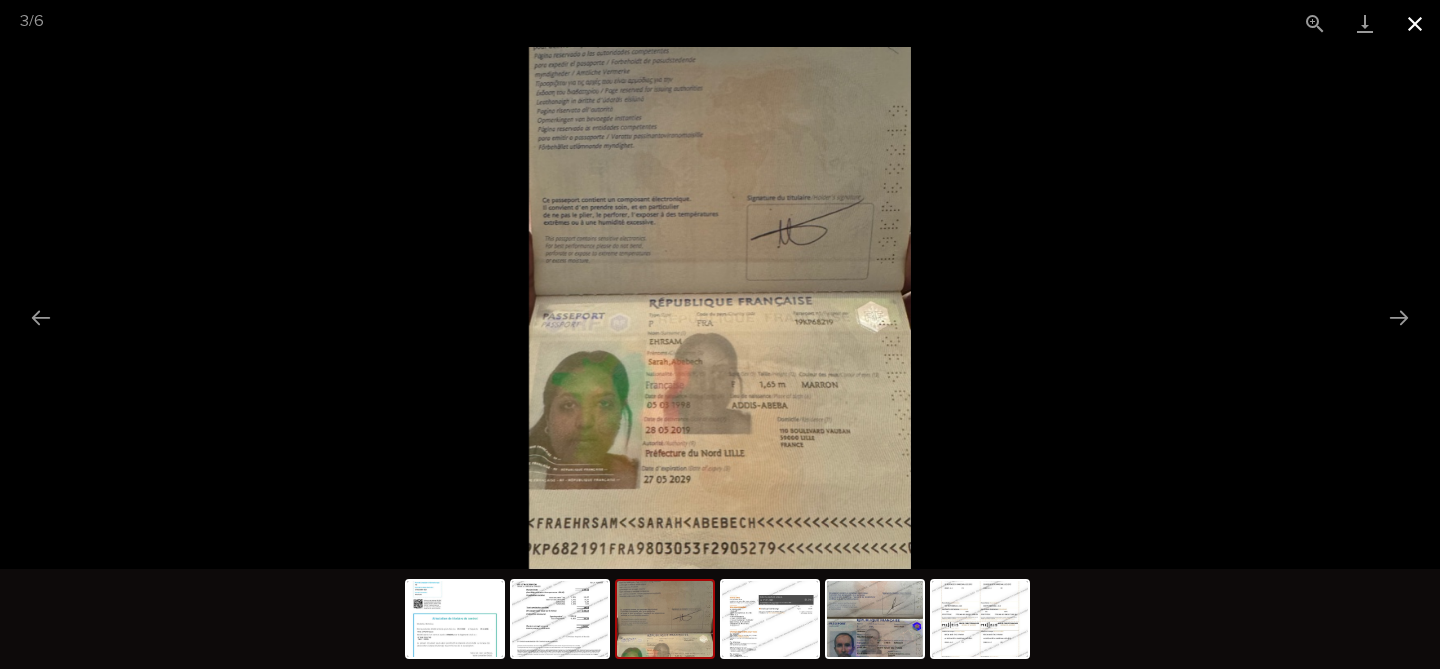 click at bounding box center [1415, 23] 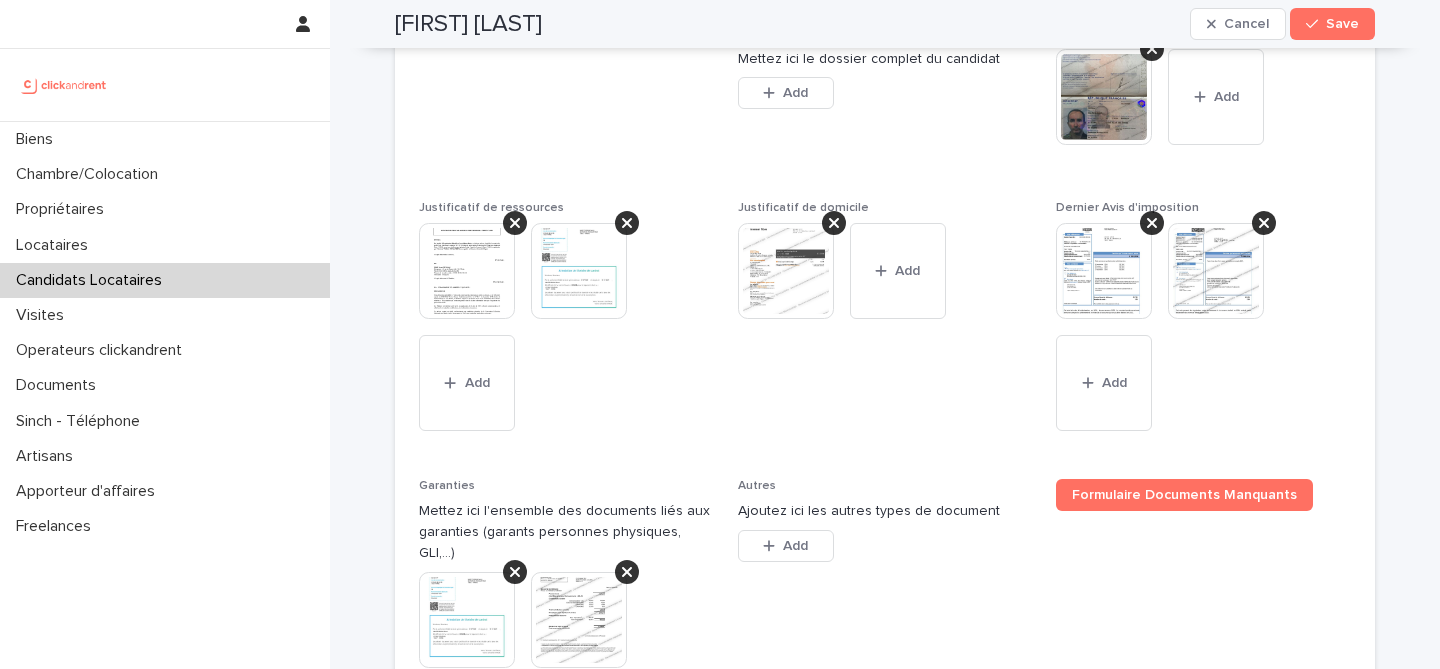 scroll, scrollTop: 1393, scrollLeft: 0, axis: vertical 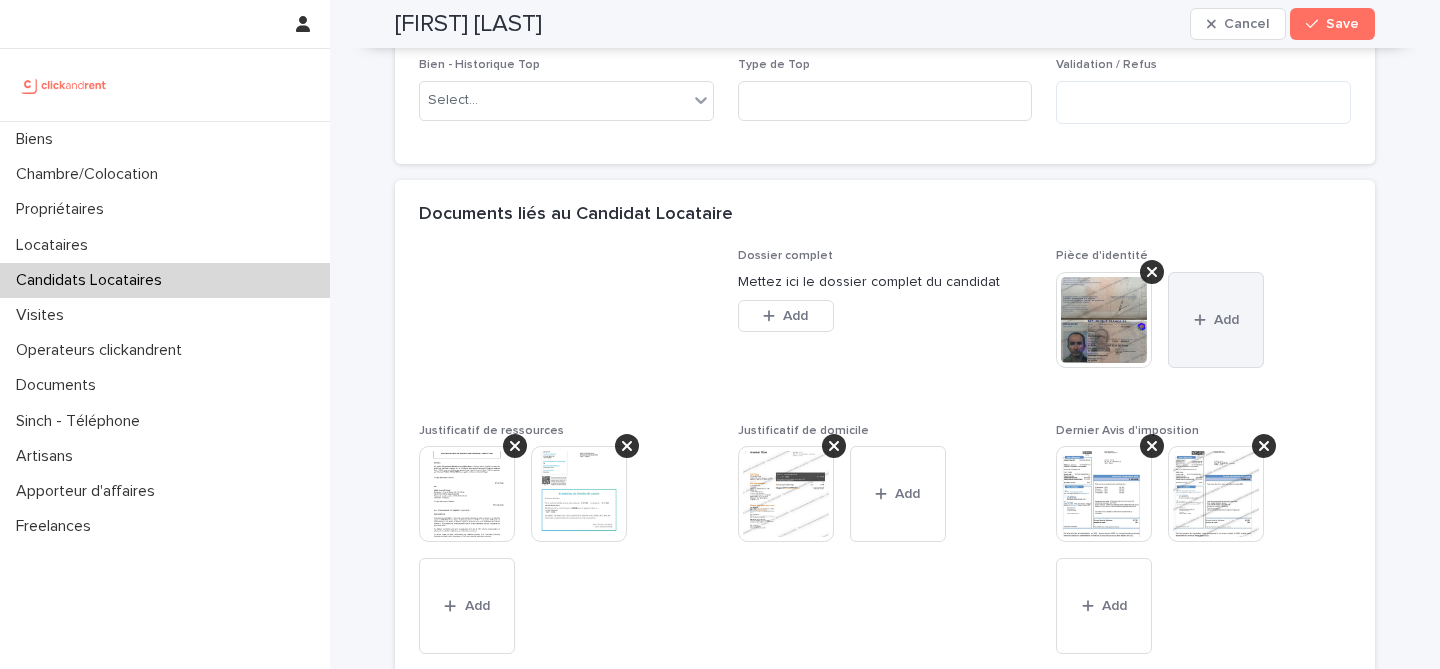 click on "Add" at bounding box center [1216, 320] 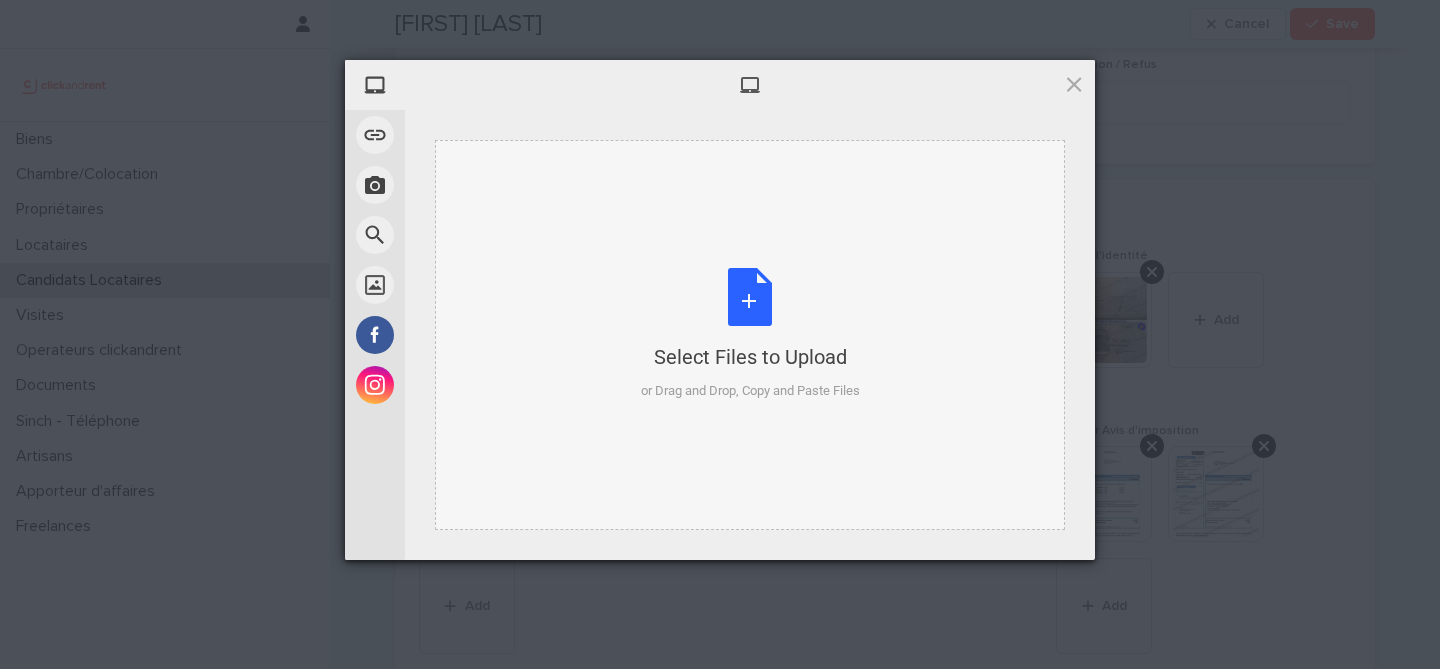 type 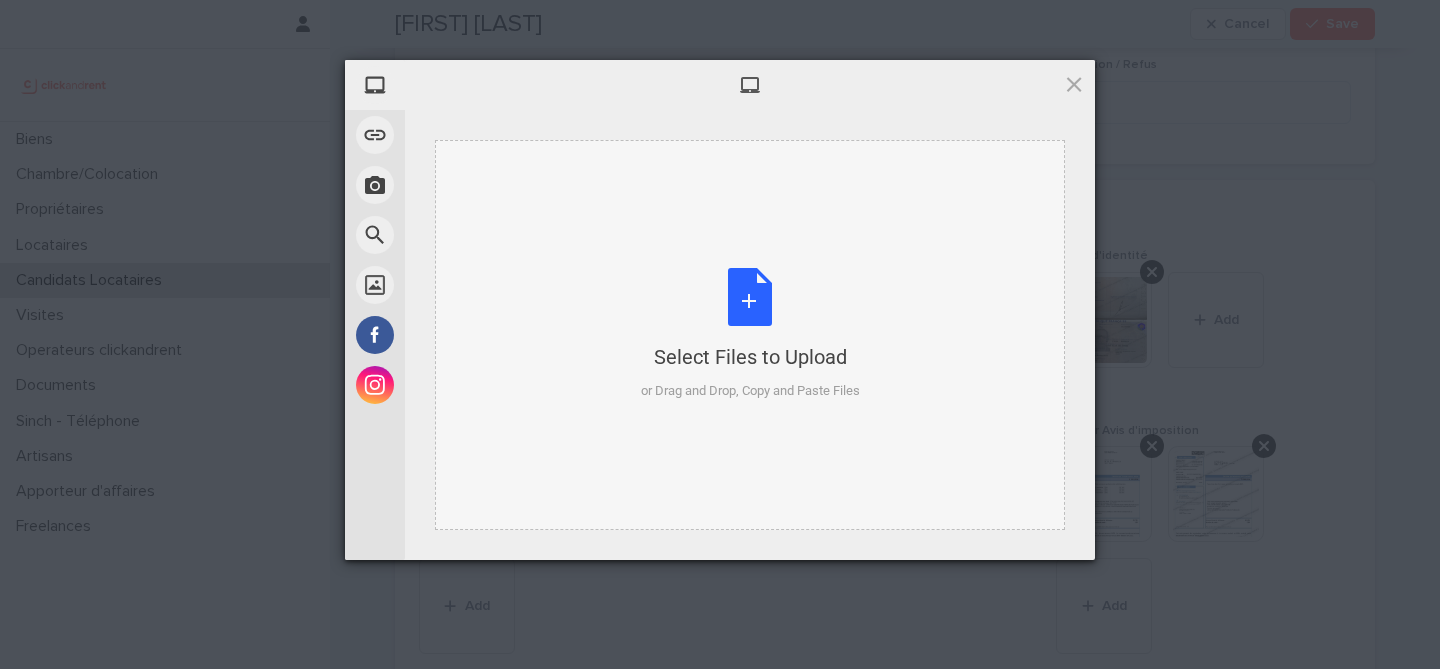 click on "Select Files to Upload
or Drag and Drop, Copy and Paste Files" at bounding box center (750, 334) 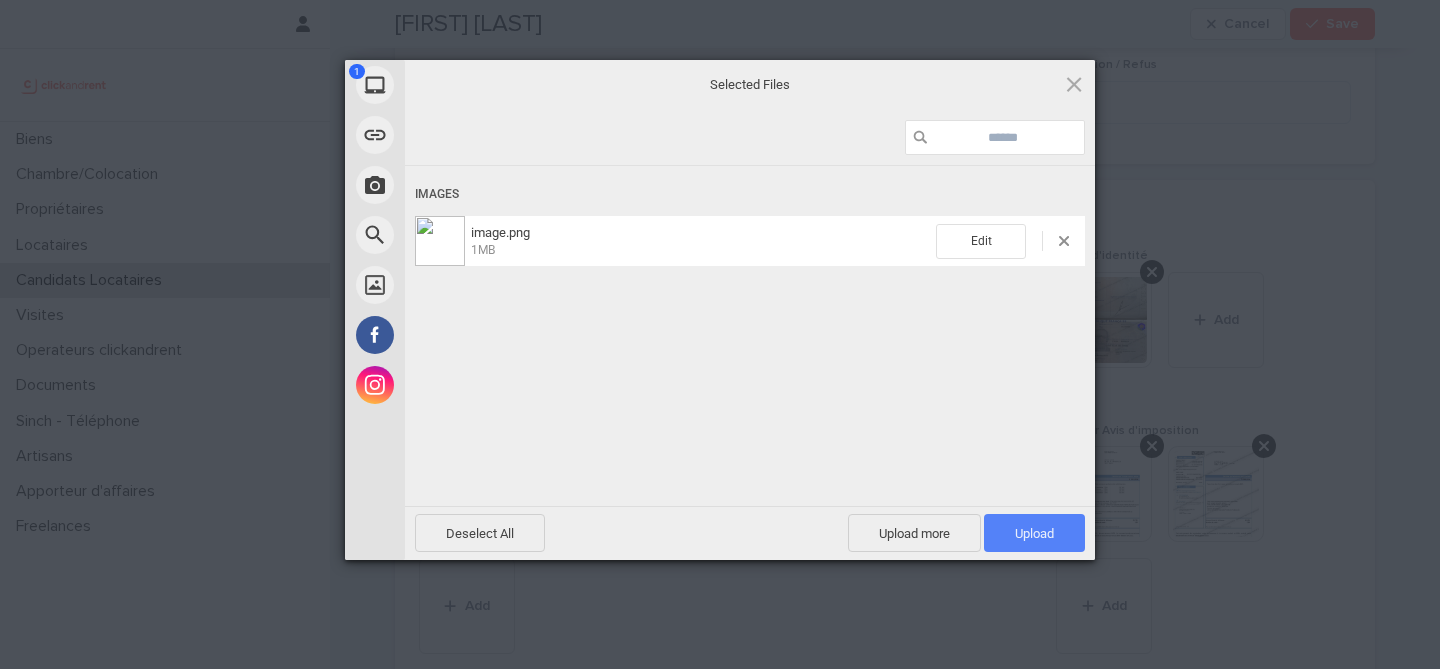 click on "Upload
1" at bounding box center [1034, 533] 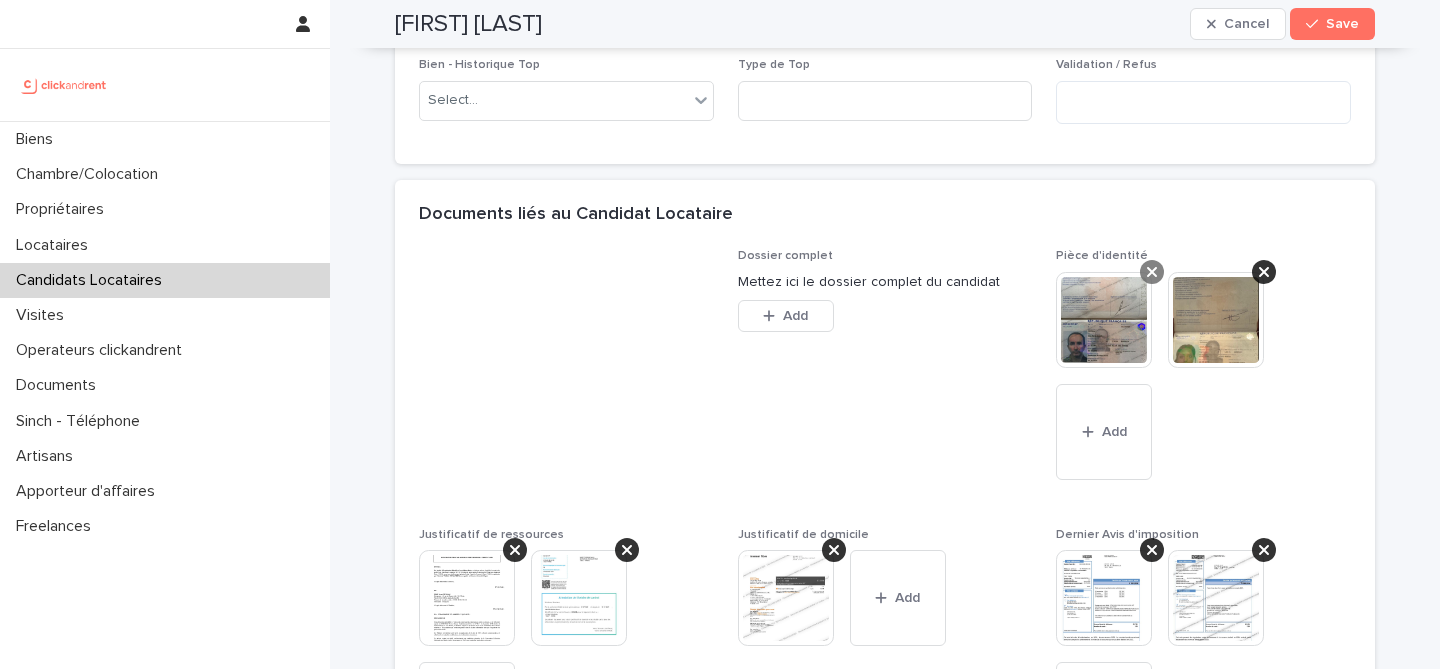 click 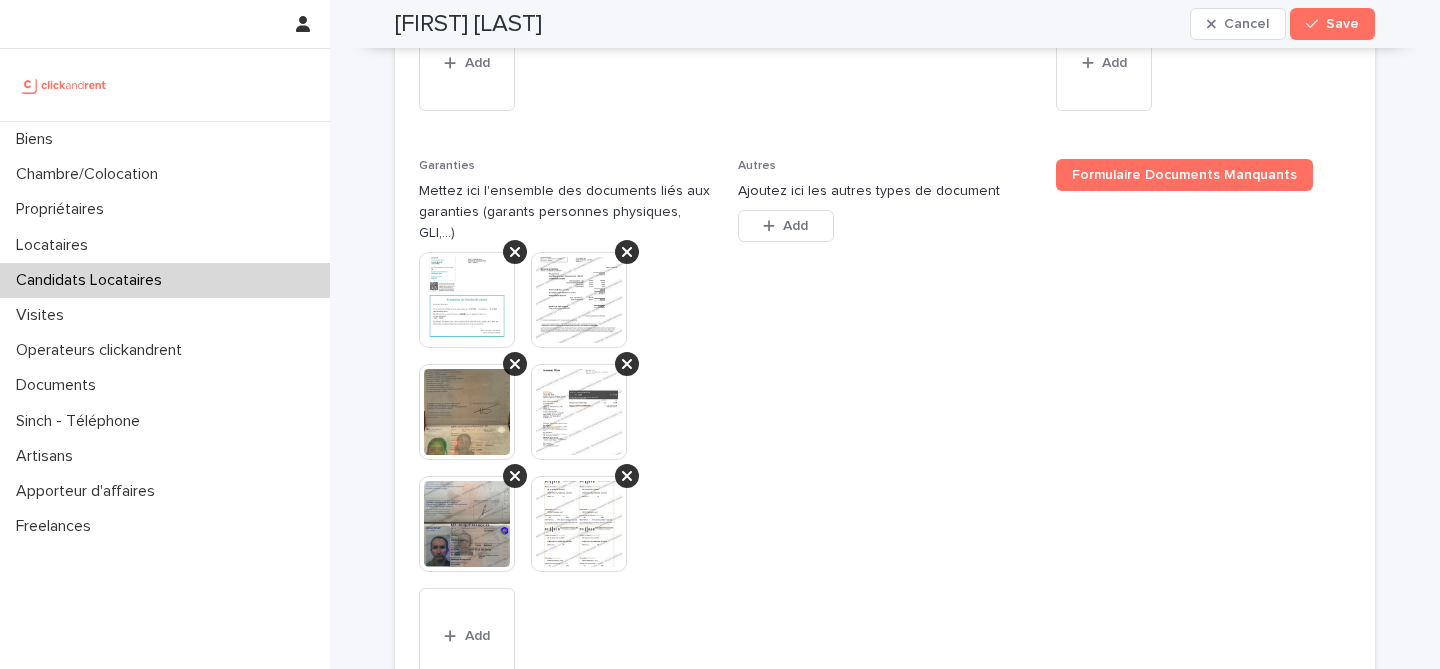 scroll, scrollTop: 1946, scrollLeft: 0, axis: vertical 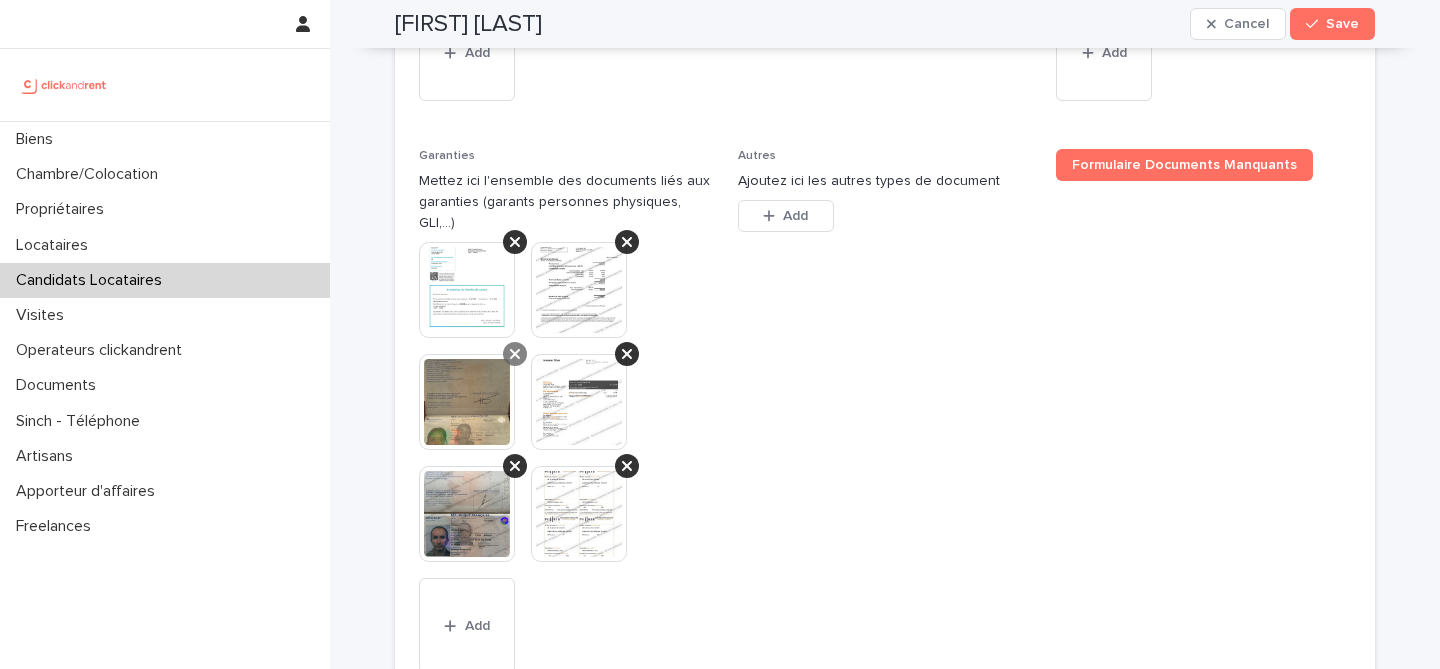 click at bounding box center (515, 354) 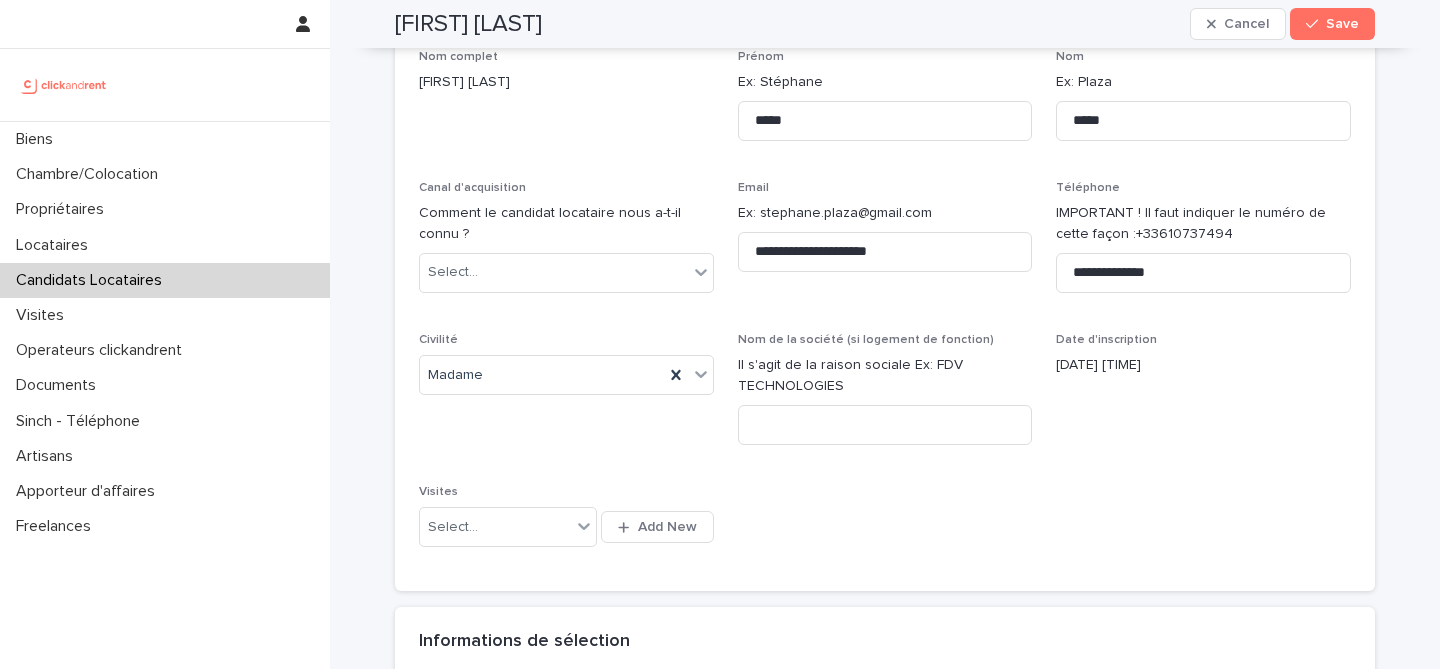 scroll, scrollTop: 0, scrollLeft: 0, axis: both 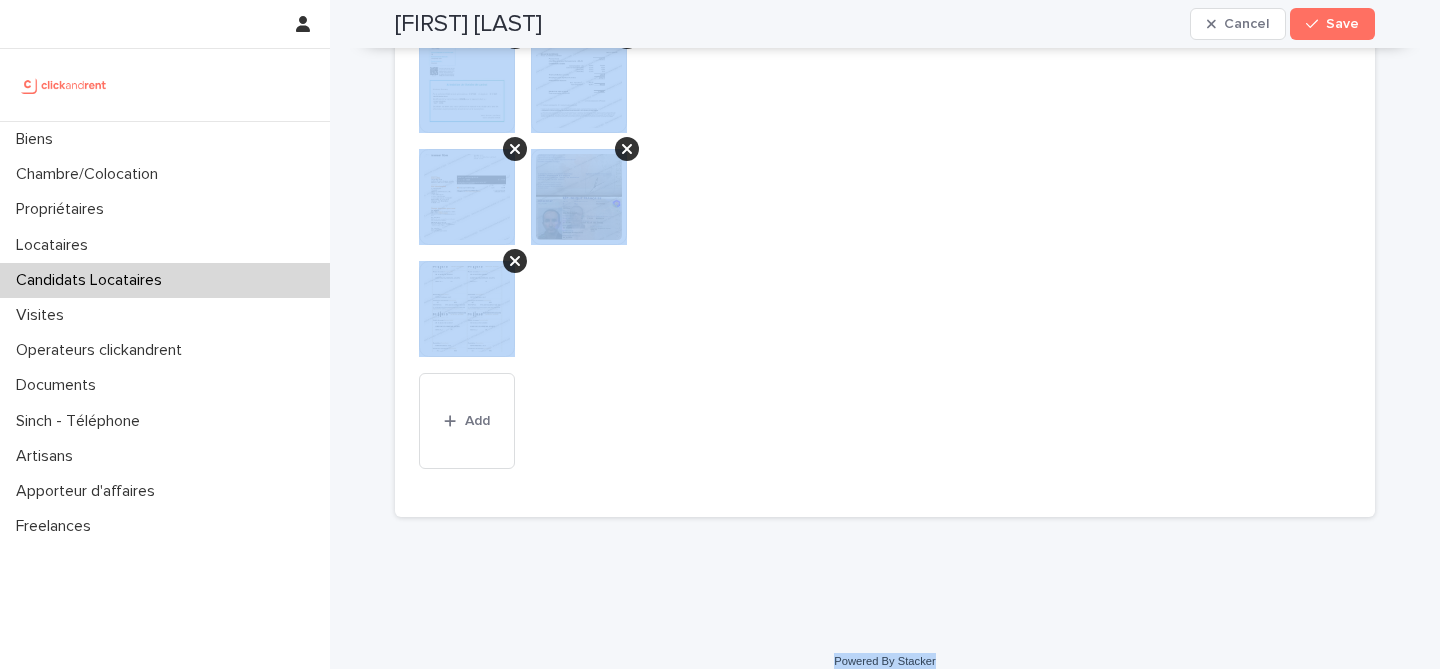 drag, startPoint x: 392, startPoint y: 60, endPoint x: 1005, endPoint y: 644, distance: 846.6552 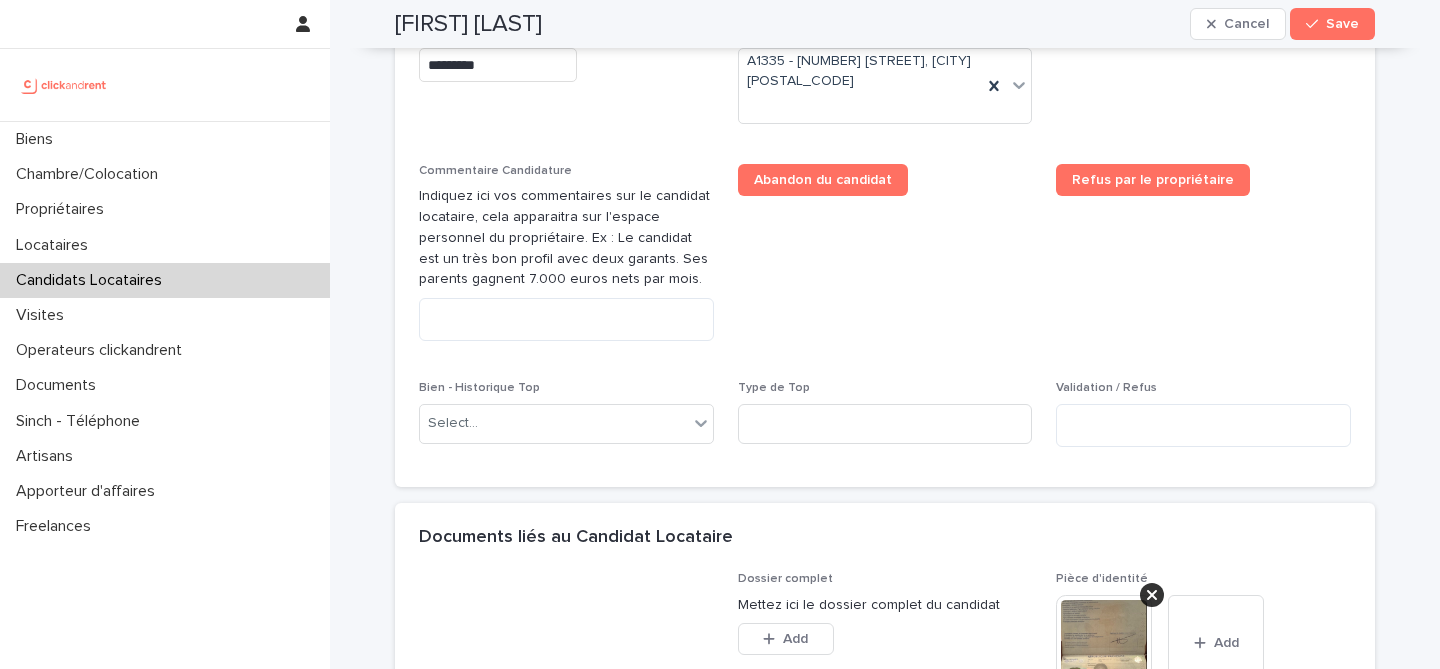 scroll, scrollTop: 943, scrollLeft: 0, axis: vertical 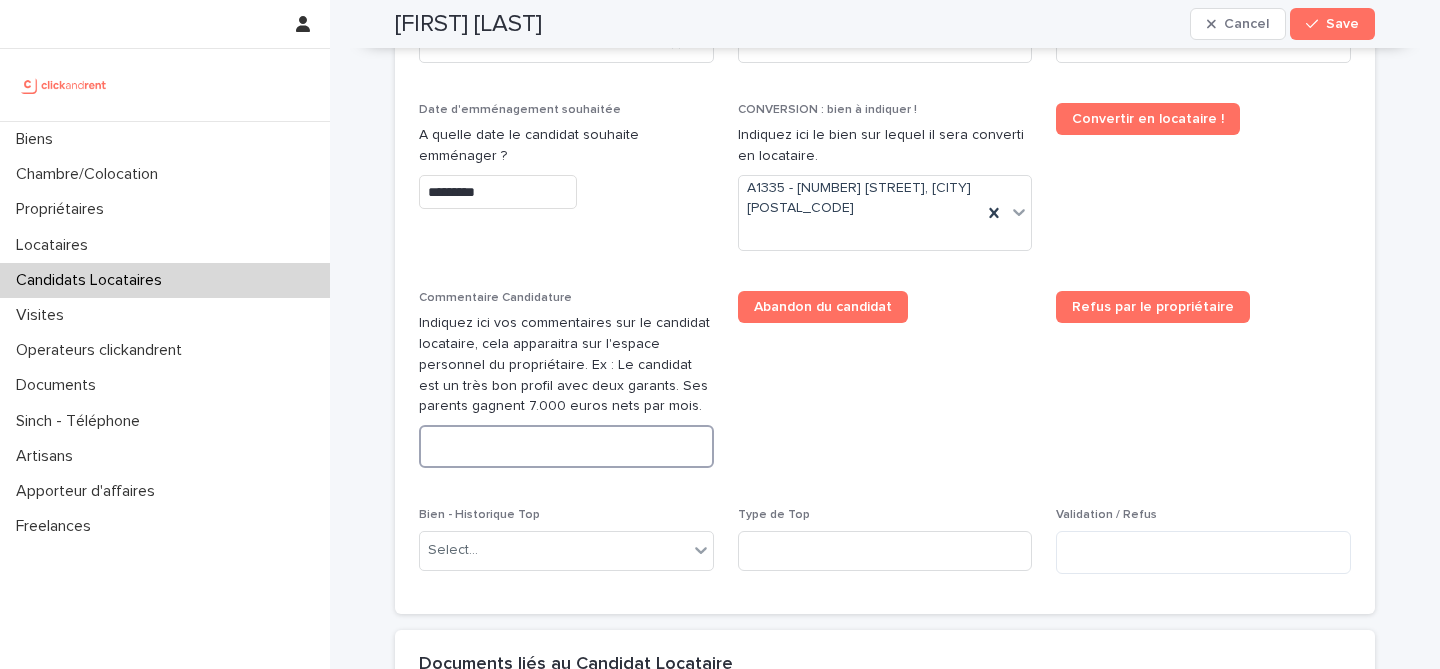 click at bounding box center [566, 446] 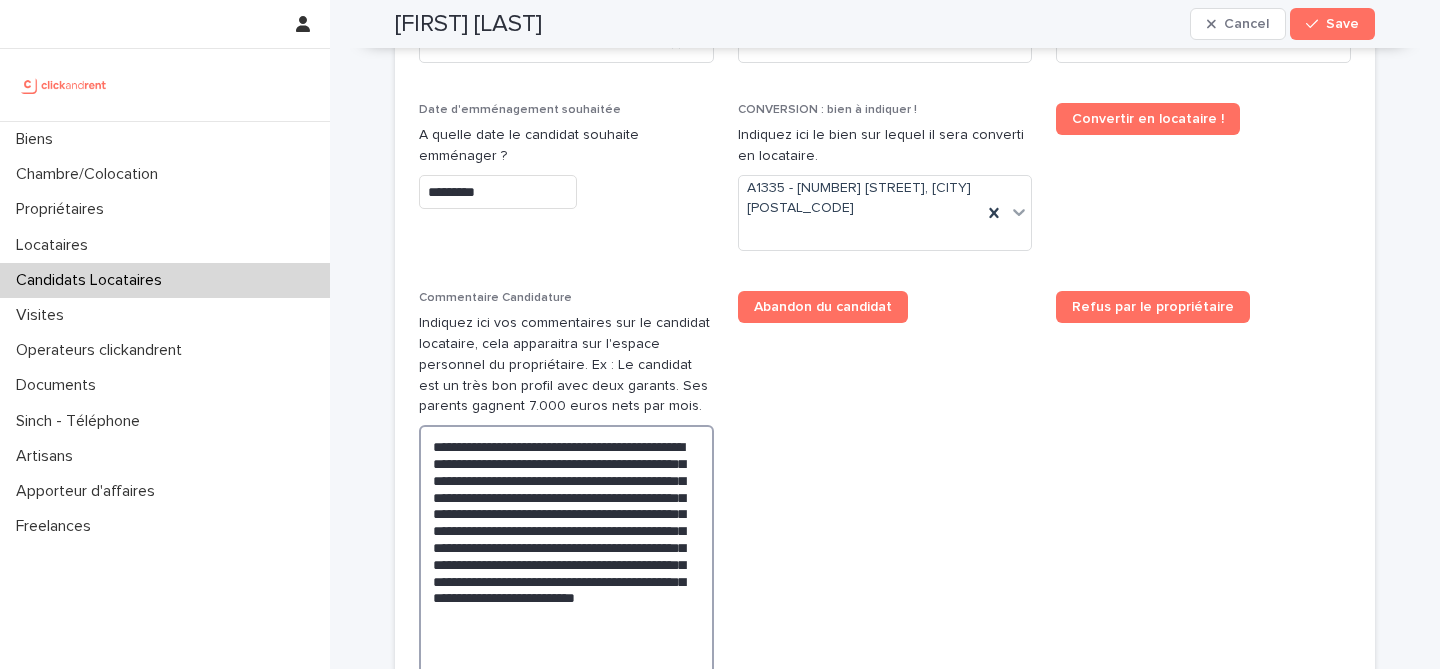 scroll, scrollTop: 947, scrollLeft: 0, axis: vertical 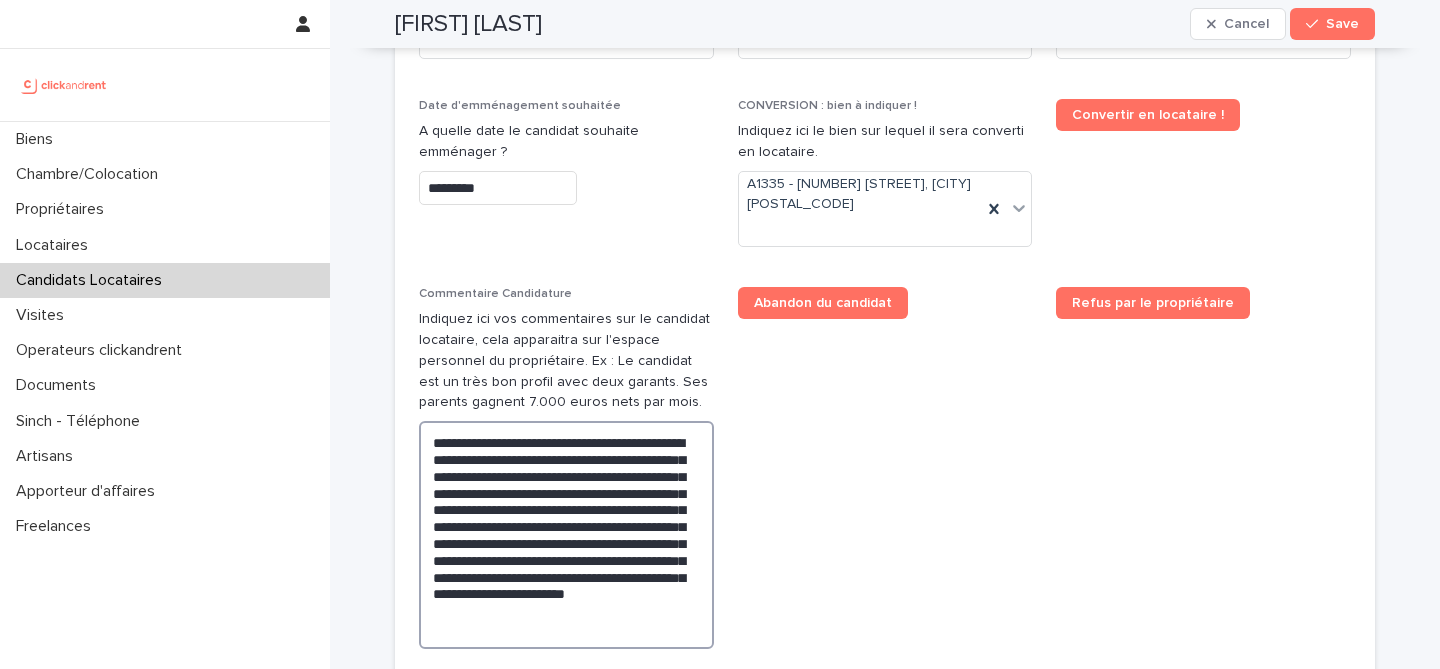 type on "**********" 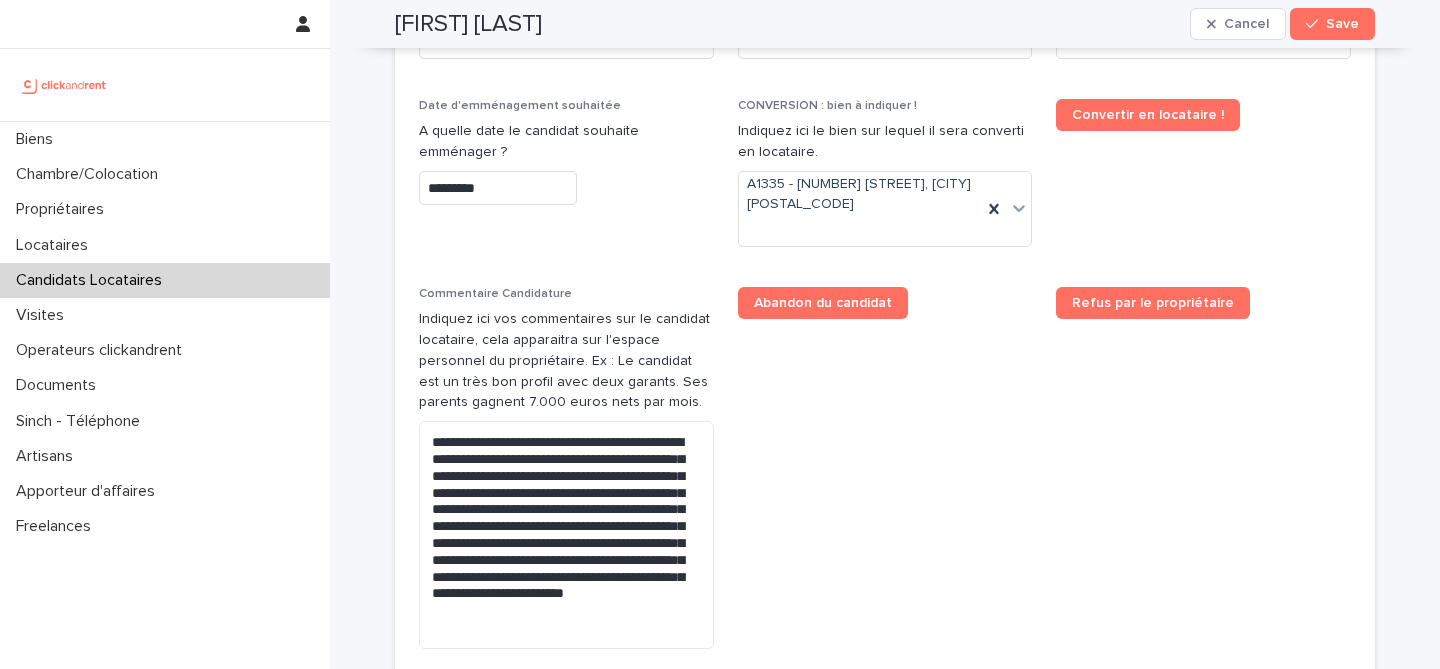 click on "Situation d'emploi ******* Revenus mensuels **** Type de personne Particulier Situation immobilière Locataire Nombre de garants Select... Garantie supplémentaire Select... Date d'emménagement souhaitée A quelle date le candidat souhaite emménager ? ********* CONVERSION : bien à indiquer ! Indiquez ici le bien sur lequel il sera converti en locataire. A1335 - 48 bis rue Custine,  Paris 75018 Convertir en locataire ! Commentaire Candidature Indiquez ici vos commentaires sur le candidat locataire, cela apparaitra sur l'espace personnel du propriétaire.
Ex : Le candidat est un très bon profil avec deux garants. Ses parents gagnent 7.000 euros nets par mois. Abandon du candidat Refus par le propriétaire Bien - Historique Top Select... Type de Top Validation / Refus" at bounding box center [885, 332] 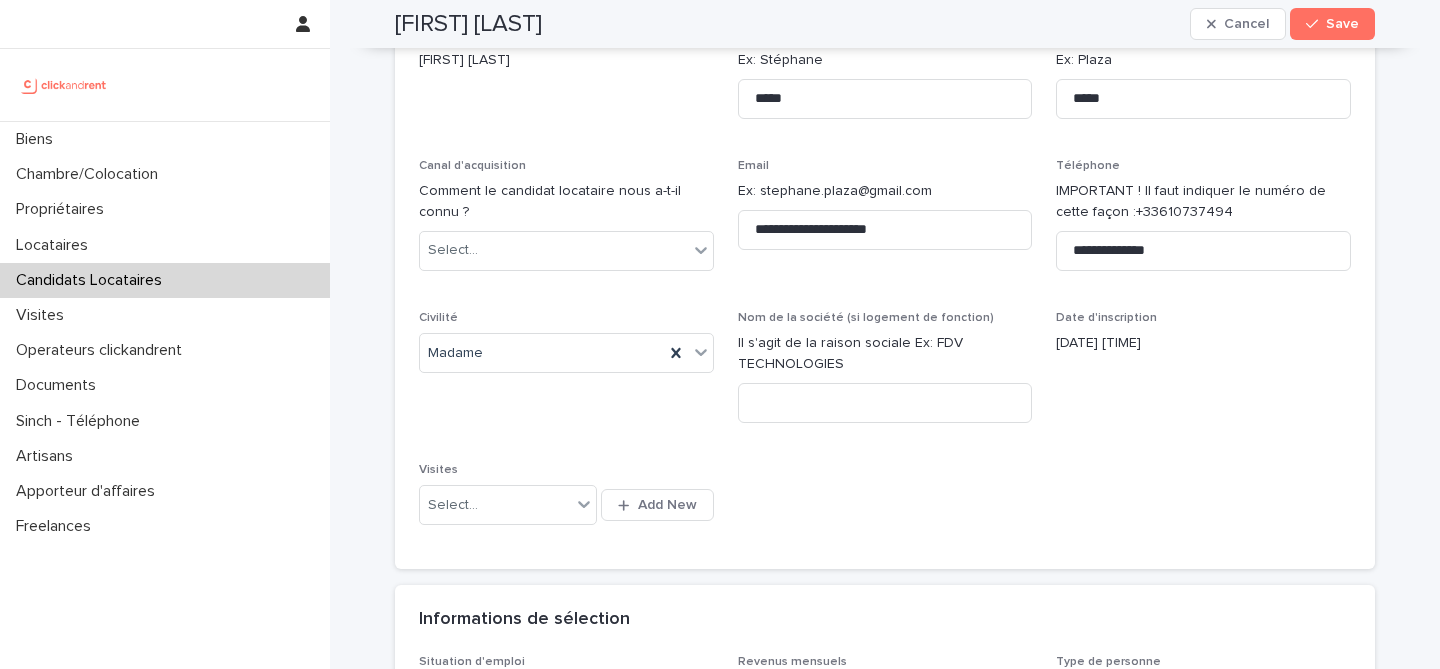 scroll, scrollTop: 183, scrollLeft: 0, axis: vertical 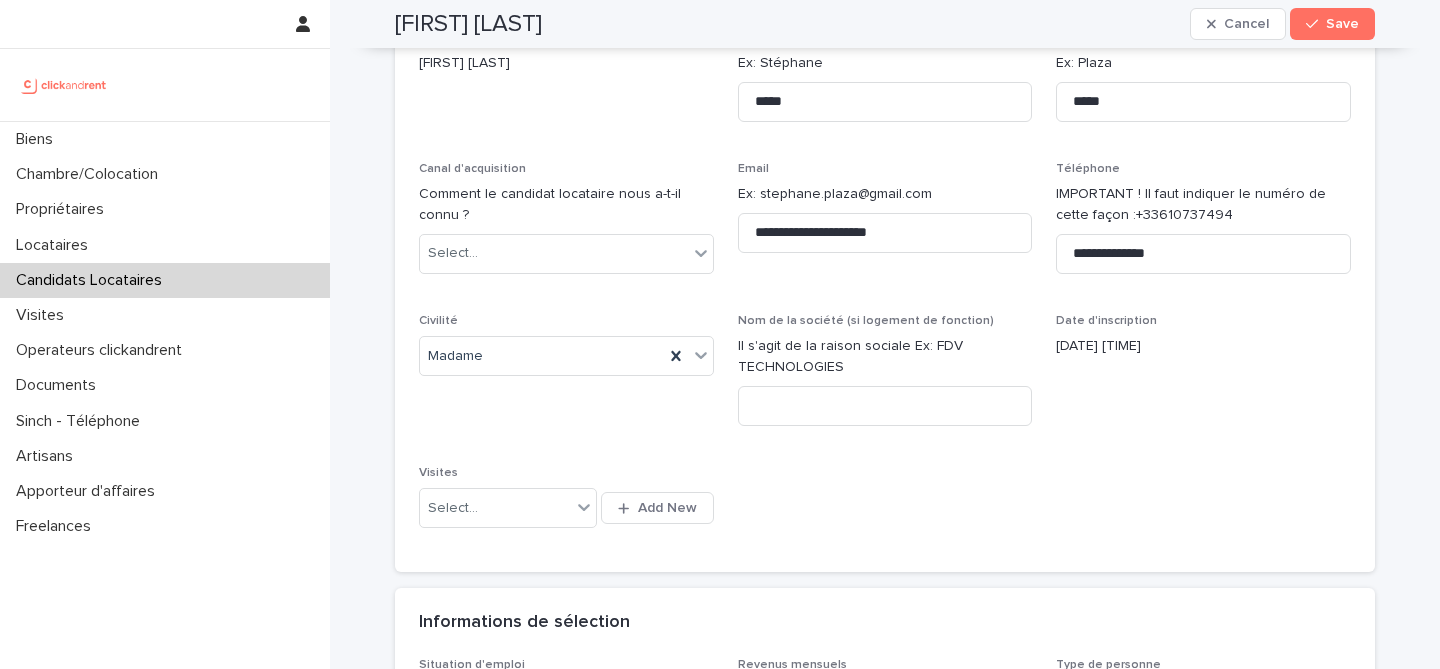 click on "sarah Ersam" at bounding box center (468, 24) 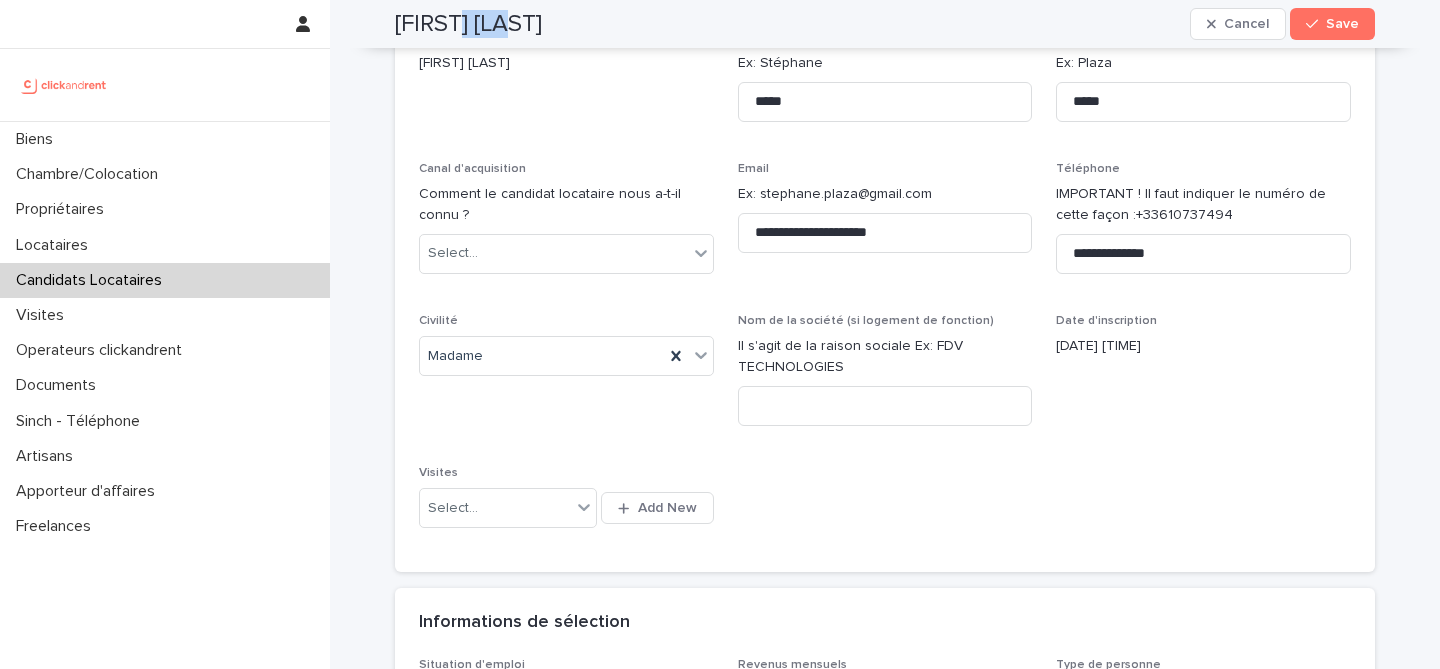 click on "sarah Ersam" at bounding box center [468, 24] 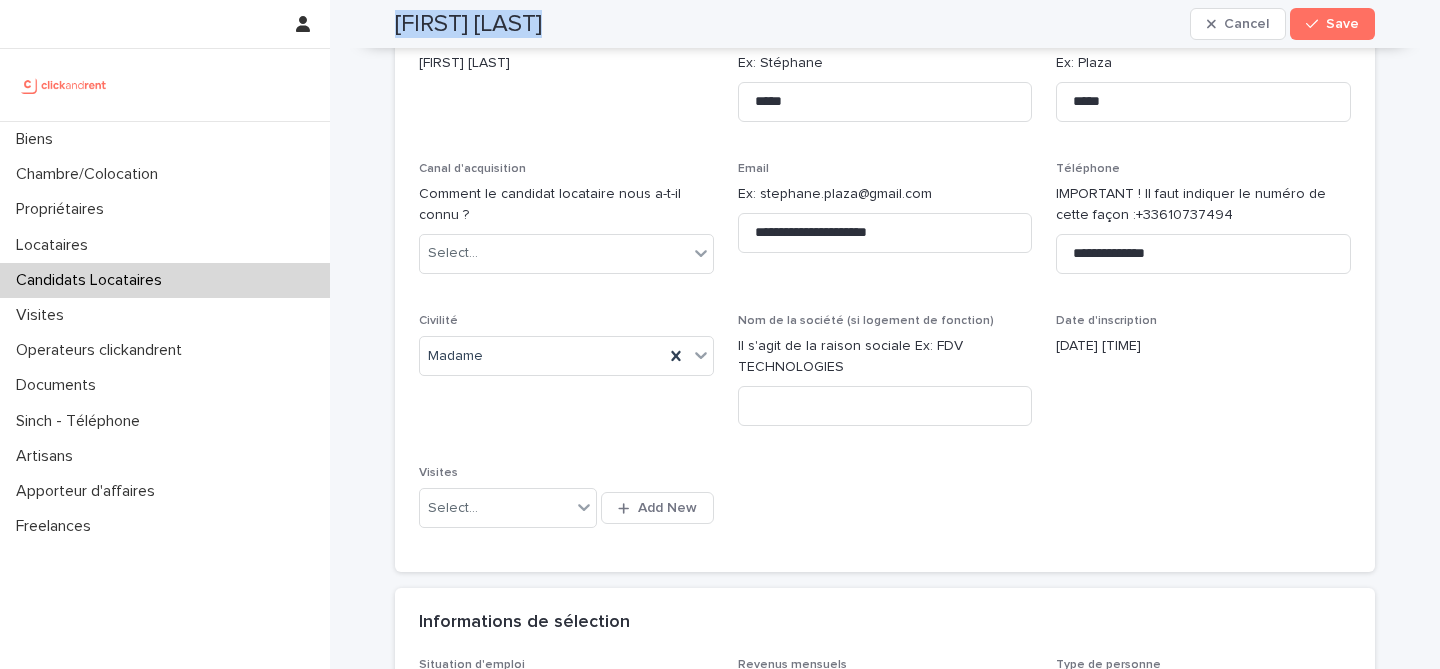 click on "sarah Ersam" at bounding box center [468, 24] 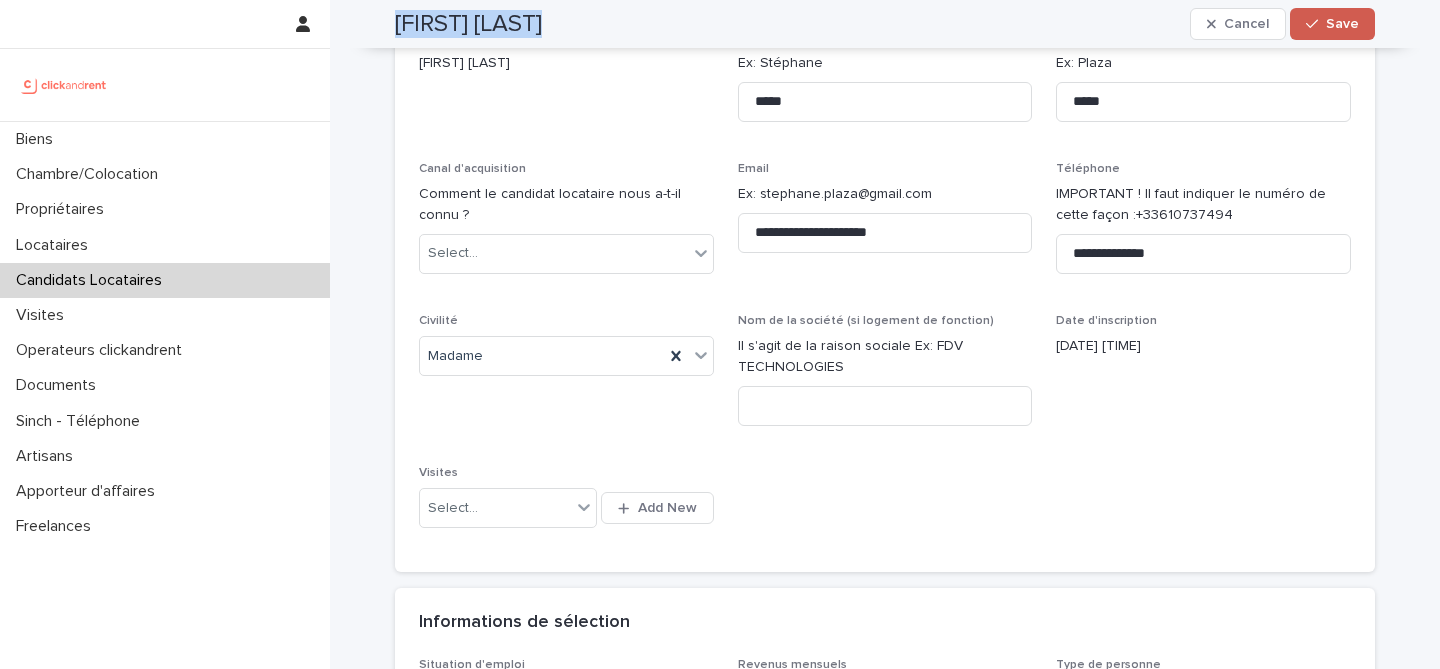 click on "Save" at bounding box center [1342, 24] 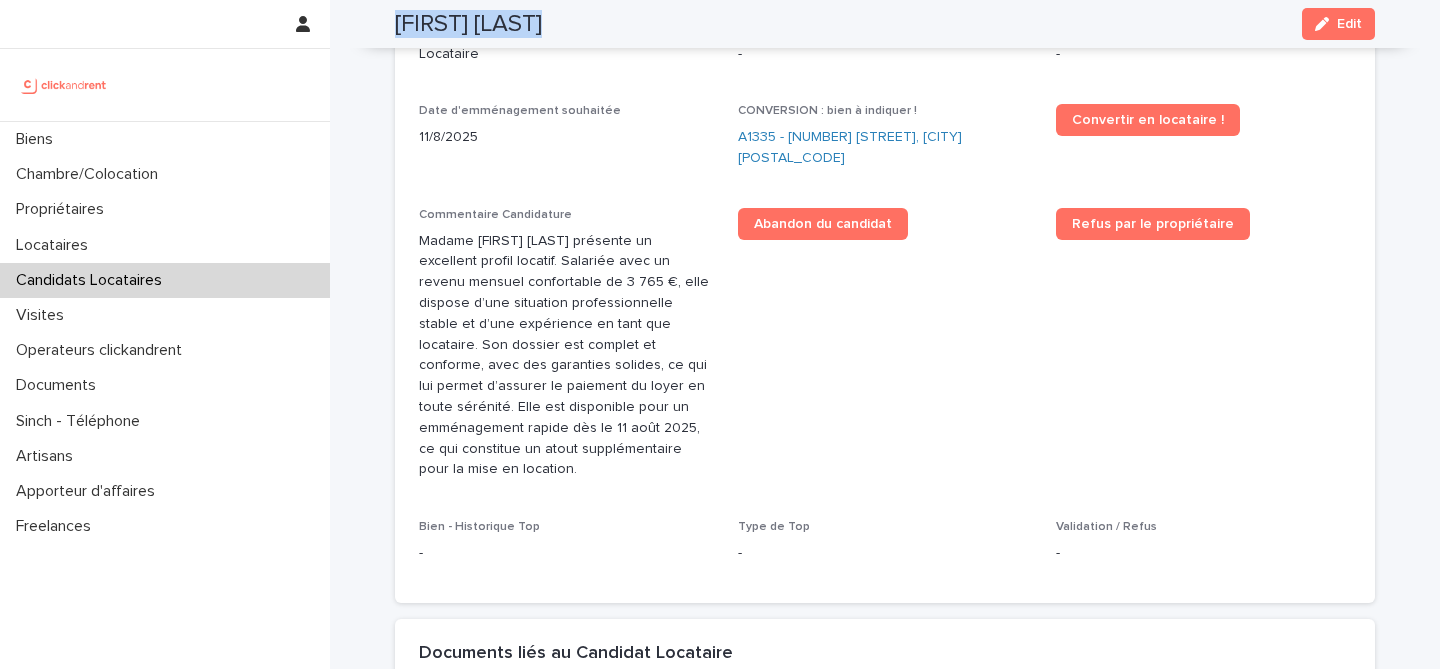 scroll, scrollTop: 695, scrollLeft: 0, axis: vertical 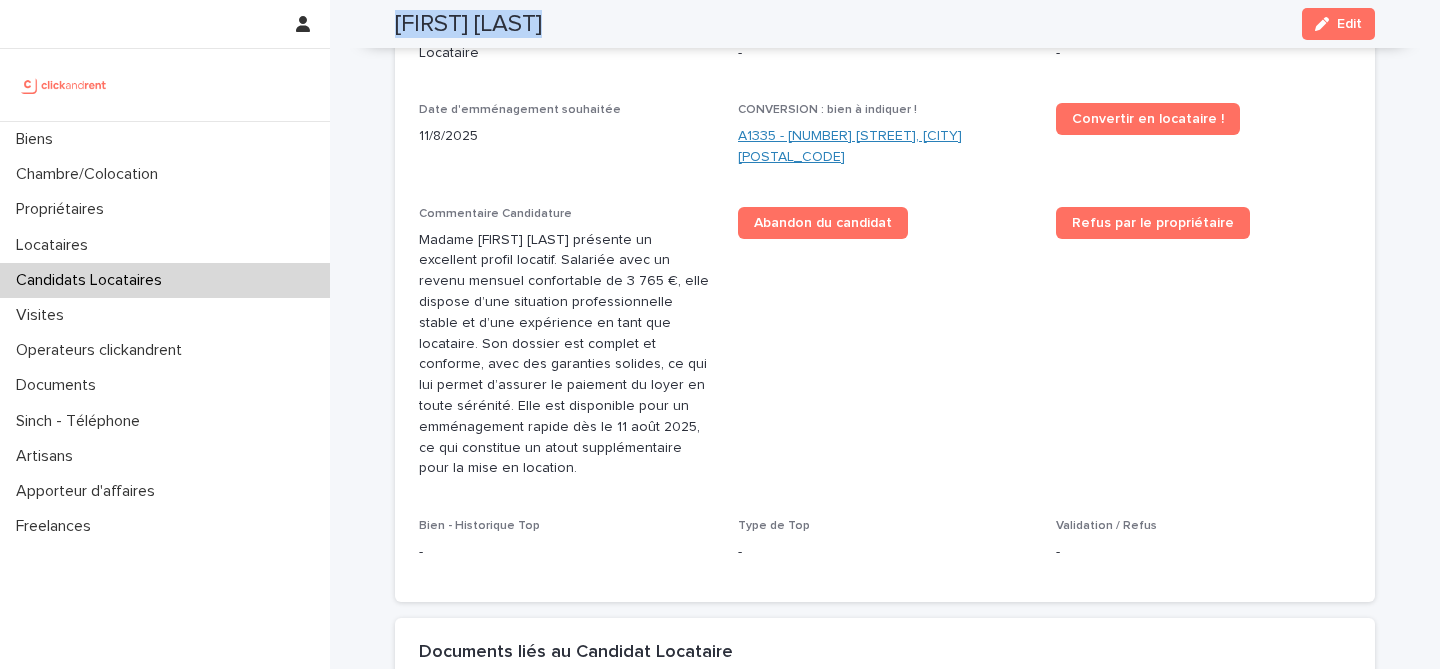 click on "A1335 - 48 bis rue Custine,  Paris 75018" at bounding box center [885, 147] 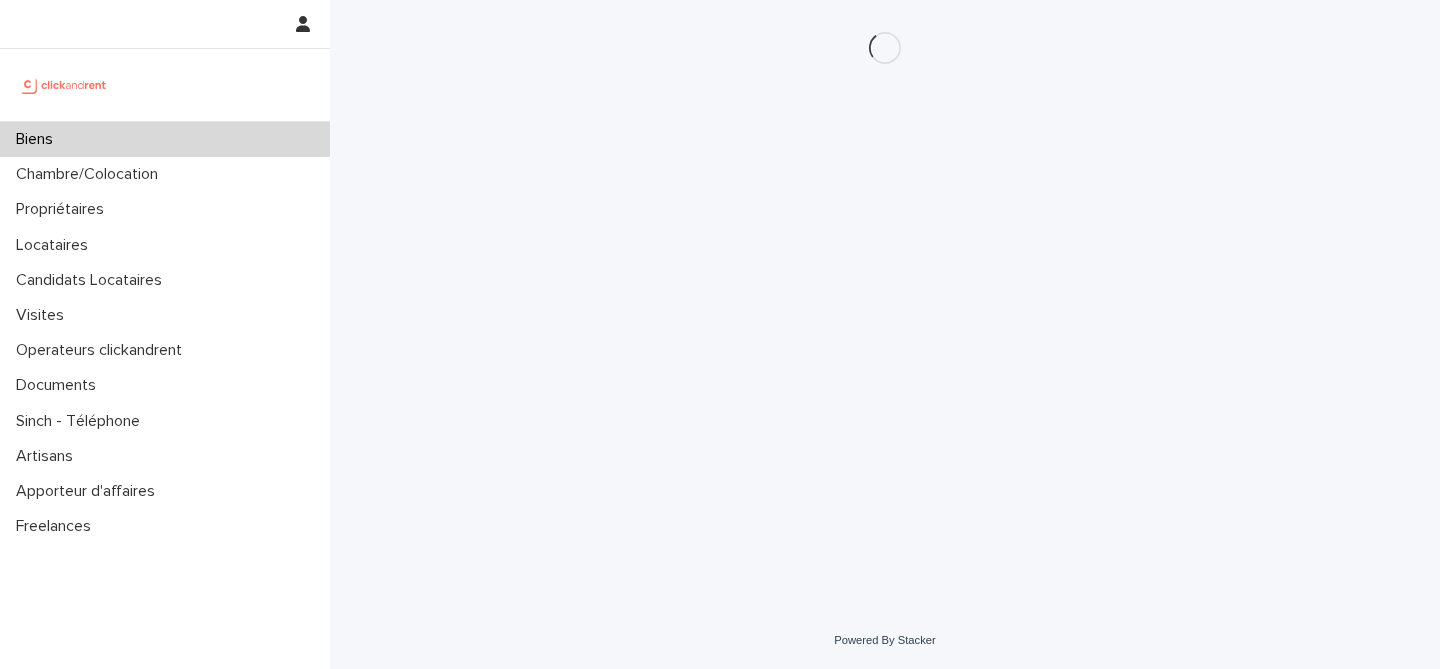 scroll, scrollTop: 0, scrollLeft: 0, axis: both 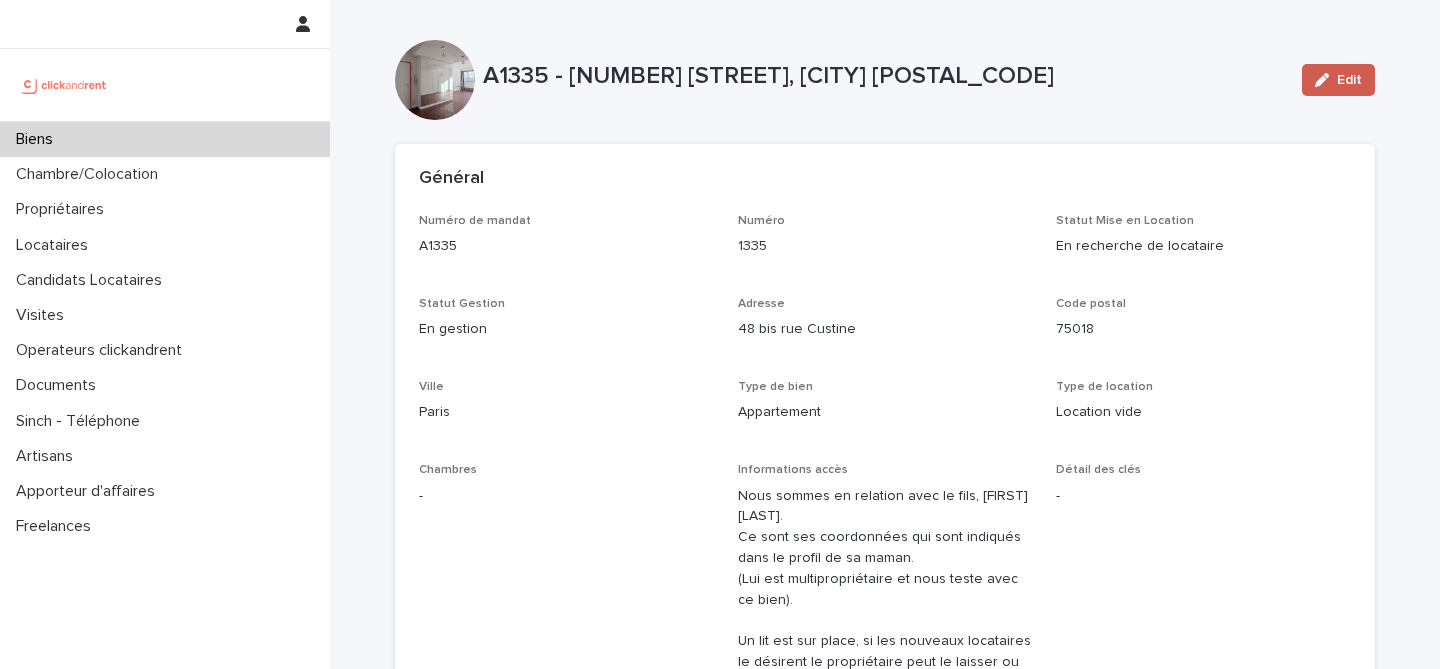 click on "Edit" at bounding box center [1338, 80] 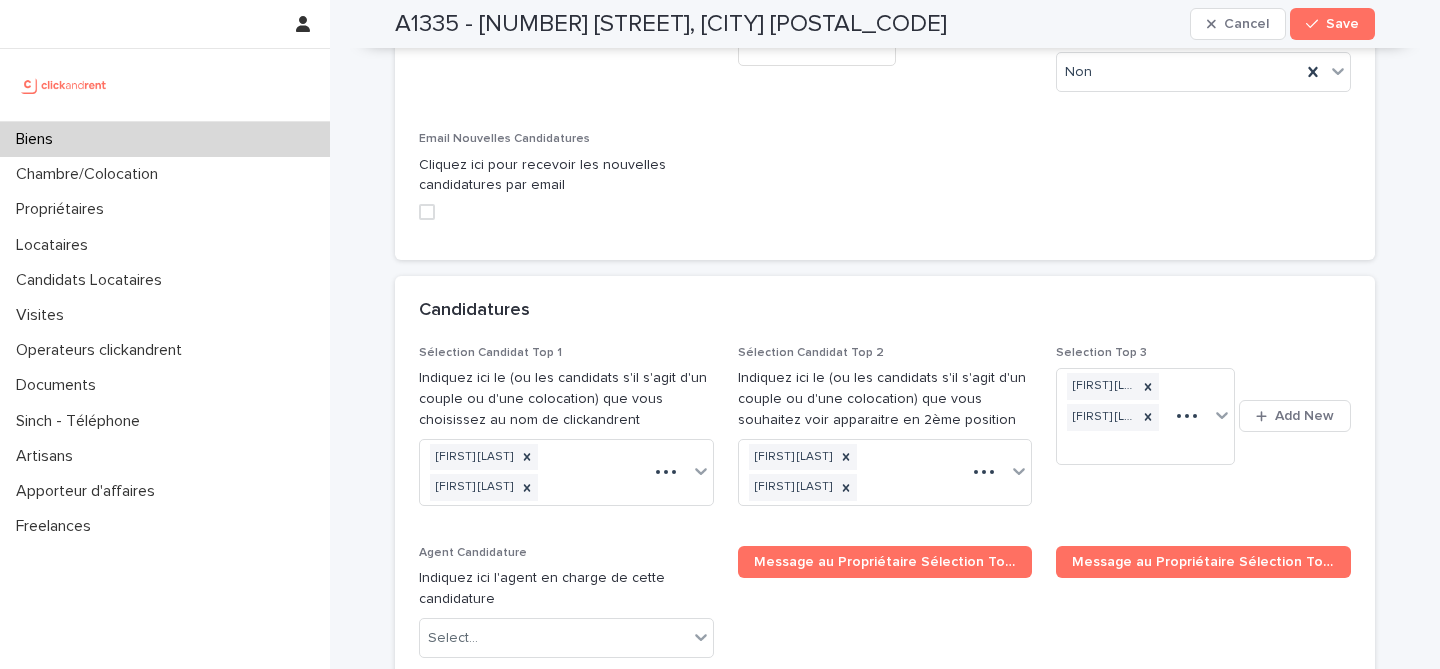 scroll, scrollTop: 9710, scrollLeft: 0, axis: vertical 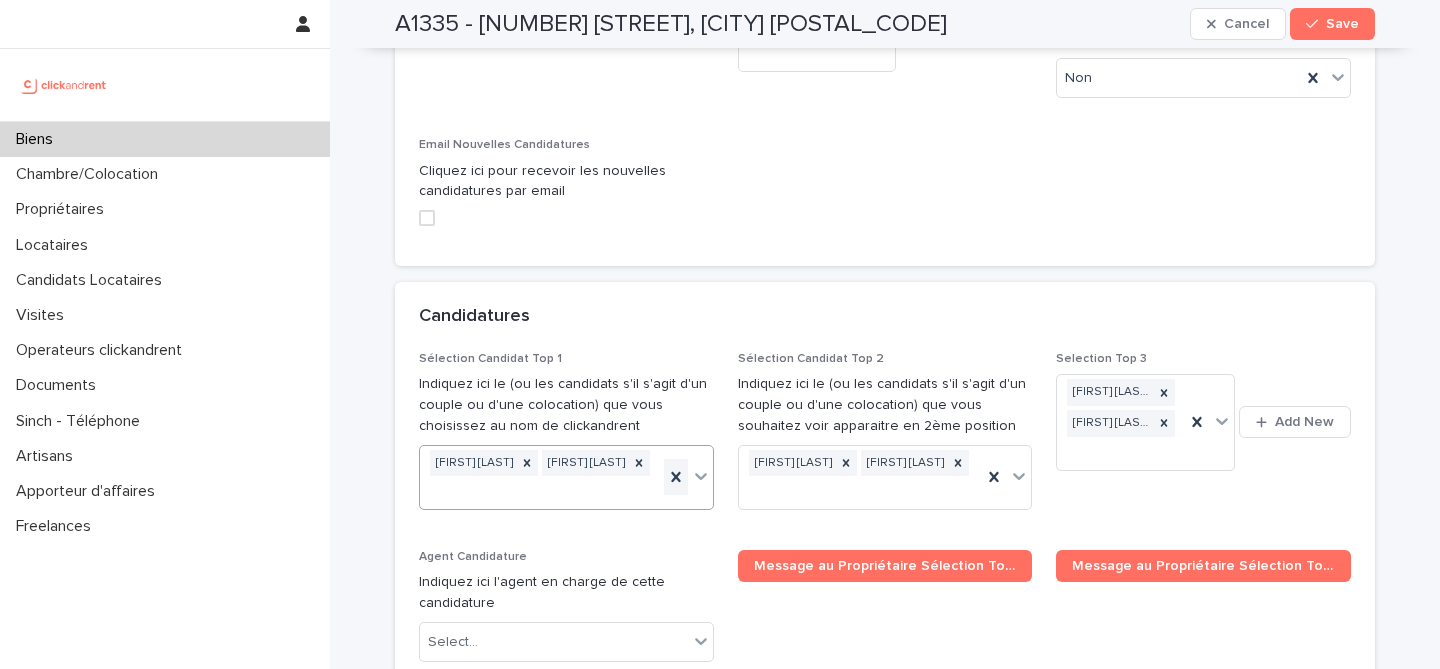 click 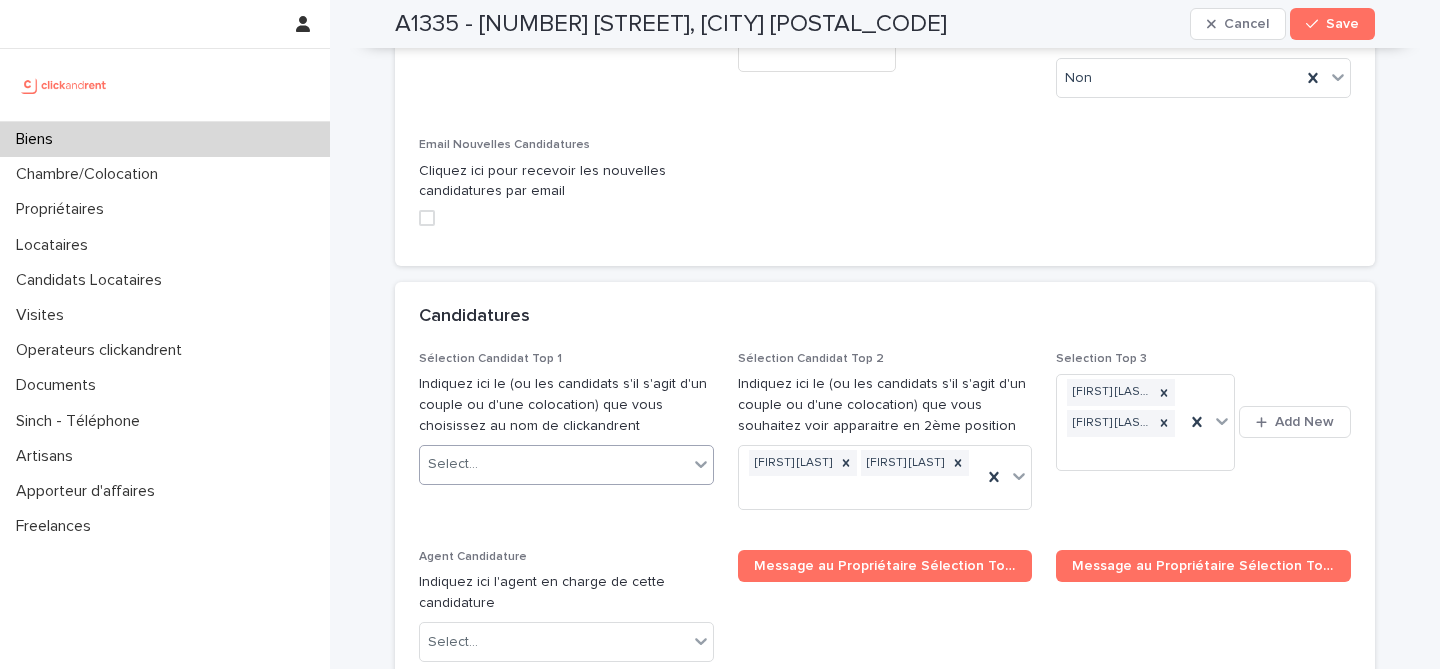 paste on "**********" 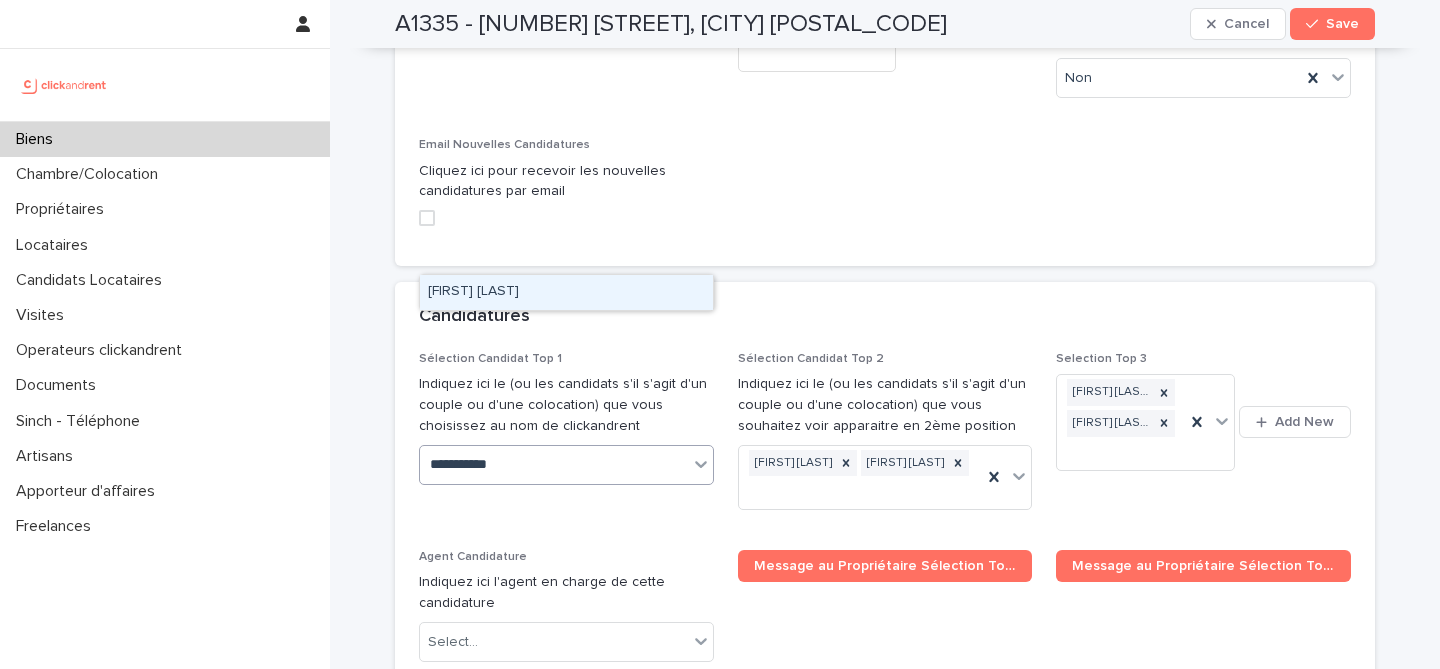 click on "sarah Ersam" at bounding box center [566, 292] 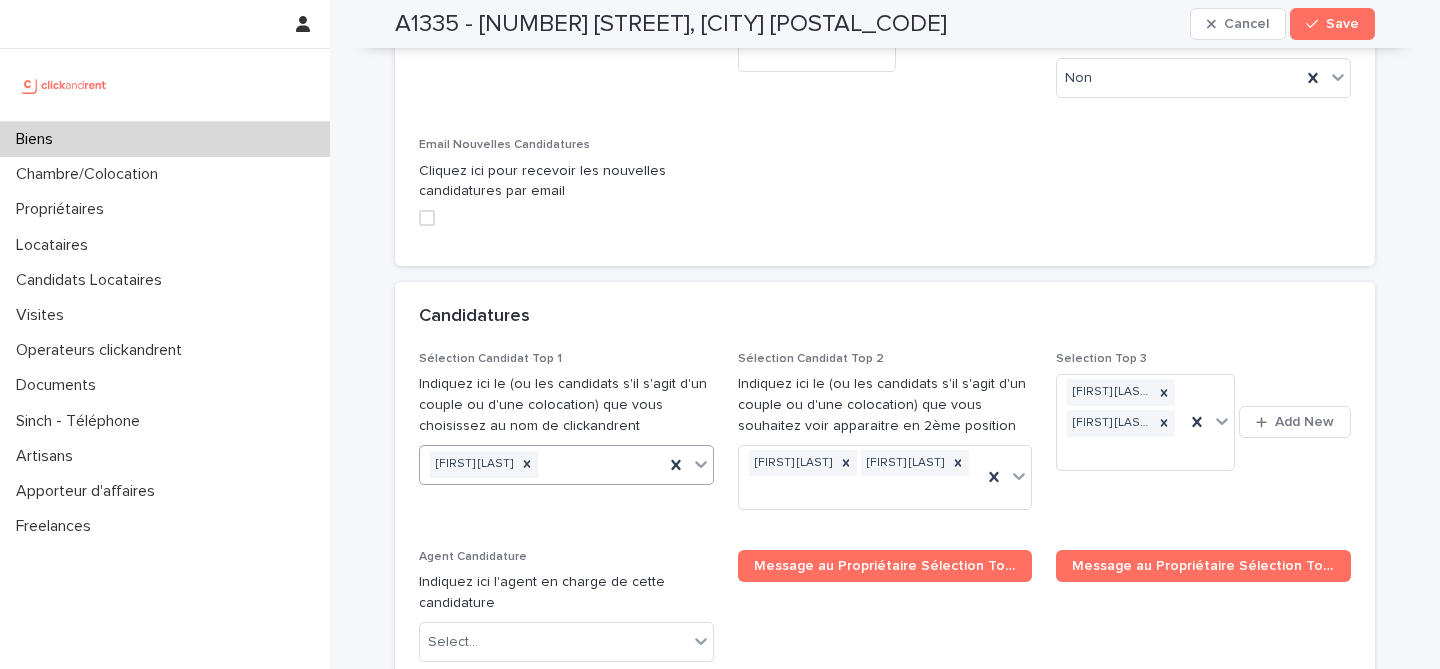 click on "Save" at bounding box center (1332, 24) 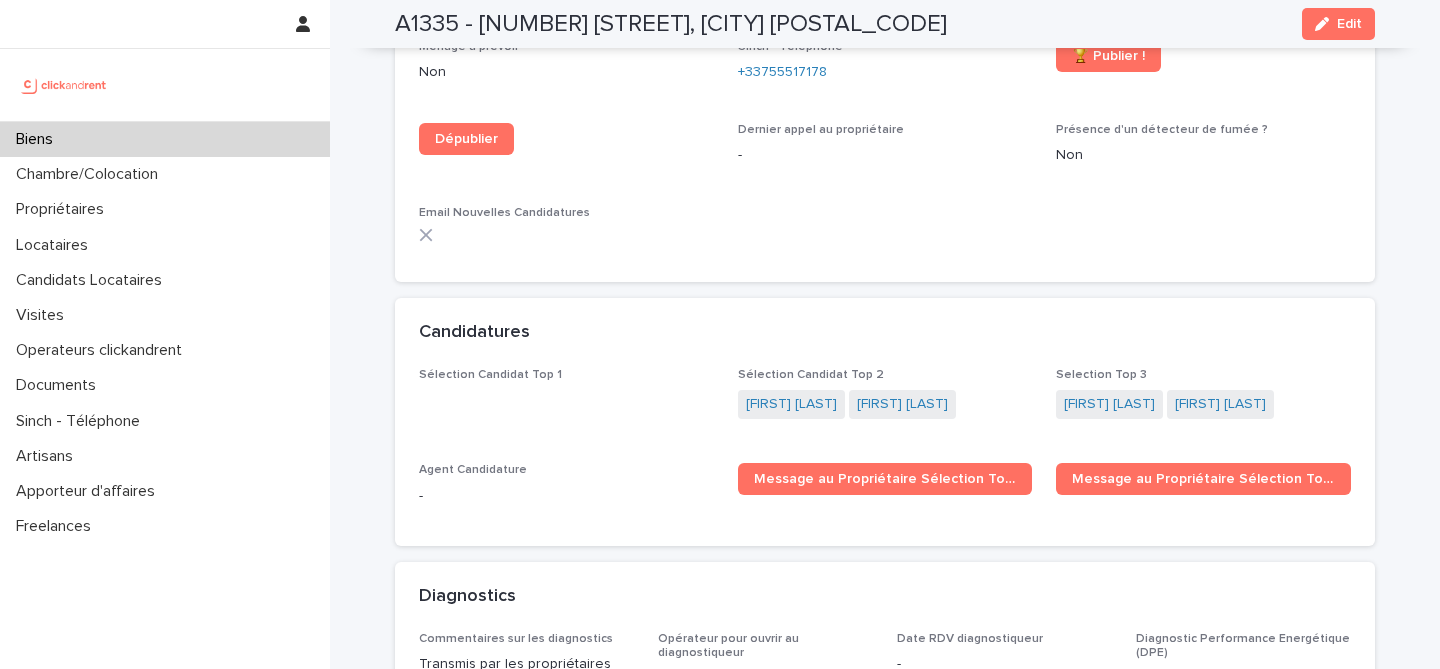 scroll, scrollTop: 6165, scrollLeft: 0, axis: vertical 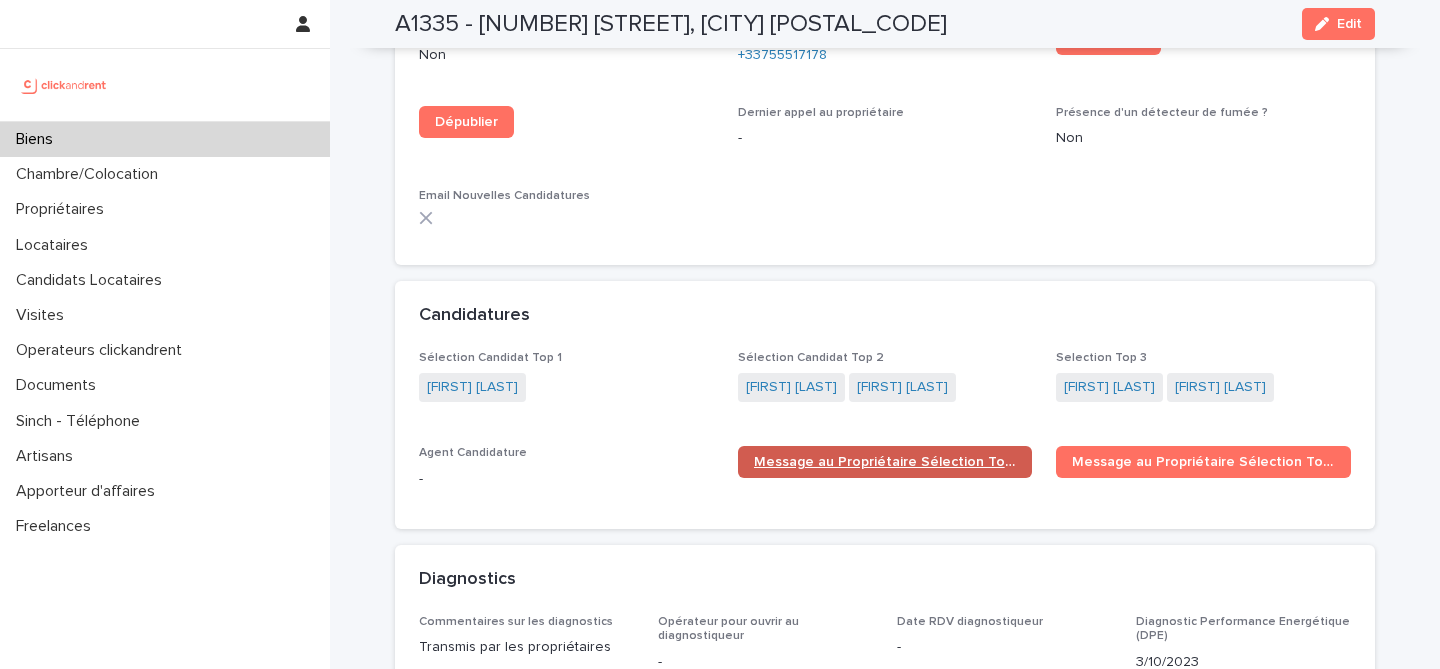 click on "Message au Propriétaire Sélection Top 1" at bounding box center [885, 462] 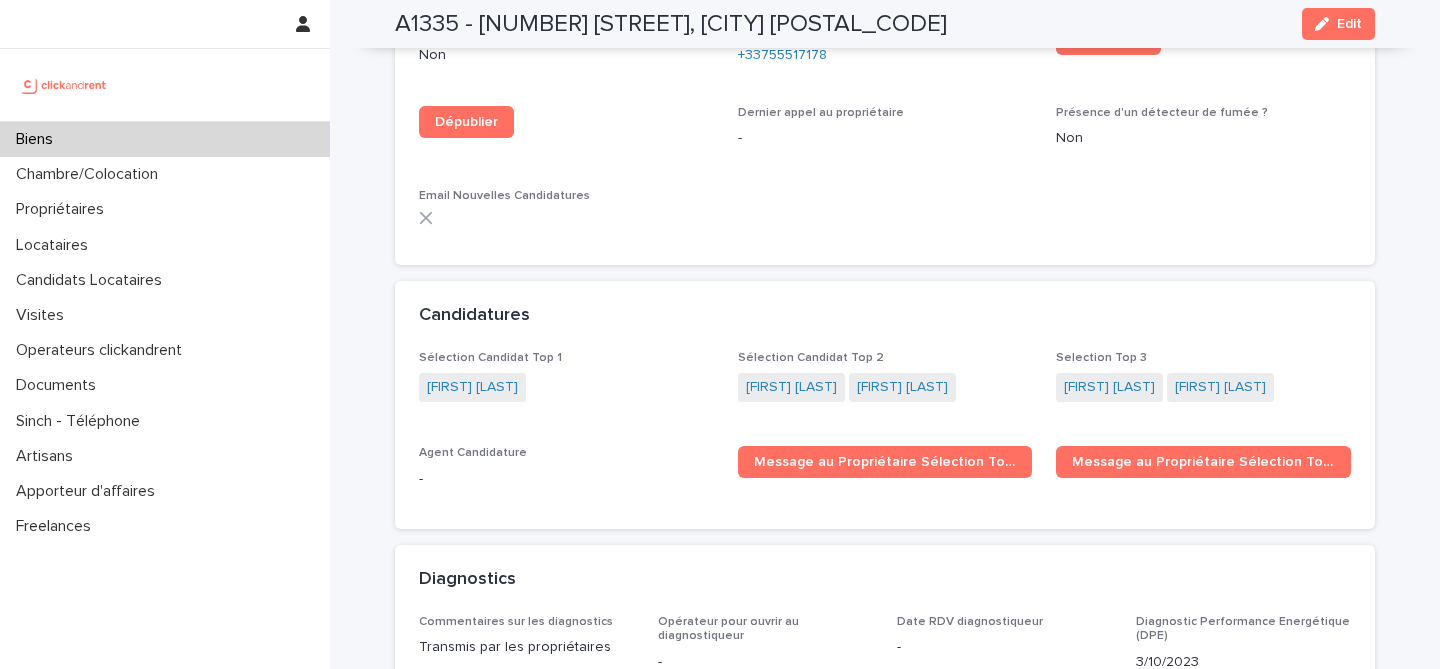 click on "Biens" at bounding box center [165, 139] 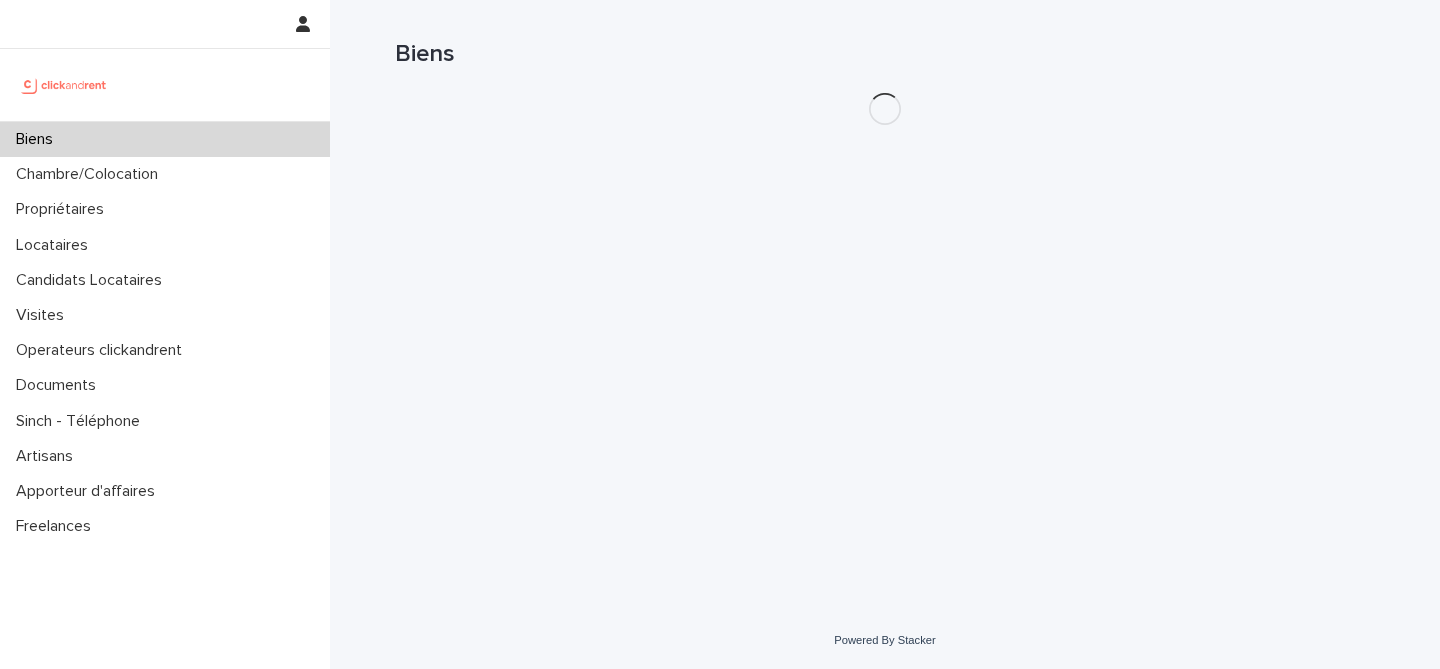scroll, scrollTop: 0, scrollLeft: 0, axis: both 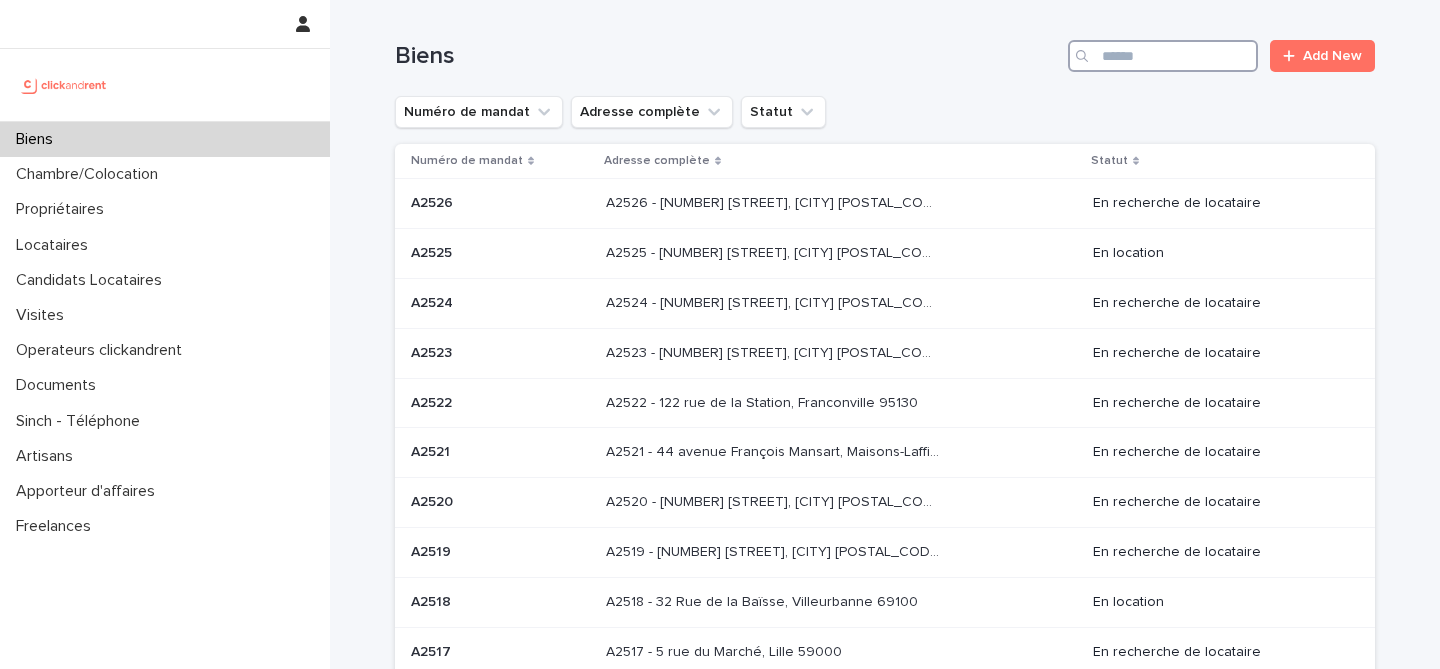 click at bounding box center (1163, 56) 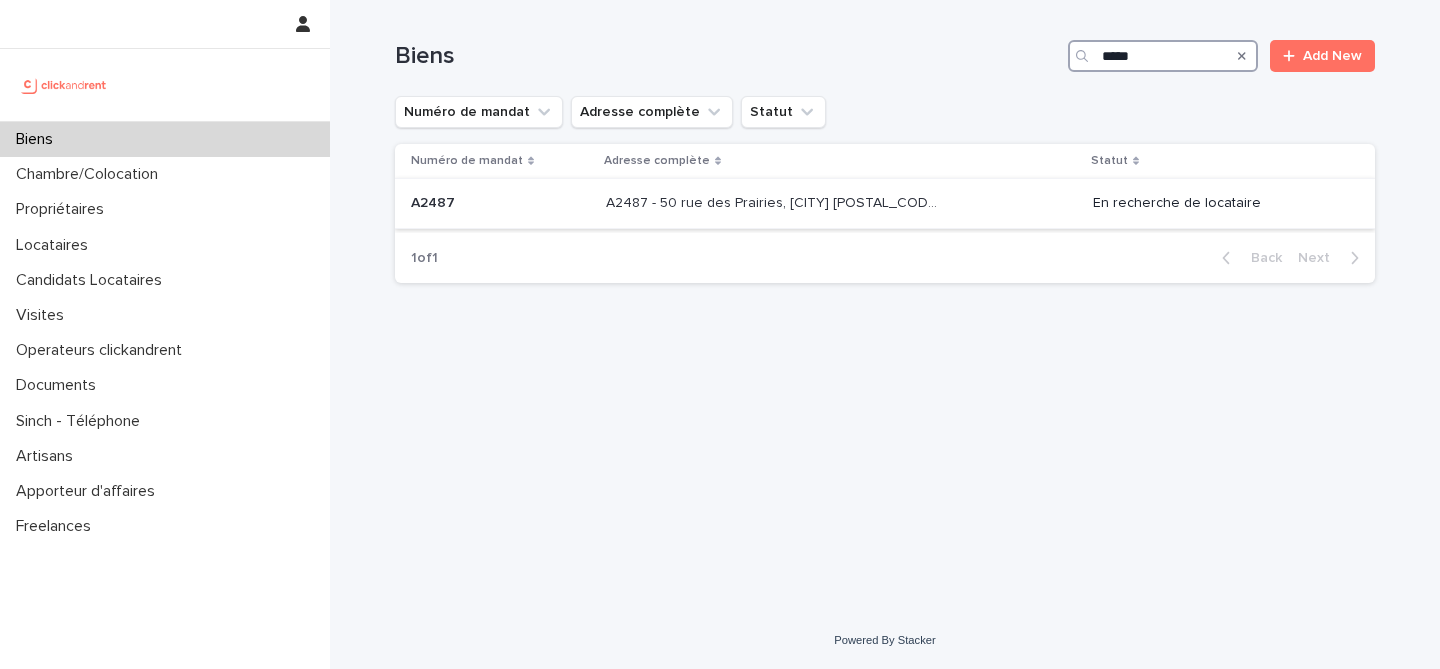 type on "*****" 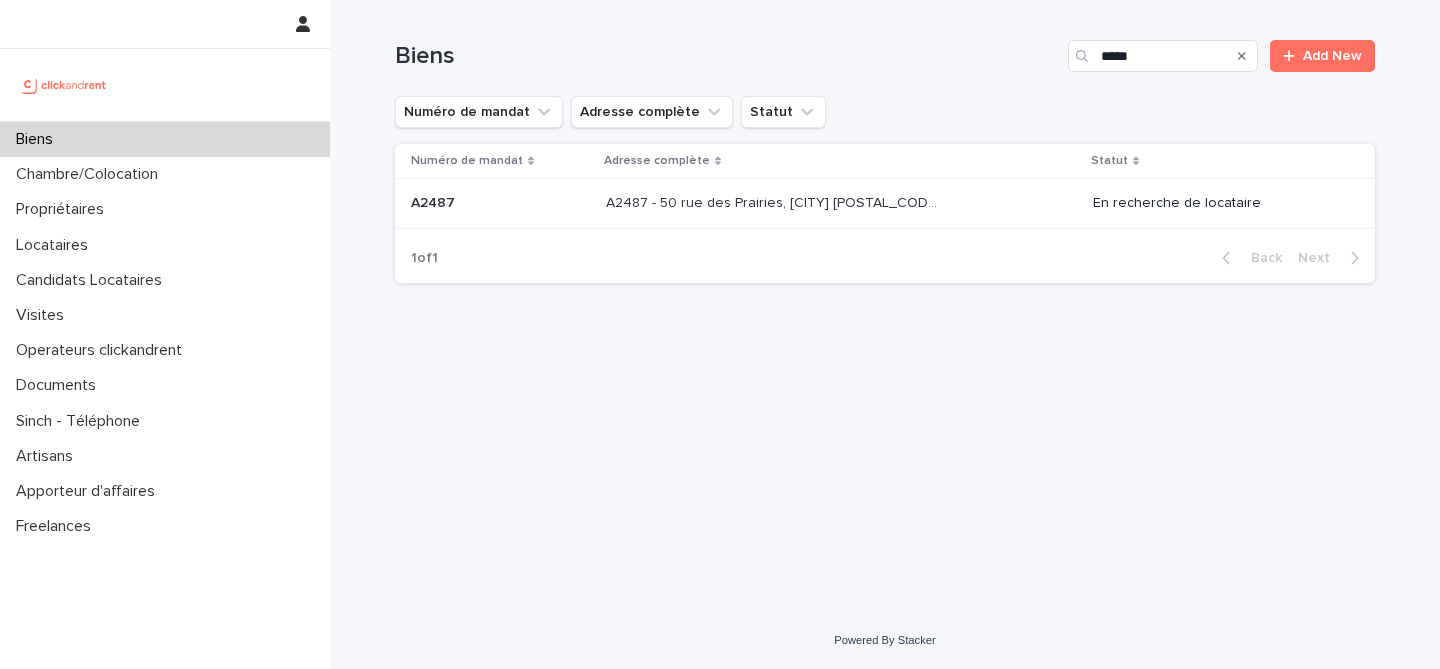 click on "A2487 - 50 rue des Prairies,  Paris 75020" at bounding box center (774, 201) 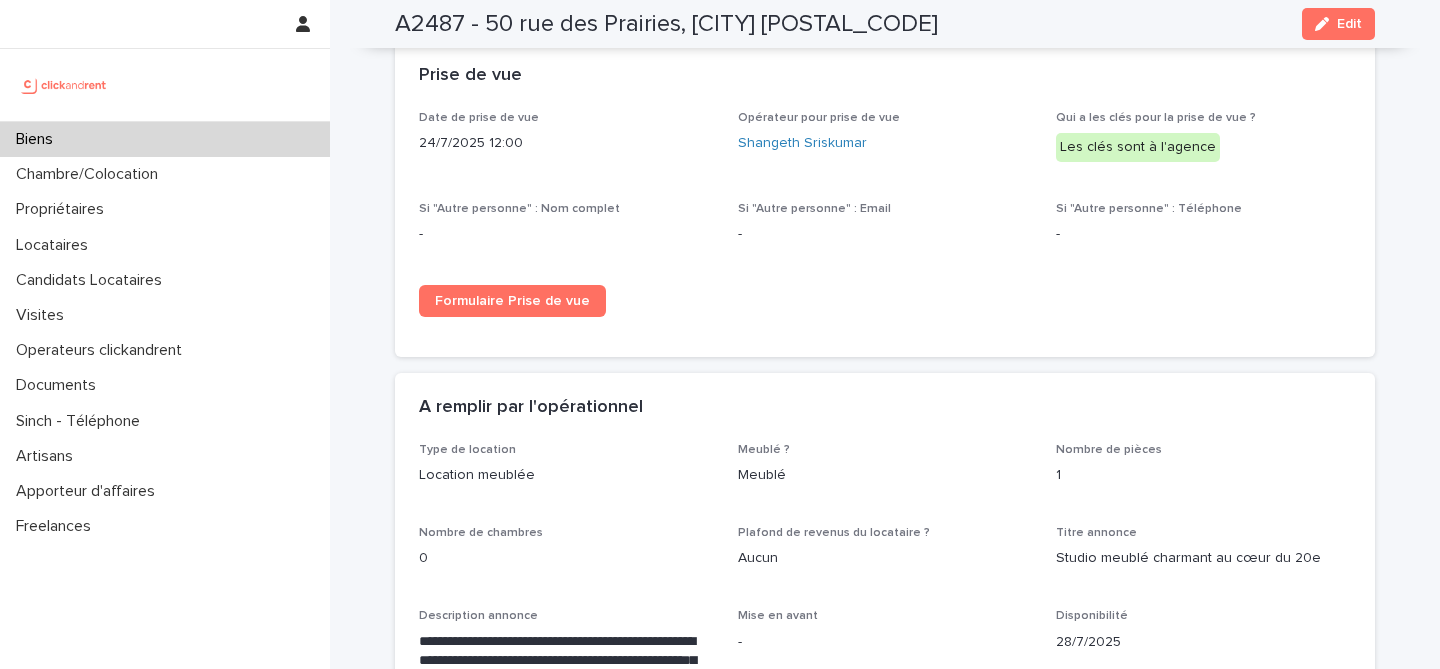 scroll, scrollTop: 3404, scrollLeft: 0, axis: vertical 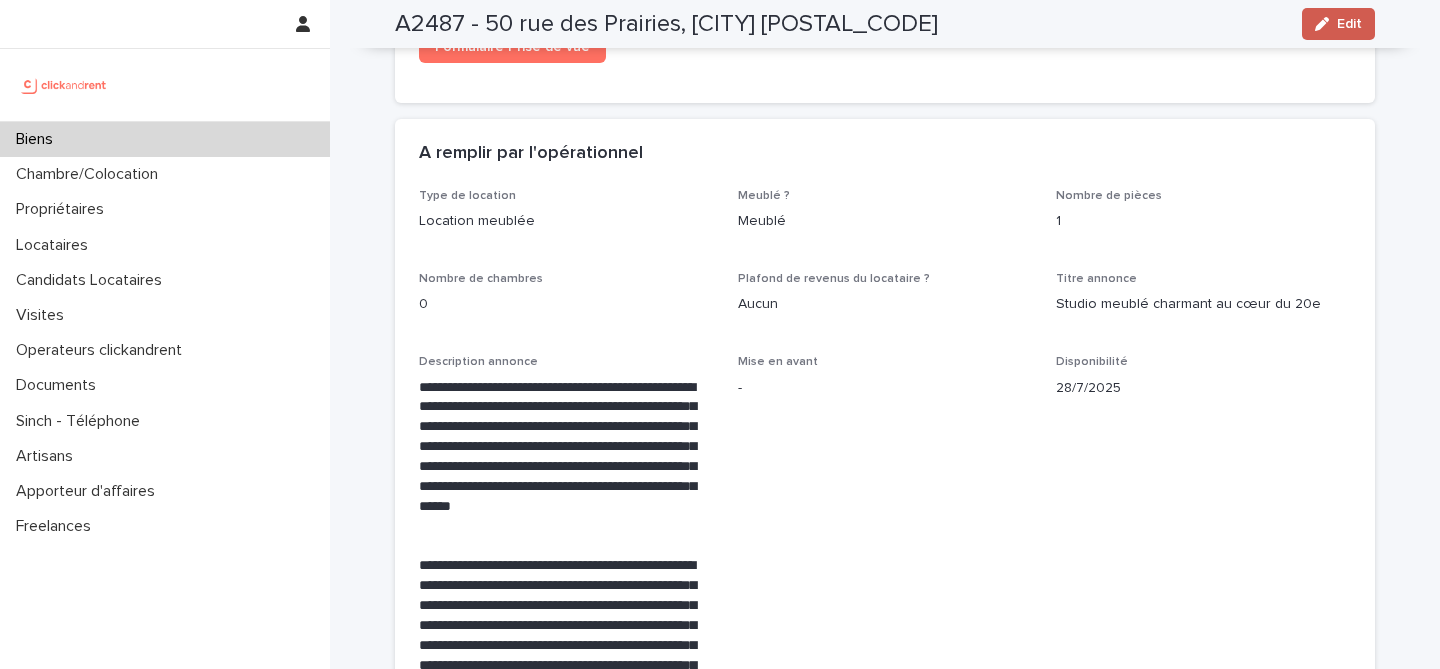 click on "Edit" at bounding box center [1349, 24] 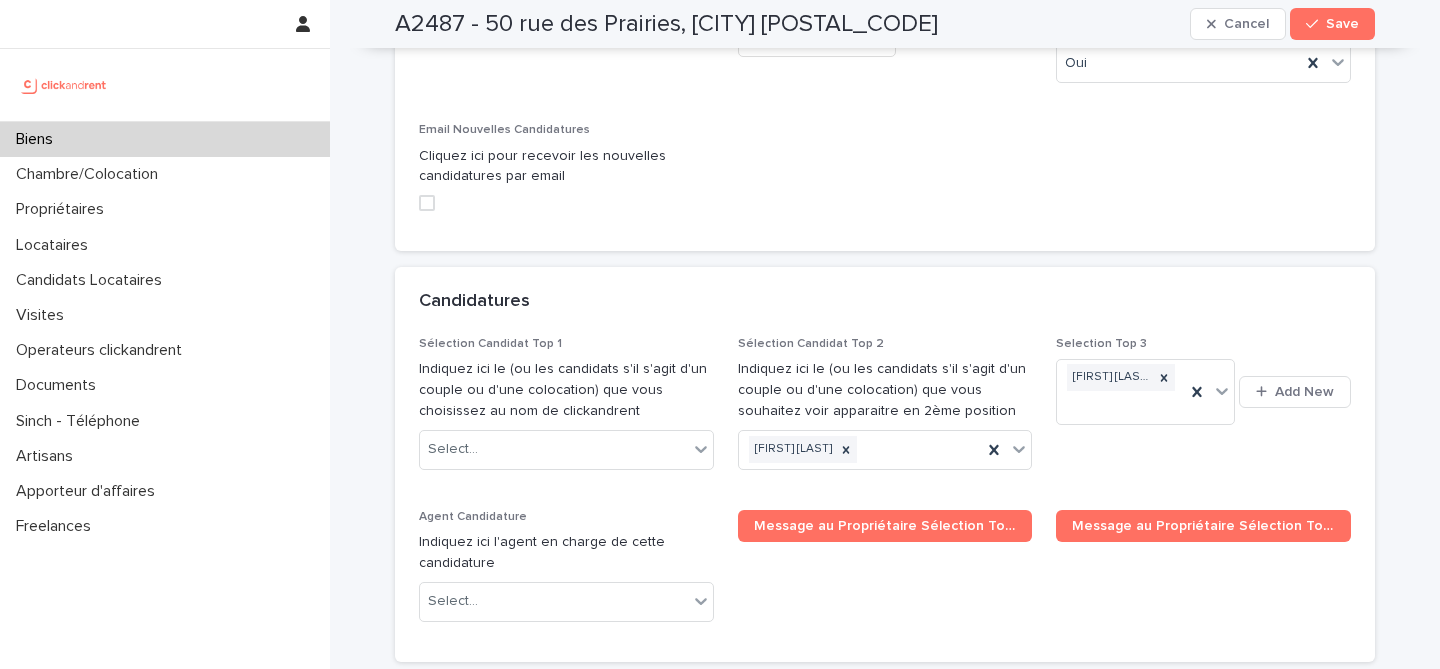 scroll, scrollTop: 9507, scrollLeft: 0, axis: vertical 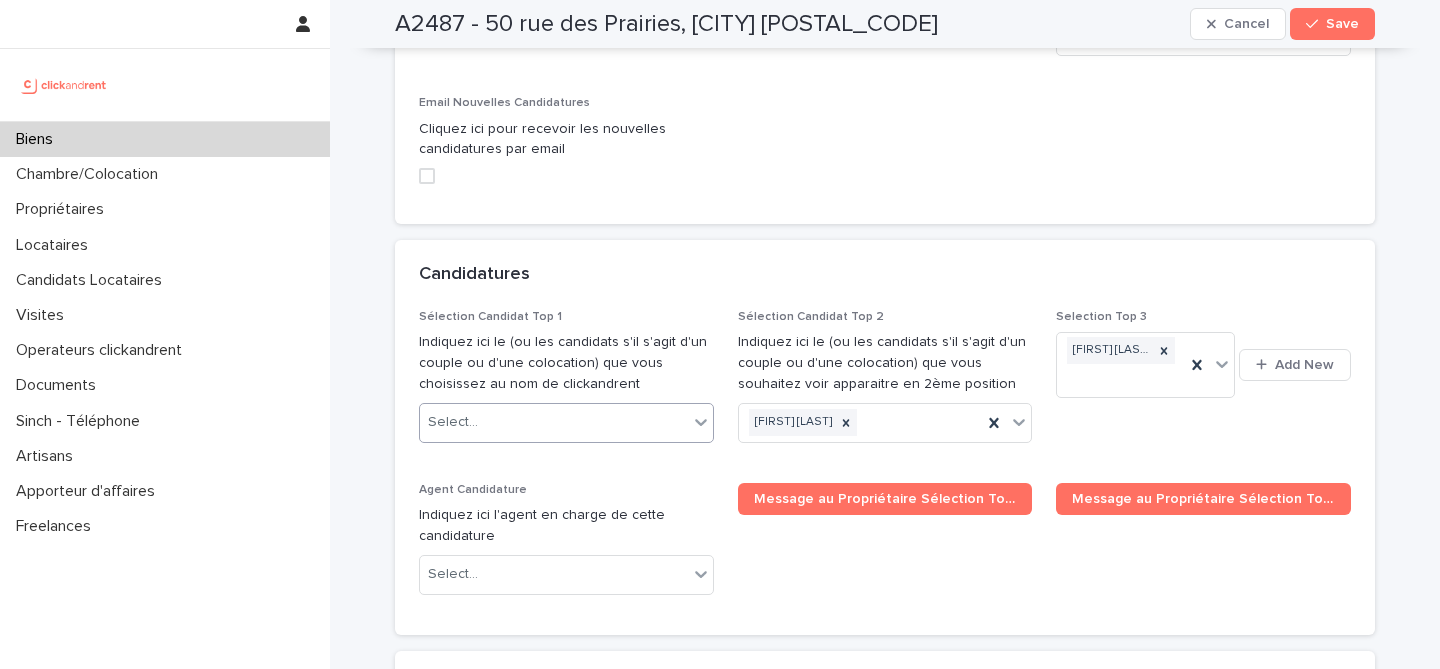 click on "Select..." at bounding box center [554, 422] 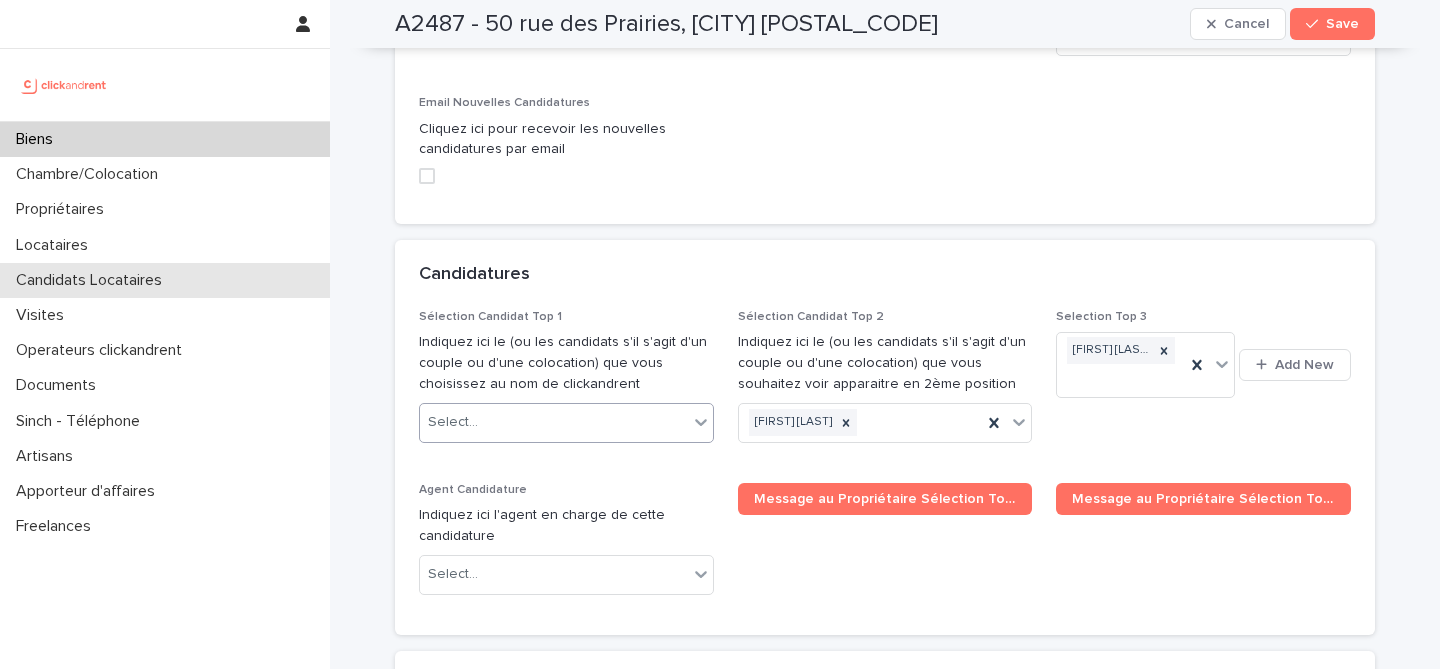 click on "Candidats Locataires" at bounding box center [165, 280] 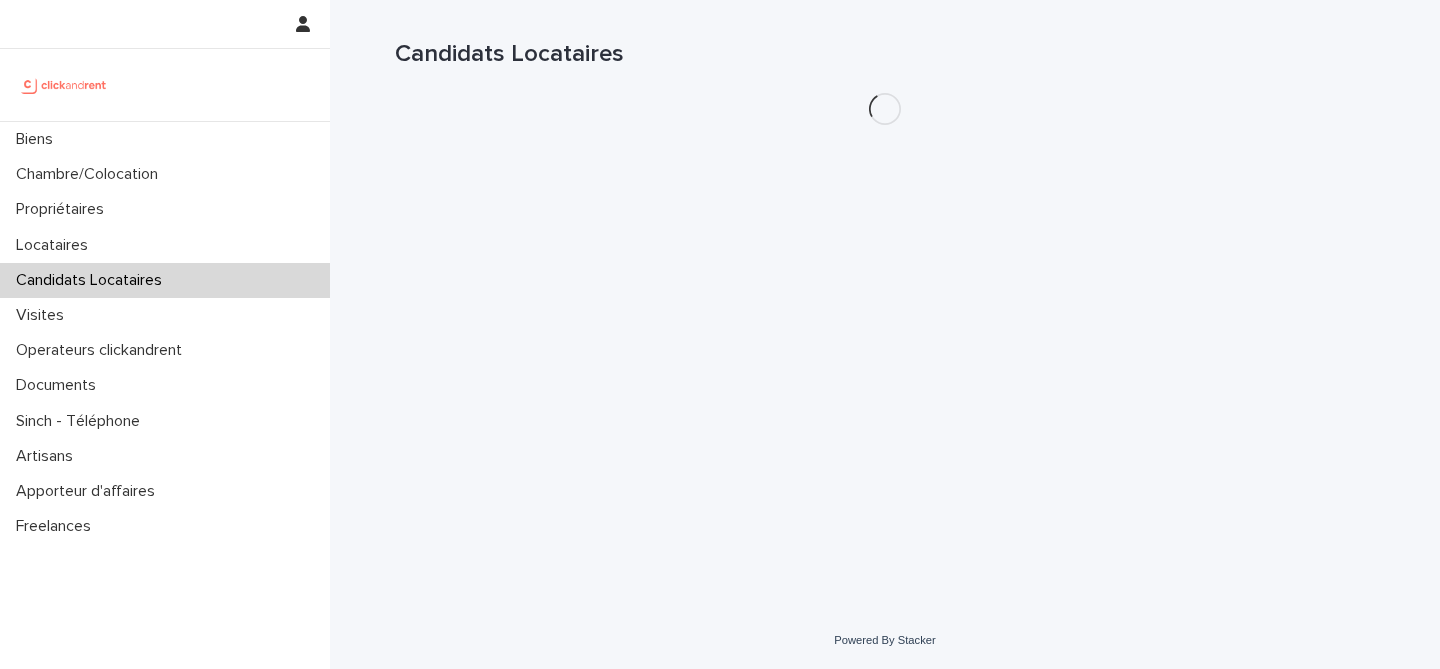 scroll, scrollTop: 0, scrollLeft: 0, axis: both 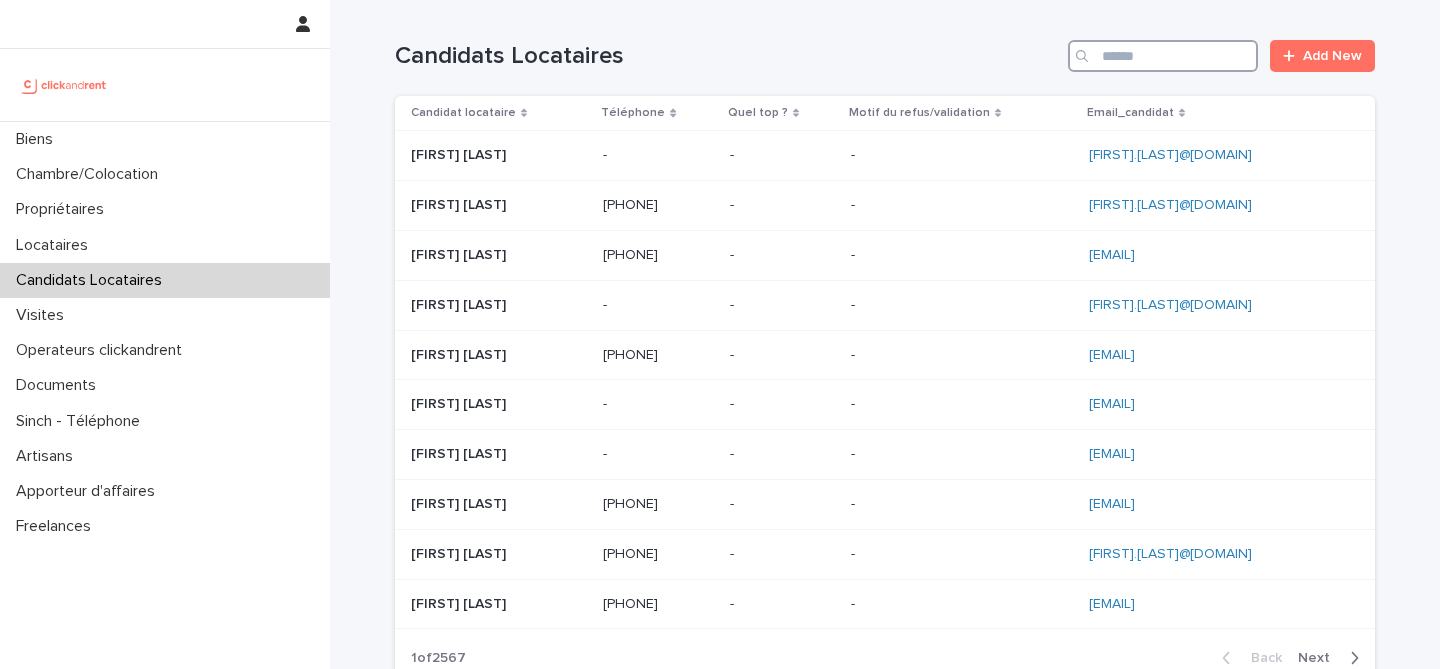 click at bounding box center [1163, 56] 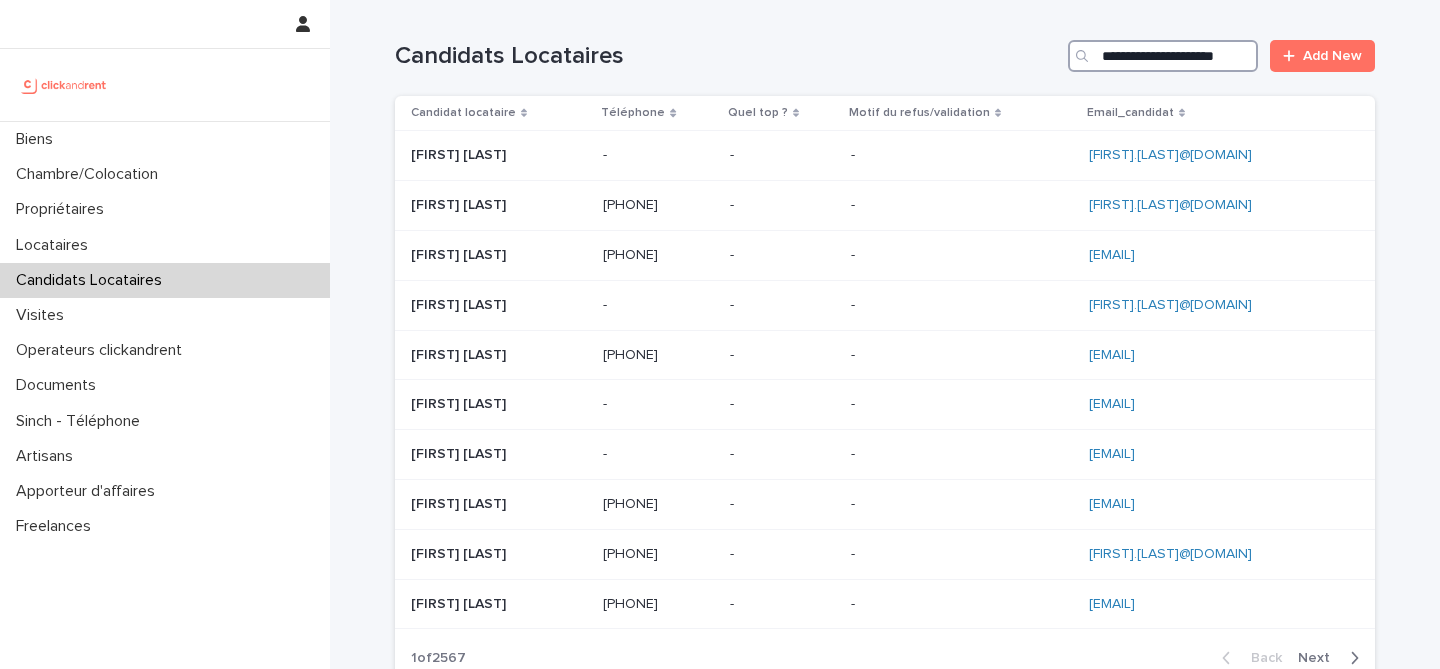 scroll, scrollTop: 0, scrollLeft: 27, axis: horizontal 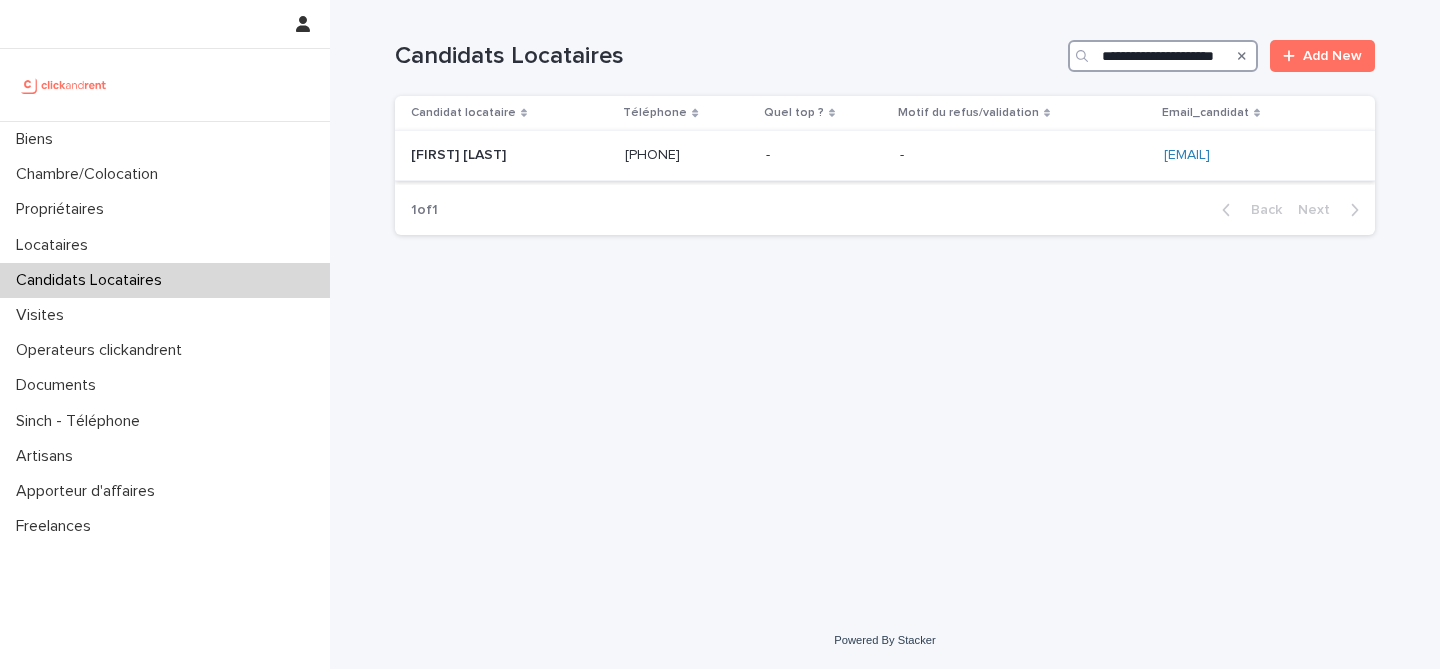 type on "**********" 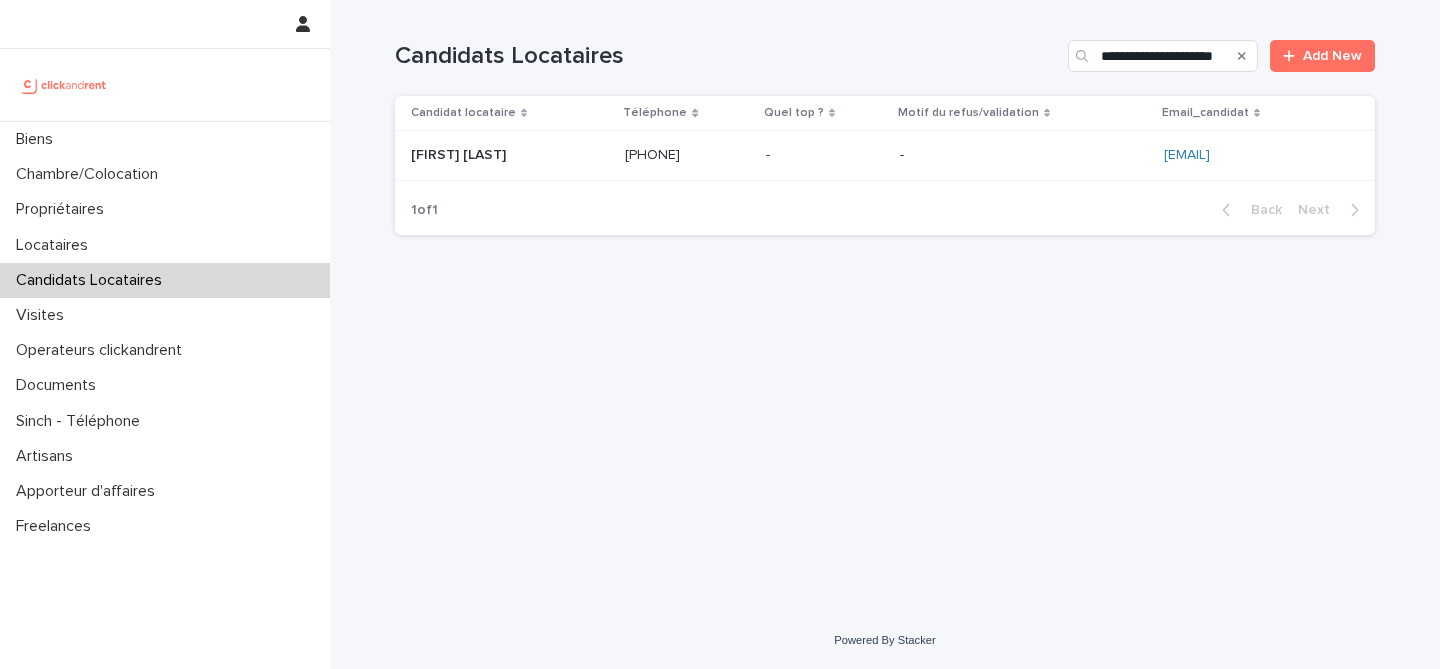 click at bounding box center (510, 155) 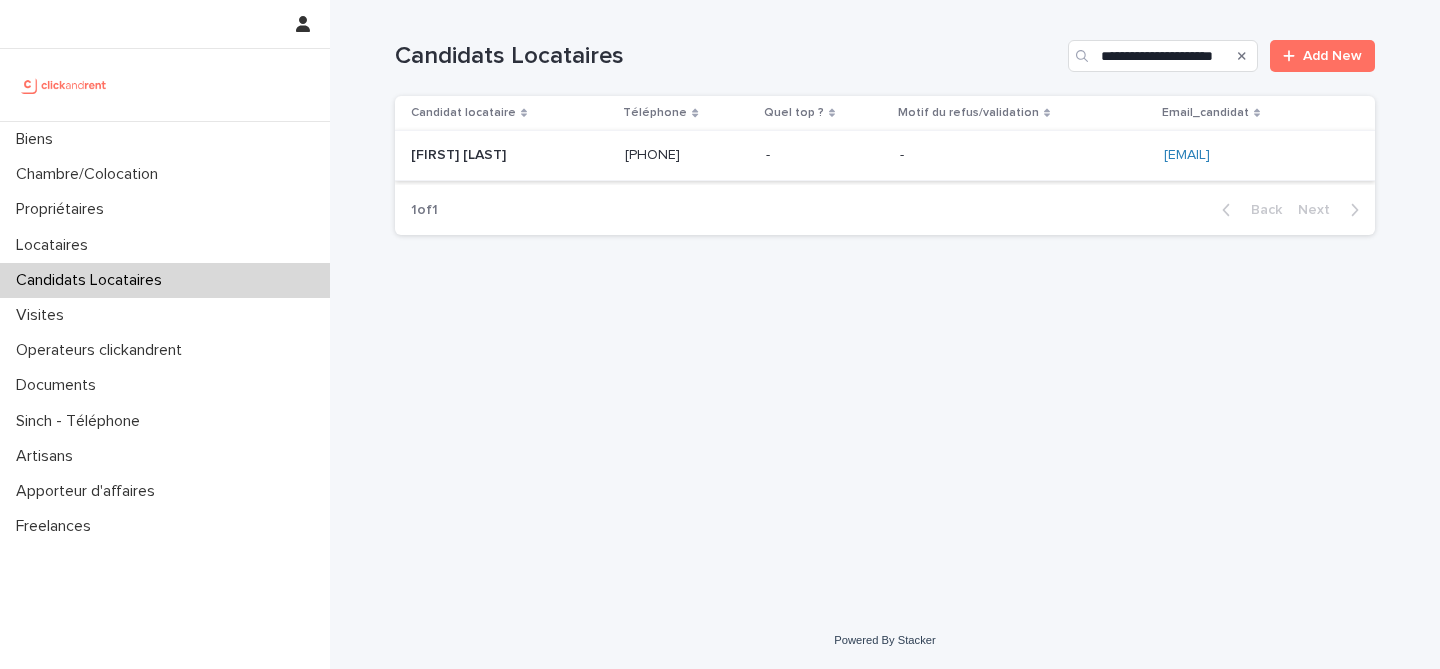 scroll, scrollTop: 0, scrollLeft: 0, axis: both 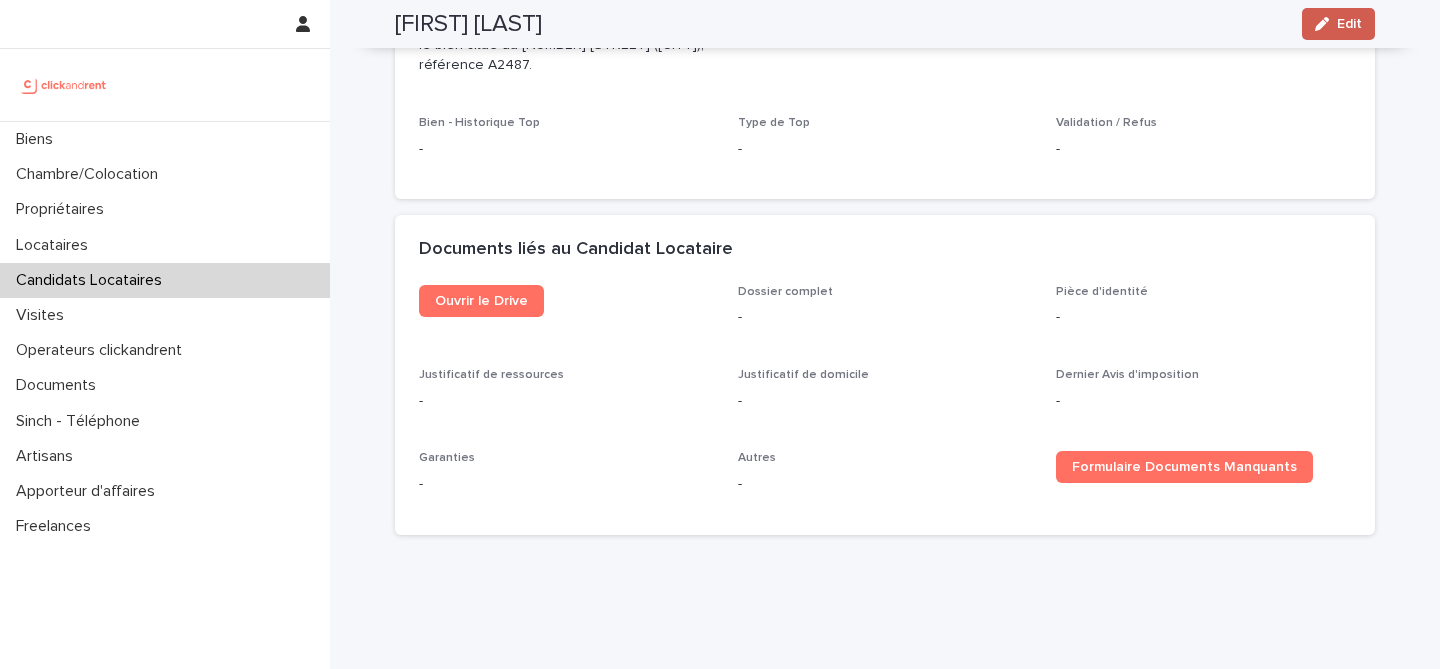 click on "Edit" at bounding box center (1349, 24) 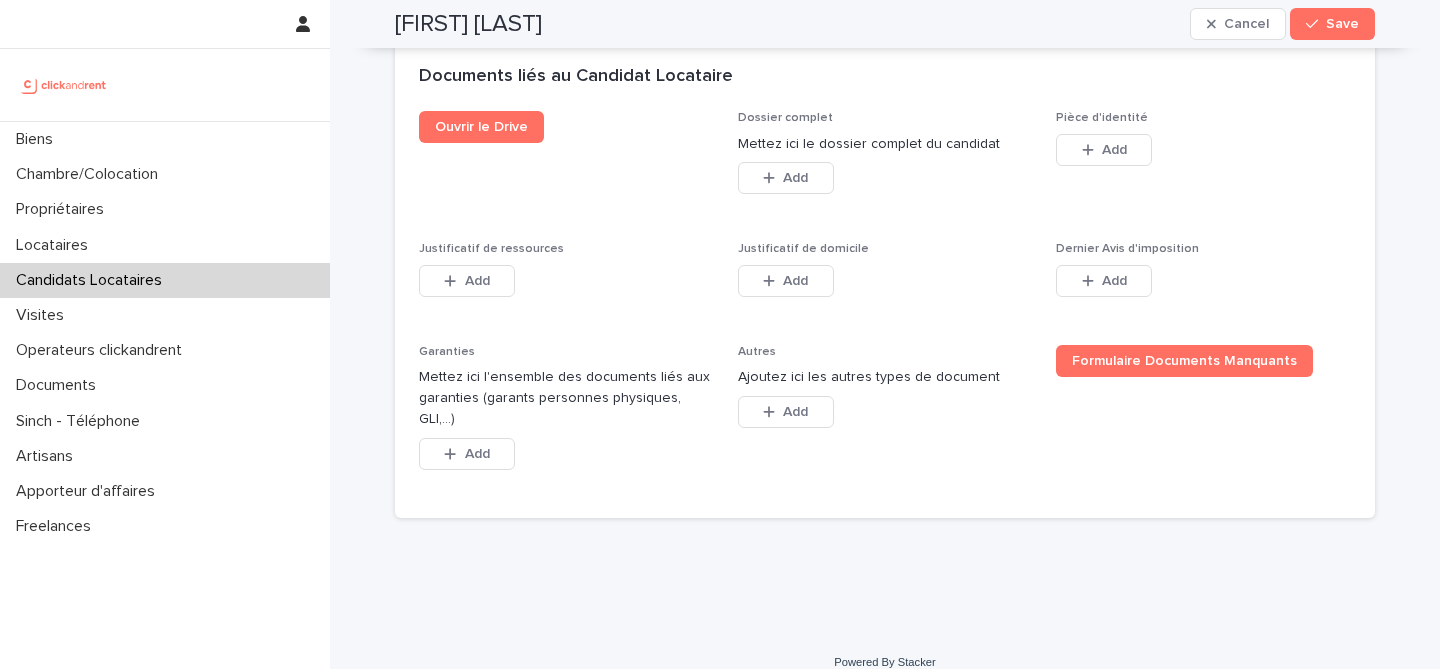 scroll, scrollTop: 1716, scrollLeft: 0, axis: vertical 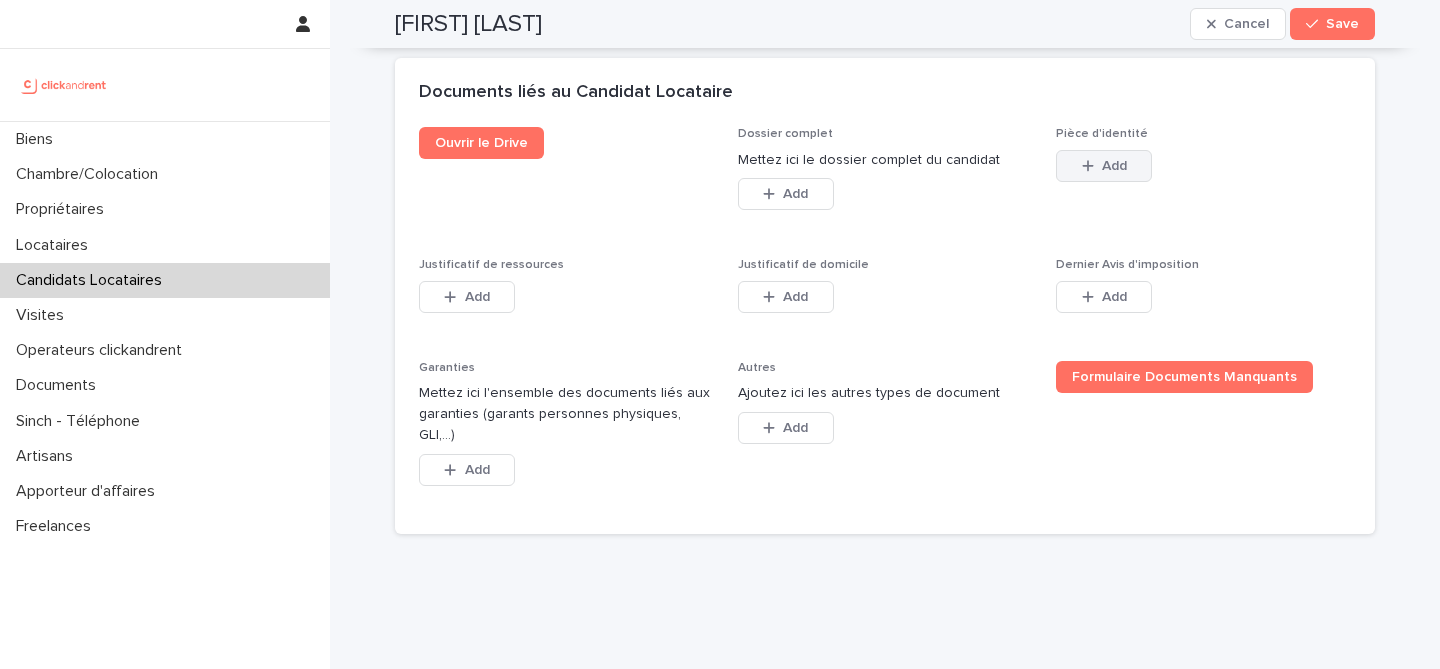 click 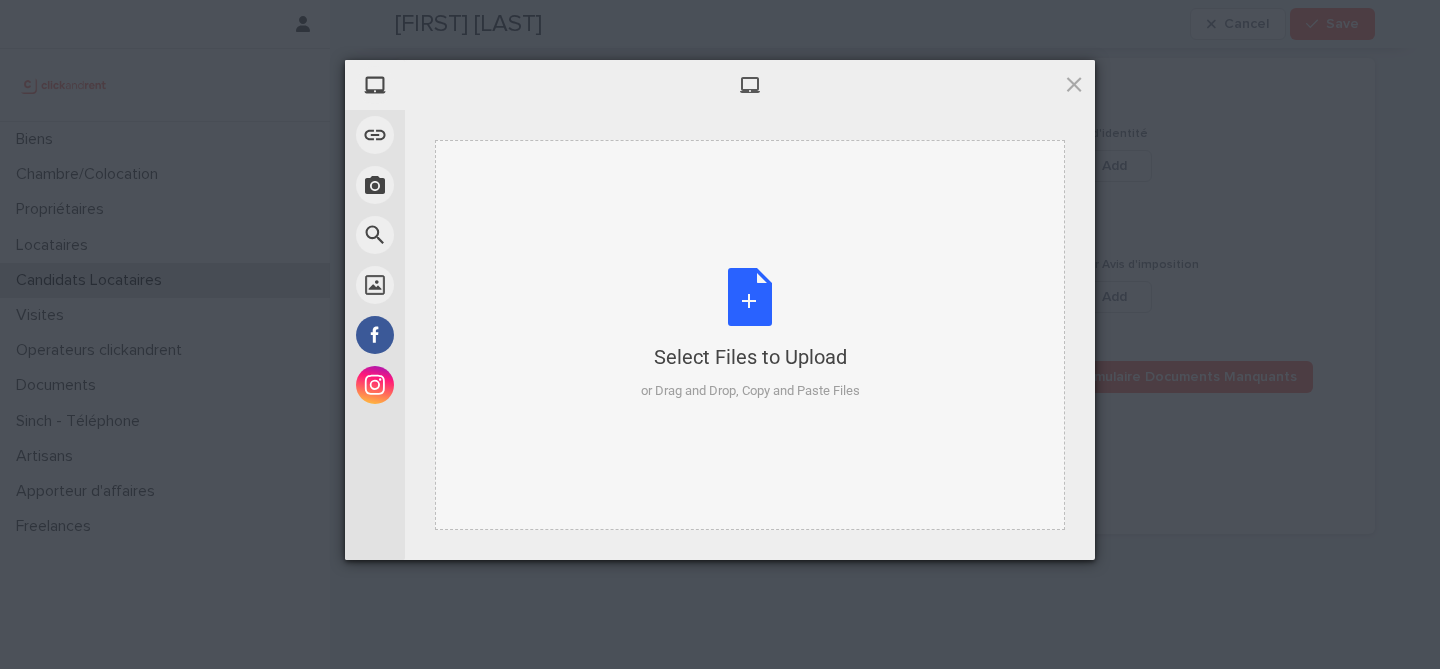 click on "Select Files to Upload
or Drag and Drop, Copy and Paste Files" at bounding box center [750, 334] 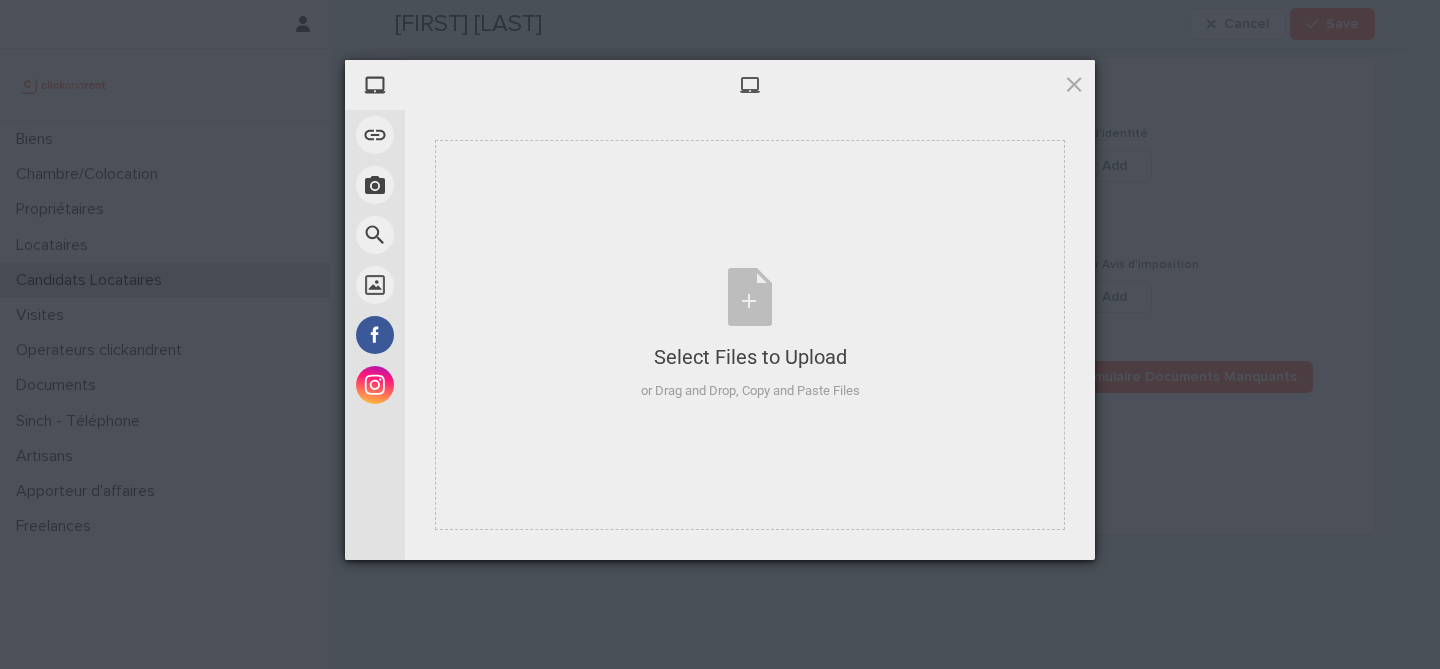 click at bounding box center [750, 85] 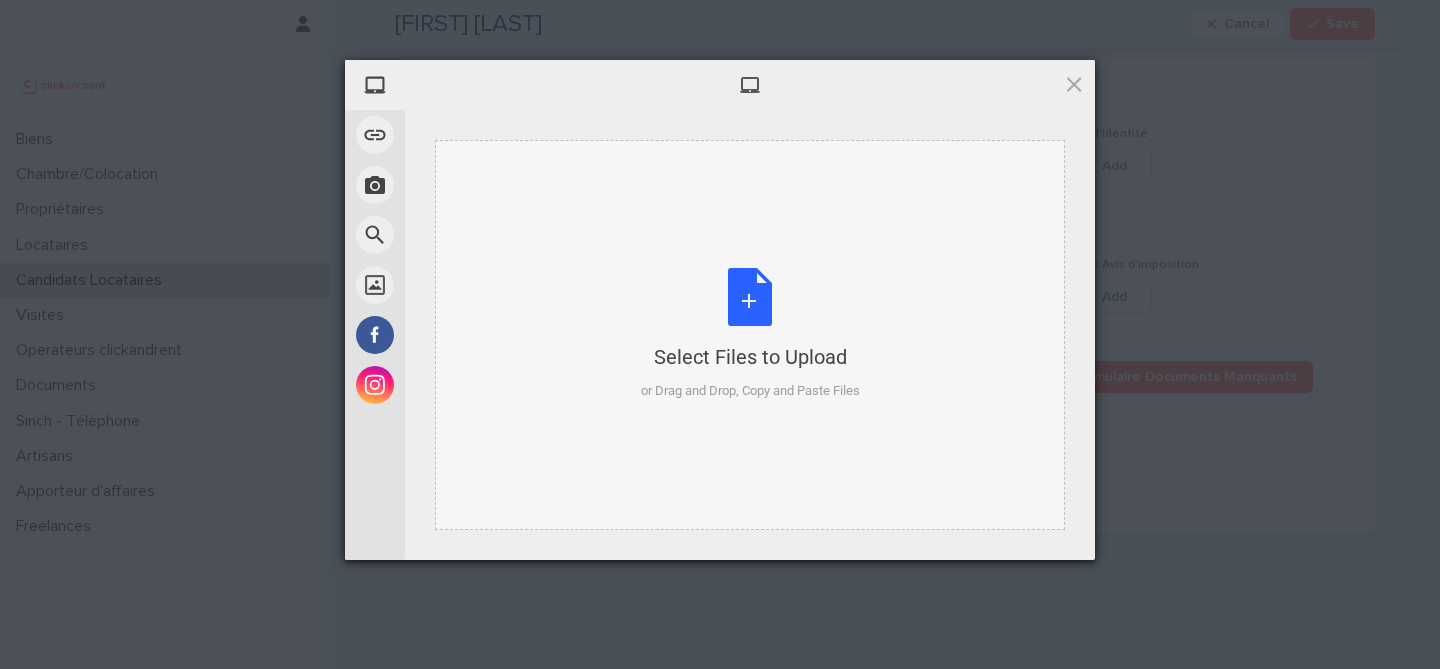 click on "Select Files to Upload
or Drag and Drop, Copy and Paste Files" at bounding box center (750, 334) 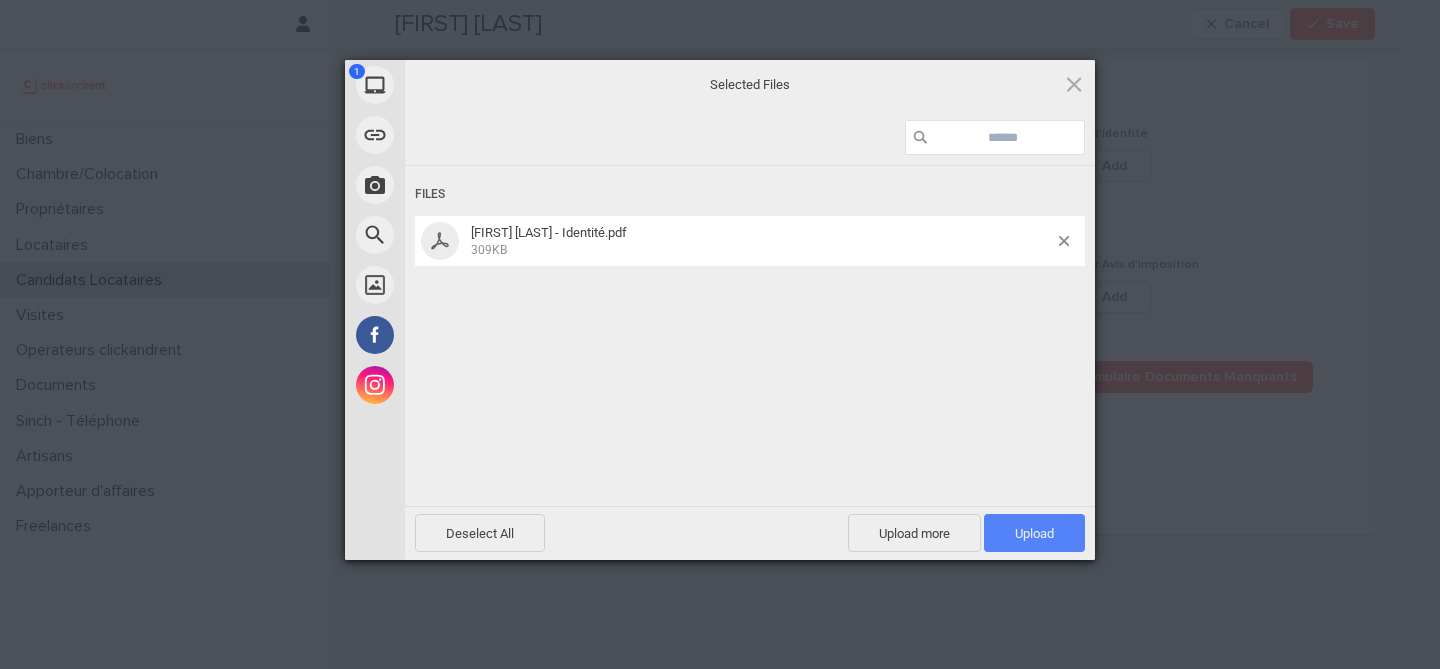 click on "Upload
1" at bounding box center [1034, 533] 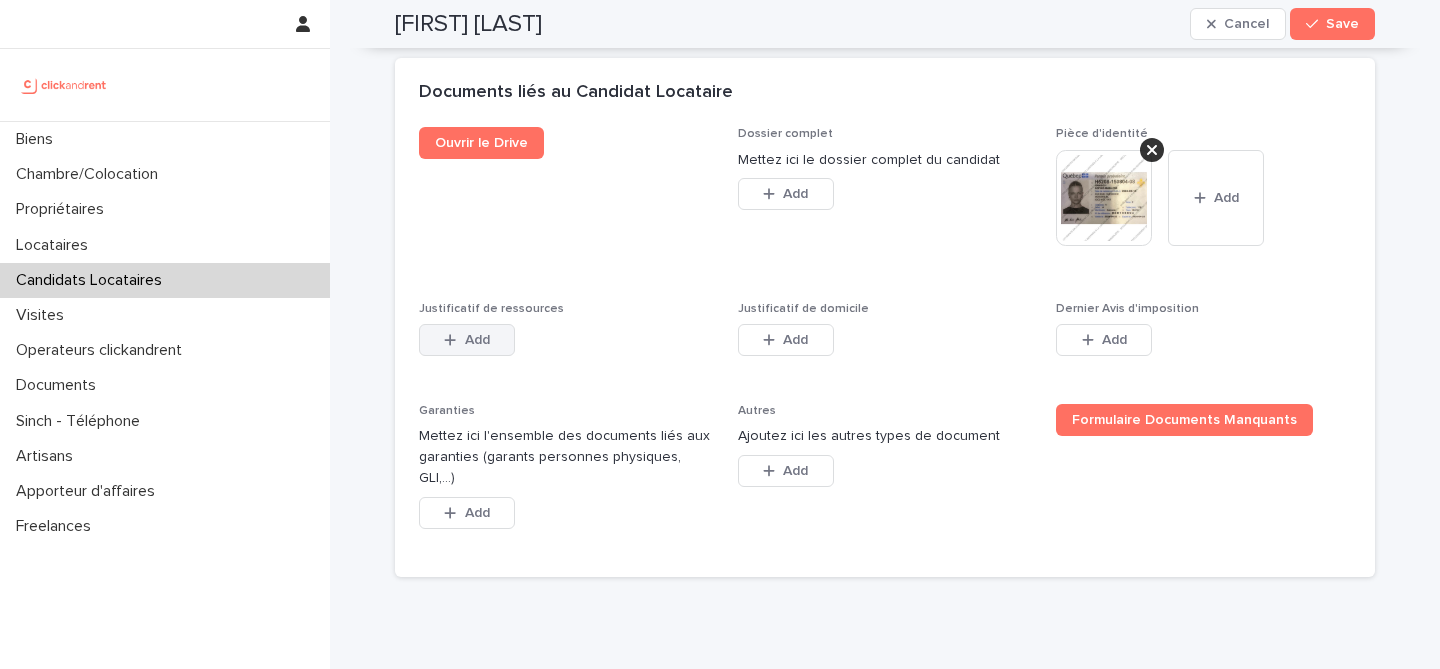 click on "Add" at bounding box center [467, 340] 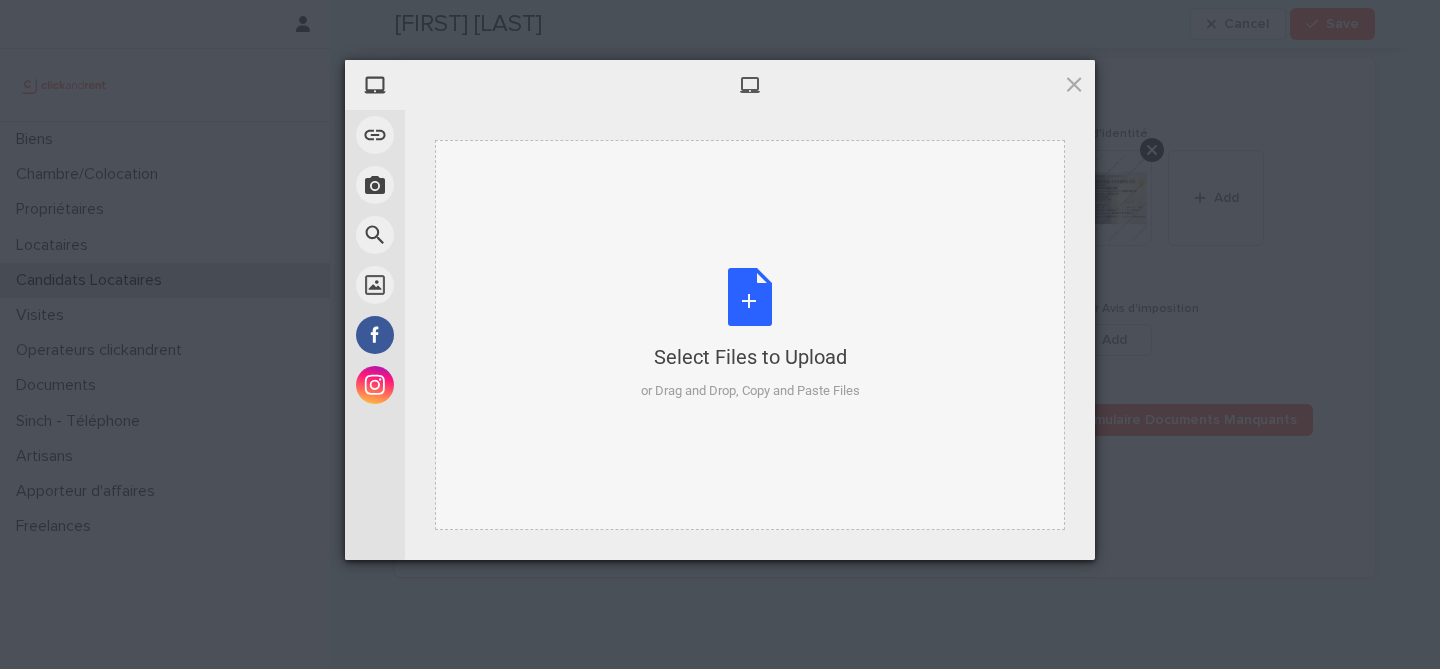 click on "Select Files to Upload
or Drag and Drop, Copy and Paste Files" at bounding box center [750, 334] 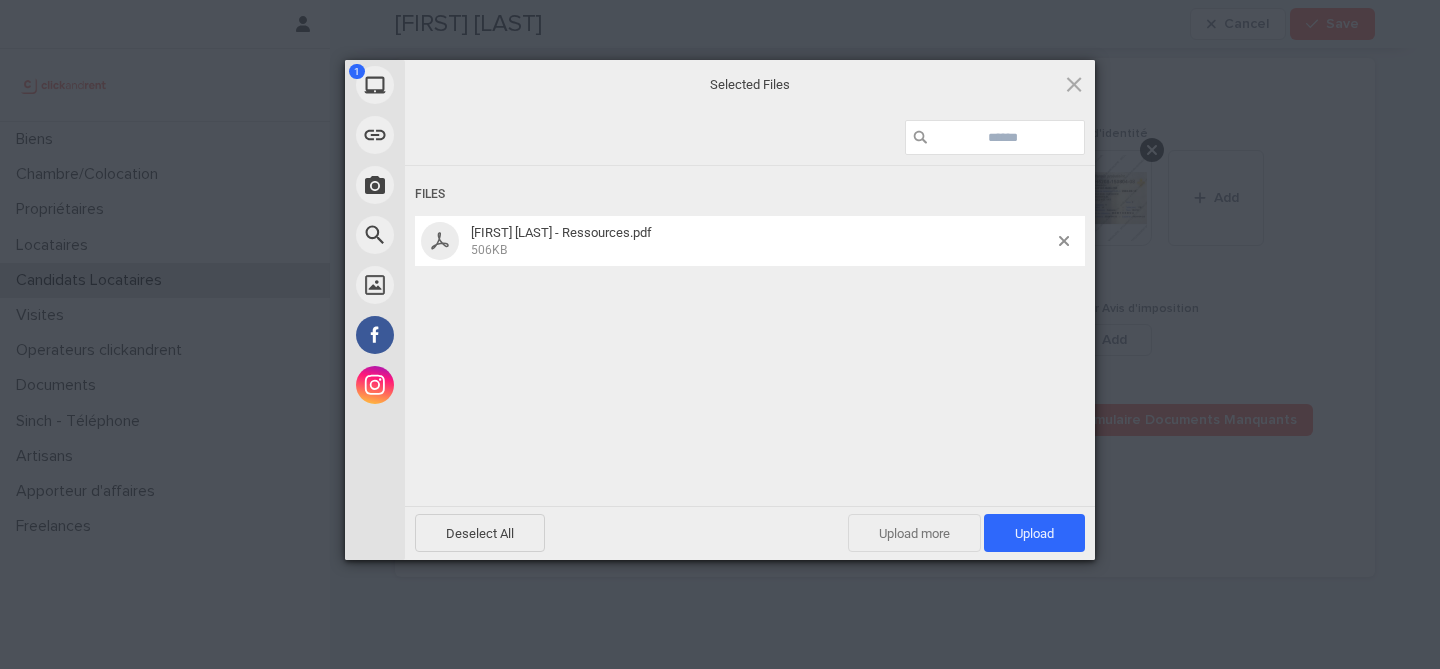click on "Upload more" at bounding box center (914, 533) 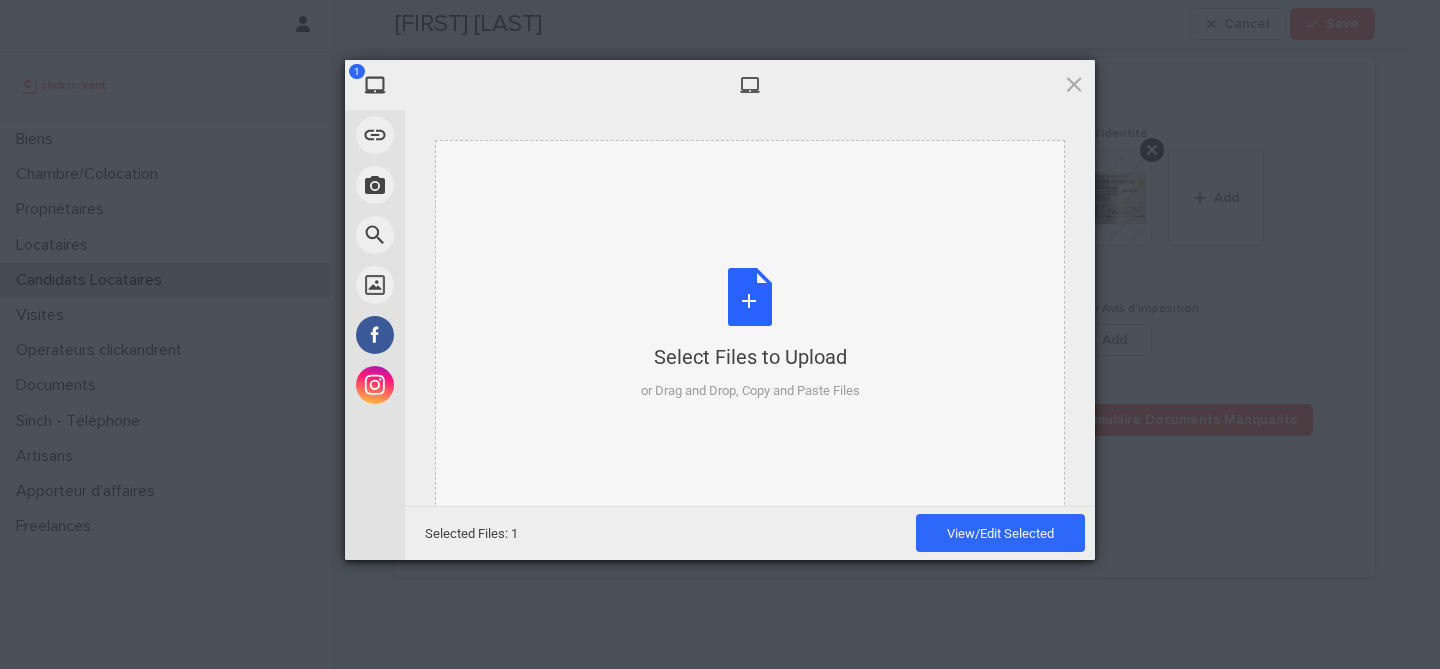 click on "Select Files to Upload
or Drag and Drop, Copy and Paste Files" at bounding box center [750, 334] 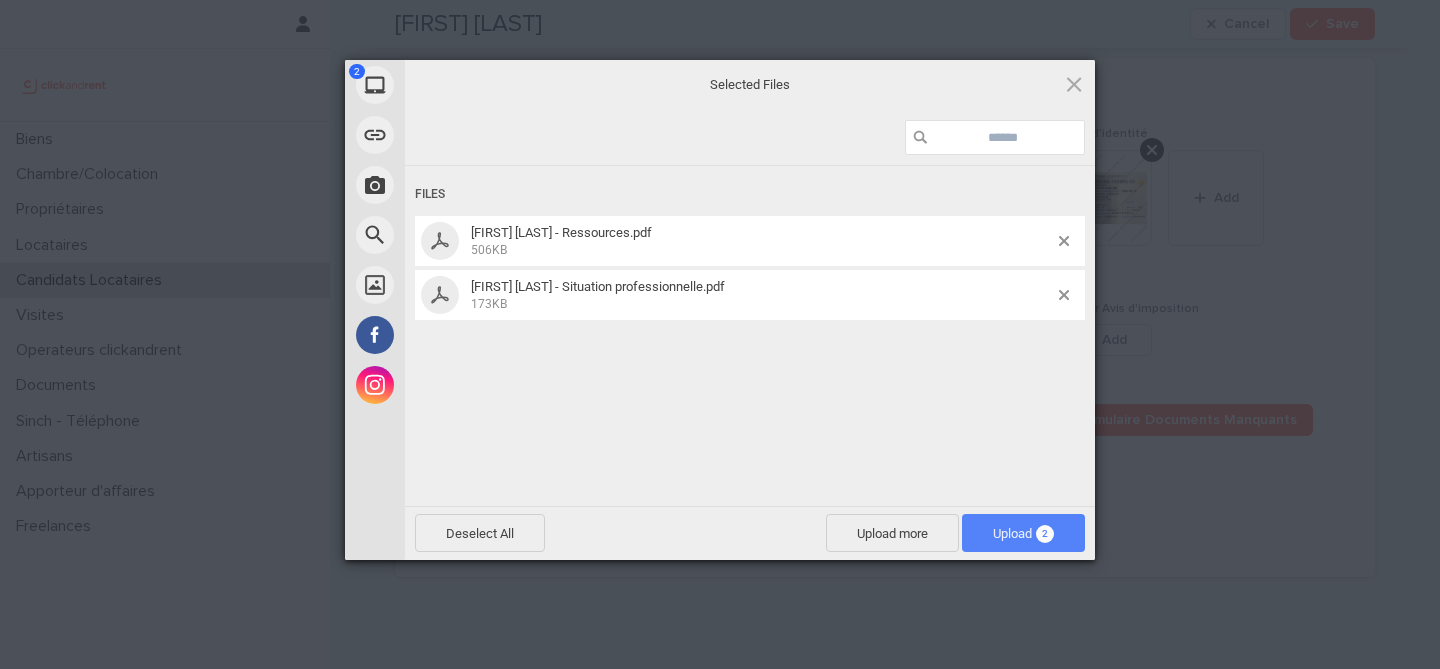 click on "Upload
2" at bounding box center (1023, 533) 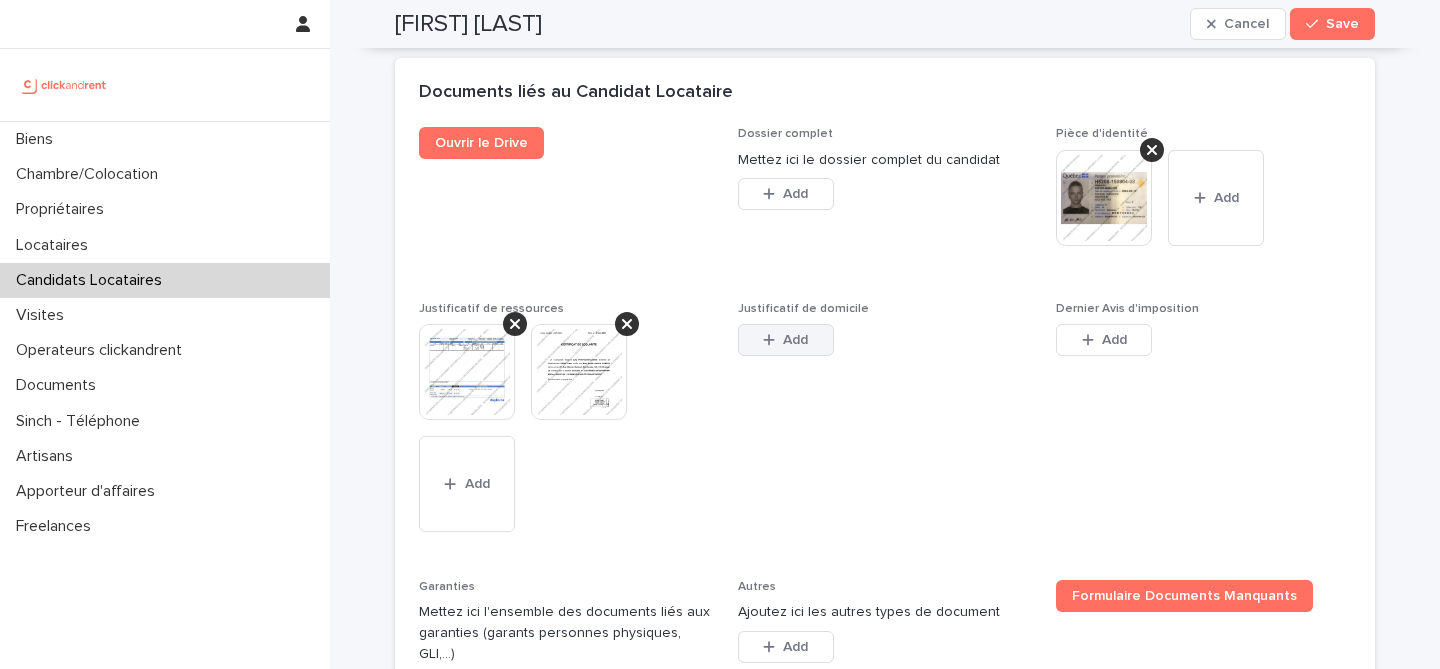 click on "Add" at bounding box center (786, 340) 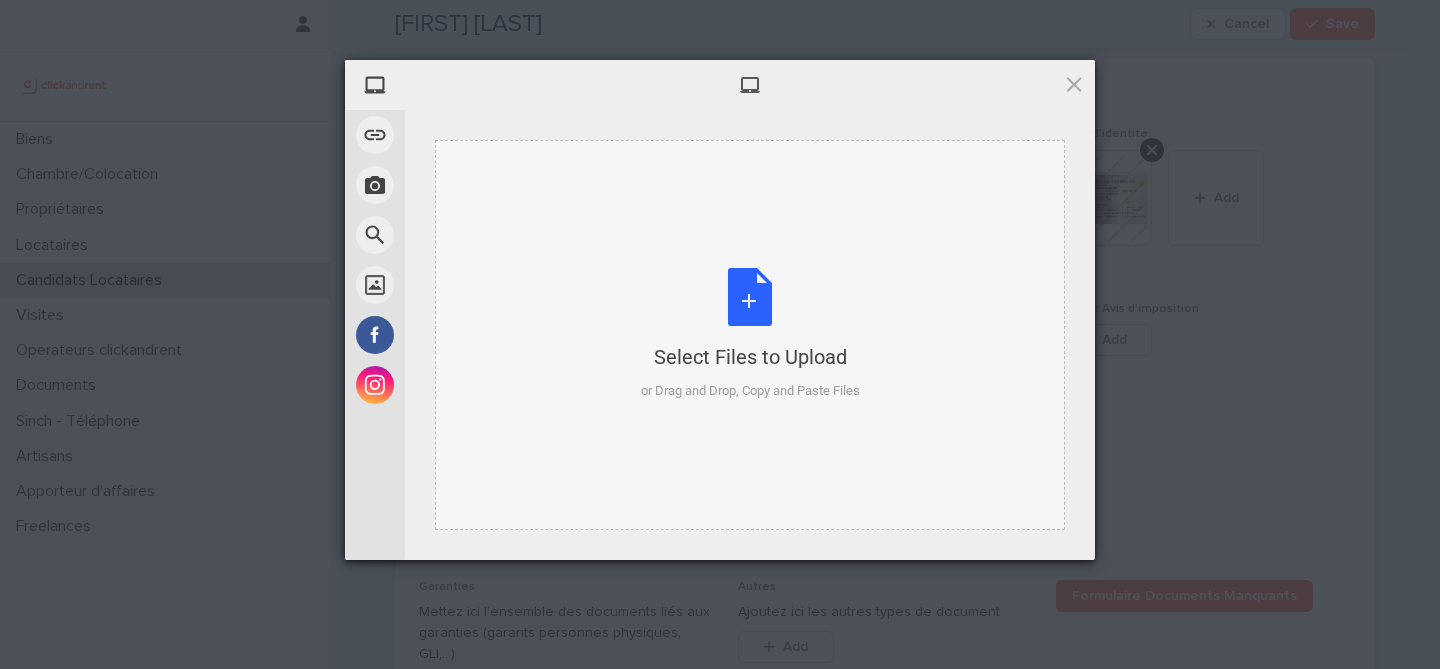 click on "Select Files to Upload
or Drag and Drop, Copy and Paste Files" at bounding box center (750, 334) 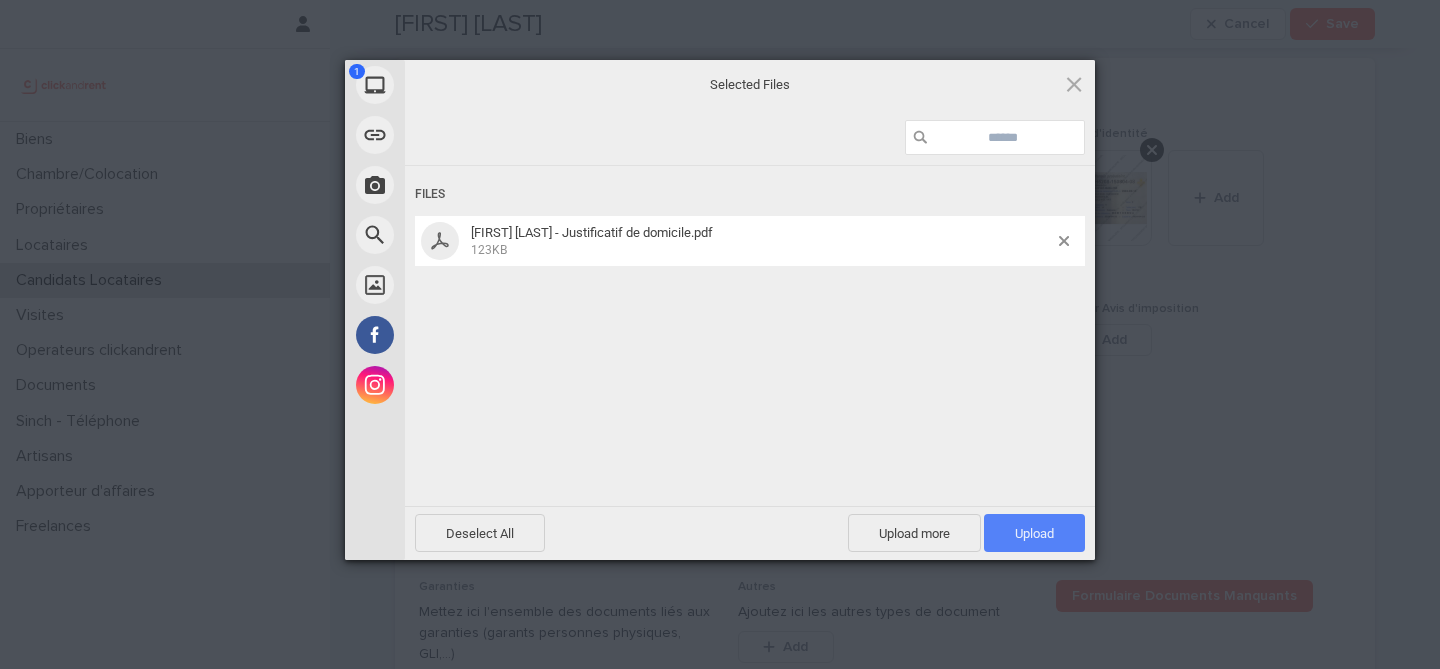 click on "Upload
1" at bounding box center [1034, 533] 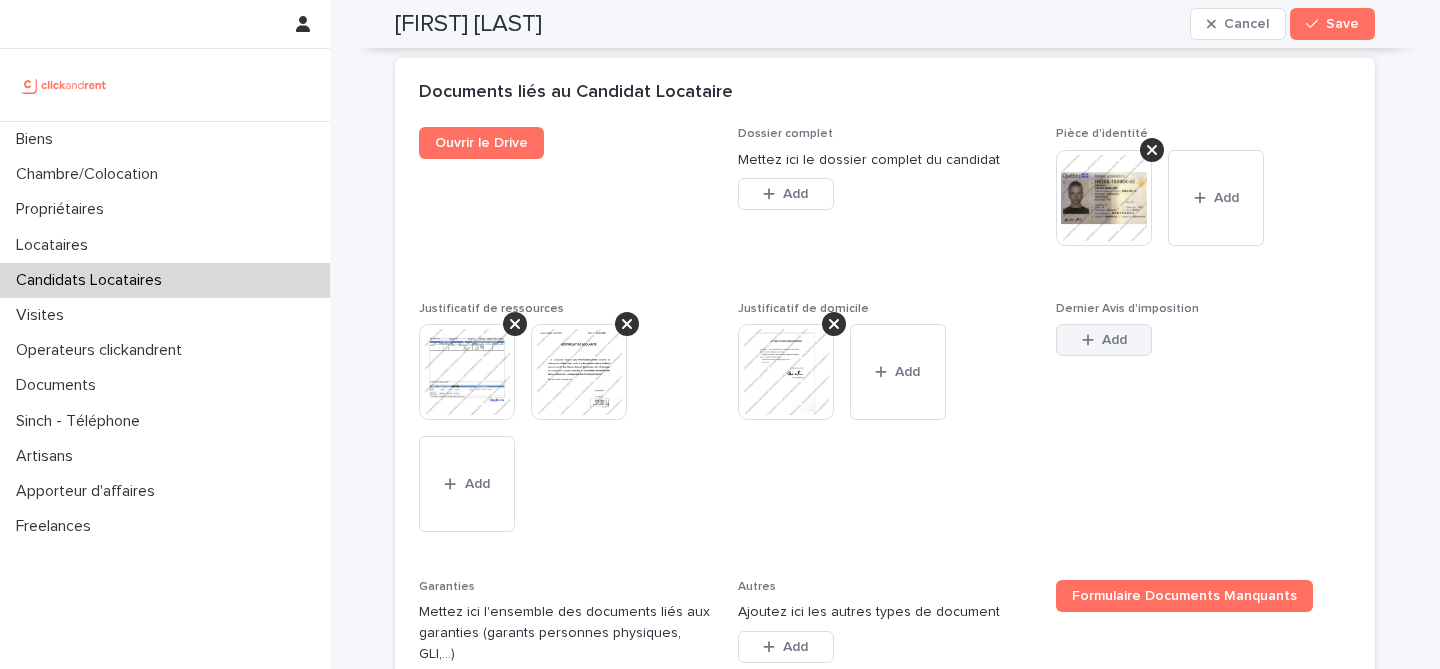 click 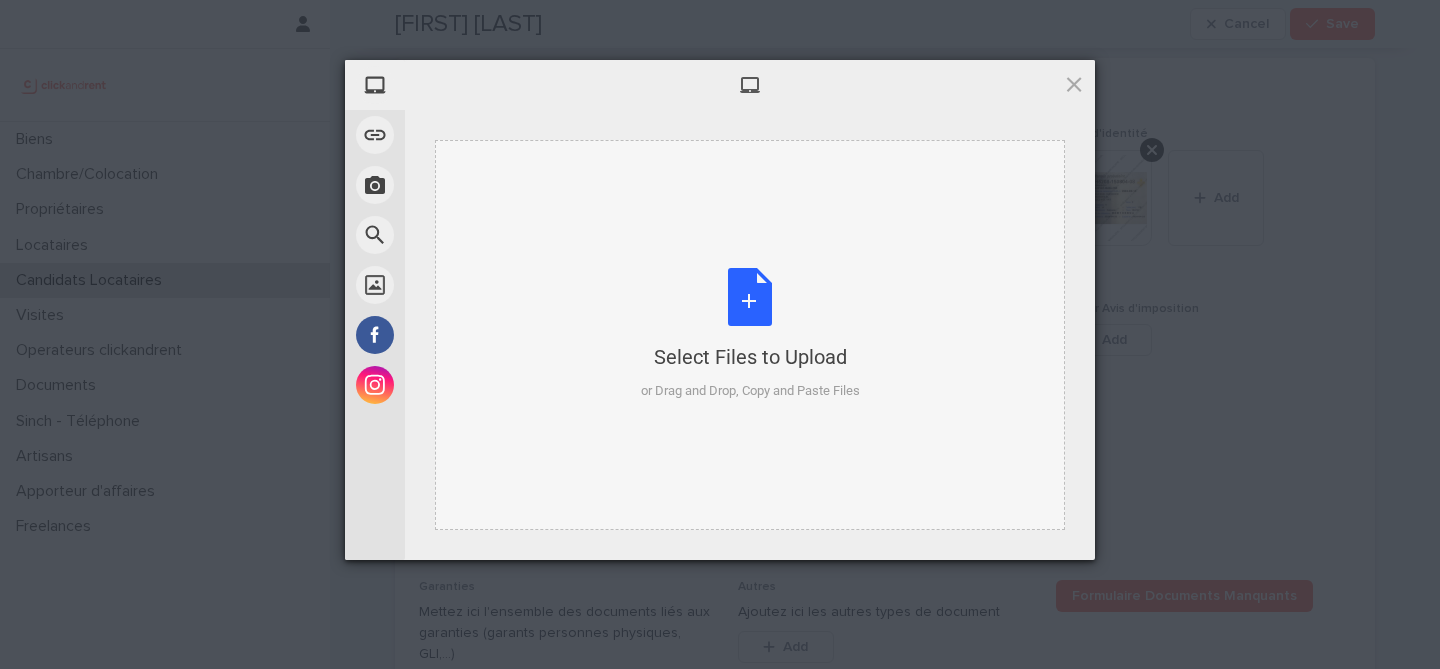 click on "Select Files to Upload
or Drag and Drop, Copy and Paste Files" at bounding box center [750, 334] 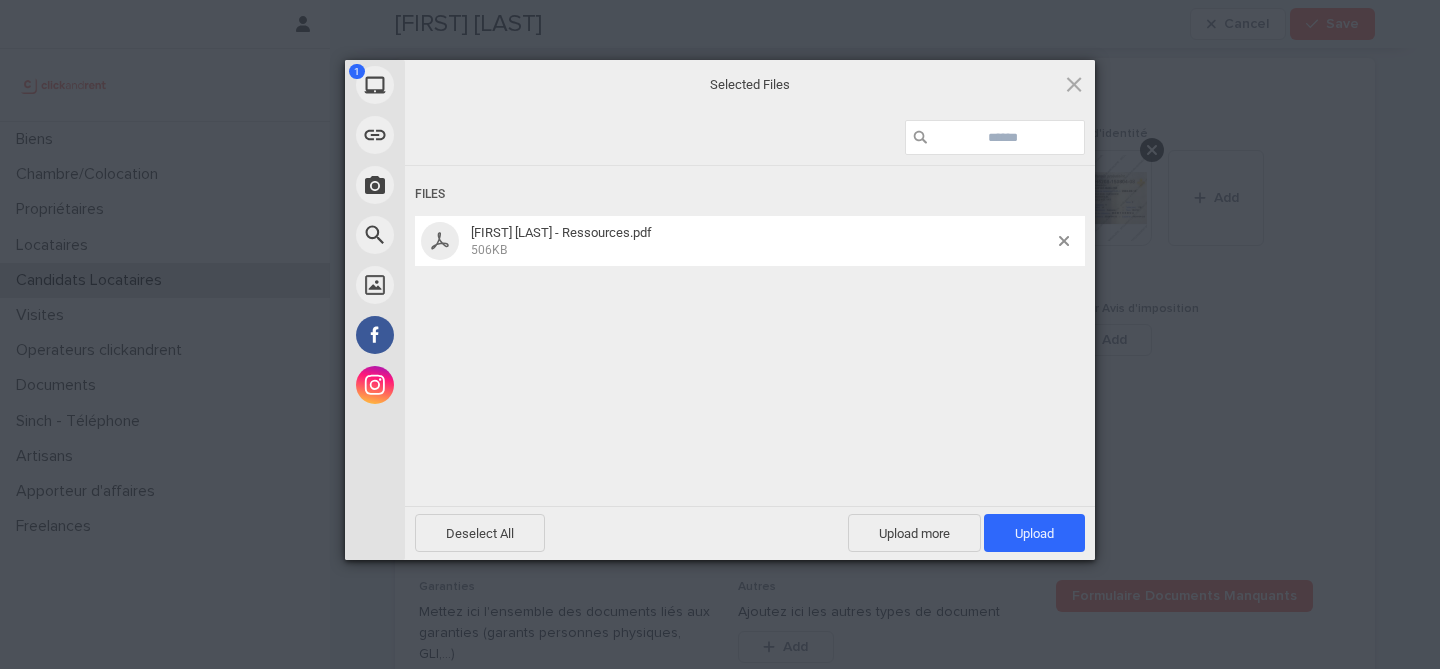click on "Deselect All
Upload more
Upload
1" at bounding box center (750, 533) 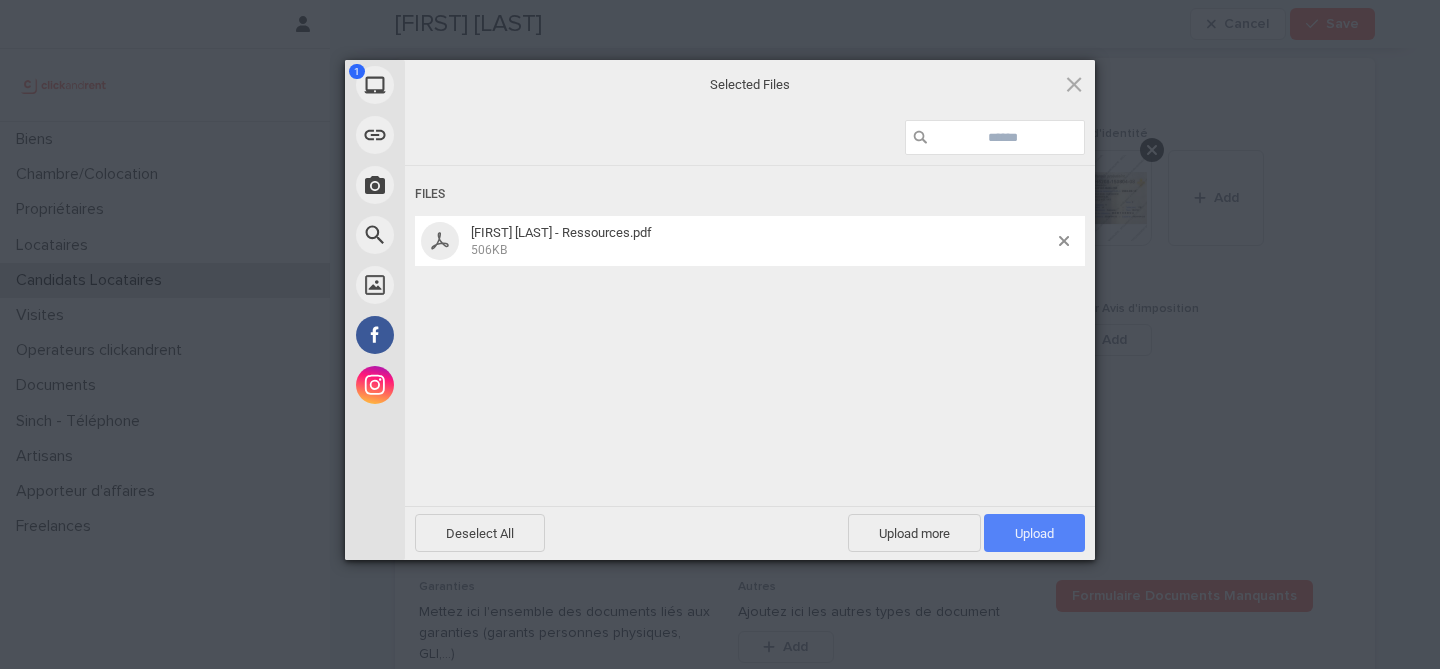 click on "Upload
1" at bounding box center [1034, 533] 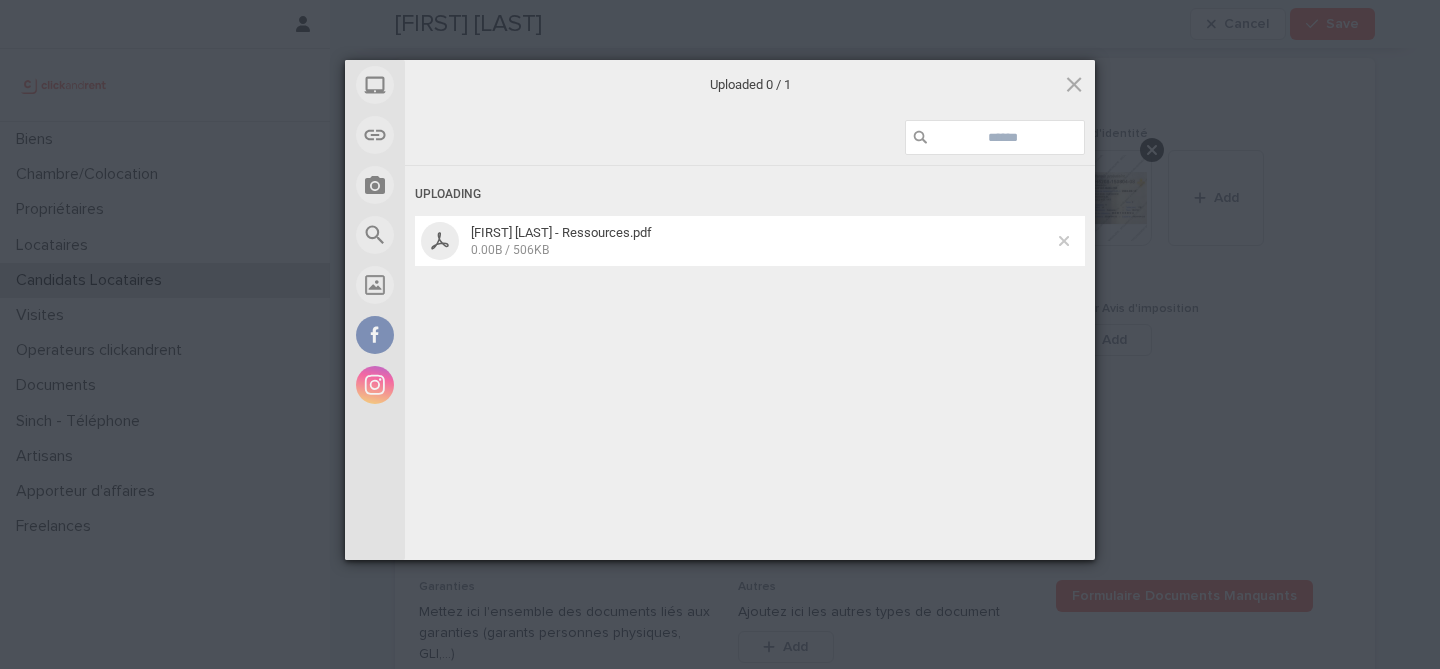 click at bounding box center (1064, 241) 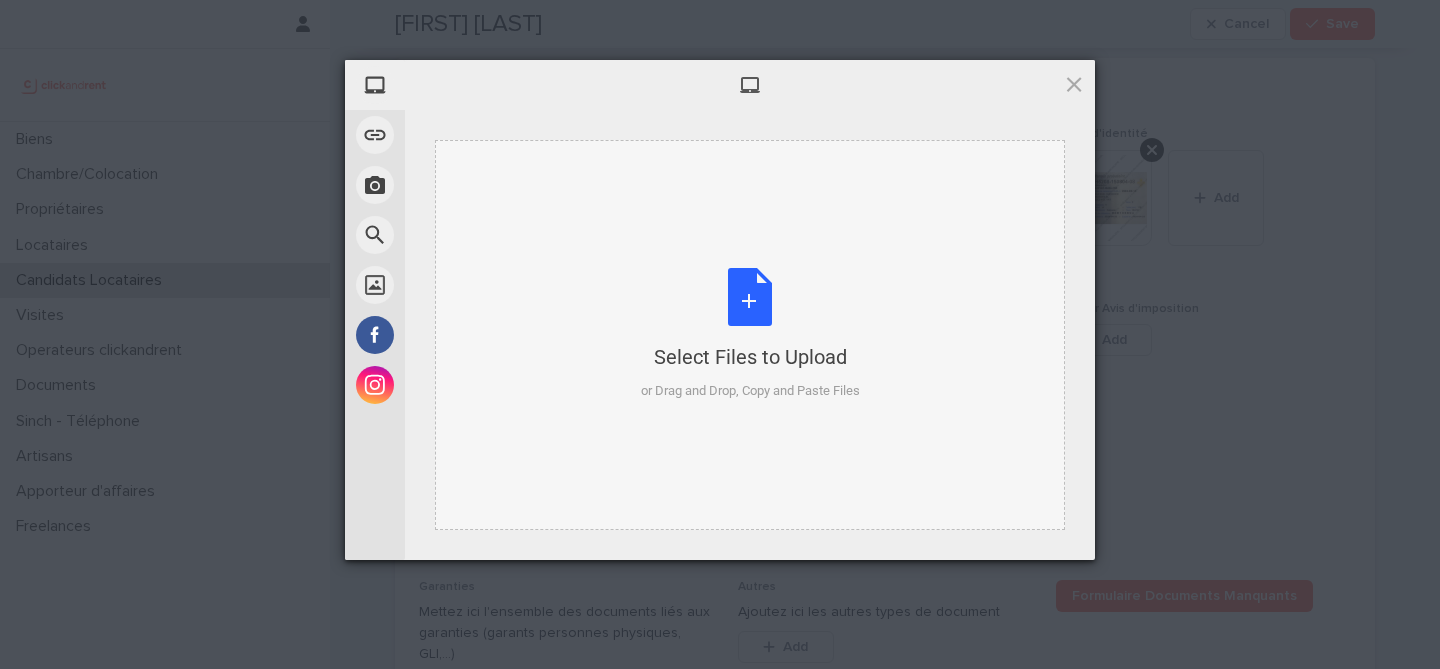 click on "Select Files to Upload
or Drag and Drop, Copy and Paste Files" at bounding box center [750, 334] 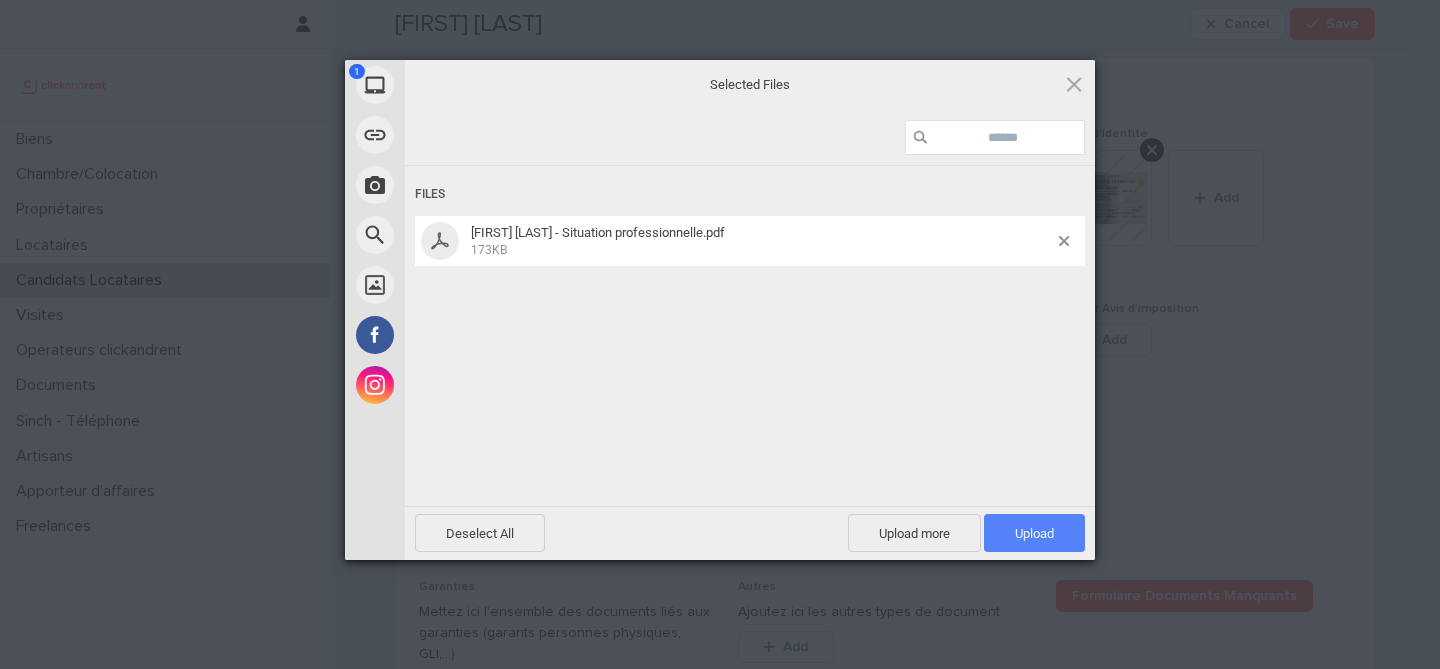 click on "Upload
1" at bounding box center (1034, 533) 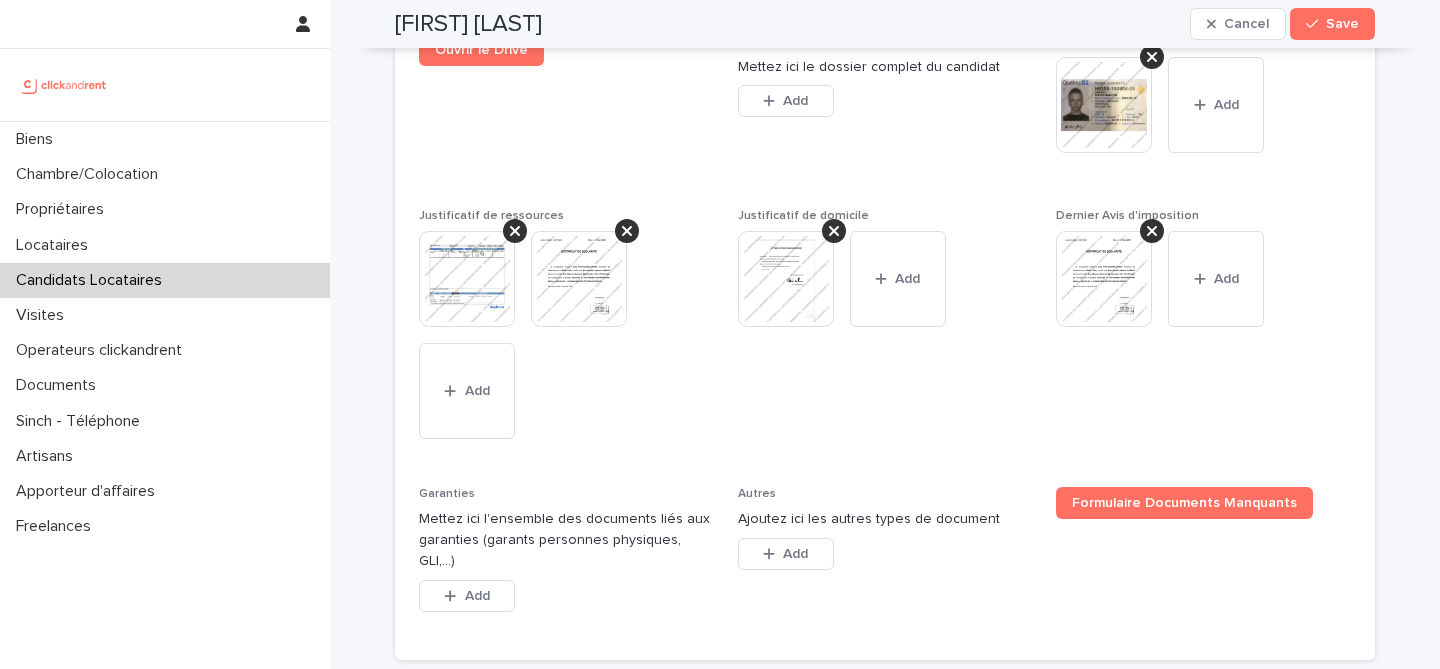 scroll, scrollTop: 1952, scrollLeft: 0, axis: vertical 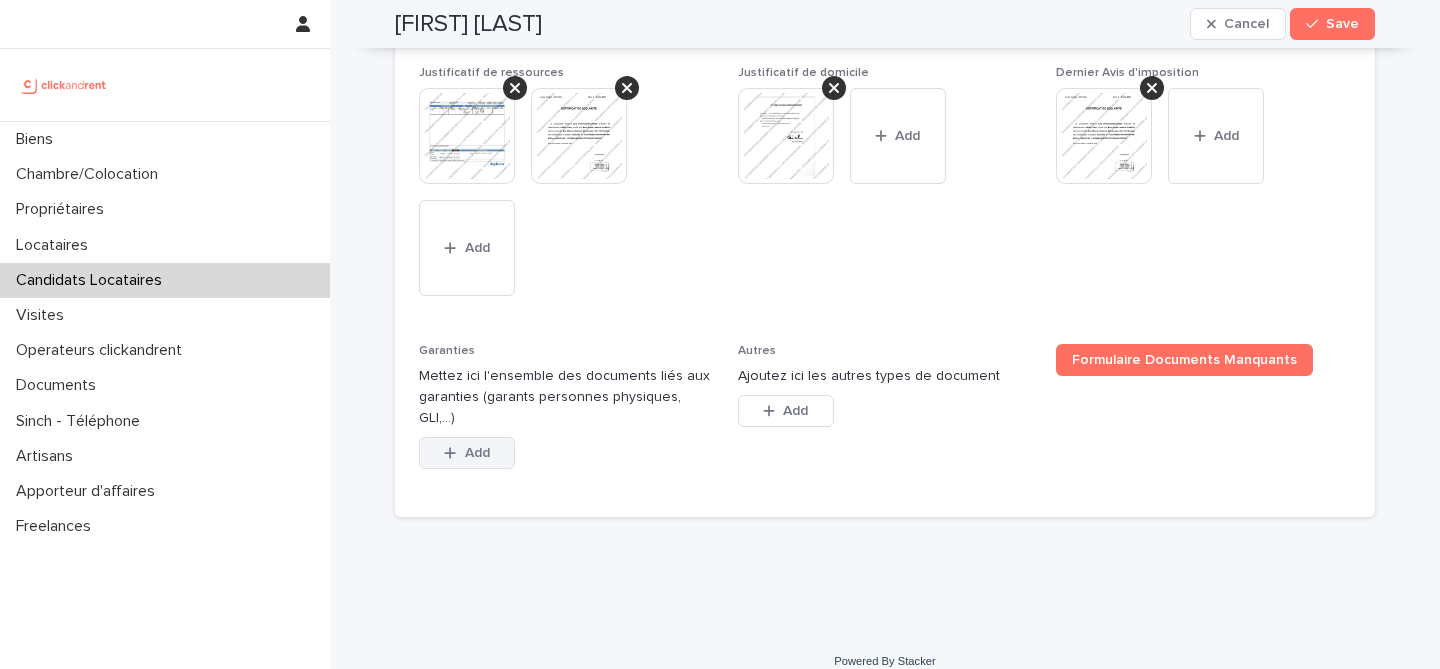 click on "Add" at bounding box center (477, 453) 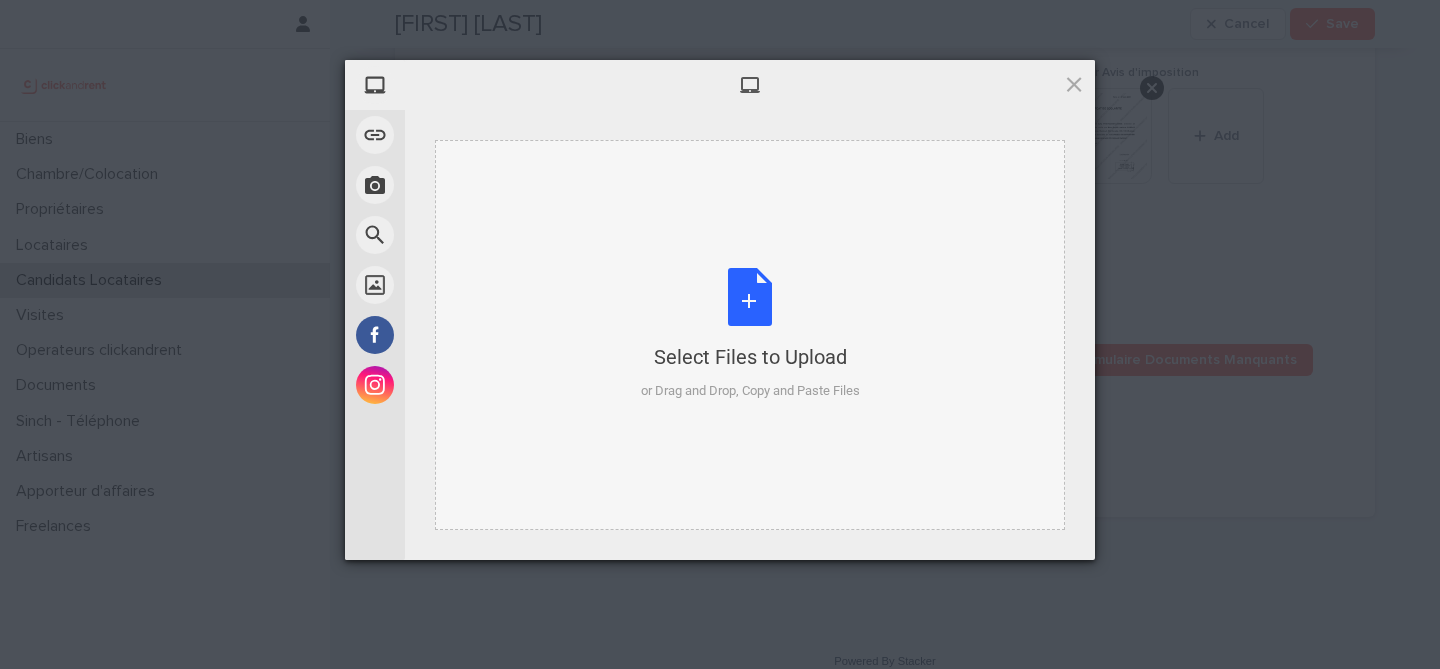 click on "Select Files to Upload
or Drag and Drop, Copy and Paste Files" at bounding box center (750, 334) 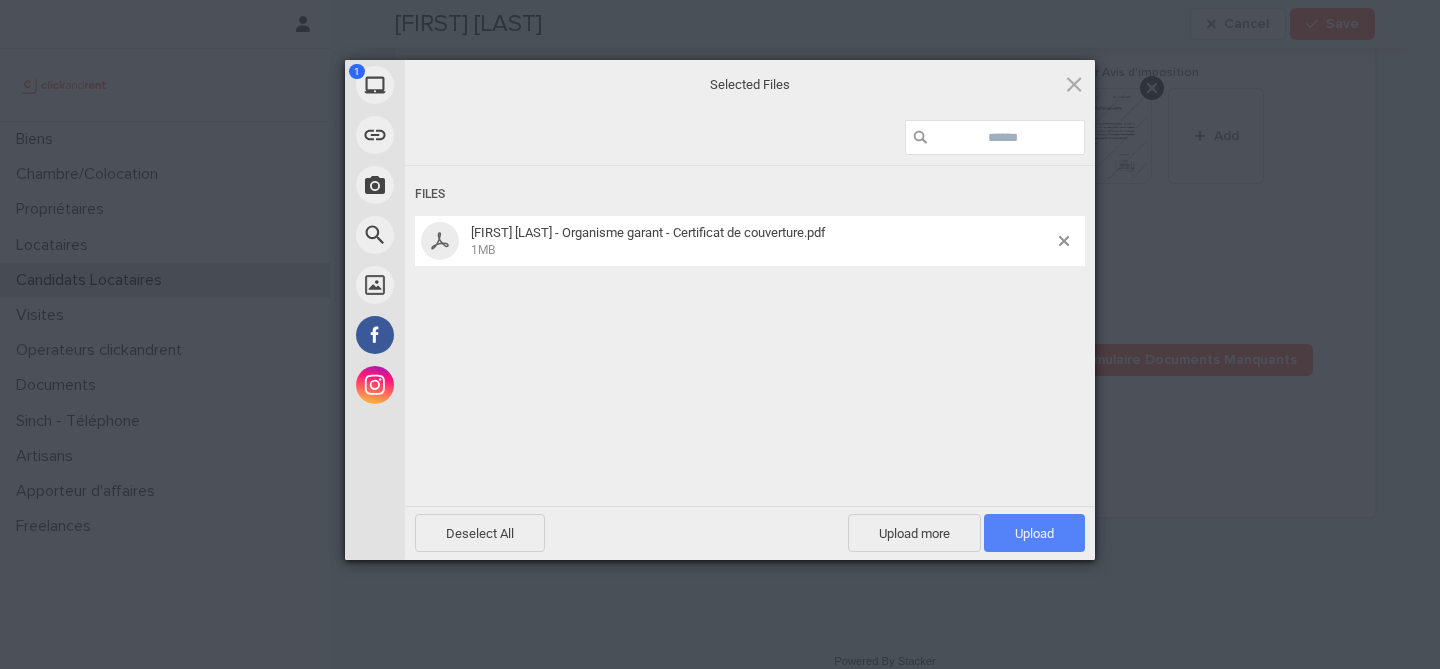 click on "Upload
1" at bounding box center [1034, 533] 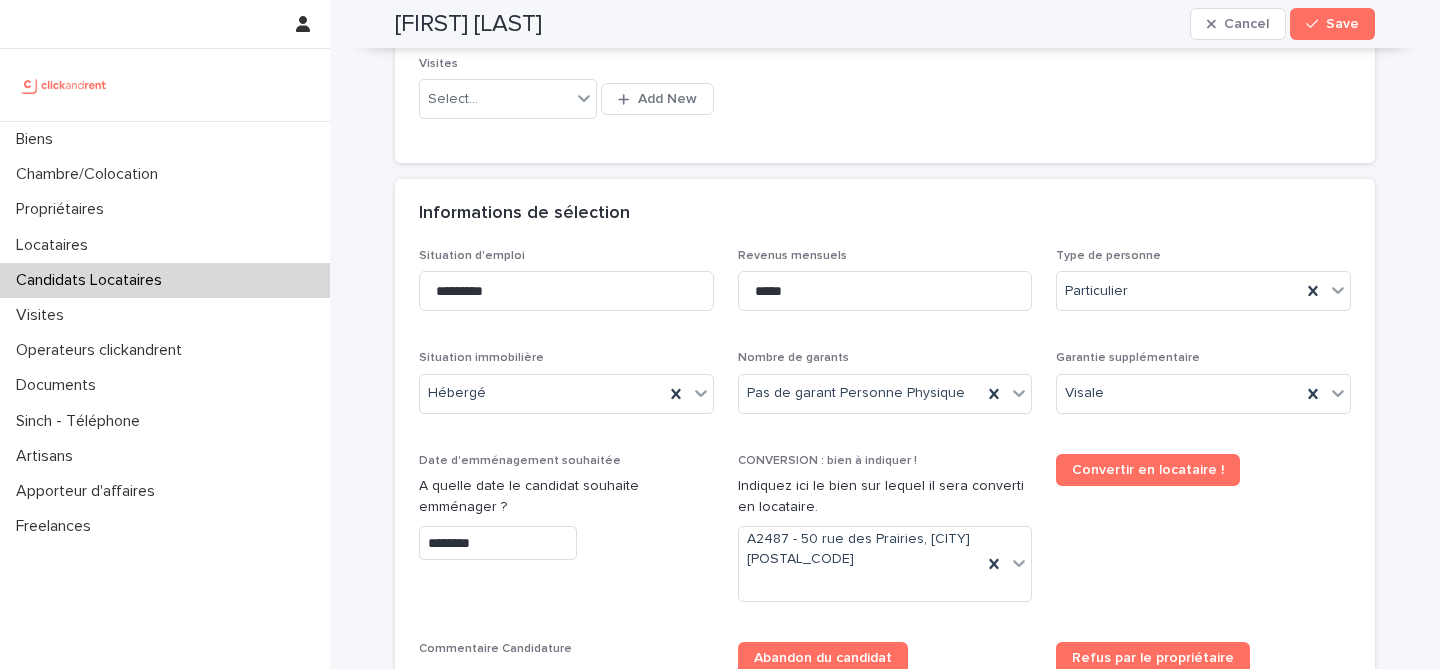 scroll, scrollTop: 591, scrollLeft: 0, axis: vertical 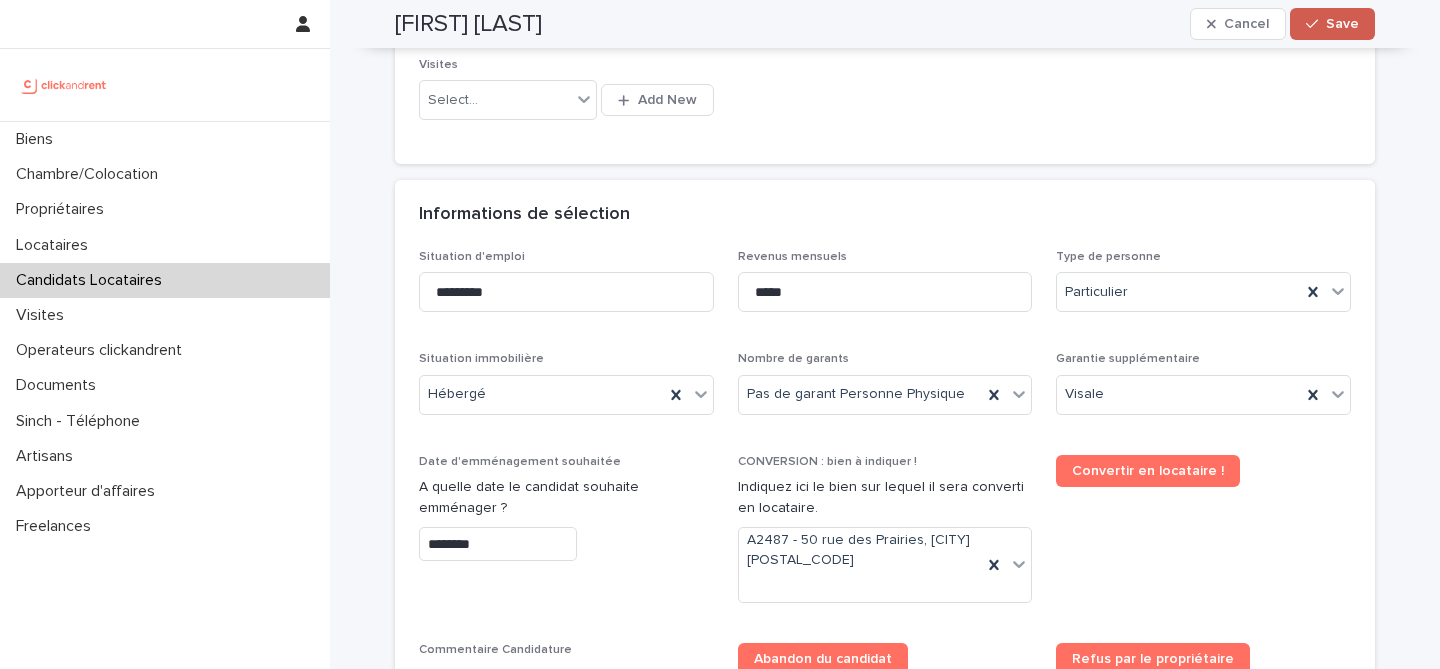 click on "Save" at bounding box center [1332, 24] 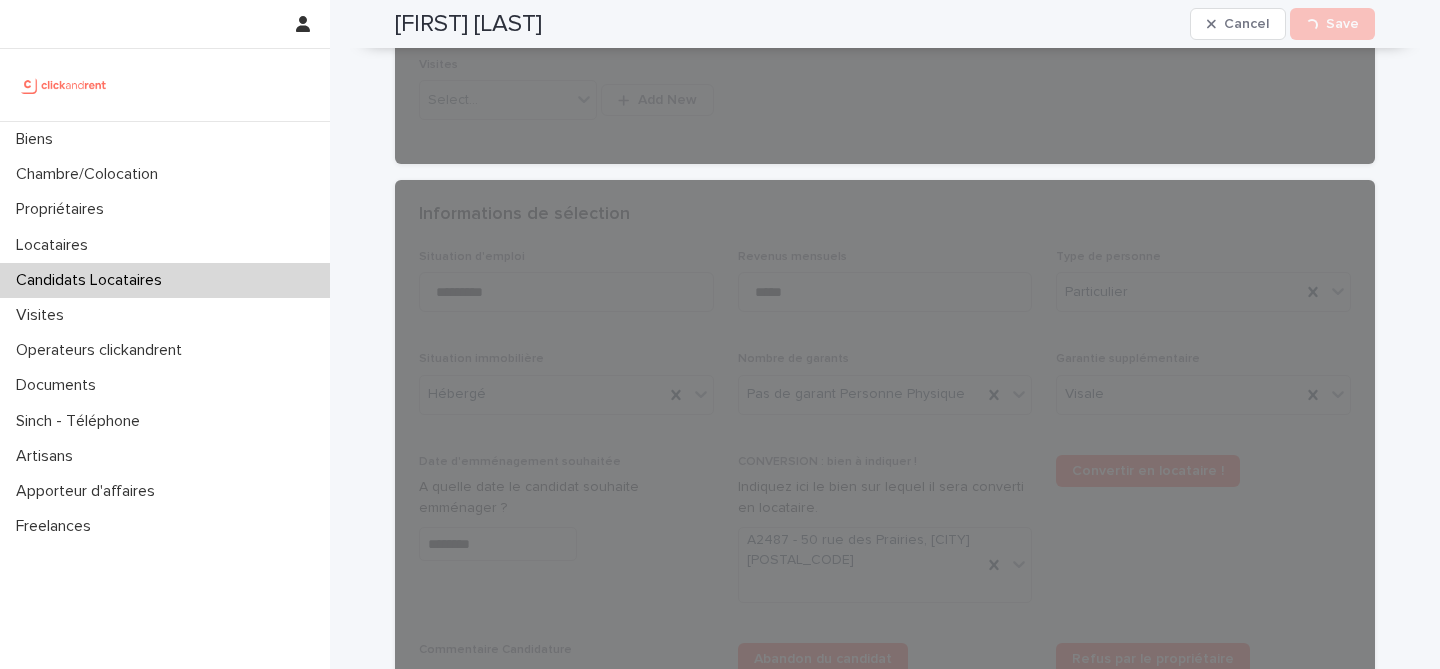 click on "Sophie marlene Hanisch" at bounding box center (468, 24) 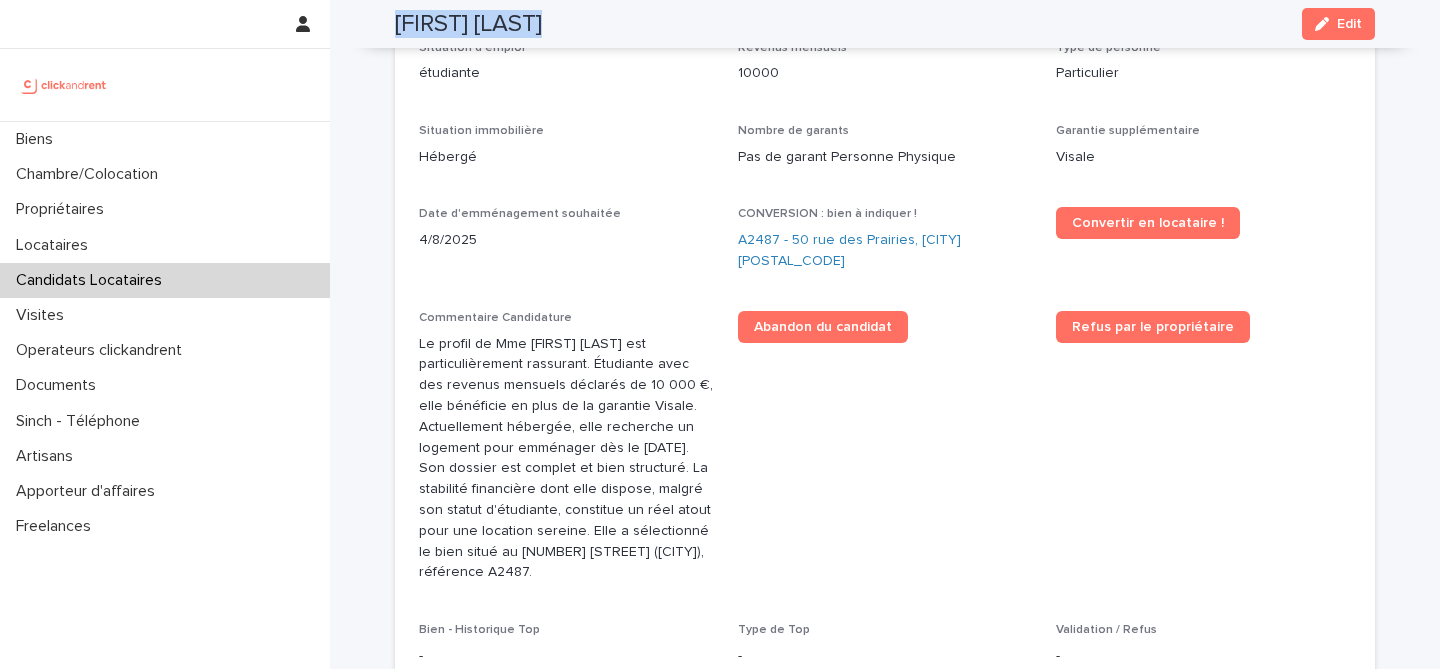 click on "Sophie marlene Hanisch" at bounding box center [468, 24] 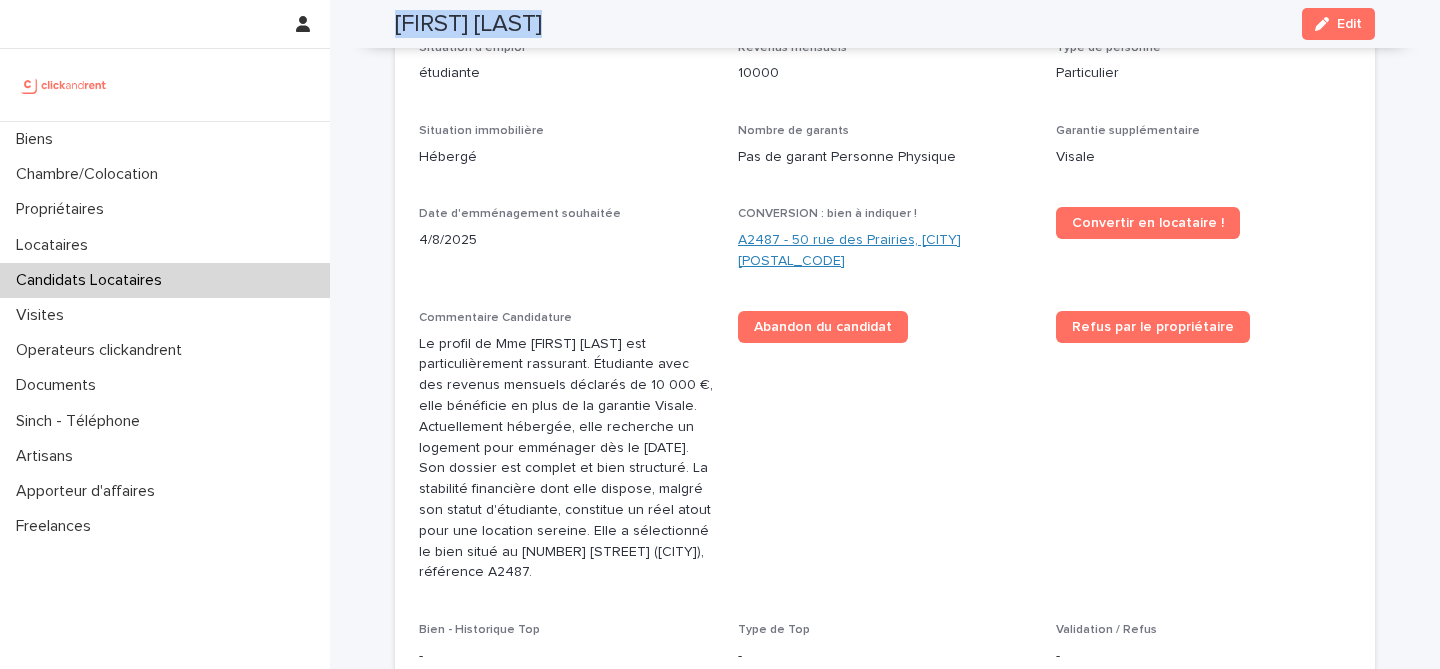 click on "A2487 - 50 rue des Prairies,  Paris 75020" at bounding box center [885, 251] 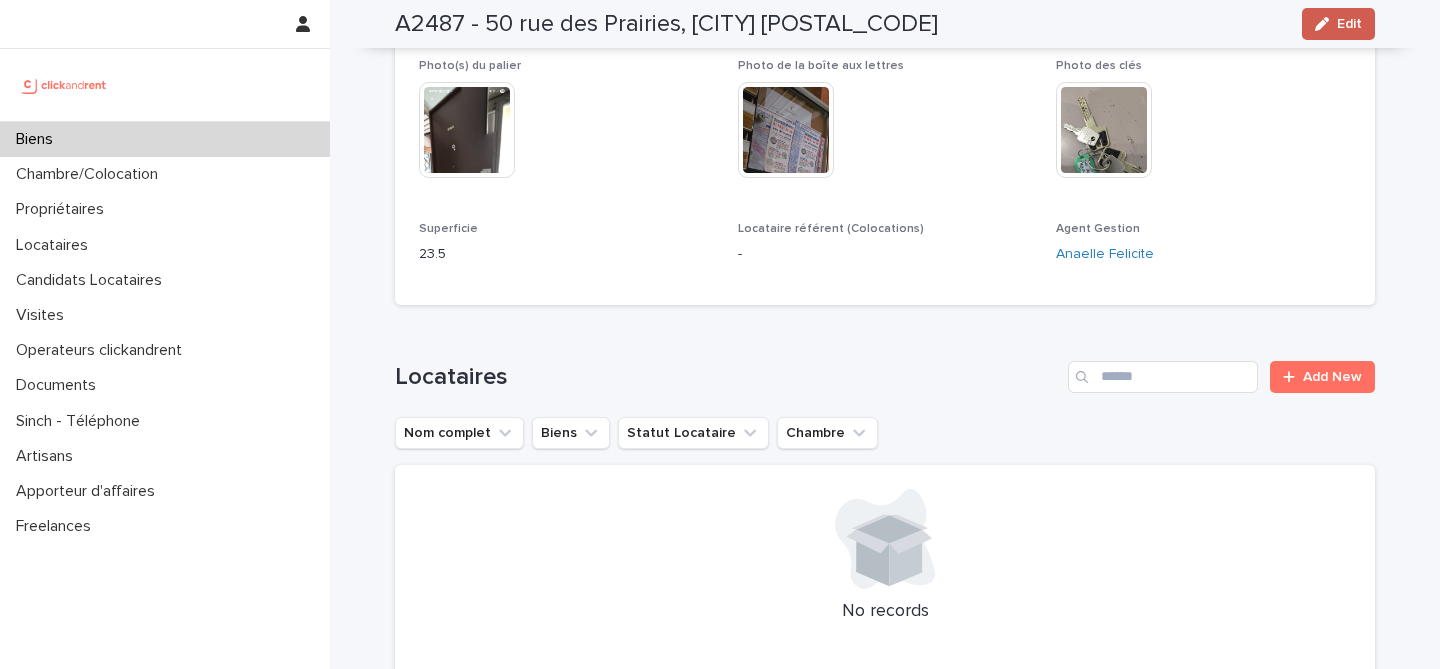 click on "Edit" at bounding box center [1338, 24] 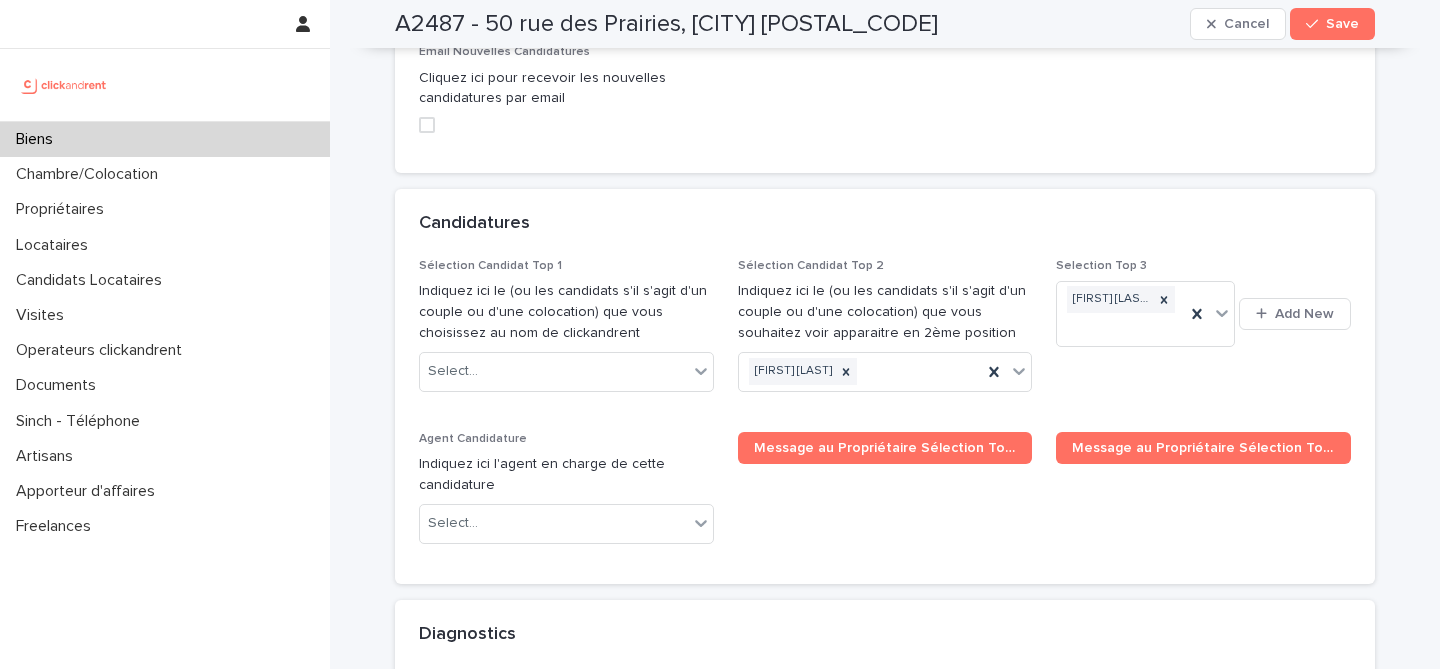 scroll, scrollTop: 9536, scrollLeft: 0, axis: vertical 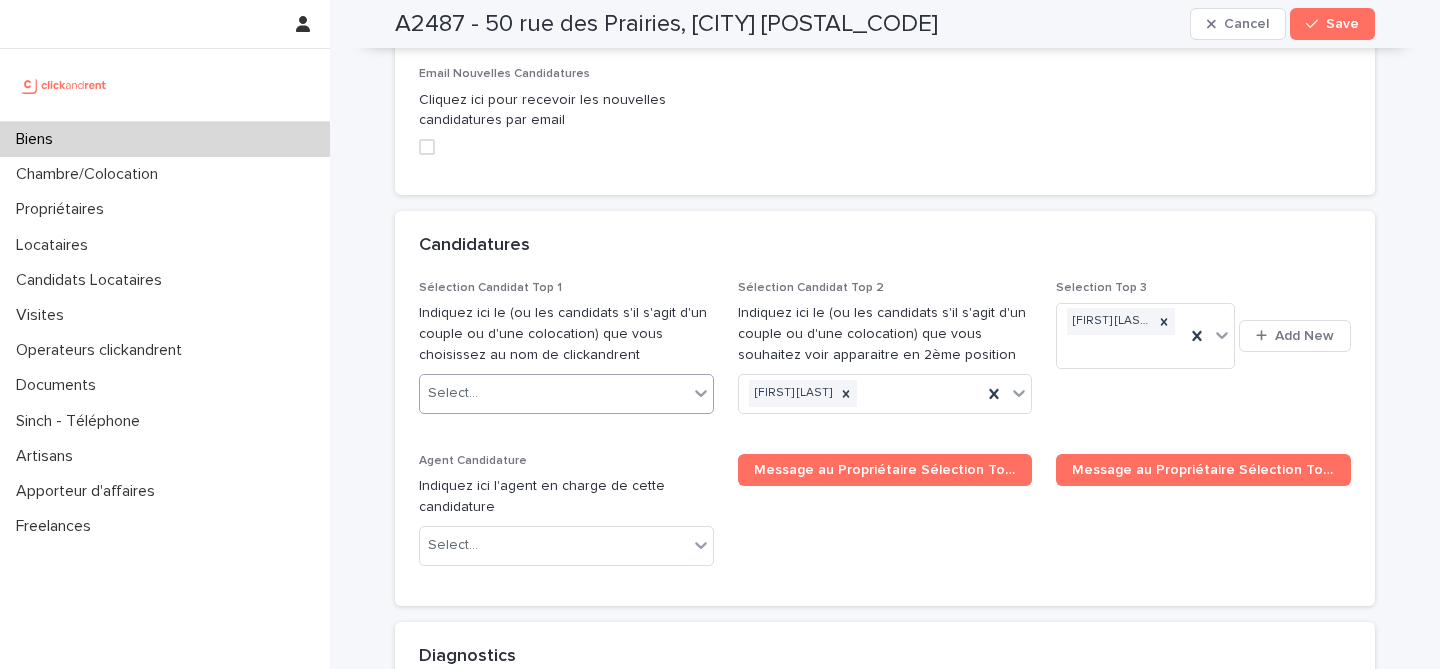 click on "Select..." at bounding box center (554, 393) 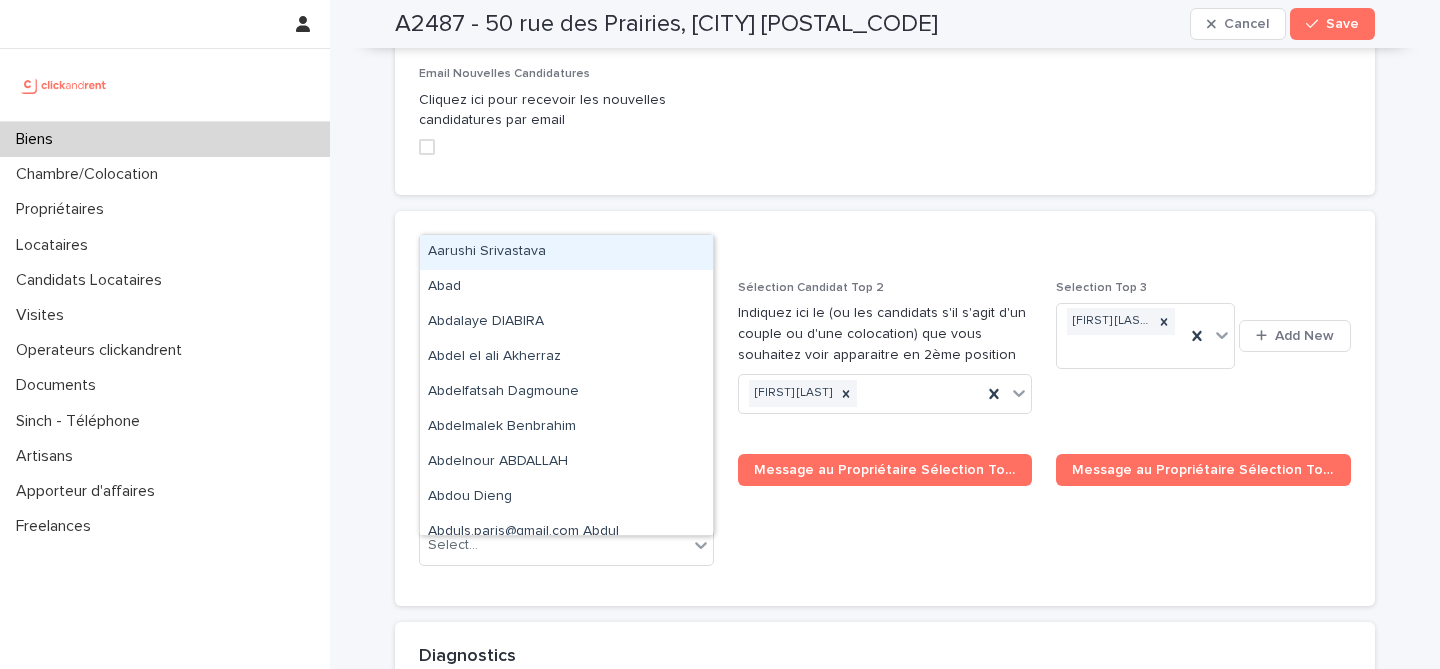 paste on "**********" 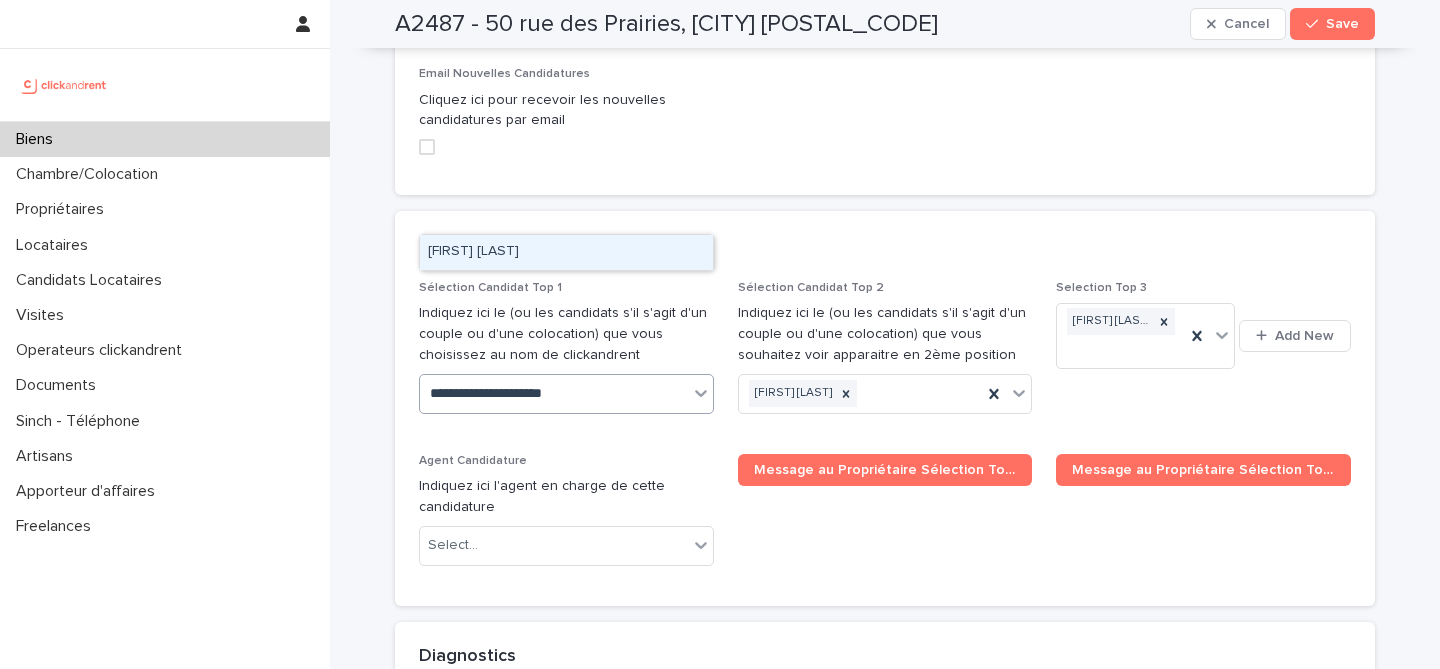 click on "Sophie marlene Hanisch" at bounding box center (566, 252) 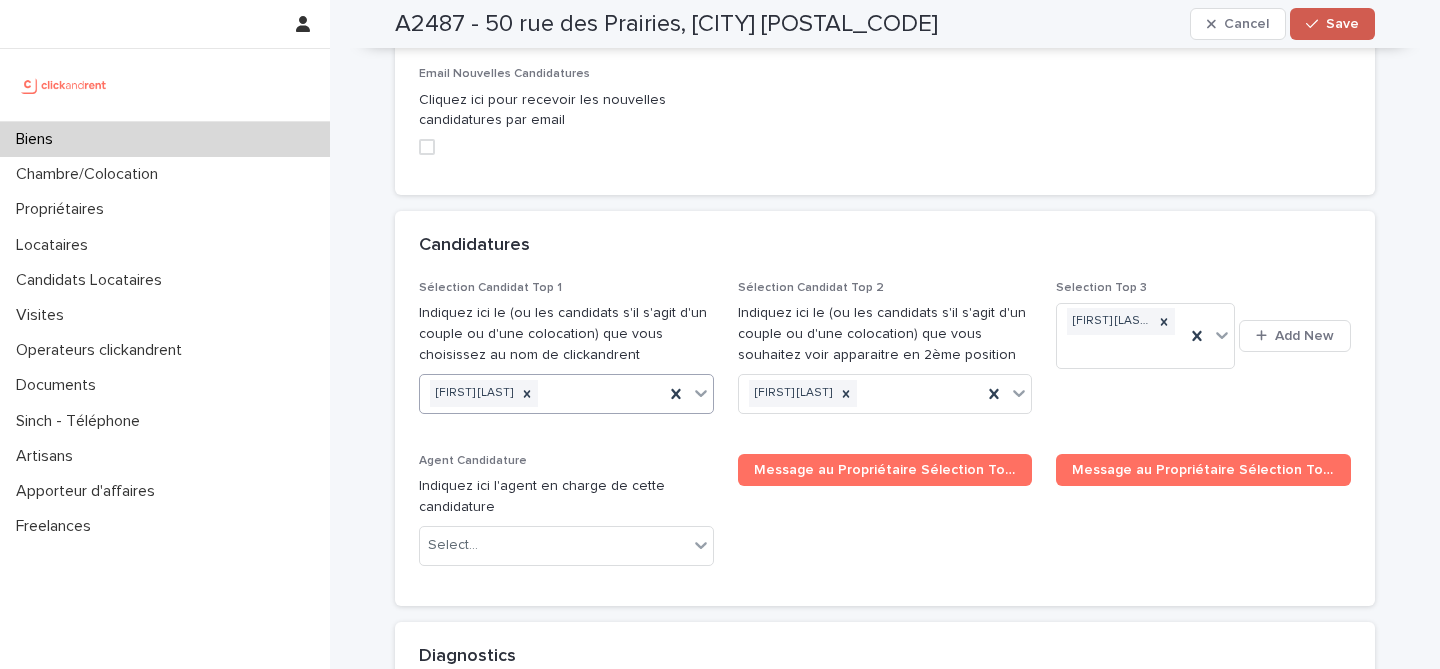 click on "Save" at bounding box center [1342, 24] 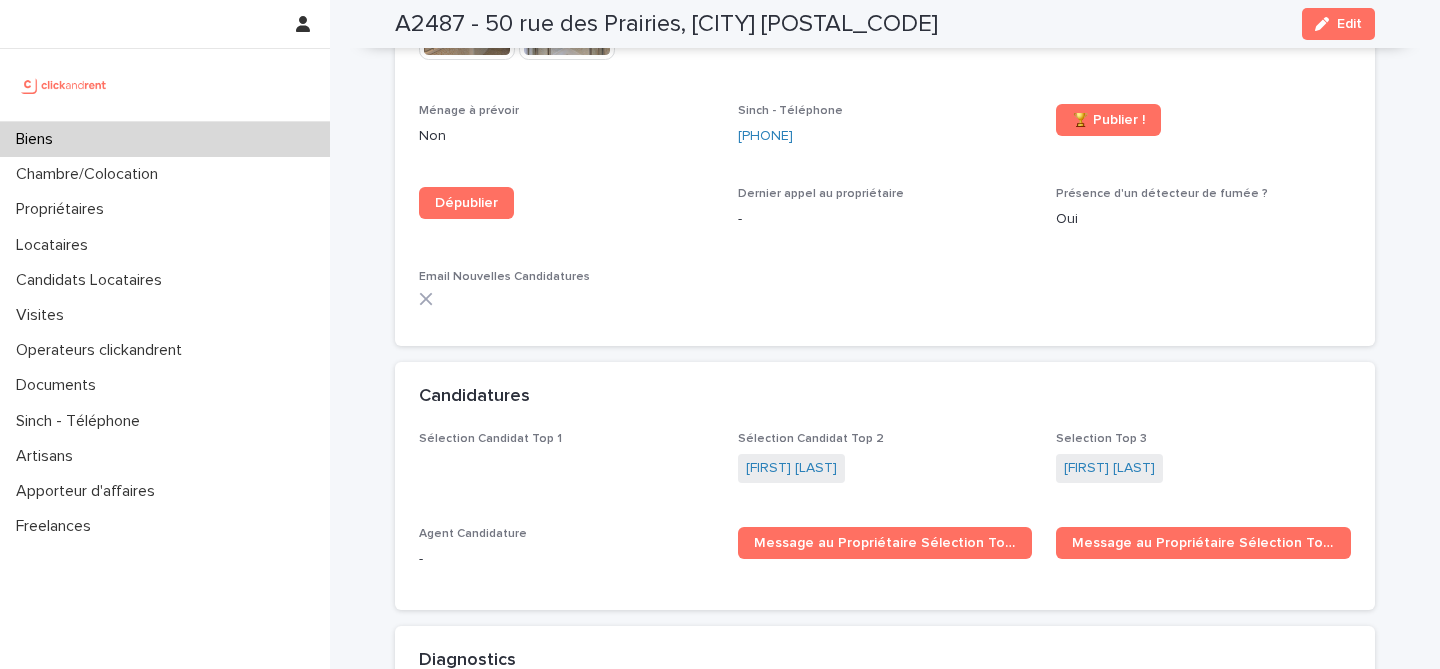 scroll, scrollTop: 5800, scrollLeft: 0, axis: vertical 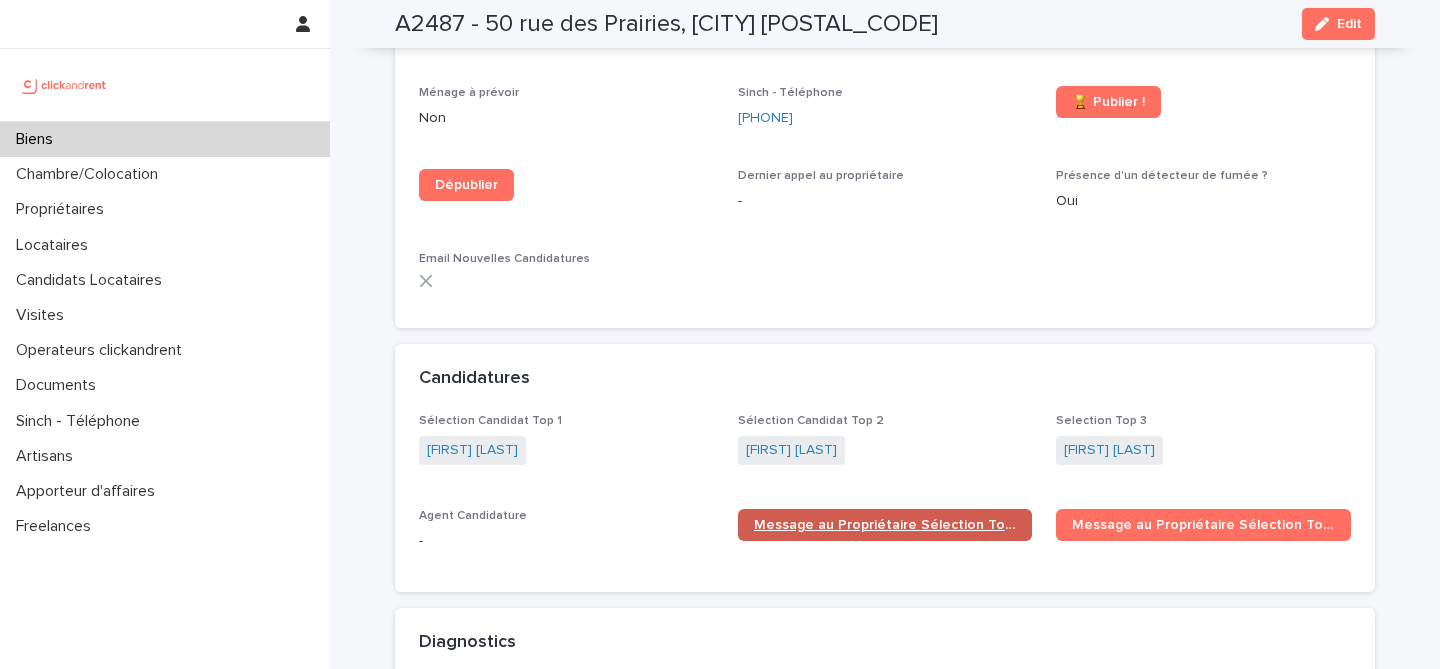 click on "Message au Propriétaire Sélection Top 1" at bounding box center (885, 525) 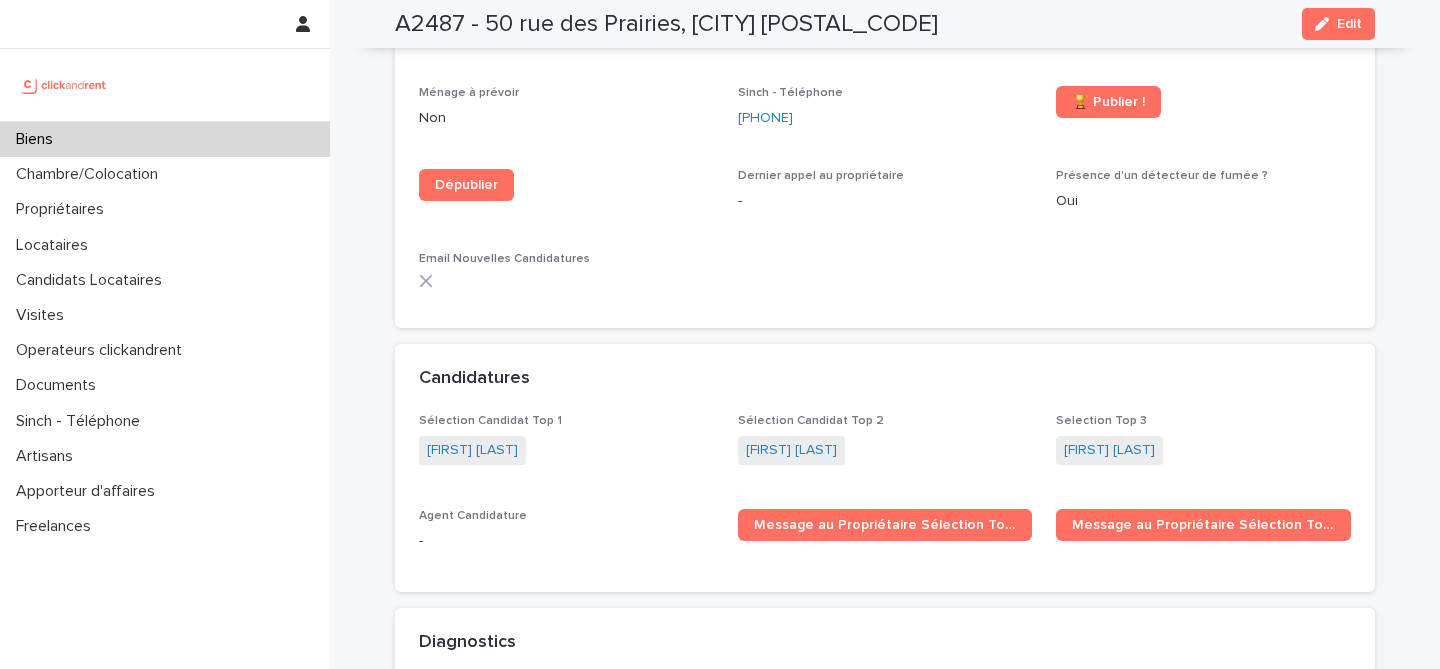 click at bounding box center [165, 85] 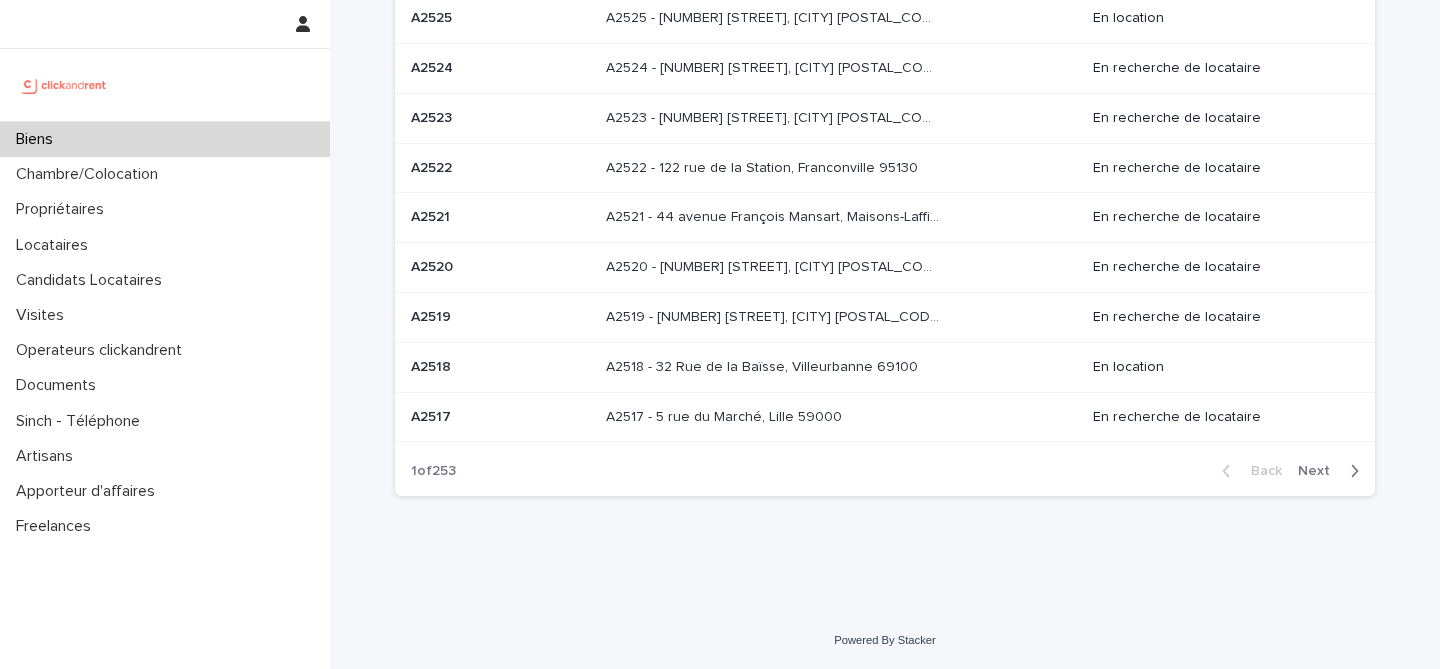 scroll, scrollTop: 0, scrollLeft: 0, axis: both 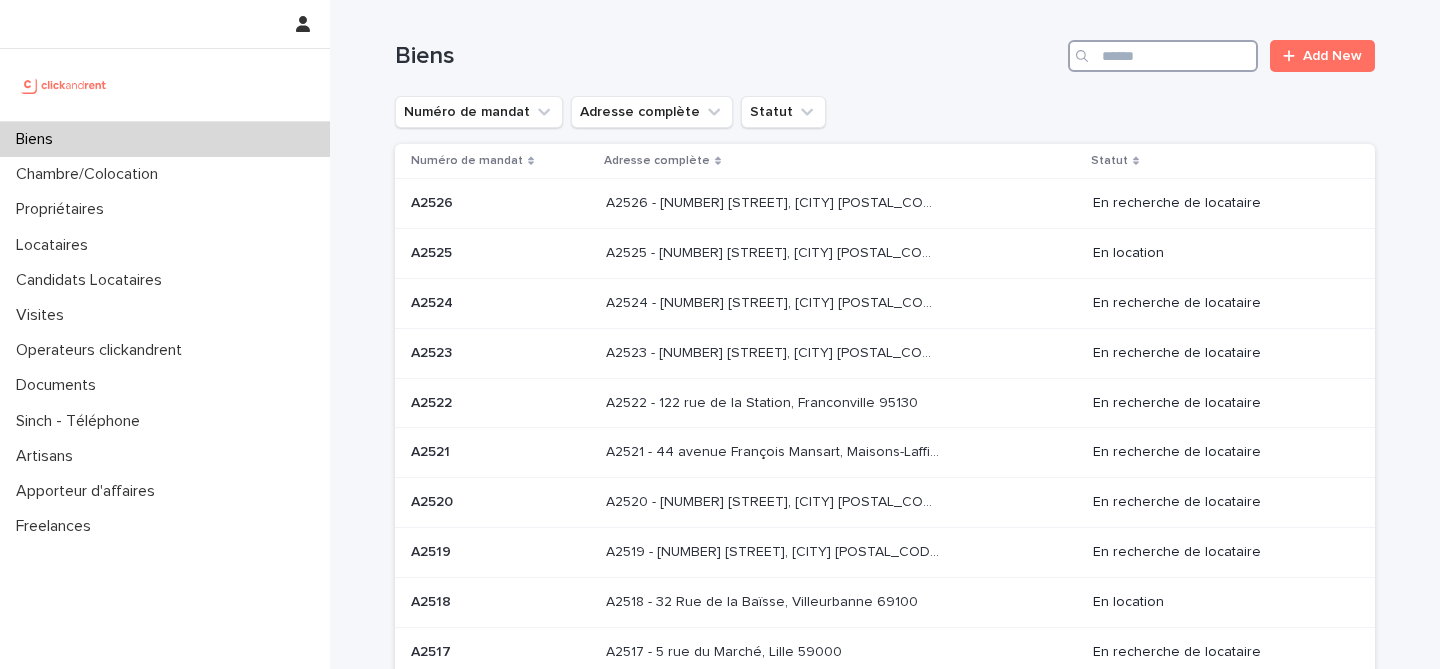 click at bounding box center (1163, 56) 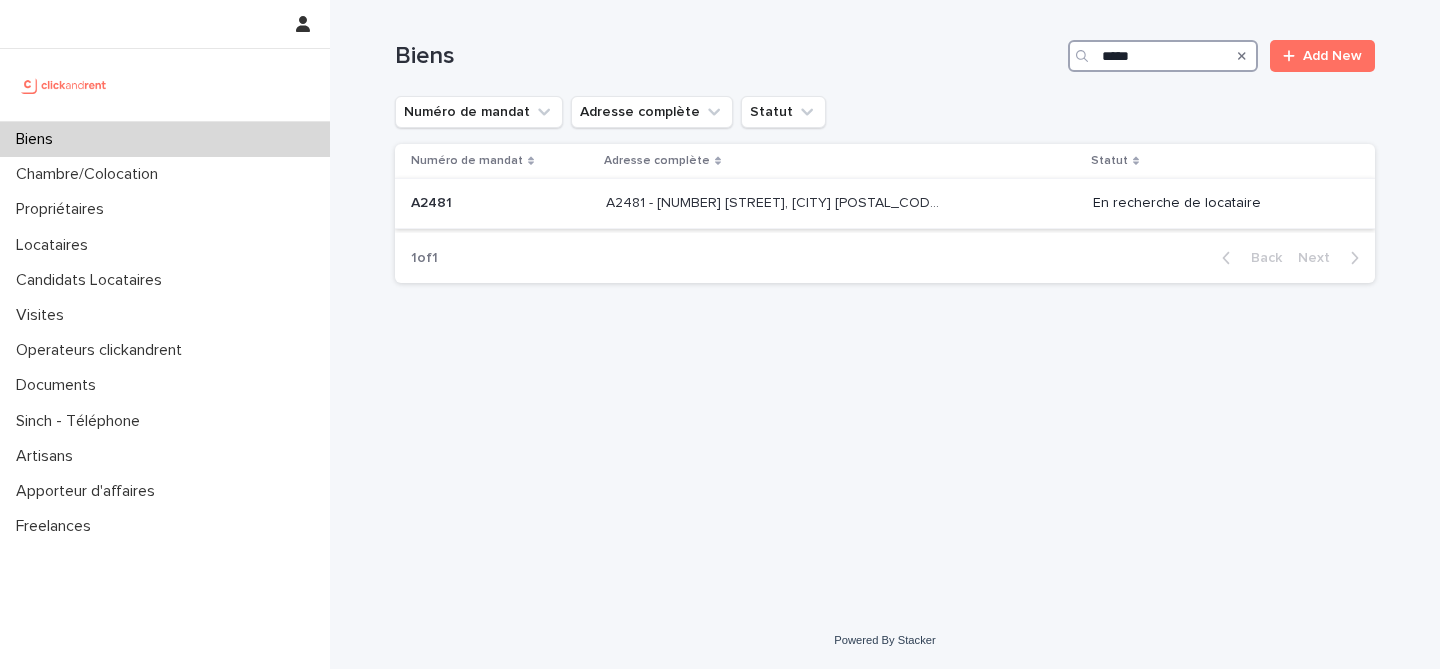 type on "*****" 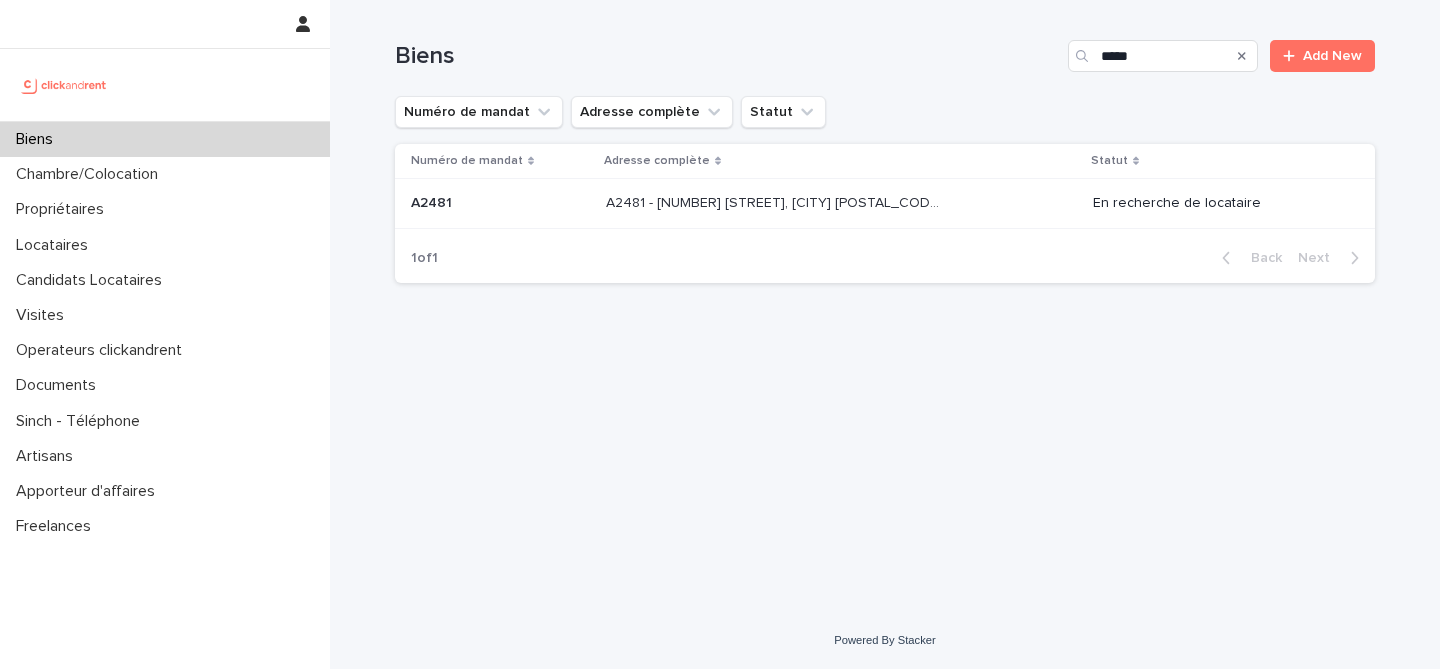 click on "[CODE] - [NUMBER] [STREET], [CITY] [POSTAL_CODE]" at bounding box center [774, 201] 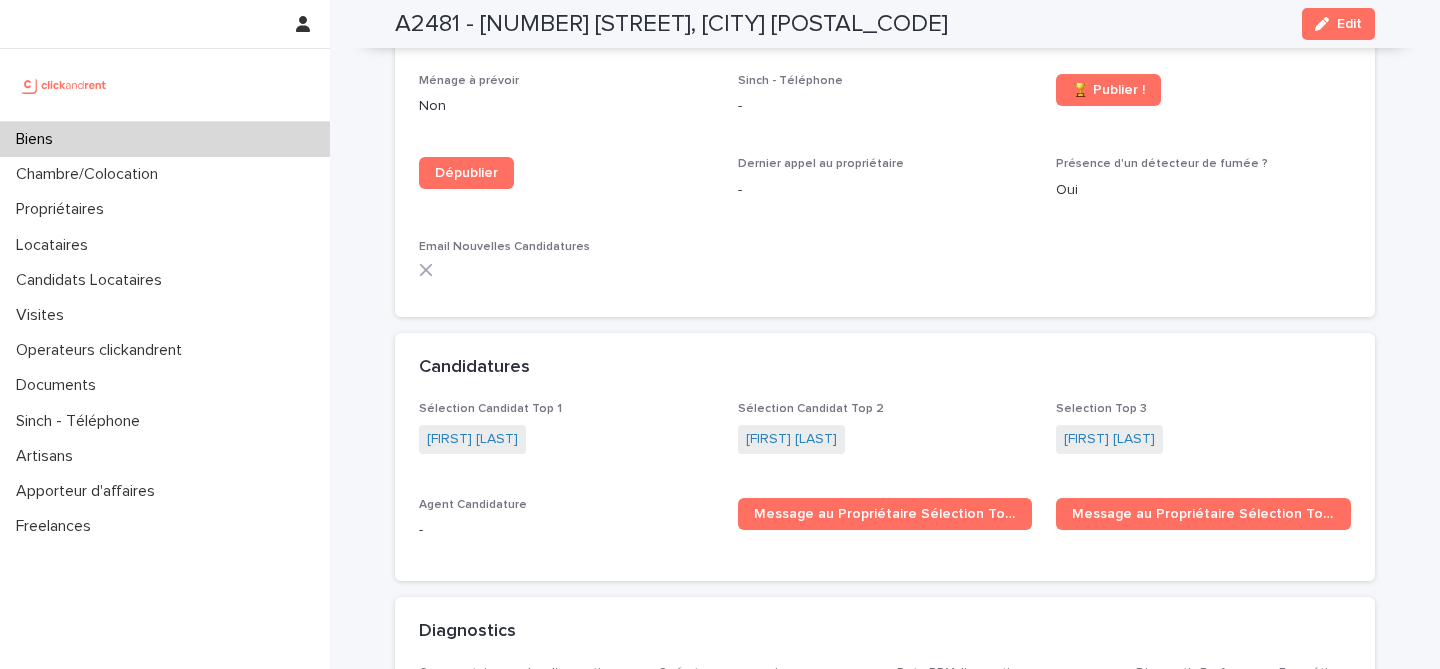 scroll, scrollTop: 5834, scrollLeft: 0, axis: vertical 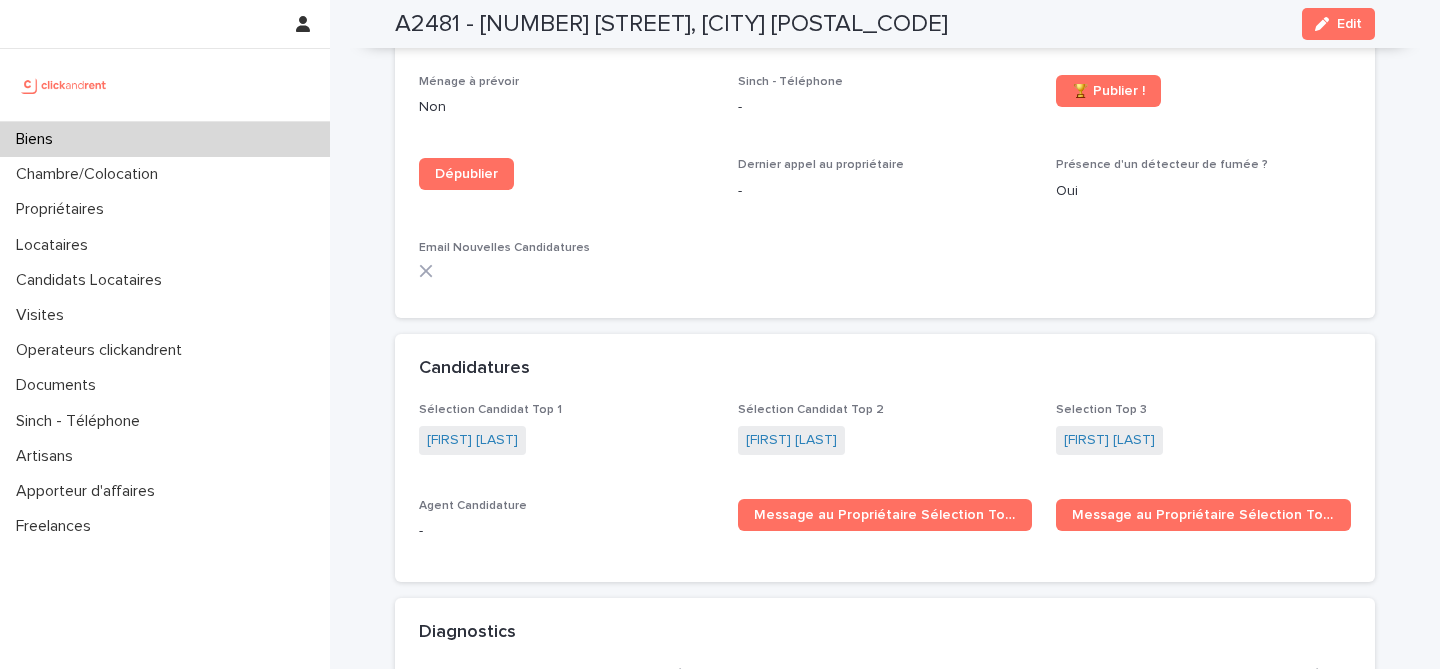 click on "Biens" at bounding box center (165, 139) 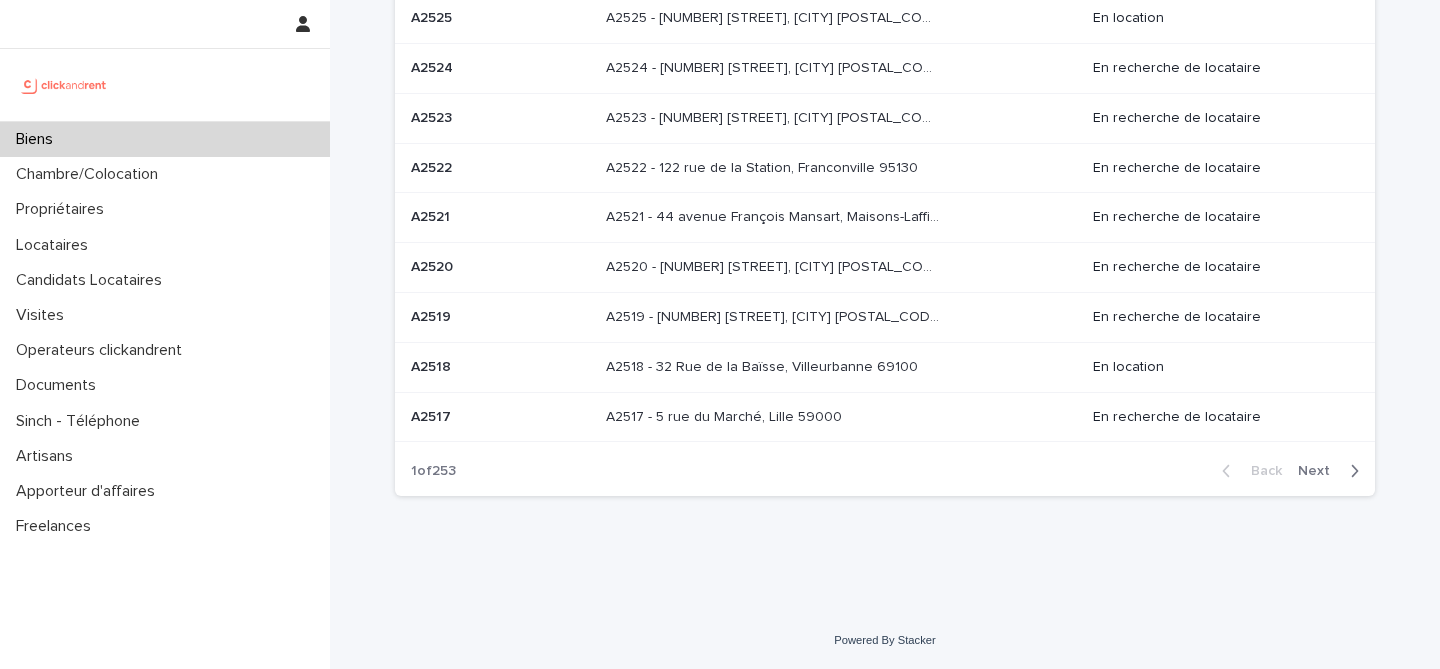scroll, scrollTop: 0, scrollLeft: 0, axis: both 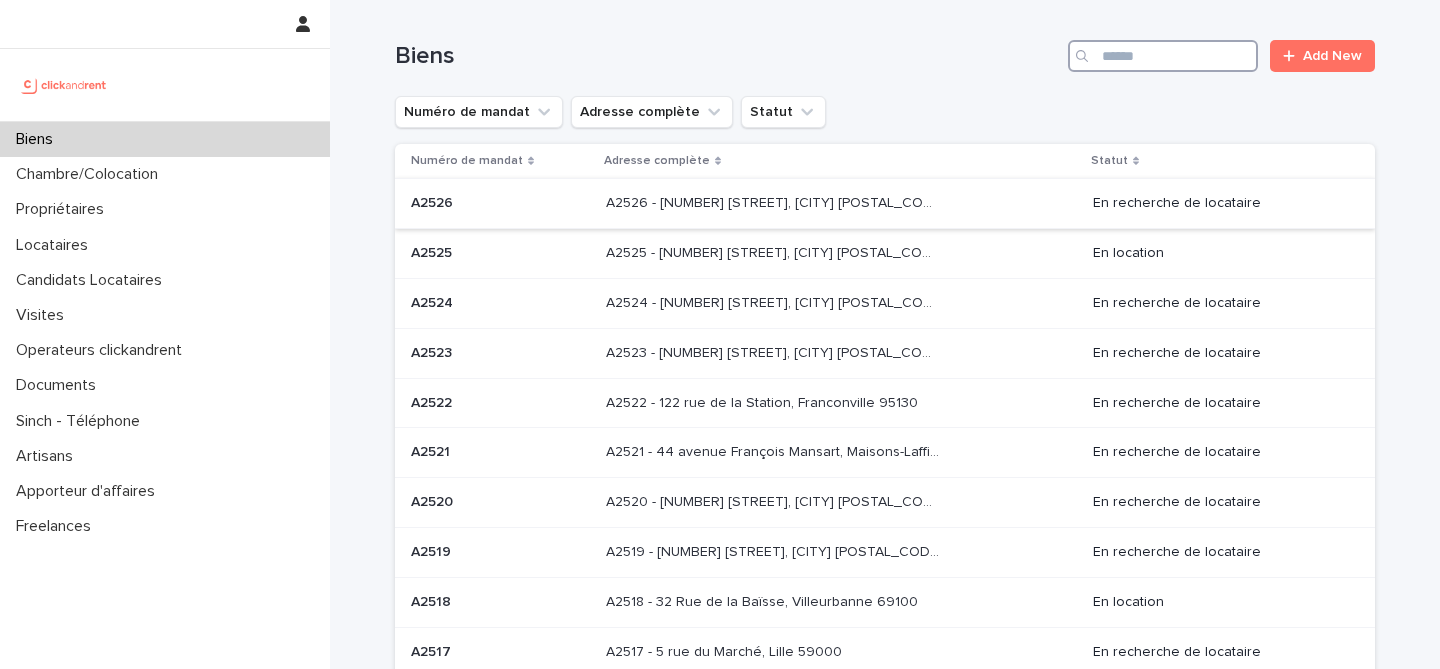 click at bounding box center [1163, 56] 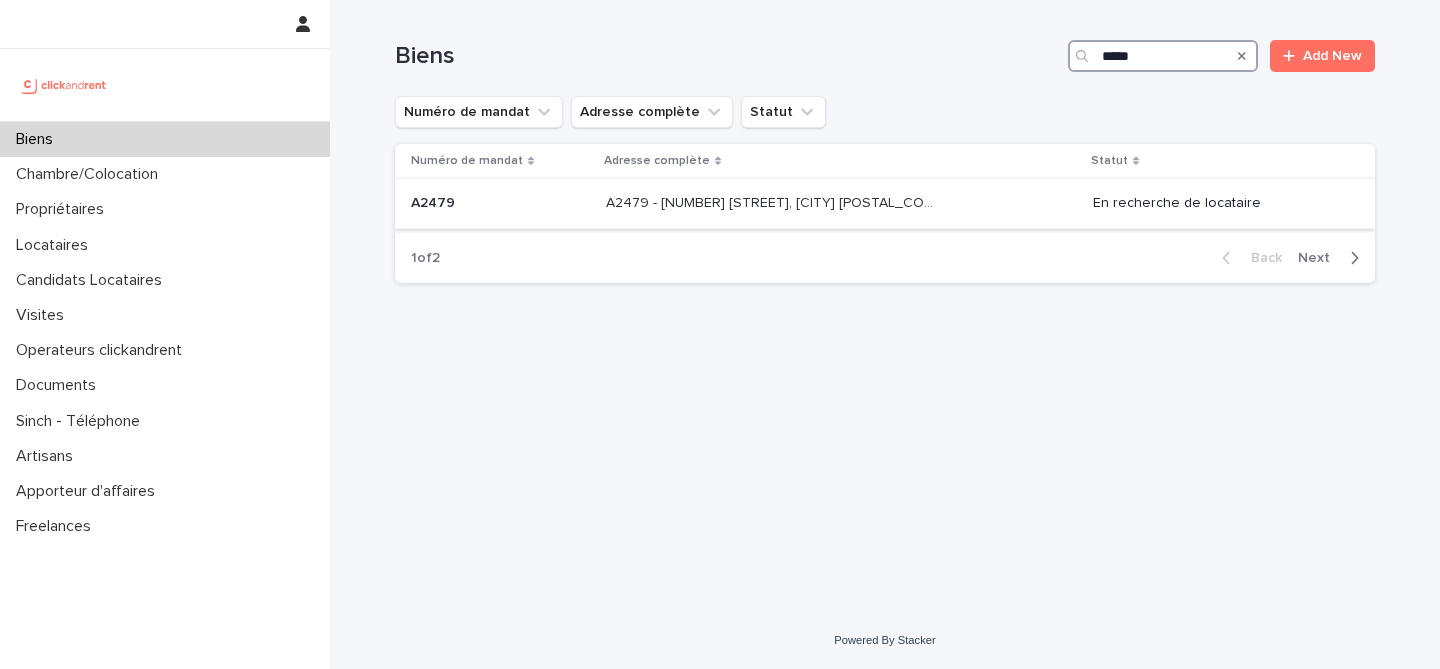 type on "*****" 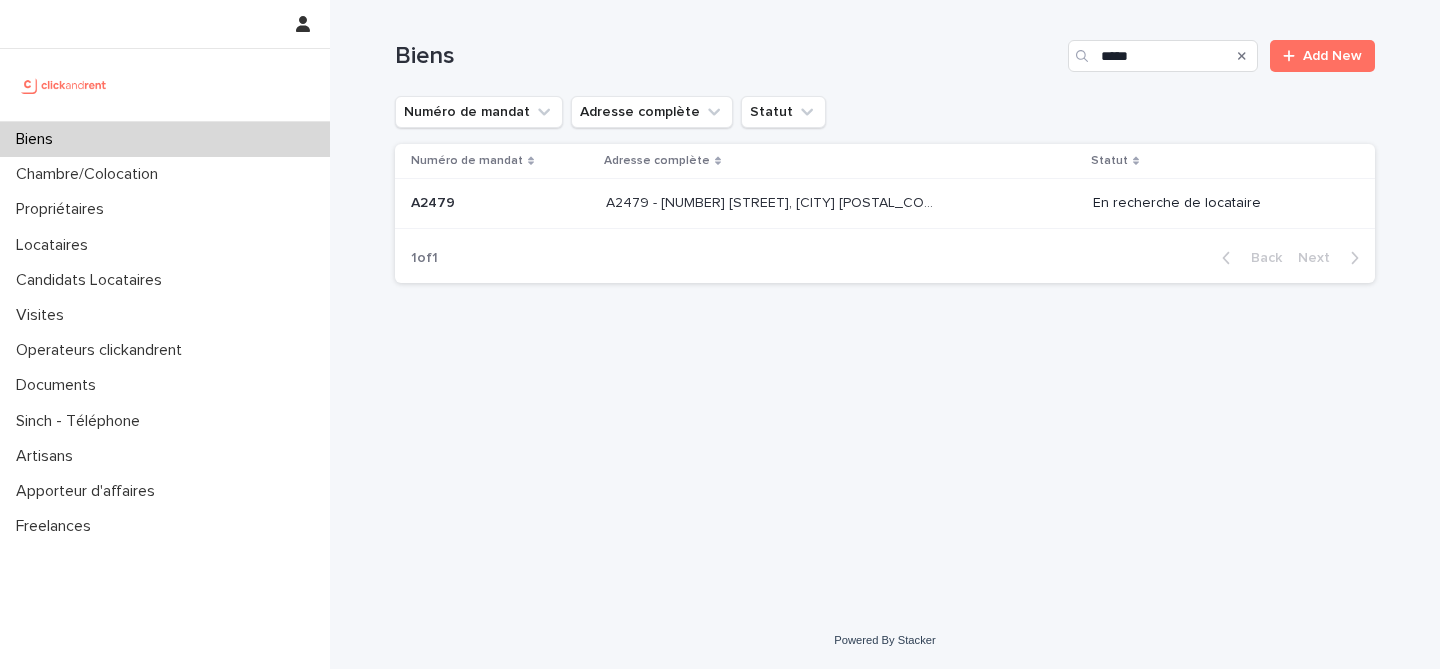 click on "A2479 - 56 rue Dunois,  Paris 75013 A2479 - 56 rue Dunois,  Paris 75013" at bounding box center [841, 203] 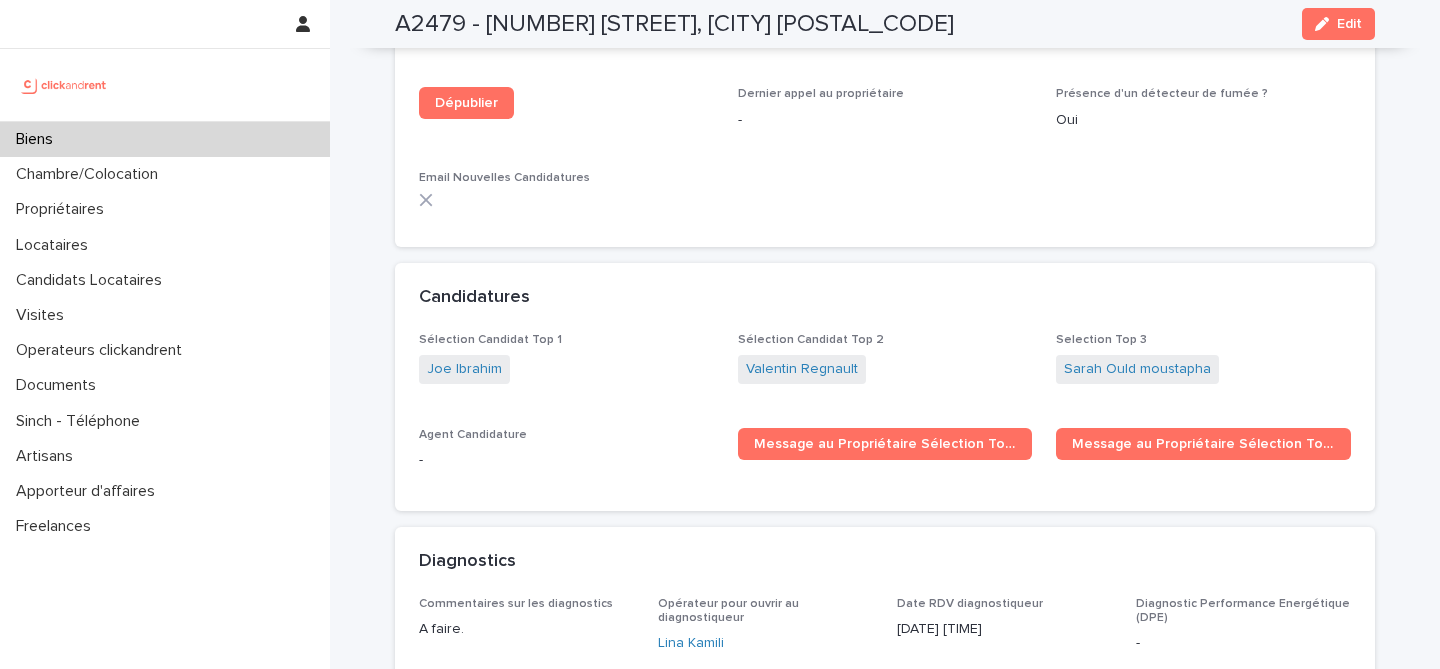 scroll, scrollTop: 6058, scrollLeft: 0, axis: vertical 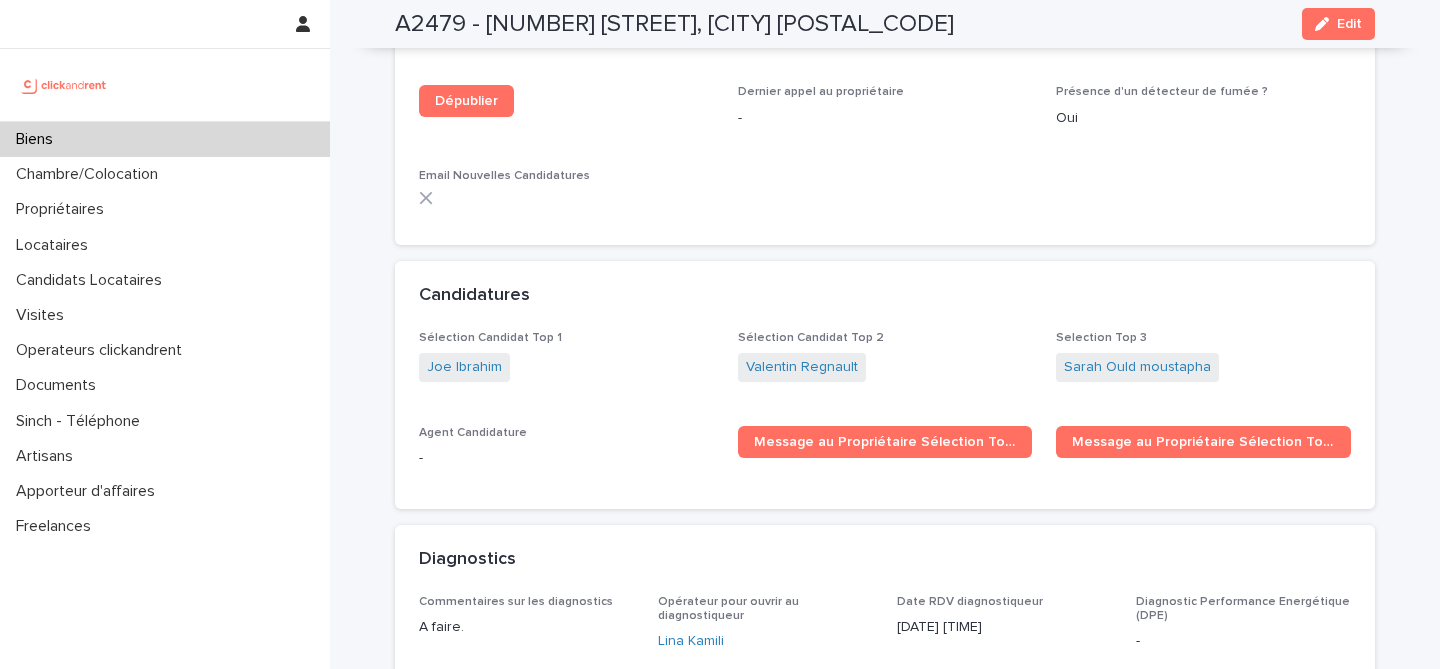 click on "Biens" at bounding box center (165, 139) 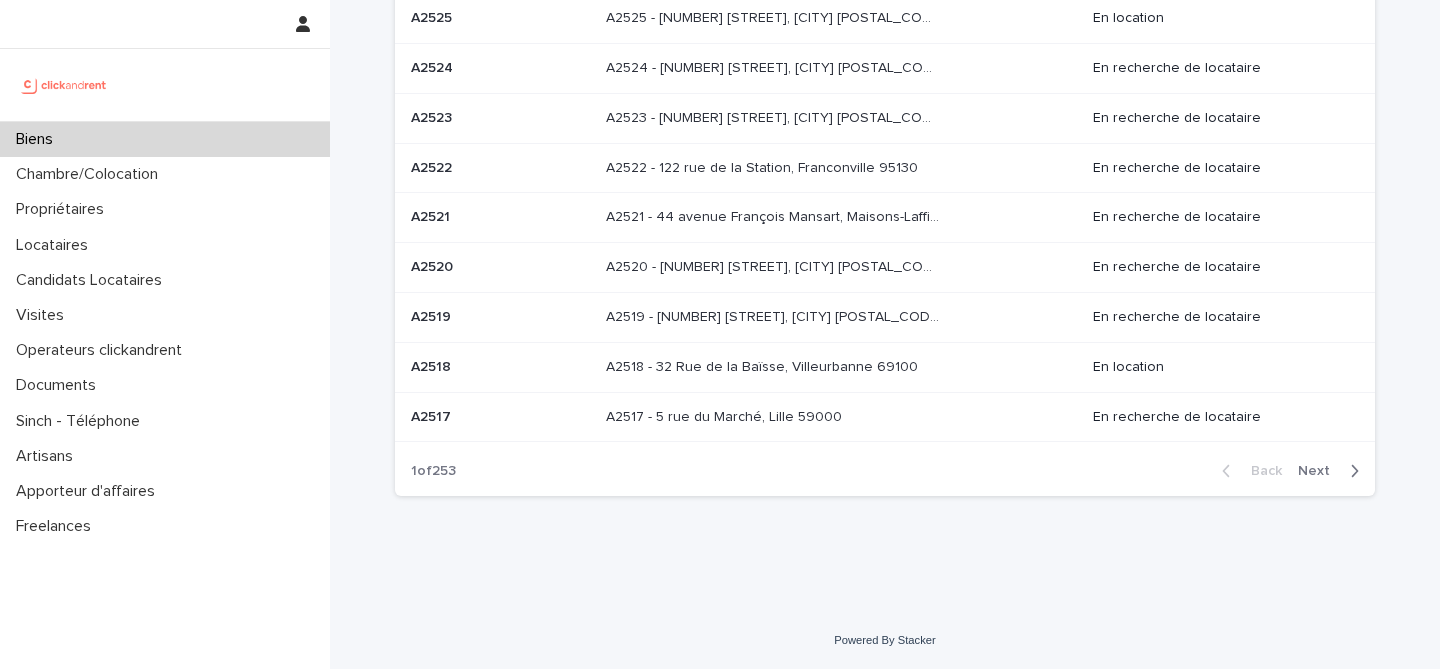 scroll, scrollTop: 0, scrollLeft: 0, axis: both 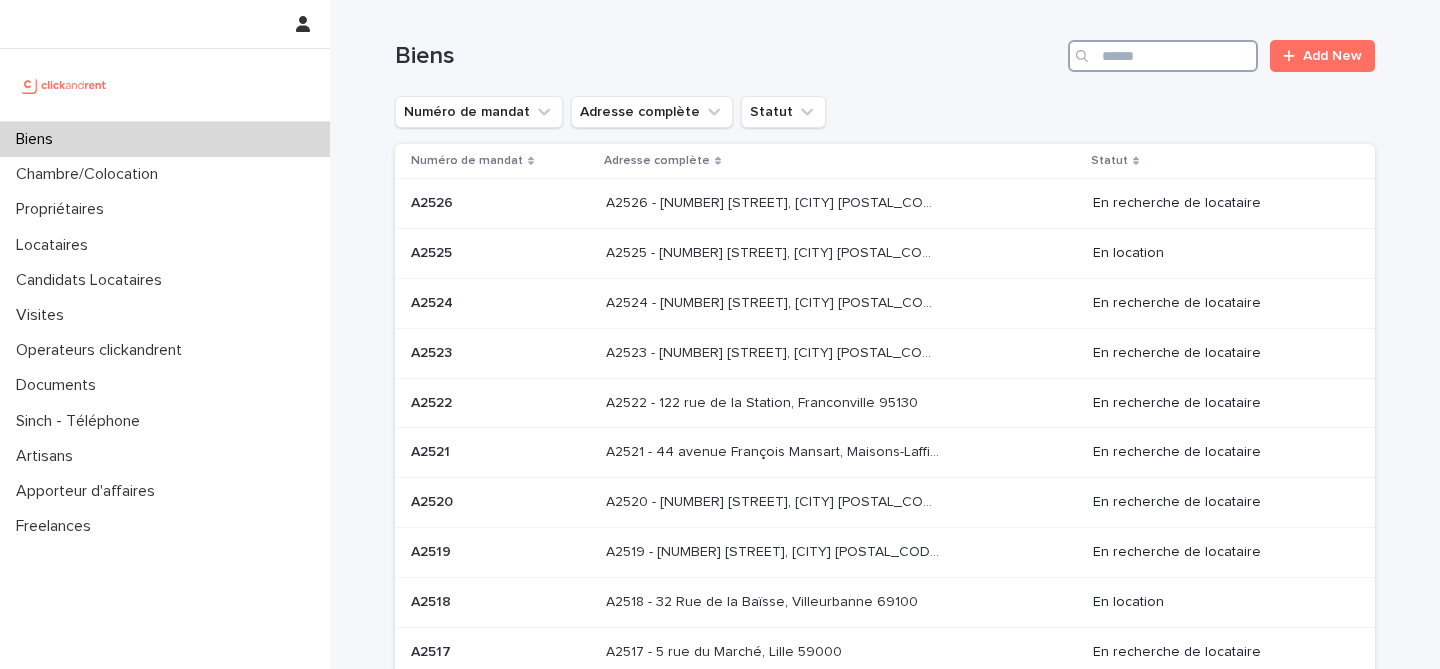 click at bounding box center (1163, 56) 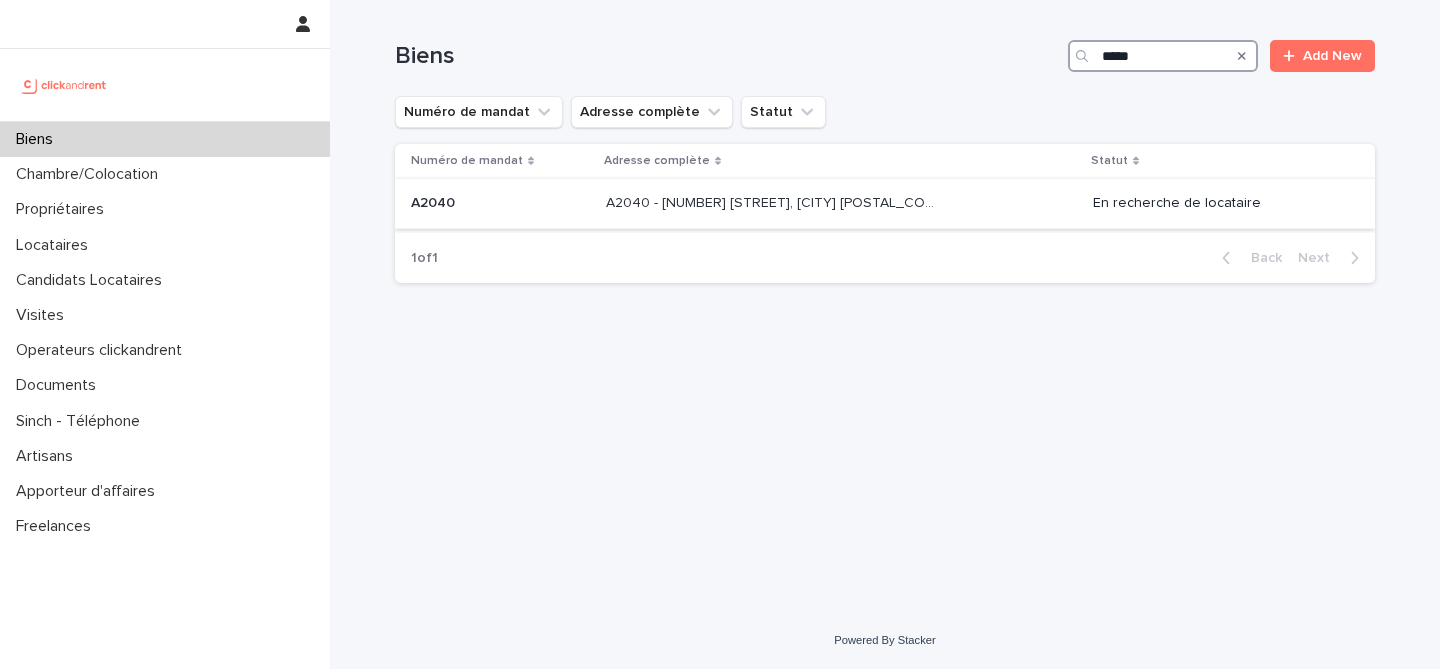 type on "*****" 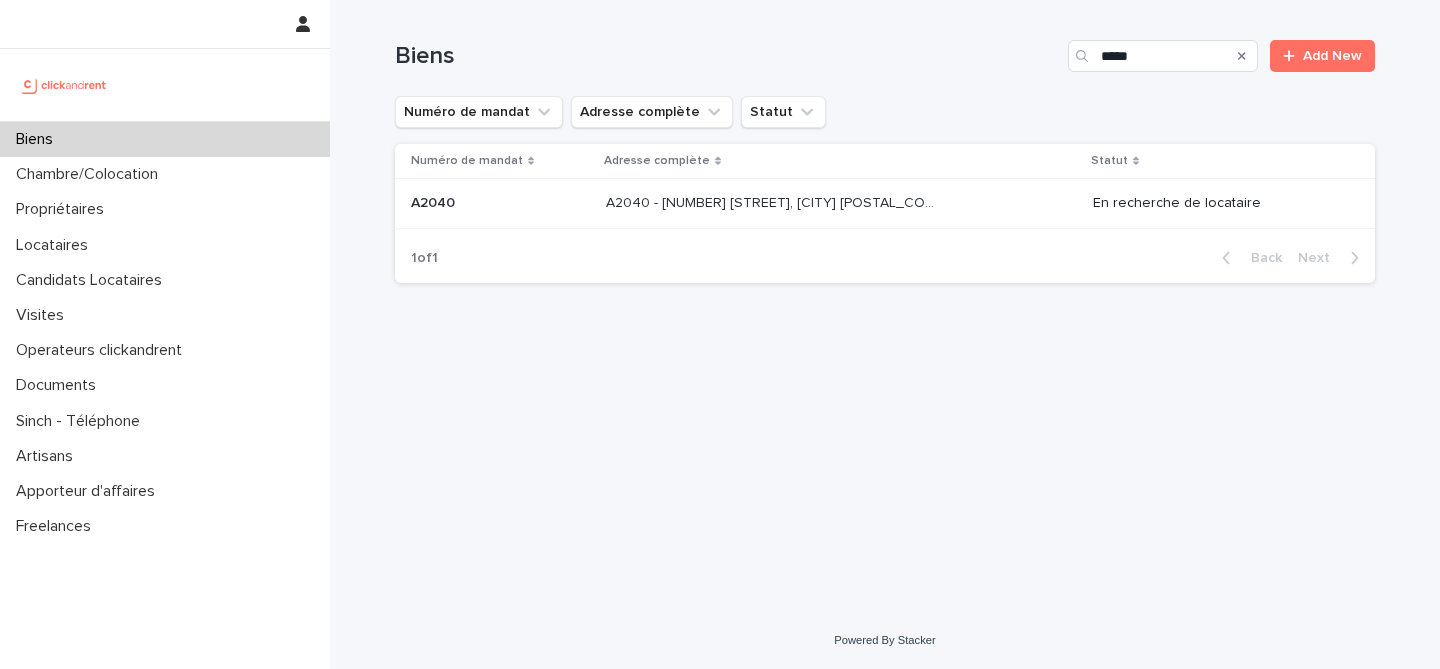 click at bounding box center [500, 203] 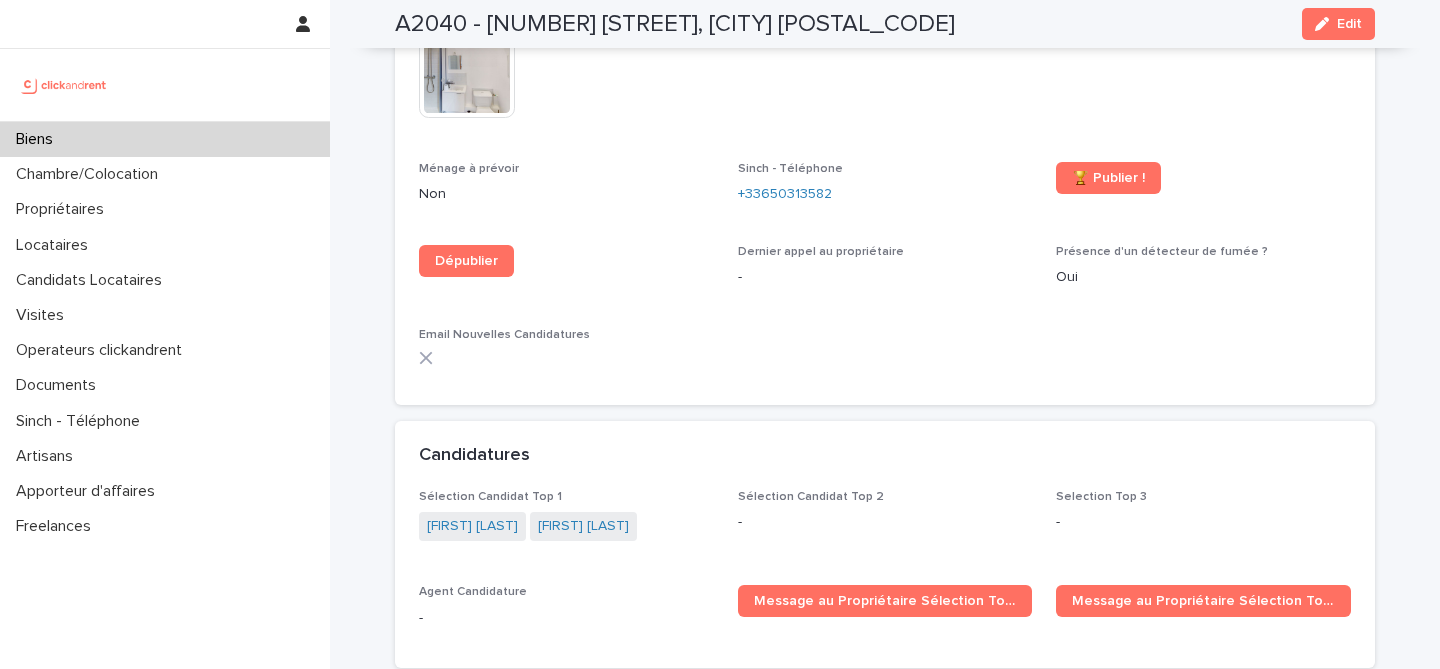 scroll, scrollTop: 5742, scrollLeft: 0, axis: vertical 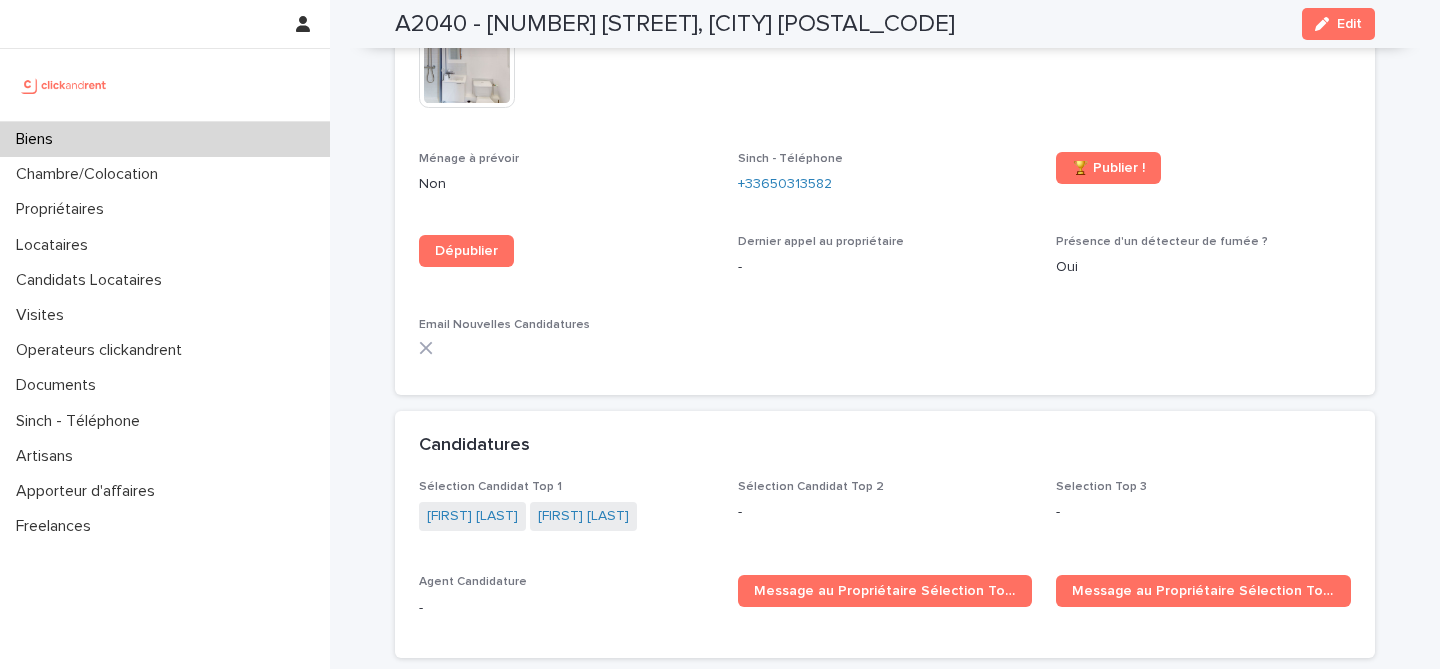 click on "Biens" at bounding box center (165, 139) 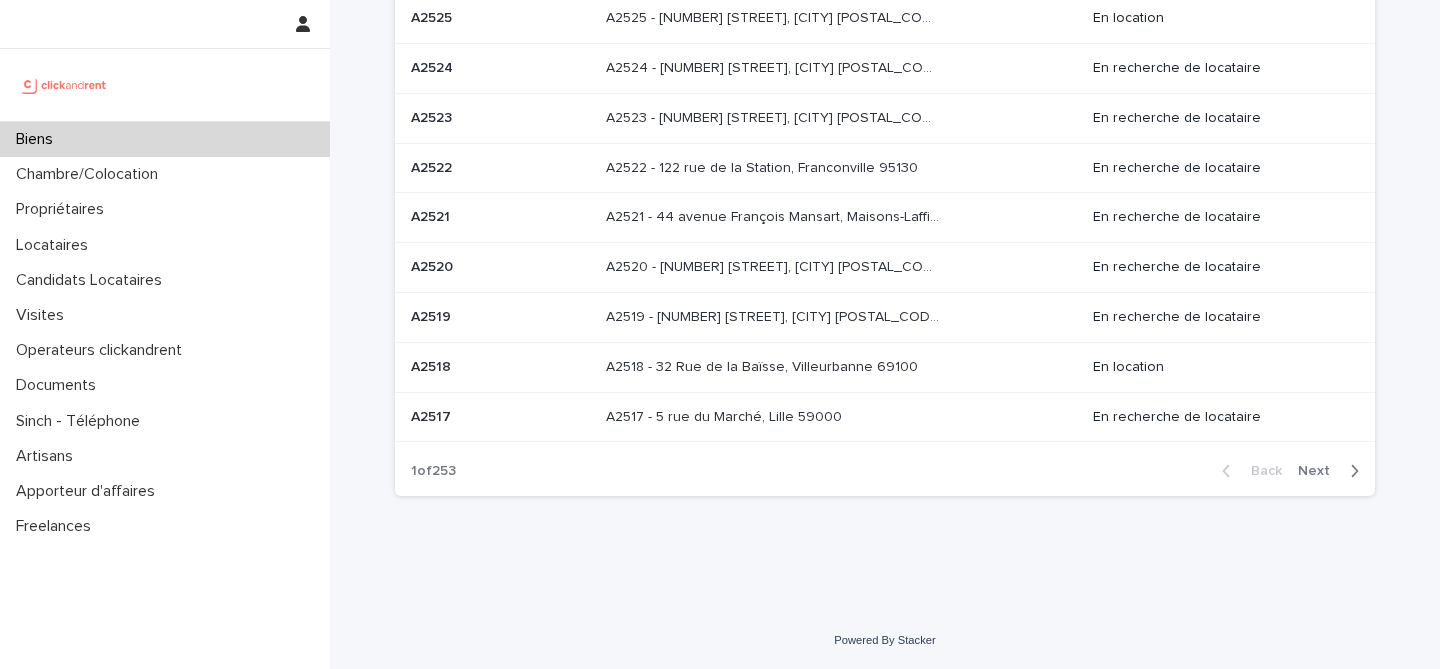 scroll, scrollTop: 0, scrollLeft: 0, axis: both 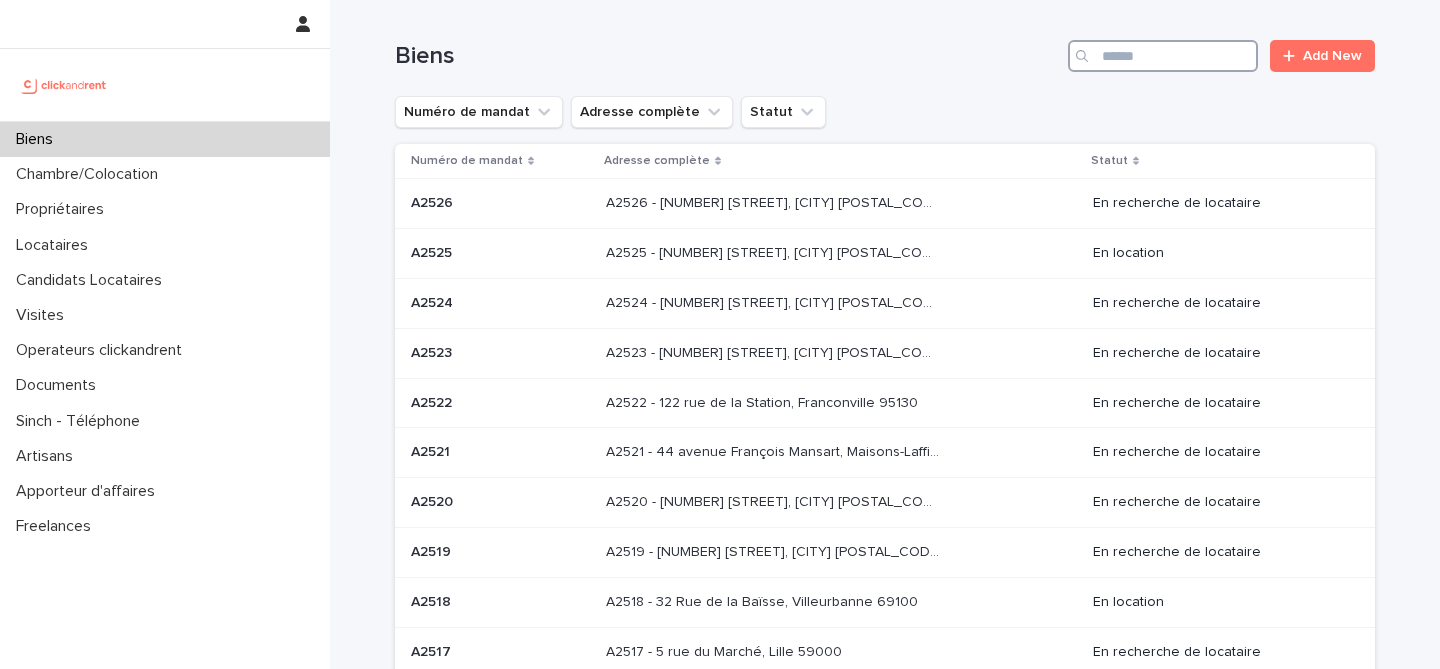 click at bounding box center [1163, 56] 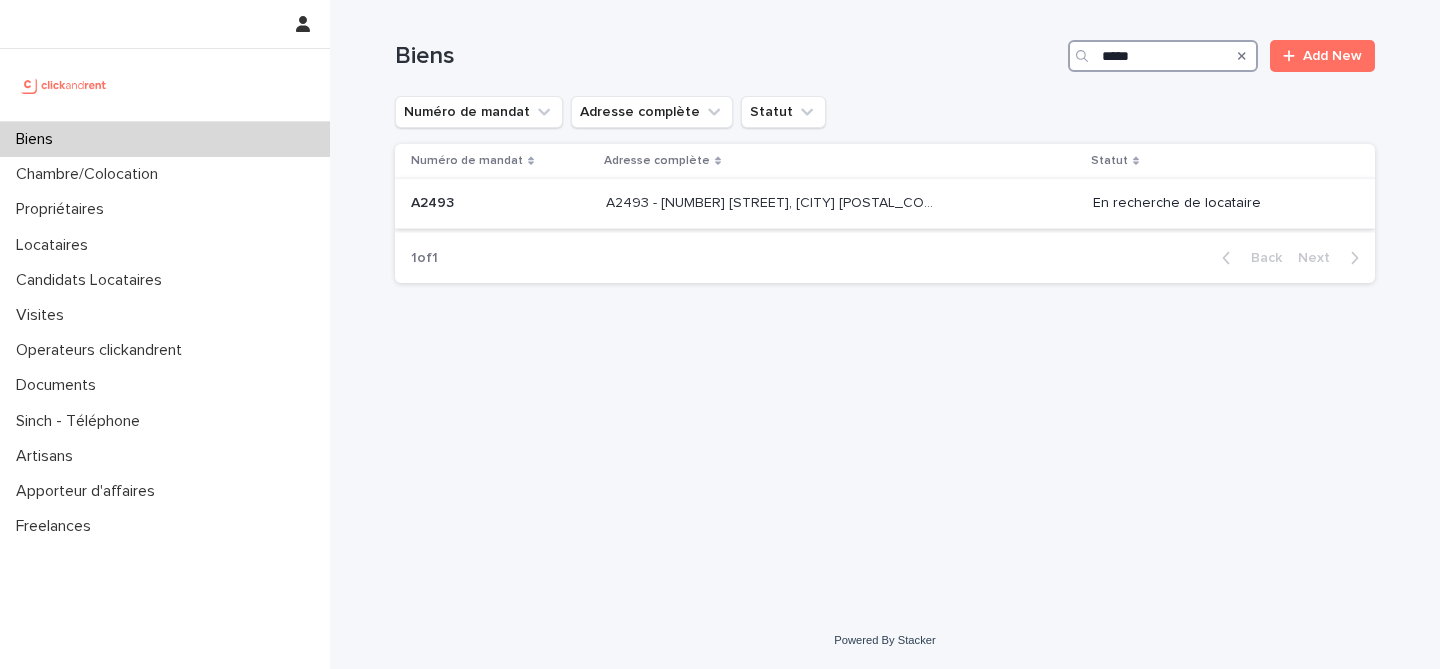 type on "*****" 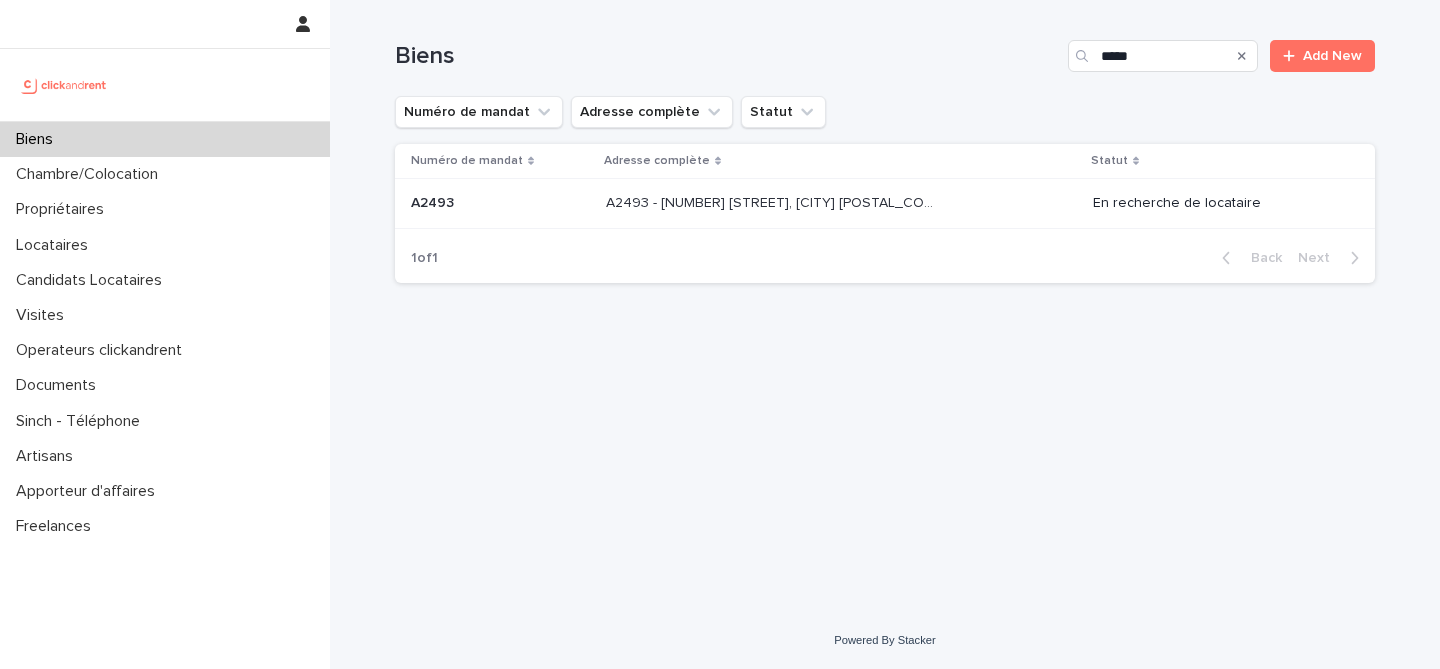 click on "A2493 A2493" at bounding box center [496, 204] 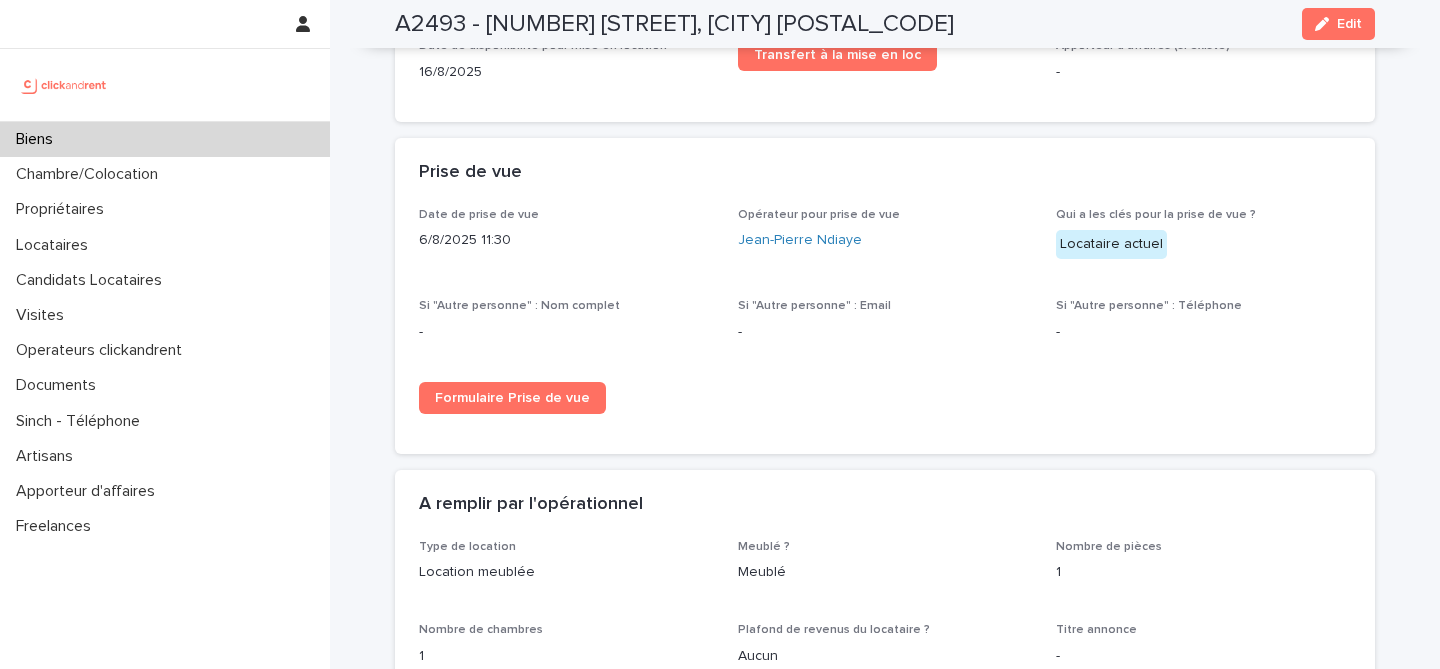 scroll, scrollTop: 2859, scrollLeft: 0, axis: vertical 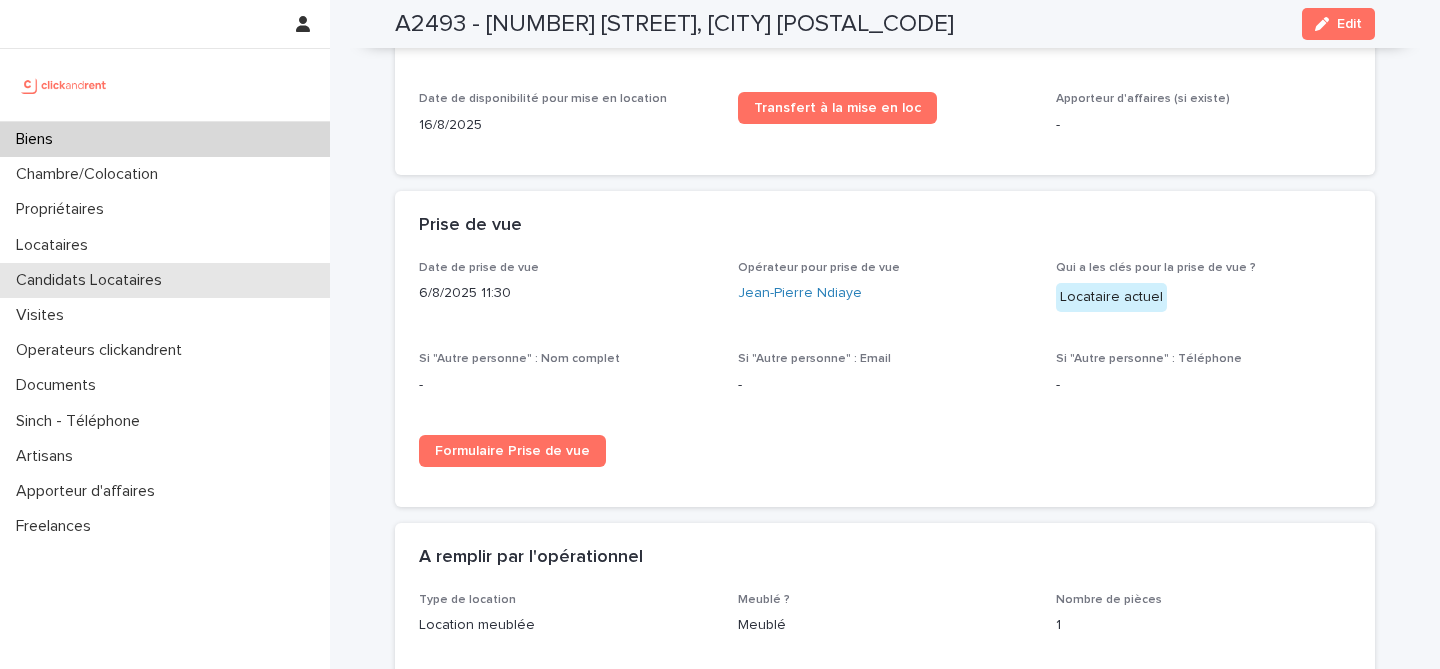 click on "Candidats Locataires" at bounding box center (93, 280) 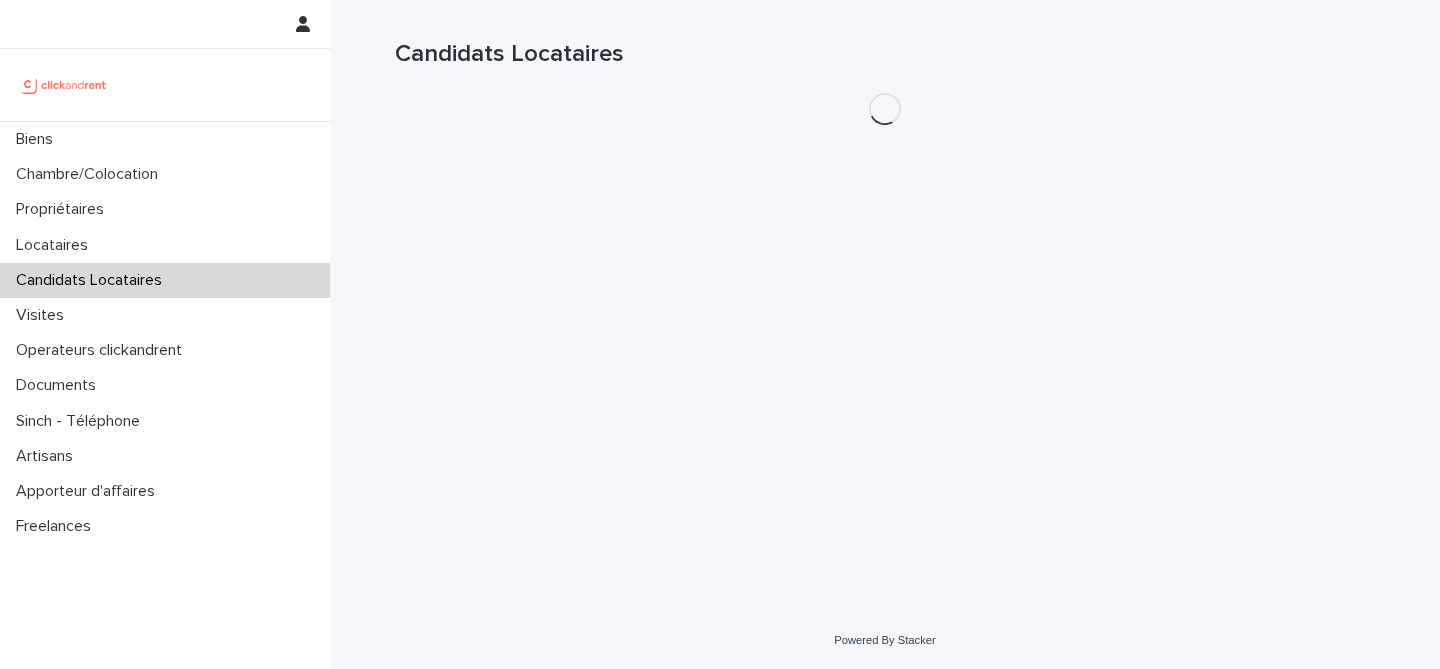 scroll, scrollTop: 0, scrollLeft: 0, axis: both 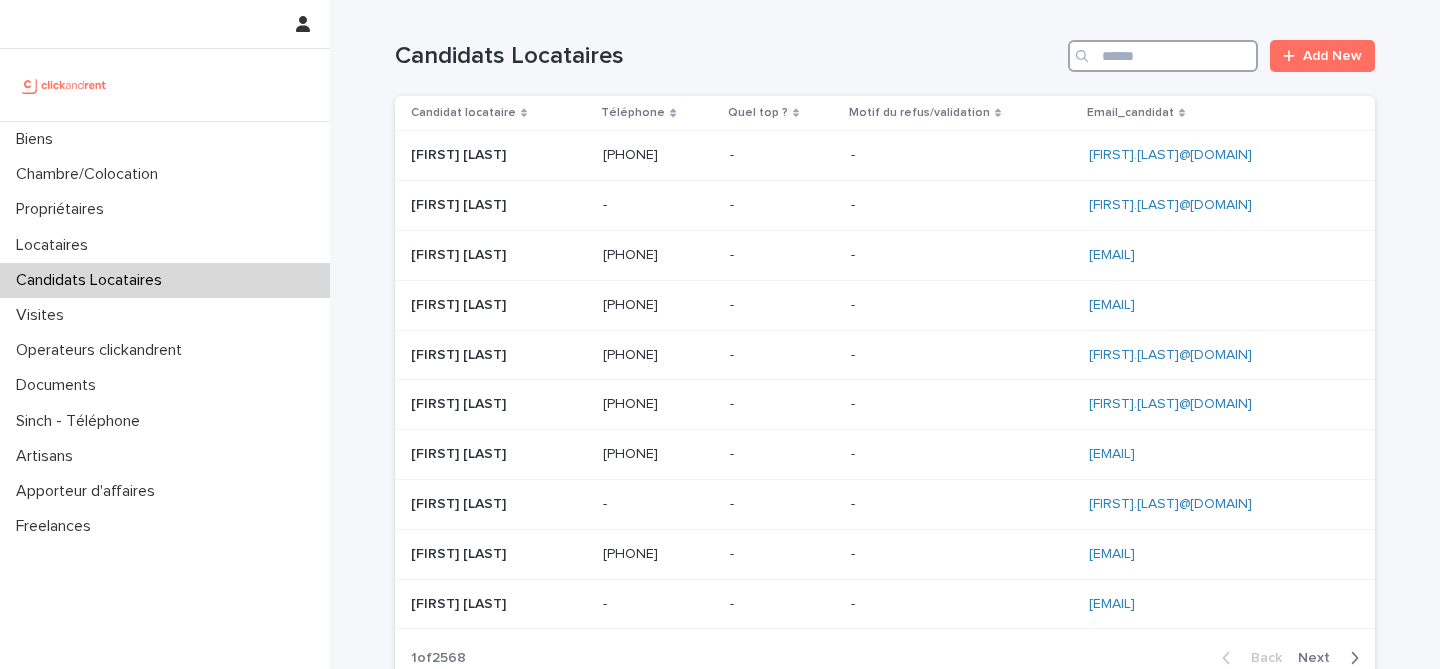 click at bounding box center [1163, 56] 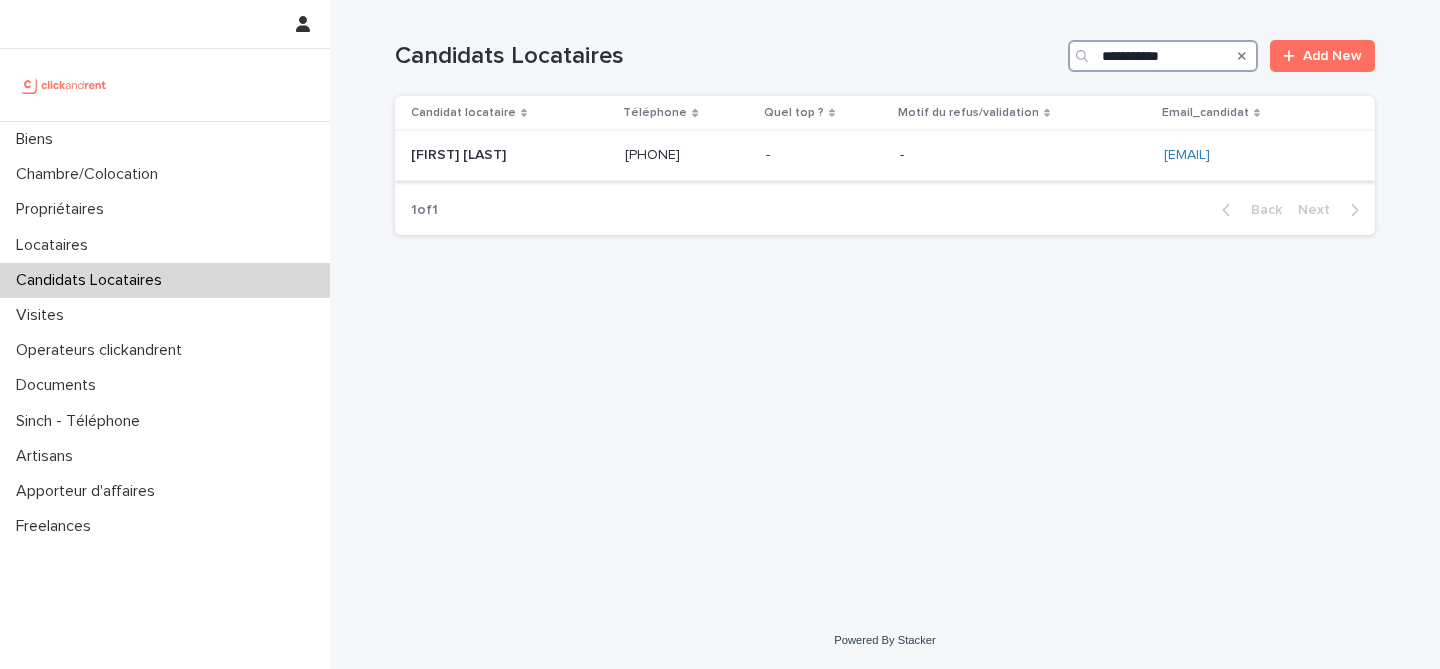 type on "**********" 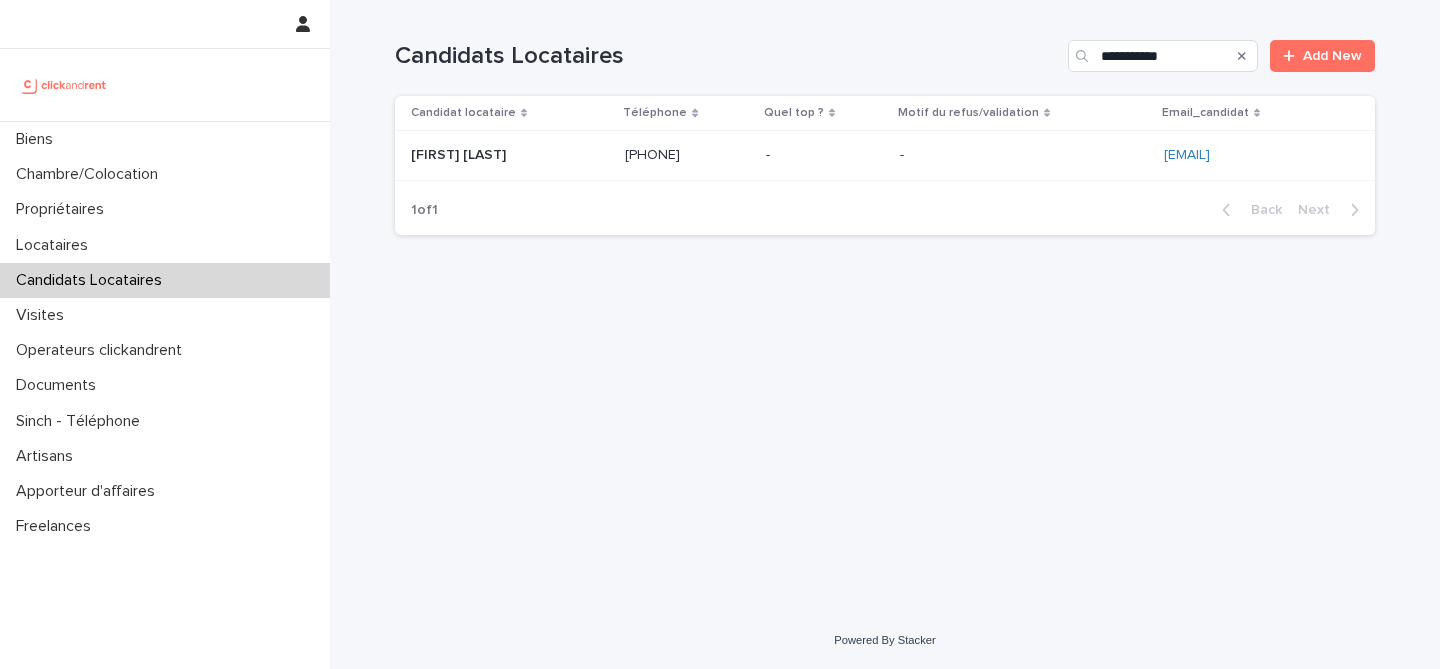 click at bounding box center [510, 155] 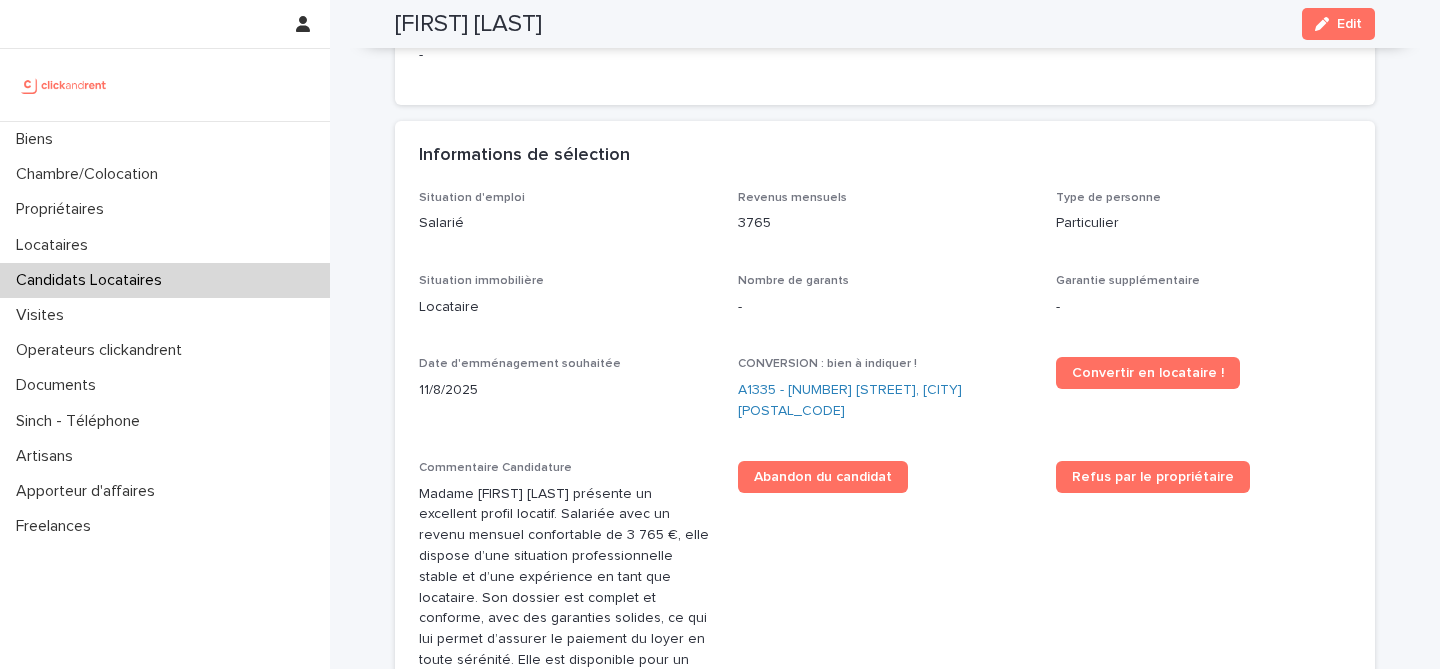 scroll, scrollTop: 445, scrollLeft: 0, axis: vertical 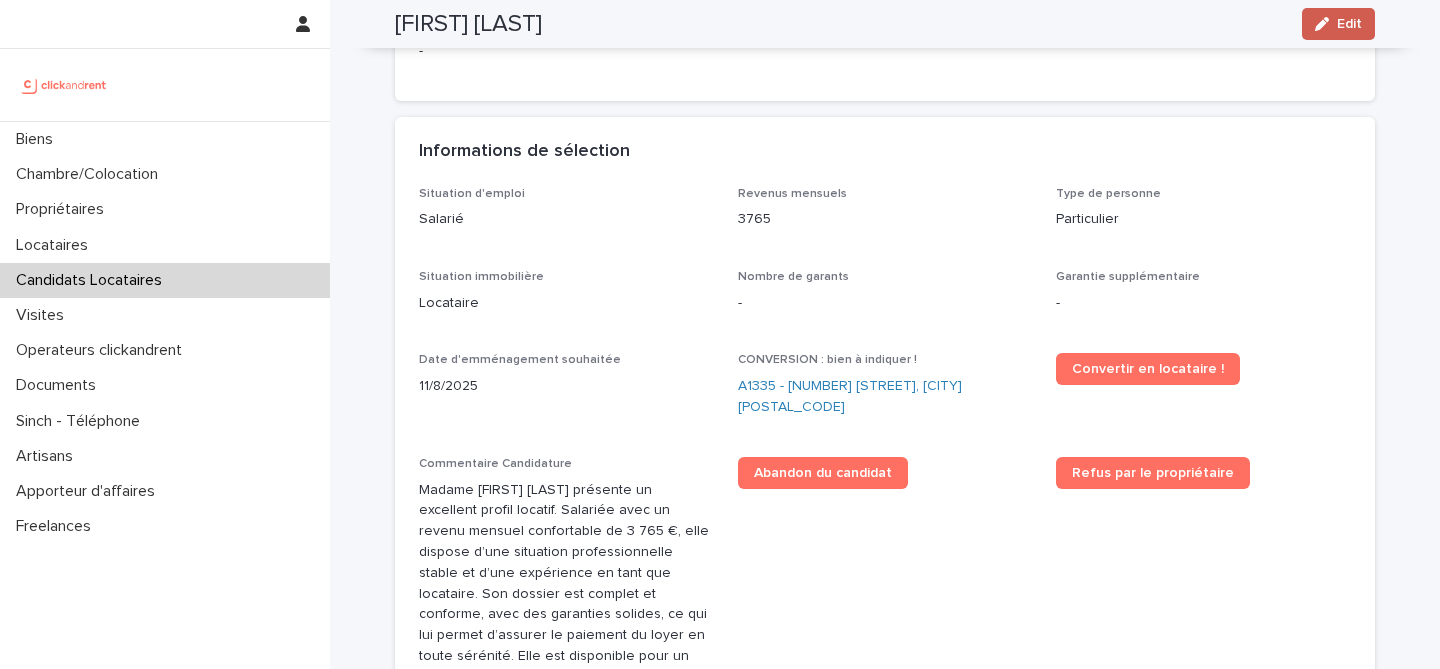 click on "Edit" at bounding box center (1338, 24) 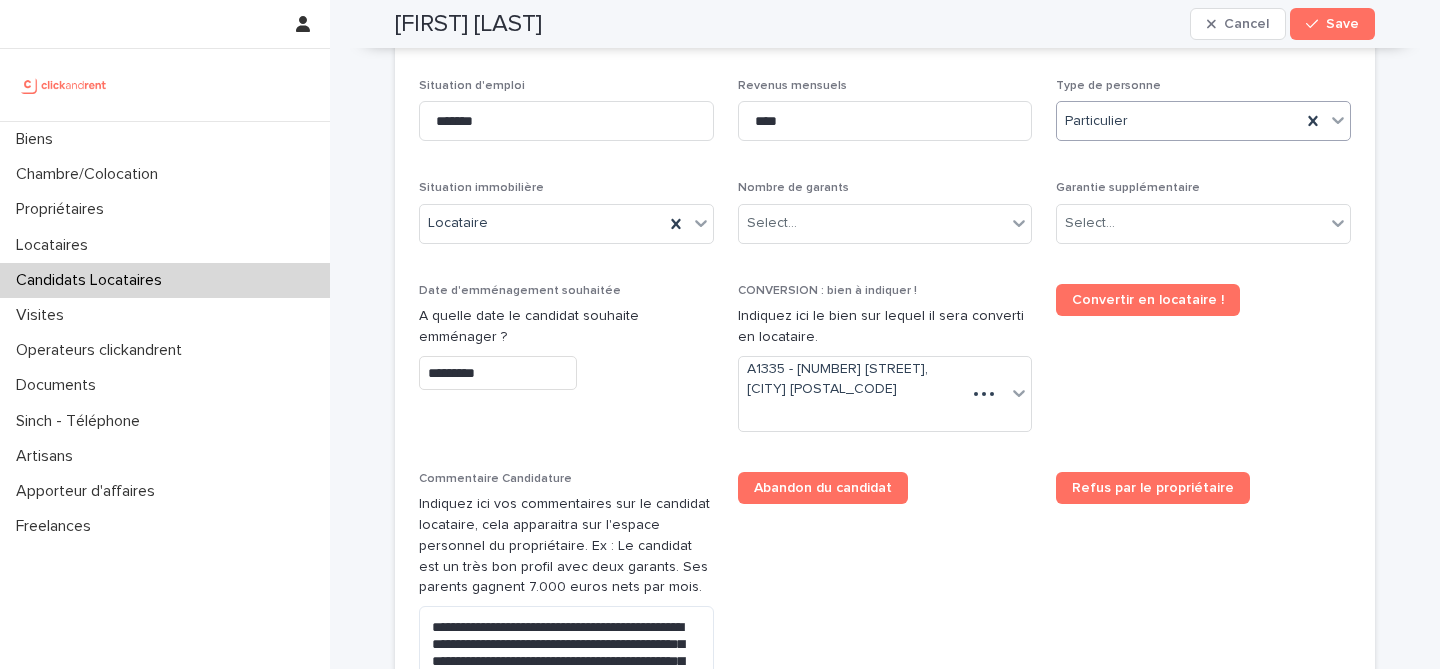 scroll, scrollTop: 847, scrollLeft: 0, axis: vertical 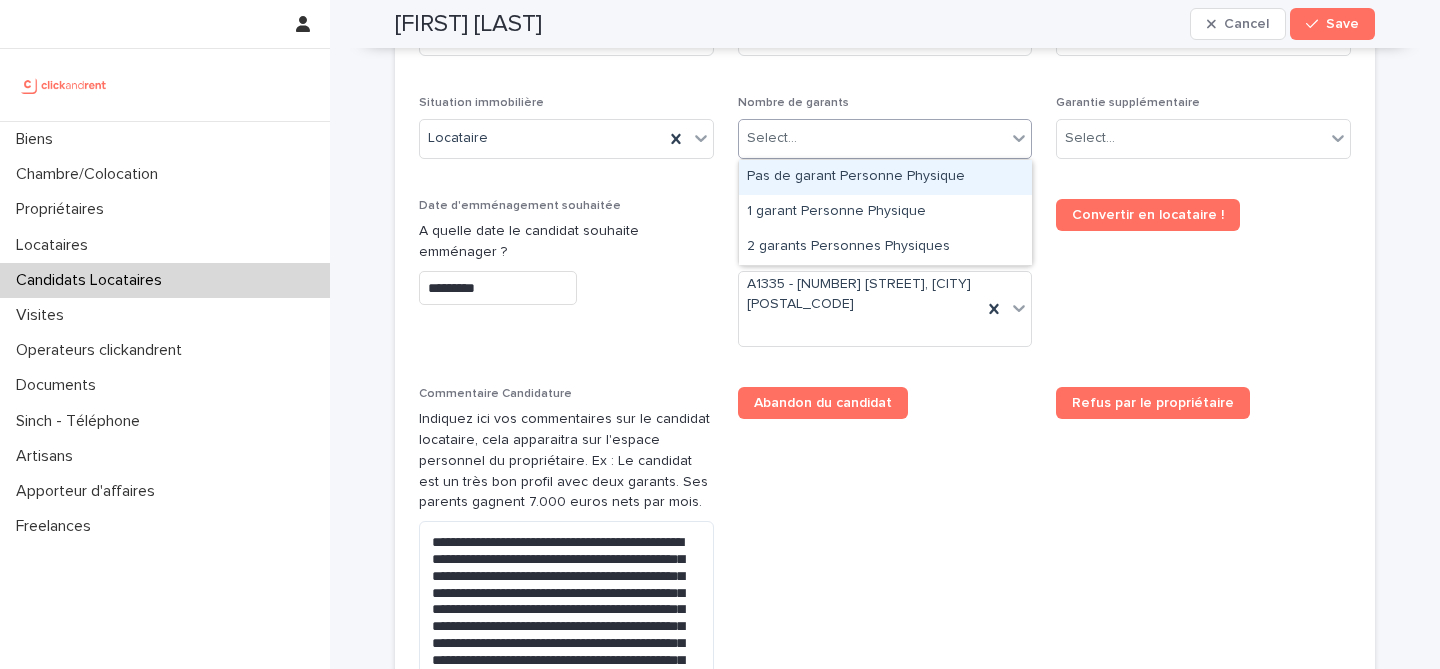 click on "Select..." at bounding box center (873, 138) 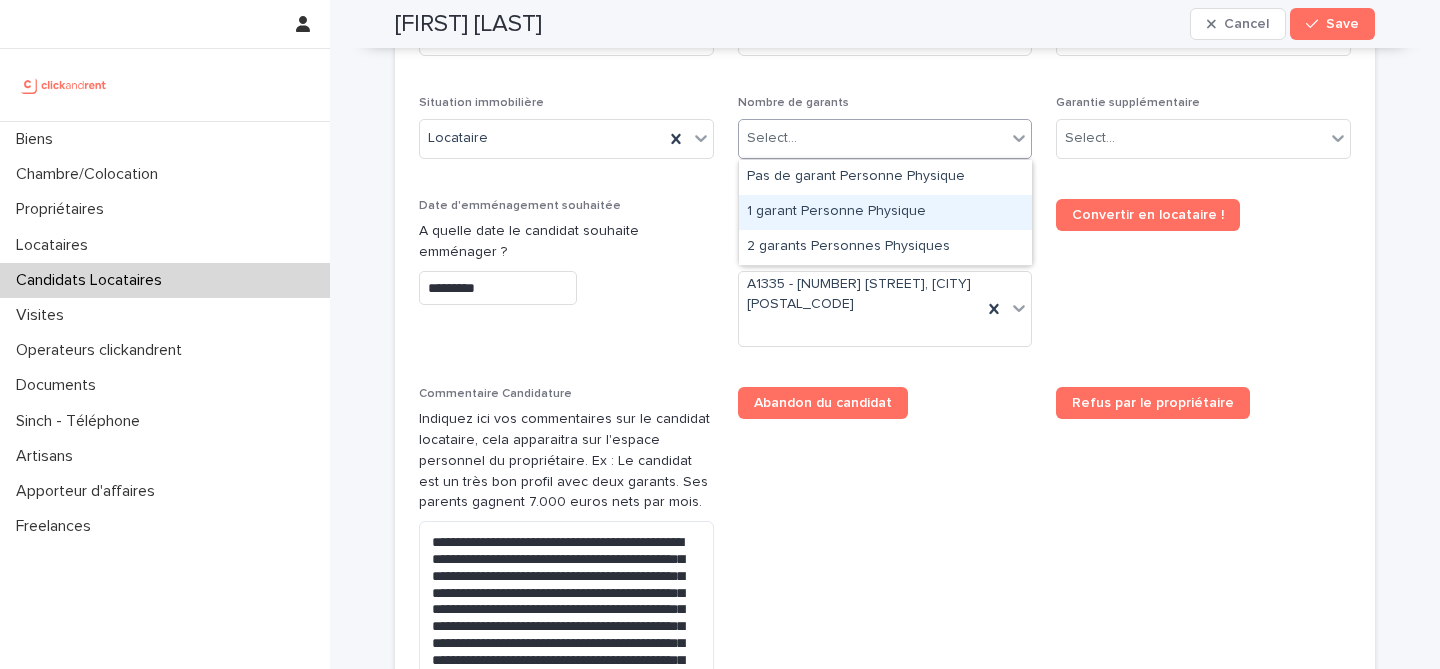 click on "1 garant Personne Physique" at bounding box center (885, 212) 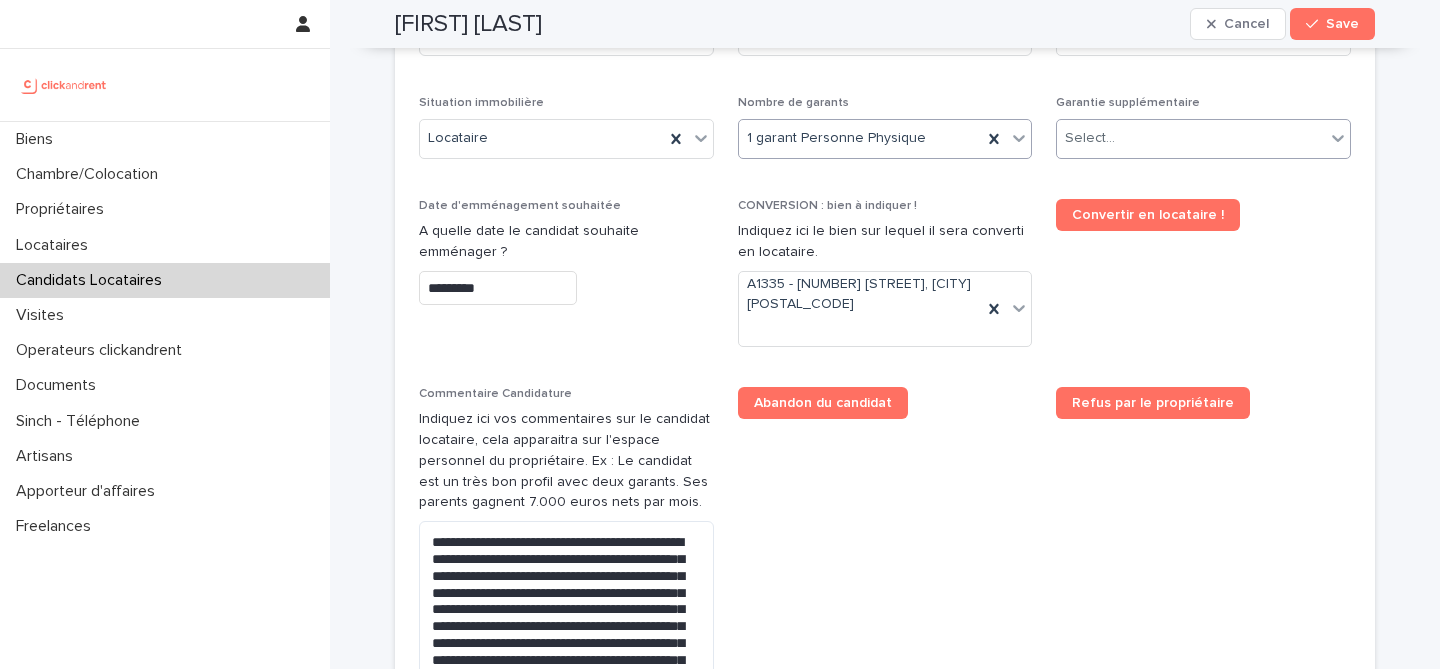 click on "Select..." at bounding box center (1191, 138) 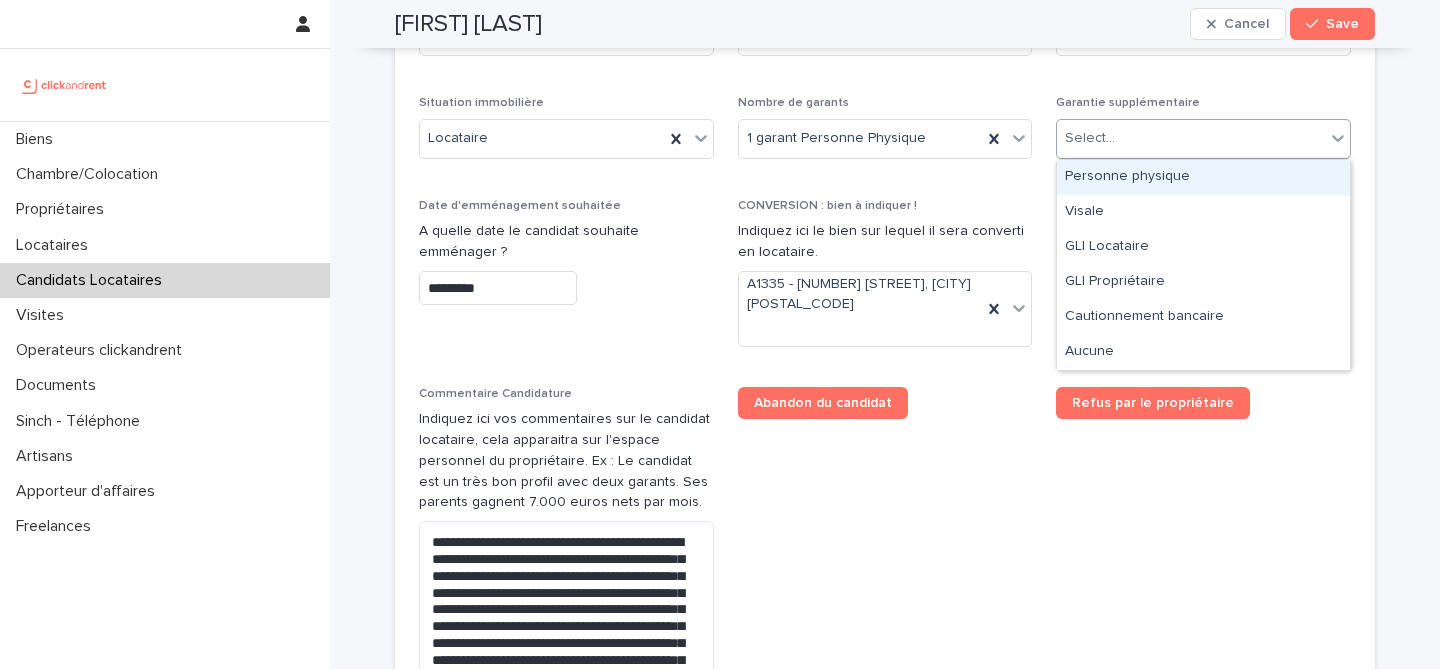 click on "Personne physique" at bounding box center [1203, 177] 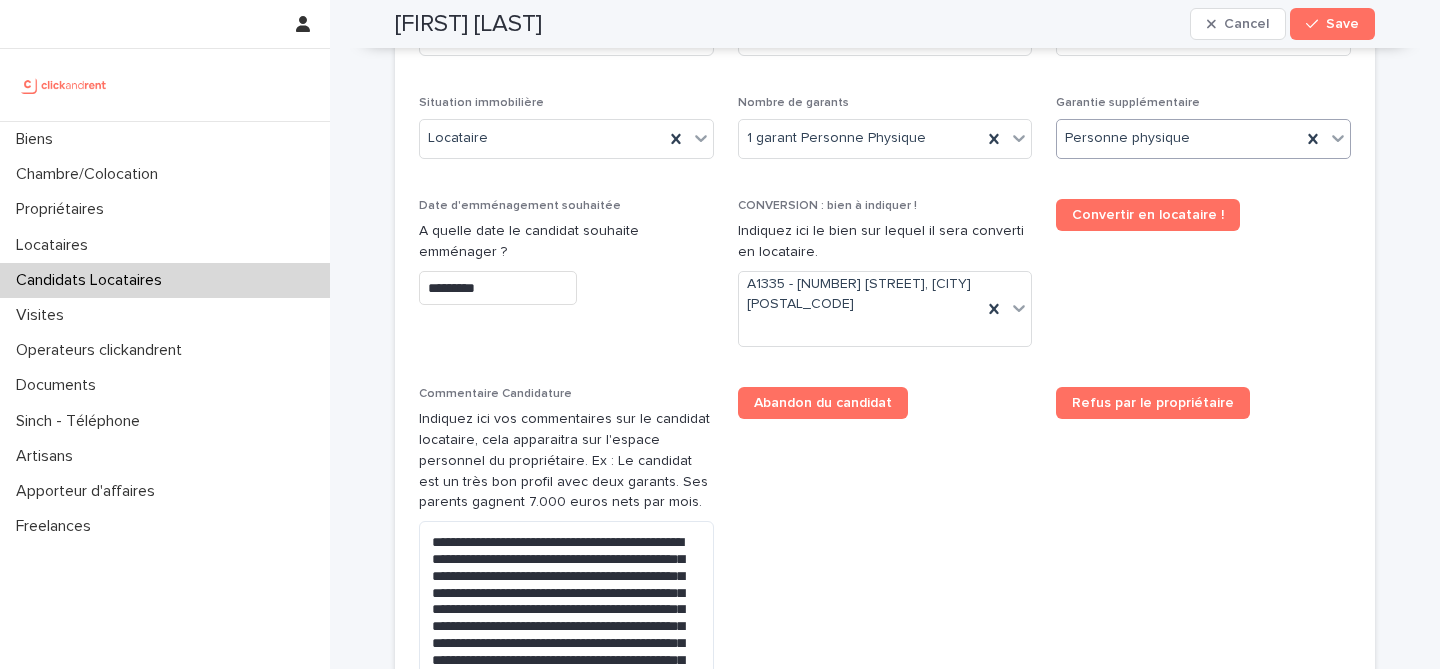 click on "Convertir en locataire !" at bounding box center (1203, 281) 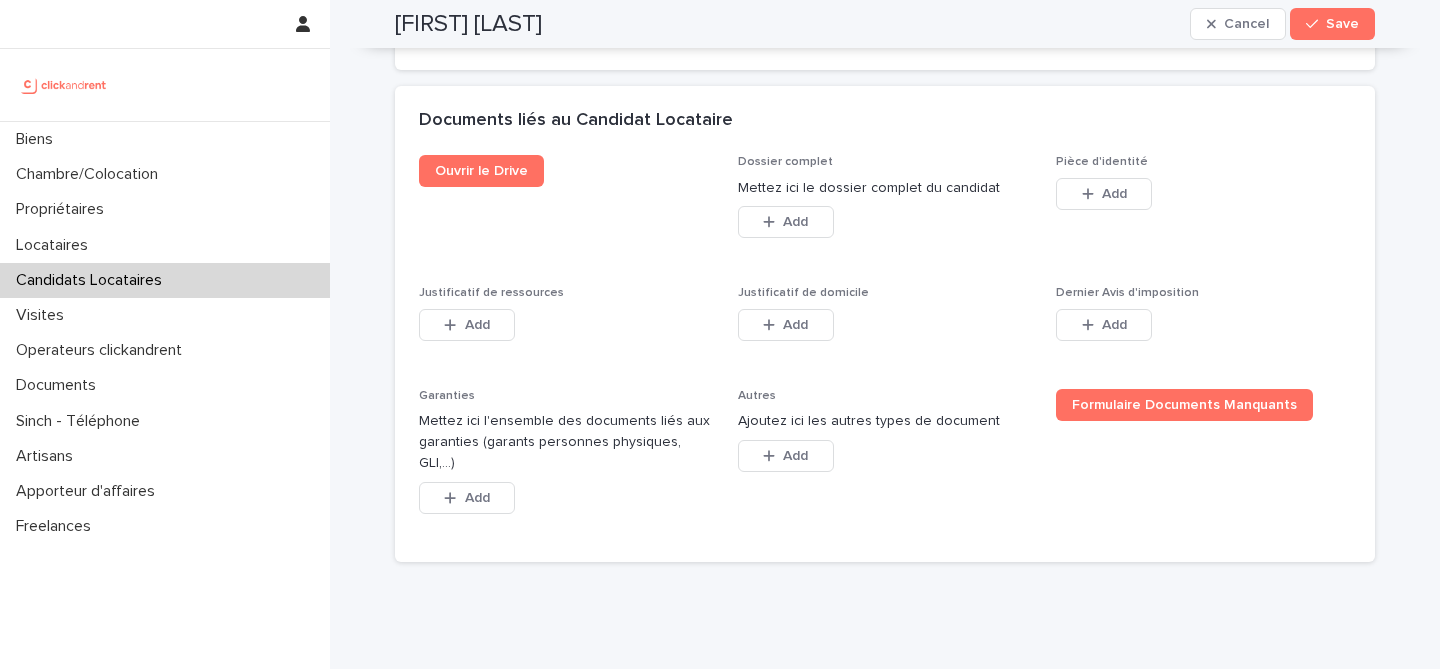scroll, scrollTop: 1678, scrollLeft: 0, axis: vertical 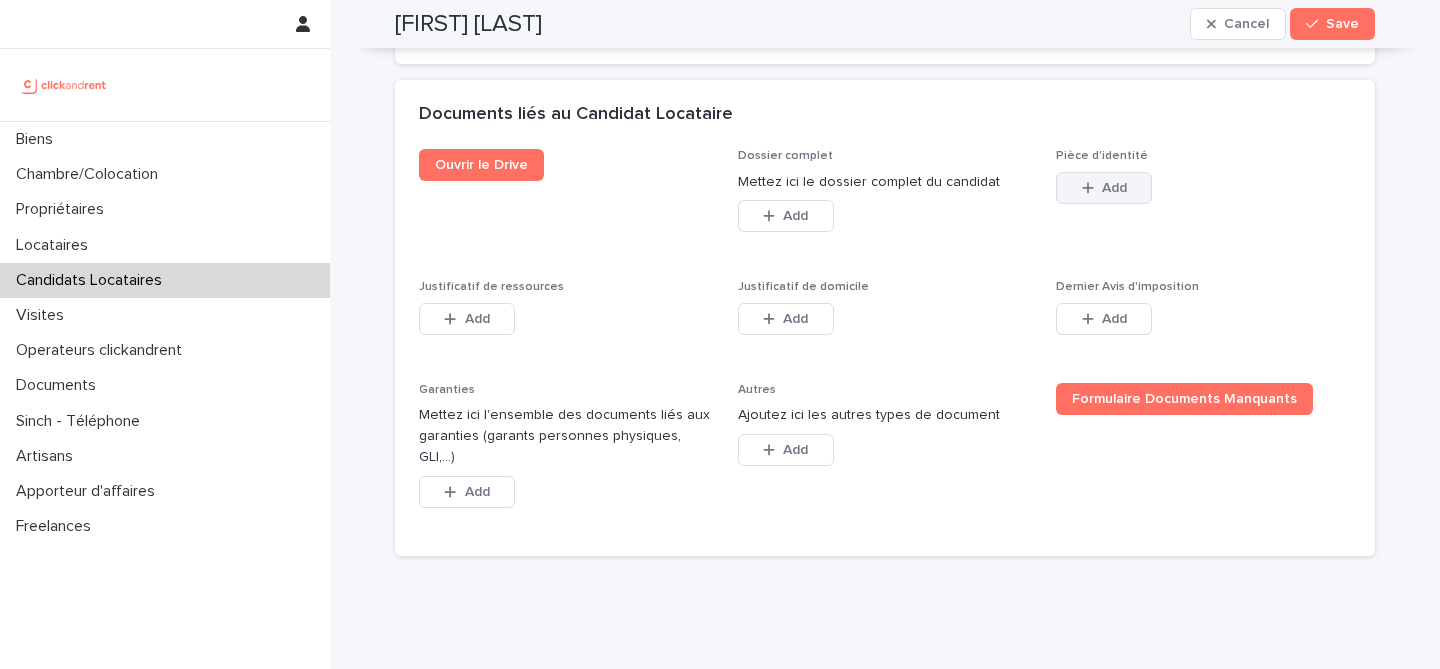 click 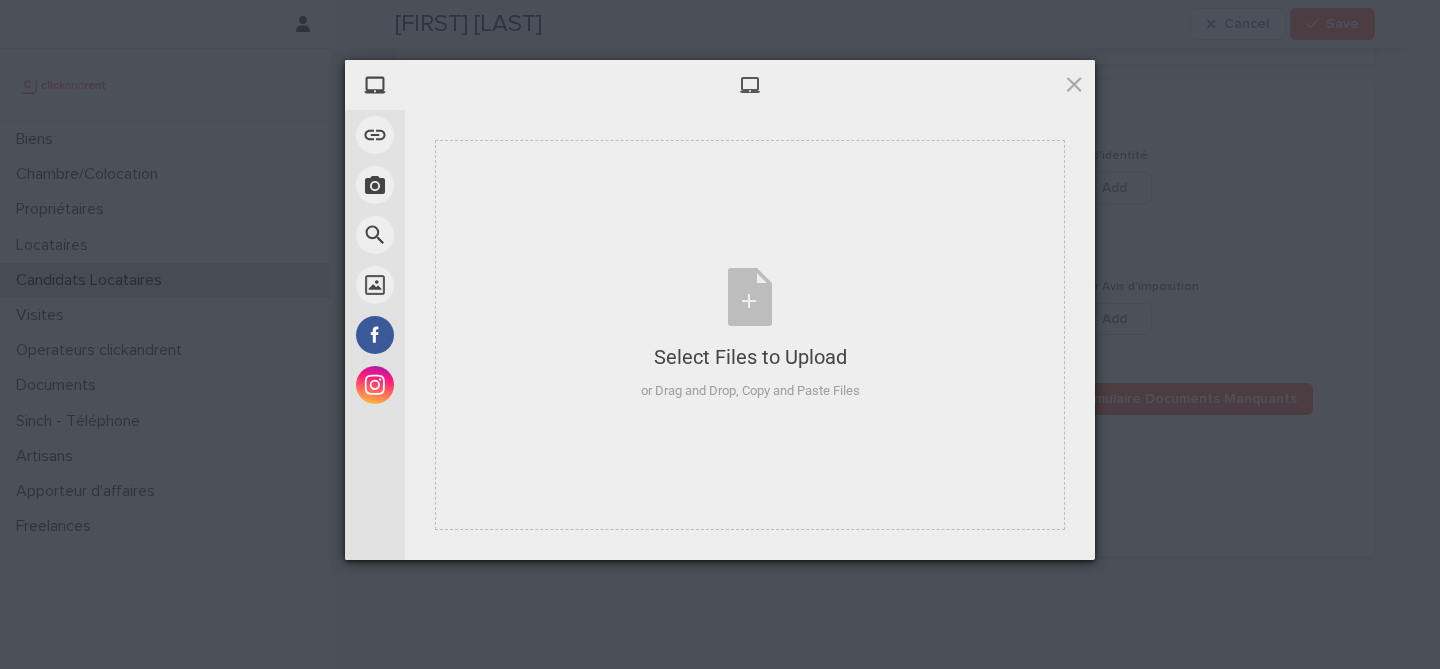 click at bounding box center (750, 85) 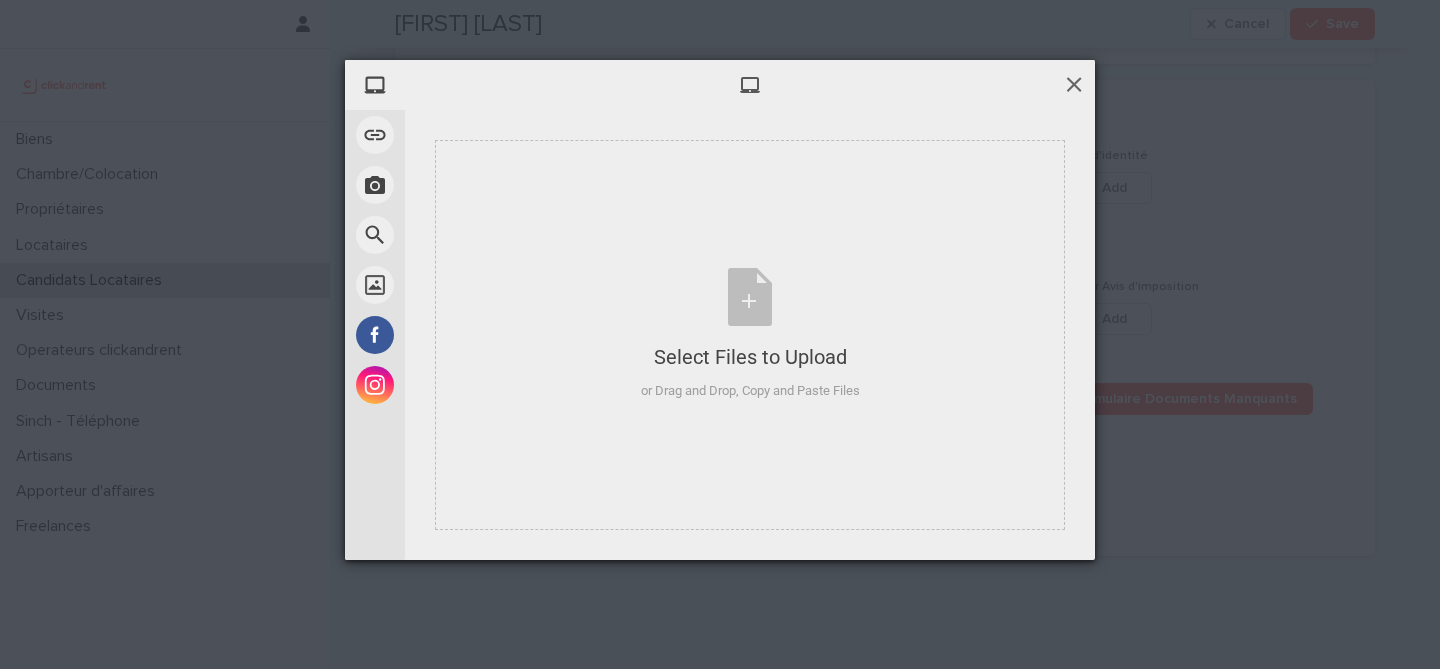 click at bounding box center [1074, 84] 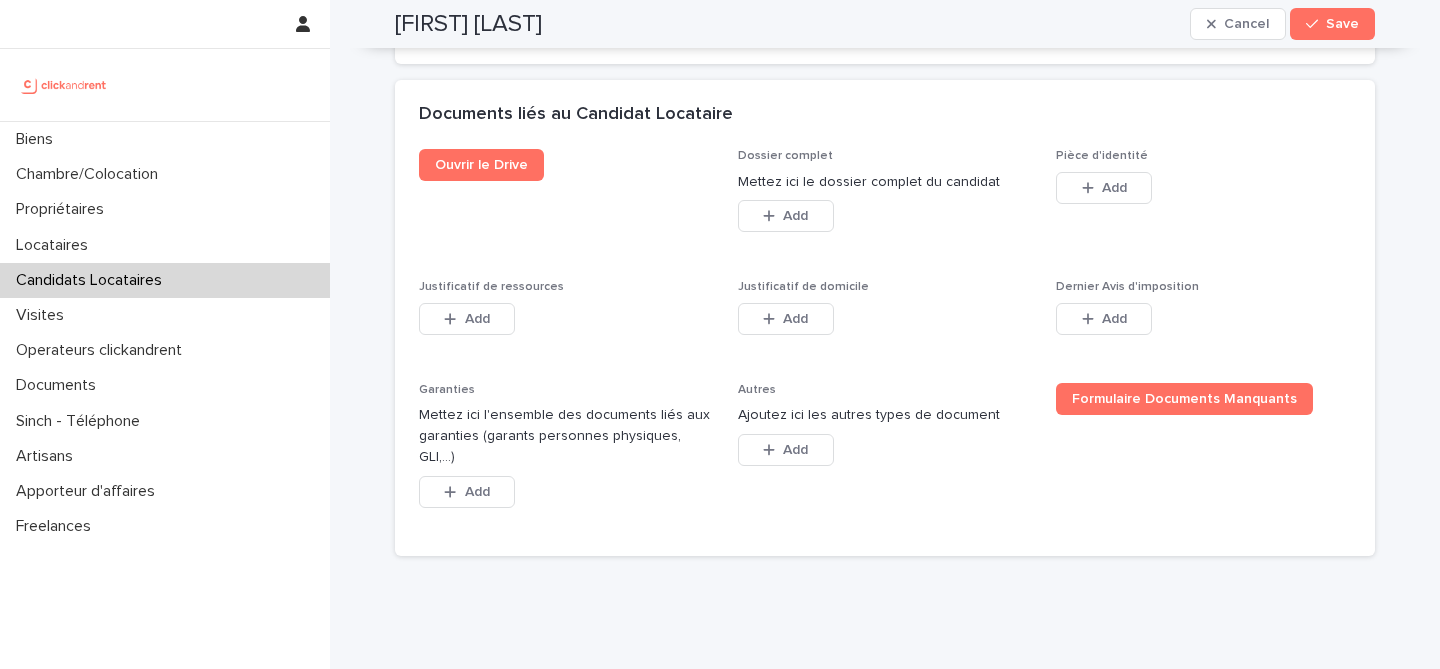 click on "Pièce d'identité This file cannot be opened Download File Add" at bounding box center [1203, 202] 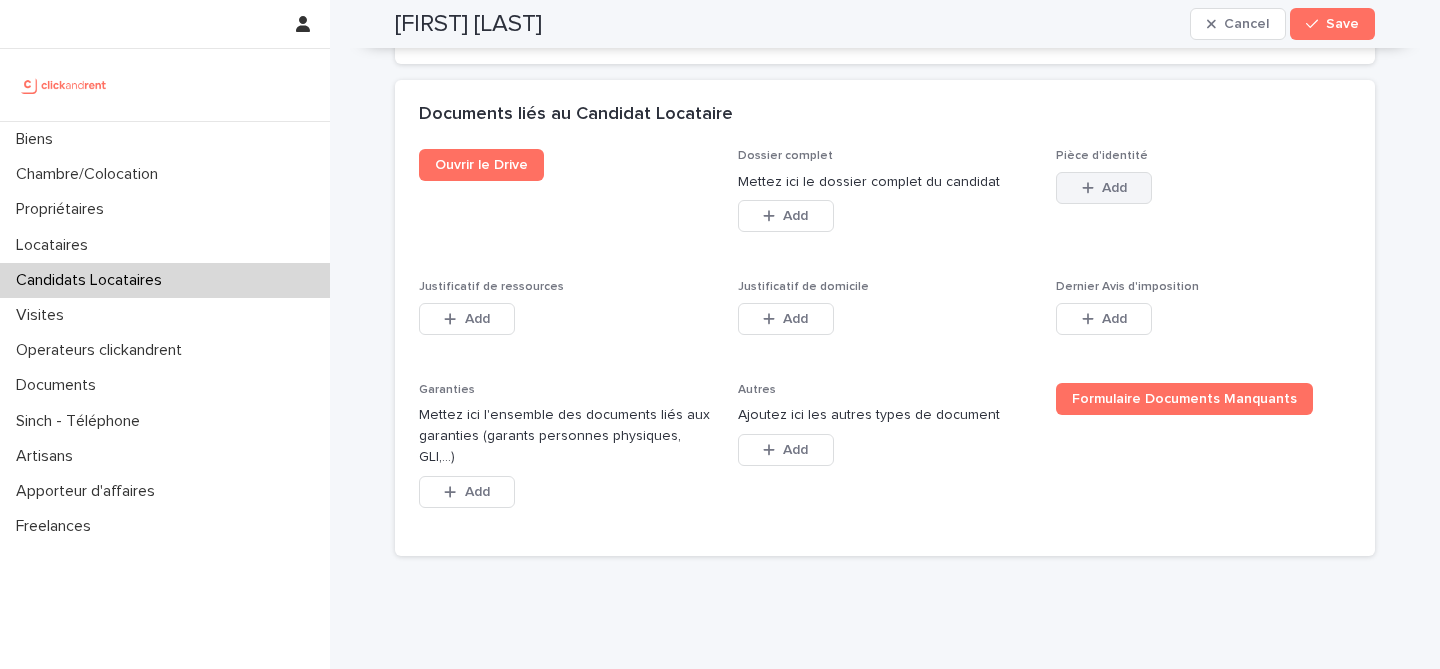 click on "Add" at bounding box center (1104, 188) 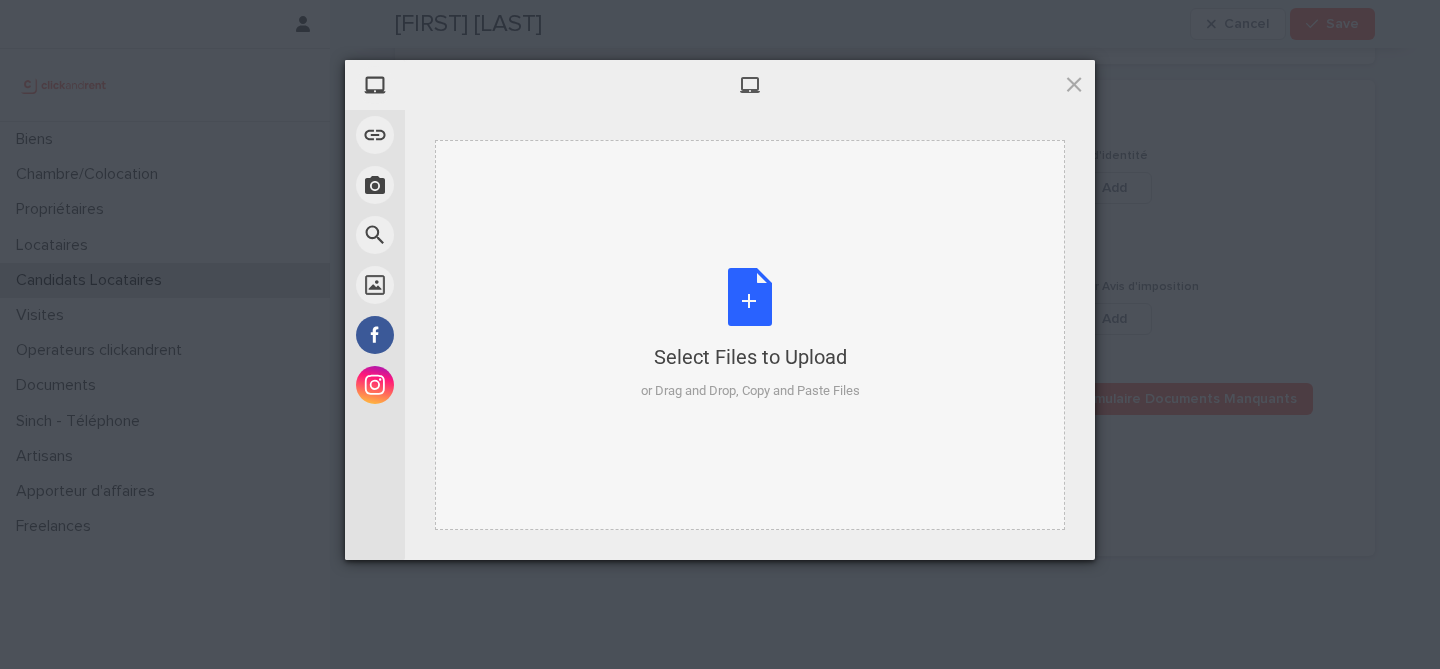 click on "Select Files to Upload
or Drag and Drop, Copy and Paste Files" at bounding box center (750, 334) 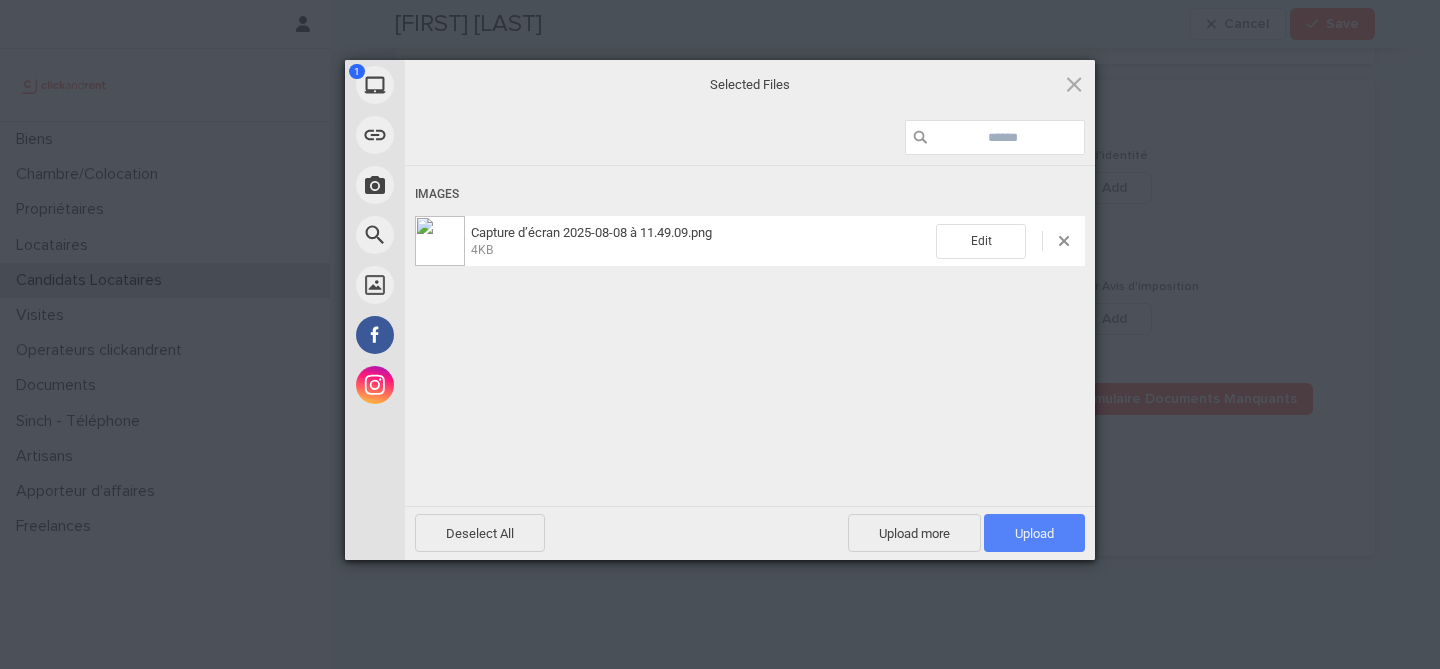 click on "Upload
1" at bounding box center (1034, 533) 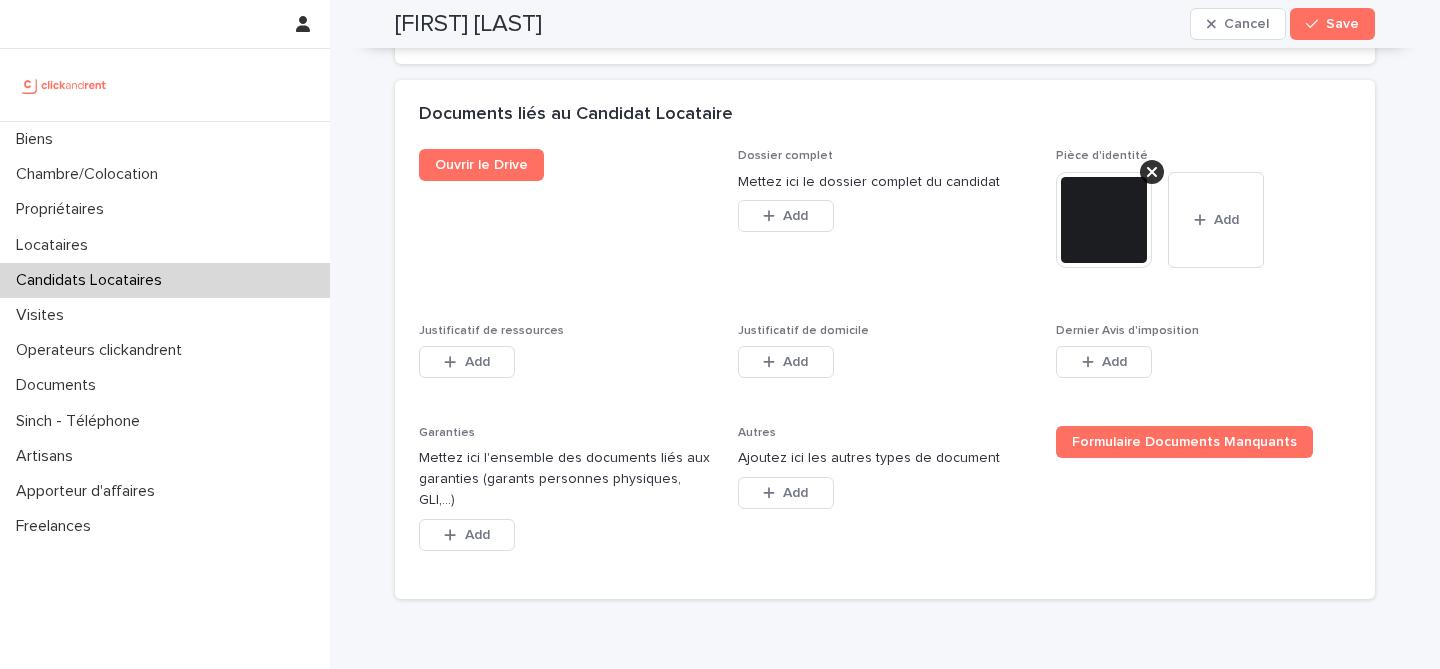 click at bounding box center [1104, 220] 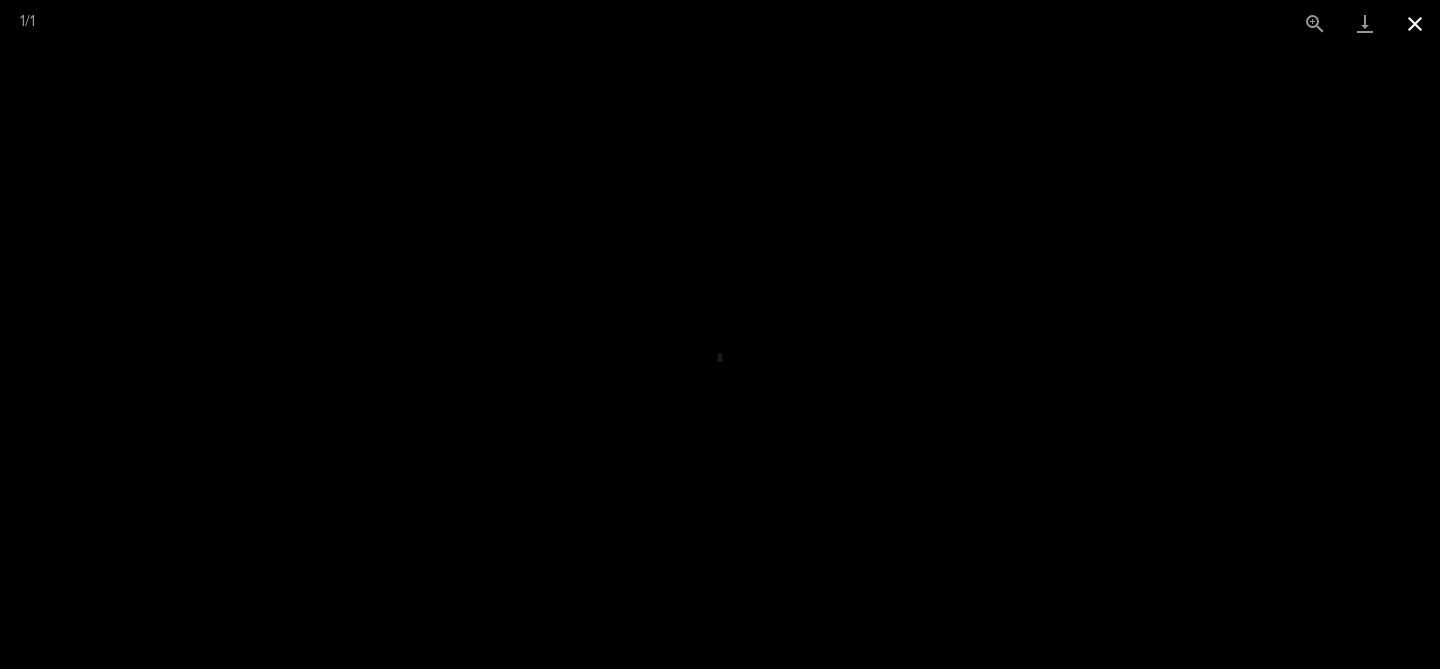click at bounding box center [1415, 23] 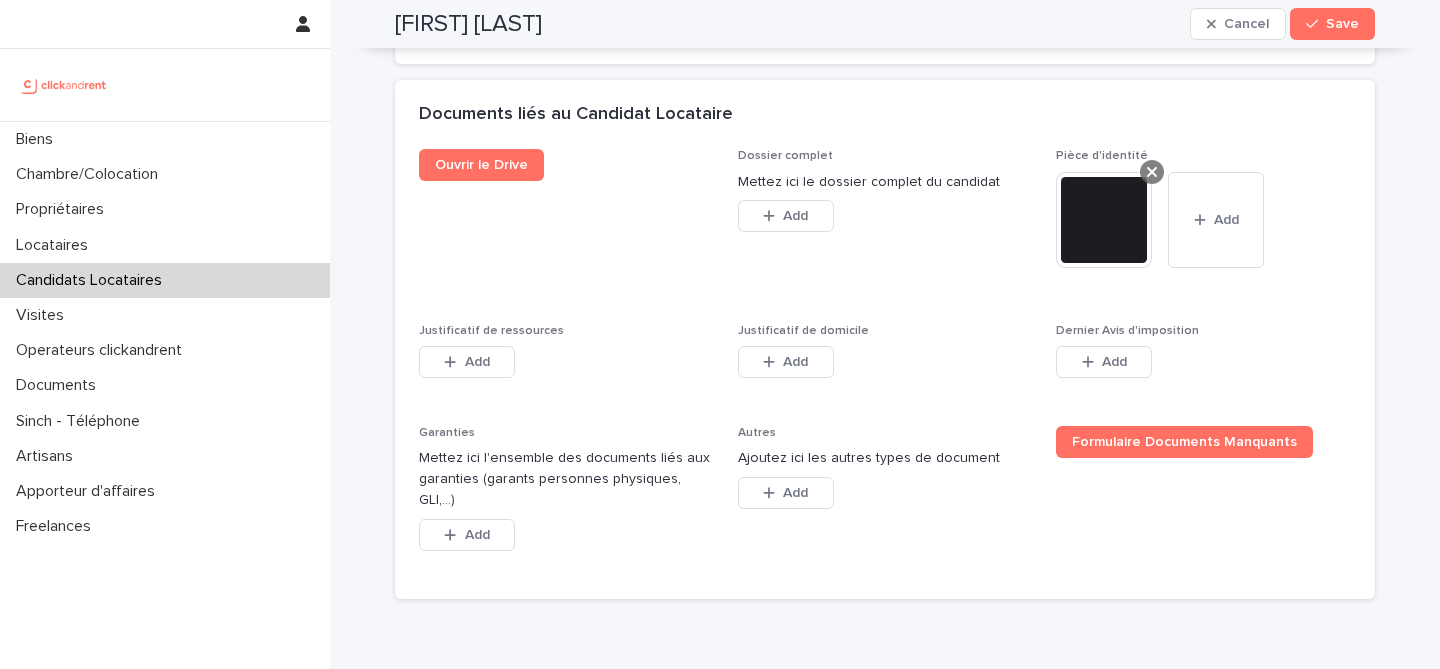 click 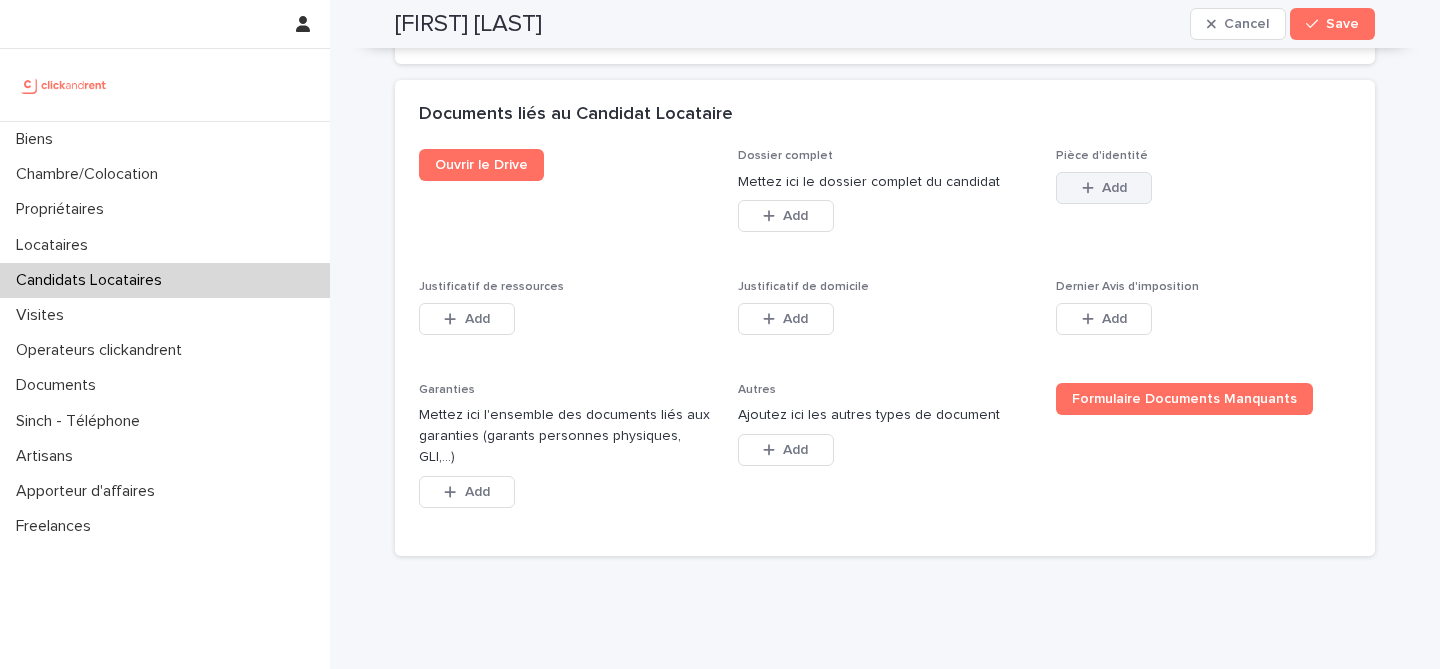 click on "Add" at bounding box center [1104, 188] 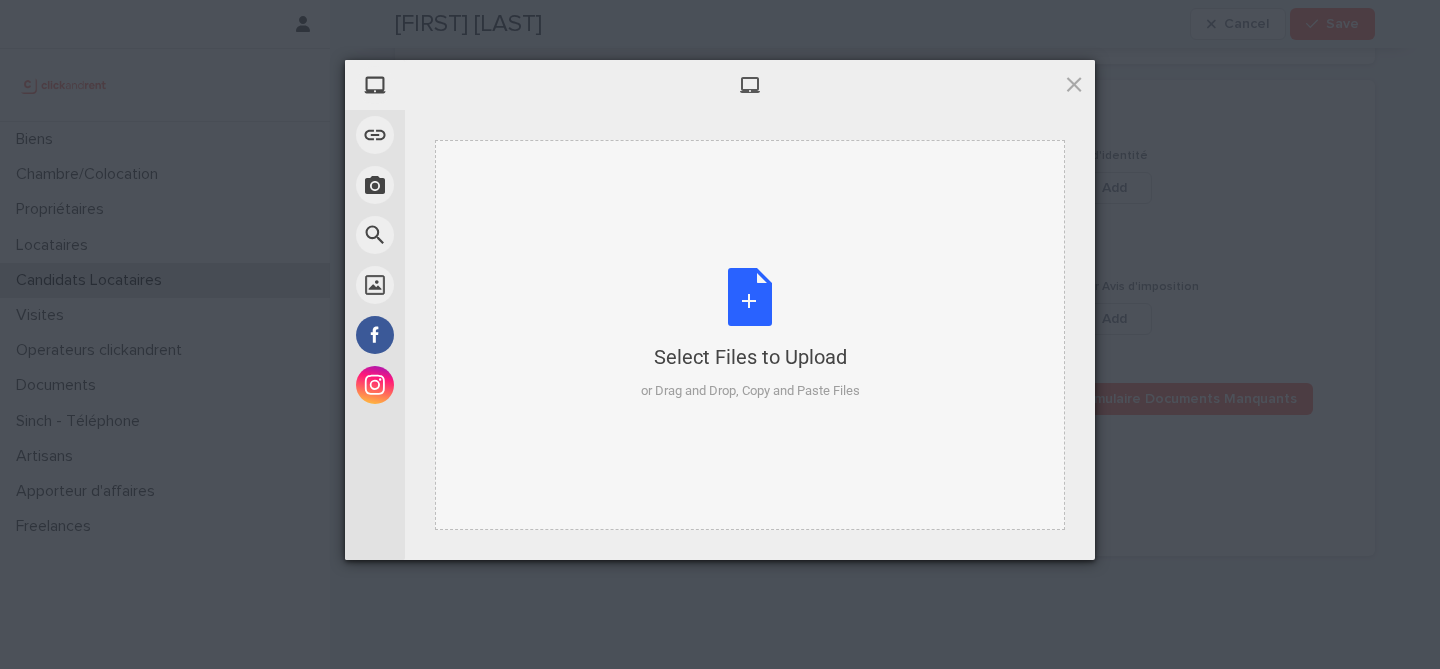 click on "Select Files to Upload
or Drag and Drop, Copy and Paste Files" at bounding box center [750, 334] 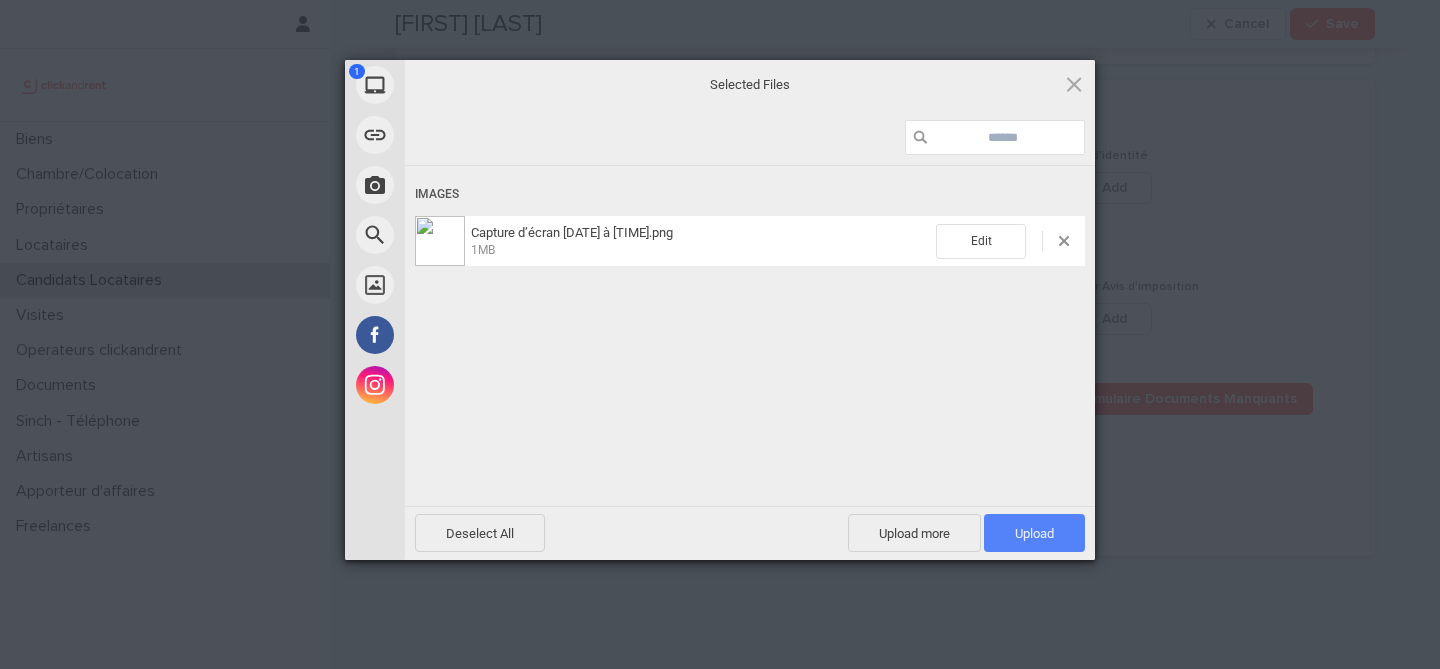 click on "Upload
1" at bounding box center [1034, 533] 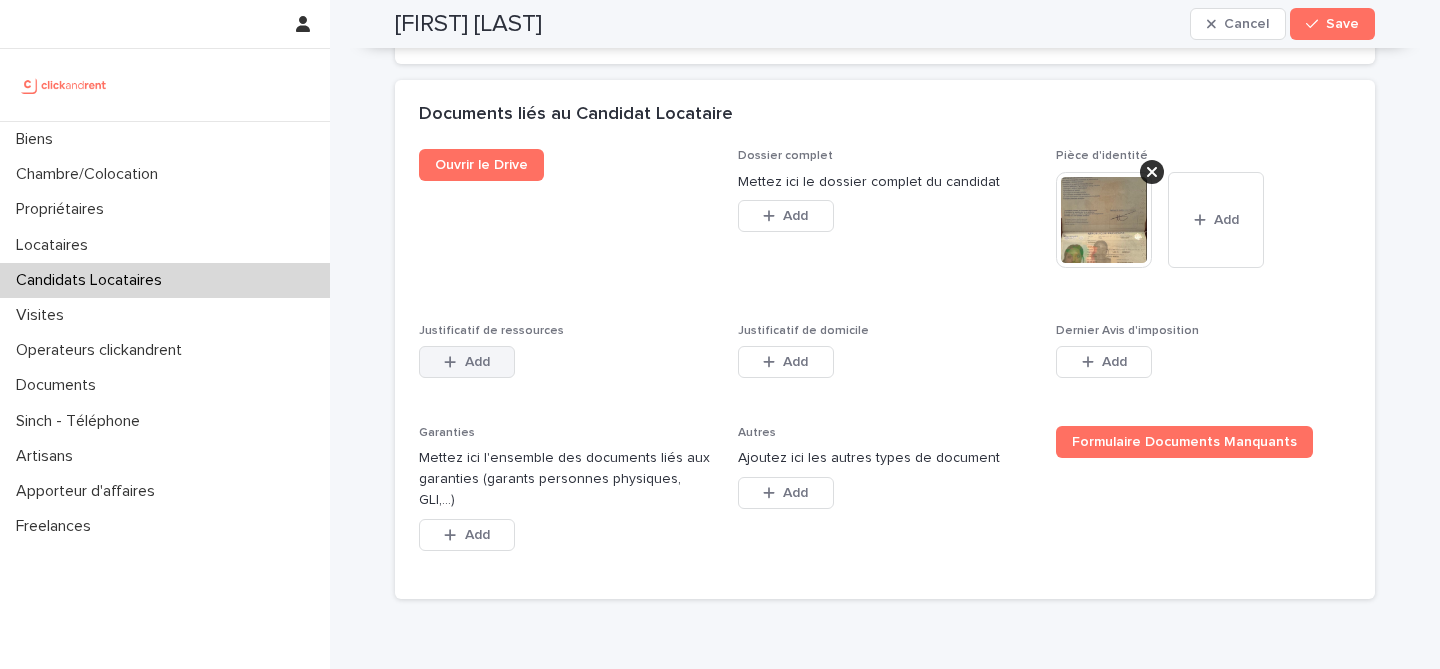 click on "Add" at bounding box center (477, 362) 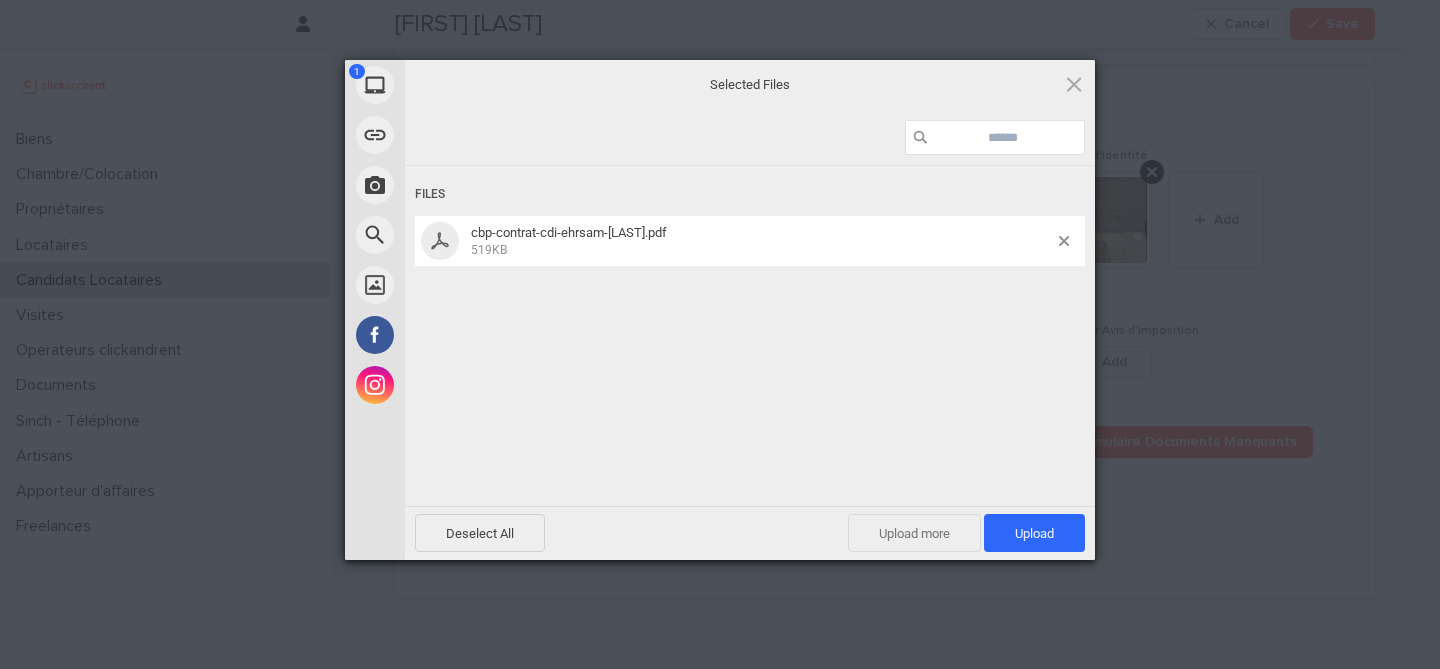 click on "Upload more" at bounding box center [914, 533] 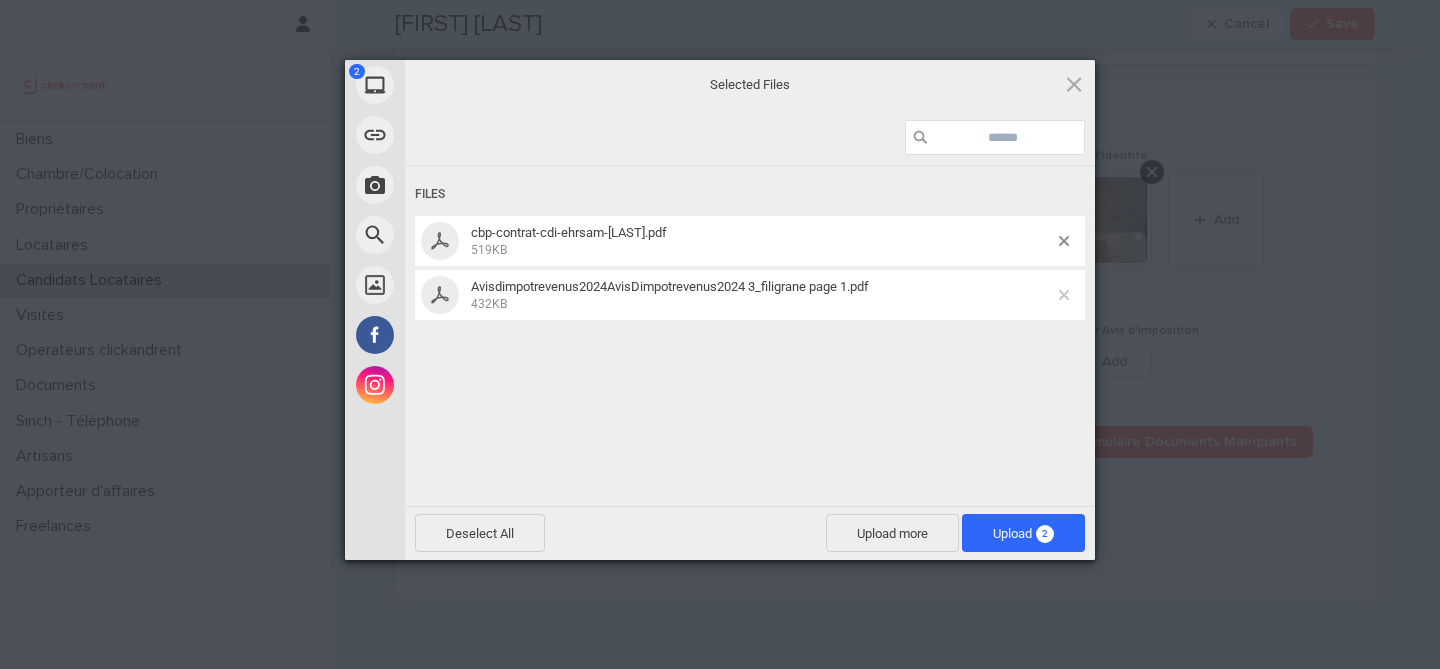 click at bounding box center (1064, 295) 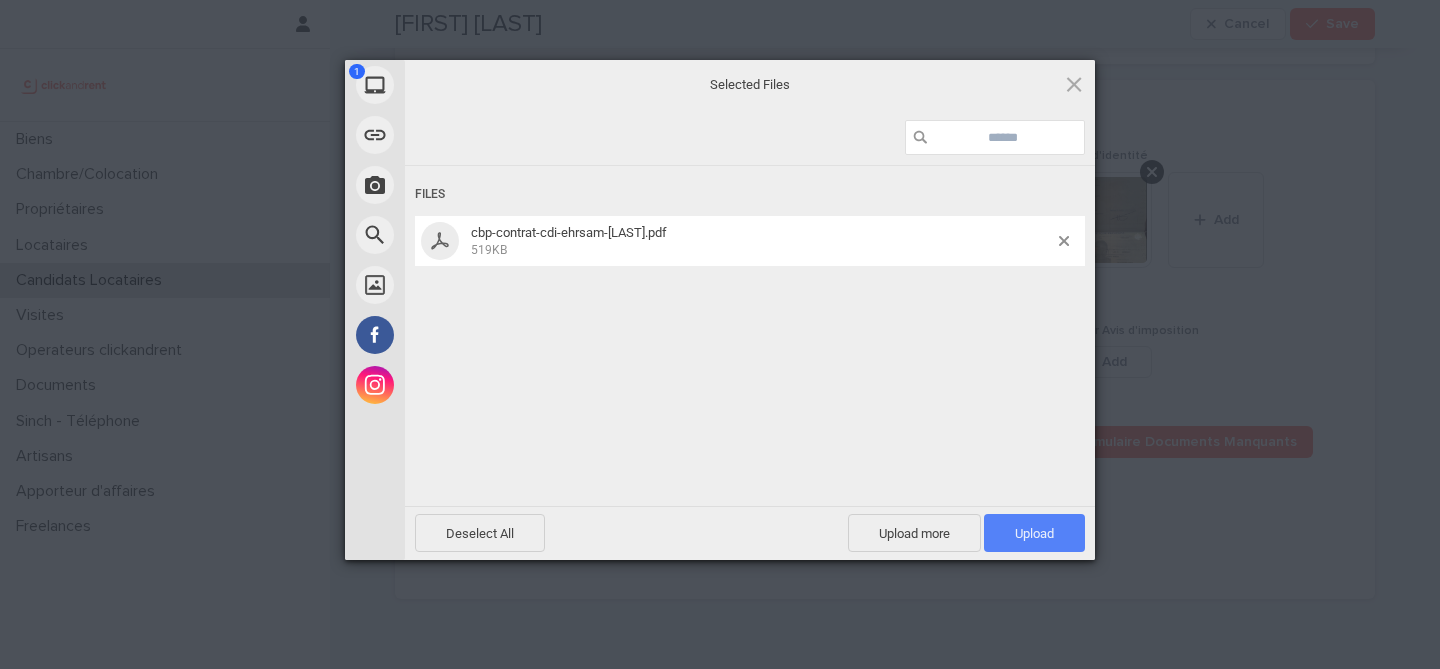 click on "Upload
1" at bounding box center (1034, 533) 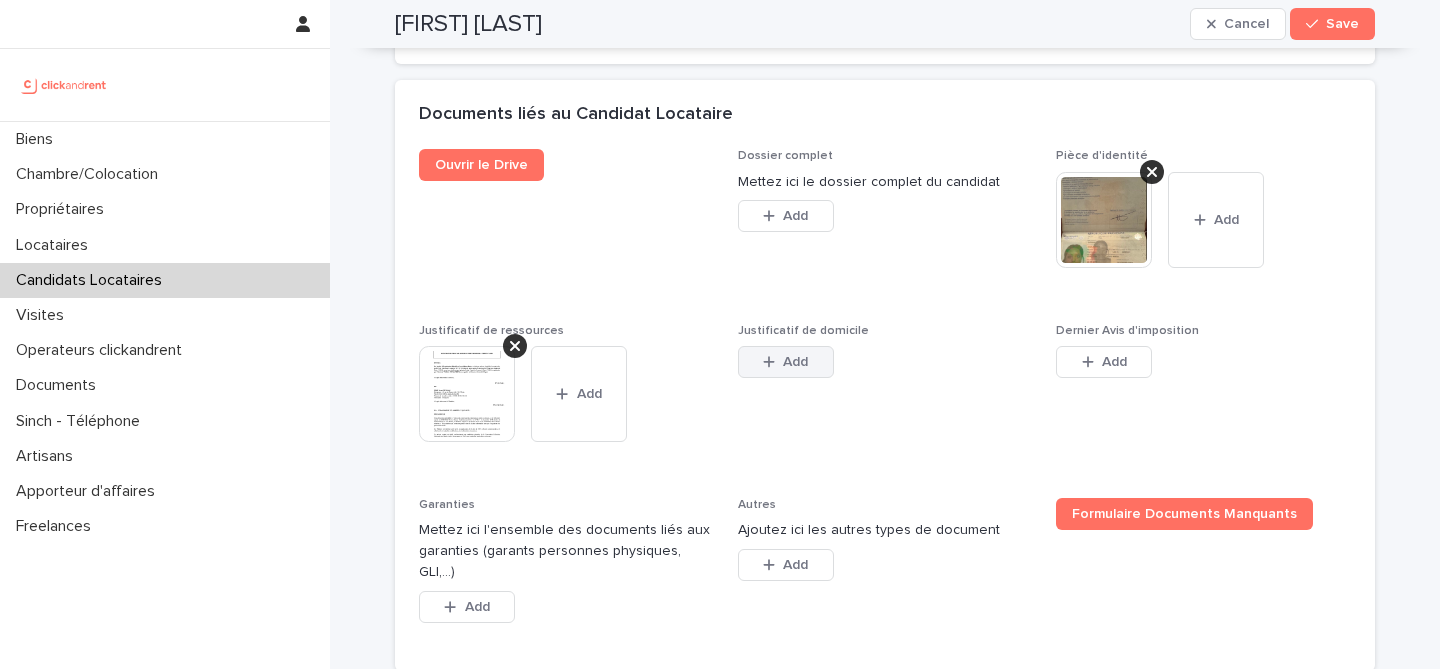 click on "Add" at bounding box center [795, 362] 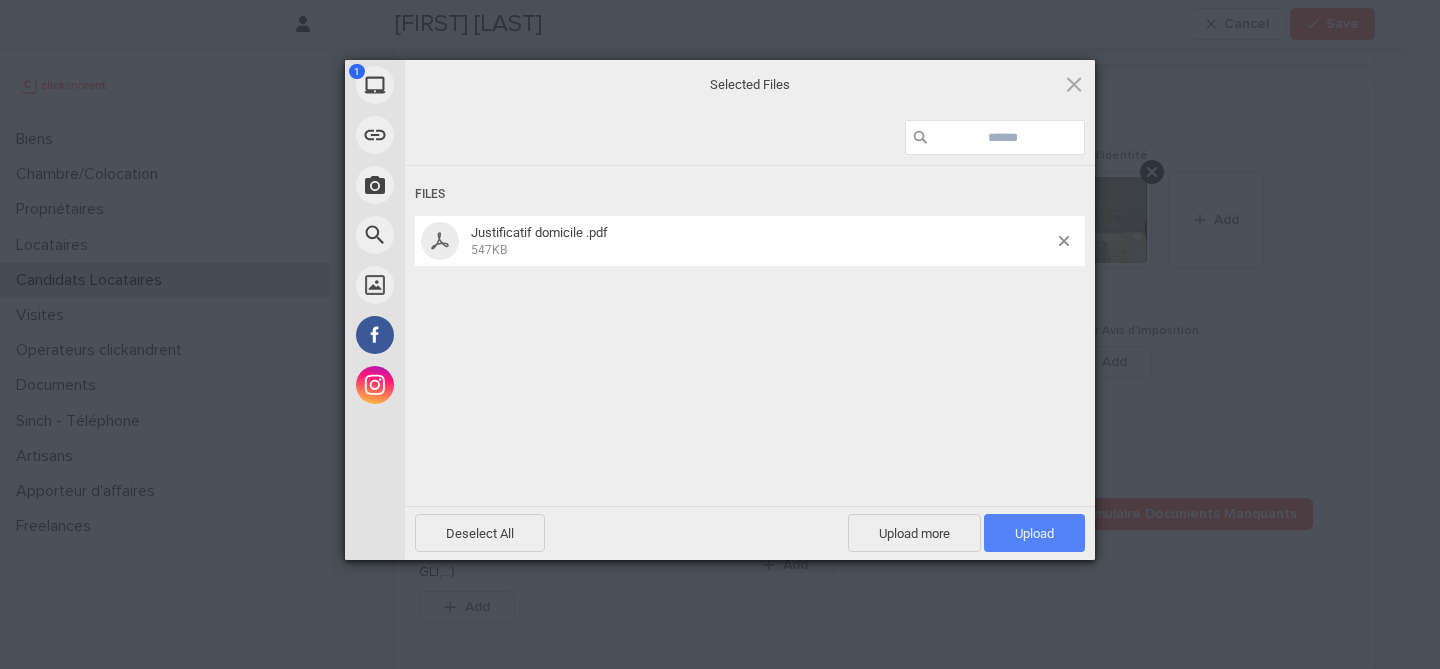 click on "Upload
1" at bounding box center [1034, 533] 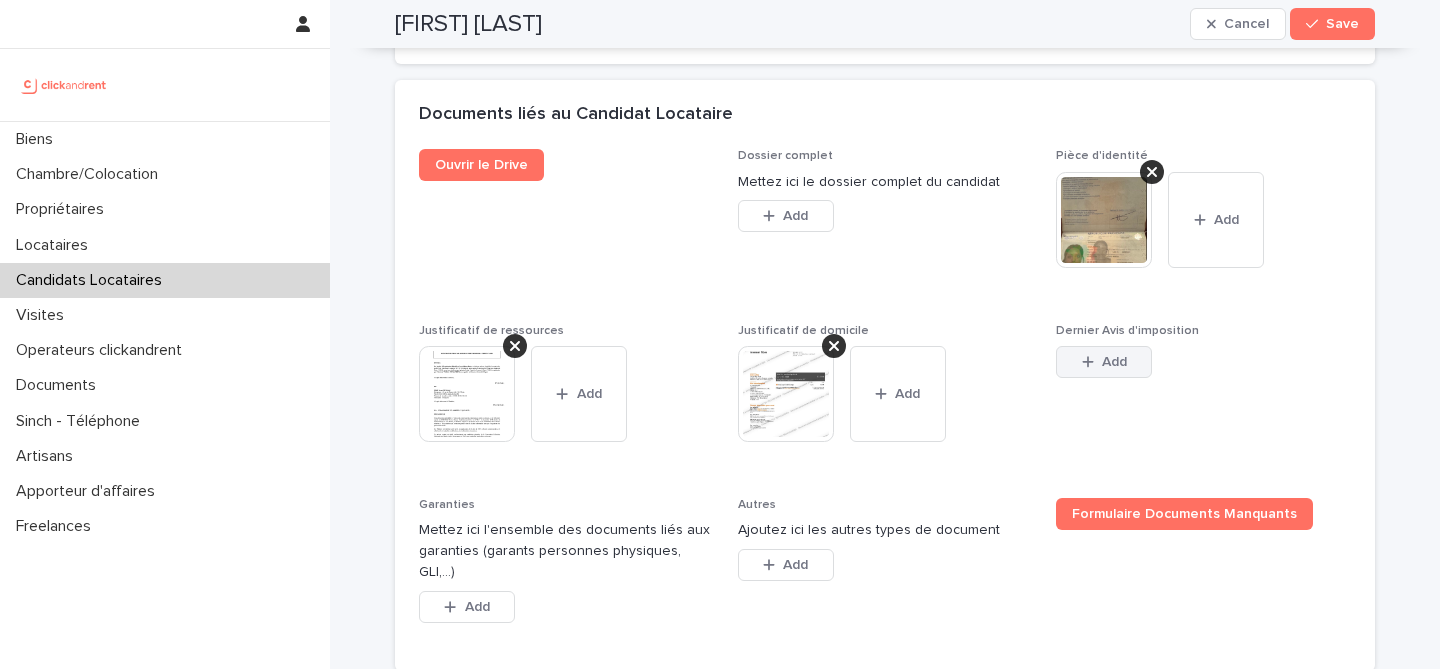 click on "Add" at bounding box center (1104, 362) 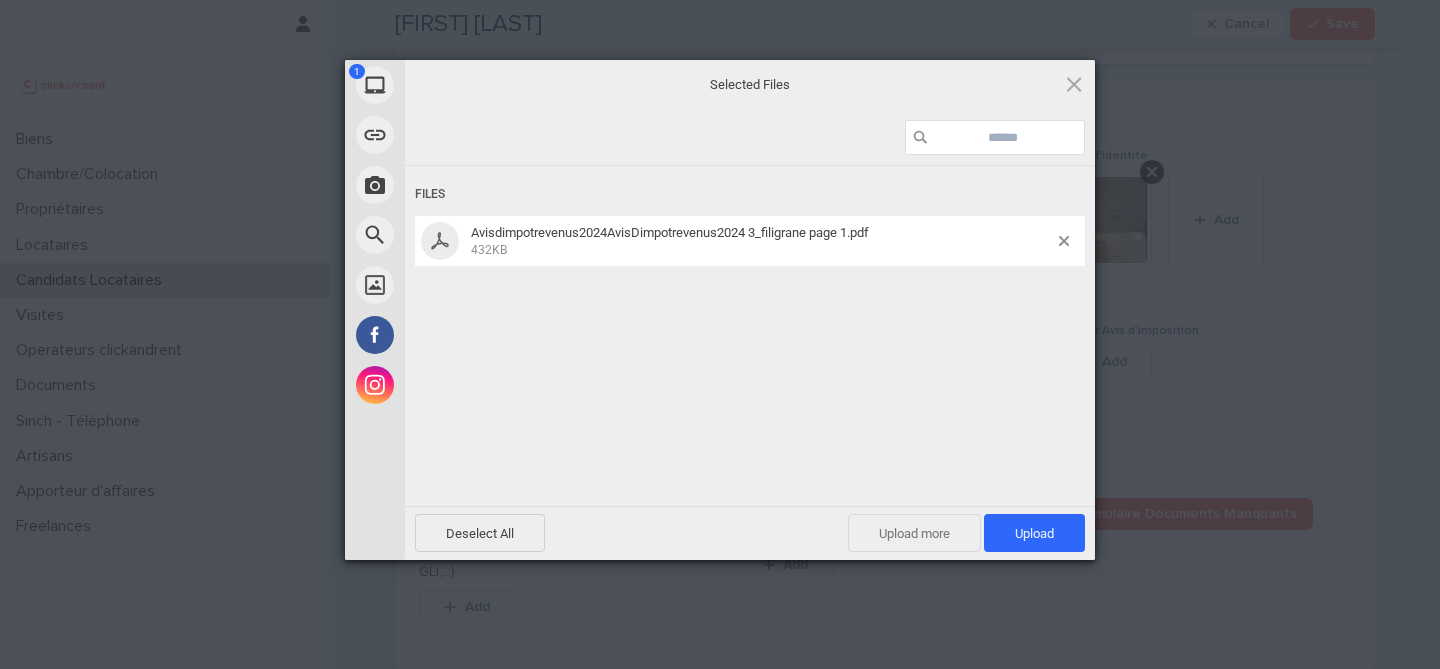 click on "Upload more" at bounding box center (914, 533) 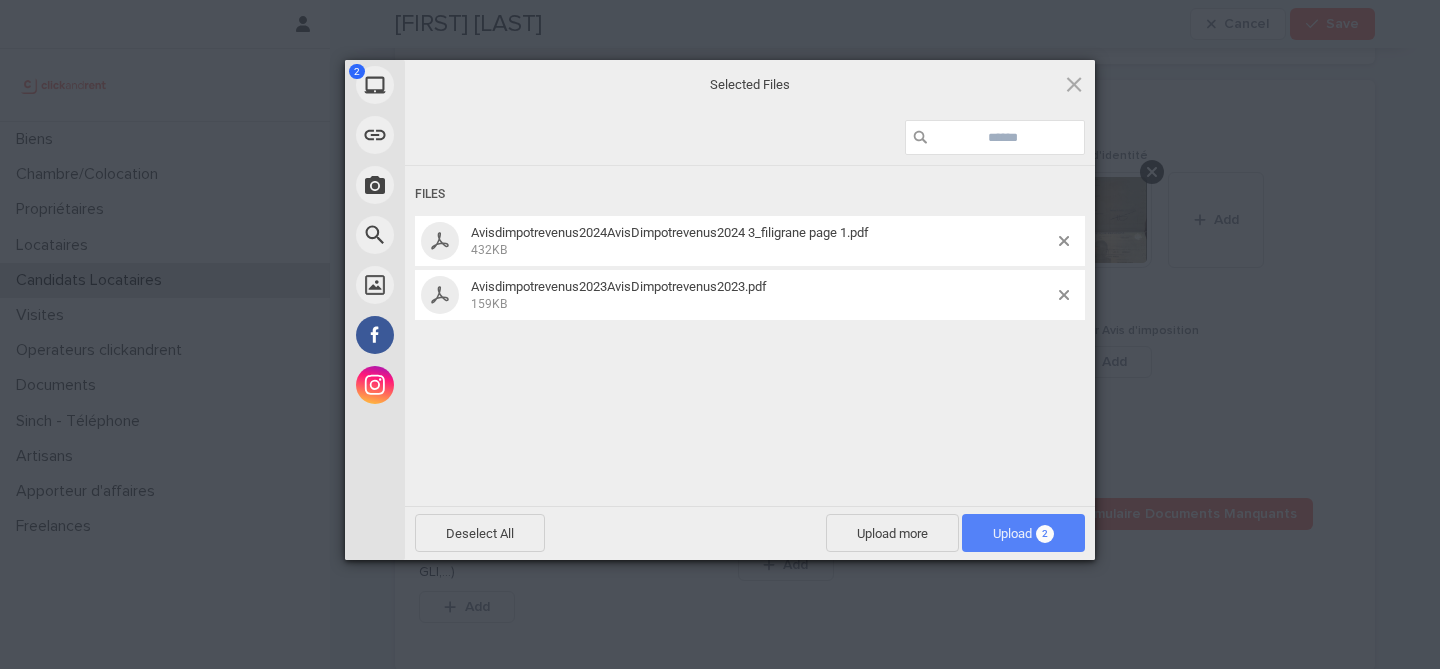 click on "2" at bounding box center [1045, 534] 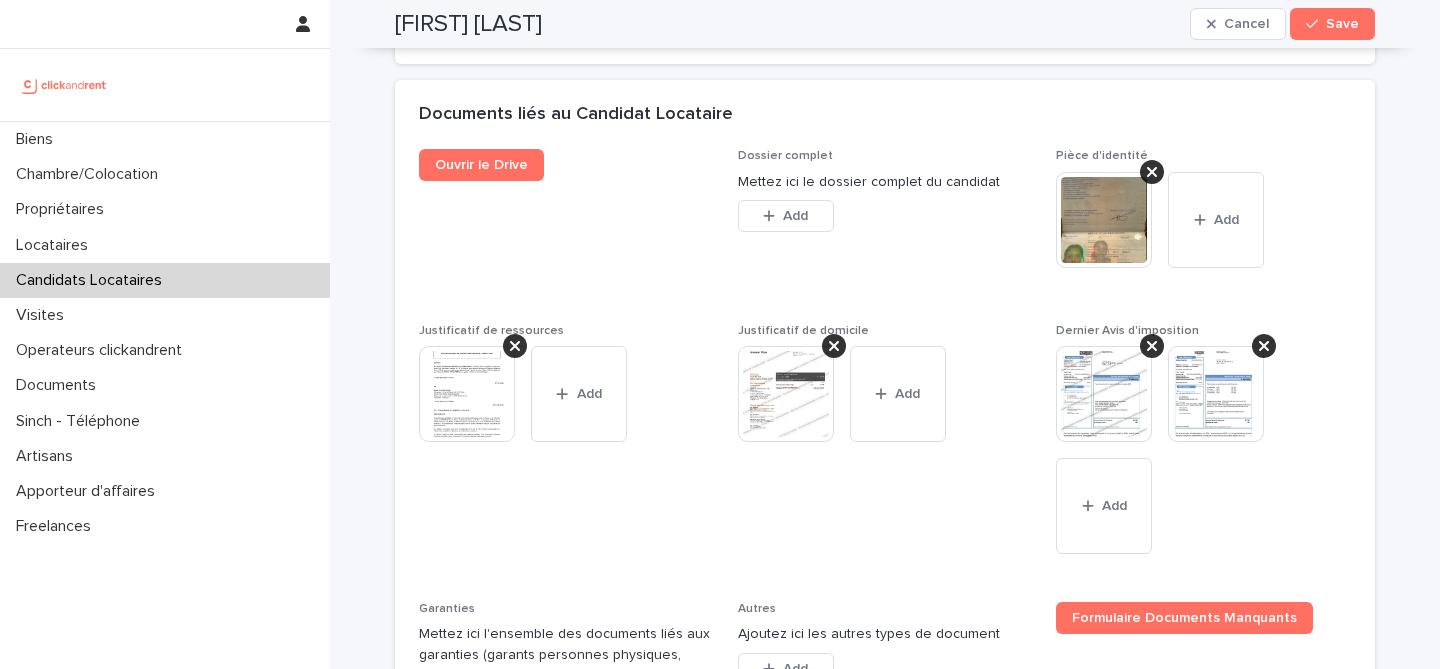 scroll, scrollTop: 1936, scrollLeft: 0, axis: vertical 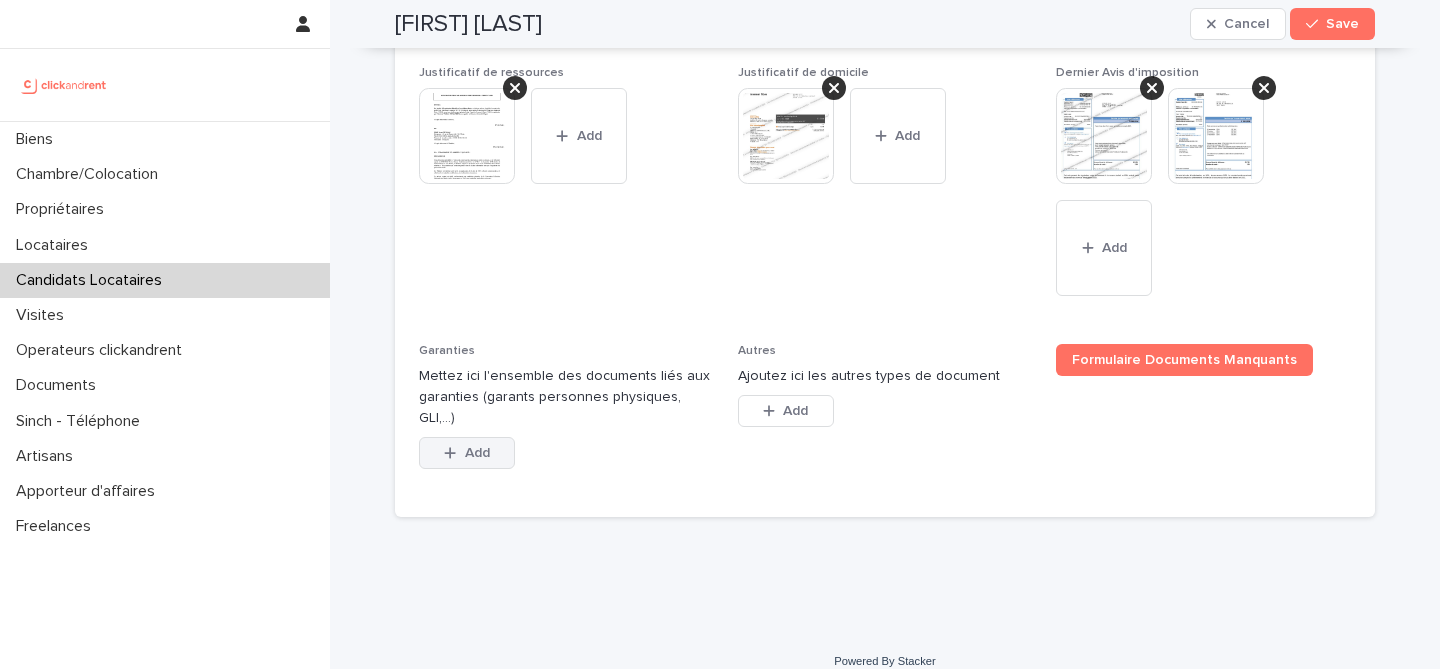 click on "Add" at bounding box center [467, 453] 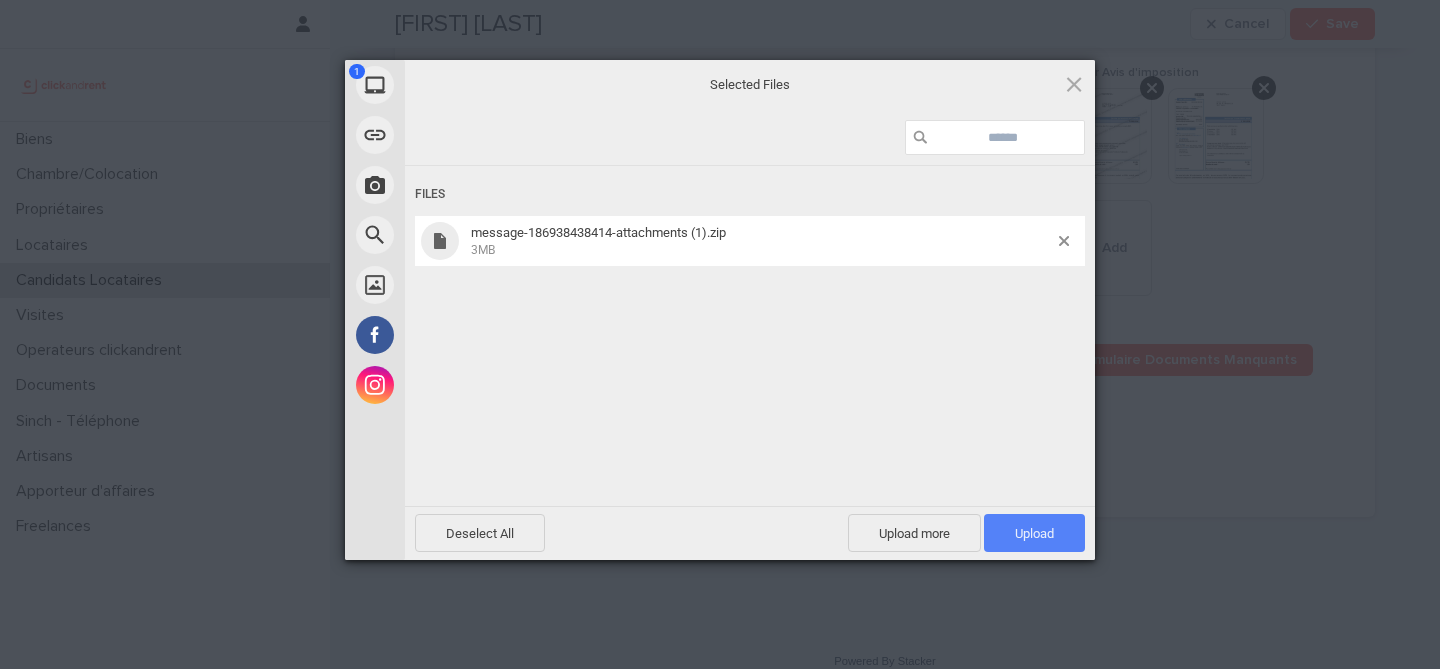 click on "Upload
1" at bounding box center [1034, 533] 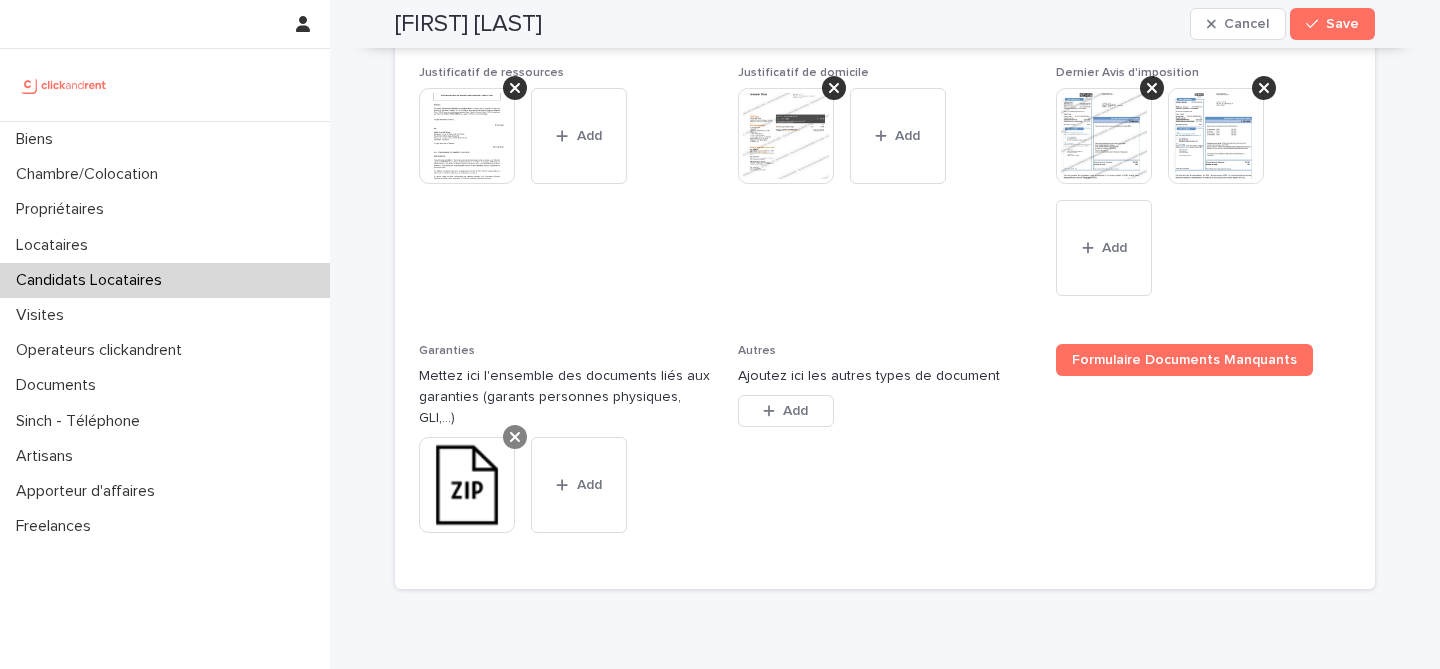click at bounding box center (515, 437) 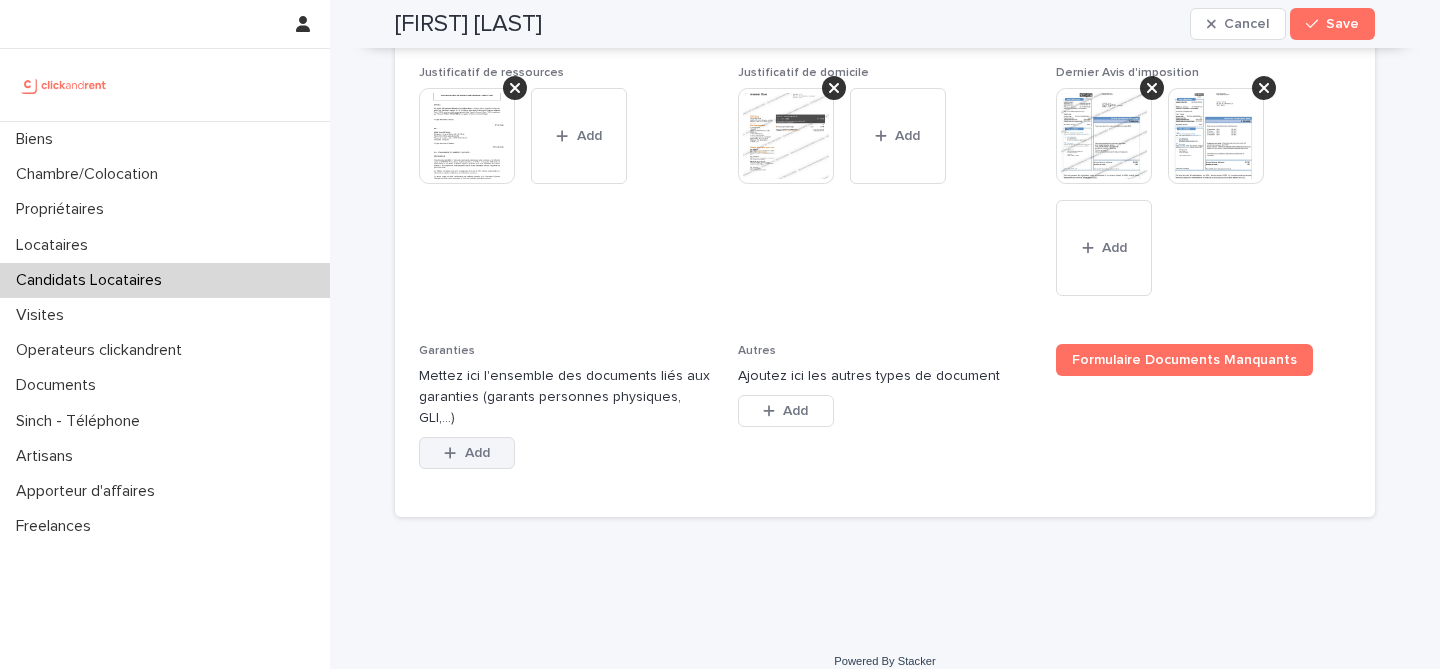 click at bounding box center [454, 453] 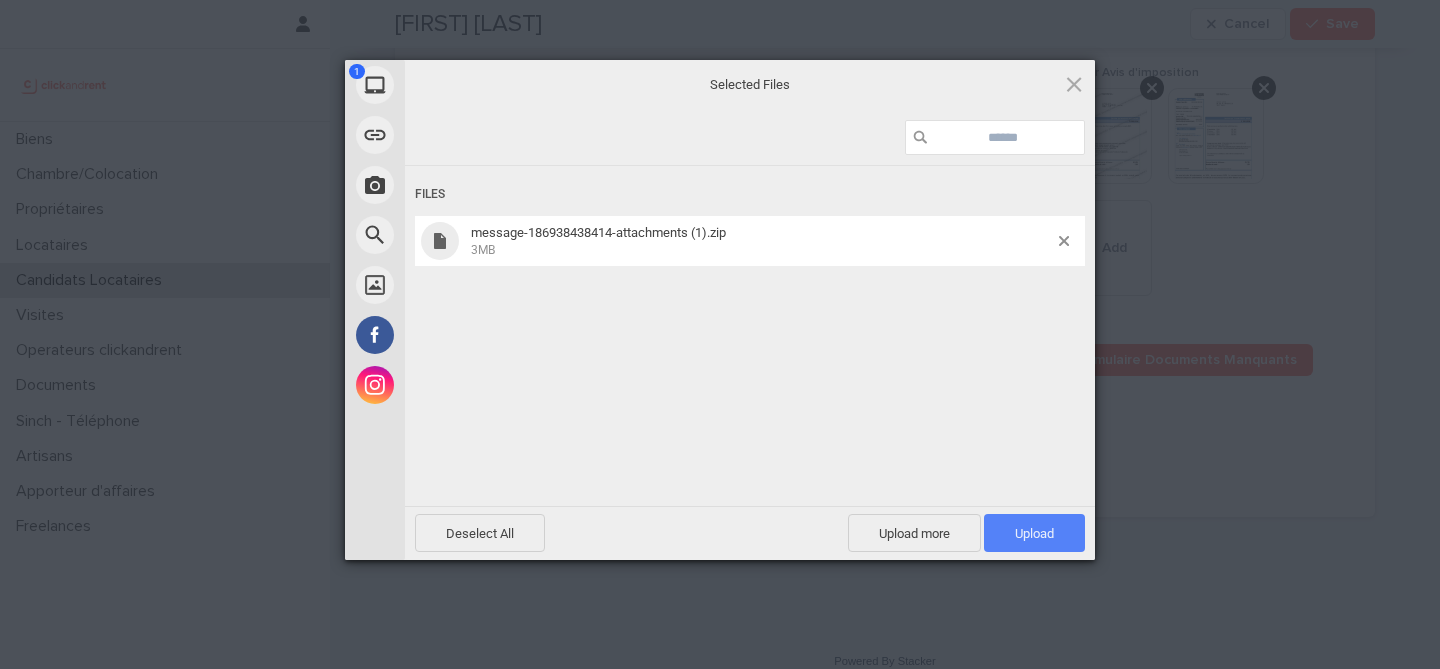 click on "Upload
1" at bounding box center (1034, 533) 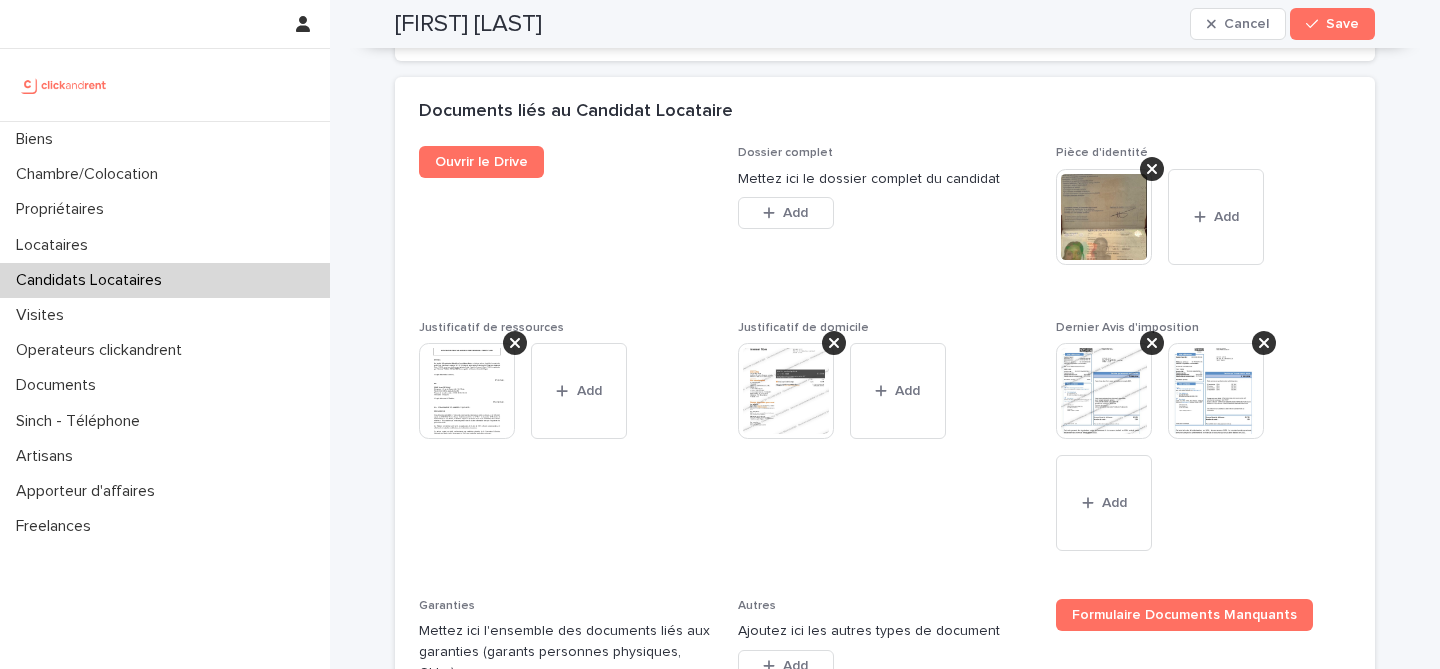 scroll, scrollTop: 1660, scrollLeft: 0, axis: vertical 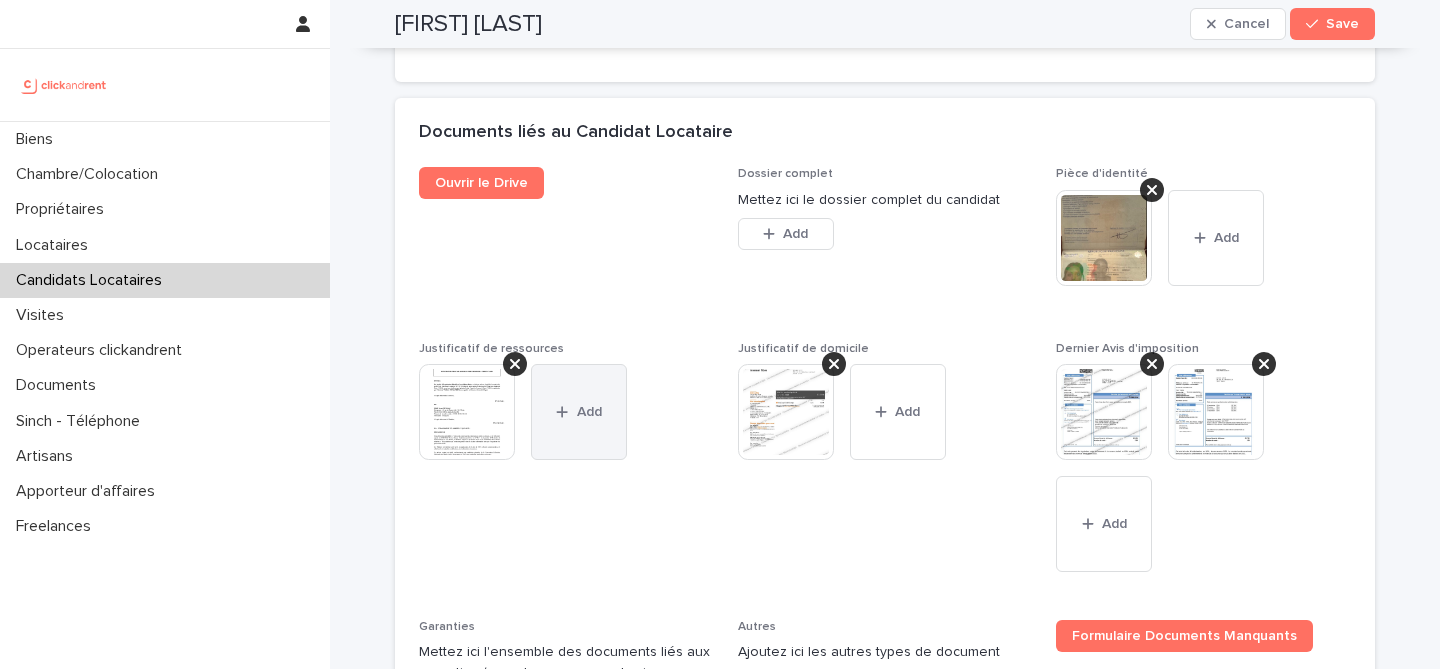 click on "Add" at bounding box center [579, 412] 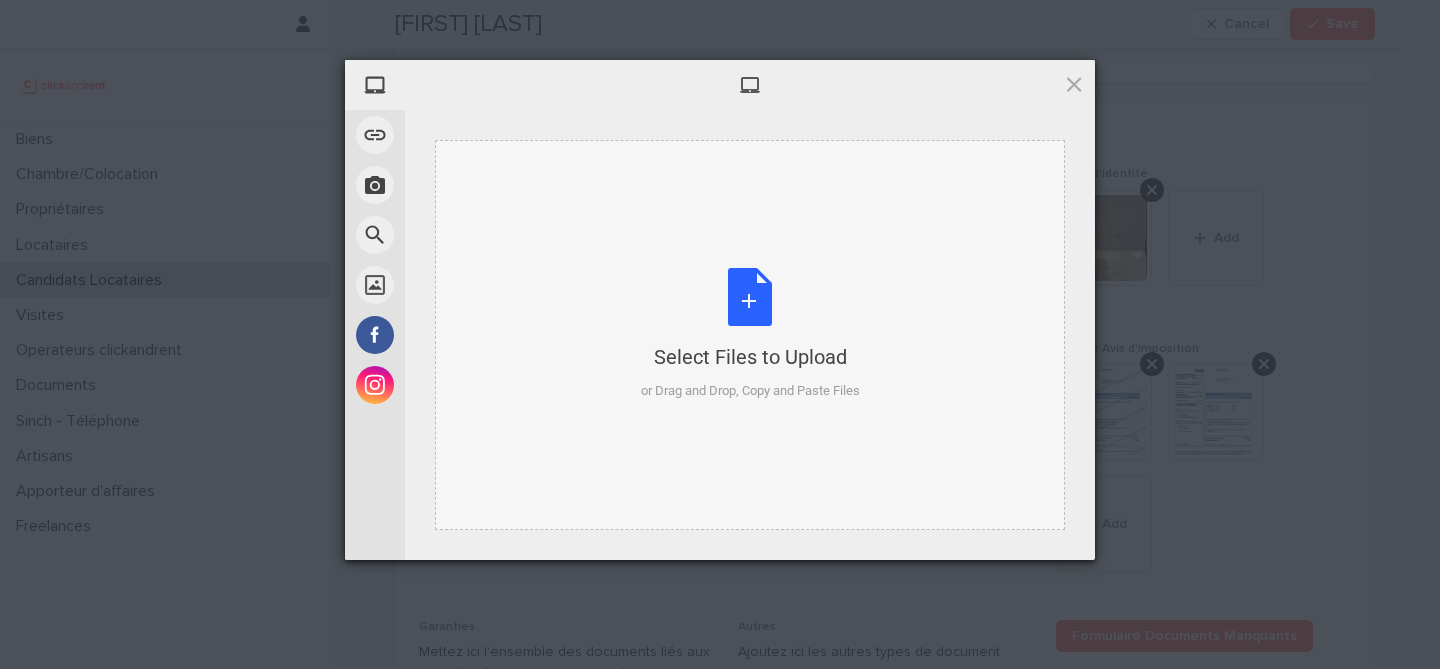 click on "Select Files to Upload
or Drag and Drop, Copy and Paste Files" at bounding box center (750, 334) 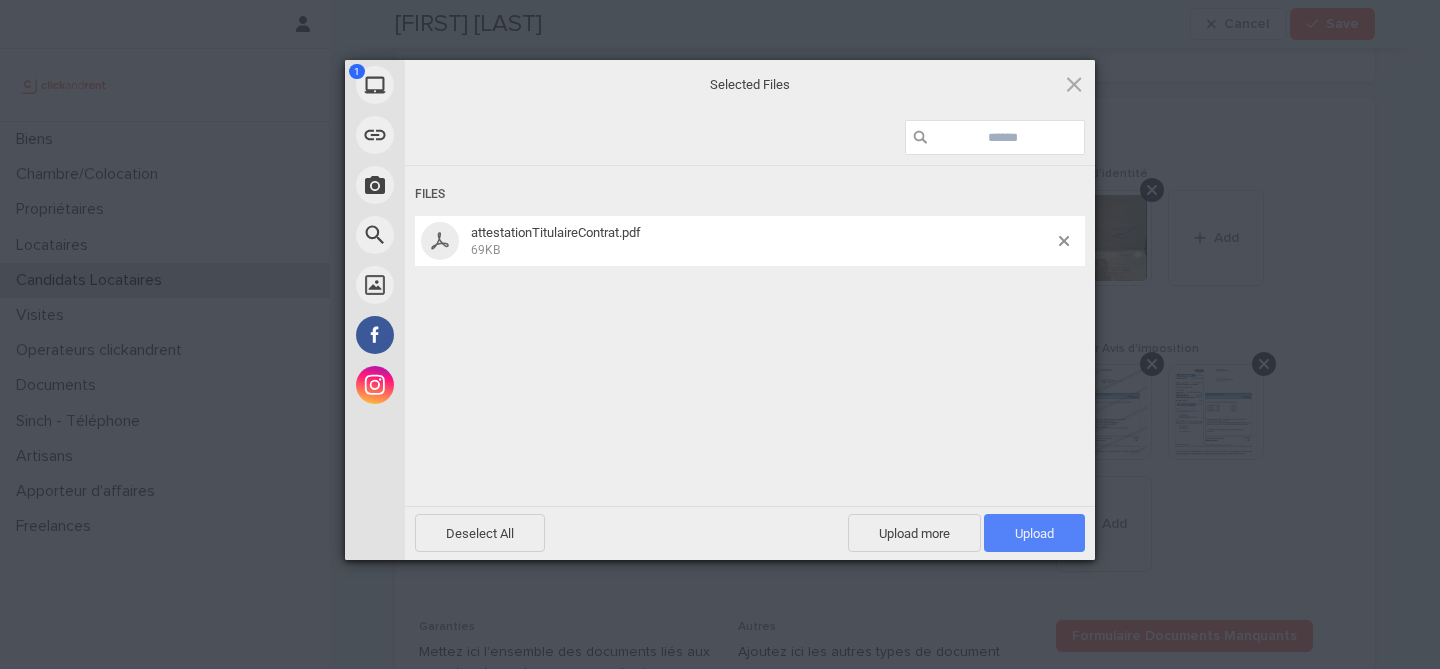click on "Upload
1" at bounding box center (1034, 533) 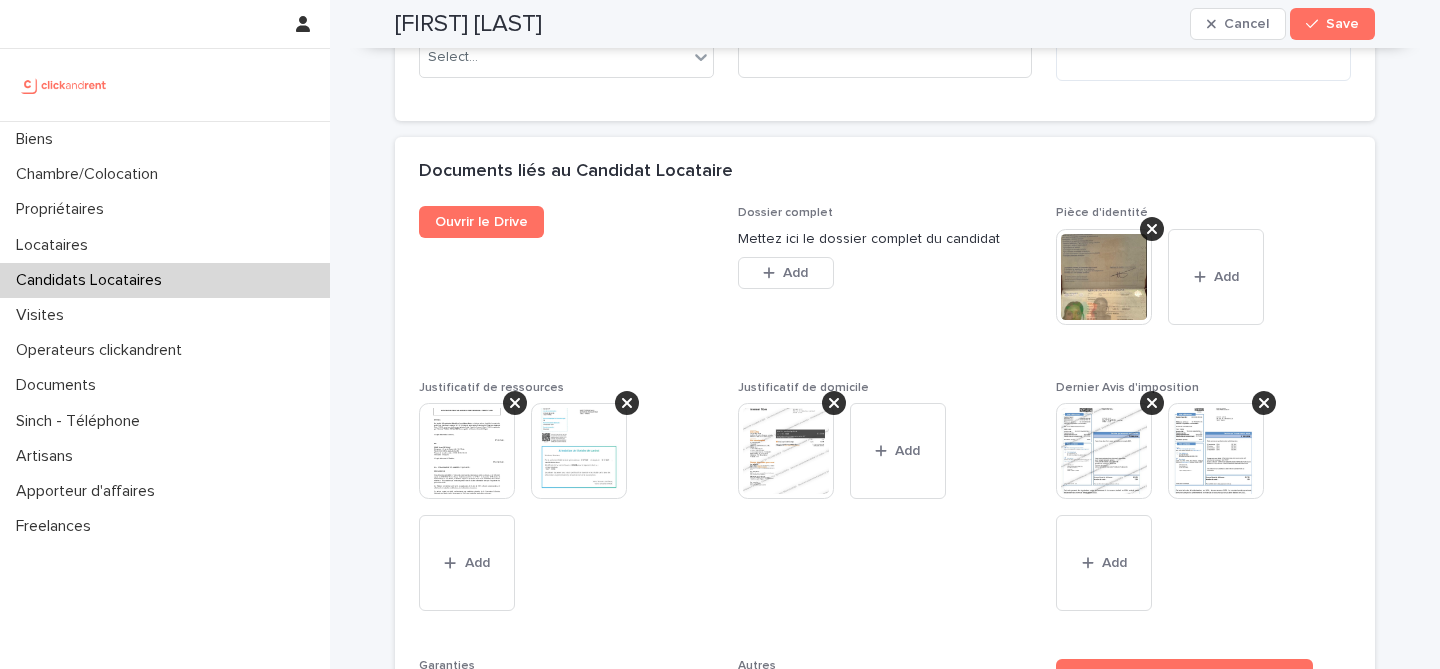 scroll, scrollTop: 1491, scrollLeft: 0, axis: vertical 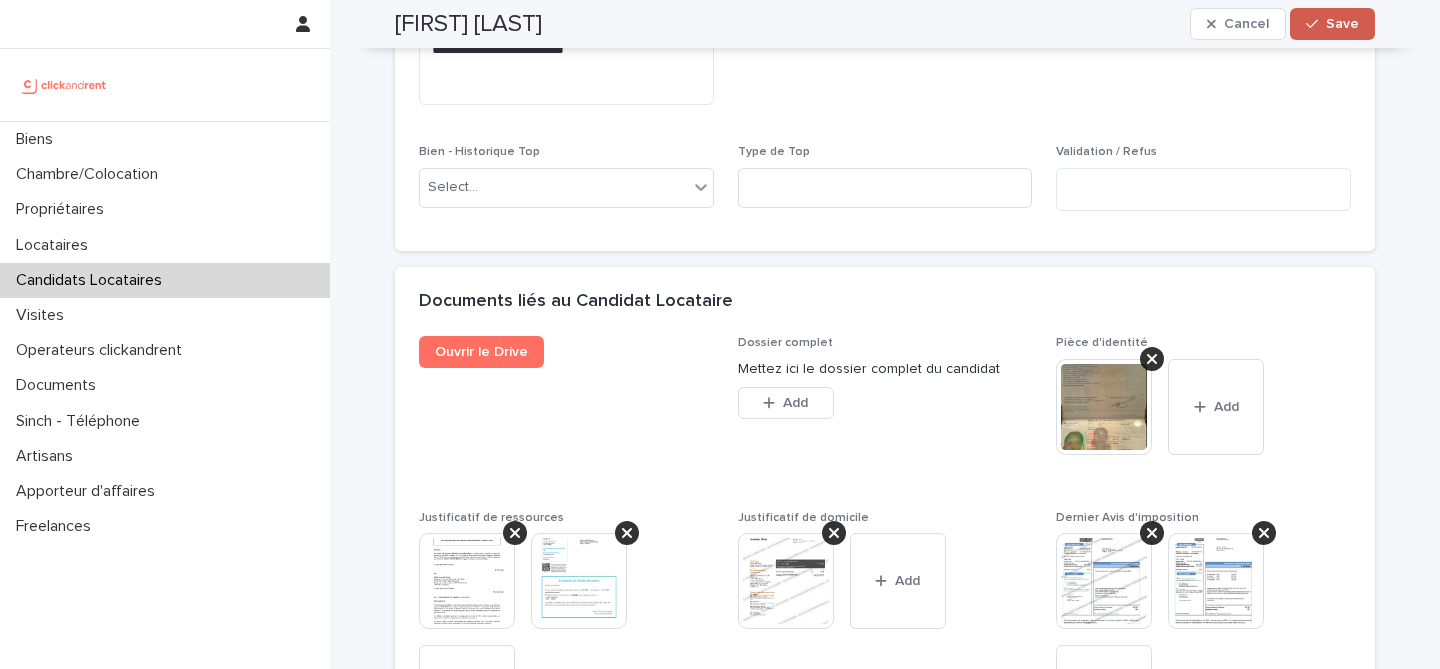 click on "Save" at bounding box center (1342, 24) 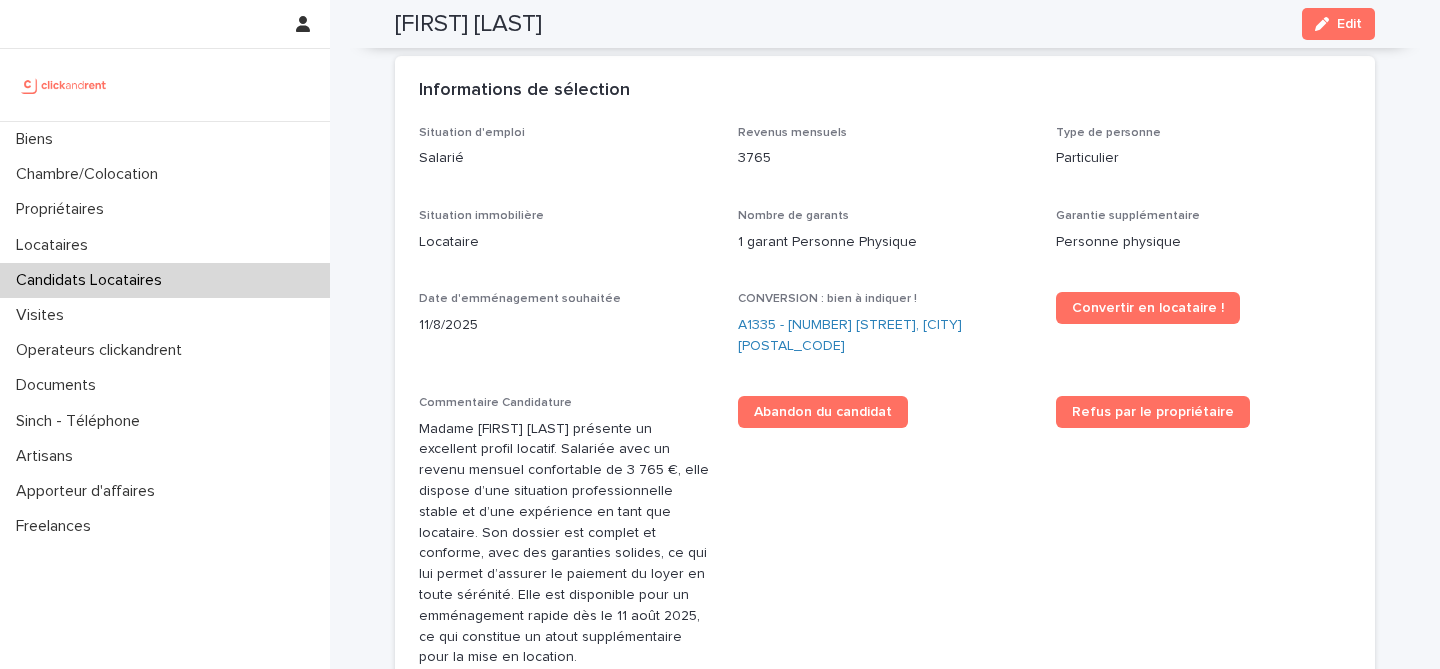 scroll, scrollTop: 517, scrollLeft: 0, axis: vertical 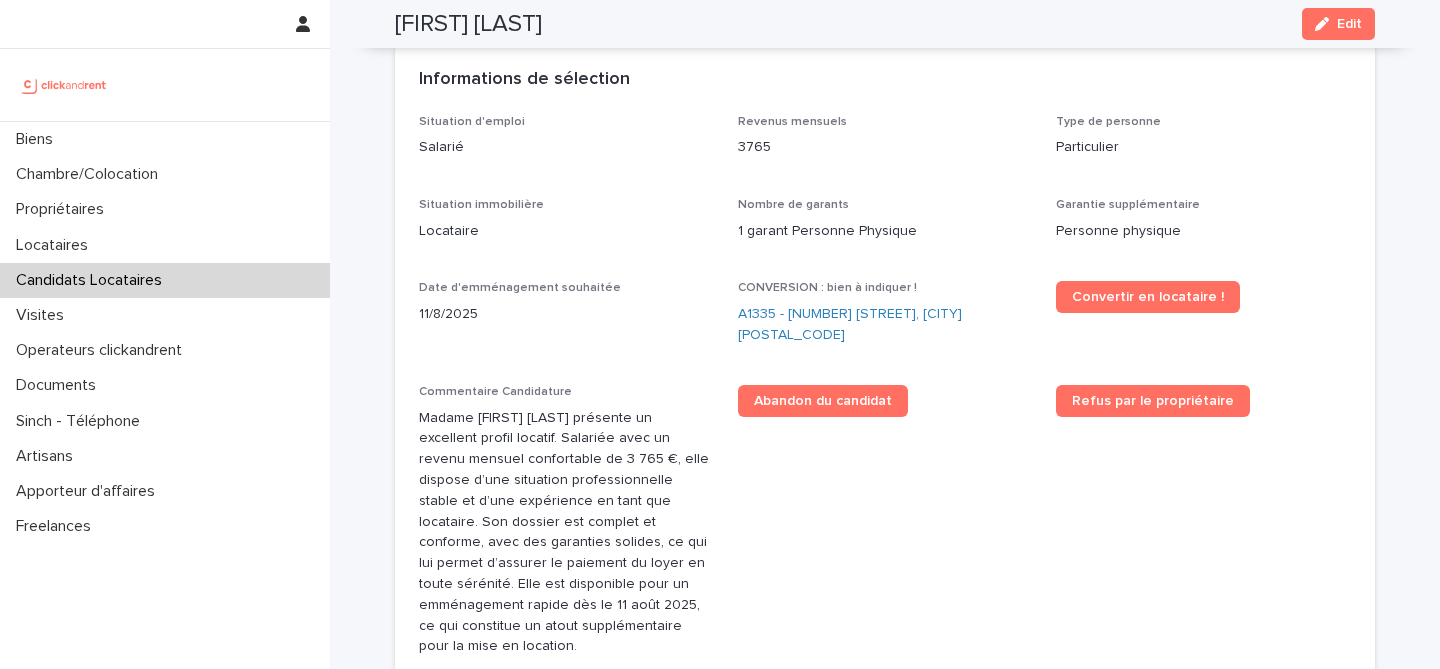 click on "sarah Ersam" at bounding box center [468, 24] 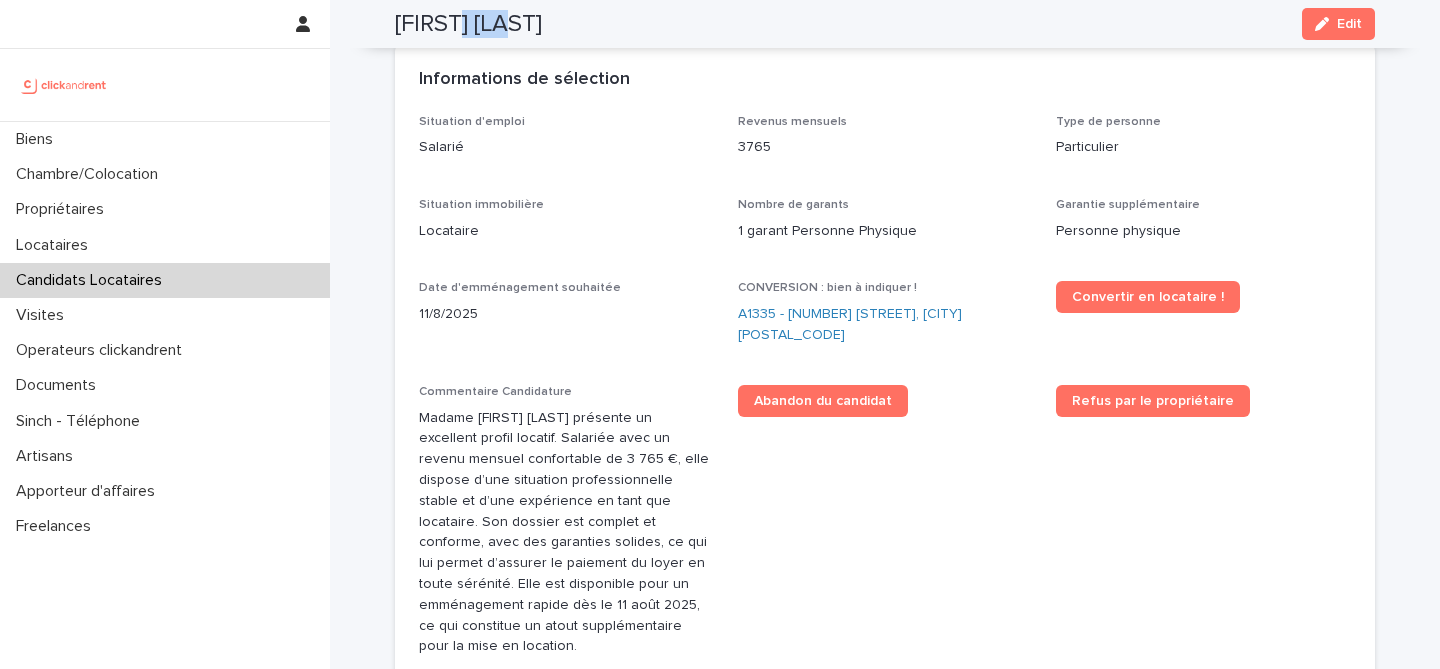 click on "sarah Ersam" at bounding box center (468, 24) 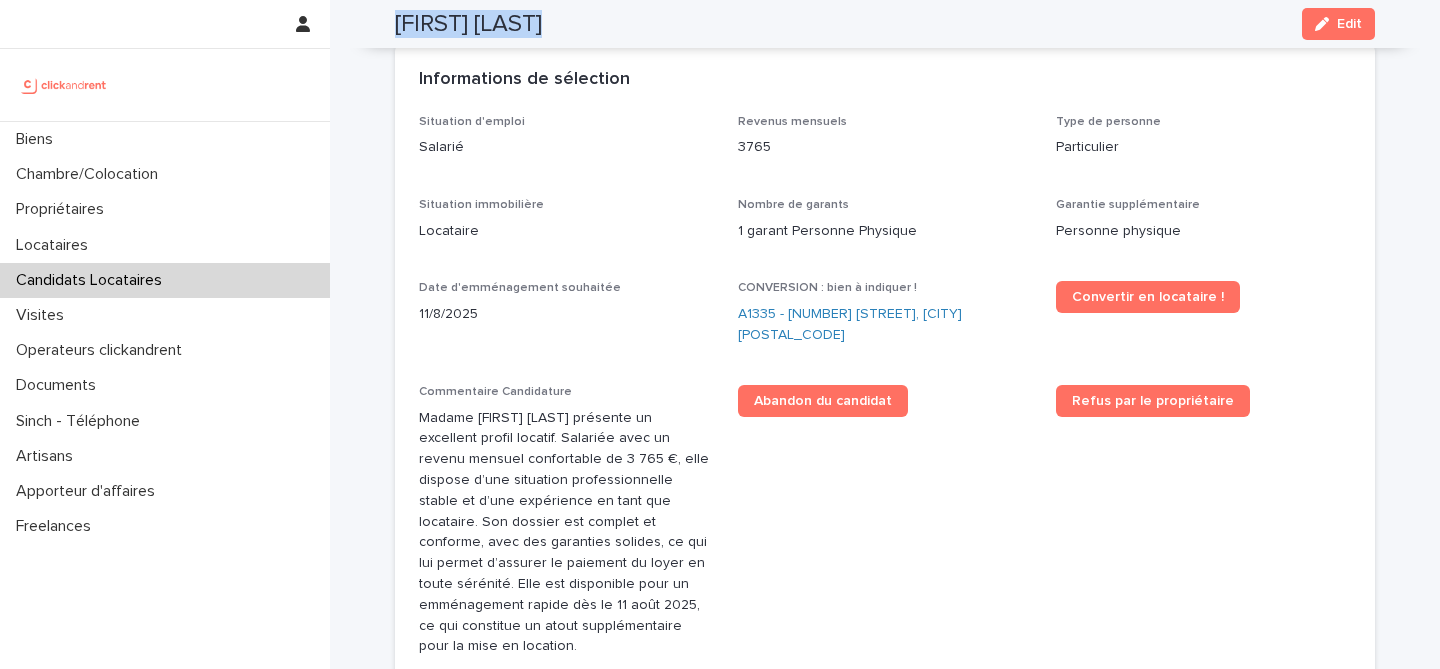 click on "sarah Ersam" at bounding box center (468, 24) 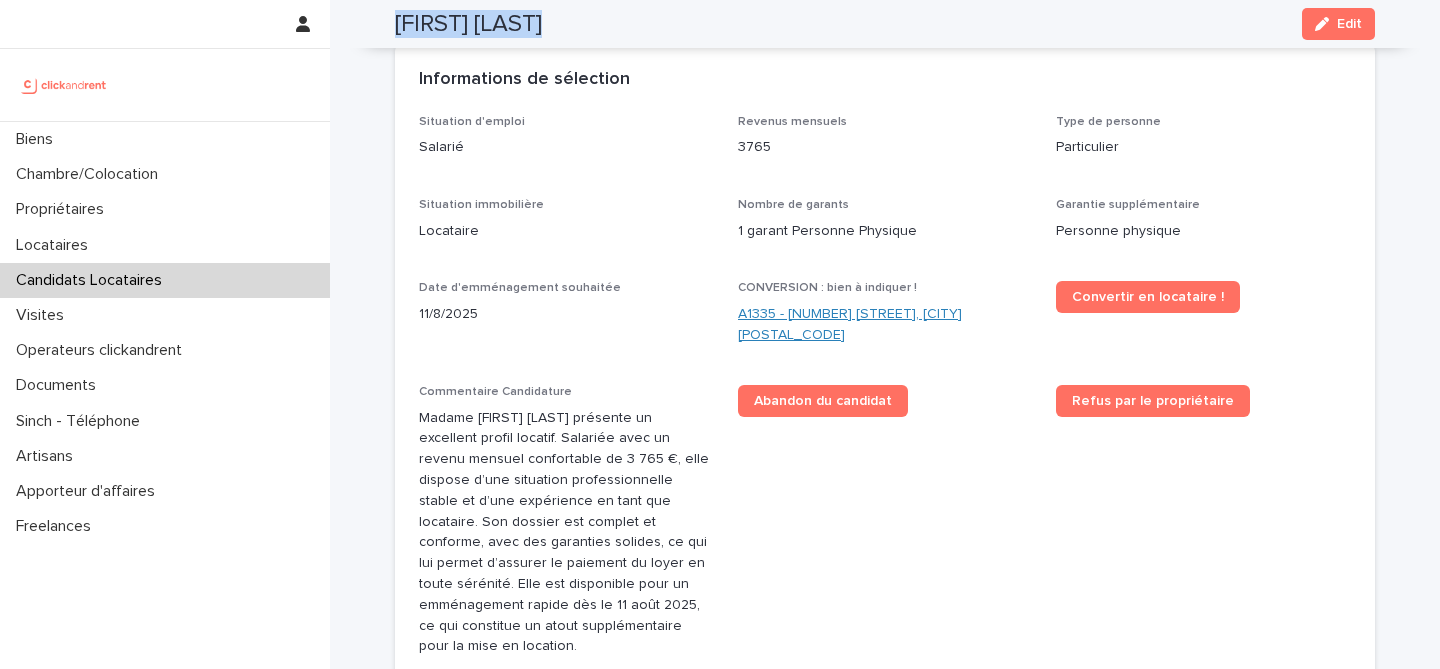 click on "A1335 - 48 bis rue Custine,  Paris 75018" at bounding box center (885, 325) 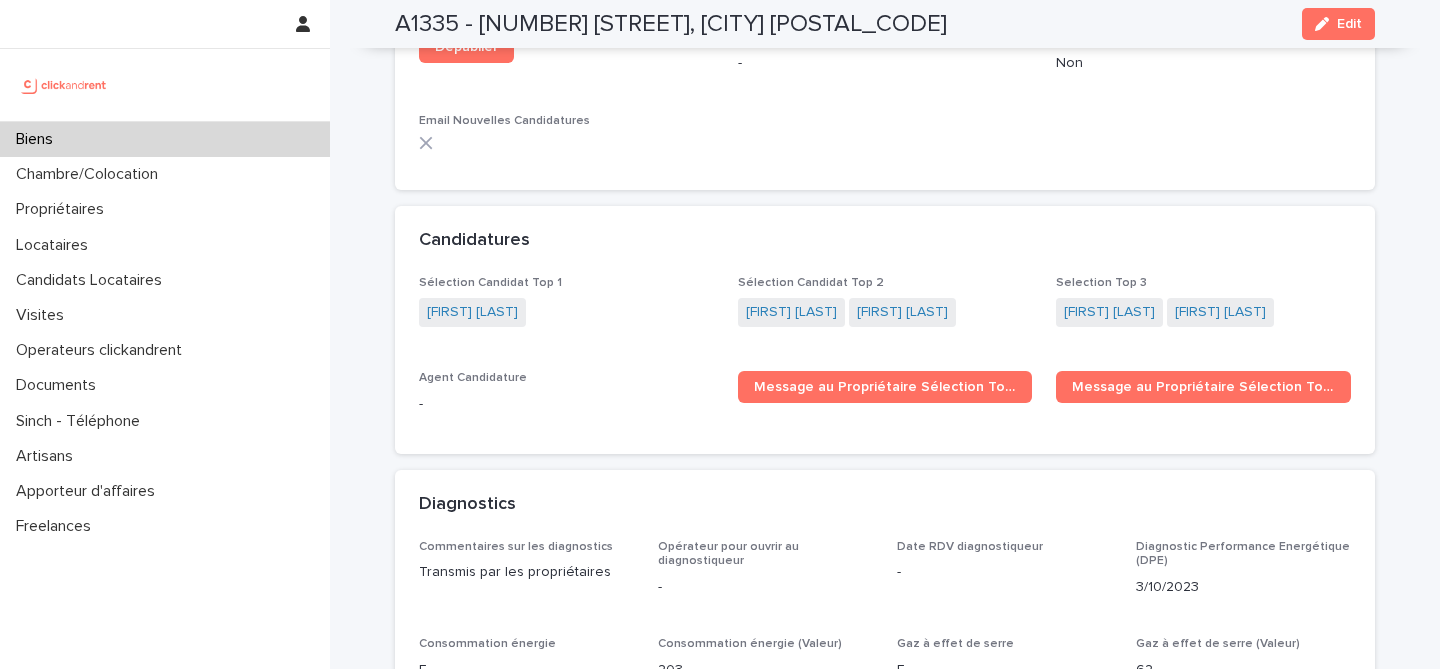 scroll, scrollTop: 6242, scrollLeft: 0, axis: vertical 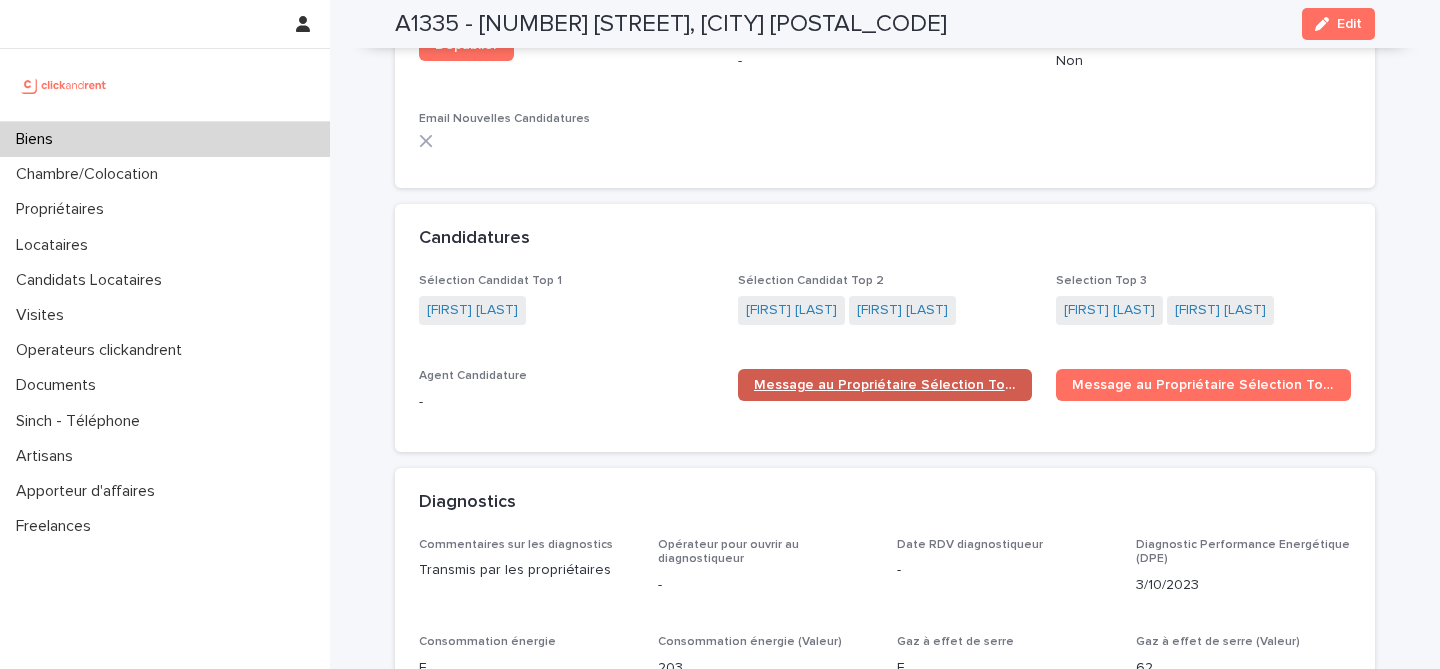 click on "Message au Propriétaire Sélection Top 1" at bounding box center [885, 385] 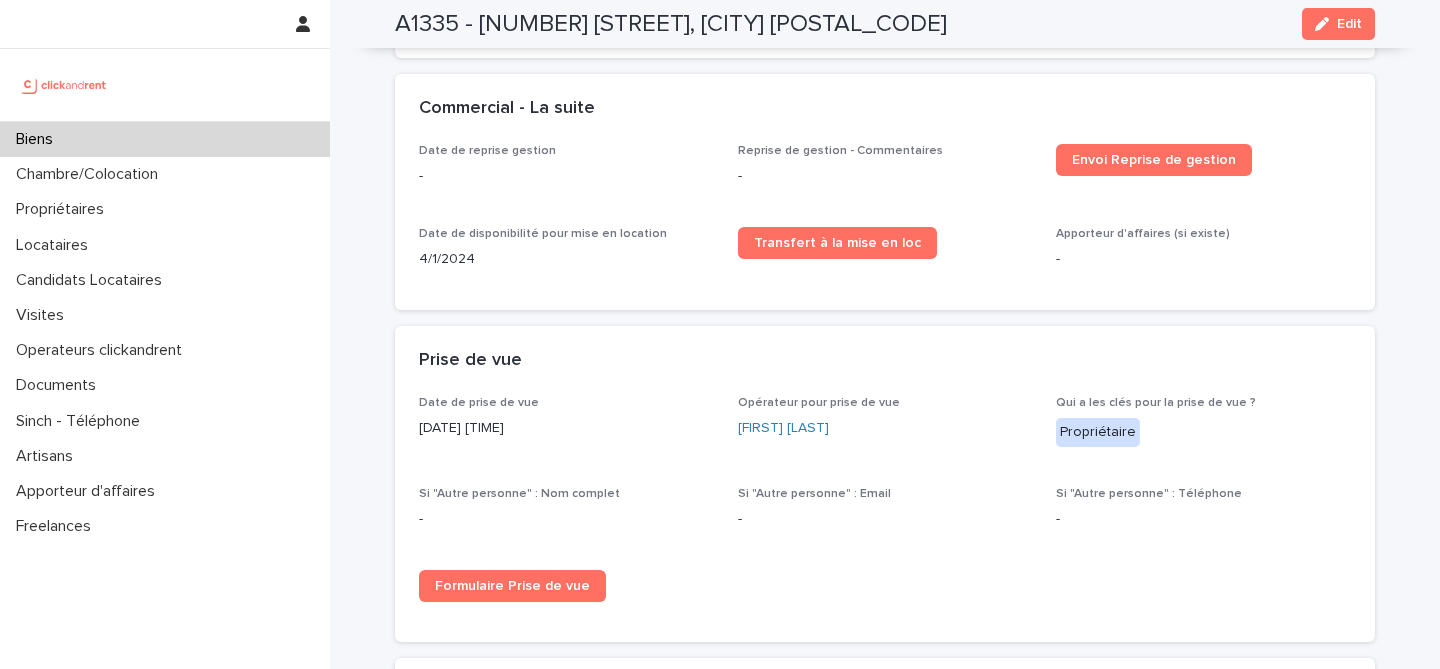 scroll, scrollTop: 3143, scrollLeft: 0, axis: vertical 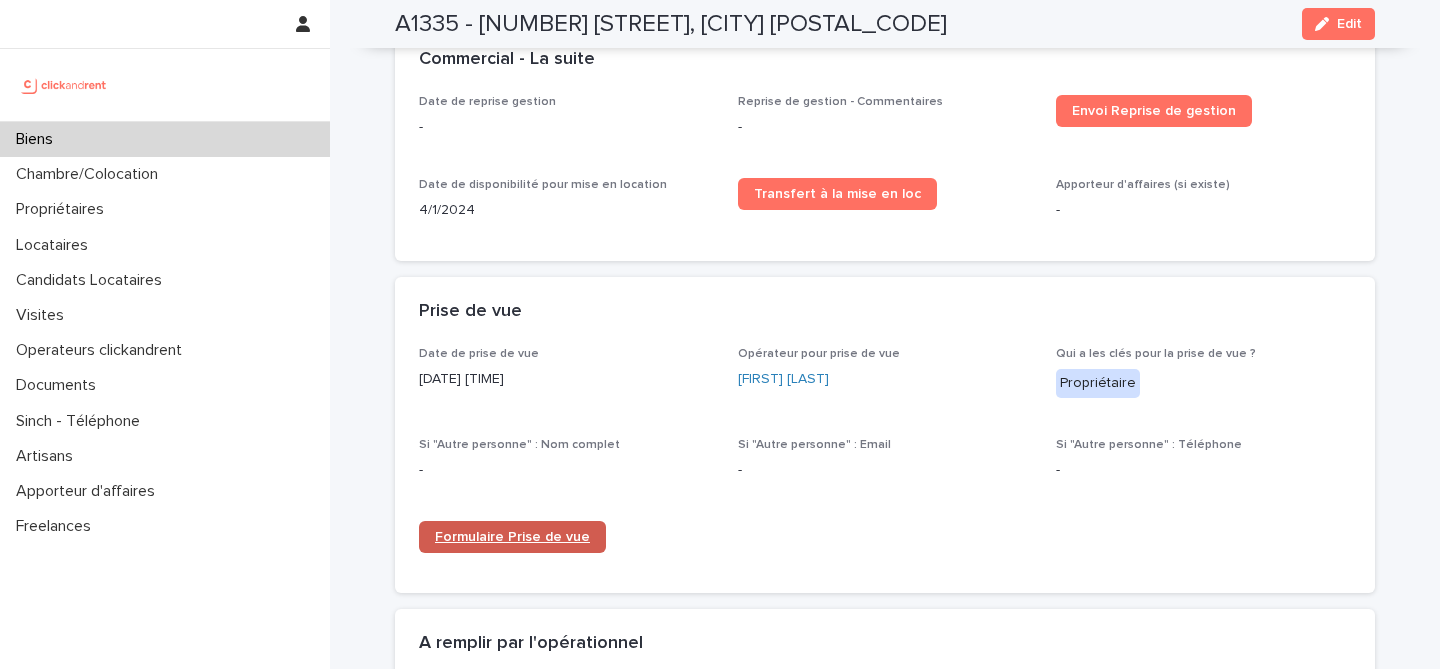 click on "Formulaire Prise de vue" at bounding box center (512, 537) 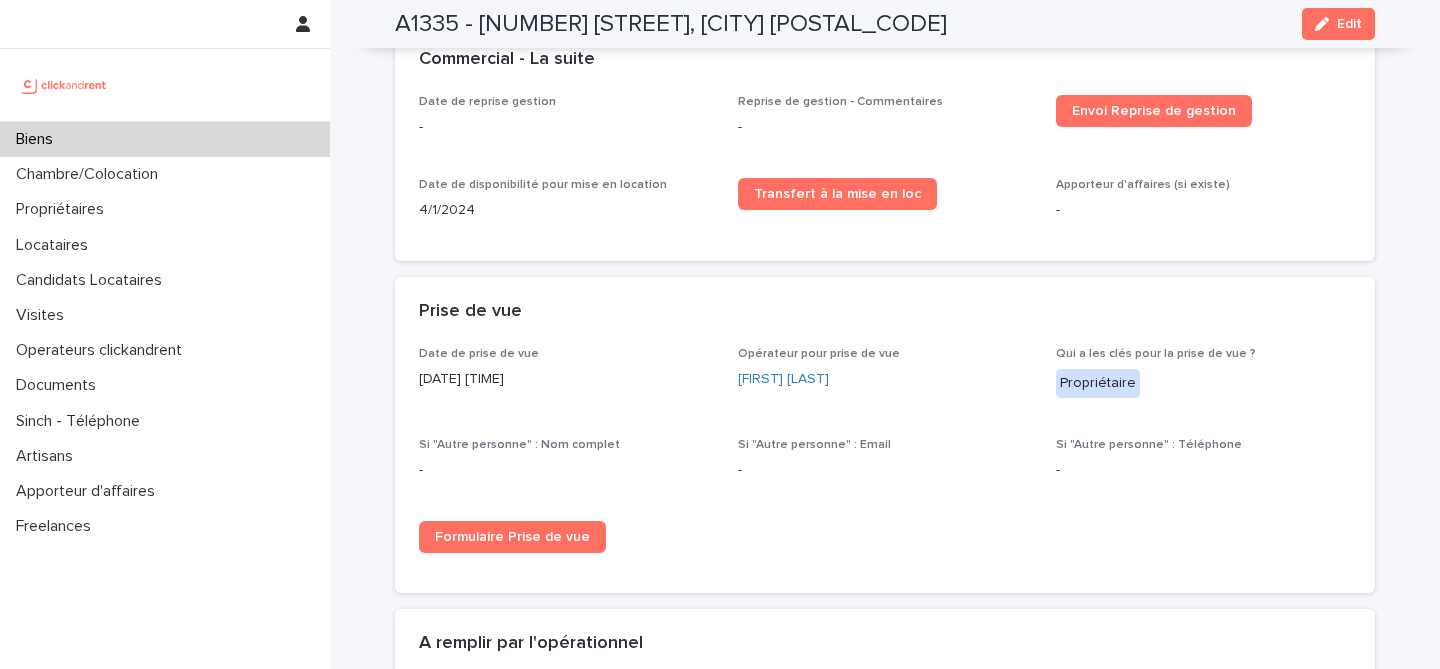 click on "Reprise de gestion - Commentaires" at bounding box center [840, 102] 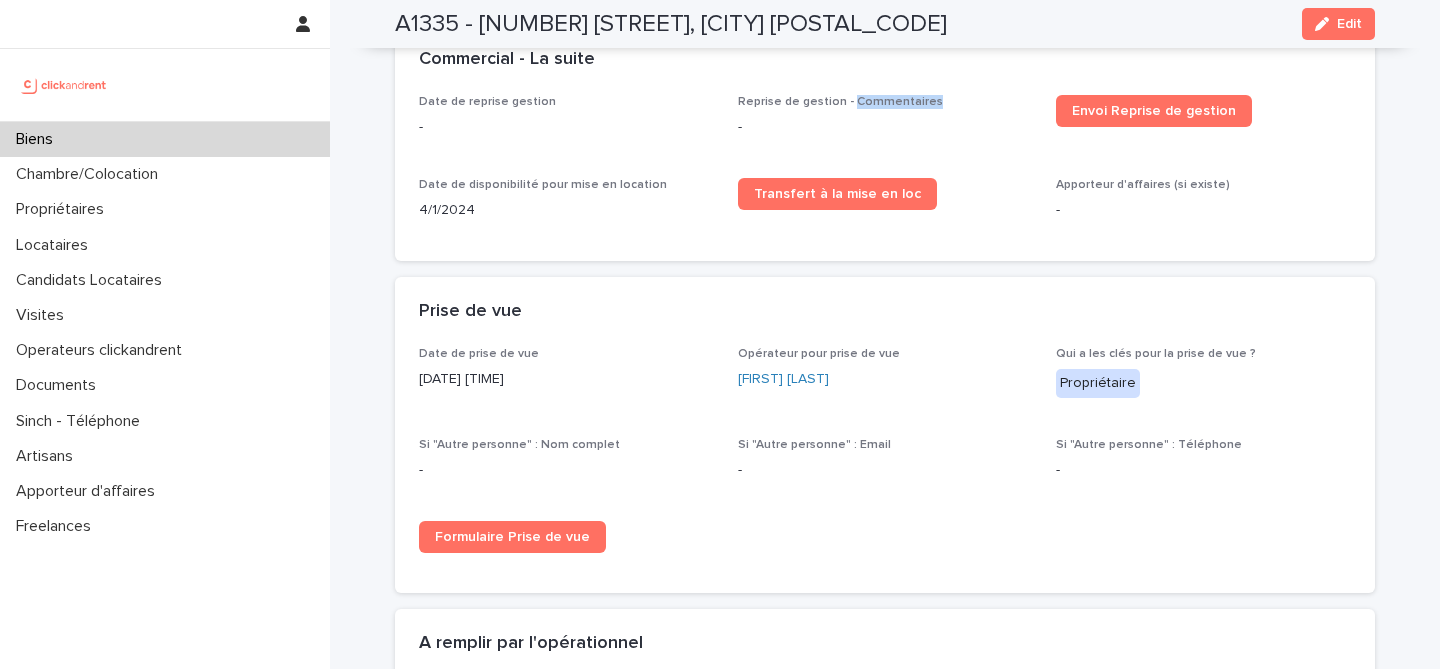 click on "Reprise de gestion - Commentaires" at bounding box center [840, 102] 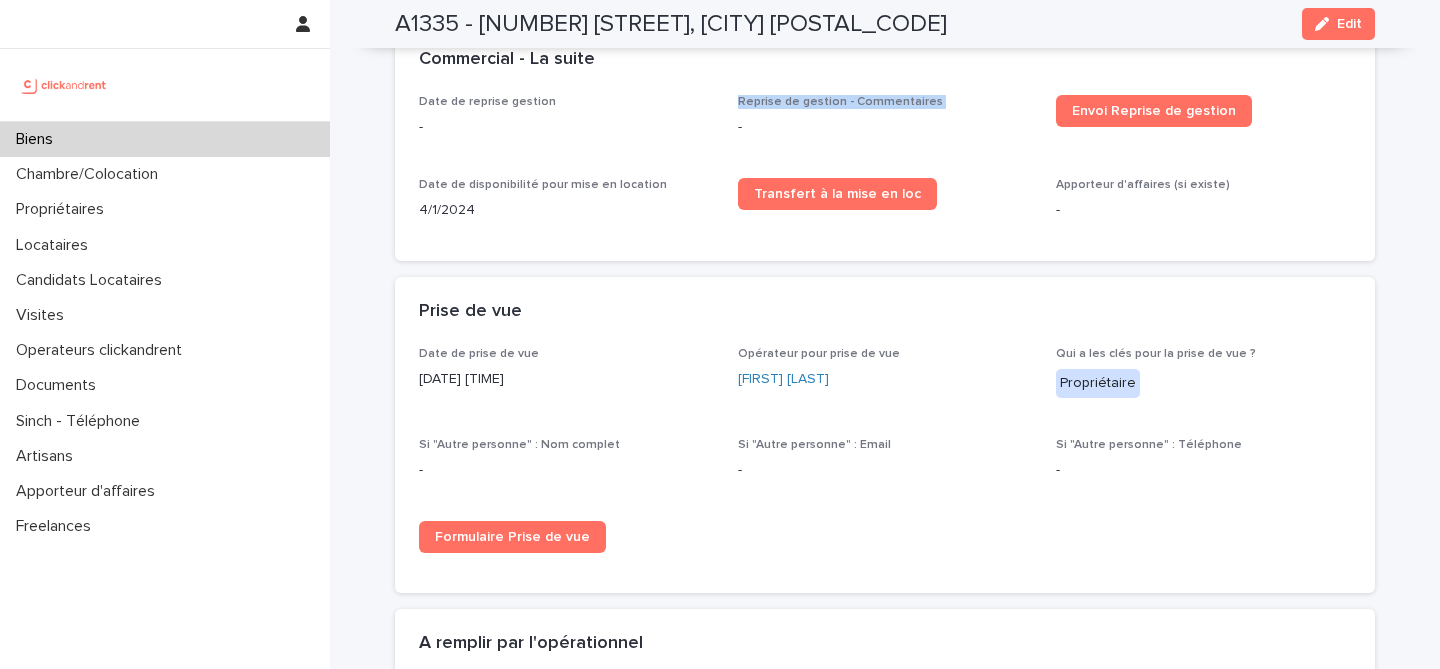 click on "Reprise de gestion - Commentaires" at bounding box center [840, 102] 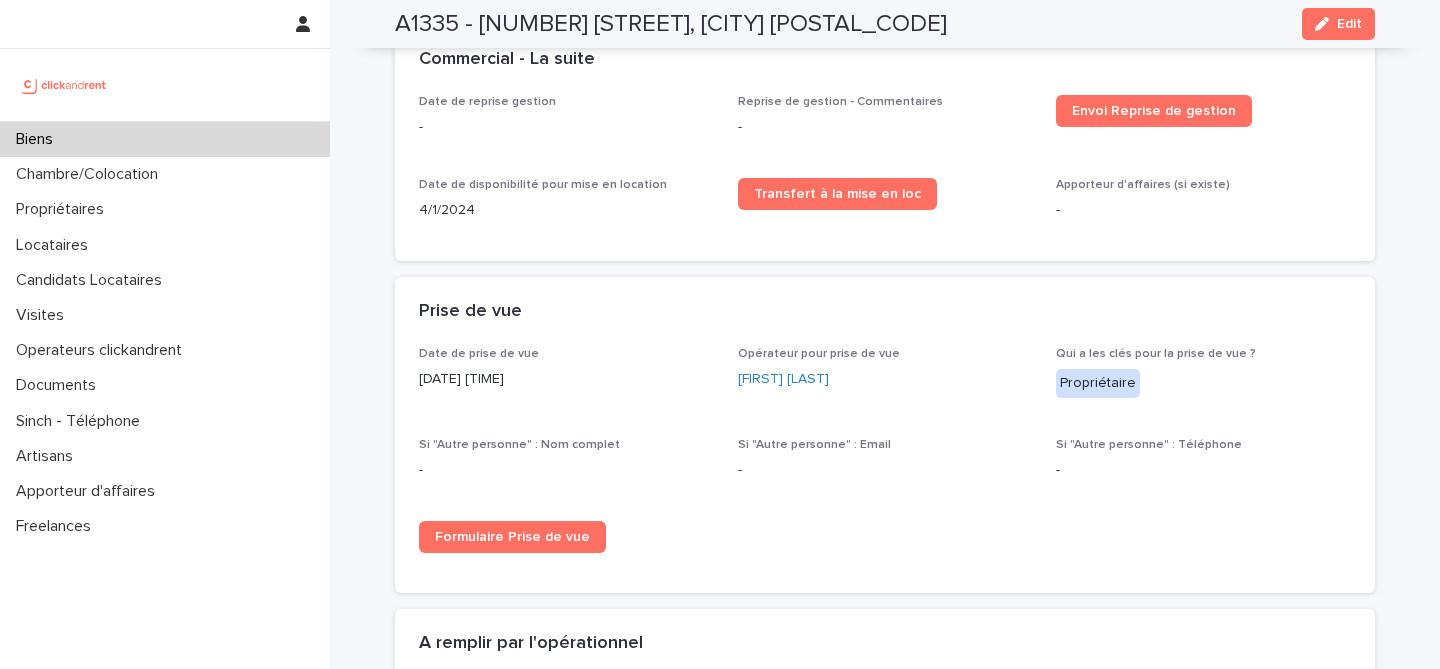 click on "Loading... Saving… Commercial - La suite Date de reprise gestion - Reprise de gestion - Commentaires - Envoi Reprise de gestion Date de disponibilité pour mise en location 4/1/2024 Transfert à la mise en loc Apporteur d'affaires (si existe) -" at bounding box center (885, 151) 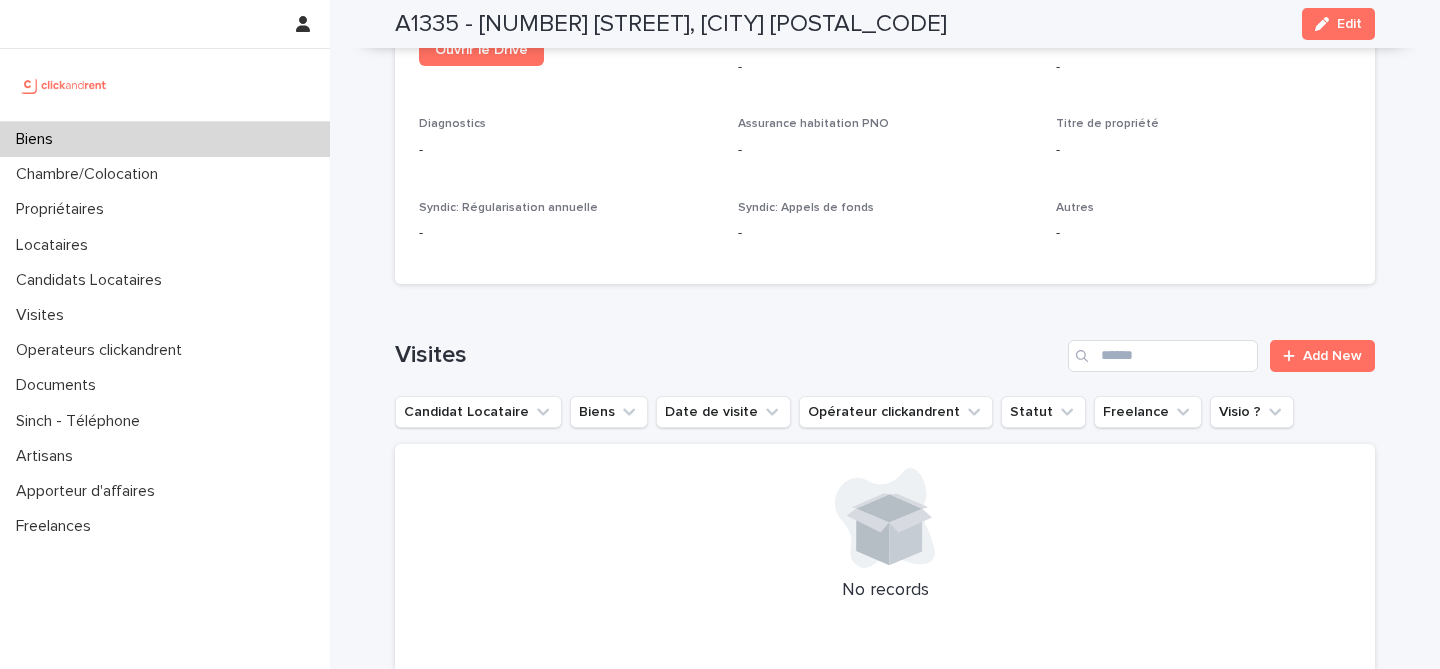 scroll, scrollTop: 8044, scrollLeft: 0, axis: vertical 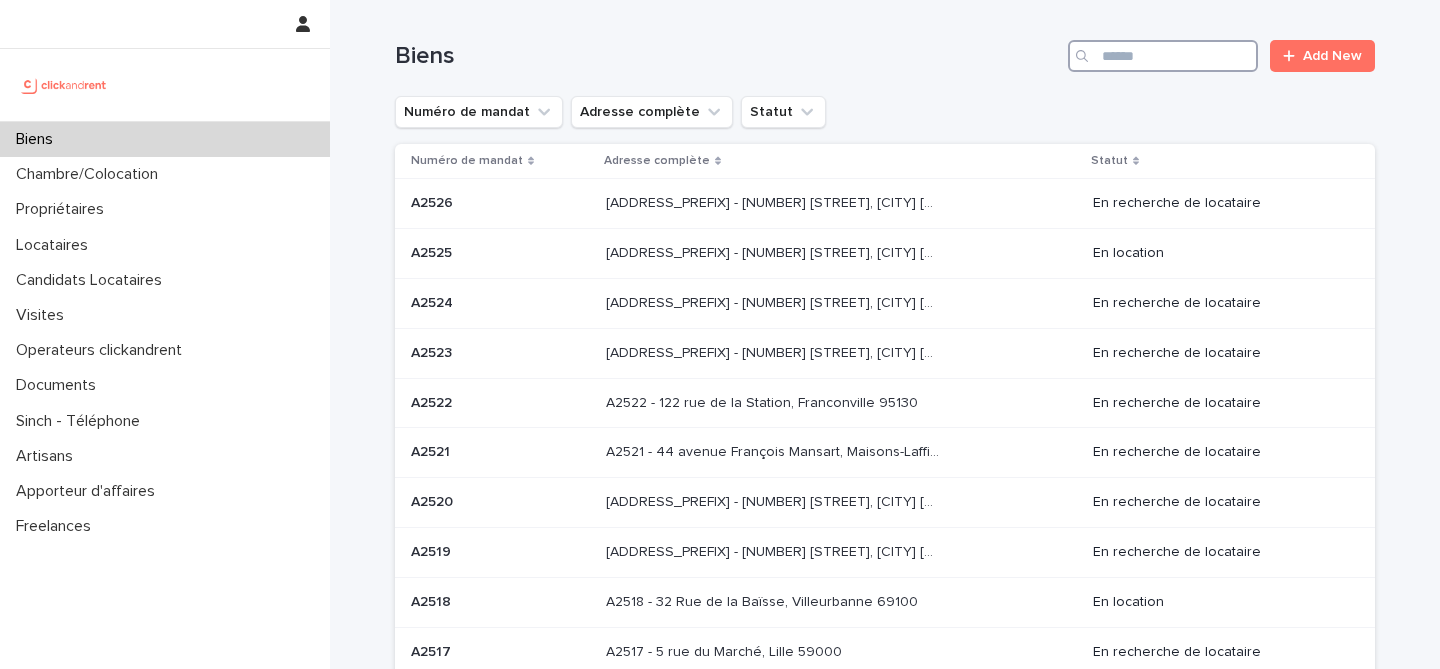 click at bounding box center (1163, 56) 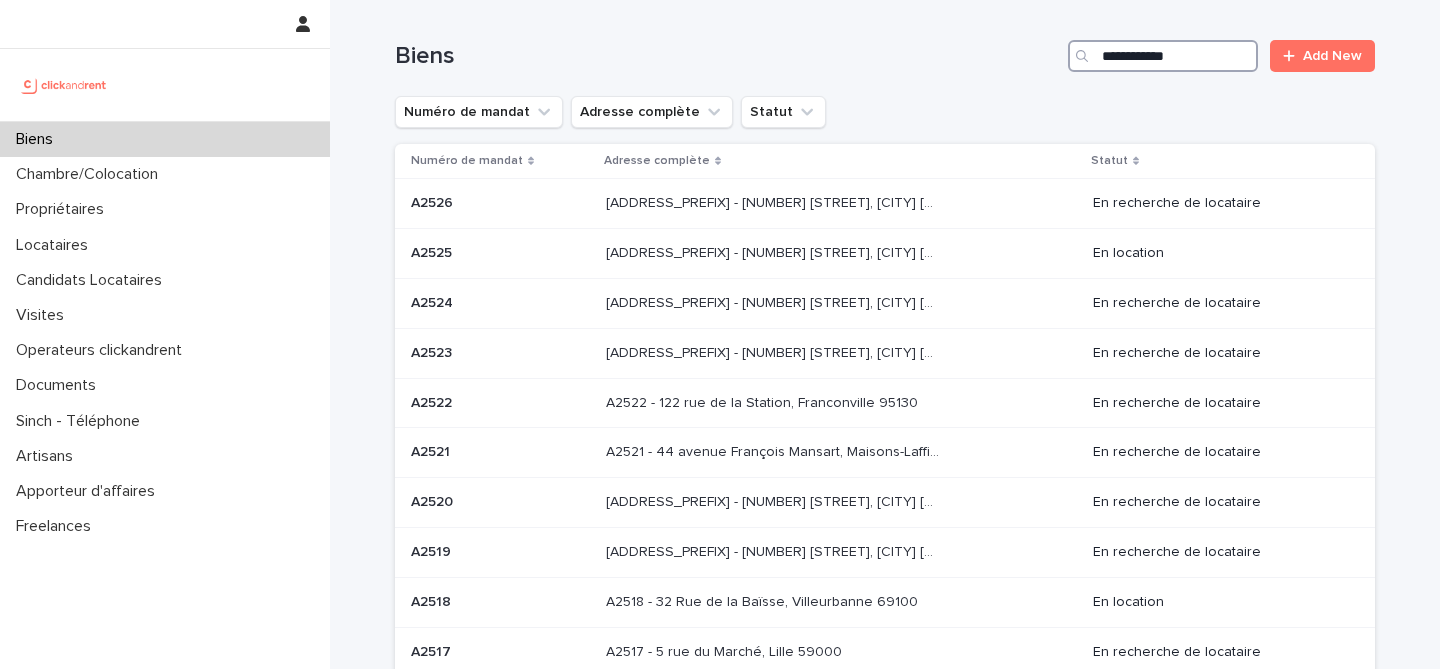 paste on "**********" 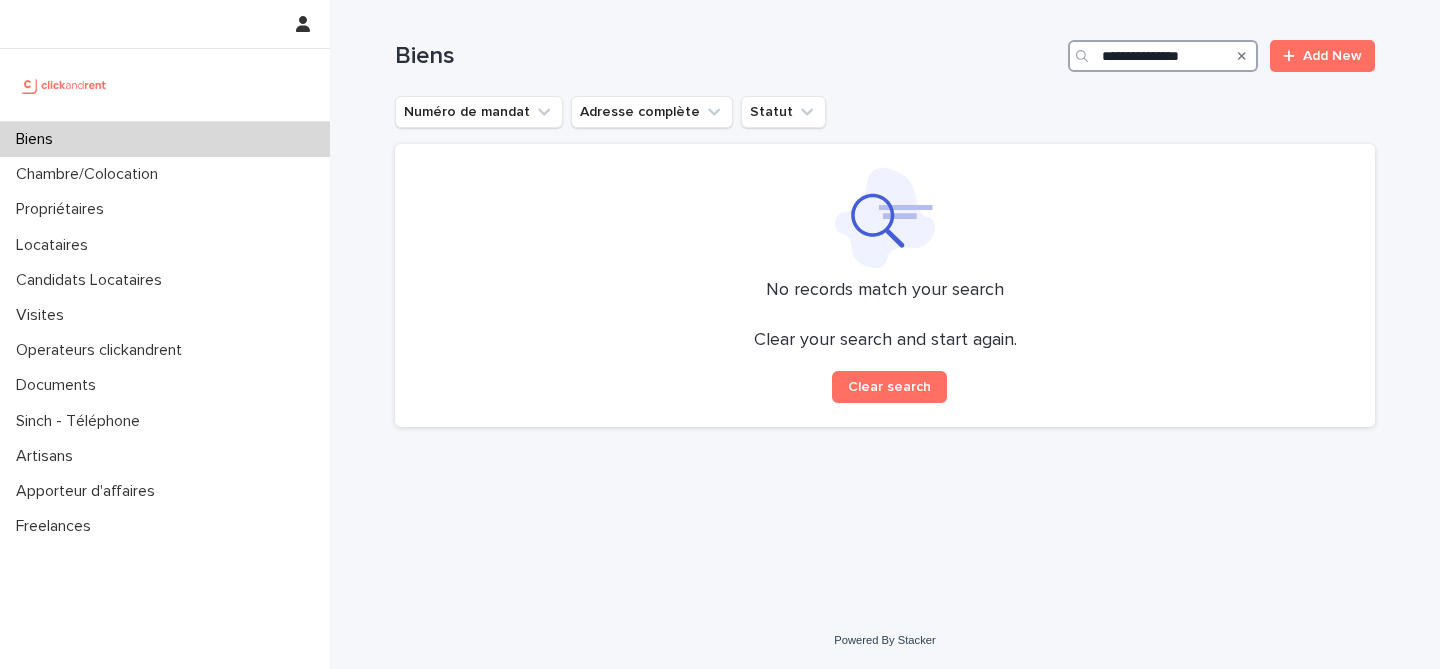 scroll, scrollTop: 0, scrollLeft: 0, axis: both 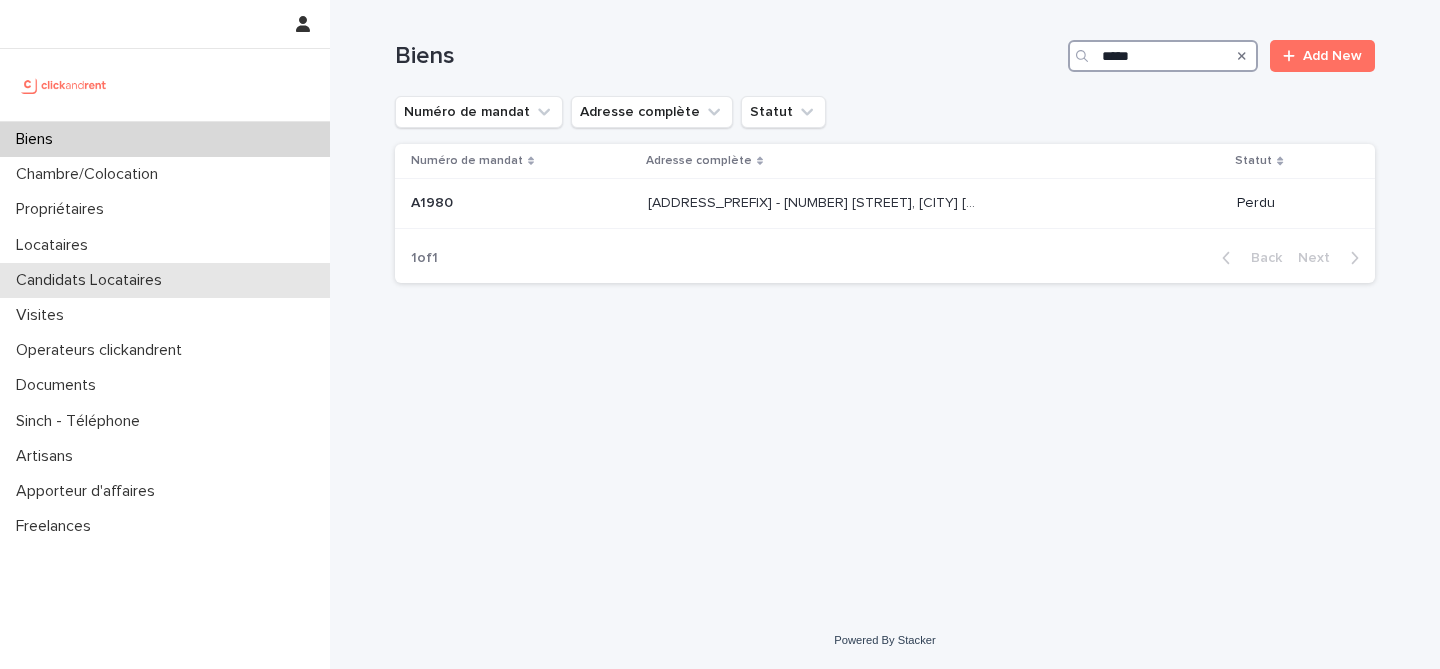 type on "****" 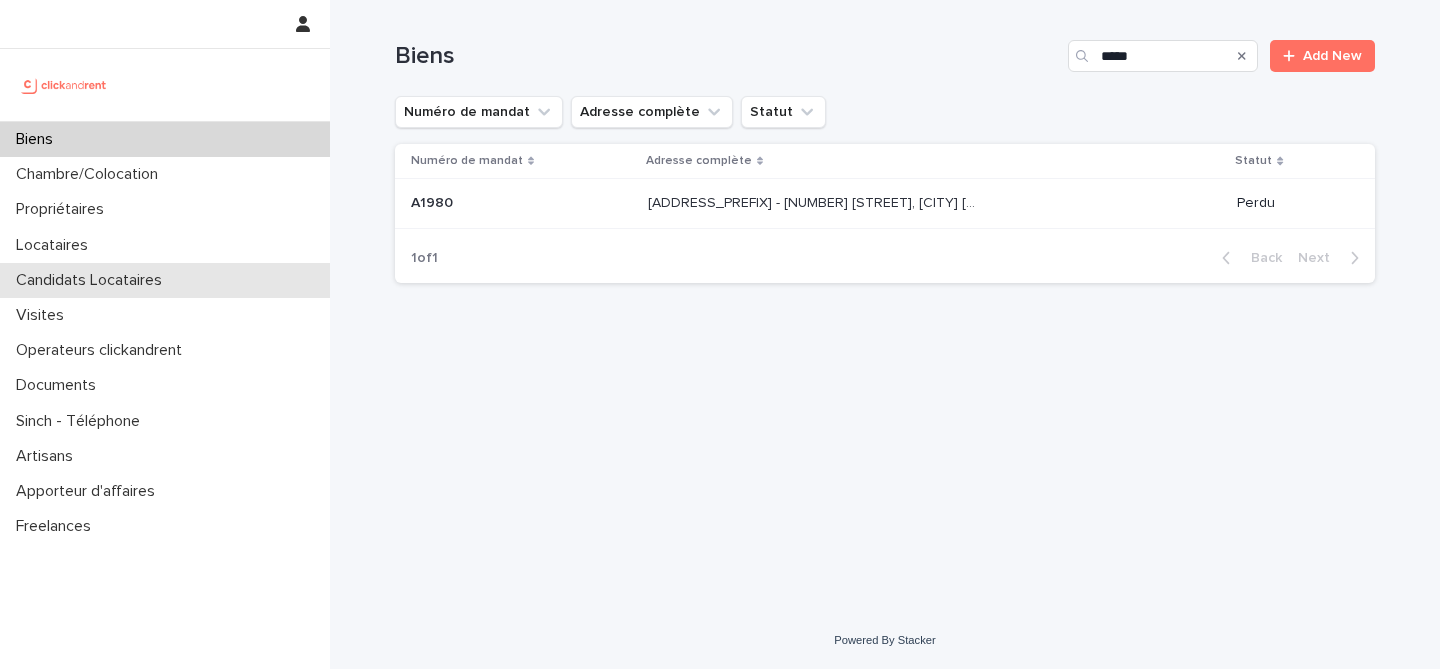 click on "Candidats Locataires" at bounding box center (93, 280) 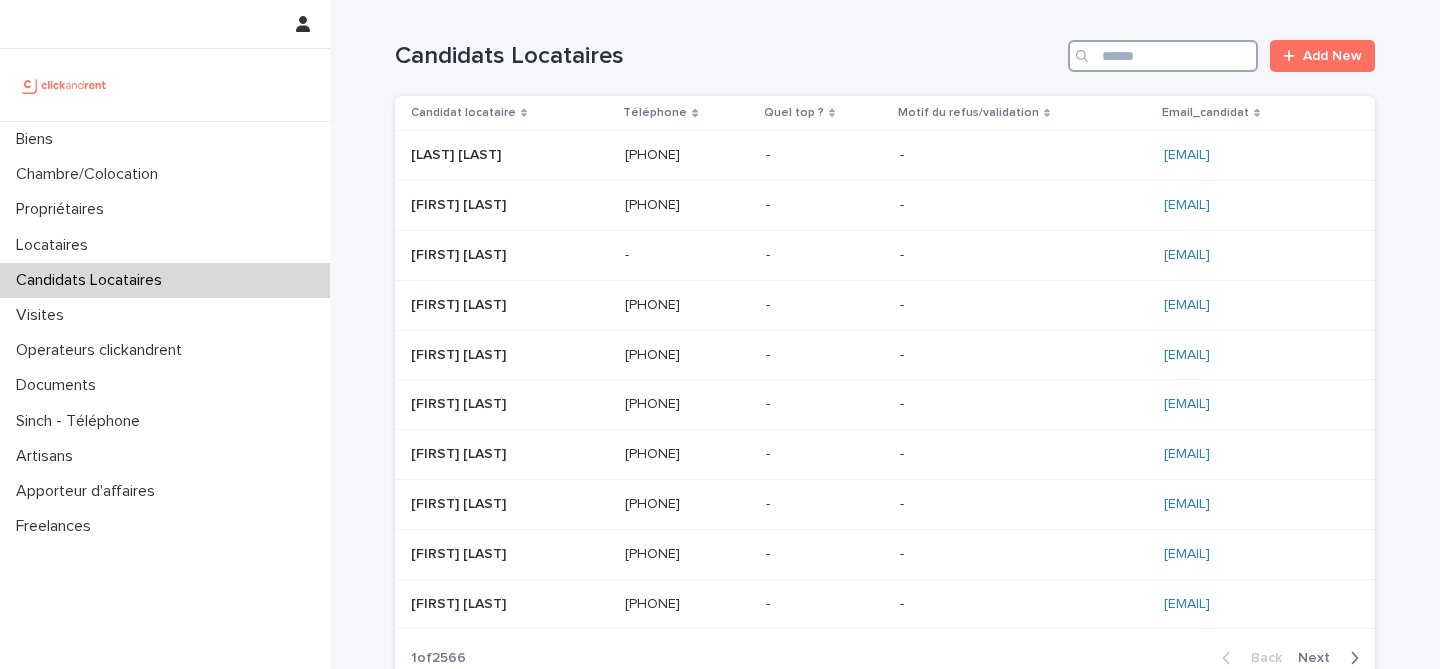 click at bounding box center (1163, 56) 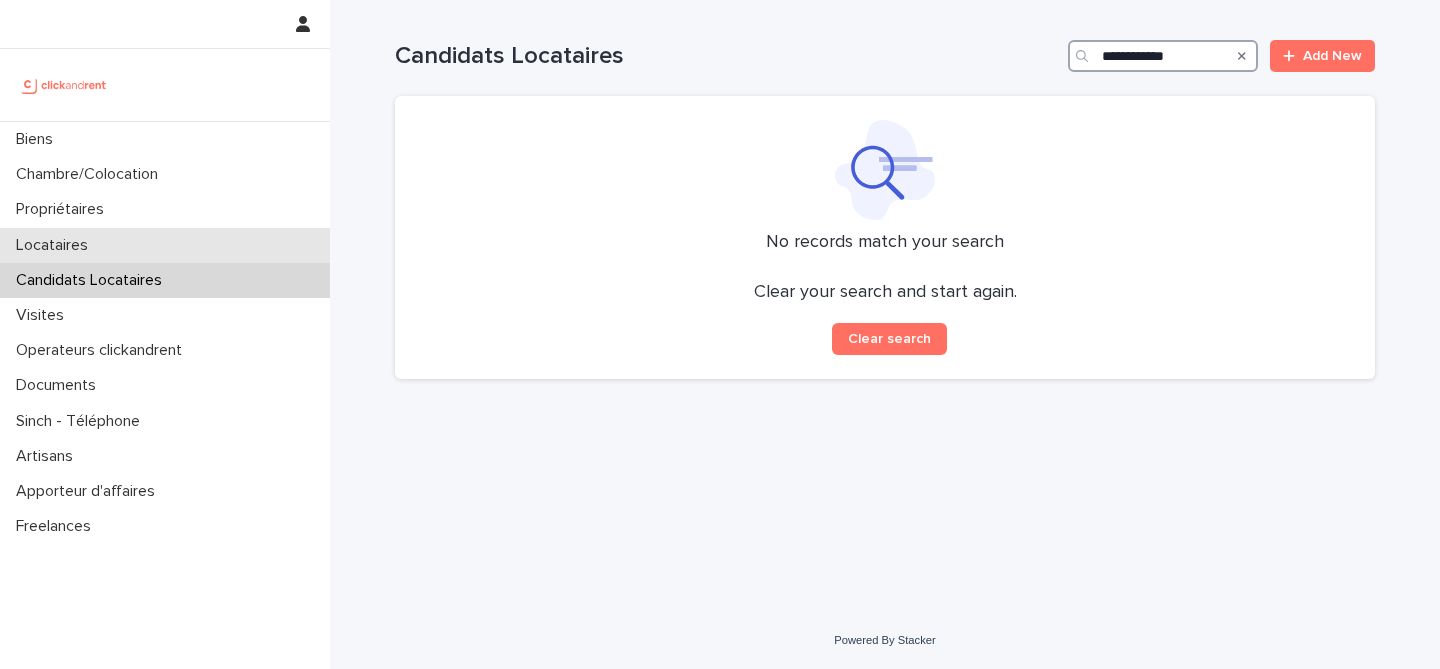 type on "**********" 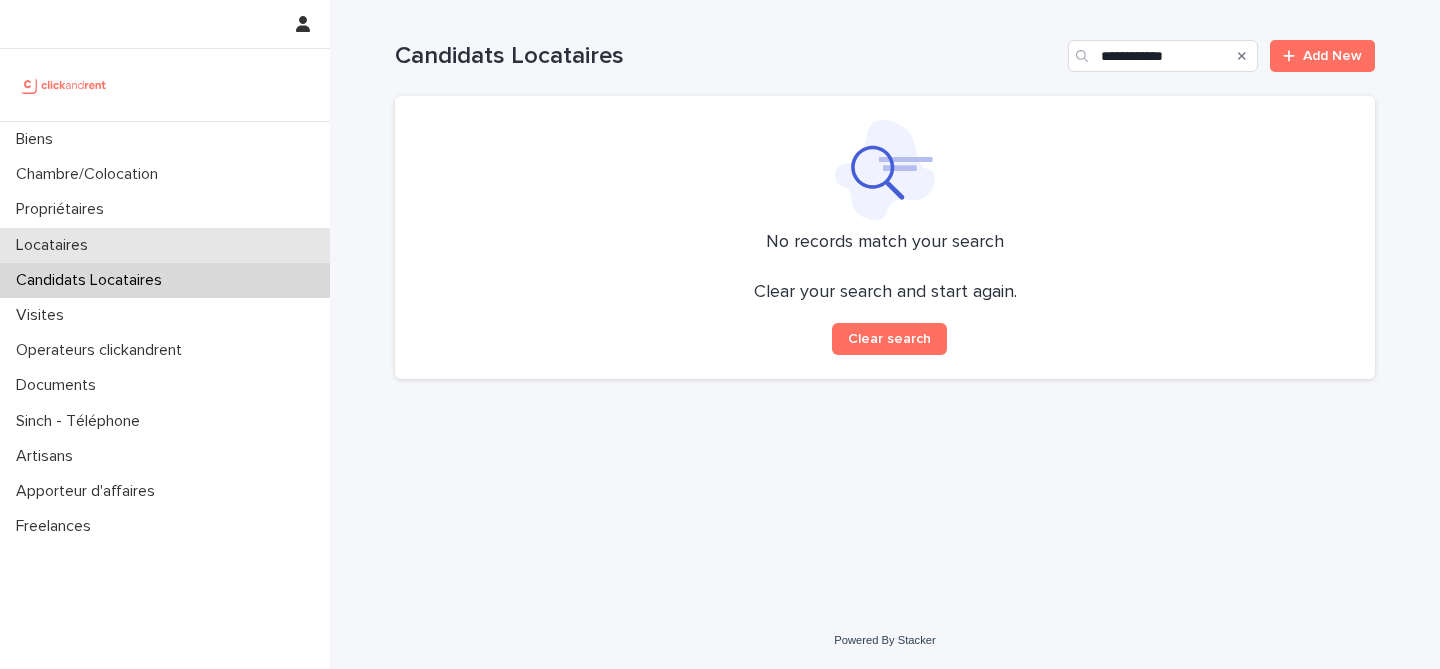 click on "Locataires" at bounding box center (165, 245) 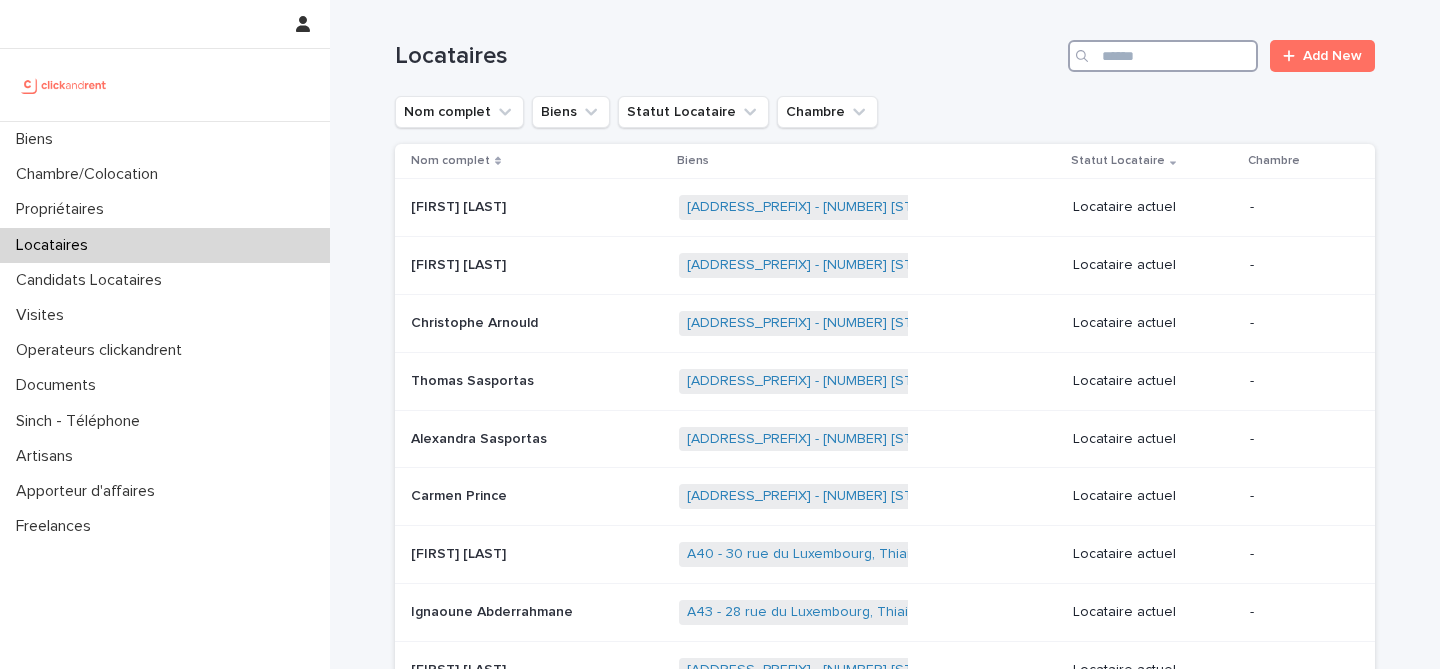 click at bounding box center (1163, 56) 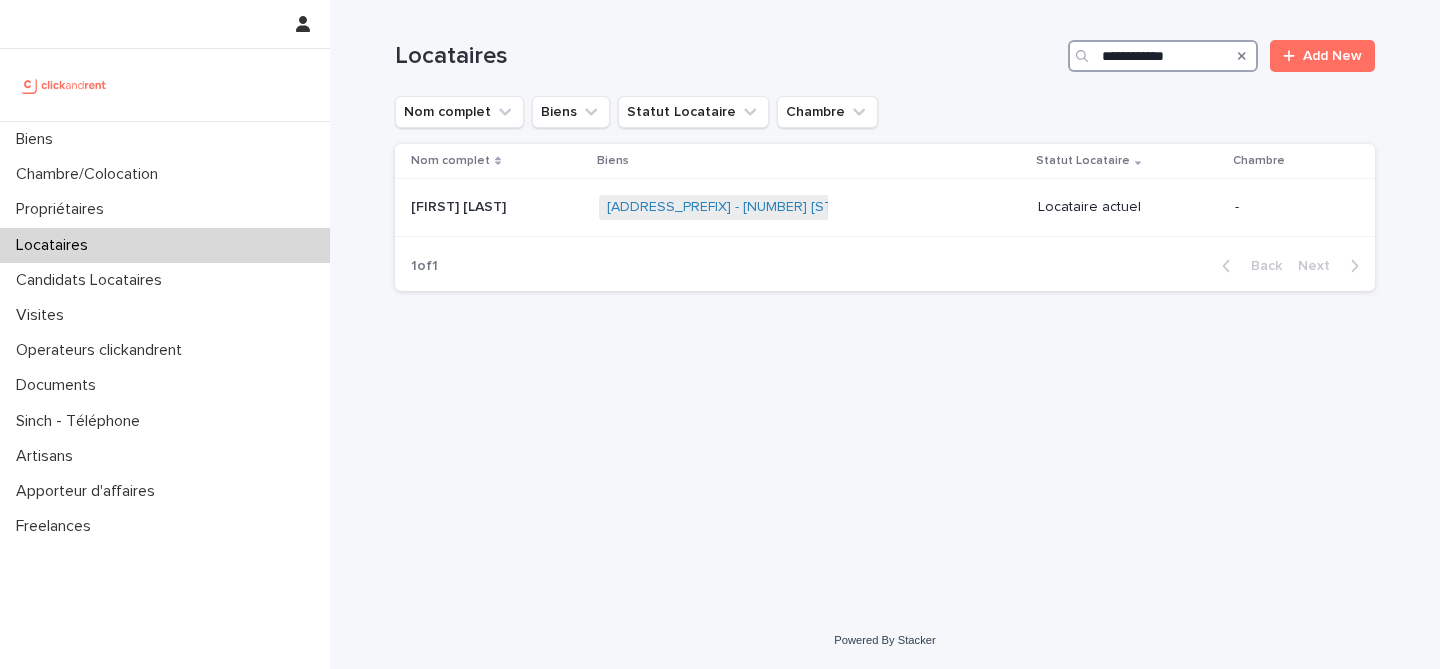 type on "**********" 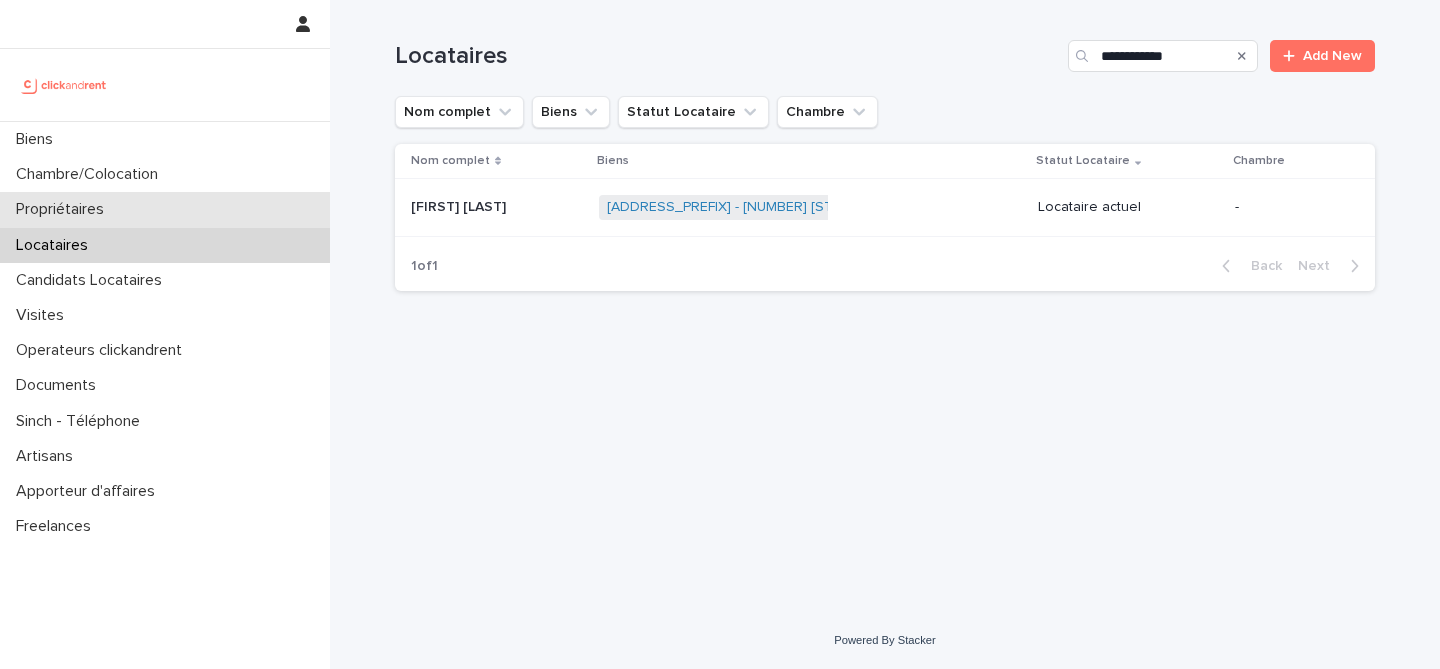 click on "Propriétaires" at bounding box center (165, 209) 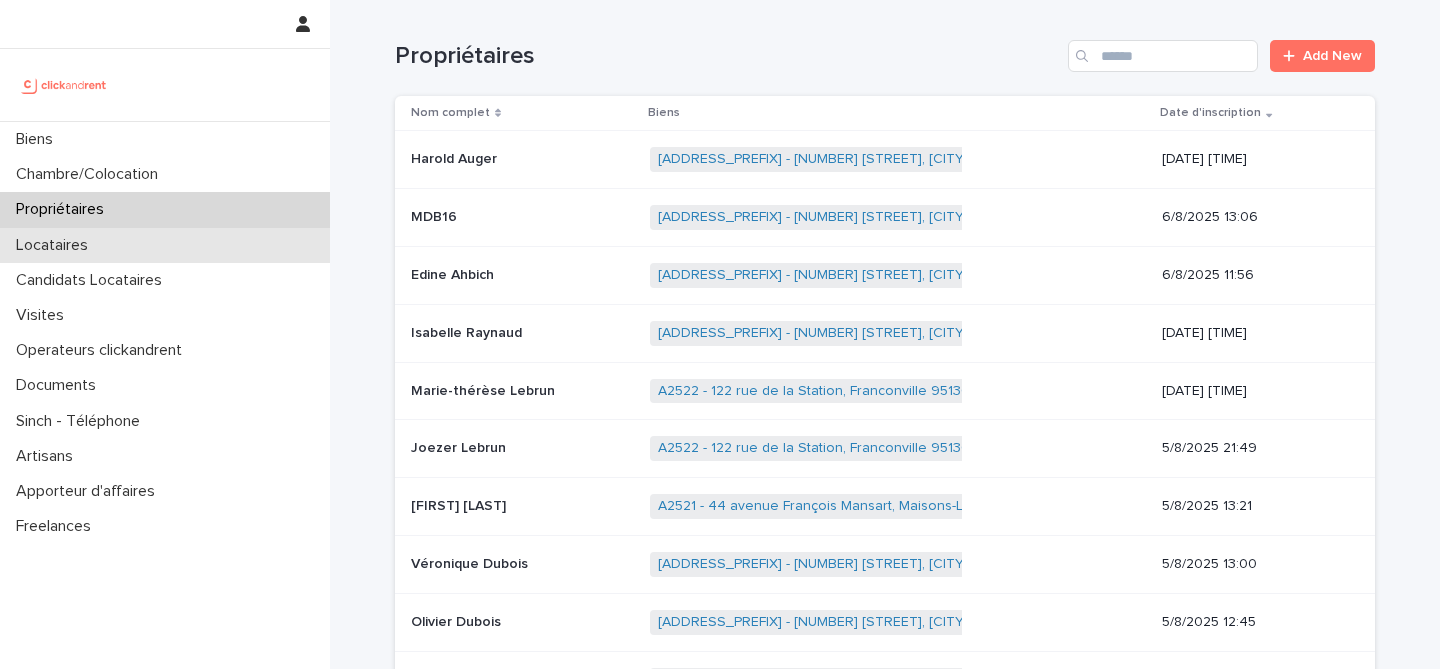 click on "Locataires" at bounding box center [165, 245] 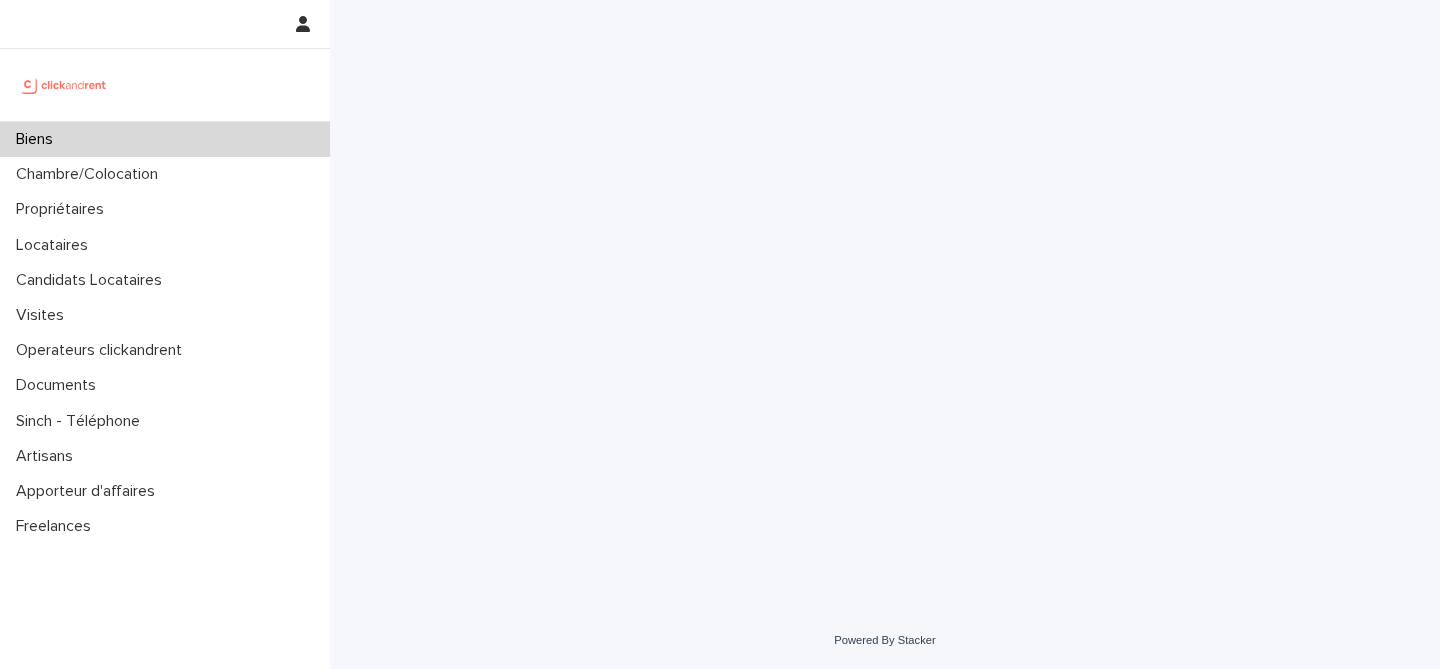scroll, scrollTop: 0, scrollLeft: 0, axis: both 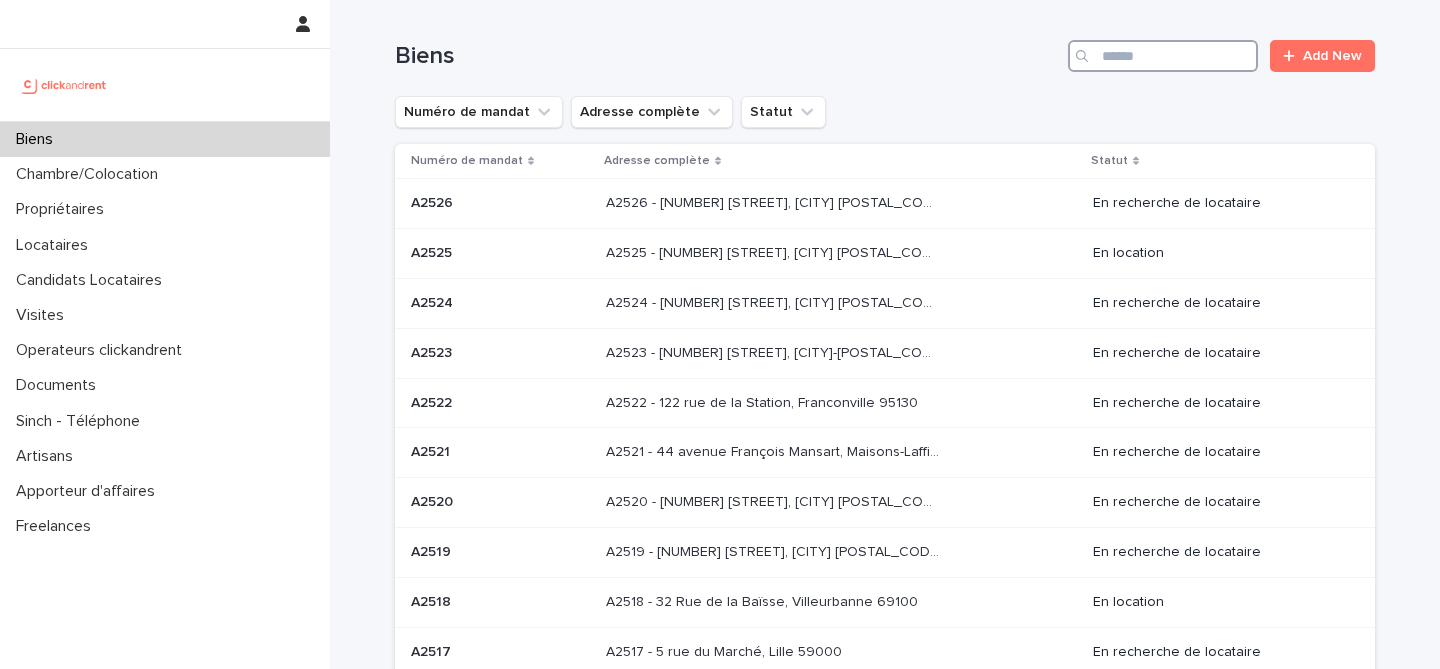 click at bounding box center (1163, 56) 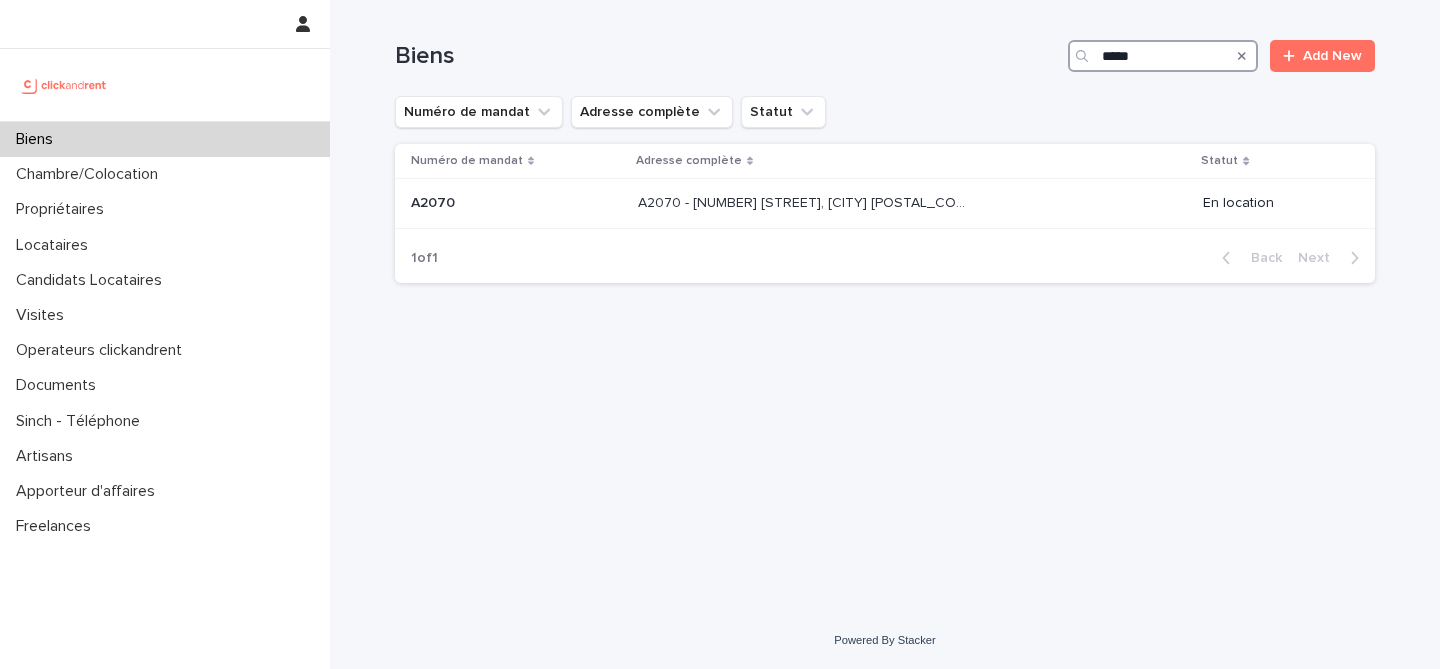 type on "*****" 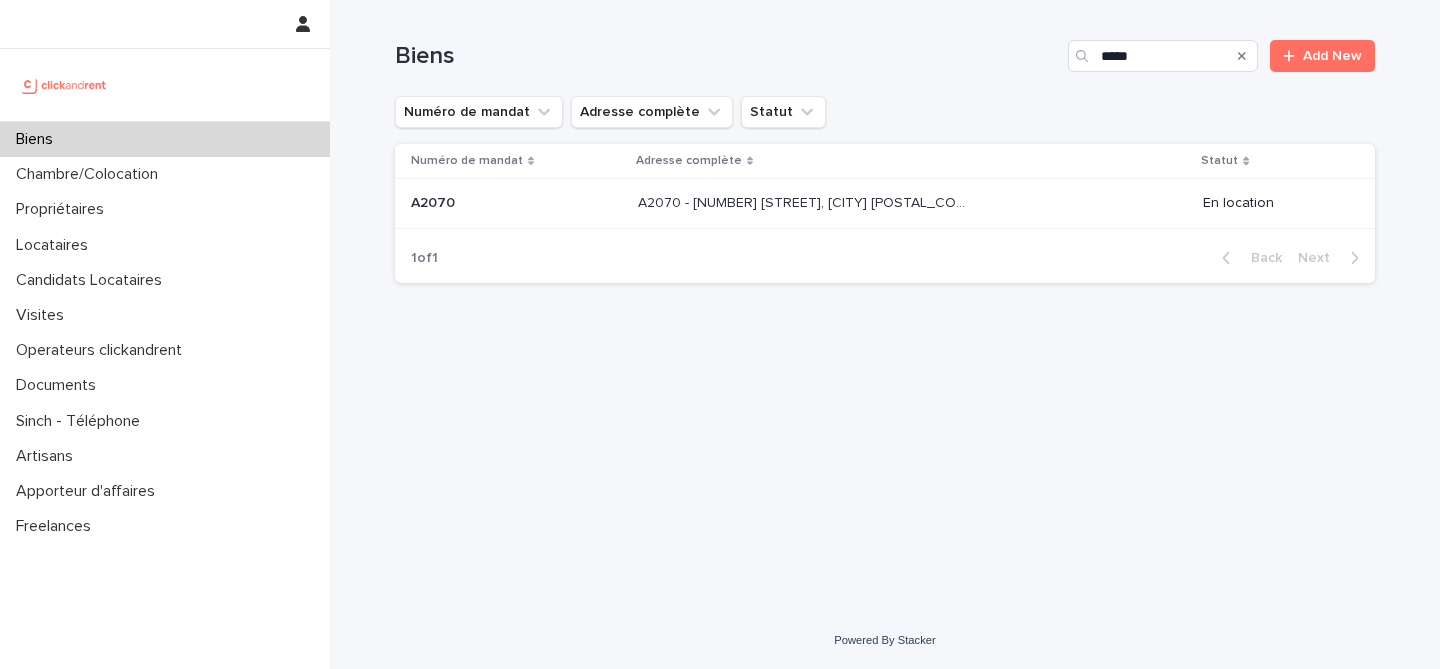 click at bounding box center (516, 203) 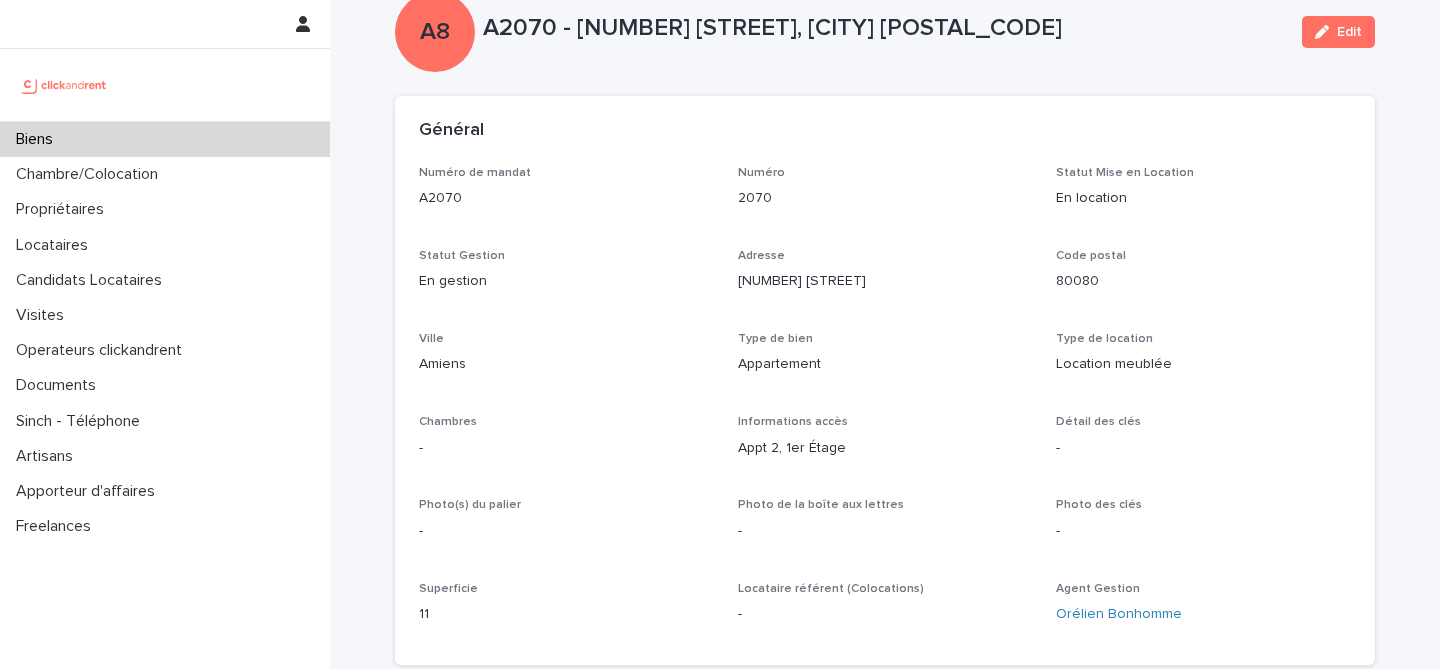 scroll, scrollTop: 50, scrollLeft: 0, axis: vertical 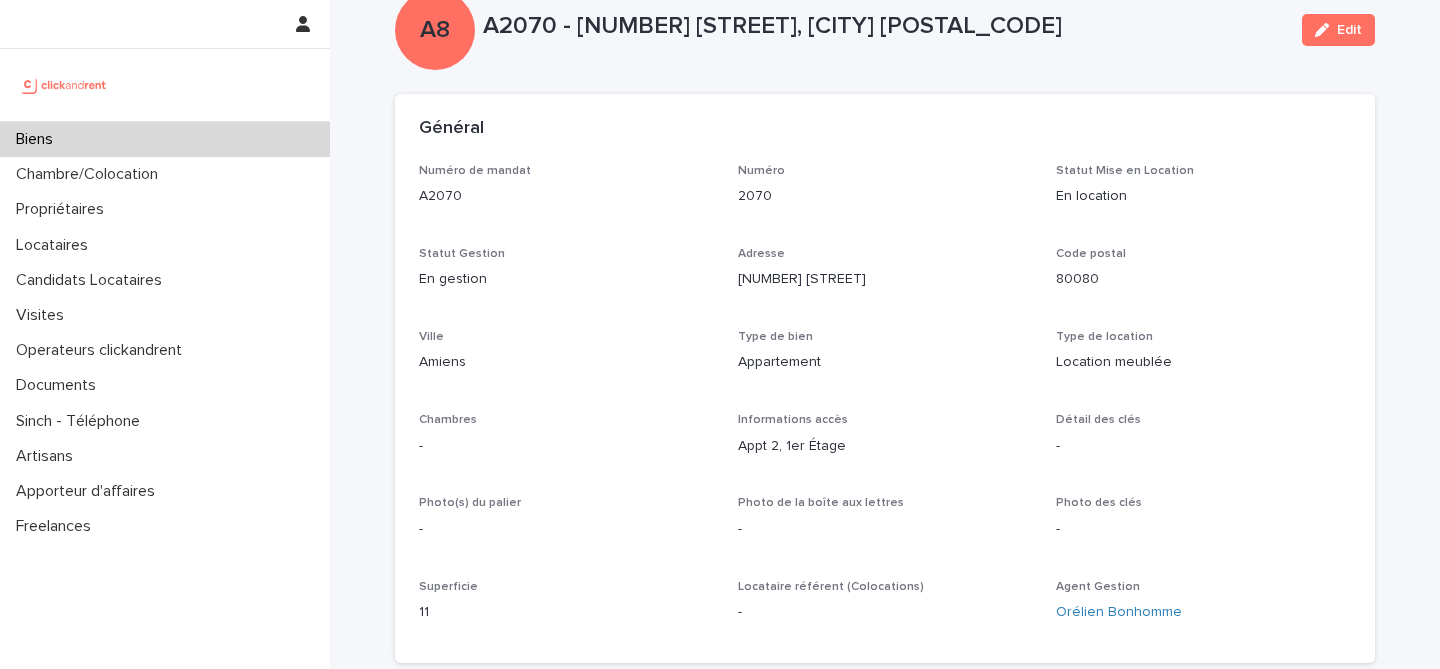 click on "A2070 - [NUMBER] [STREET], [CITY] [POSTAL_CODE]" at bounding box center [884, 26] 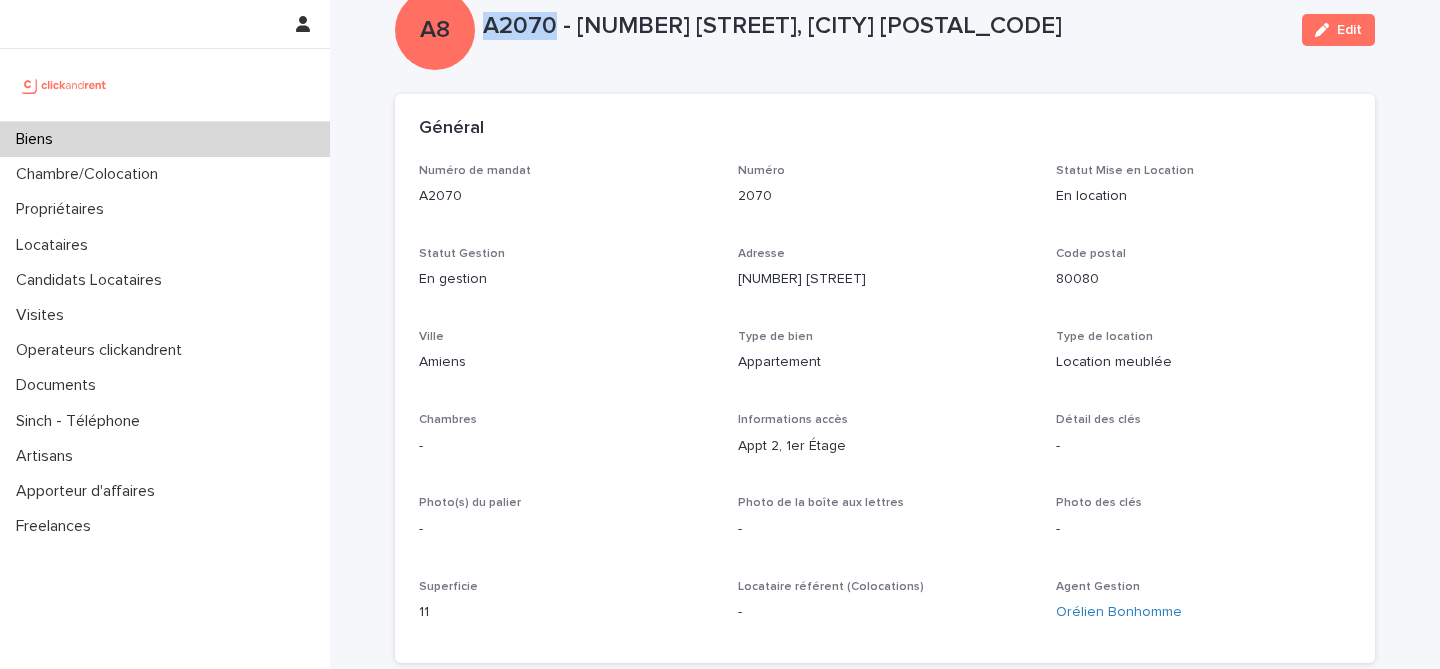 click on "A2070 - [NUMBER] [STREET], [CITY] [POSTAL_CODE]" at bounding box center (884, 26) 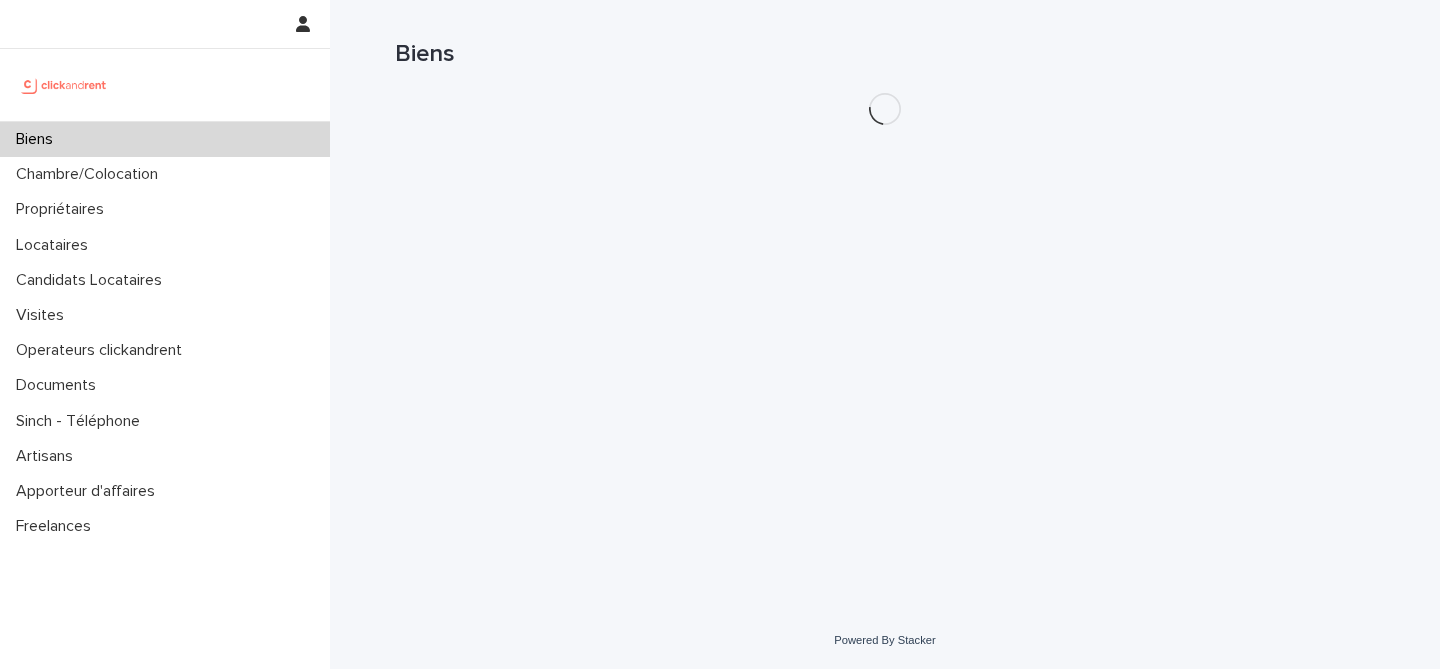 scroll, scrollTop: 0, scrollLeft: 0, axis: both 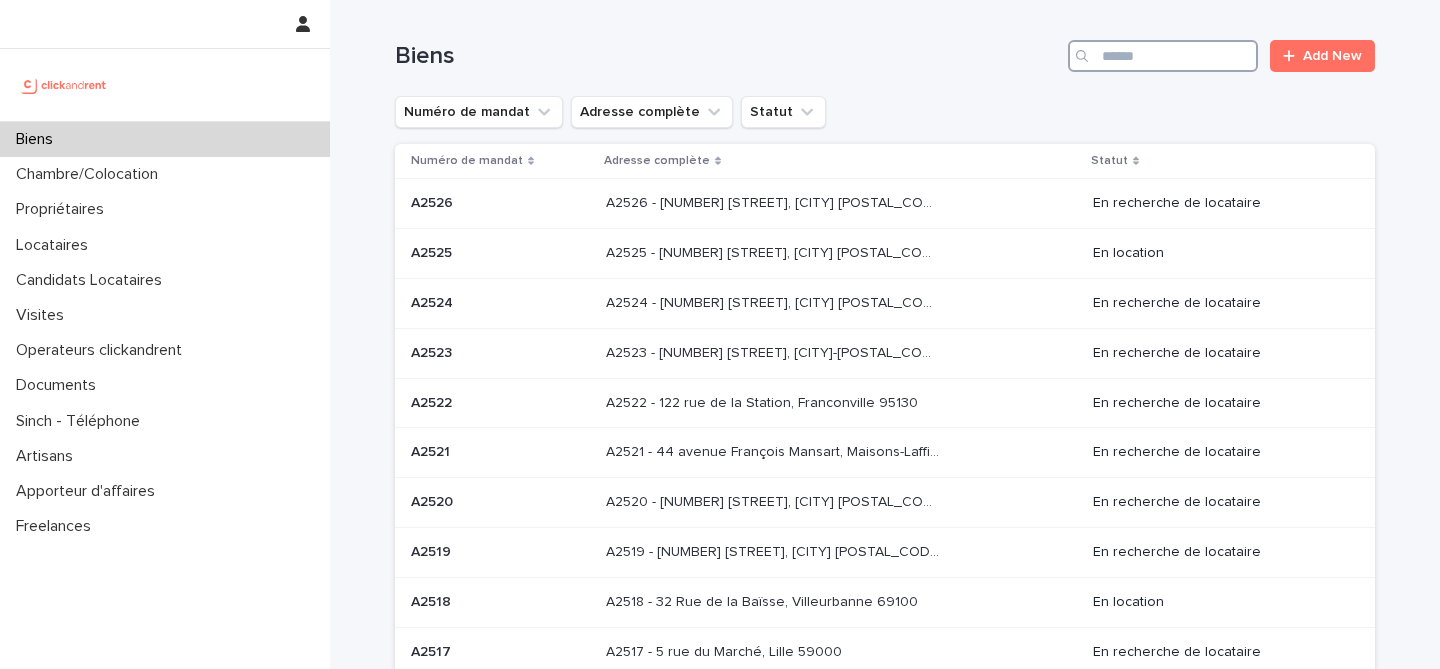 click at bounding box center (1163, 56) 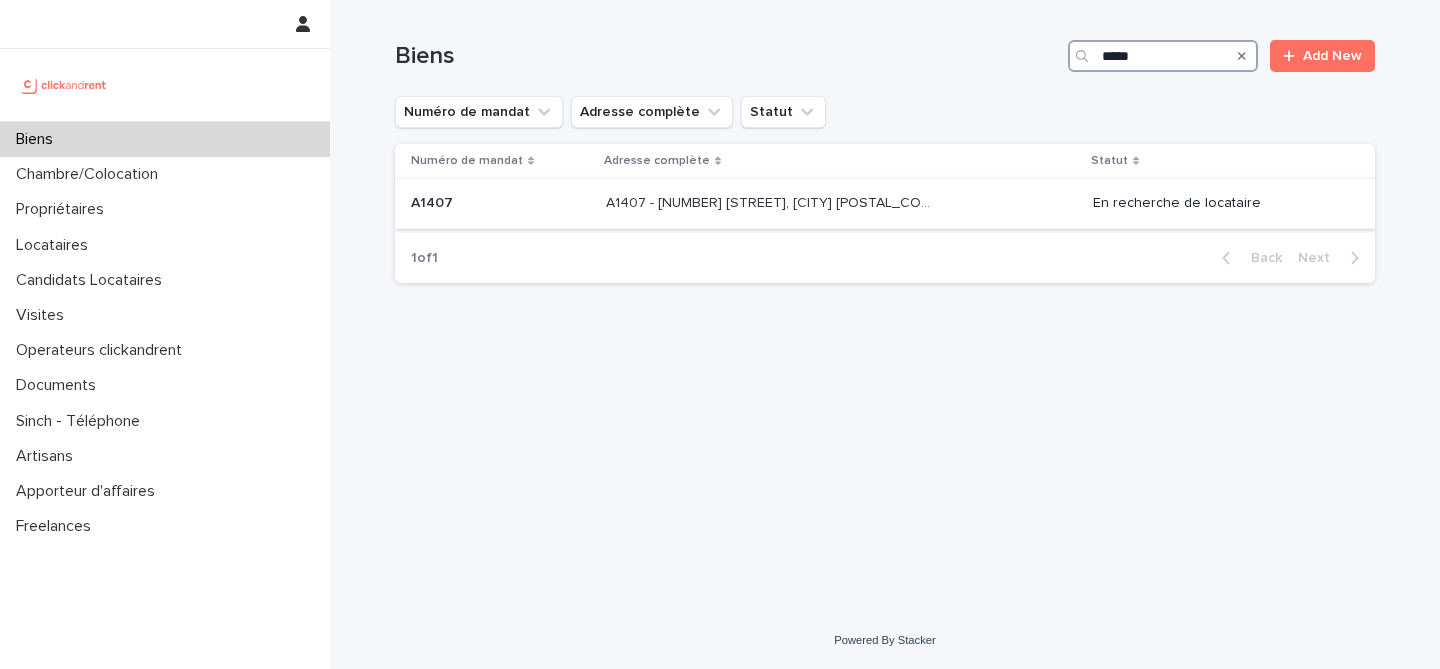 type on "*****" 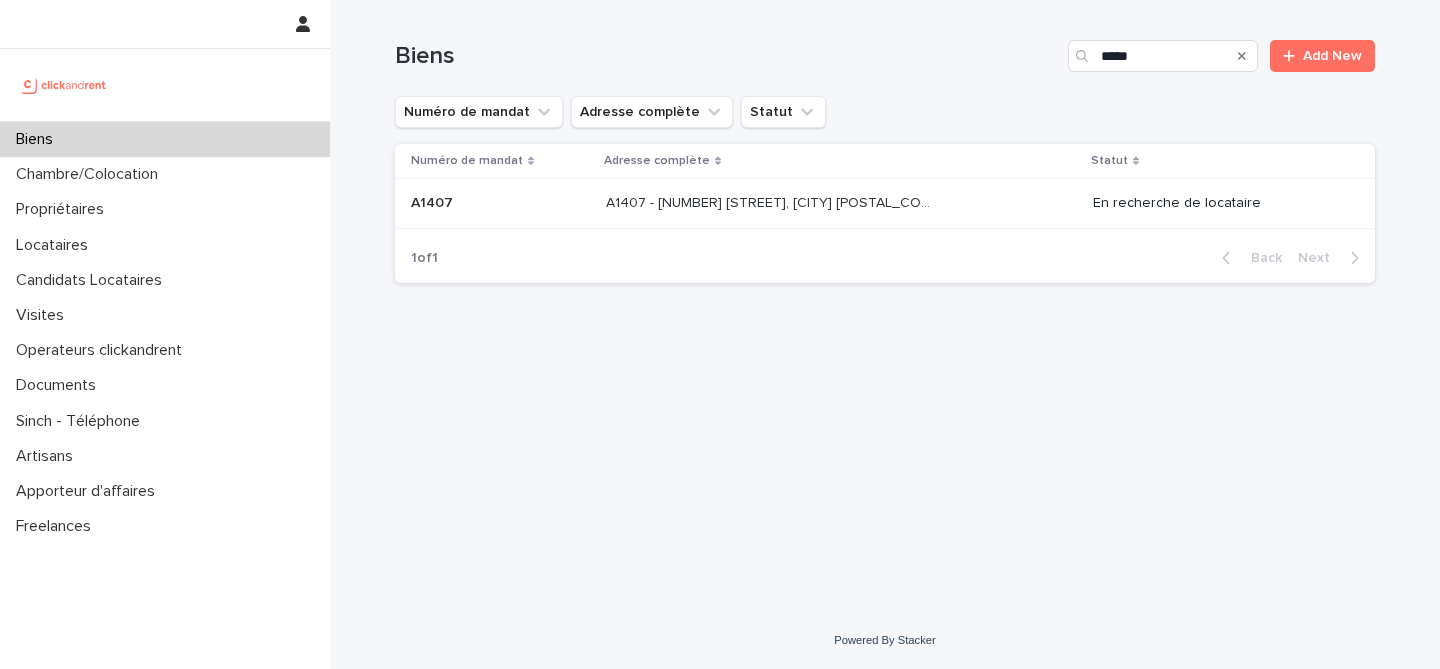 click on "A1407 A1407" at bounding box center [500, 203] 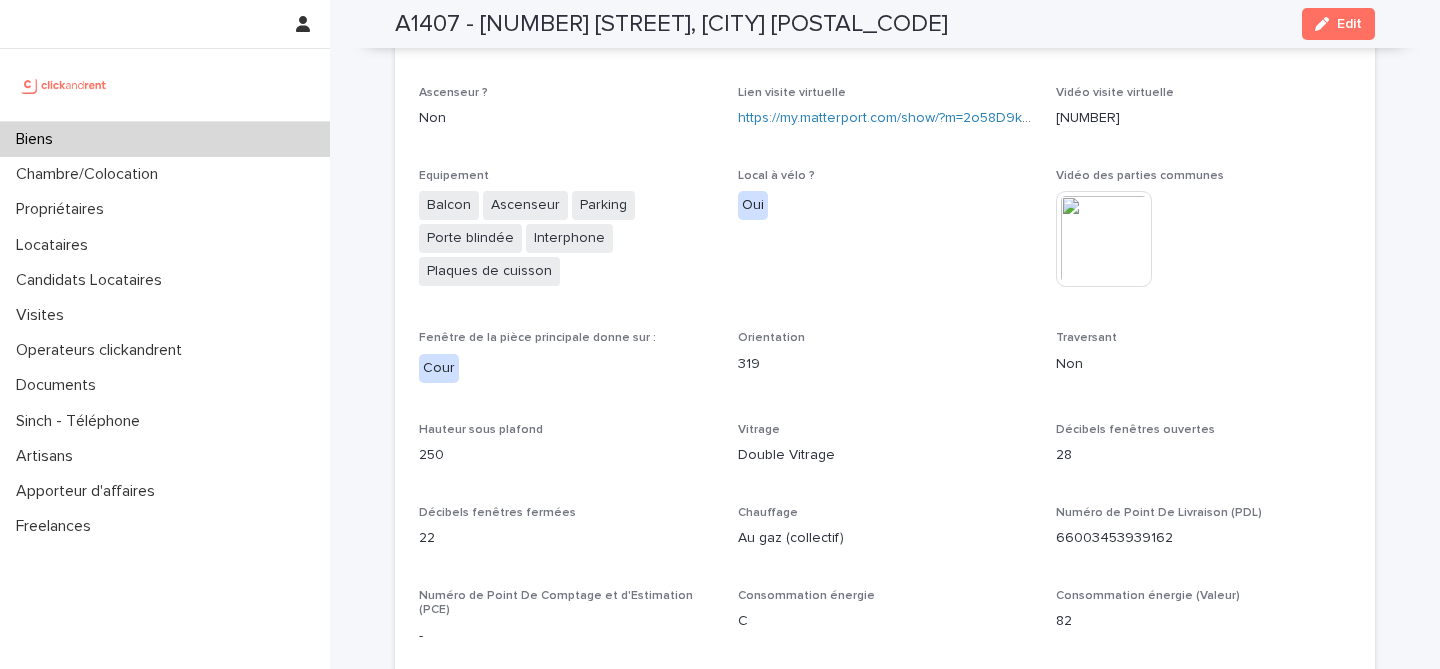 scroll, scrollTop: 4333, scrollLeft: 0, axis: vertical 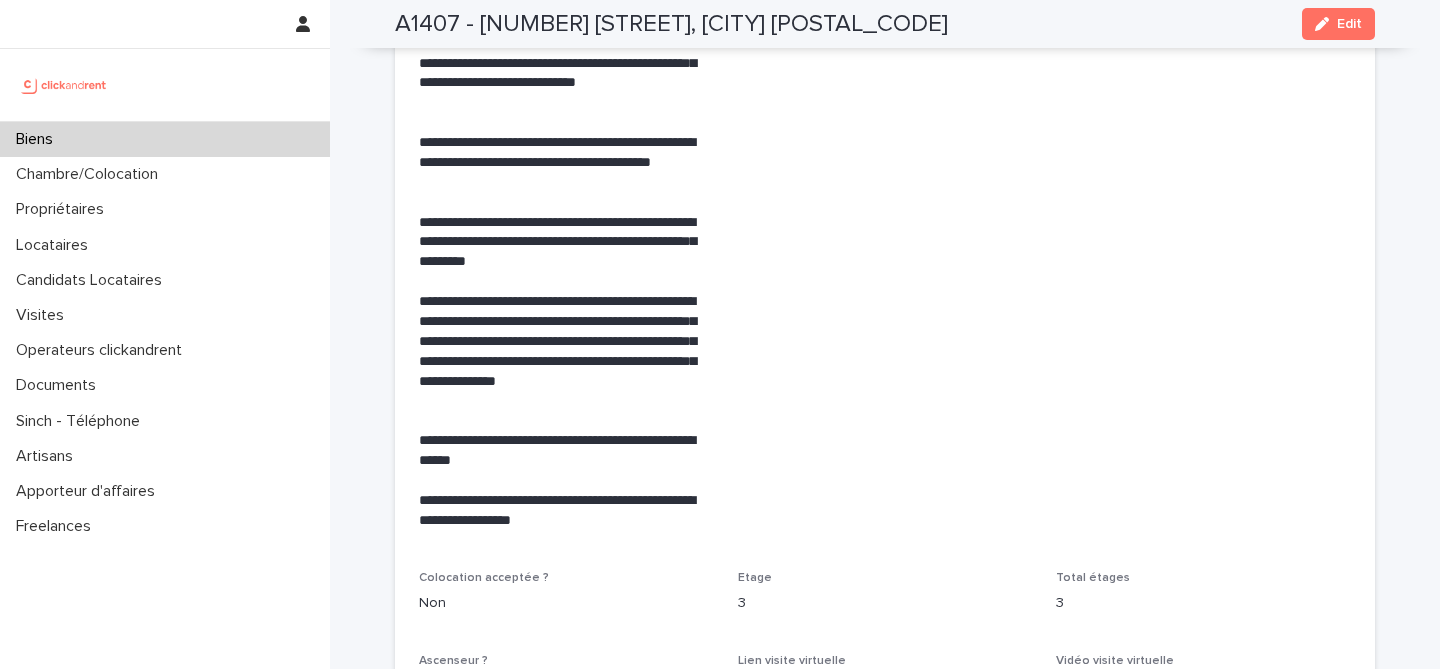 click on "Biens" at bounding box center [165, 139] 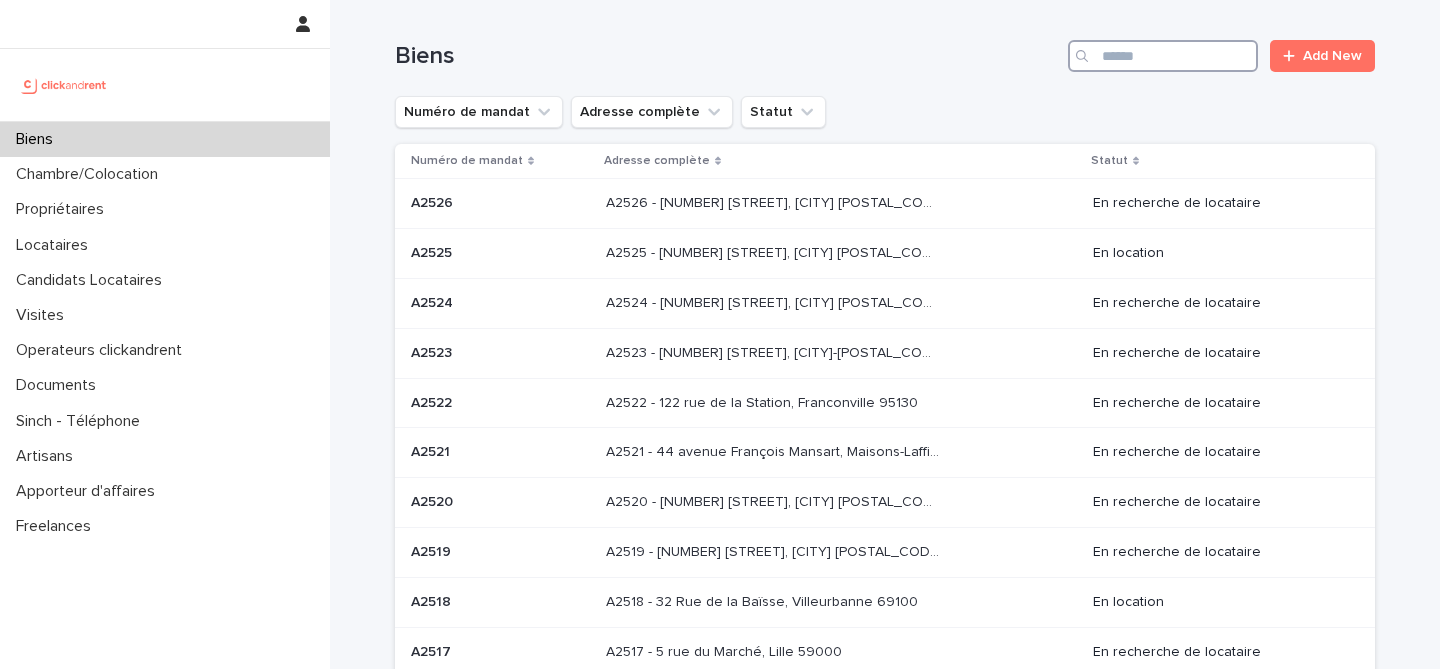 click at bounding box center (1163, 56) 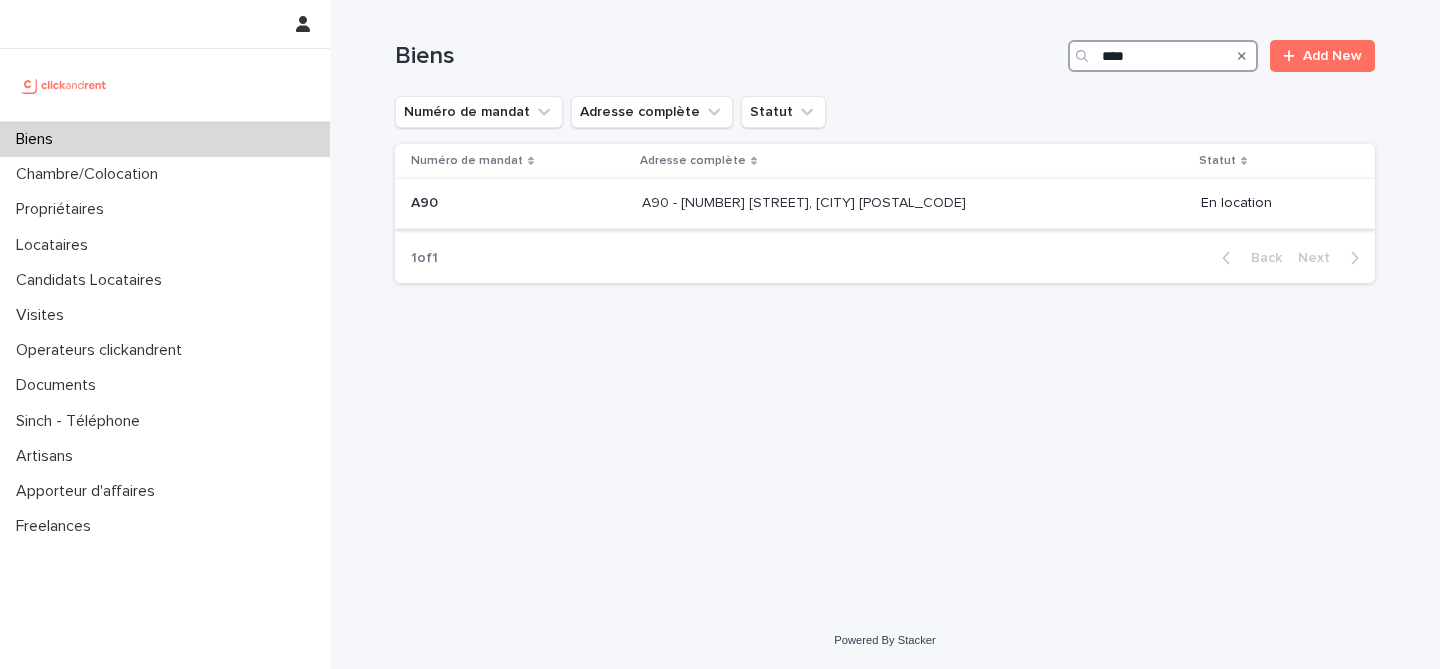 type on "***" 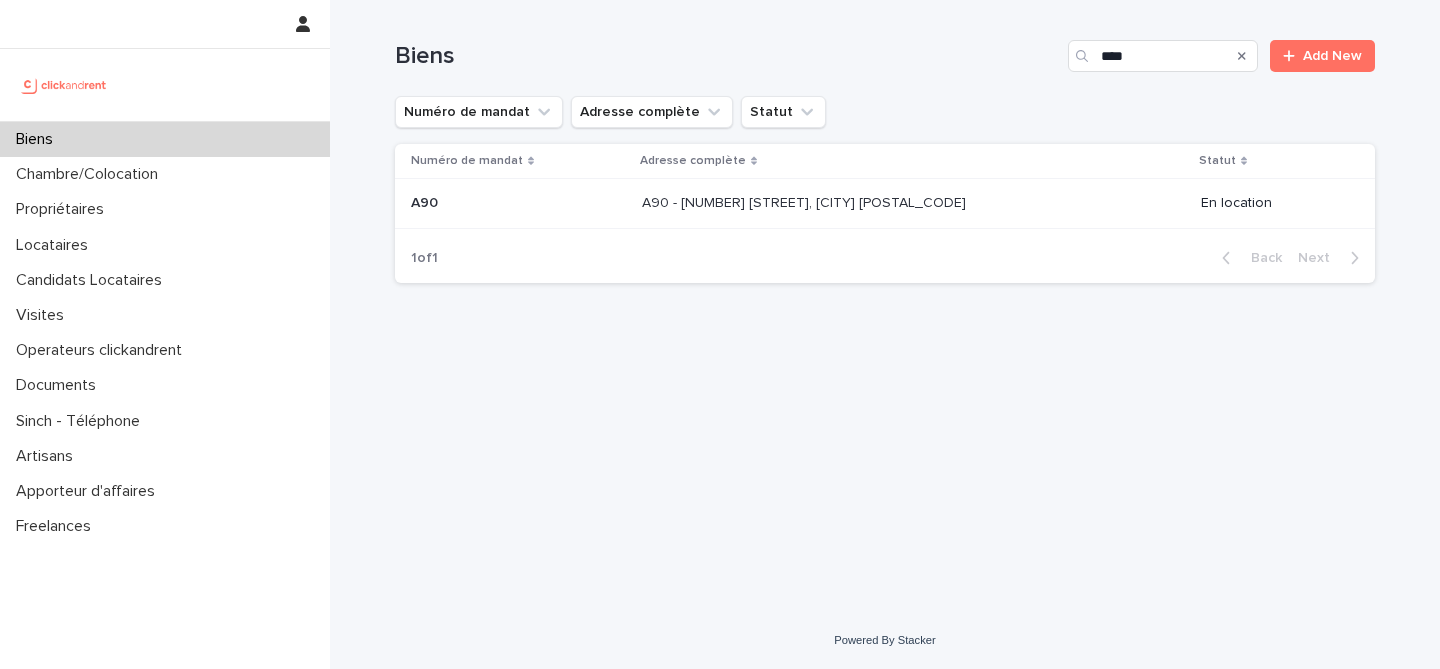 click on "A90 - 3 passage du Chemin de Fer,  Orsay 91400 A90 - 3 passage du Chemin de Fer,  Orsay 91400" at bounding box center [913, 203] 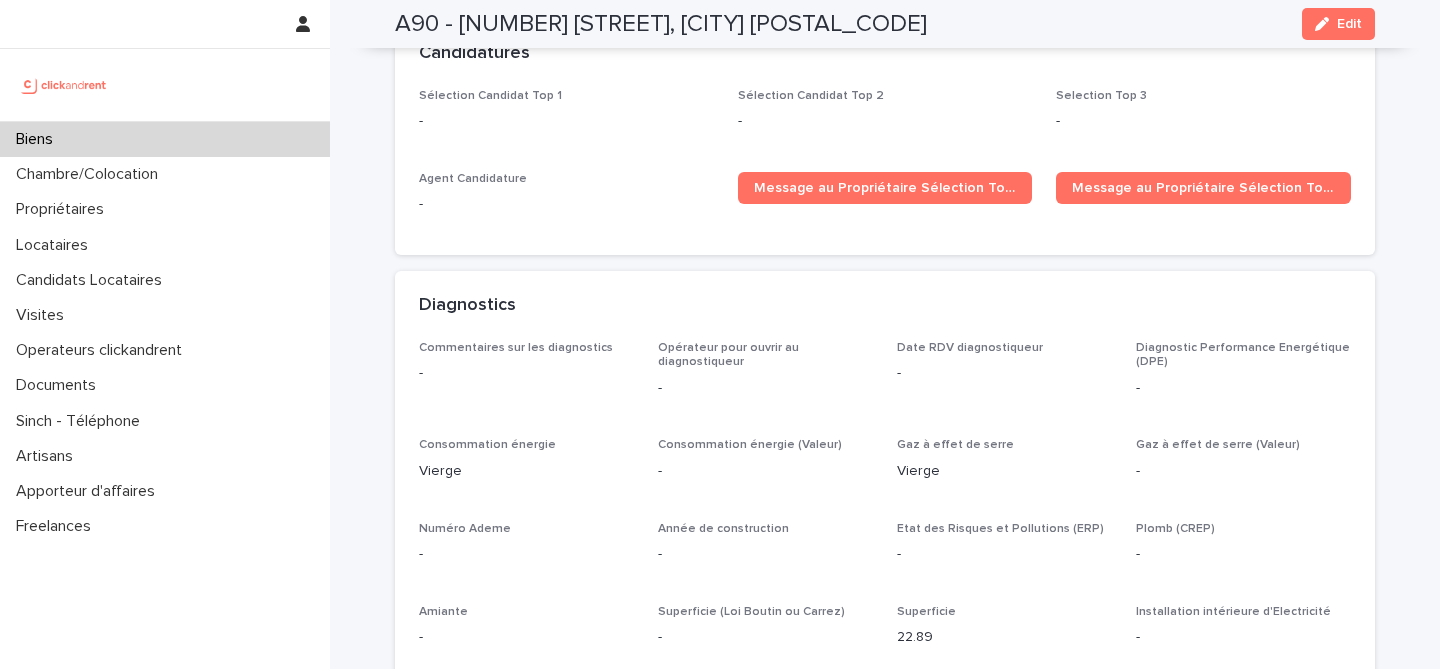 scroll, scrollTop: 6088, scrollLeft: 0, axis: vertical 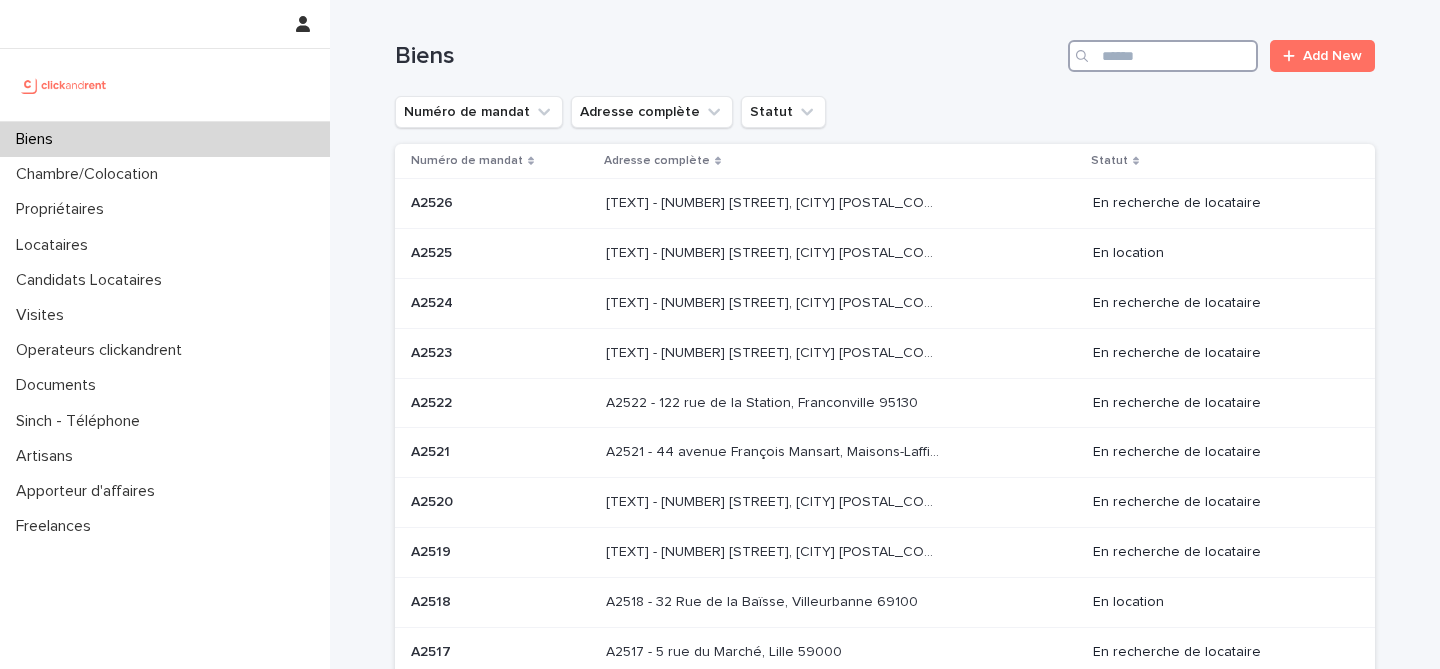 click at bounding box center [1163, 56] 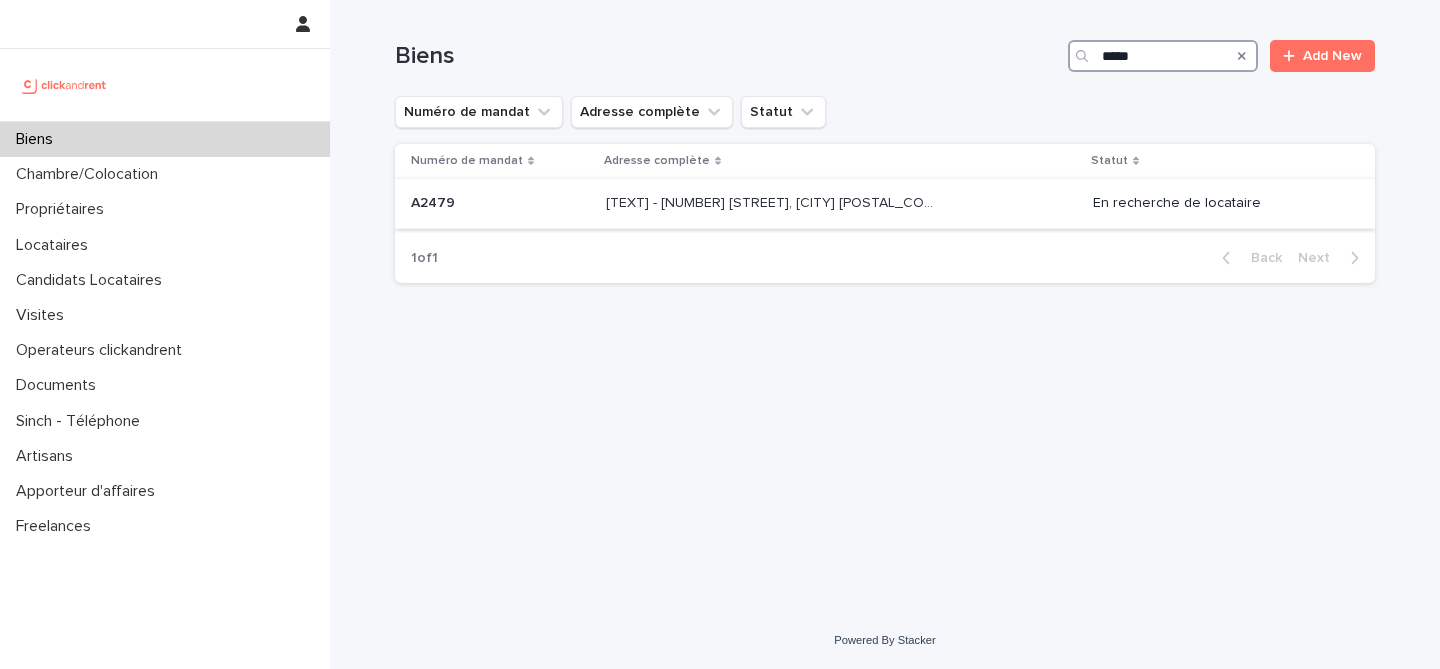 type on "*****" 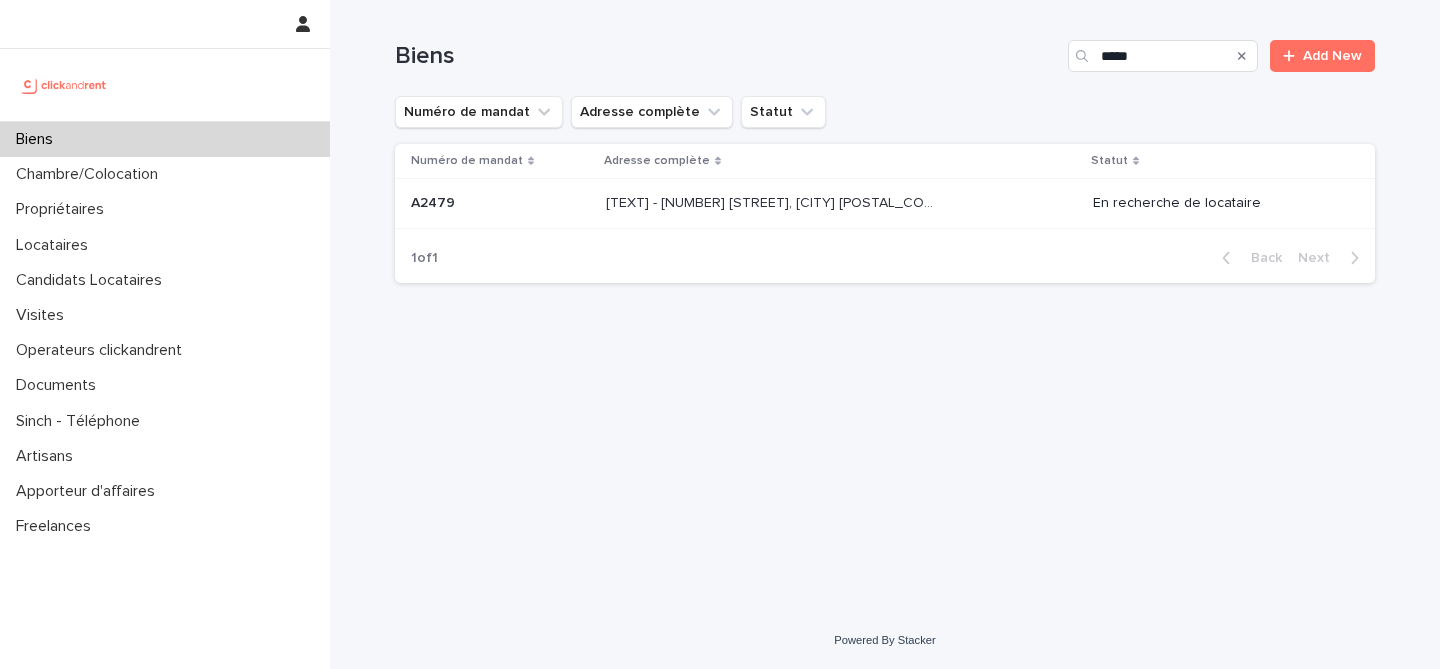 click on "A2479 A2479" at bounding box center (500, 203) 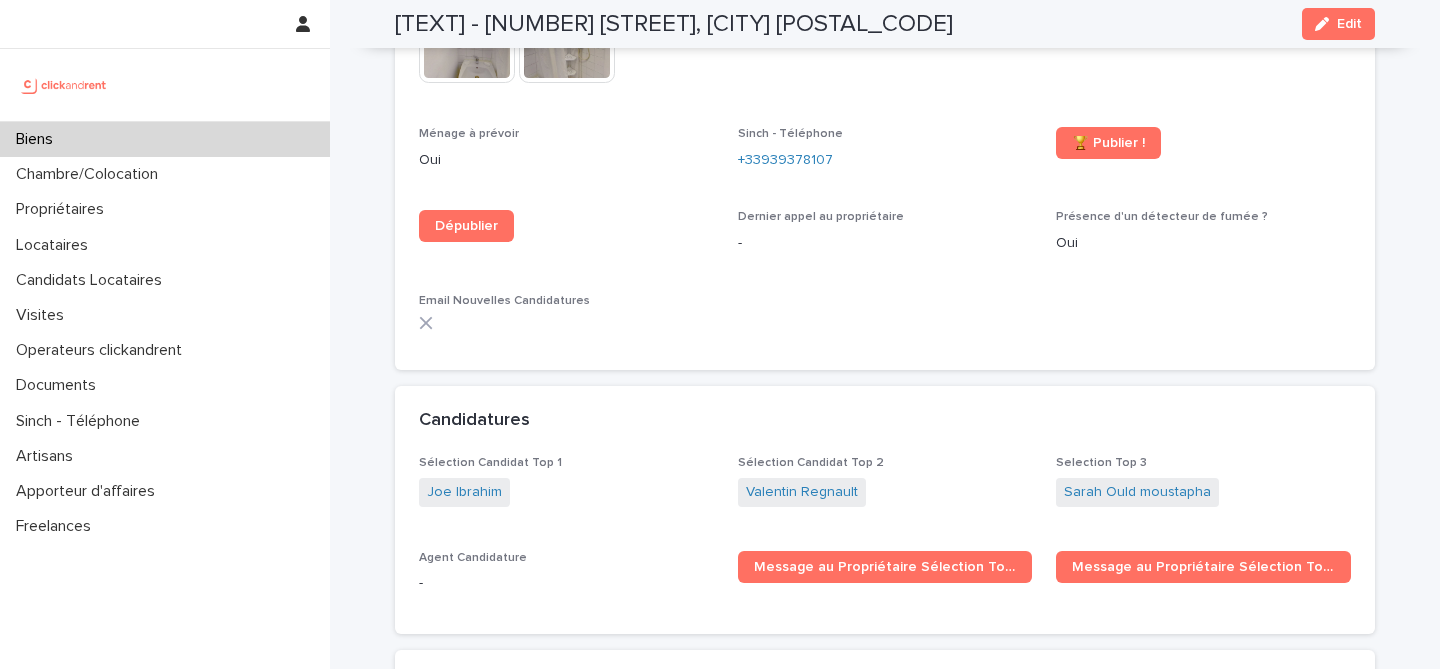 scroll, scrollTop: 5929, scrollLeft: 0, axis: vertical 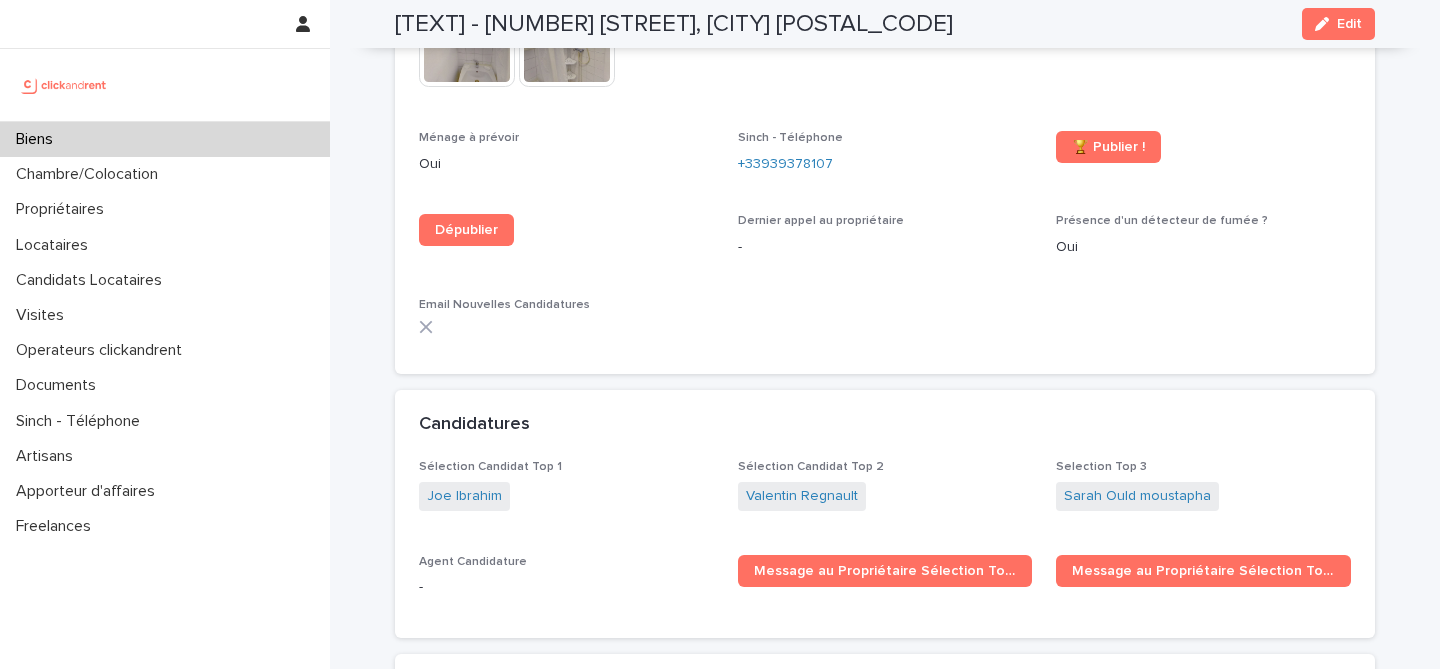 click on "Biens" at bounding box center [165, 139] 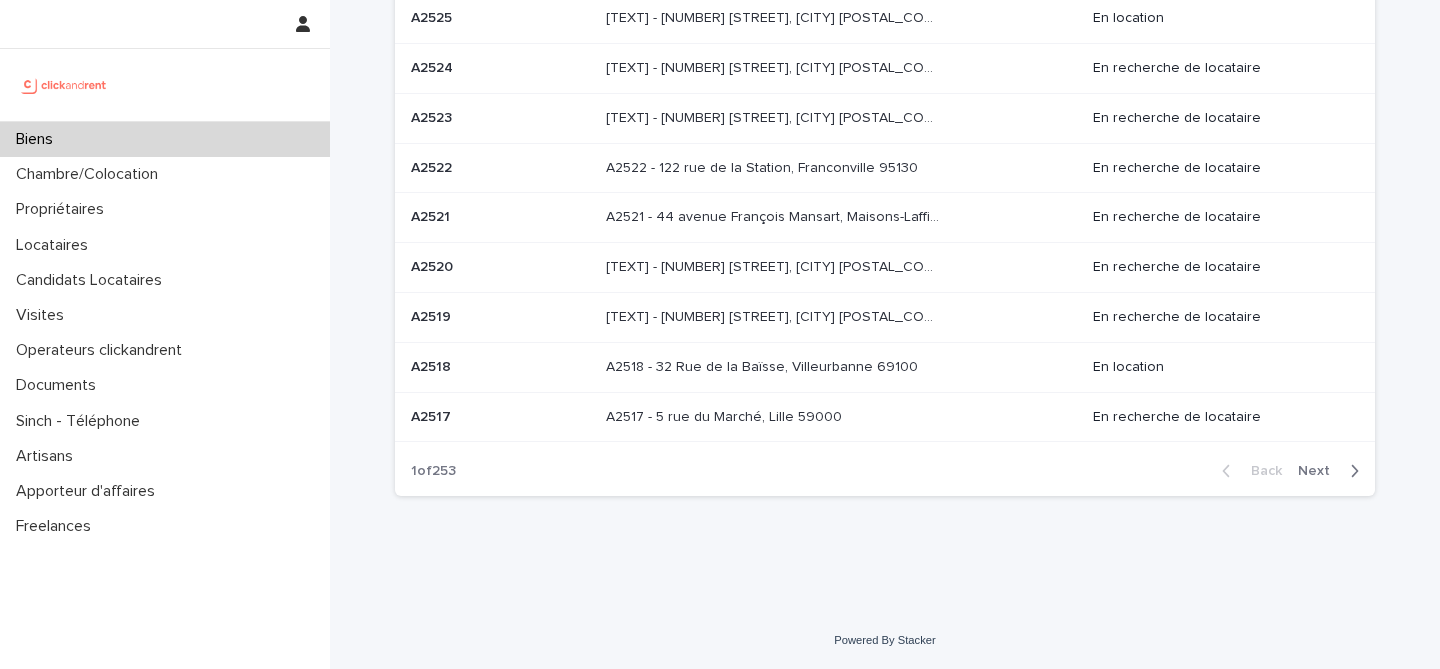 scroll, scrollTop: 0, scrollLeft: 0, axis: both 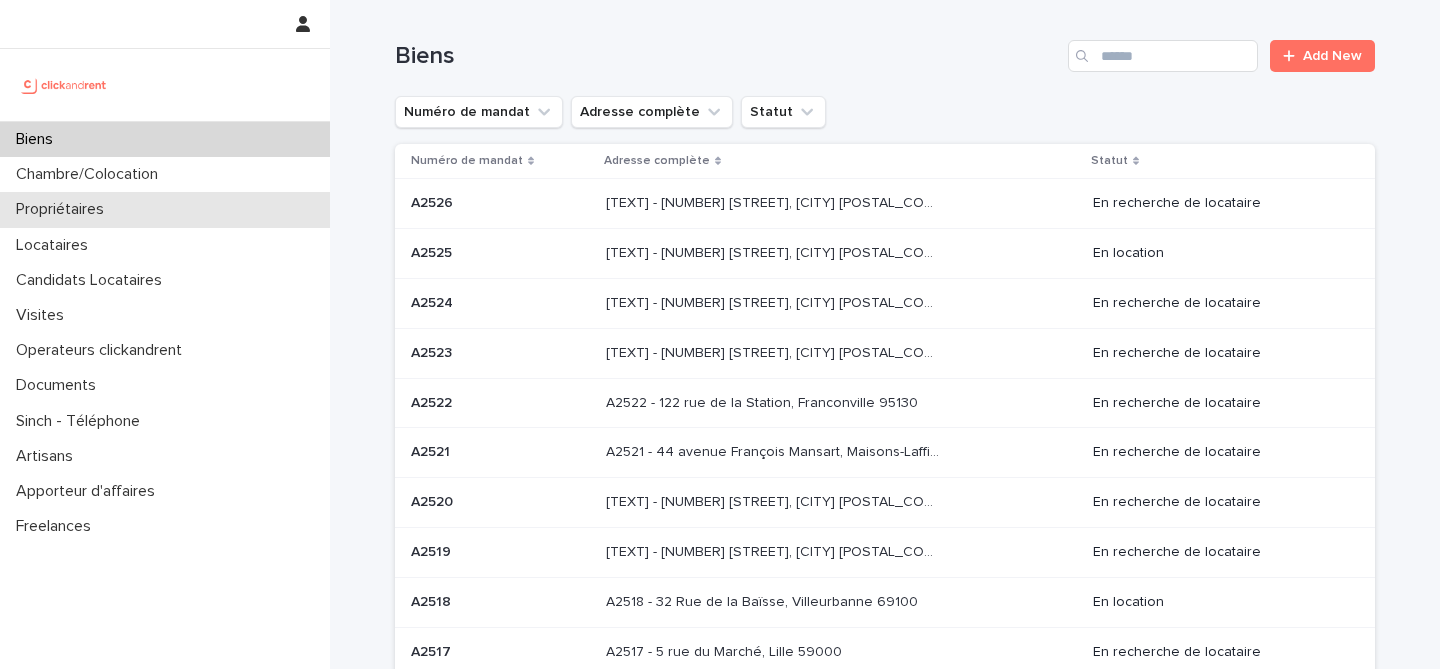 click on "Propriétaires" at bounding box center [165, 209] 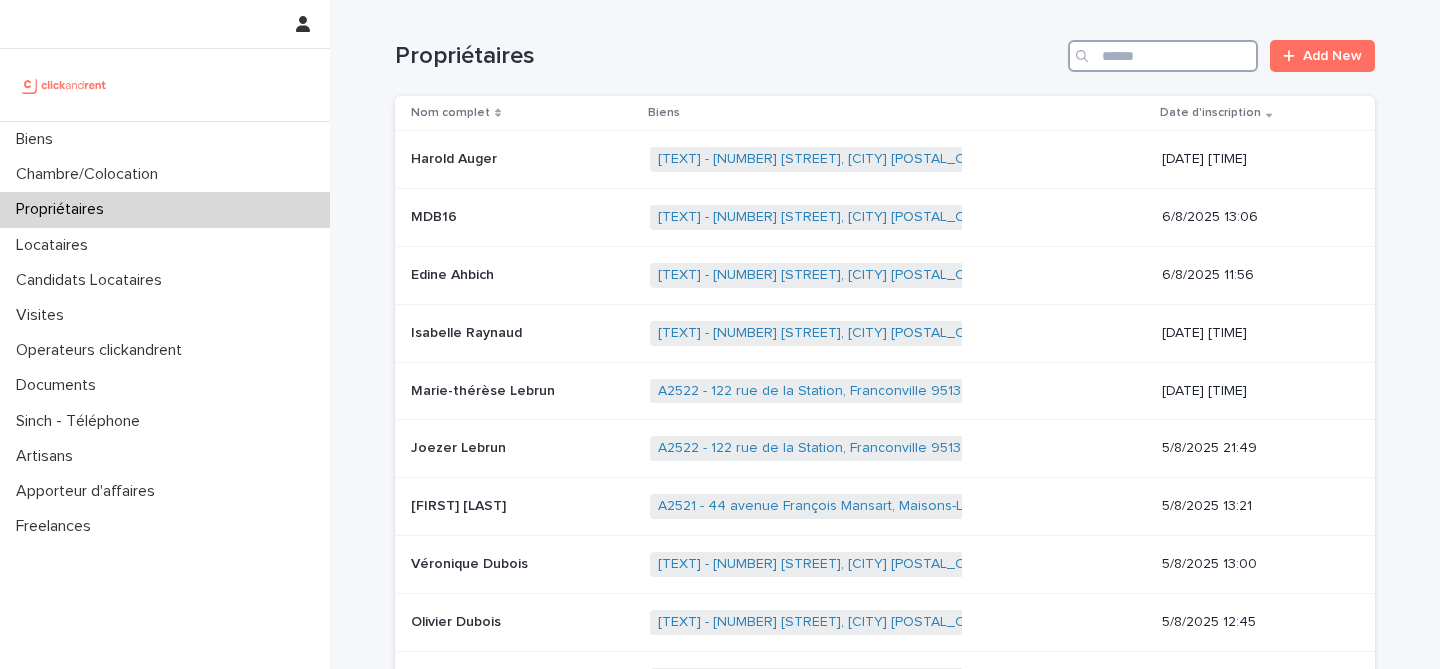 click at bounding box center [1163, 56] 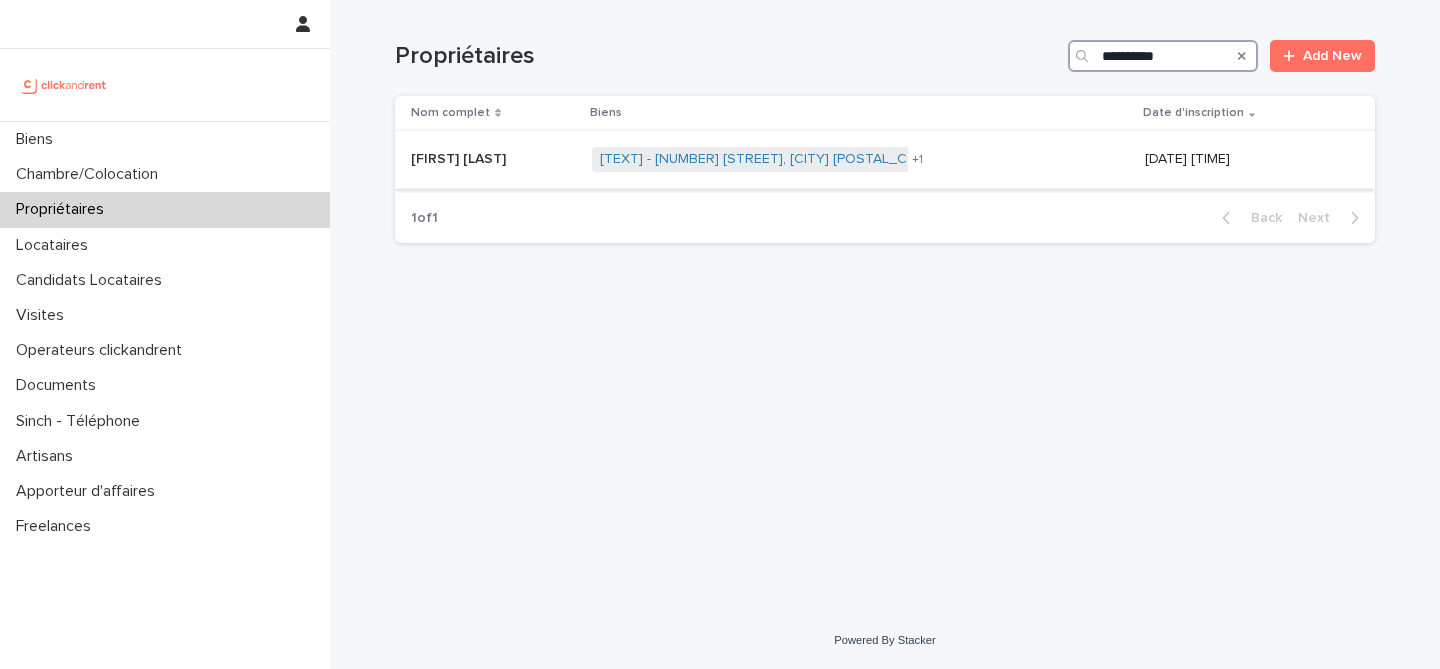 type on "**********" 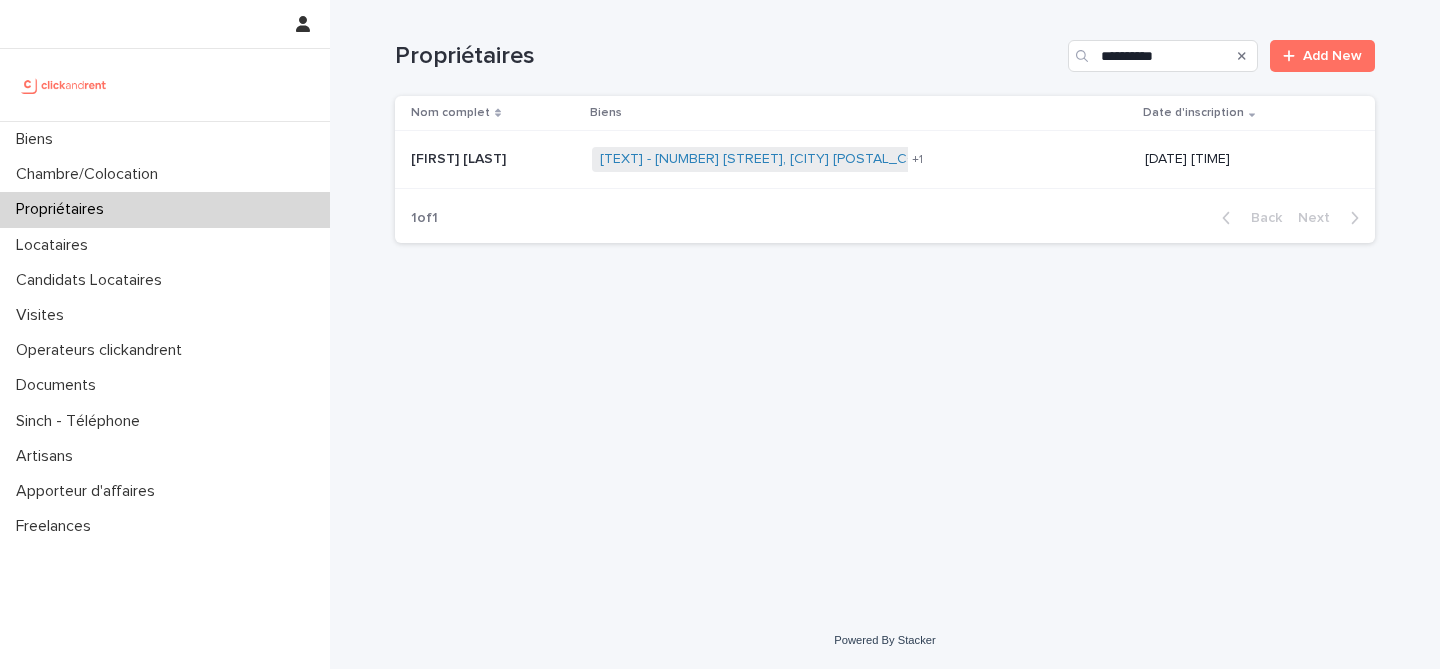 click at bounding box center [493, 159] 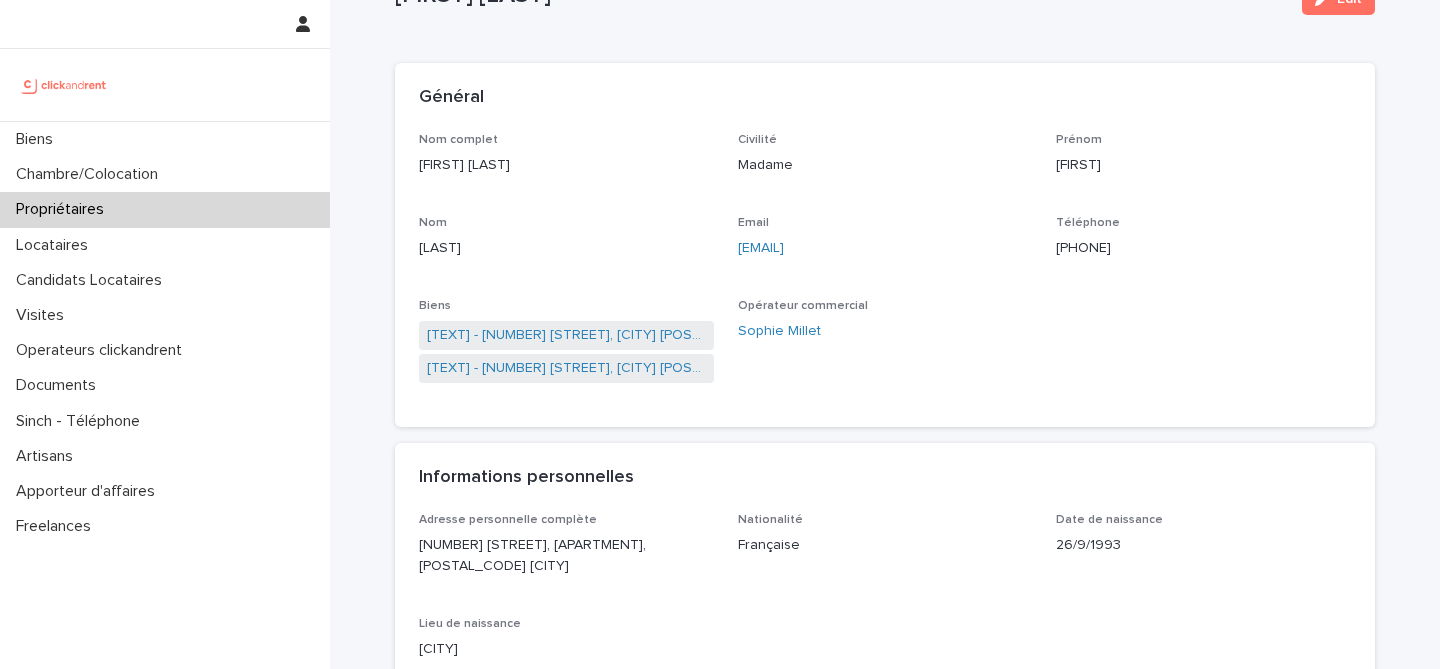 scroll, scrollTop: 0, scrollLeft: 0, axis: both 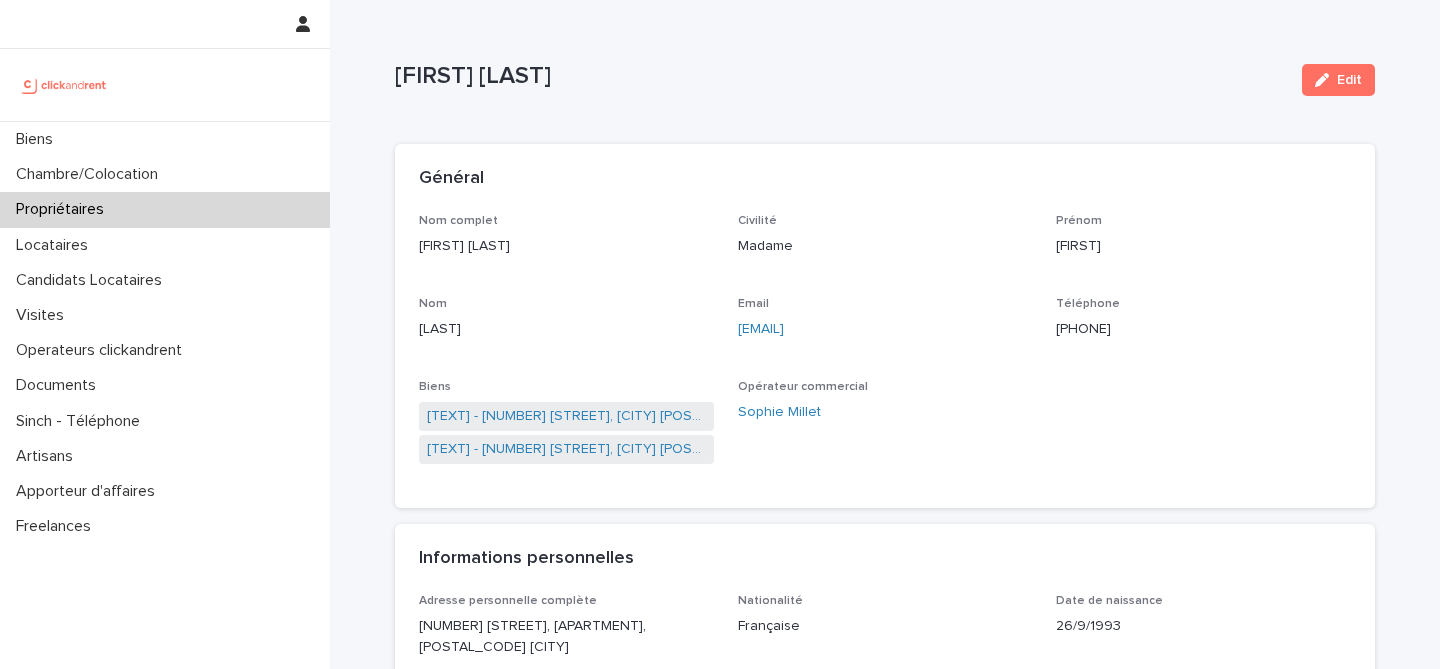 click on "Propriétaires" at bounding box center [165, 209] 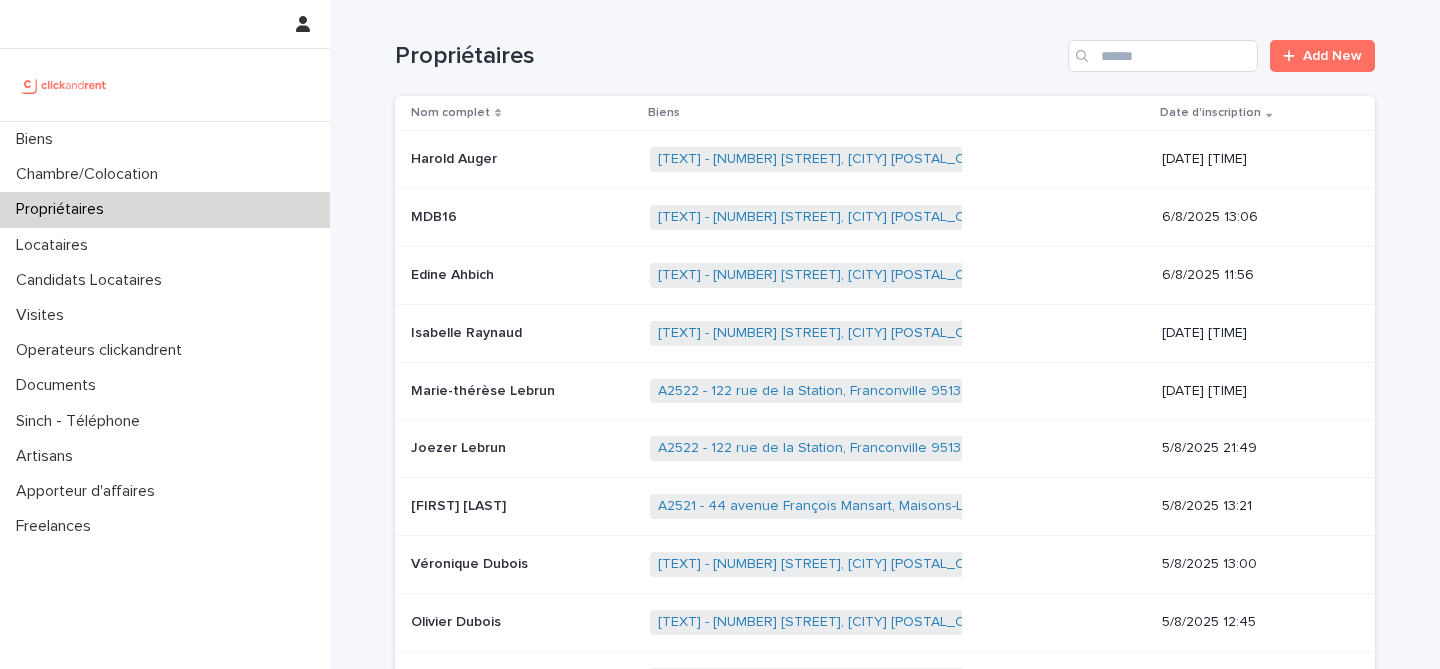 click on "Propriétaires Add New" at bounding box center [885, 48] 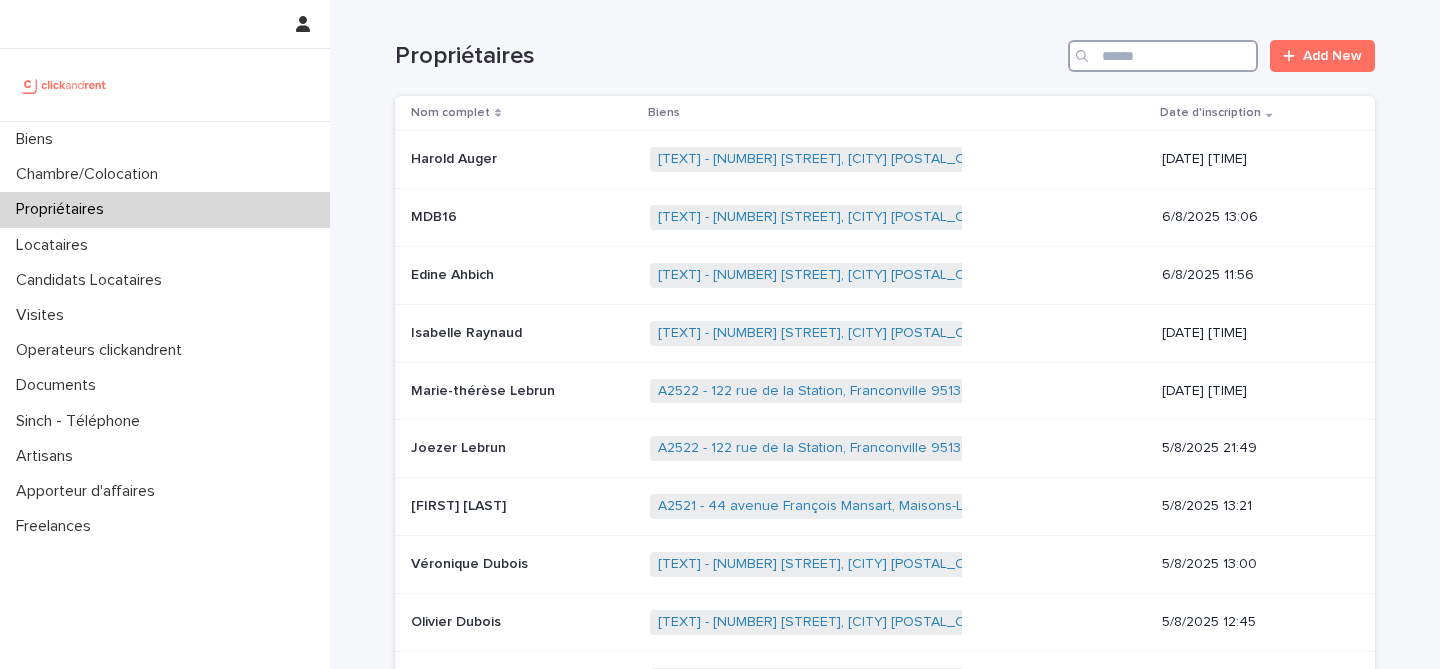 click at bounding box center (1163, 56) 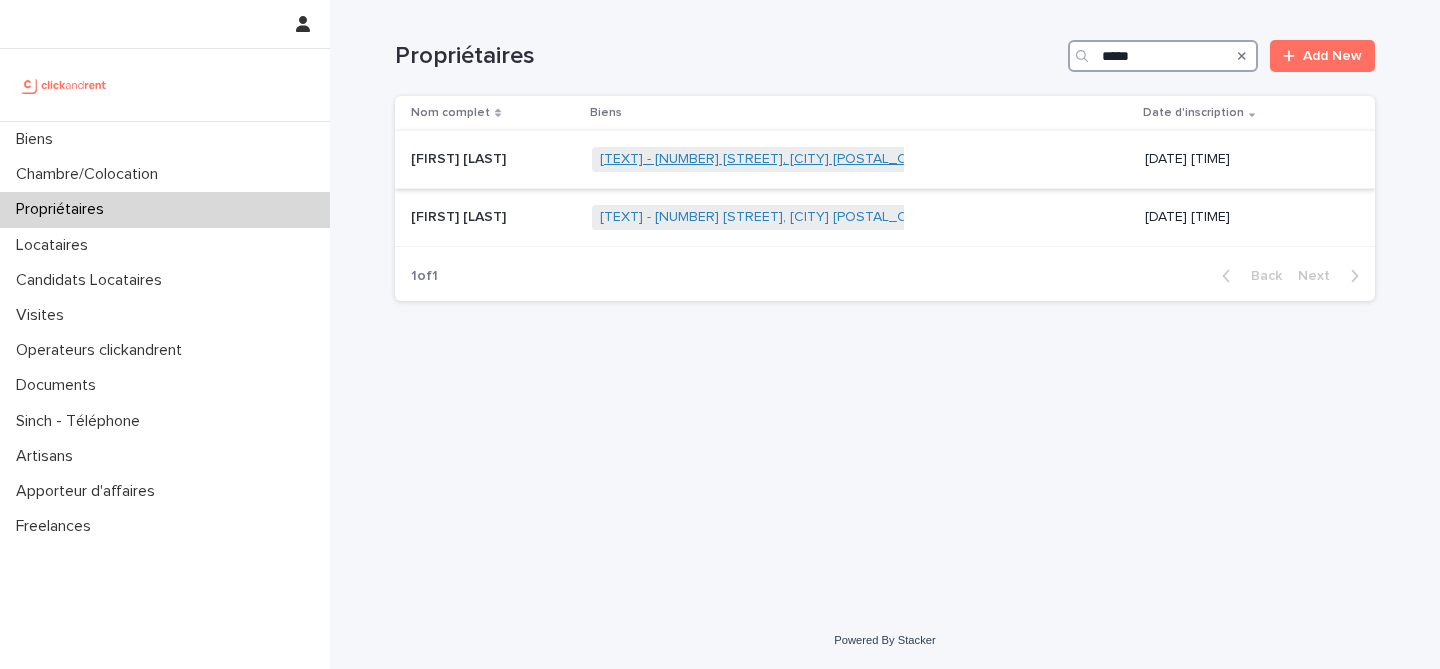 type on "*****" 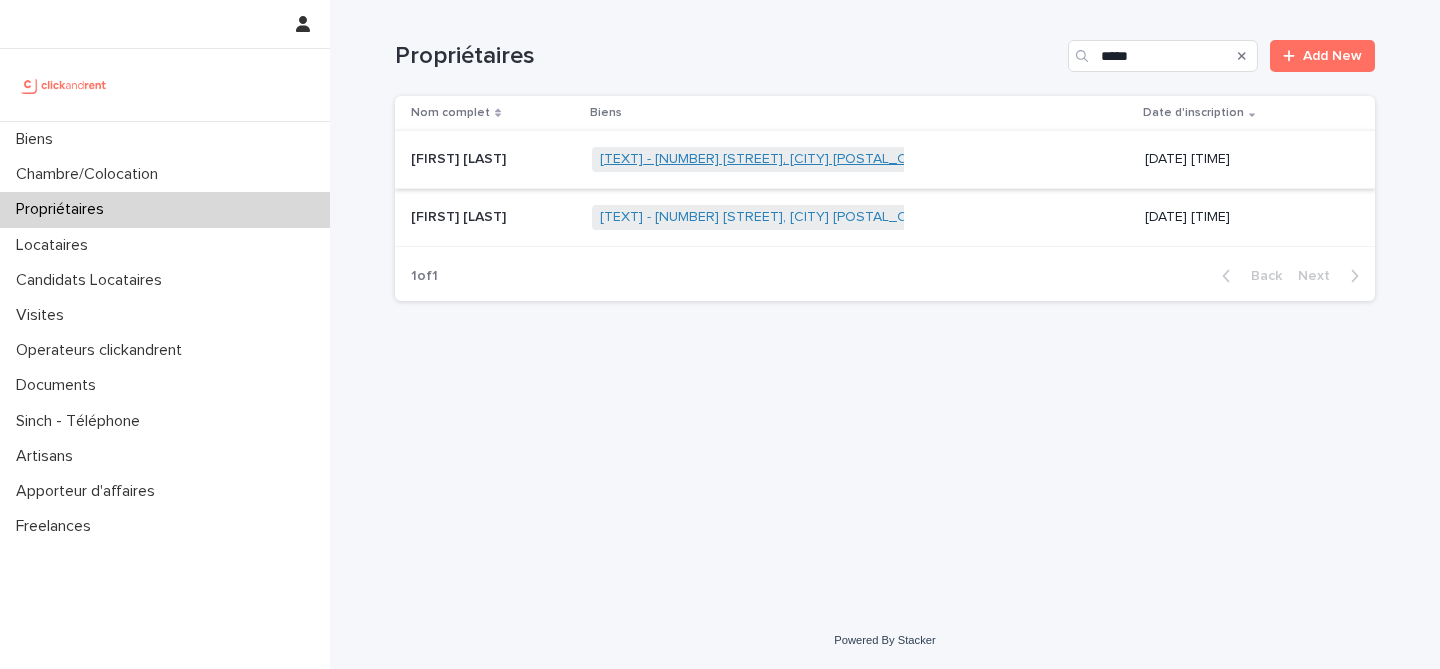 click on "A1400 - 1 Place de la Charte des Libertés Communales,  Toulouse 31300" at bounding box center (770, 159) 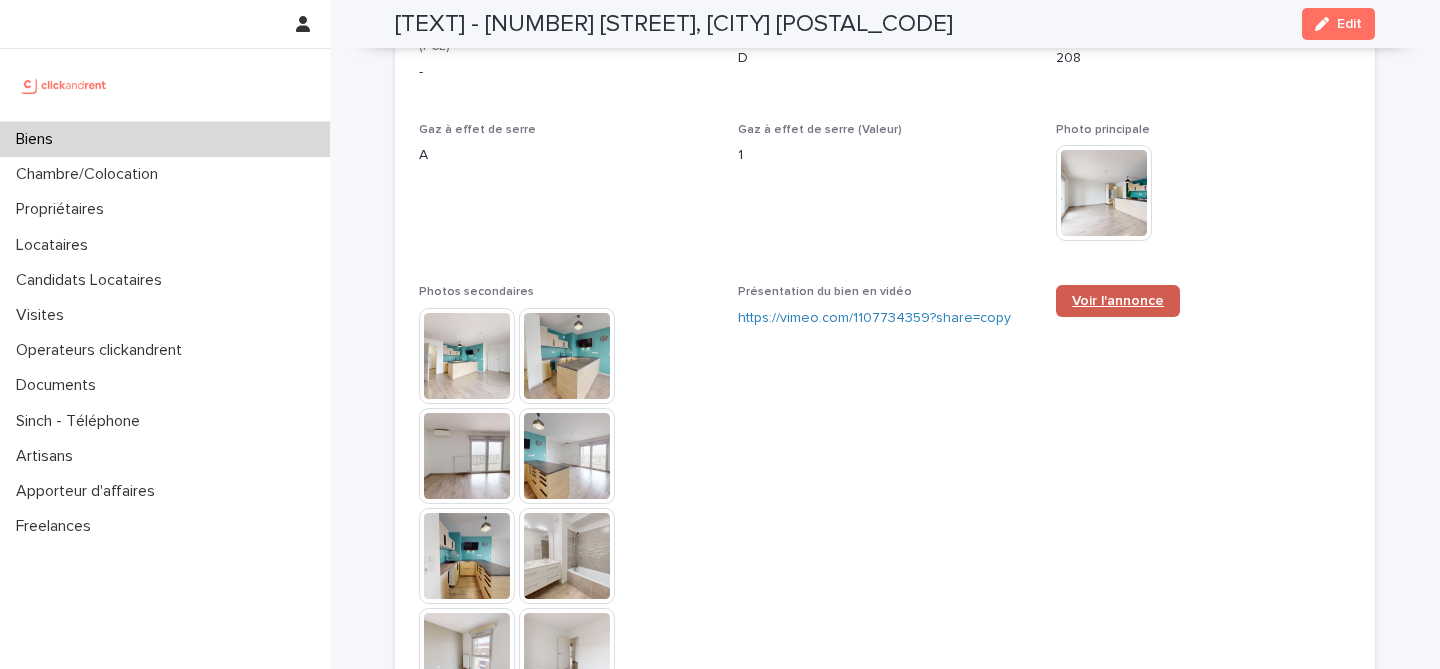 scroll, scrollTop: 5017, scrollLeft: 0, axis: vertical 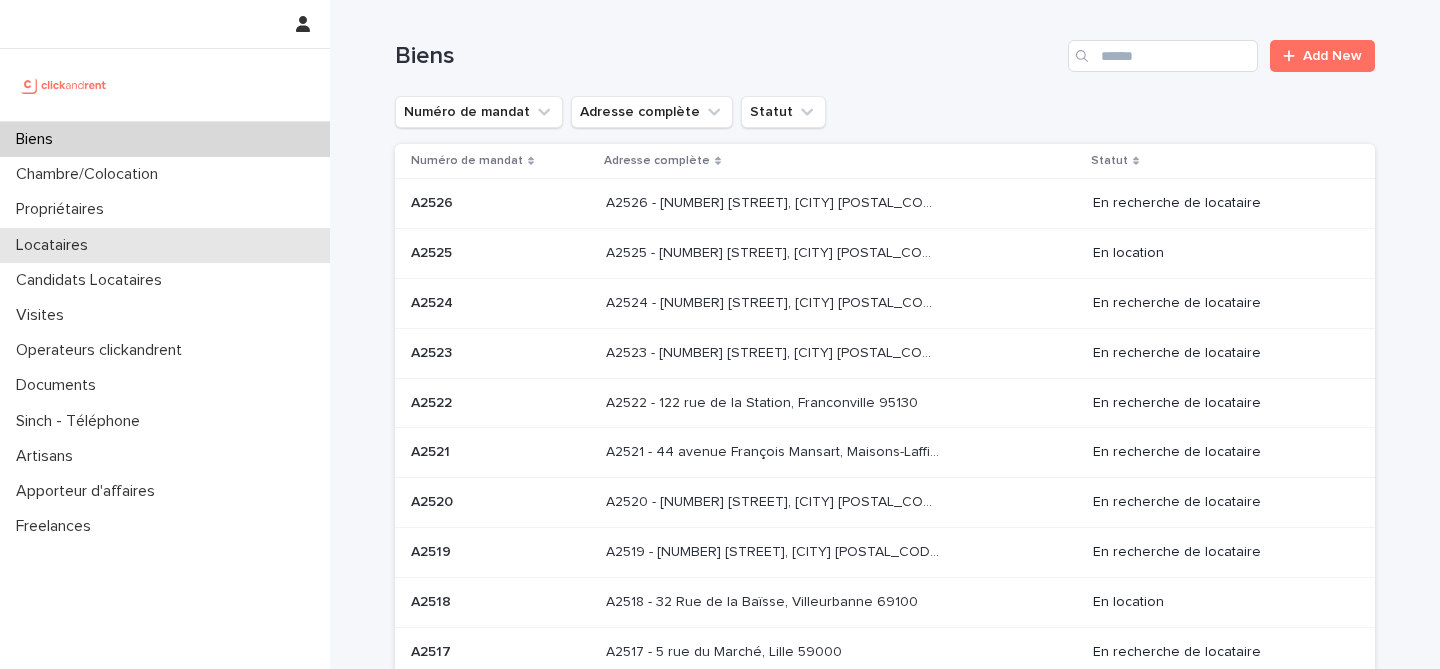 click on "Locataires" at bounding box center (165, 245) 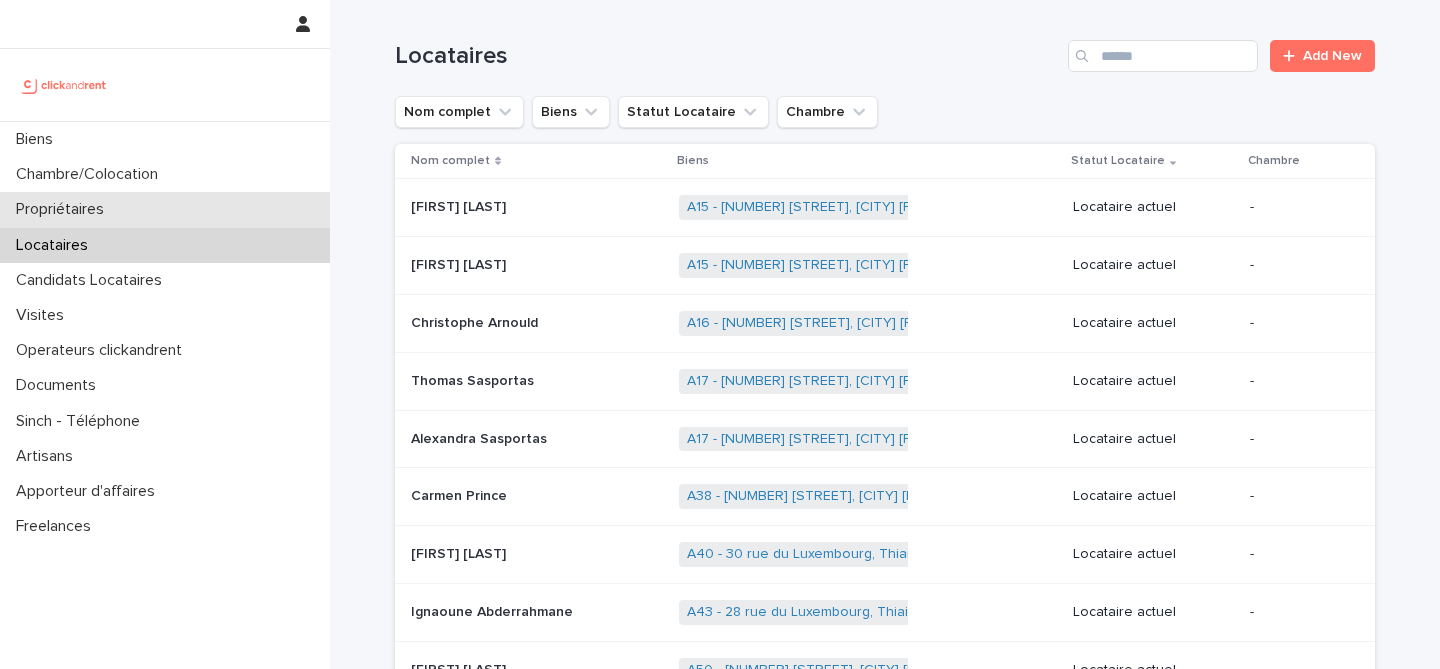 click on "Propriétaires" at bounding box center [165, 209] 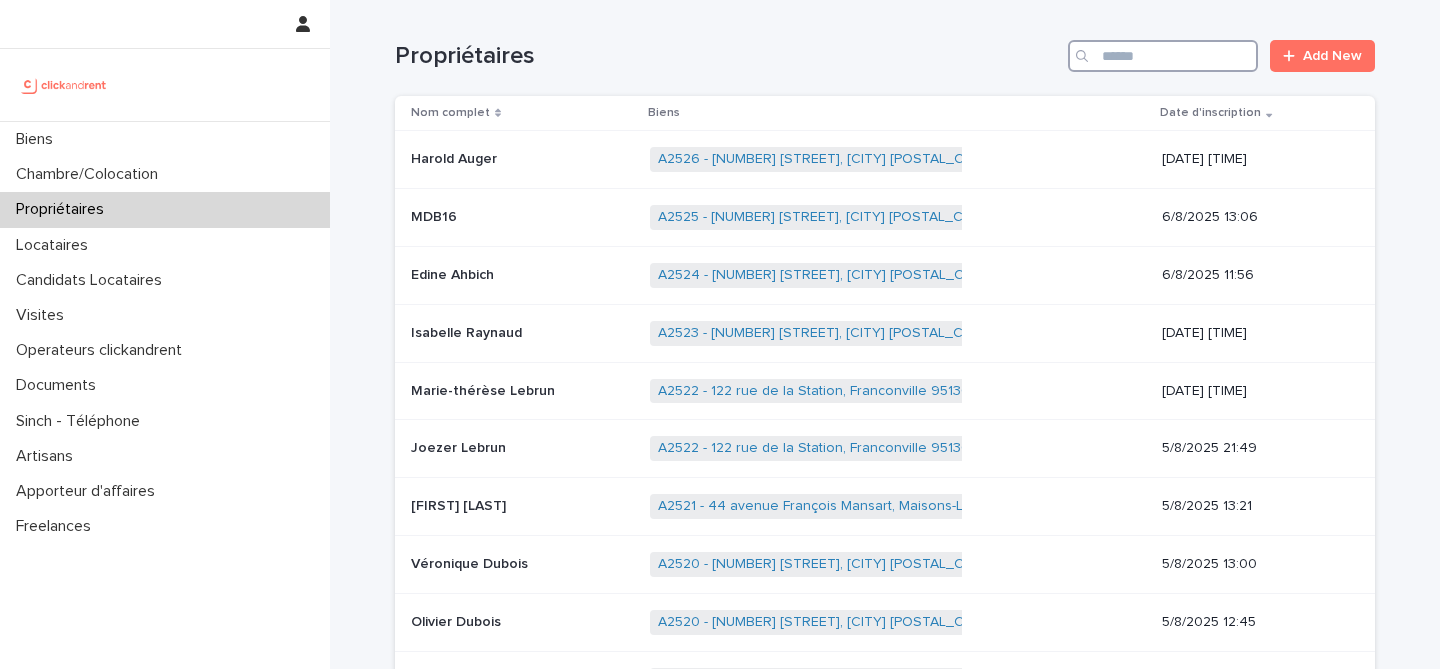 click at bounding box center (1163, 56) 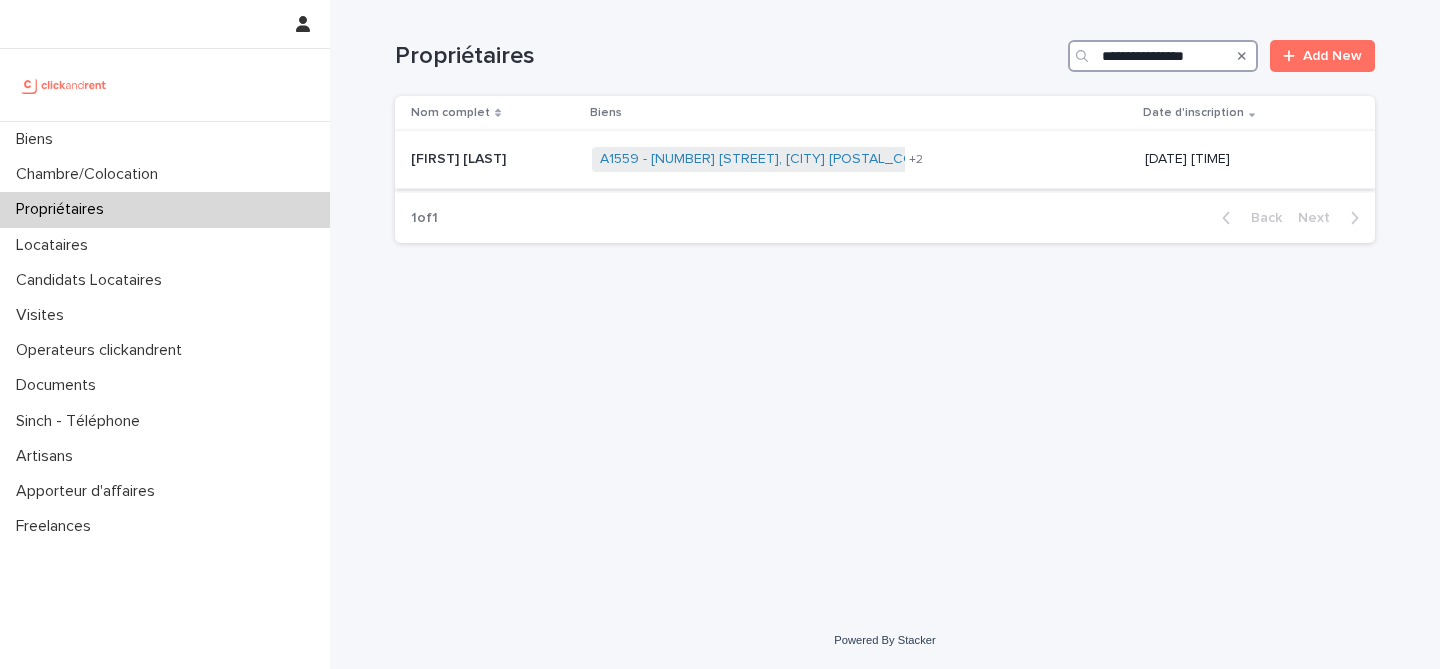 type on "**********" 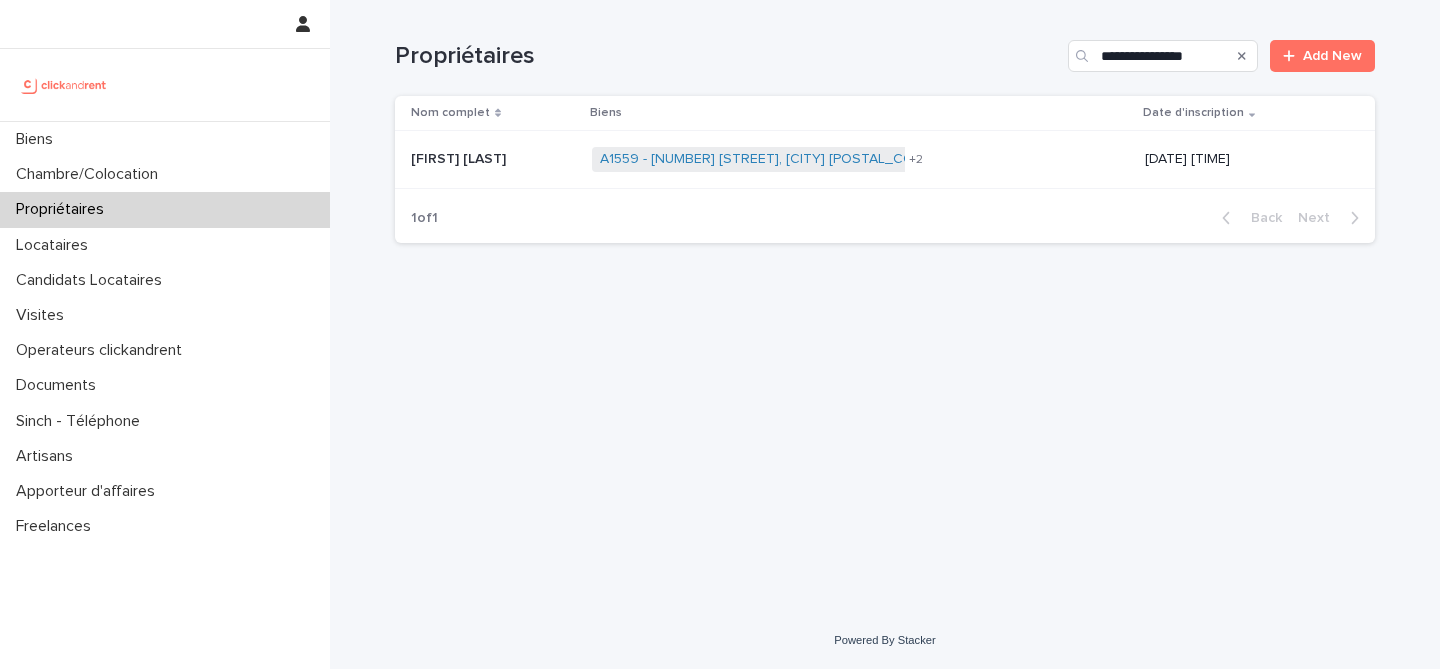 click on "[FIRST] [LAST] [FIRST] [LAST]" at bounding box center (493, 159) 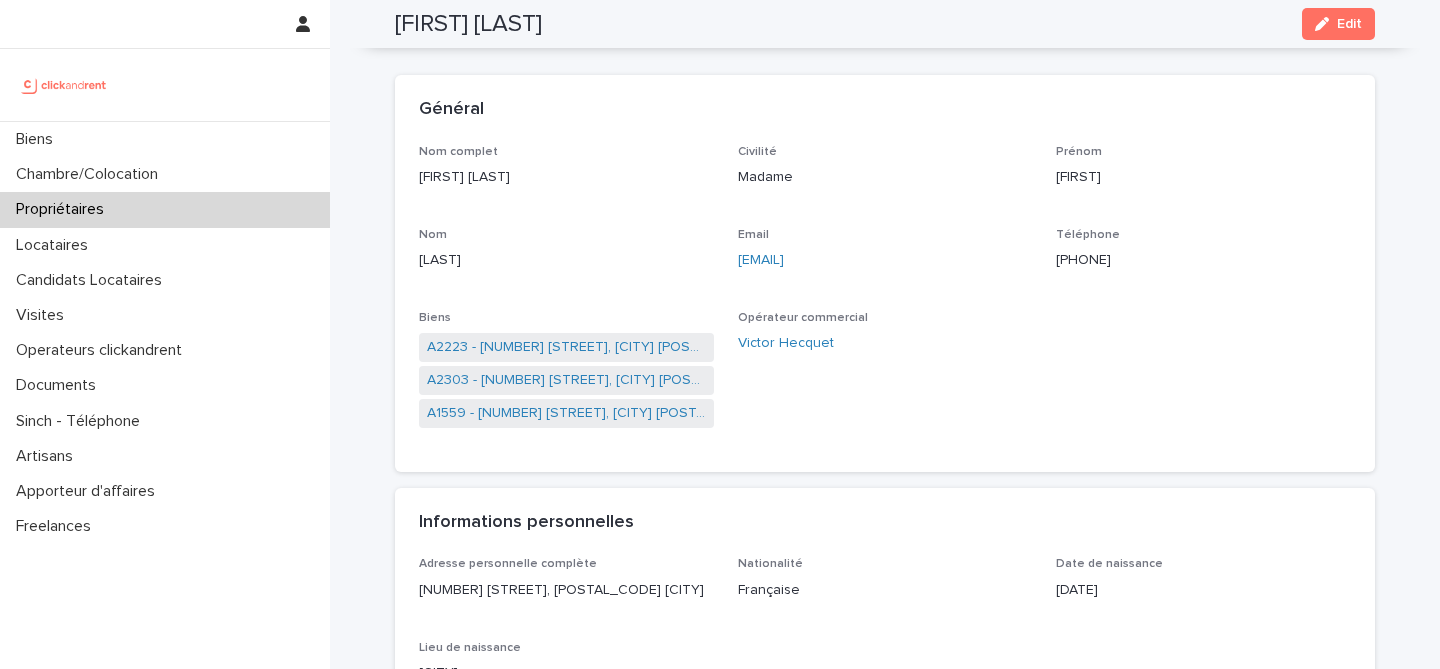 scroll, scrollTop: 56, scrollLeft: 0, axis: vertical 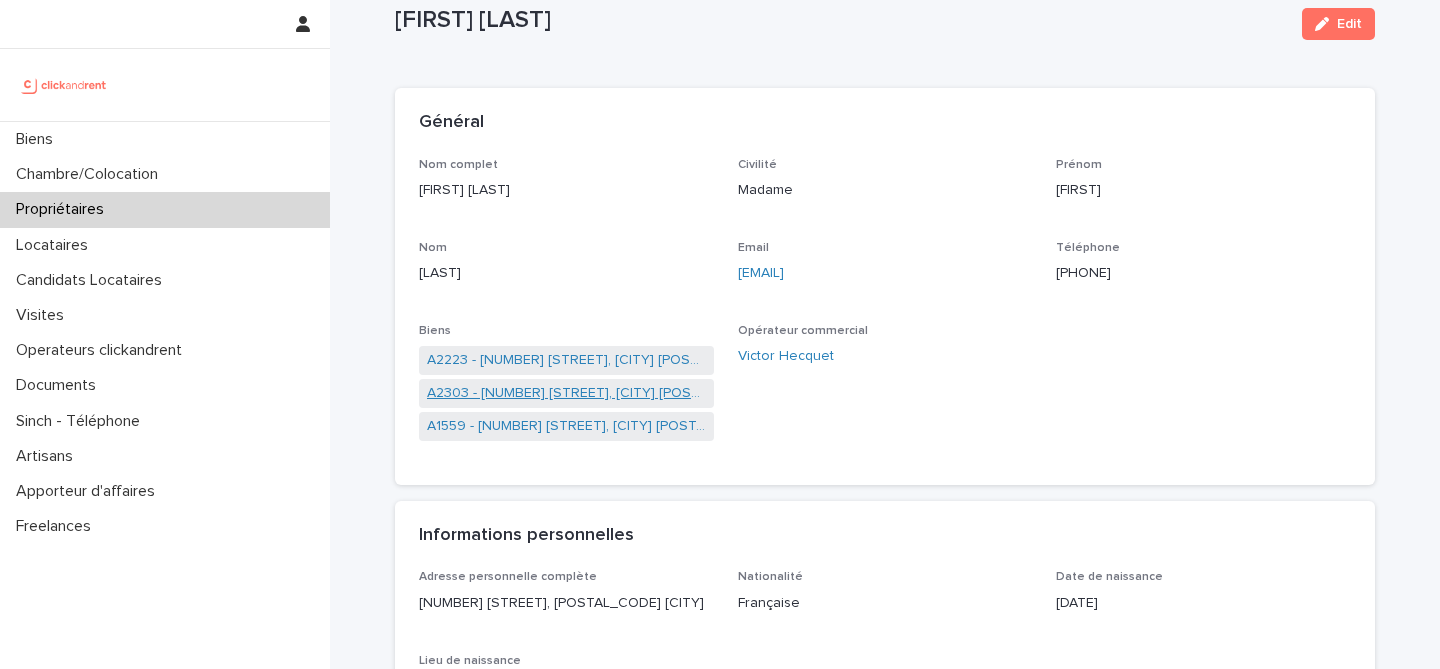 click on "A2303 - [NUMBER] [STREET], [CITY] [POSTAL_CODE]" at bounding box center (566, 393) 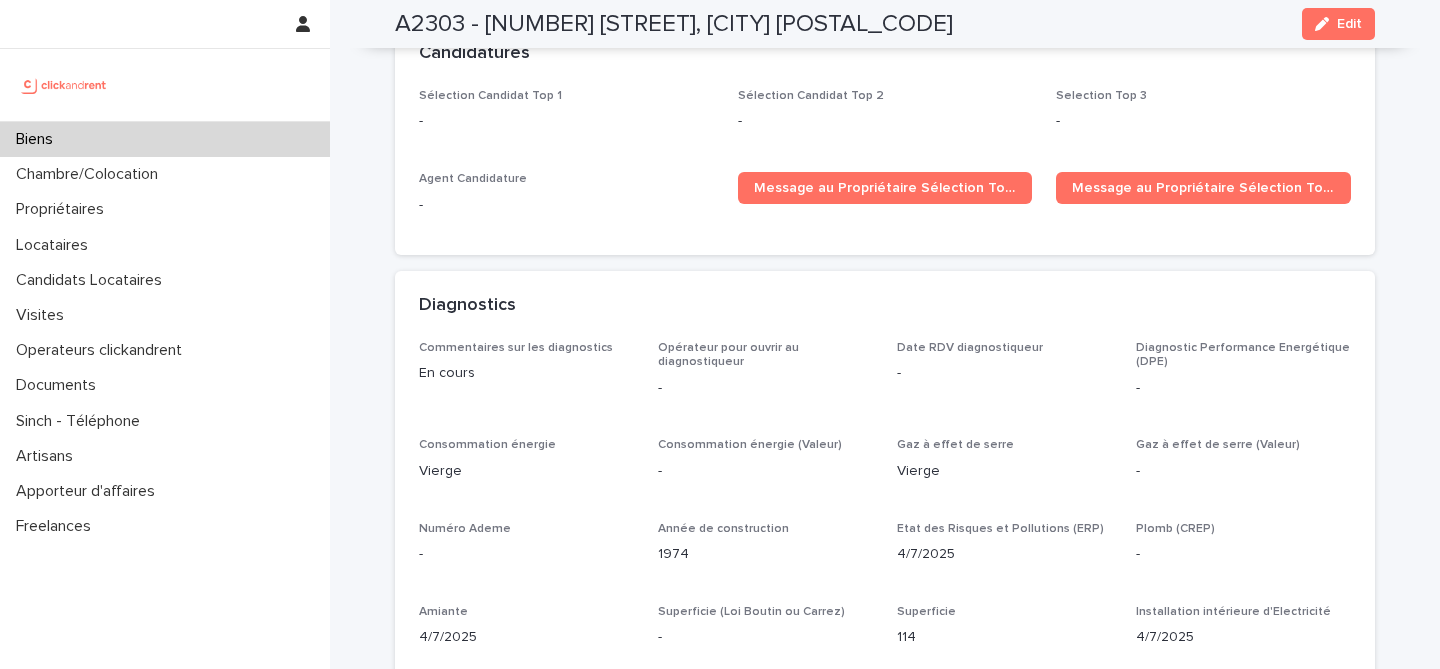 scroll, scrollTop: 6316, scrollLeft: 0, axis: vertical 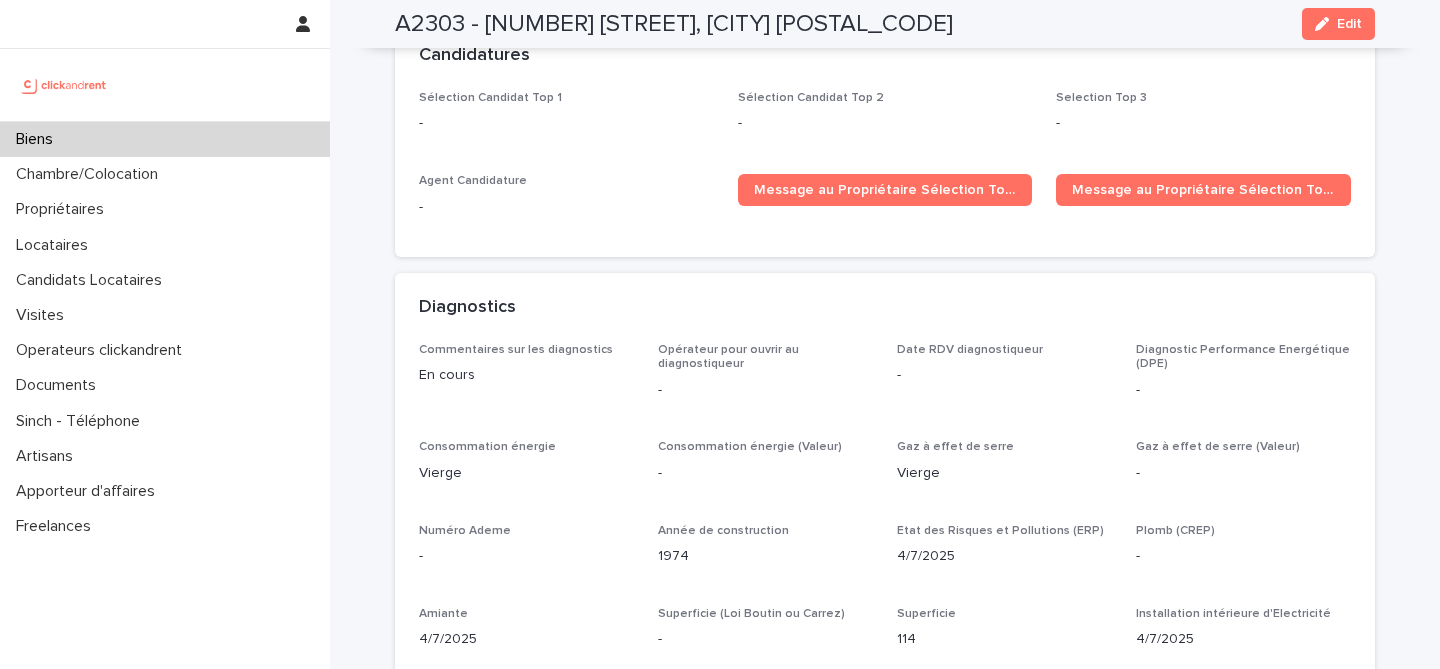 click on "Biens" at bounding box center (165, 139) 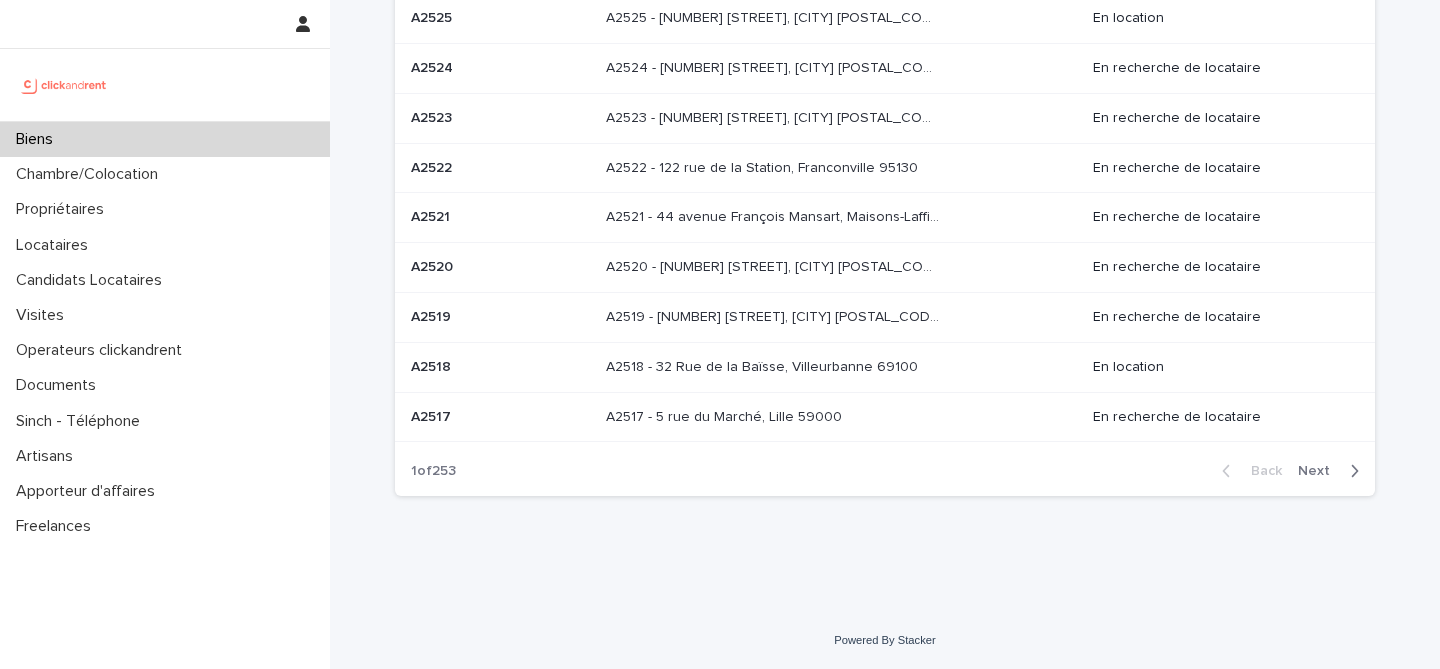 scroll, scrollTop: 0, scrollLeft: 0, axis: both 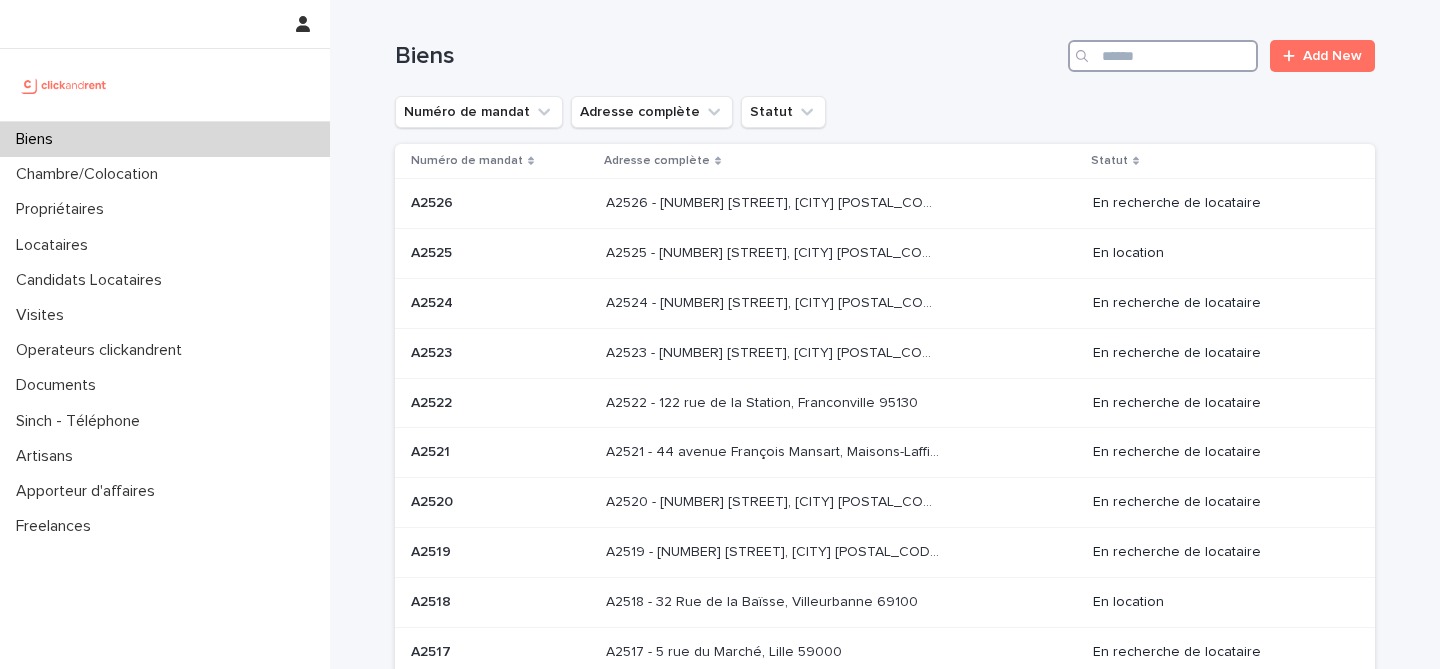click at bounding box center (1163, 56) 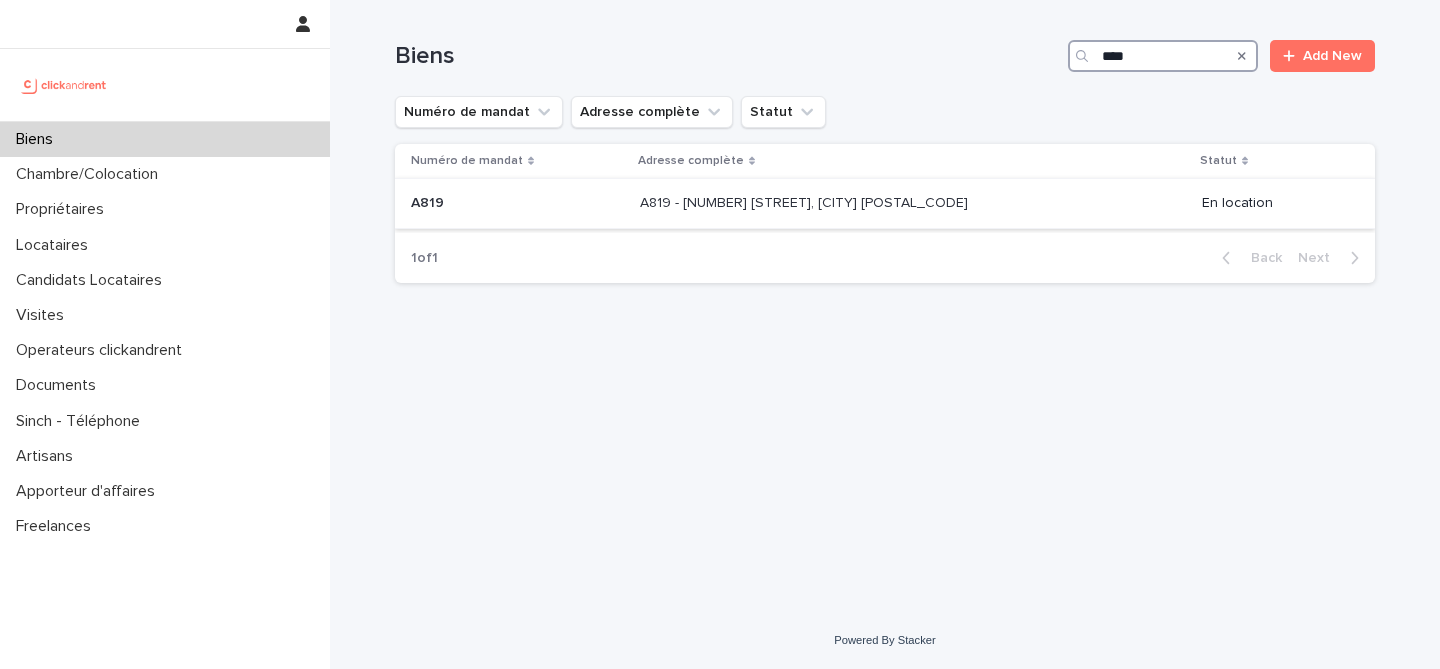 type on "****" 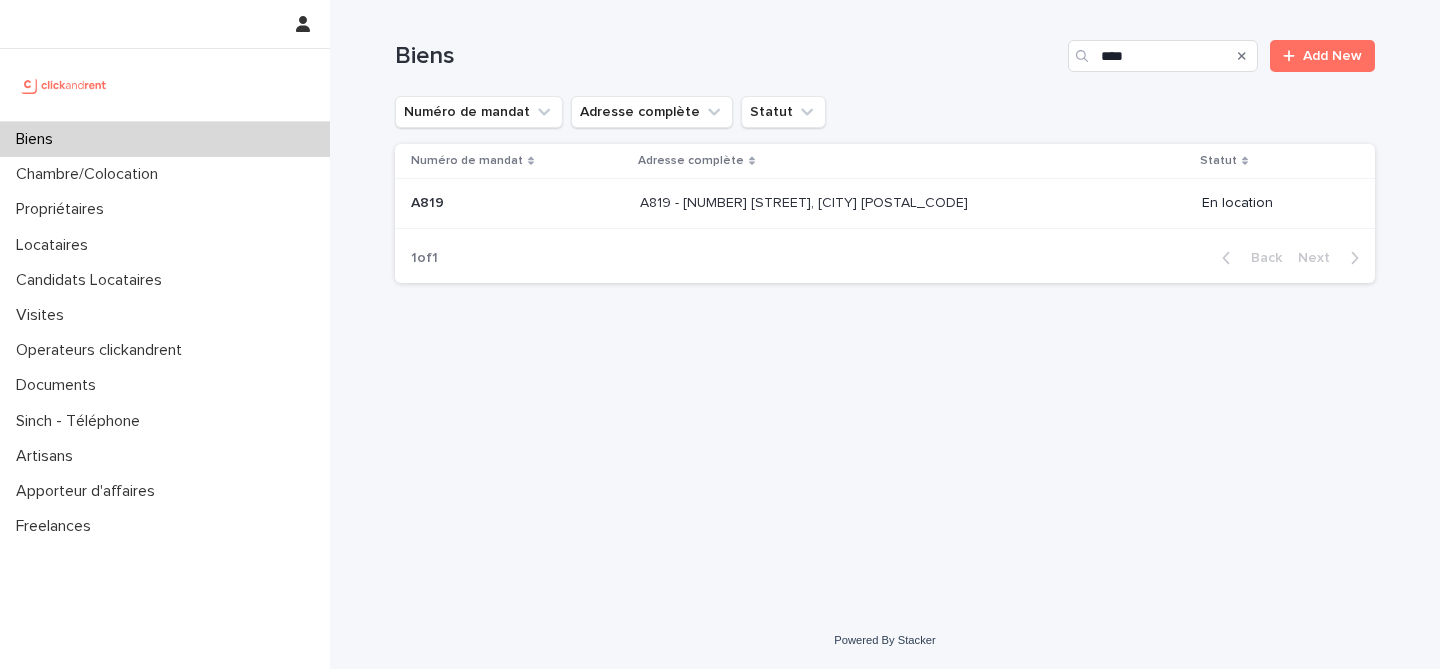click on "A819 A819" at bounding box center (517, 203) 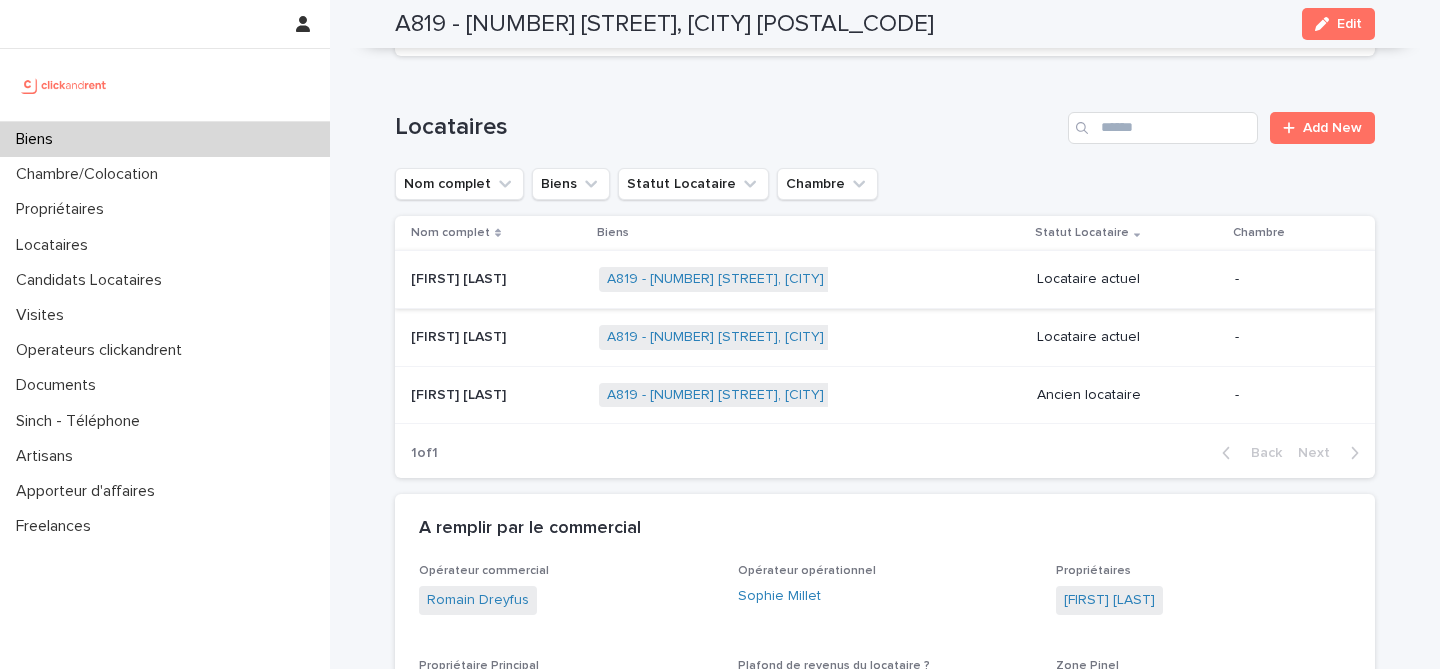 scroll, scrollTop: 876, scrollLeft: 0, axis: vertical 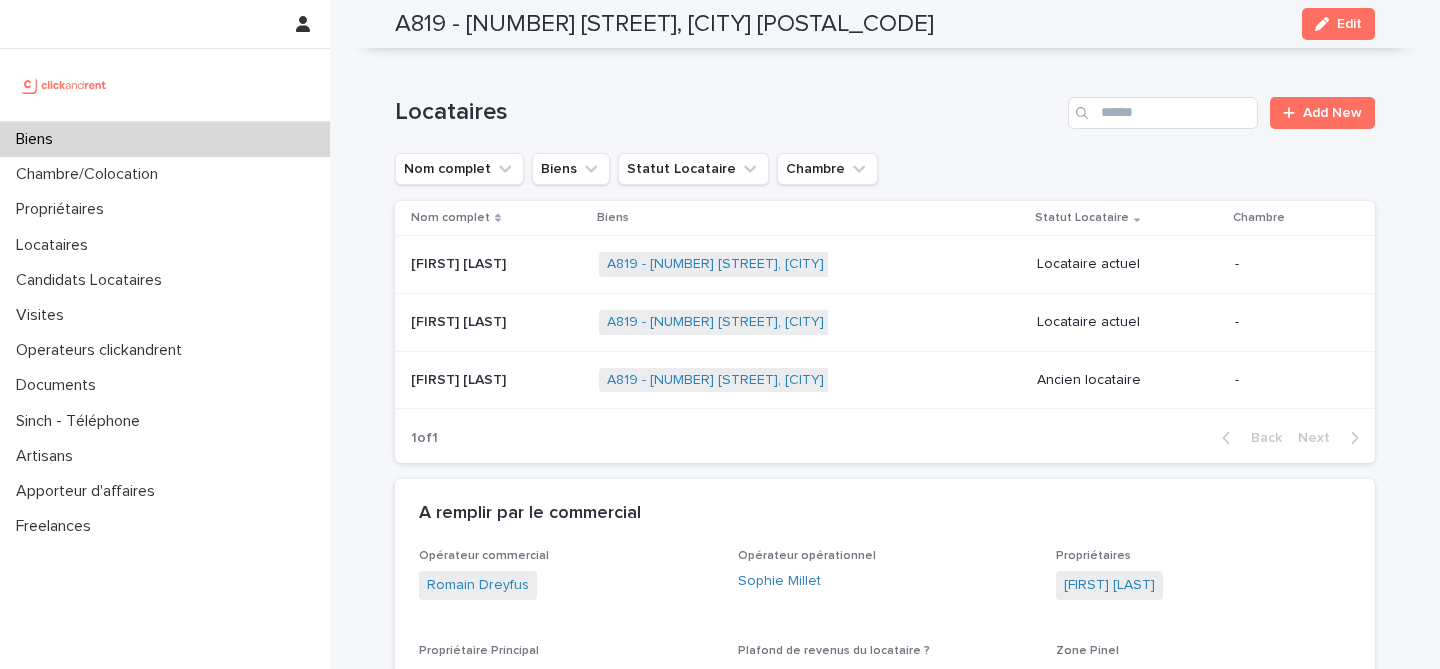 click on "A819 - [NUMBER] [STREET], [CITY] [POSTAL_CODE]   + 0" at bounding box center (810, 264) 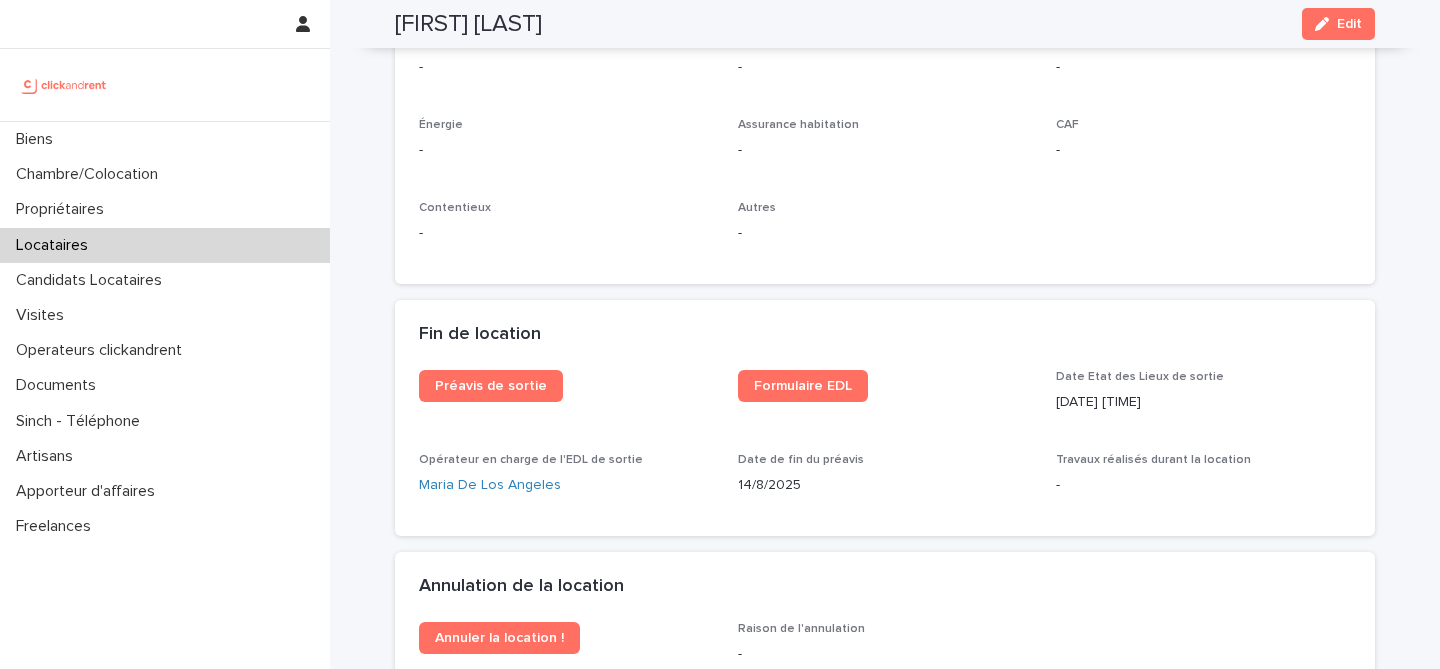 scroll, scrollTop: 2344, scrollLeft: 0, axis: vertical 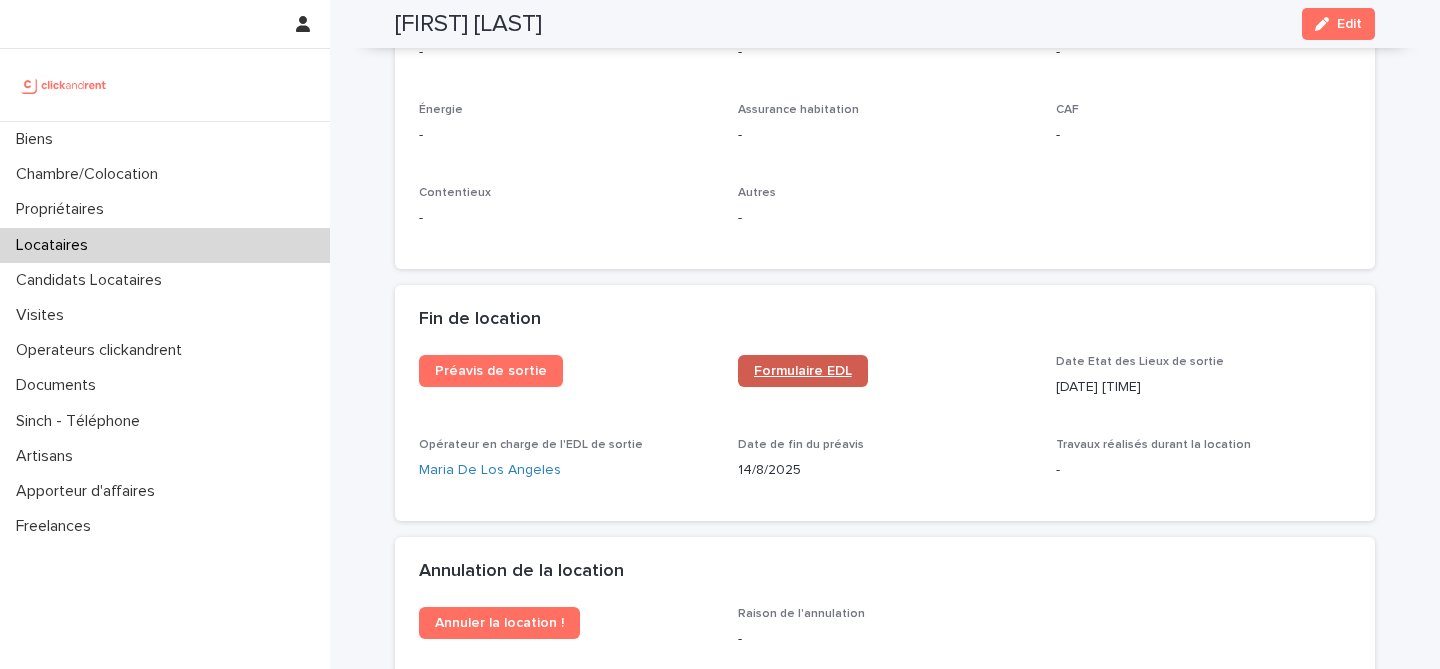 click on "Formulaire EDL" at bounding box center (803, 371) 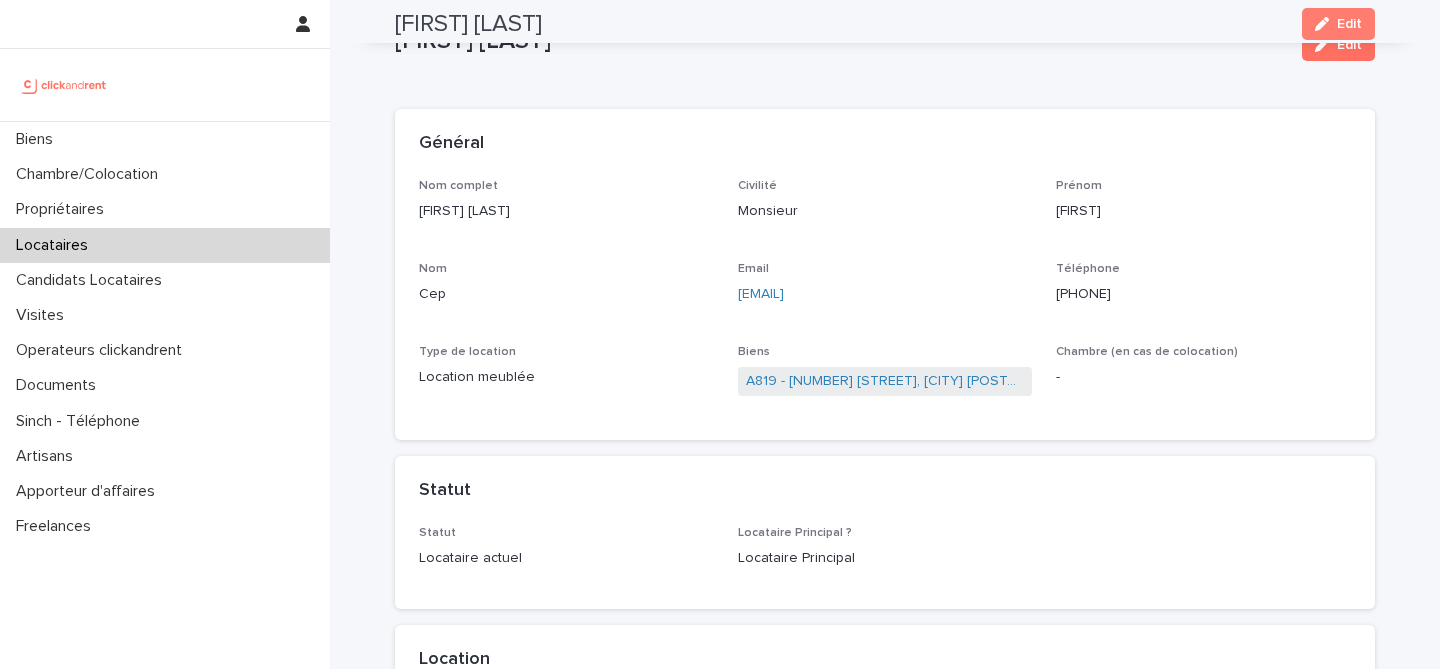 scroll, scrollTop: 0, scrollLeft: 0, axis: both 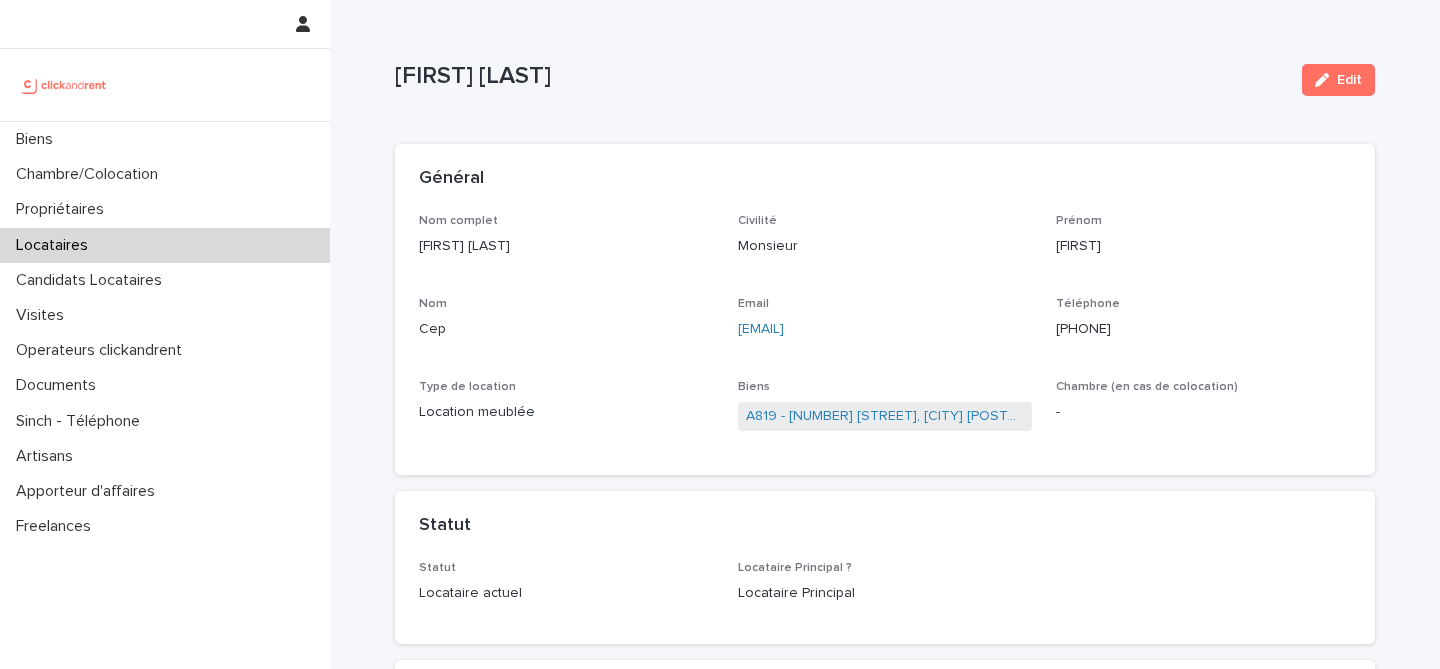 click on "[FIRST] [LAST]" at bounding box center [840, 76] 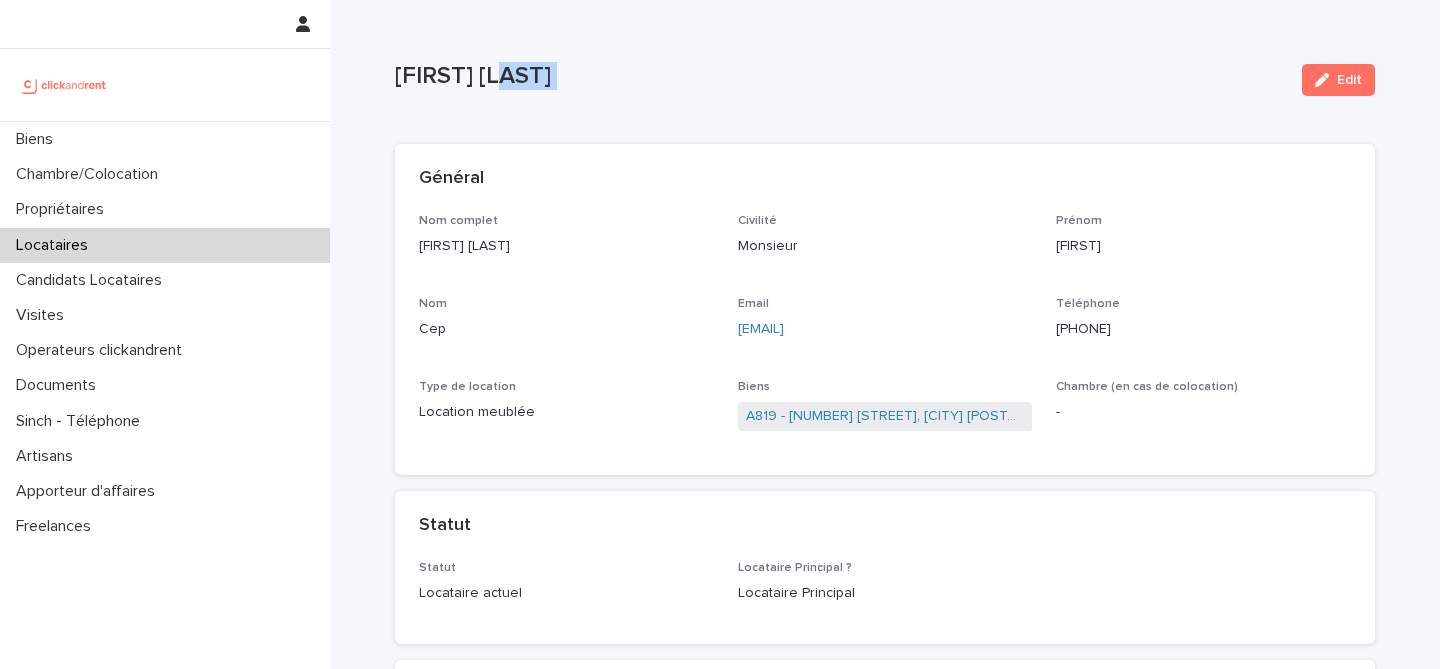 click on "[FIRST] [LAST]" at bounding box center (840, 76) 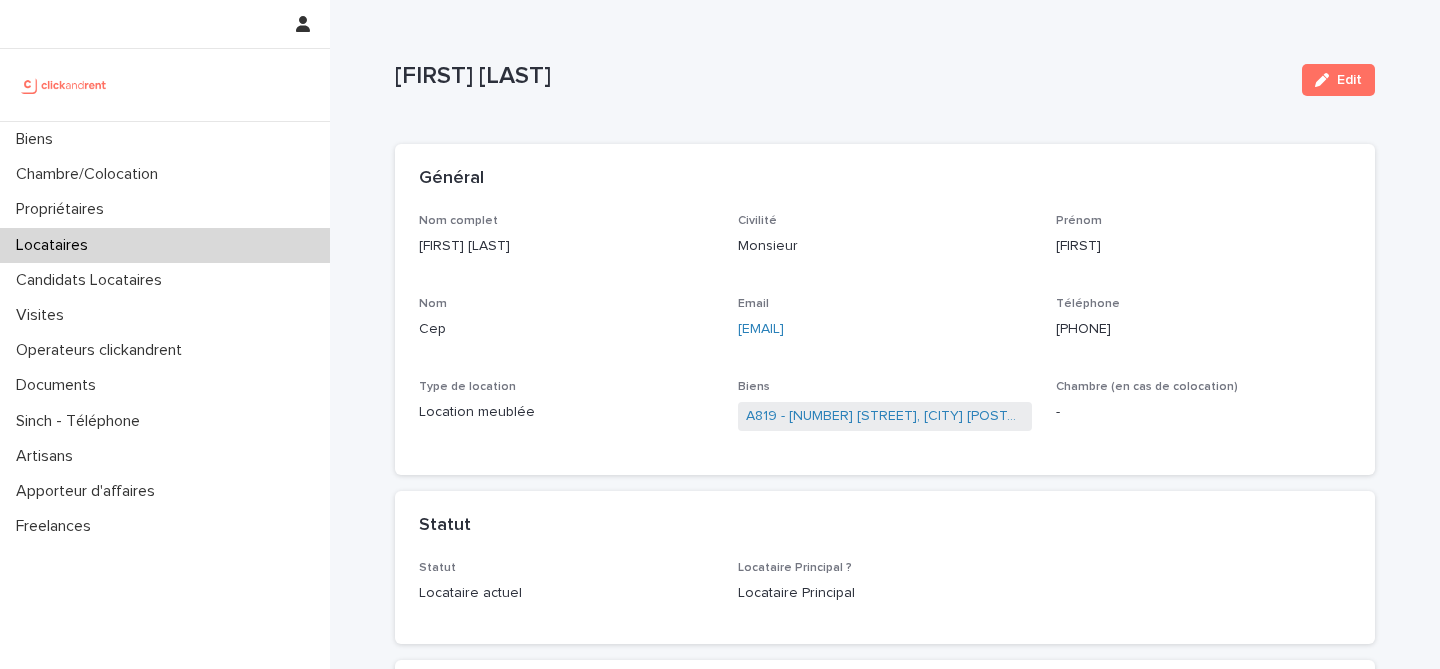 click on "[FIRST] [LAST]" at bounding box center [840, 76] 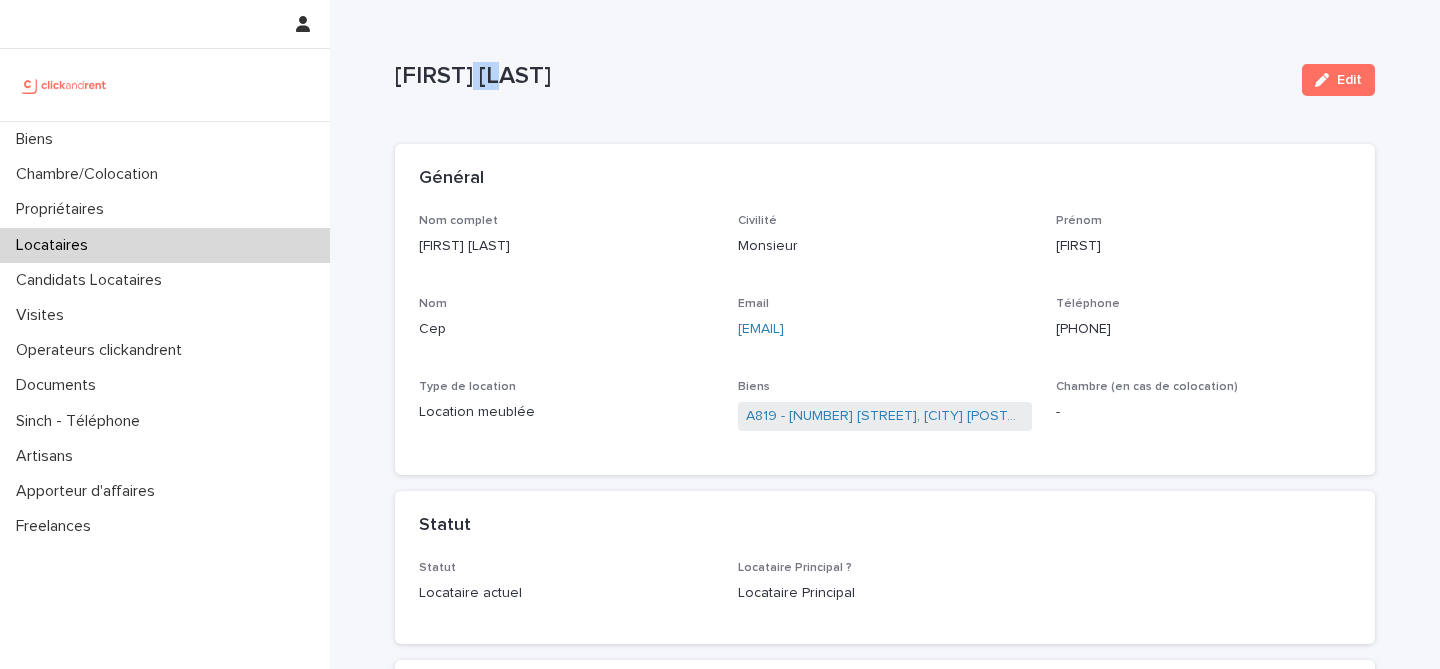 click on "[FIRST] [LAST]" at bounding box center [840, 76] 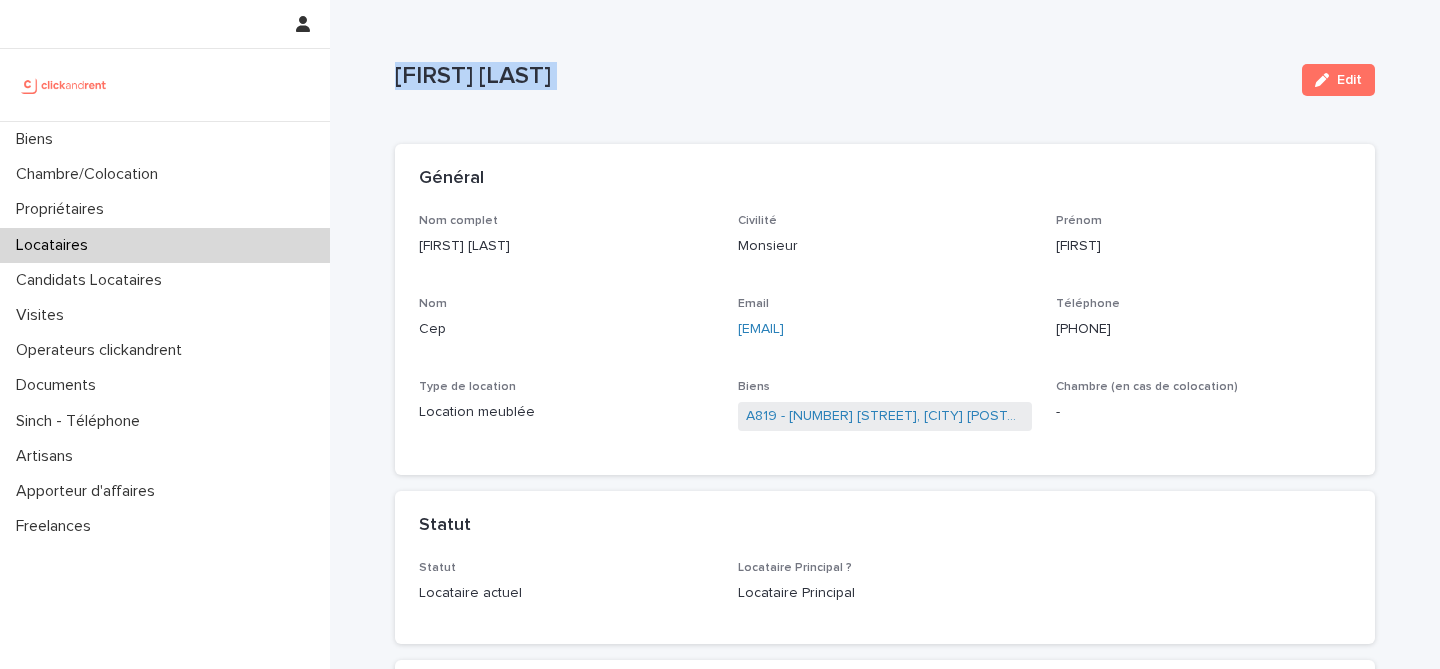 click on "[FIRST] [LAST]" at bounding box center (840, 76) 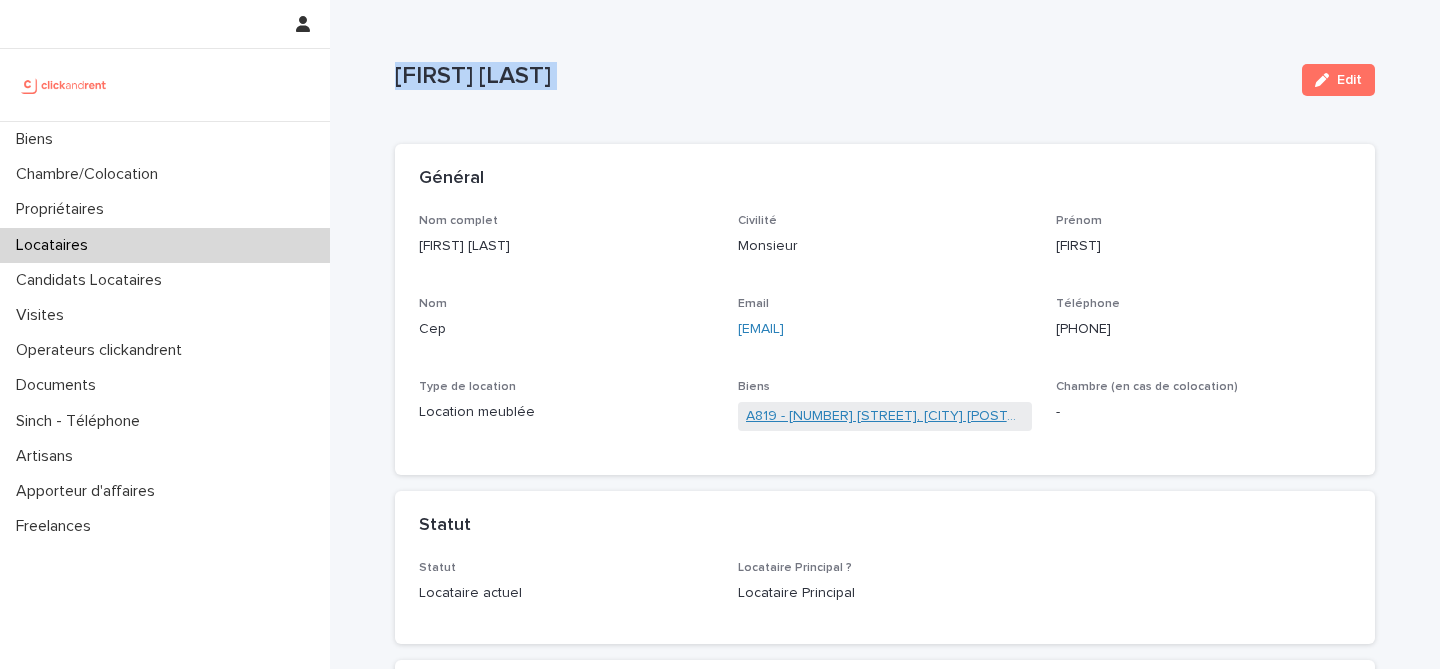 click on "A819 - [NUMBER] [STREET], [CITY] [POSTAL_CODE]" at bounding box center [885, 416] 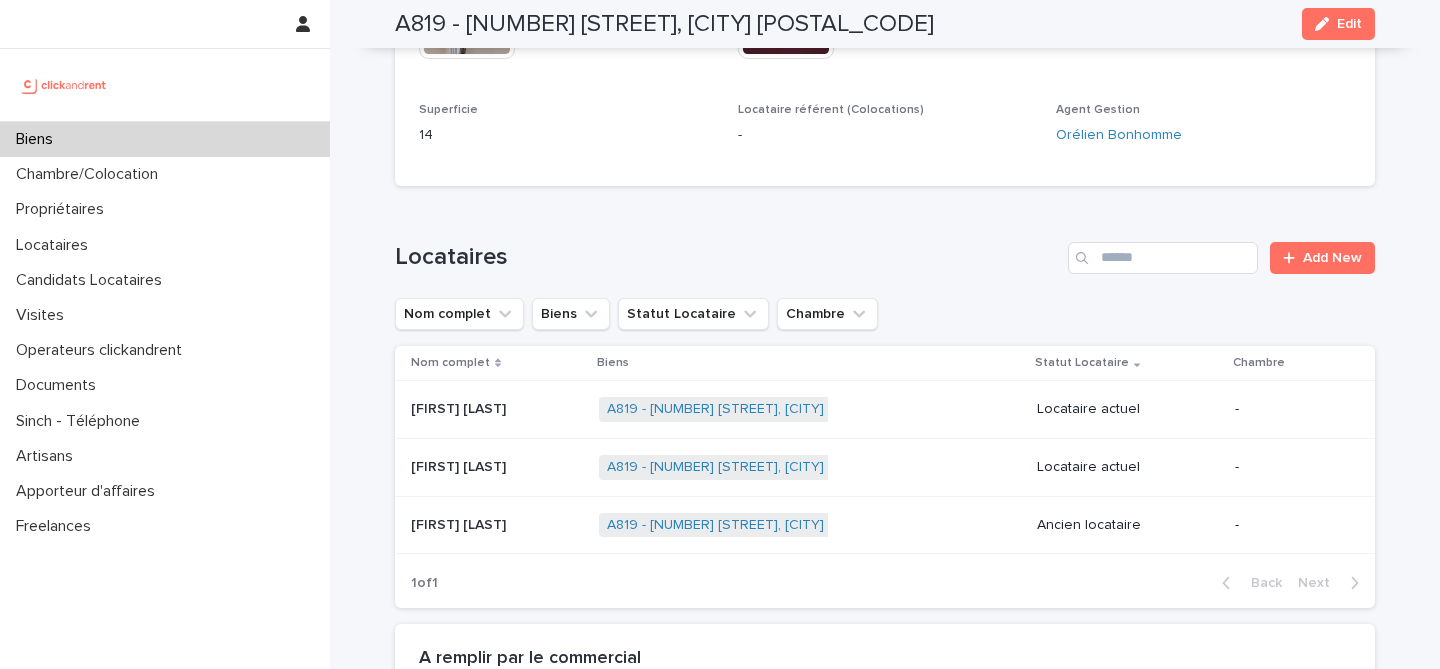 scroll, scrollTop: 740, scrollLeft: 0, axis: vertical 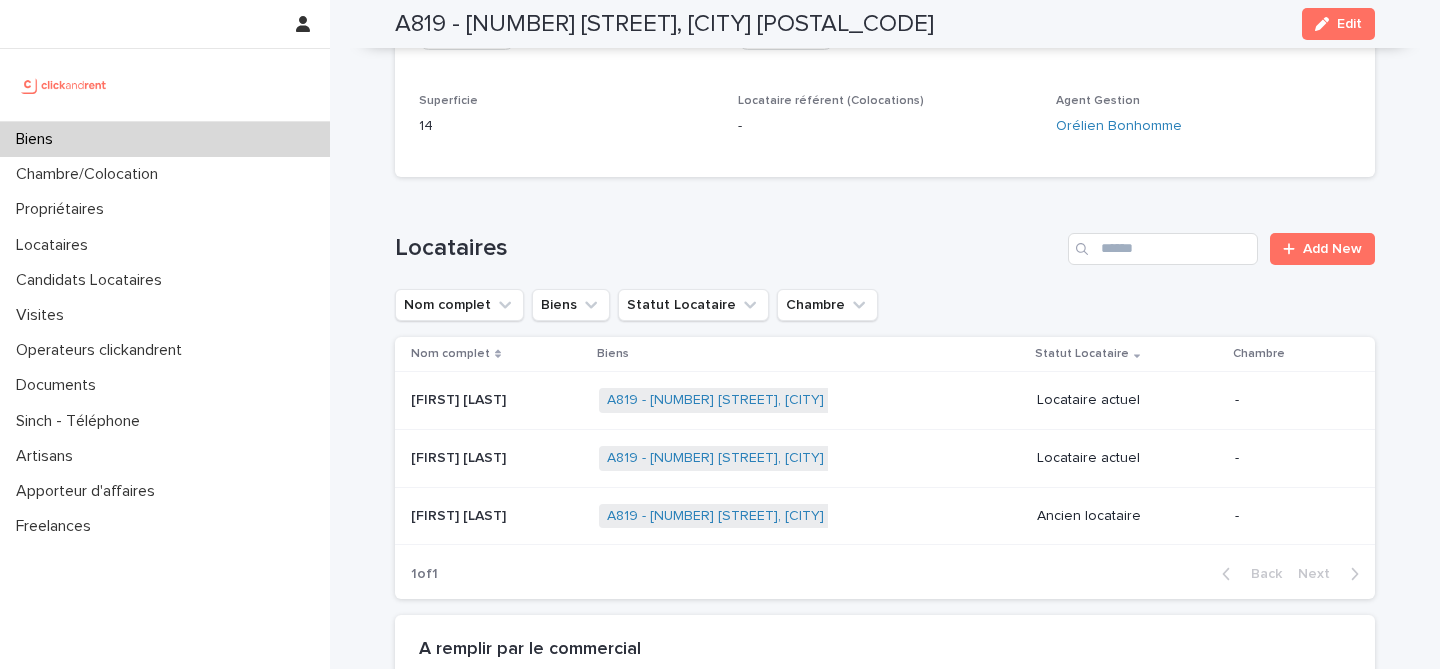 click at bounding box center [497, 458] 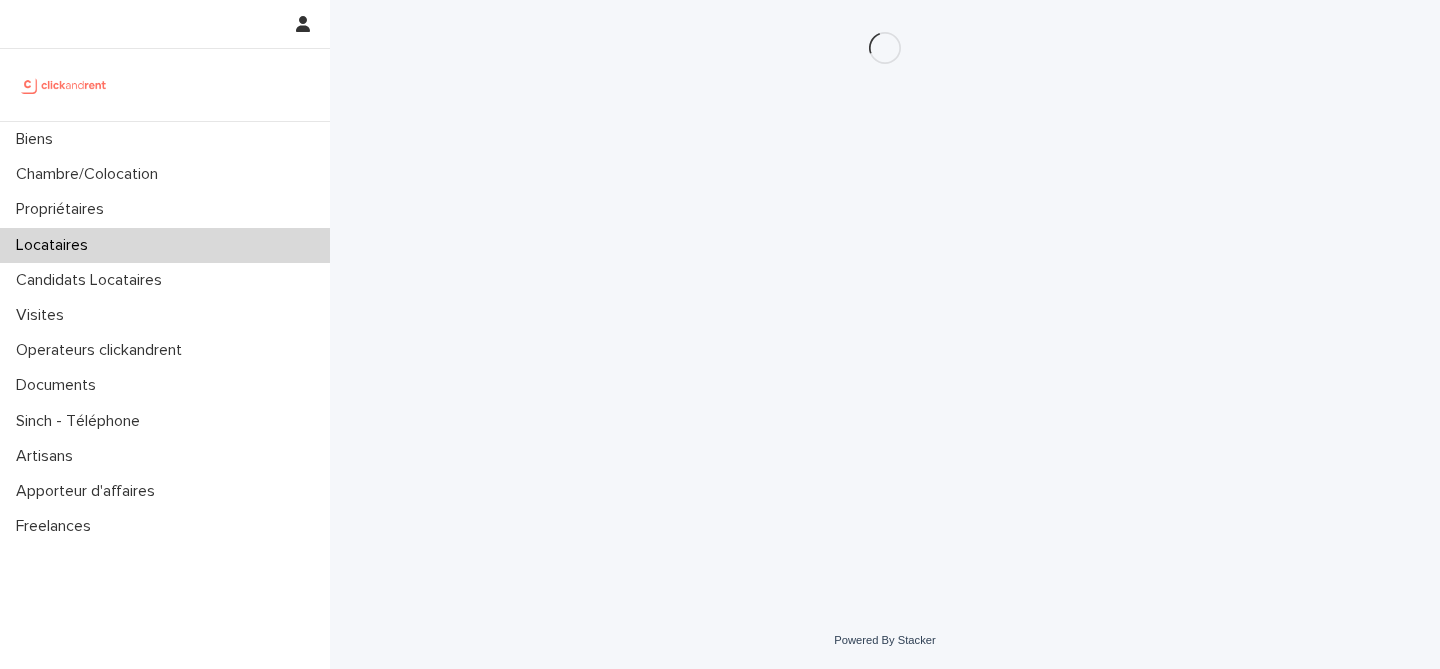 scroll, scrollTop: 0, scrollLeft: 0, axis: both 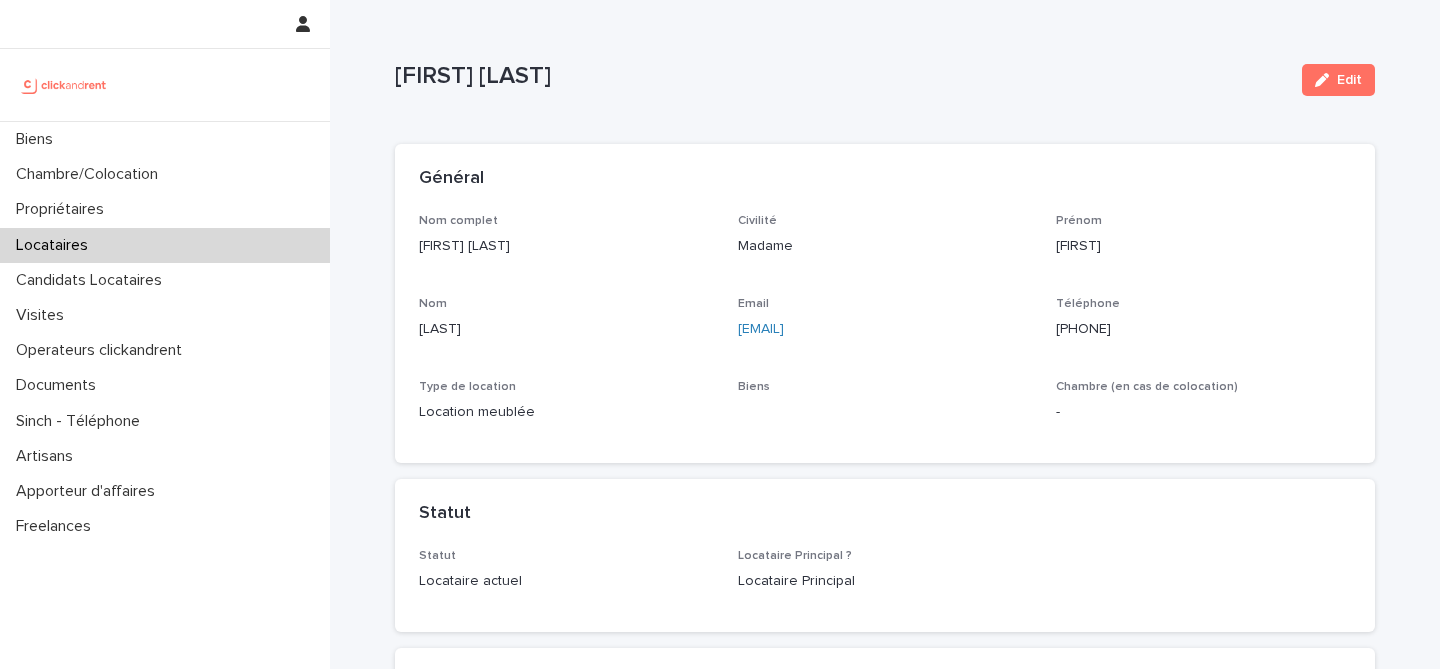 click on "[FIRST] [LAST]" at bounding box center [840, 76] 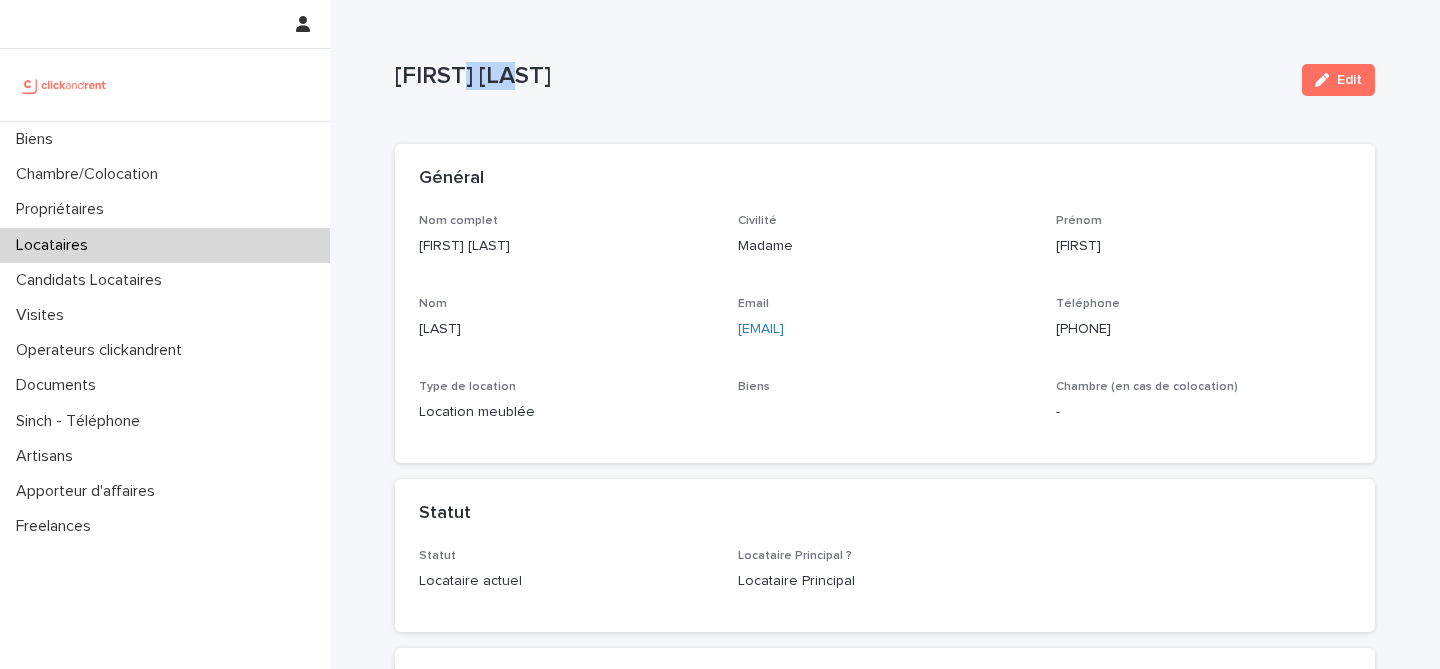 click on "[FIRST] [LAST]" at bounding box center [840, 76] 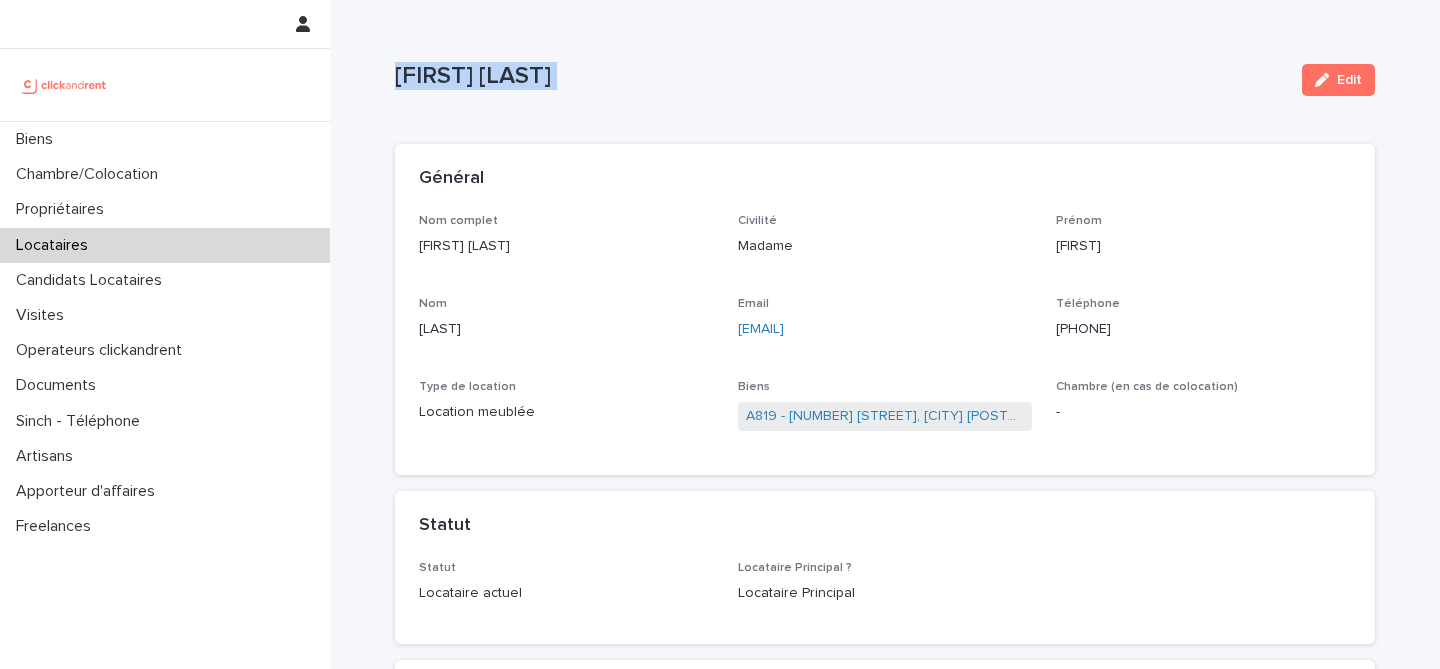 click on "[FIRST] [LAST]" at bounding box center [840, 76] 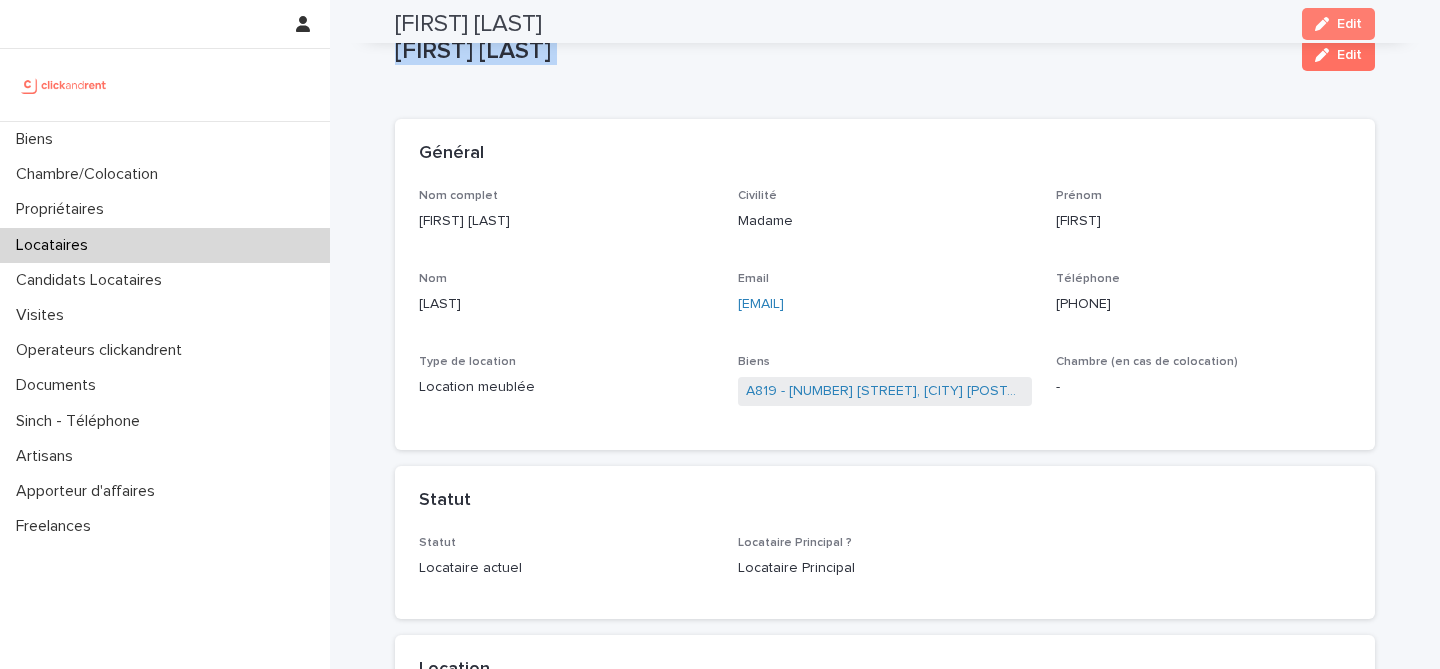 scroll, scrollTop: 0, scrollLeft: 0, axis: both 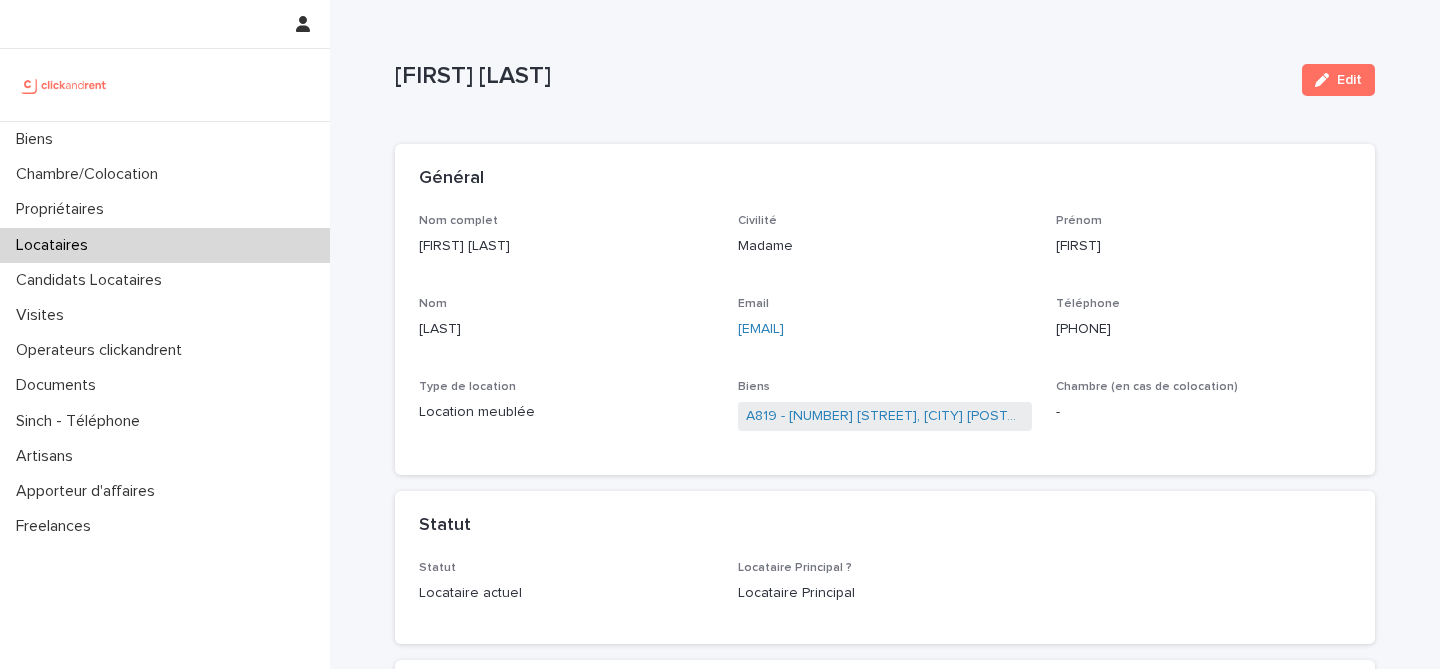 click on "Loading... Saving… Loading... Saving… Loading... Saving… Général Nom complet [FIRST] [LAST] Civilité Madame Prénom [FIRST] Nom [LAST] Email [EMAIL] Téléphone [PHONE] Type de location Location meublée Biens A819 - [NUMBER] [STREET], [CITY] [POSTAL_CODE] Chambre (en cas de colocation) - Statut Statut Locataire actuel Locataire Principal ? Locataire Principal Loading... Saving… Location Date de début du bail [DATE] Date de fin du bail [DATE] Durée du bail (en mois) 12 Loyer hors charges 720 Charges 32 Loyers charges comprises 752 Type de charges Provisions sur charges Trimestre de révision du loyer 2ème trimestre Année de révision du loyer [YEAR] Nationalité du Locataire Indienne Date de naissance du locataire [DATE] Lieu de naissance du Locataire [CITY] Date d'état des lieux d'entrée [DATE] [TIME] Opérateur en charge de l'EDL d'entrée Maria De Los Angeles Formulaire EDL Assurance habitation : Date de fin de validité - Loading... Saving… Garanties 1440 - - - - - -" at bounding box center [885, 1681] 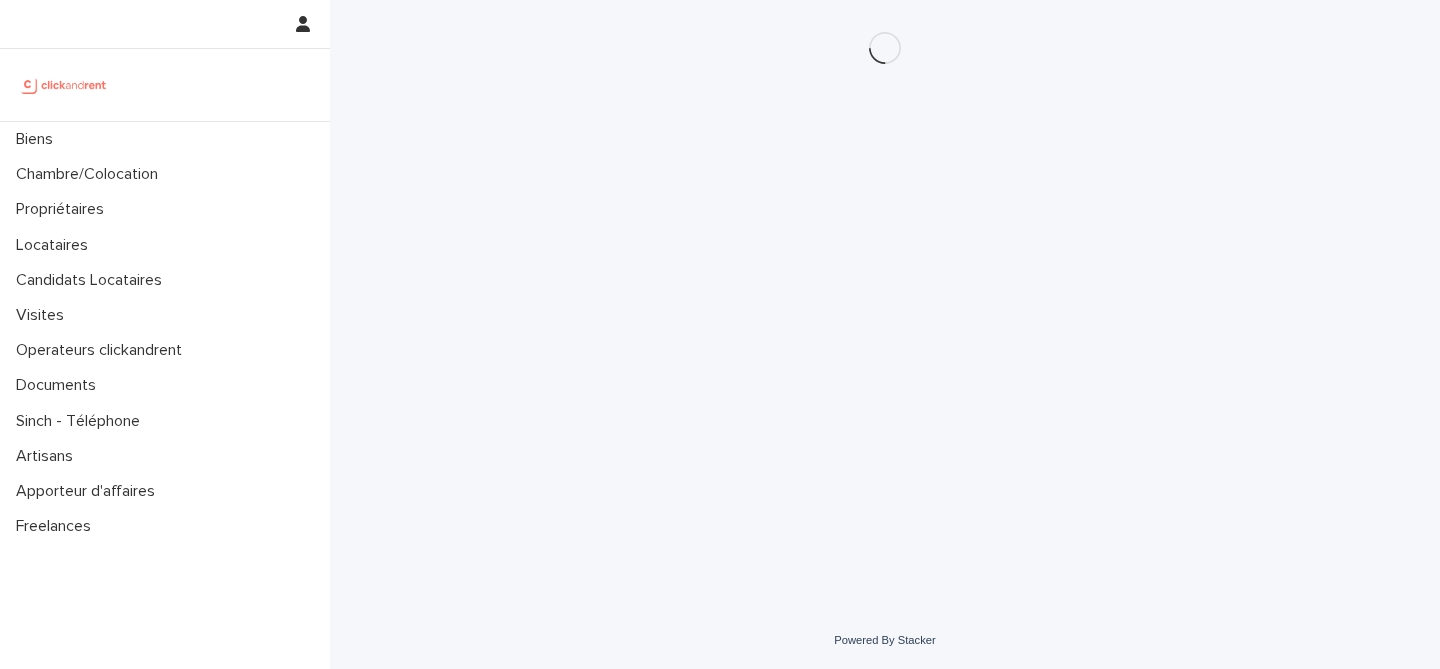 scroll, scrollTop: 0, scrollLeft: 0, axis: both 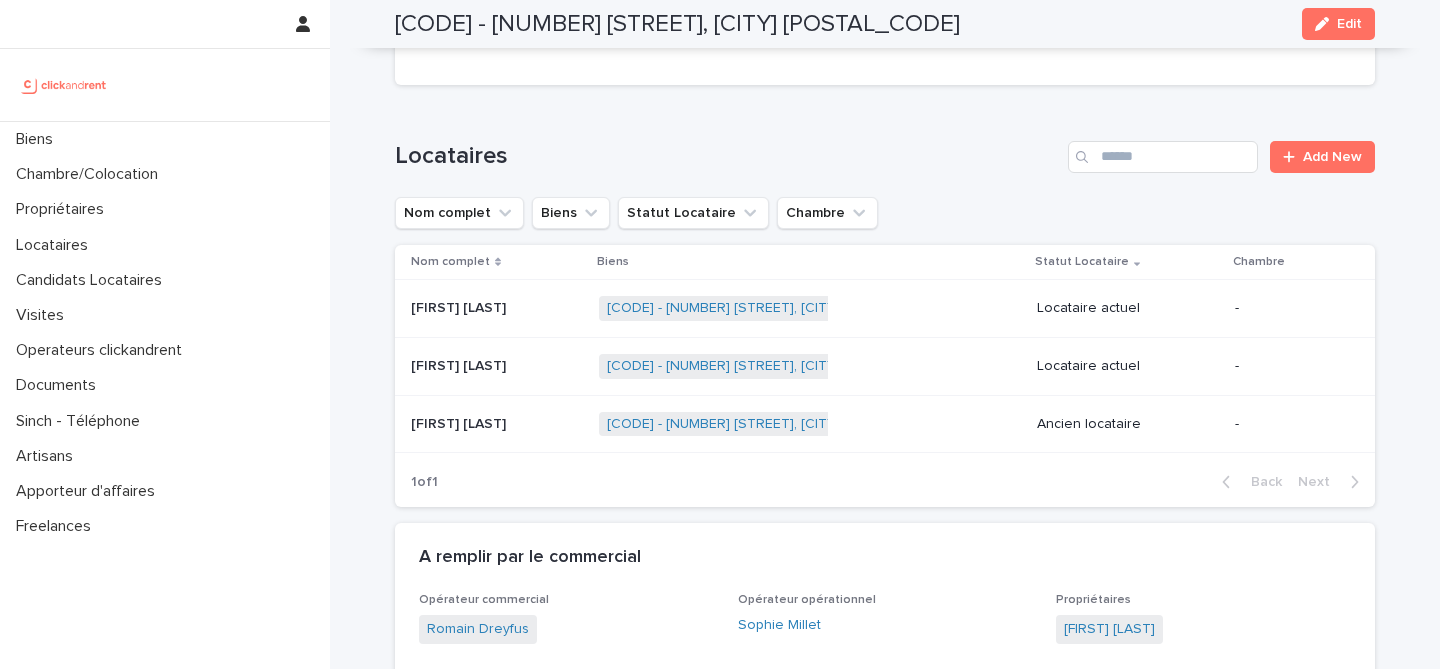 click at bounding box center (497, 308) 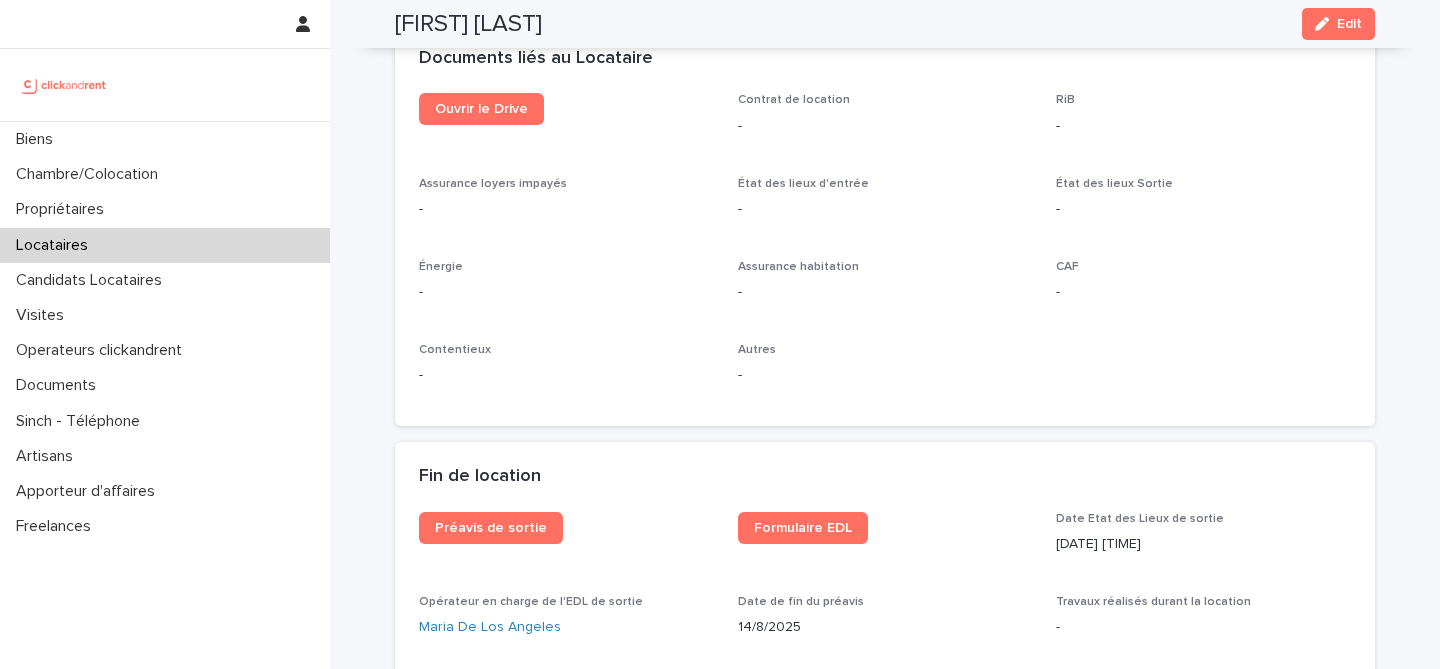 scroll, scrollTop: 2181, scrollLeft: 0, axis: vertical 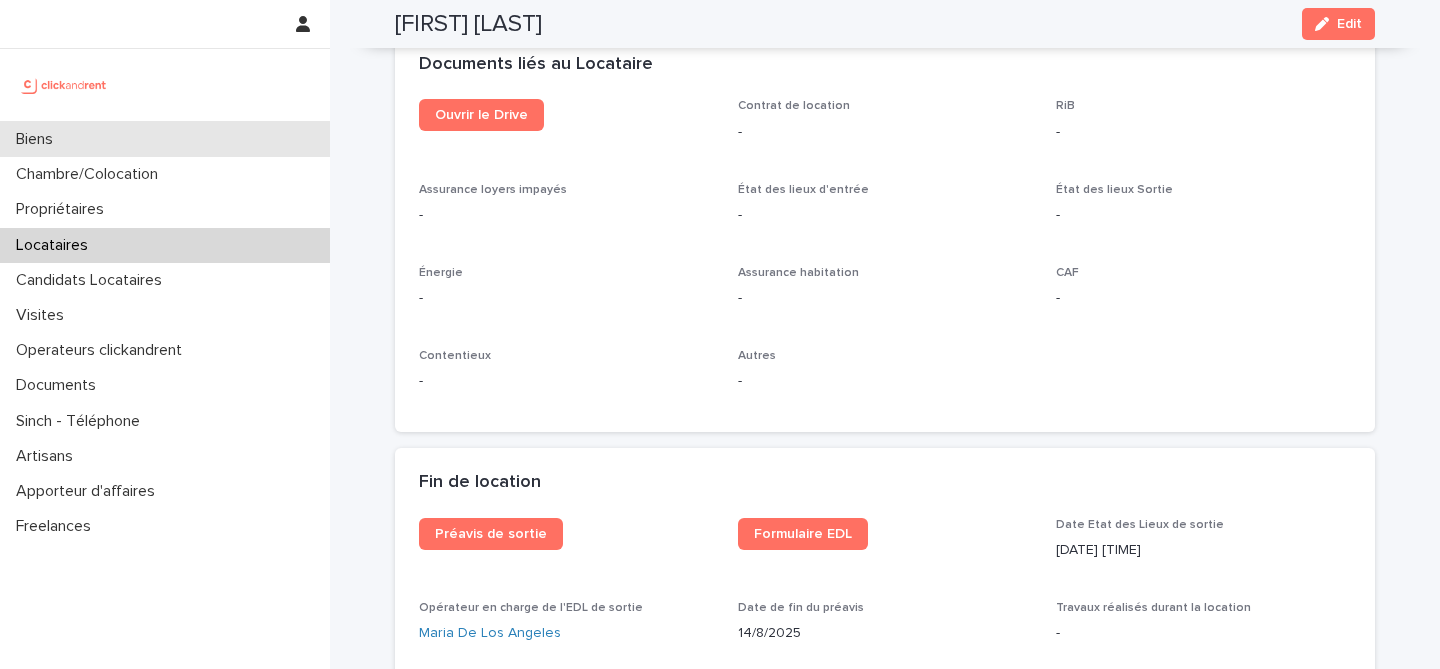click on "Biens" at bounding box center (165, 139) 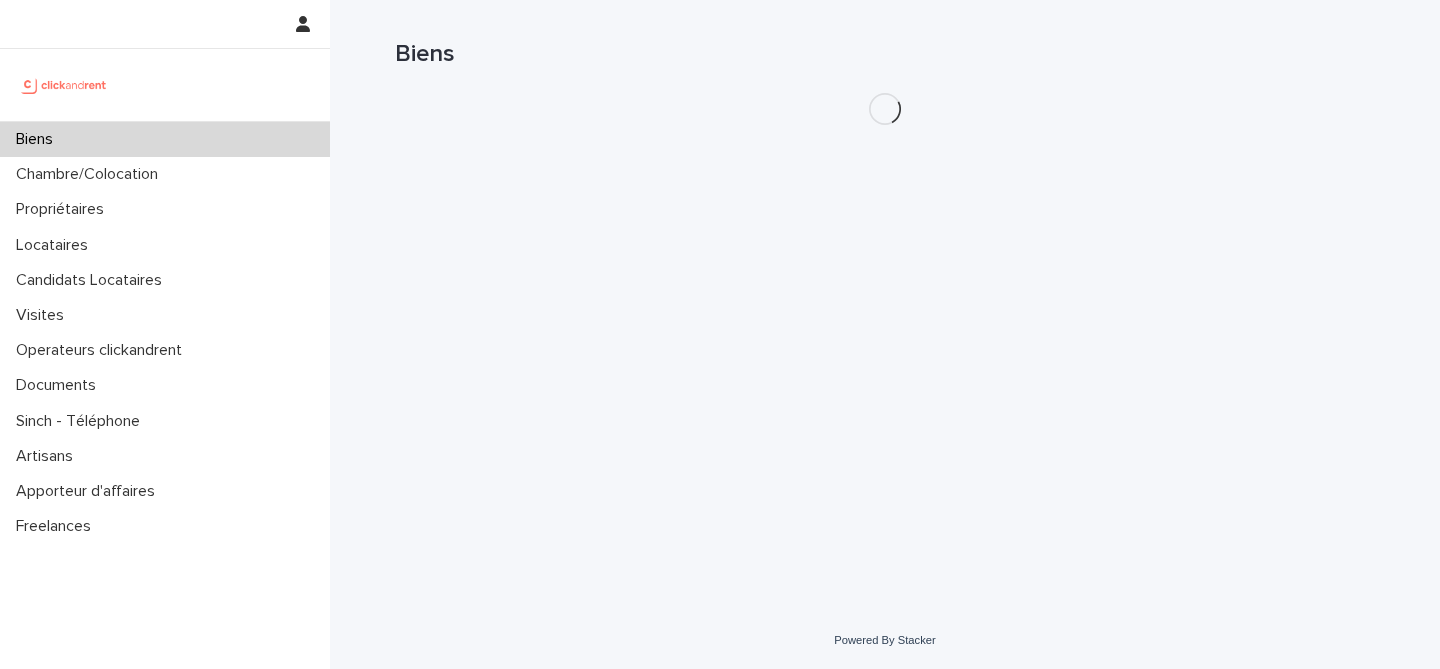 scroll, scrollTop: 0, scrollLeft: 0, axis: both 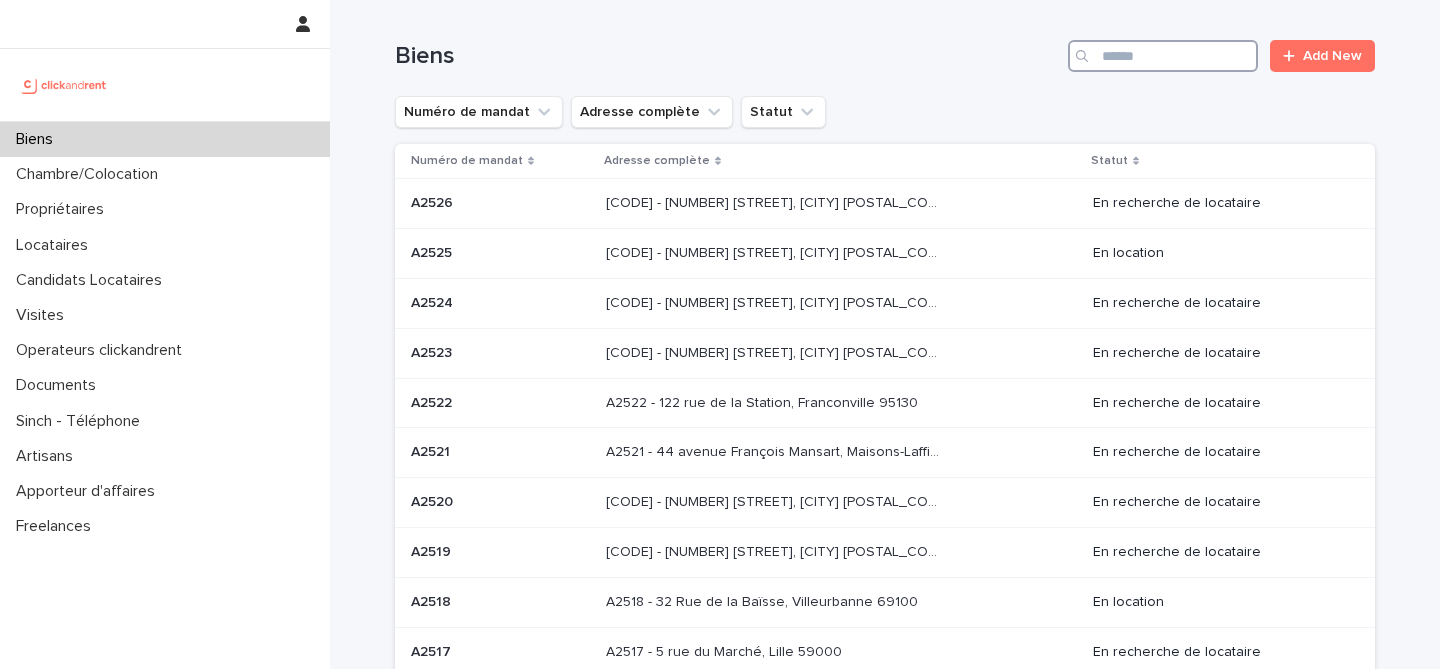 click at bounding box center (1163, 56) 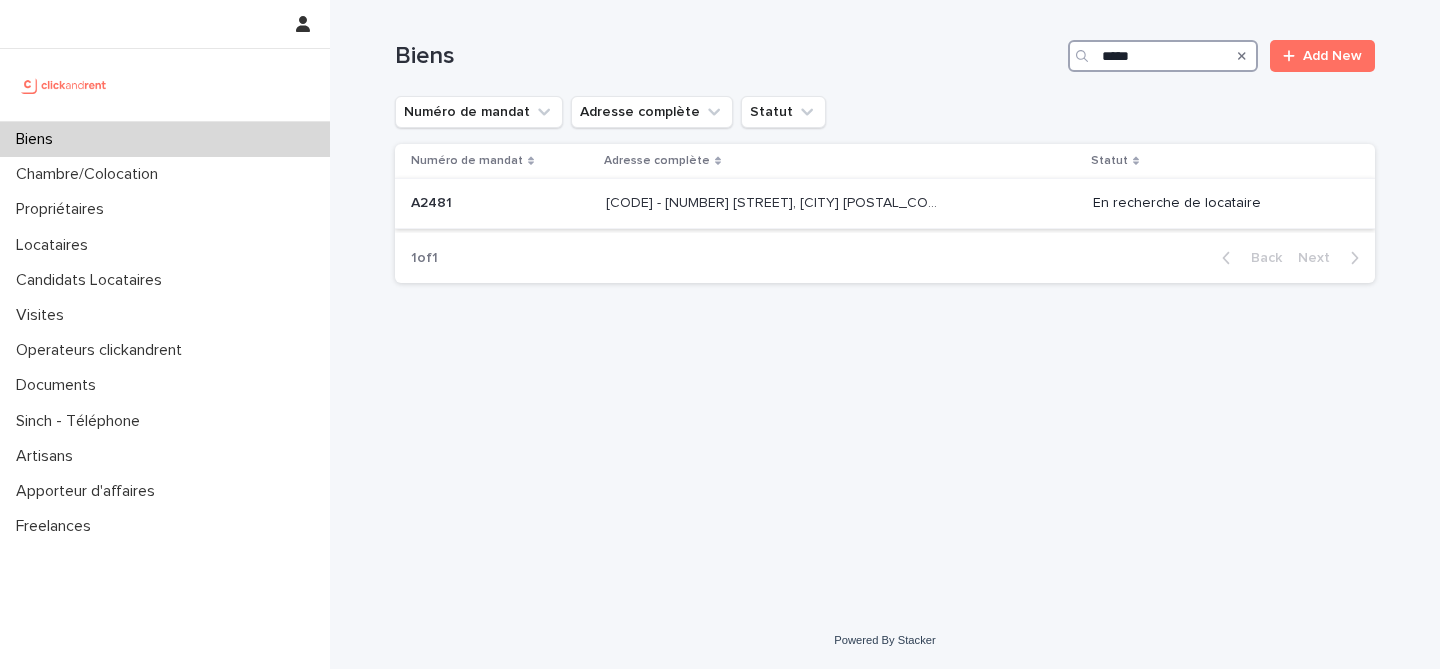type on "*****" 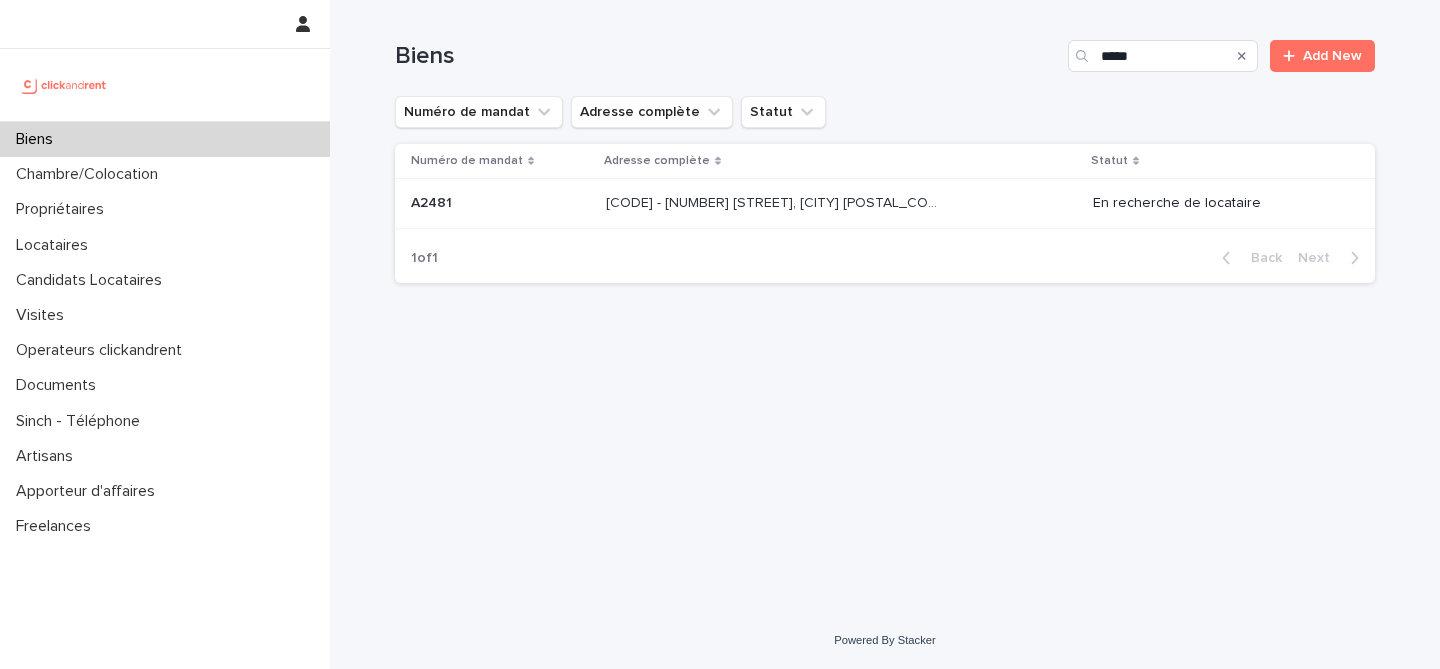 click on "[CODE] - [NUMBER] [STREET], [CITY] [POSTAL_CODE]" at bounding box center (774, 201) 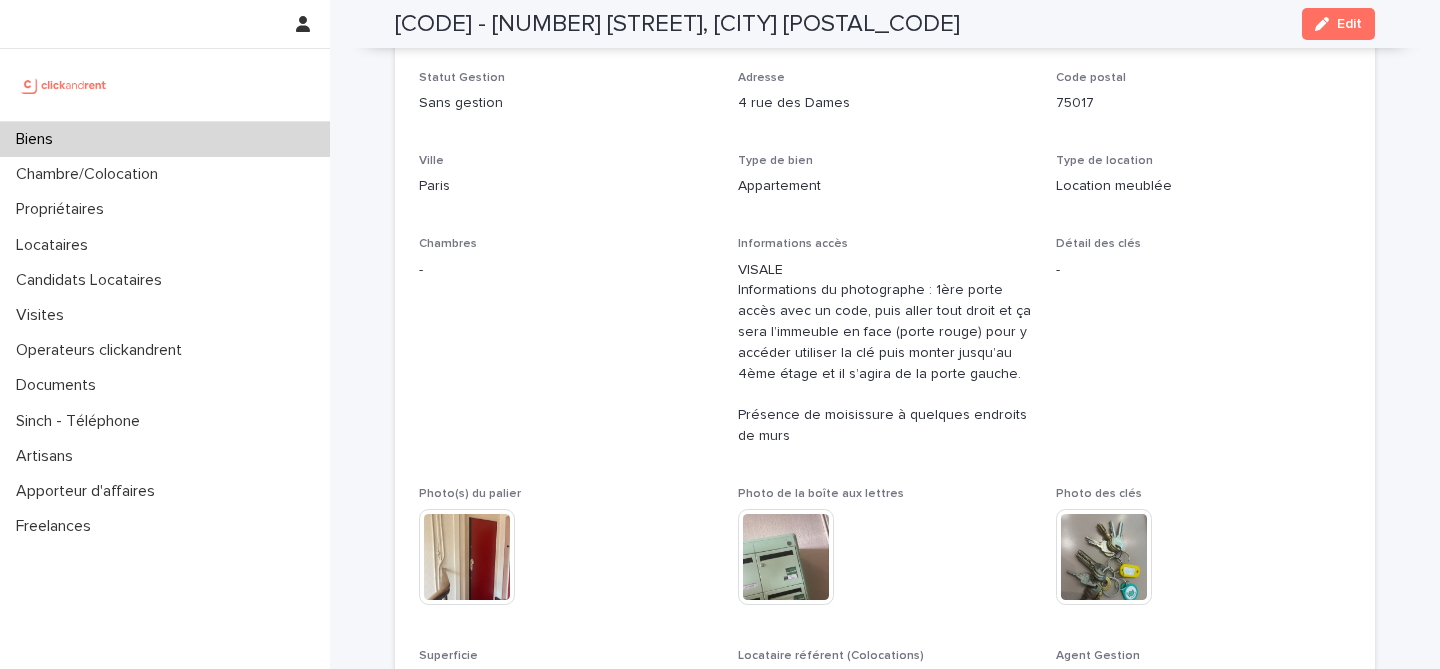 scroll, scrollTop: 0, scrollLeft: 0, axis: both 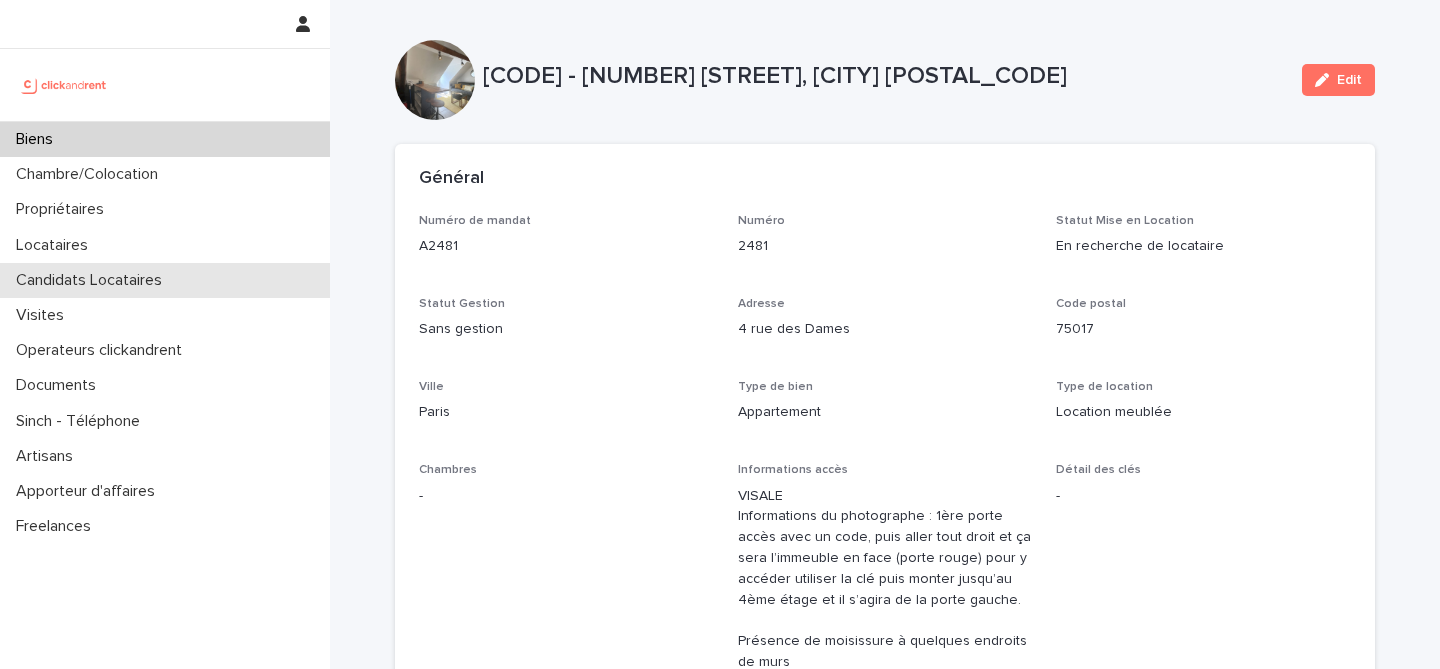 click on "Candidats Locataires" at bounding box center [93, 280] 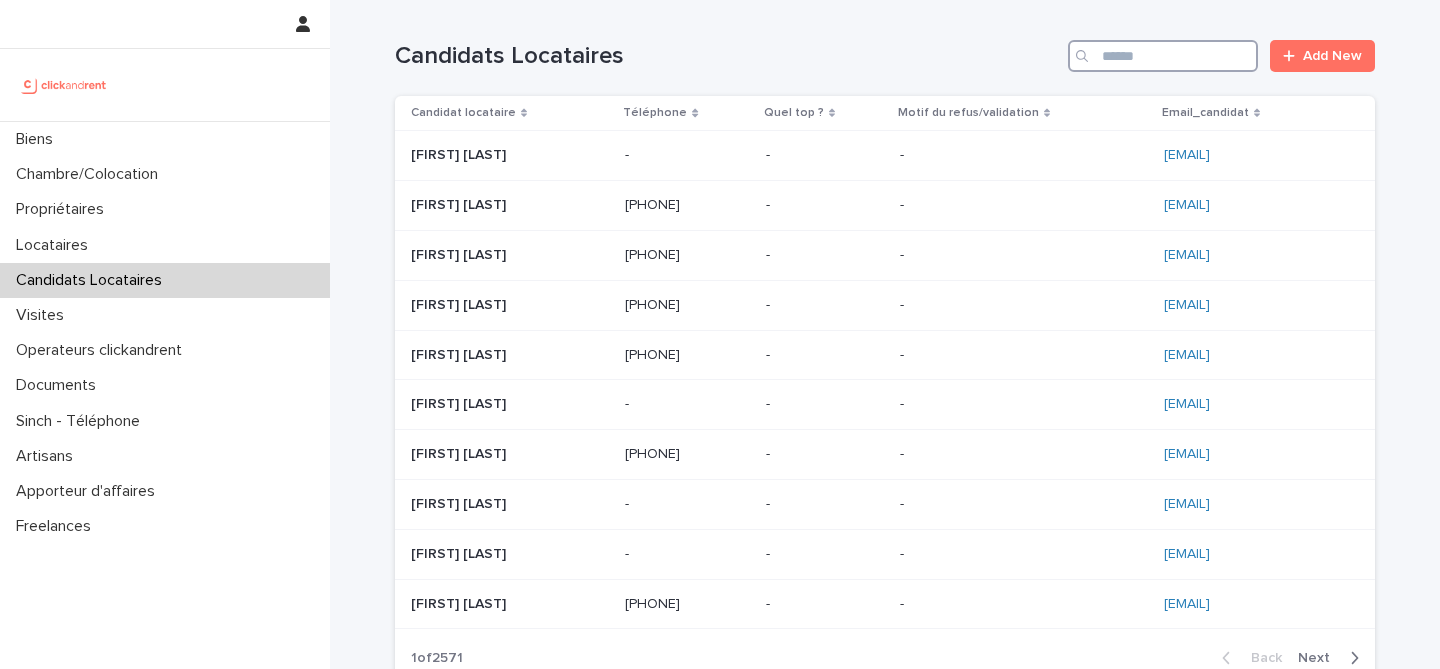 click at bounding box center [1163, 56] 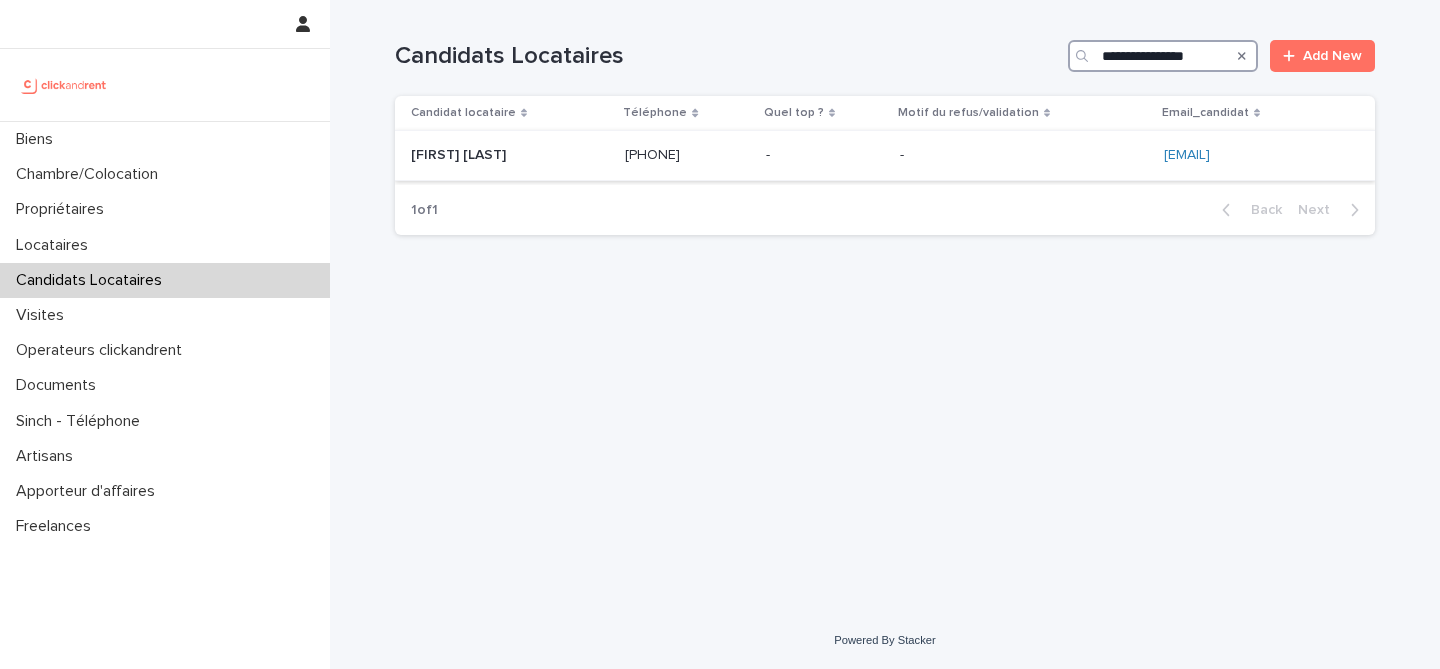 type on "**********" 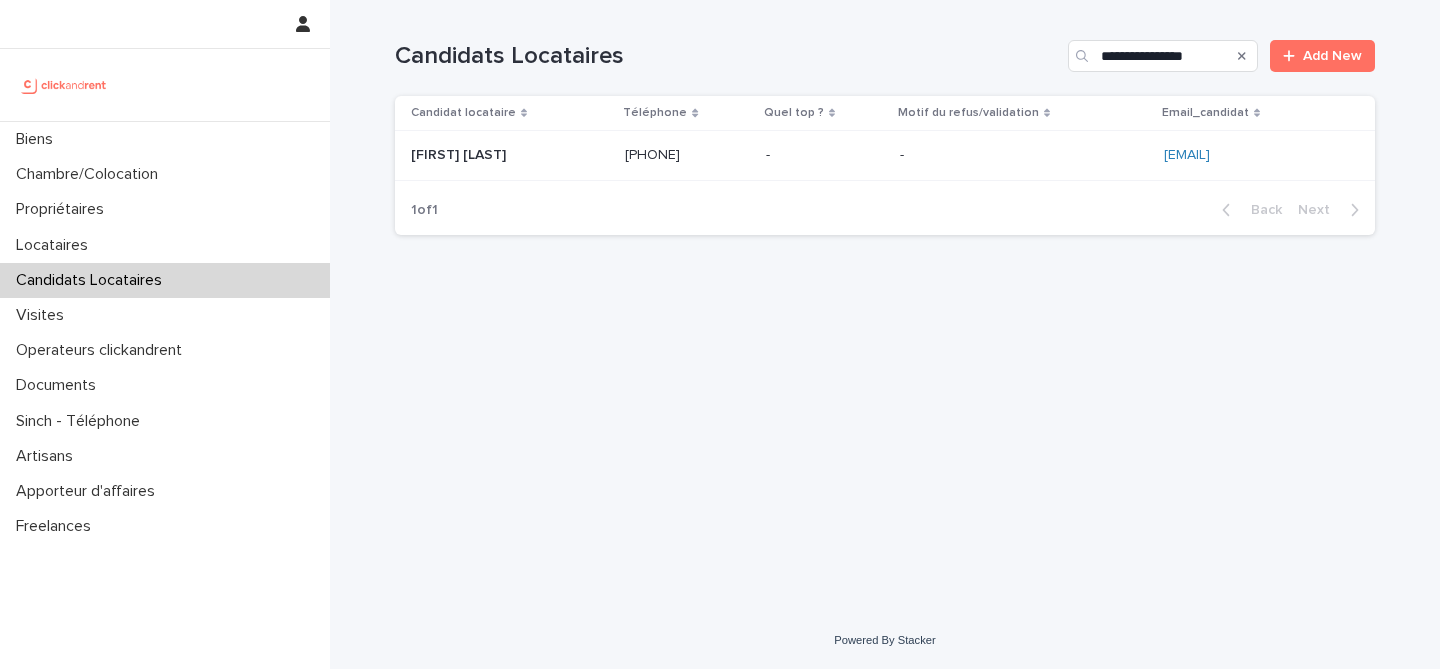 click at bounding box center [510, 155] 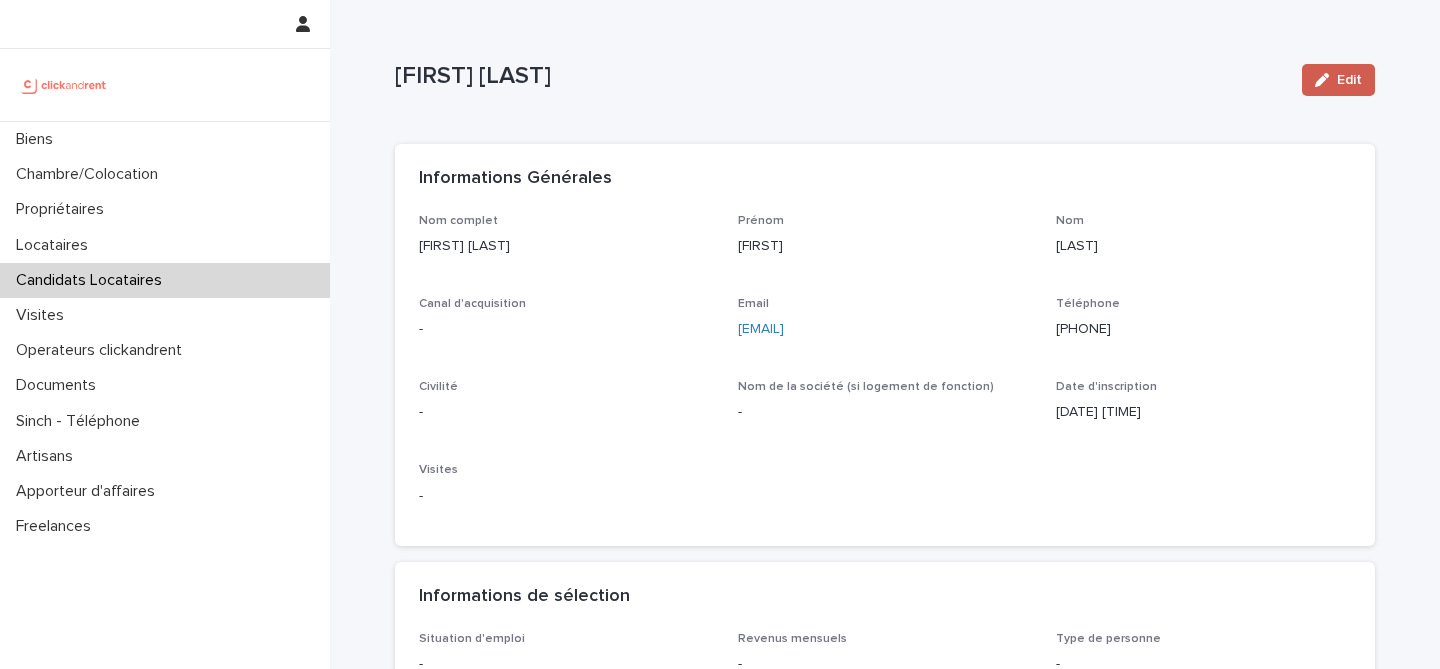 click on "Edit" at bounding box center (1338, 80) 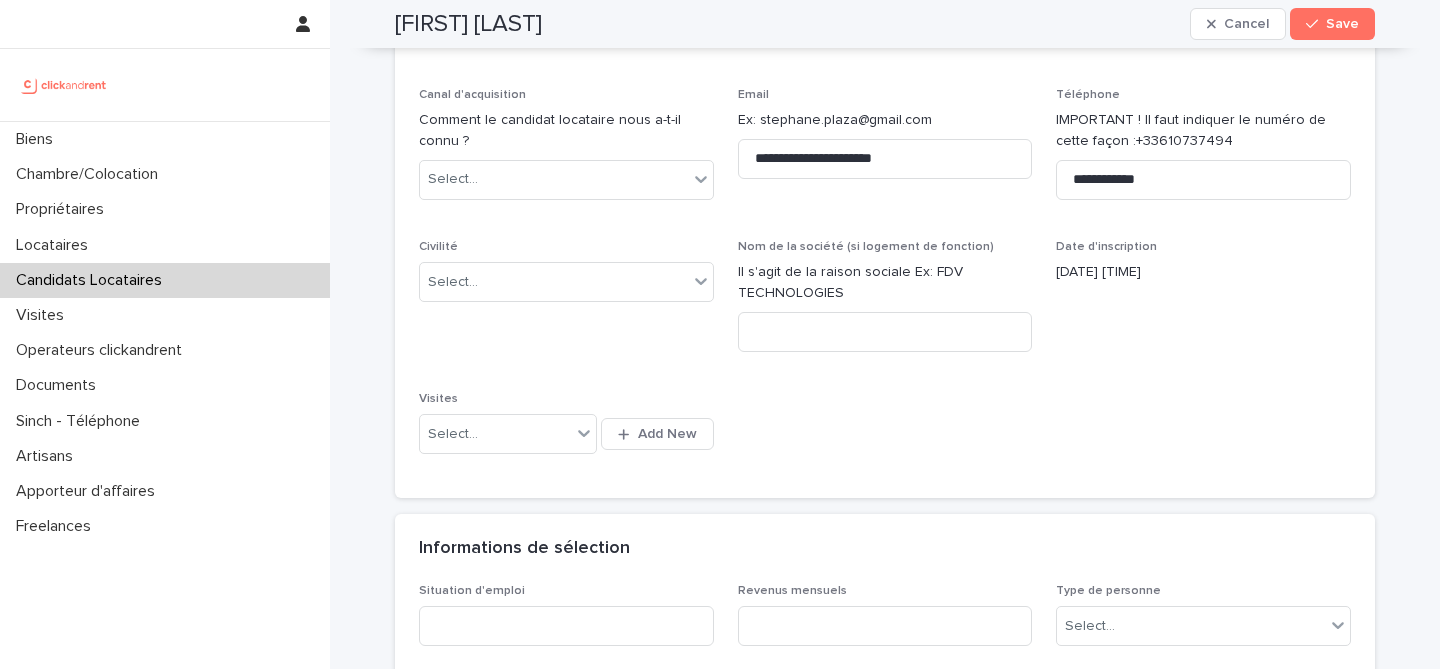 scroll, scrollTop: 139, scrollLeft: 0, axis: vertical 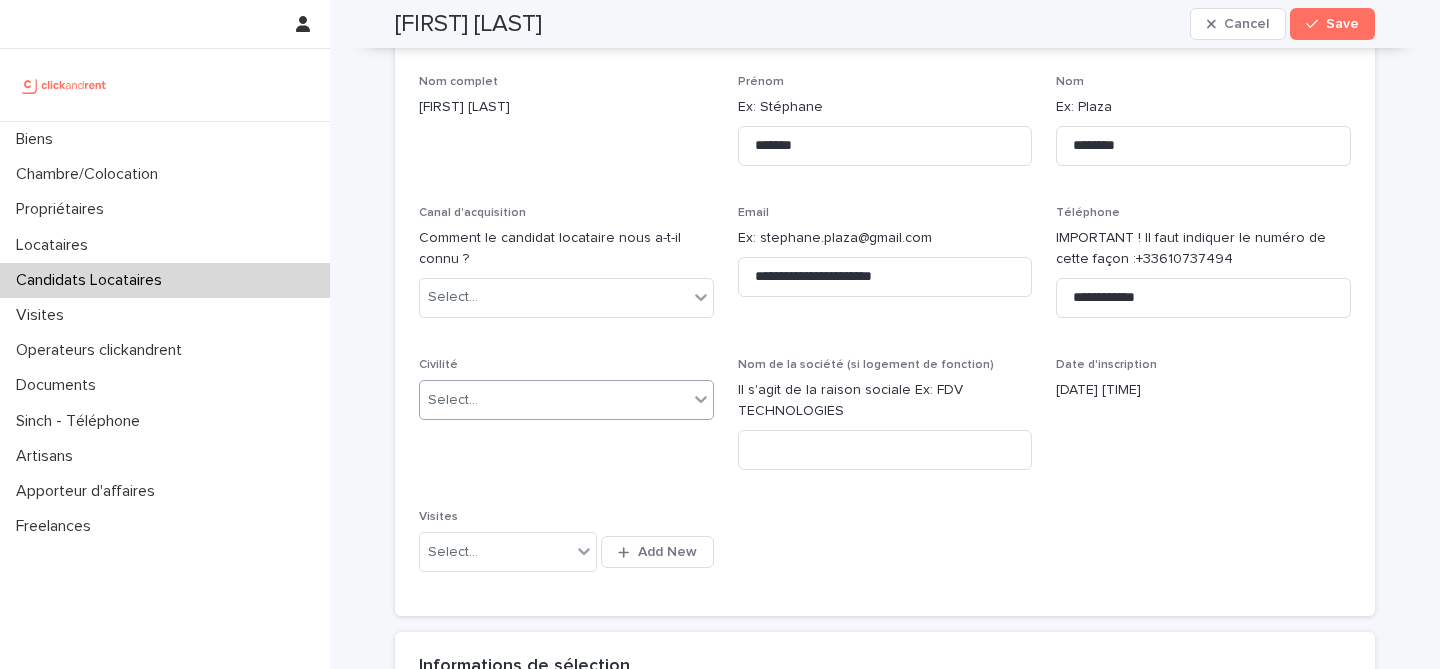 click on "Select..." at bounding box center [554, 400] 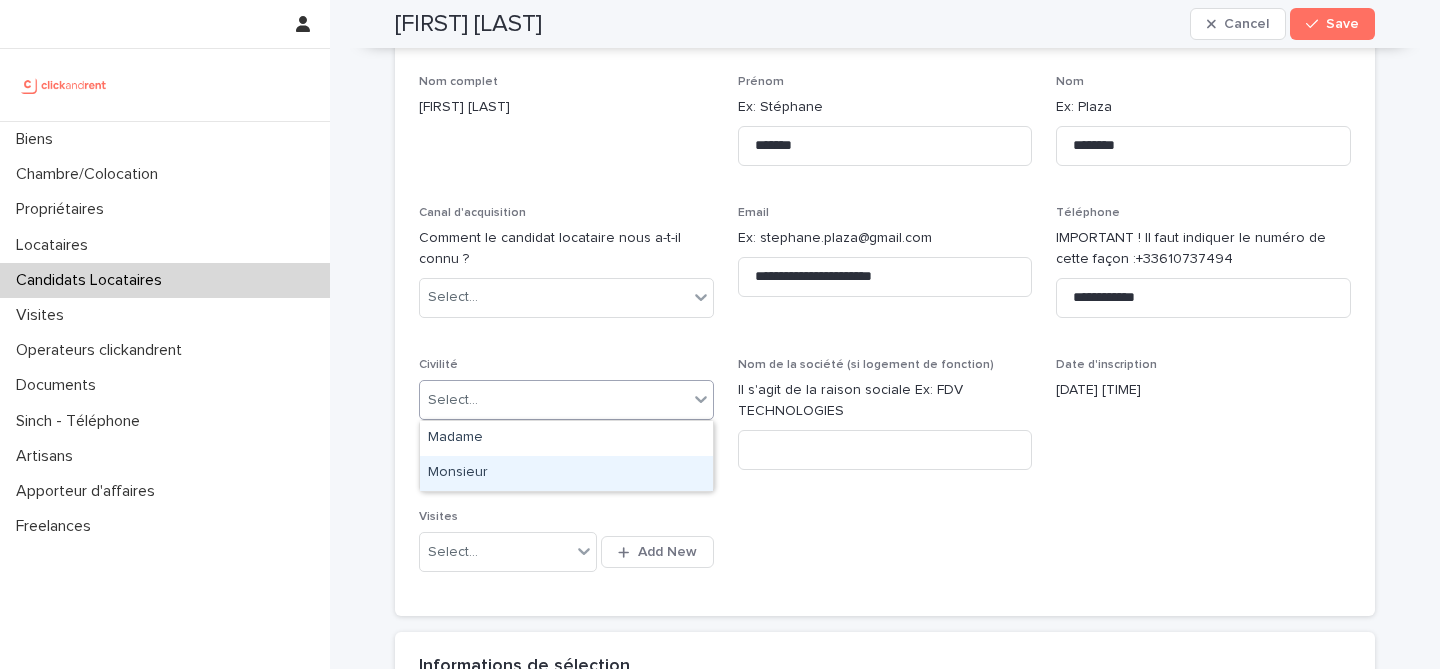 click on "Monsieur" at bounding box center (566, 473) 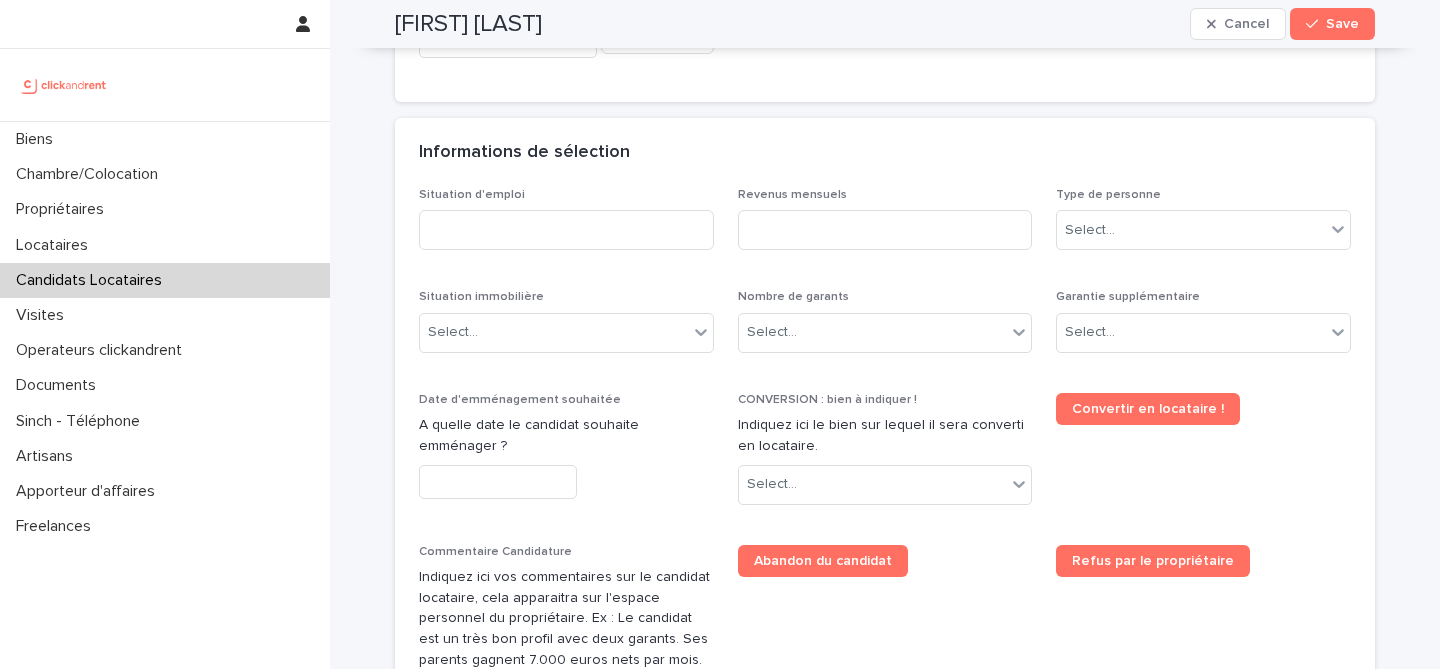 scroll, scrollTop: 651, scrollLeft: 0, axis: vertical 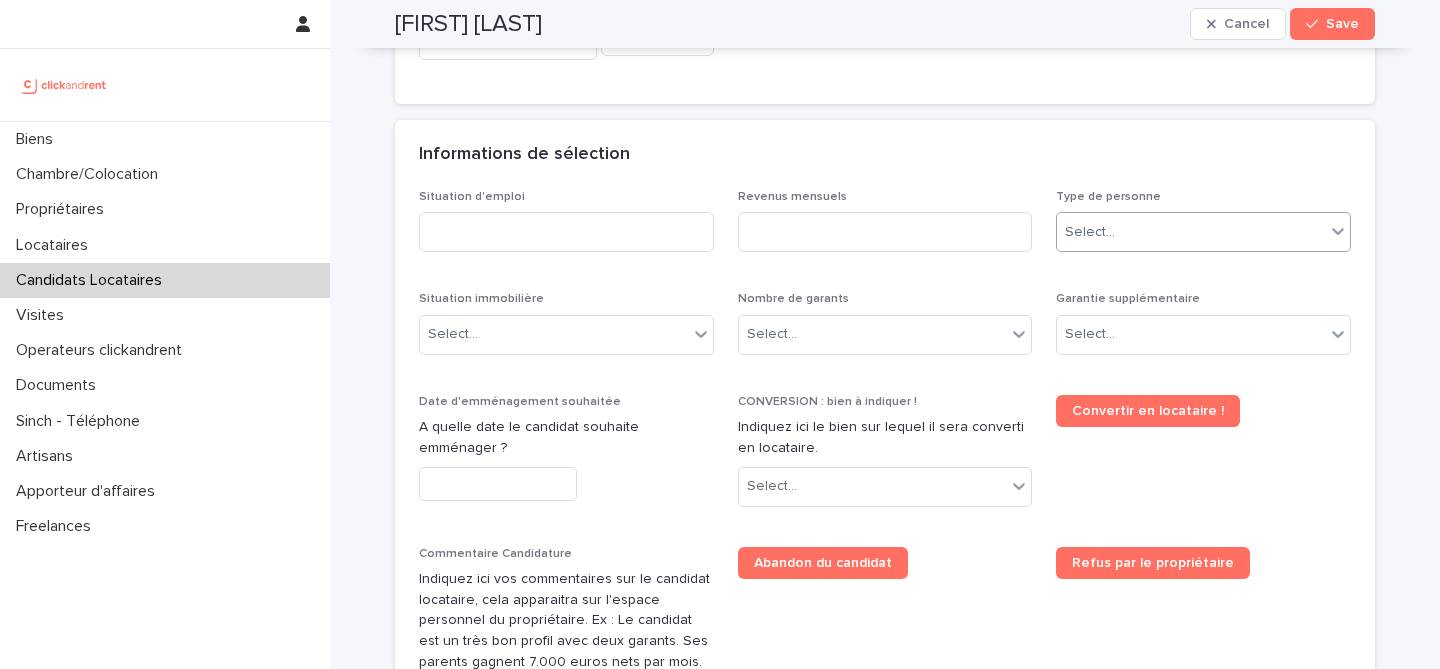 click on "Select..." at bounding box center [1191, 232] 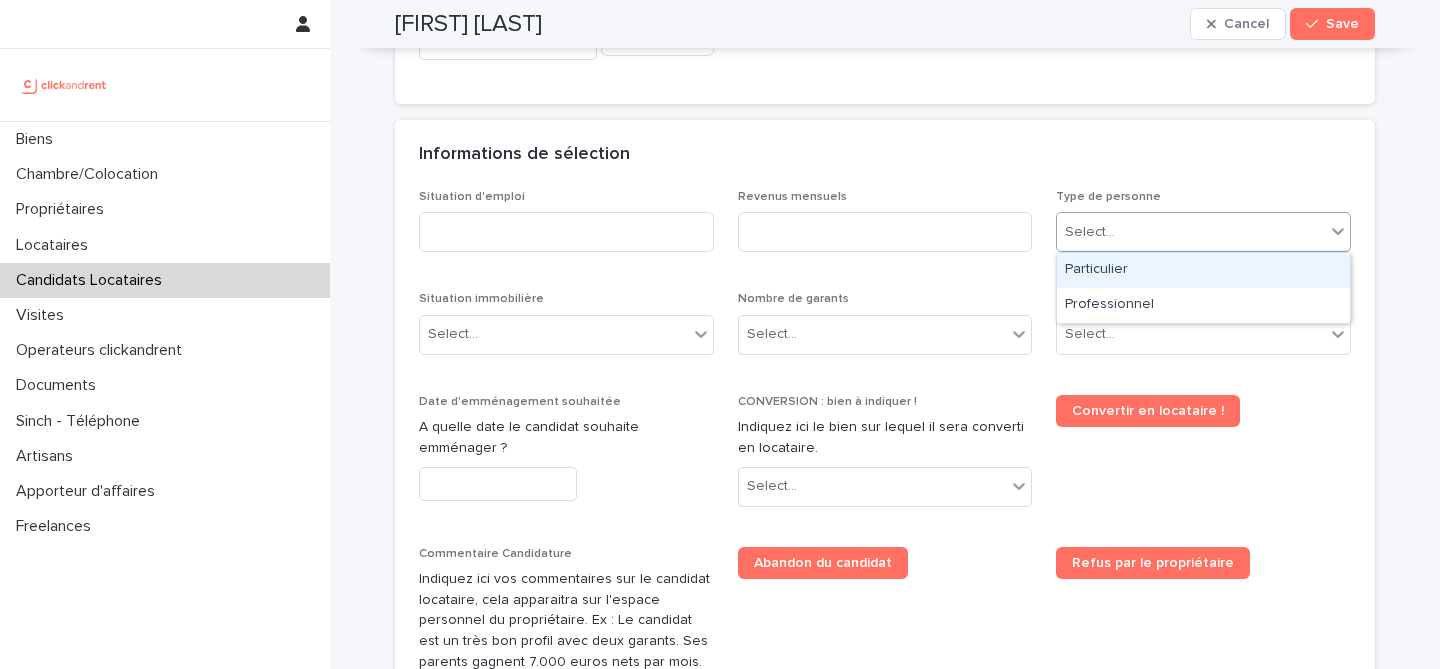 click on "Particulier" at bounding box center (1203, 270) 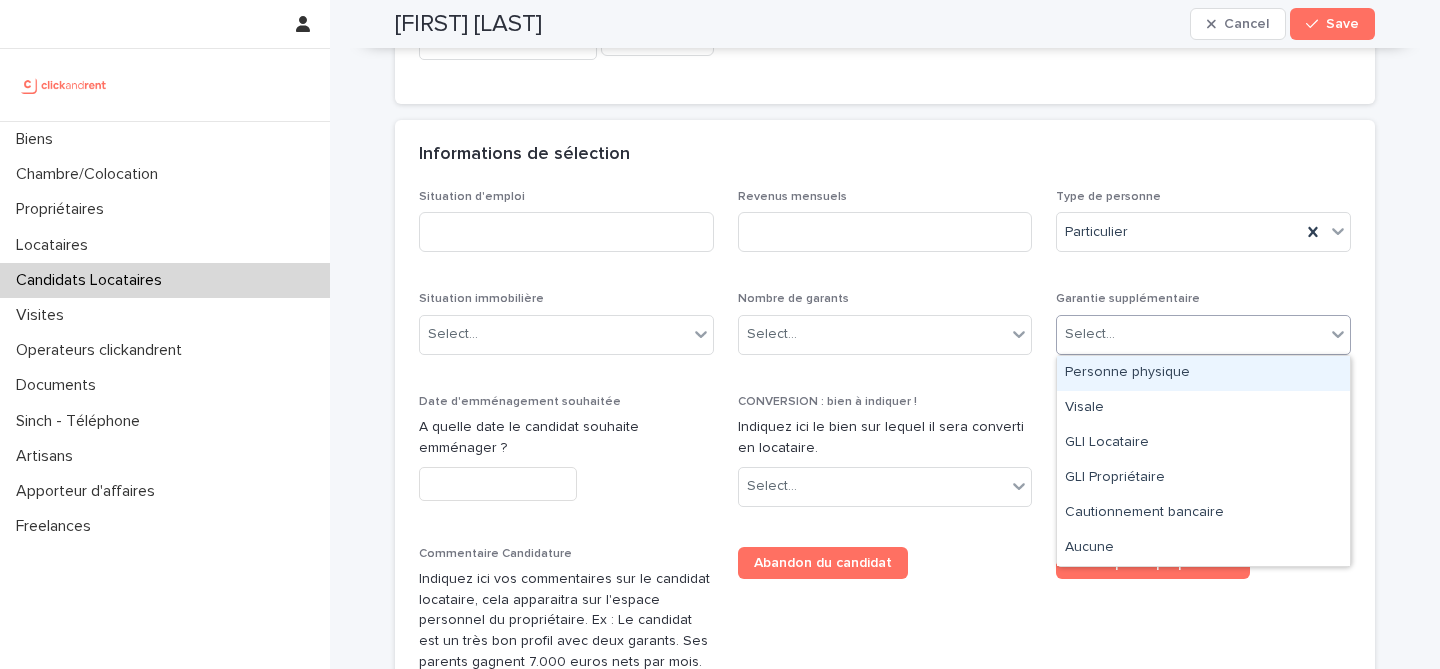 click on "Select..." at bounding box center (1191, 334) 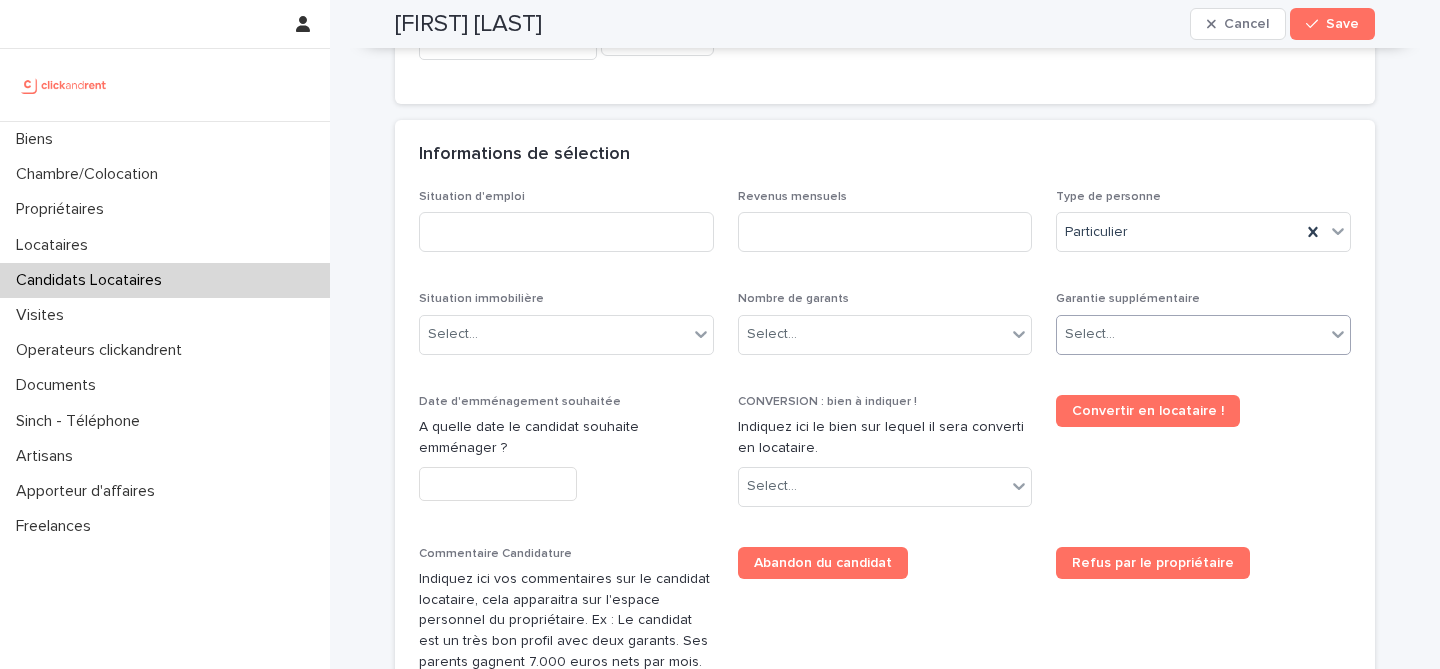click on "Select..." at bounding box center (1191, 334) 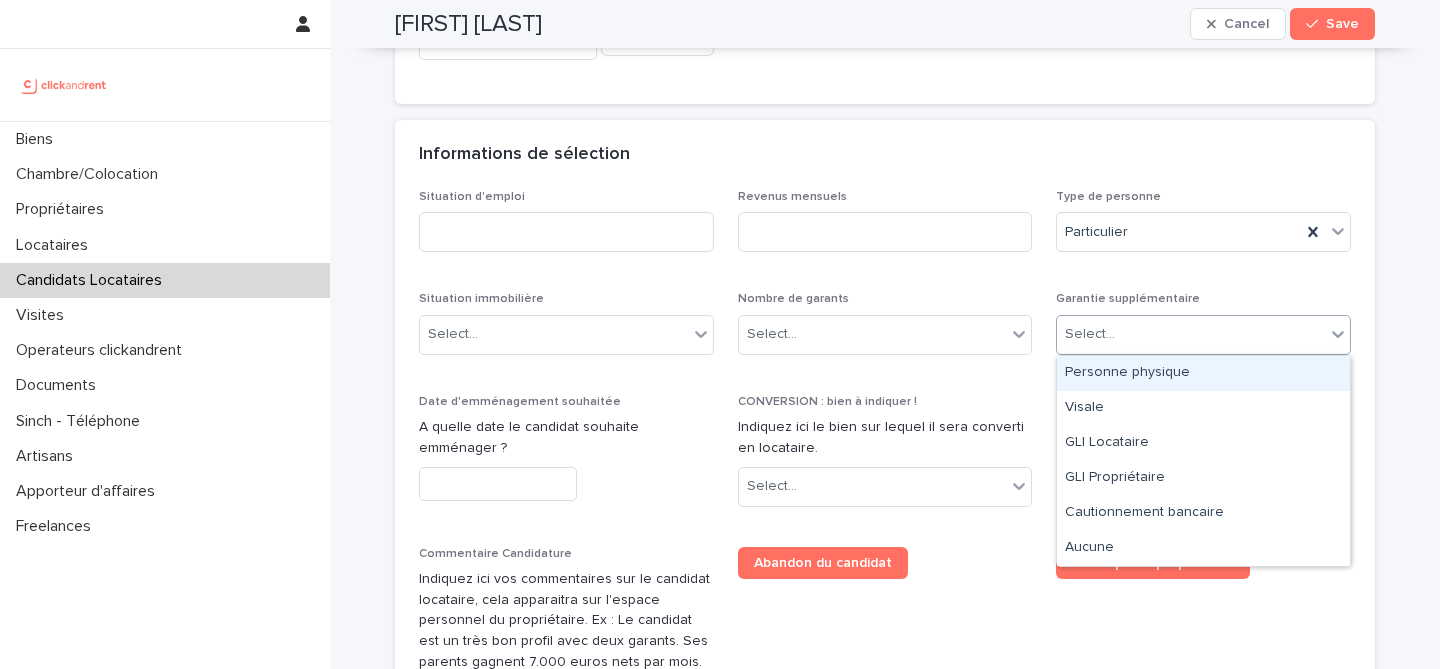 click on "Personne physique" at bounding box center [1203, 373] 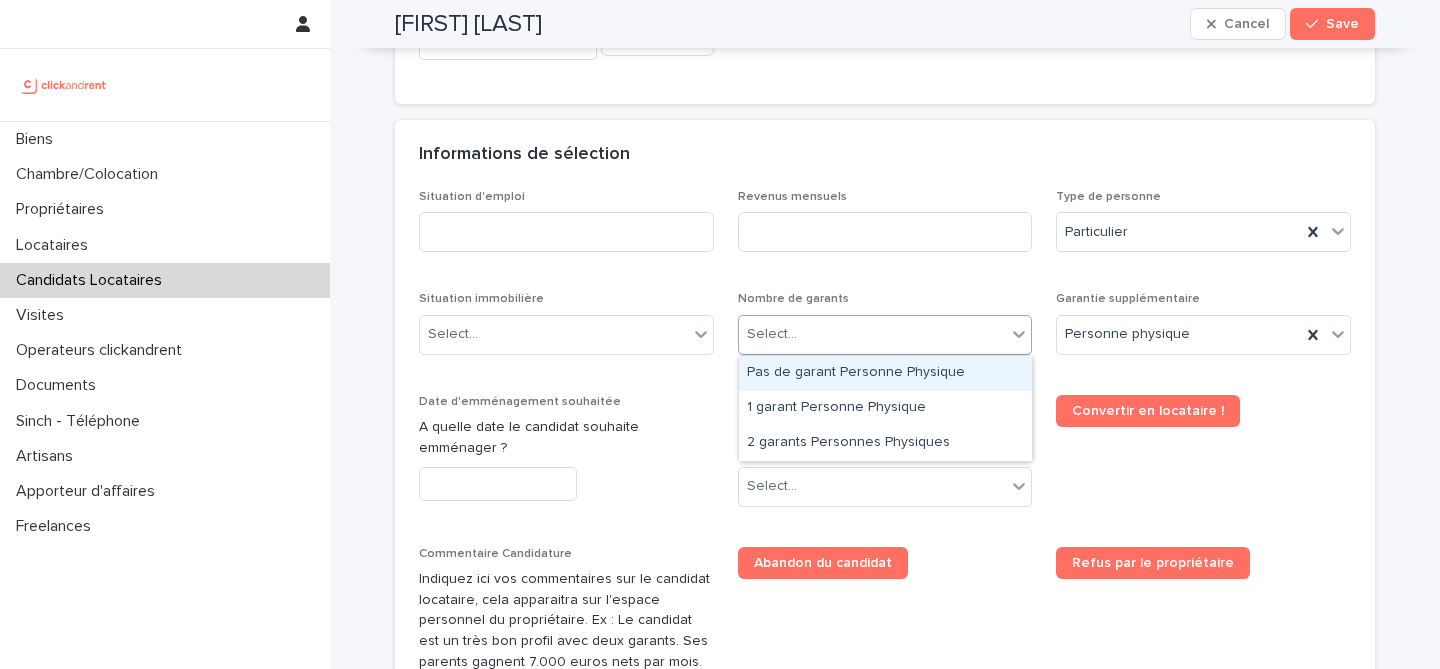 click on "Select..." at bounding box center (873, 334) 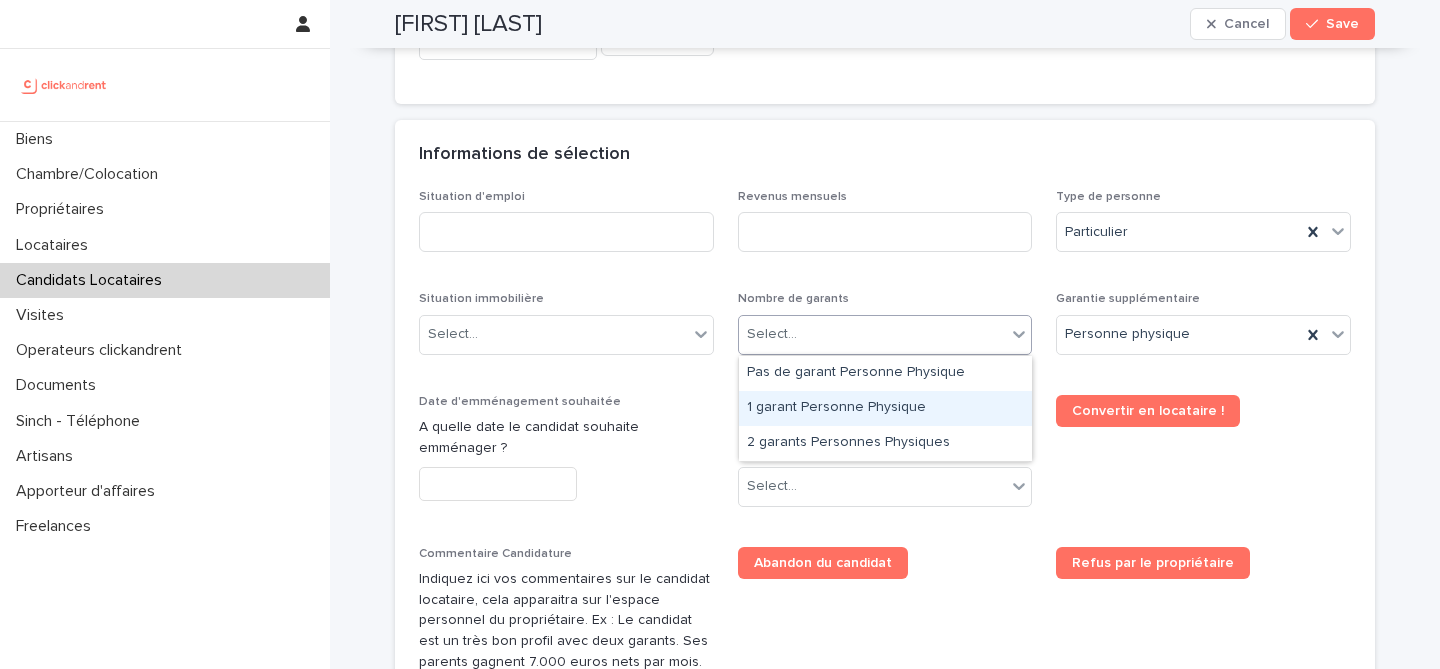 click on "1 garant Personne Physique" at bounding box center (885, 408) 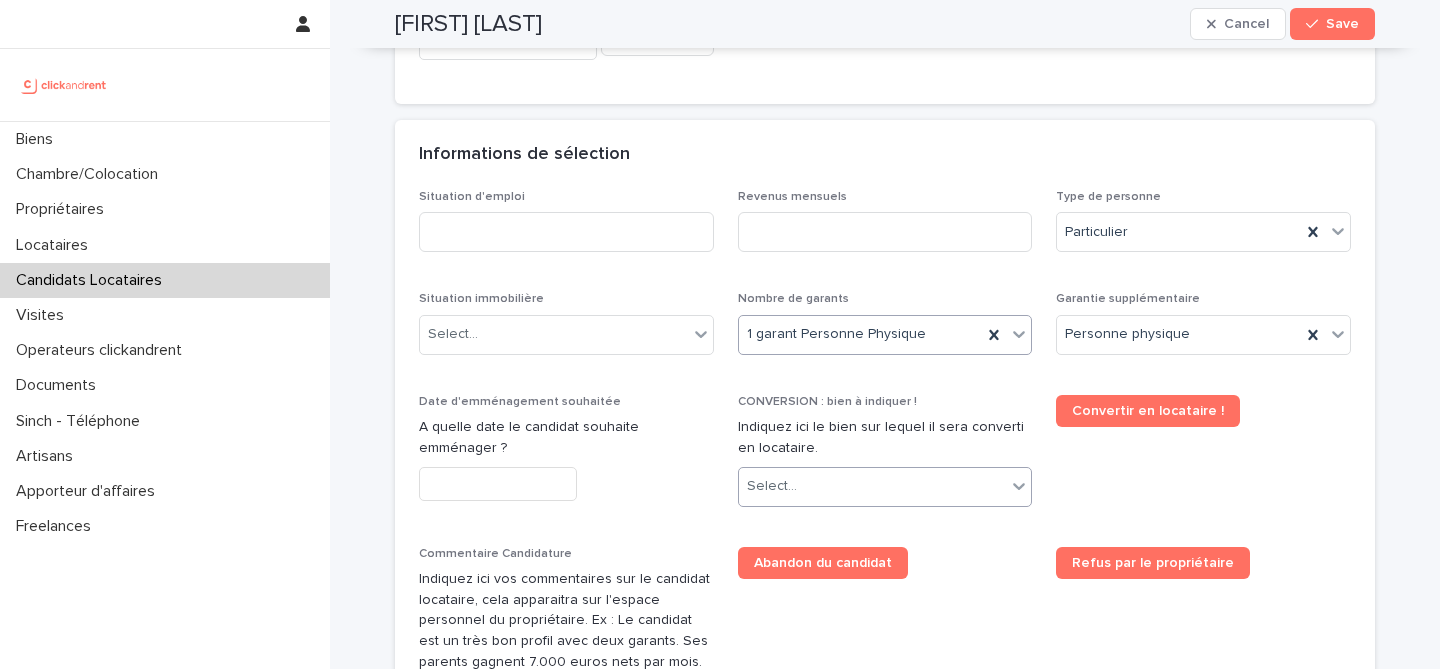 click on "Select..." at bounding box center (873, 486) 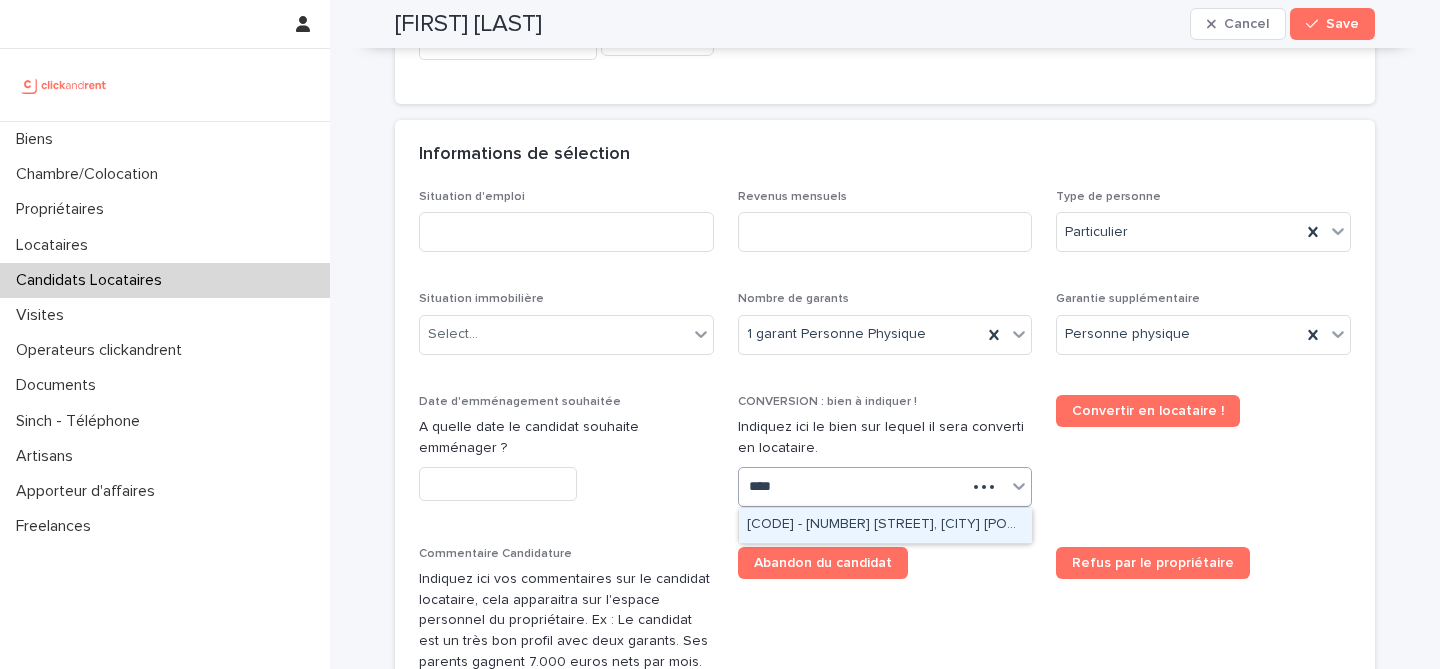 type on "*****" 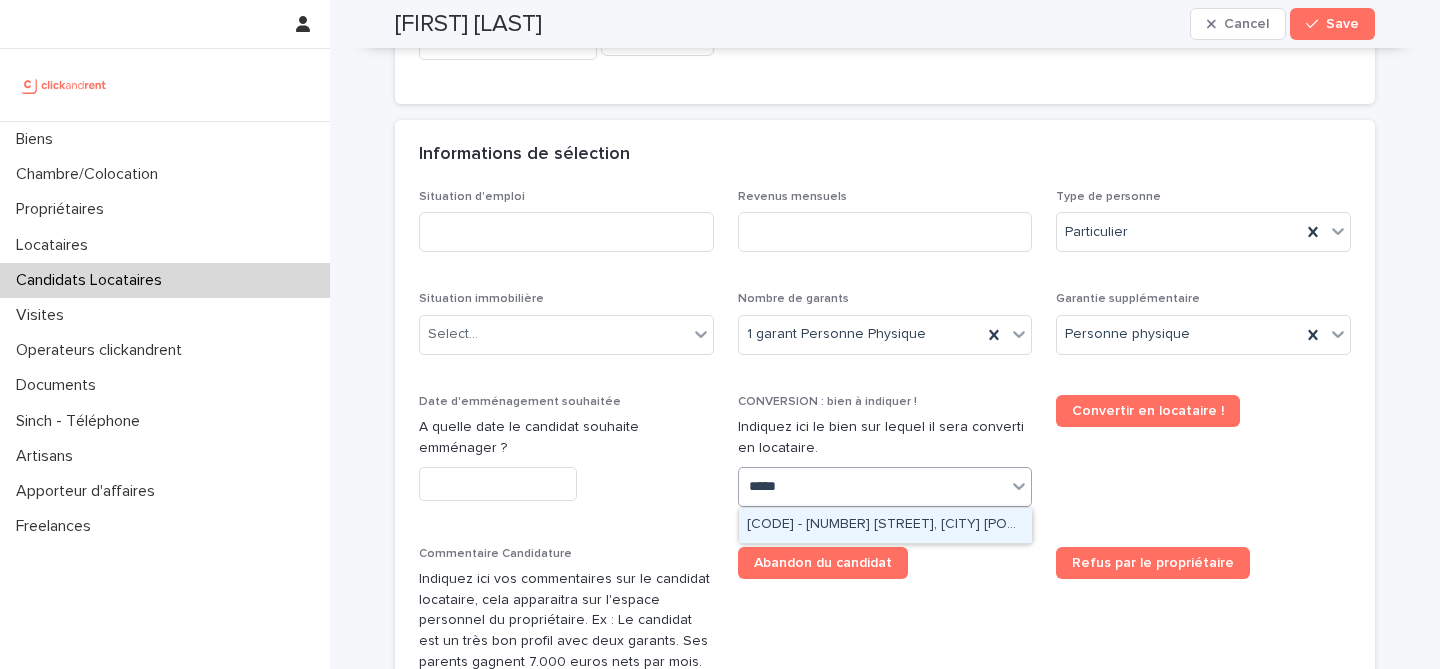 click on "[CODE] - [NUMBER] [STREET], [CITY] [POSTAL_CODE]" at bounding box center (885, 525) 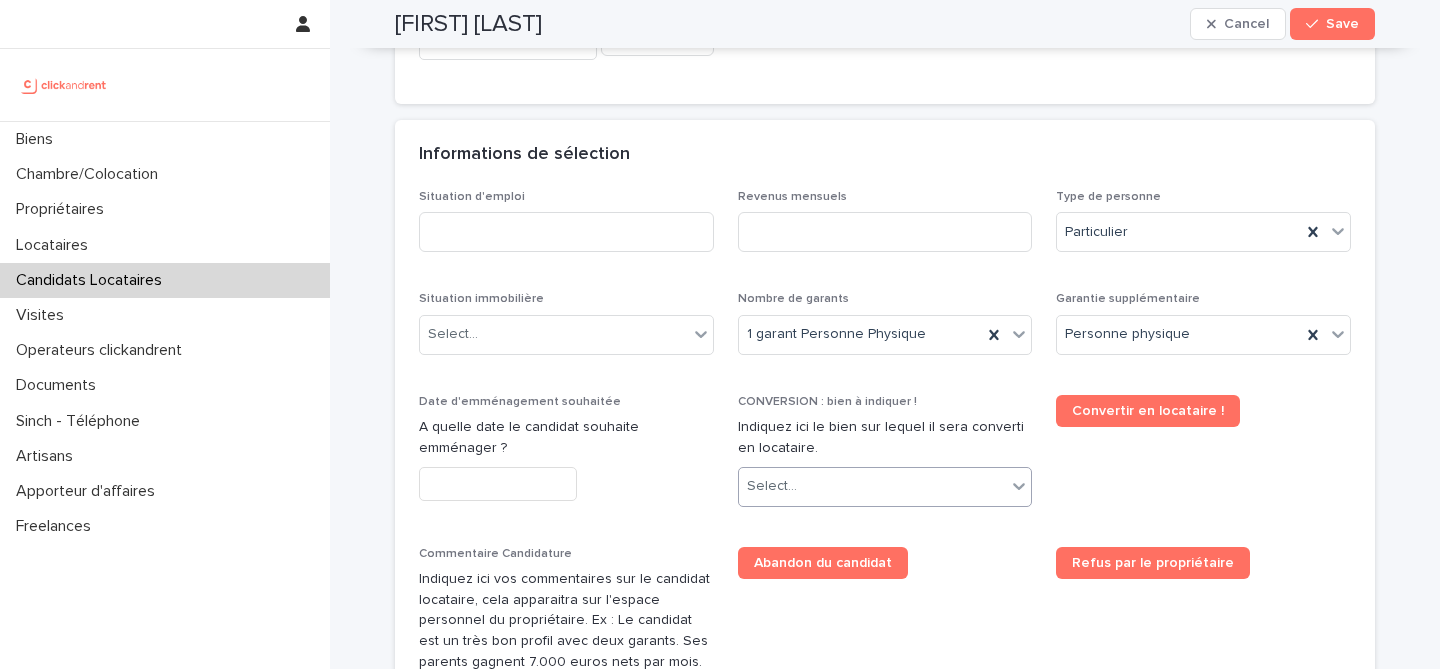 scroll, scrollTop: 669, scrollLeft: 0, axis: vertical 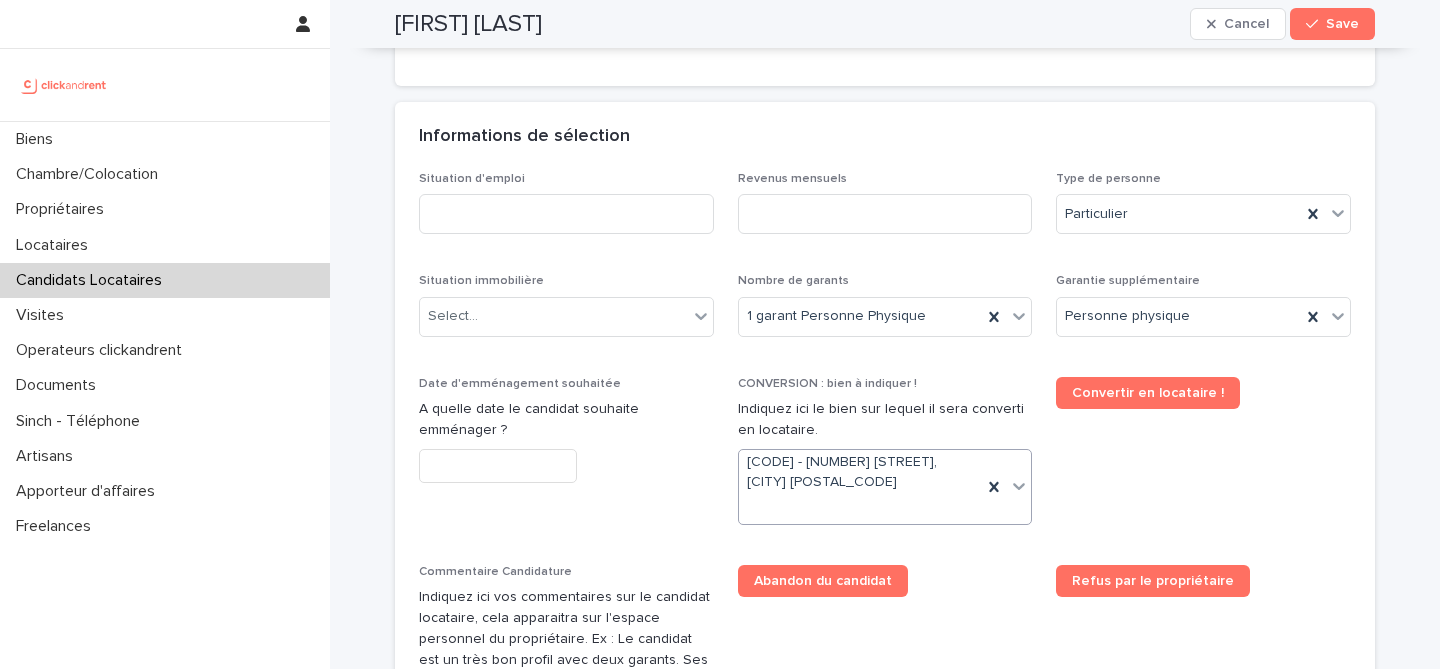 click on "Date d'emménagement souhaitée A quelle date le candidat souhaite emménager ?" at bounding box center (566, 438) 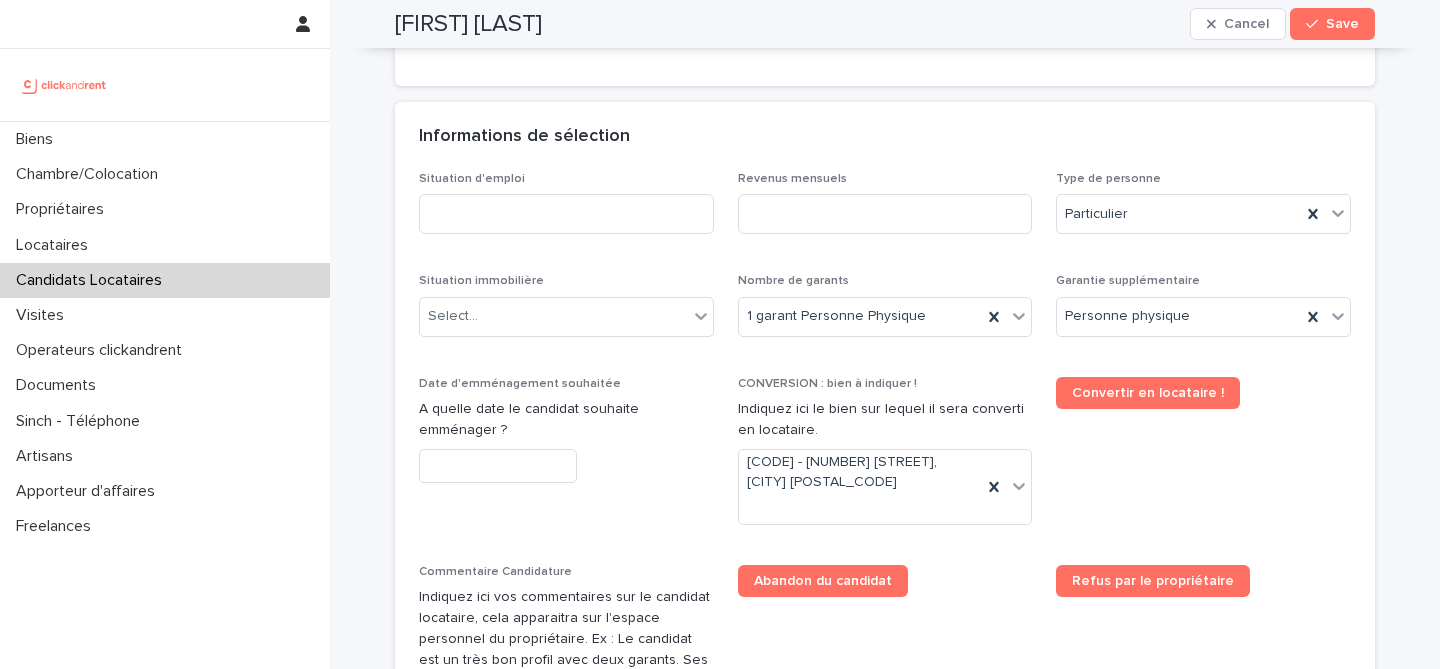 click at bounding box center (498, 466) 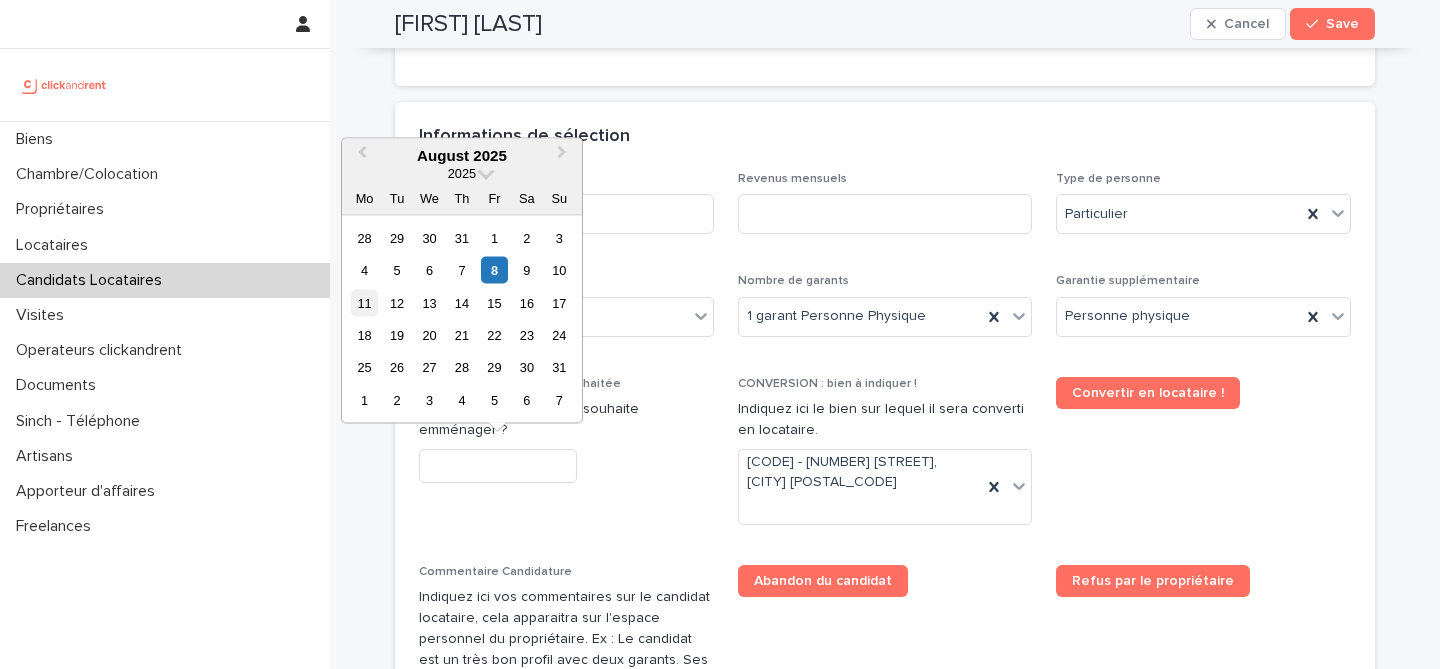 click on "11" at bounding box center [364, 302] 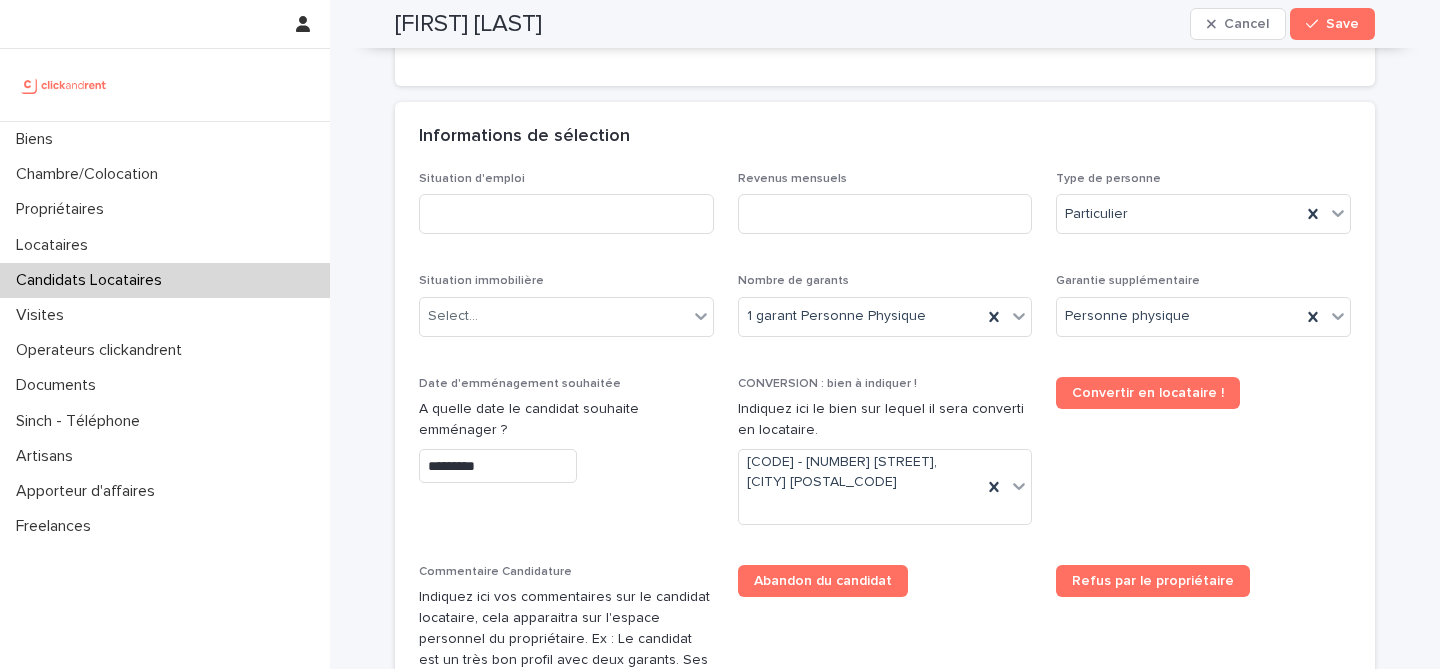 click on "Date d'emménagement souhaitée A quelle date le candidat souhaite emménager ? *********" at bounding box center [566, 459] 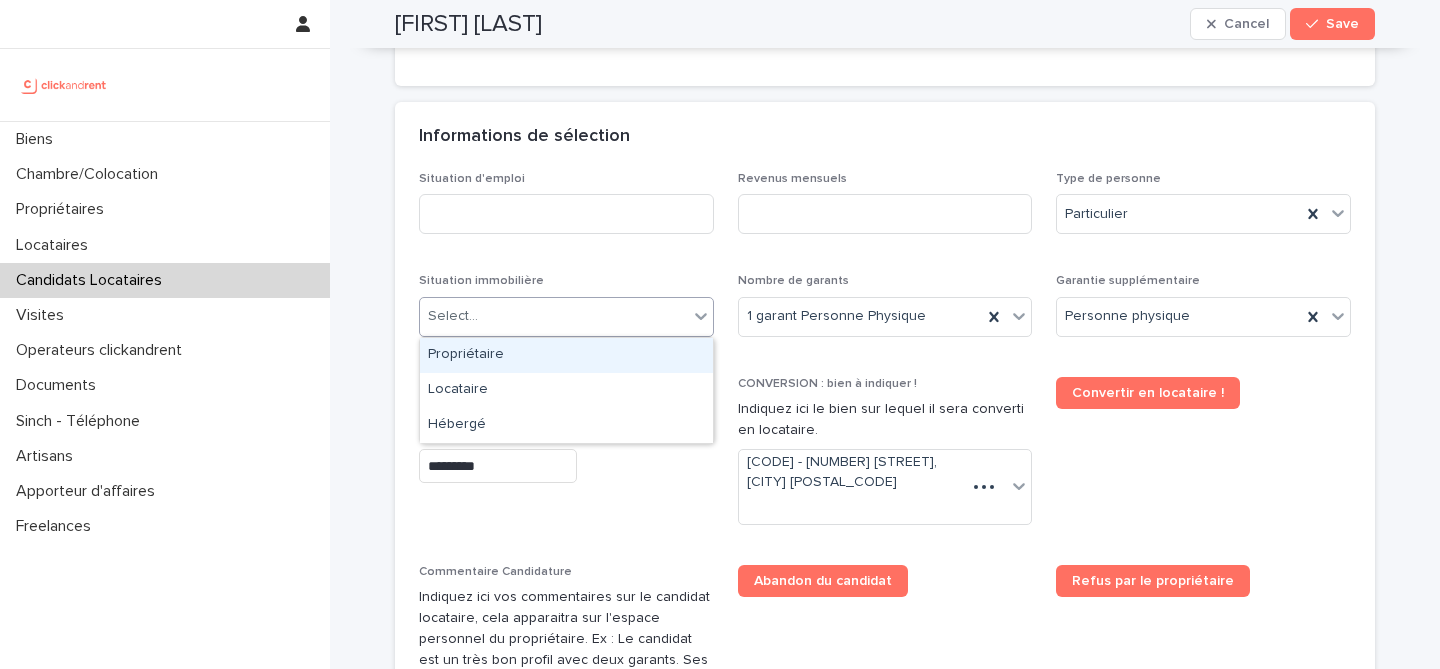 click on "Select..." at bounding box center [554, 316] 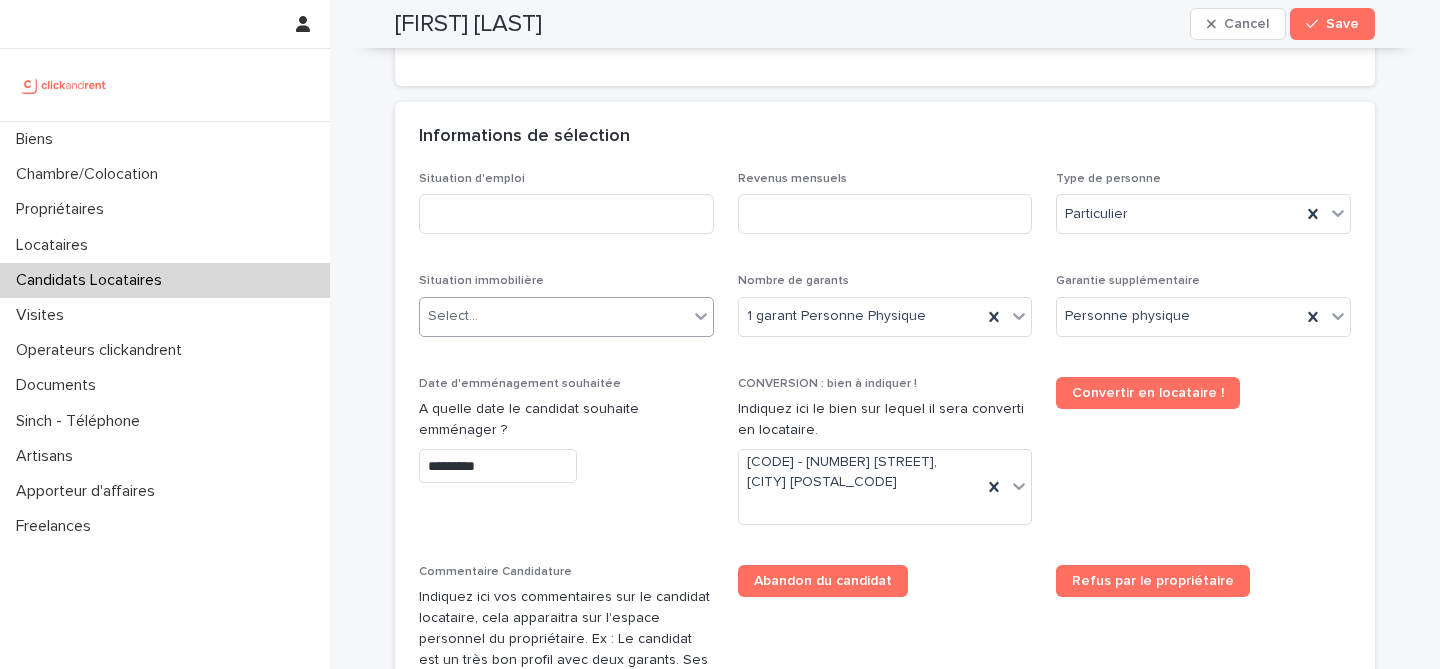 click on "Select..." at bounding box center [566, 317] 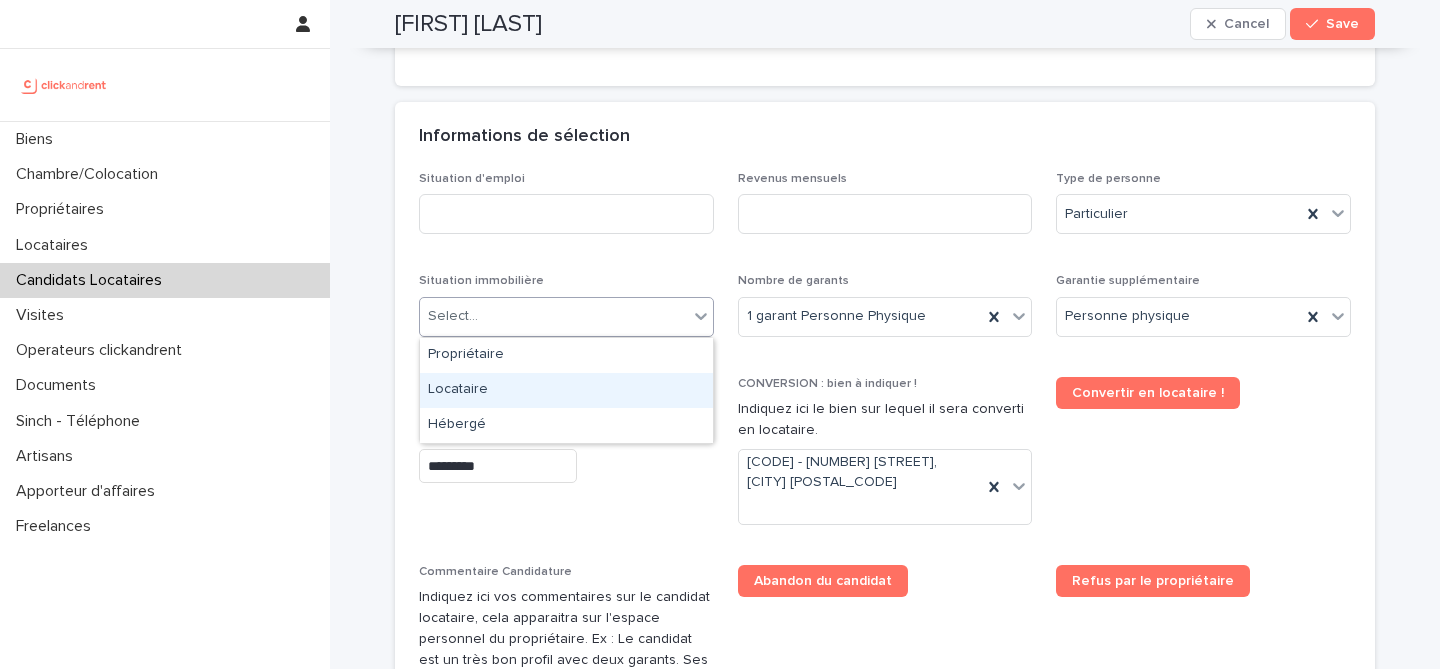 click on "Locataire" at bounding box center (566, 390) 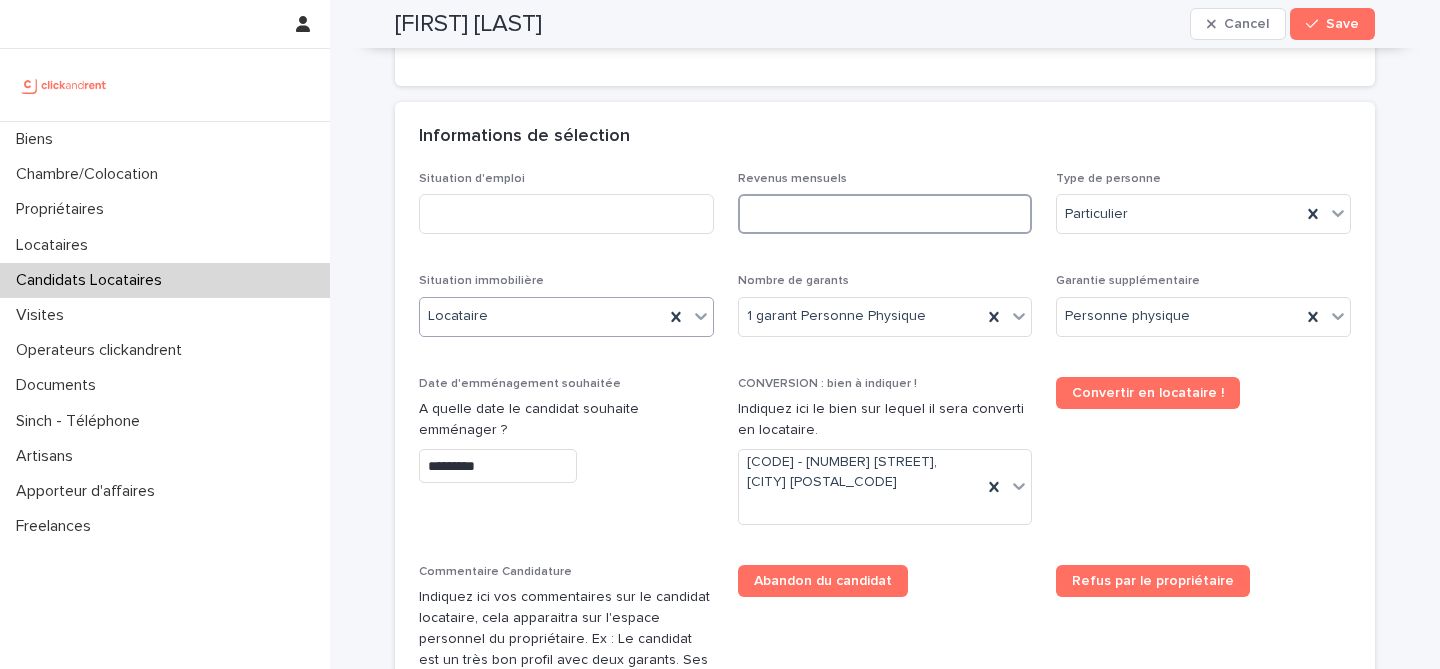 click at bounding box center [885, 214] 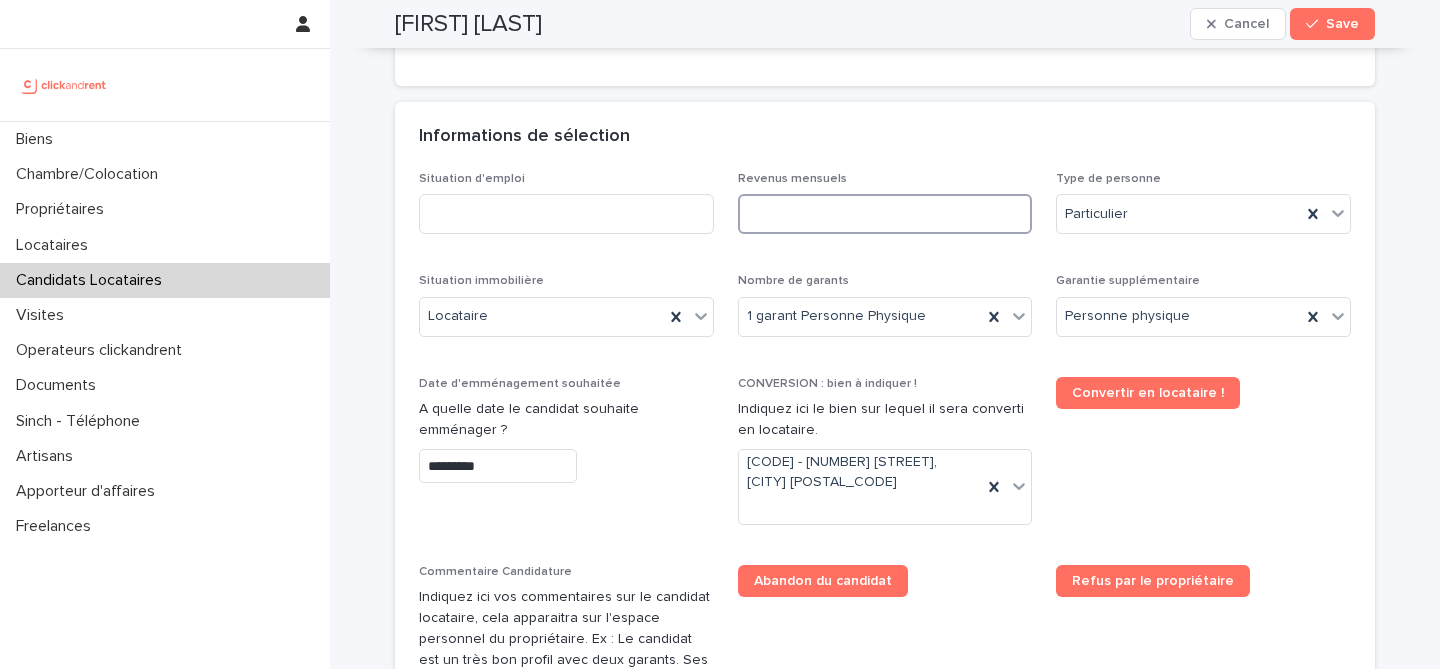 paste on "**********" 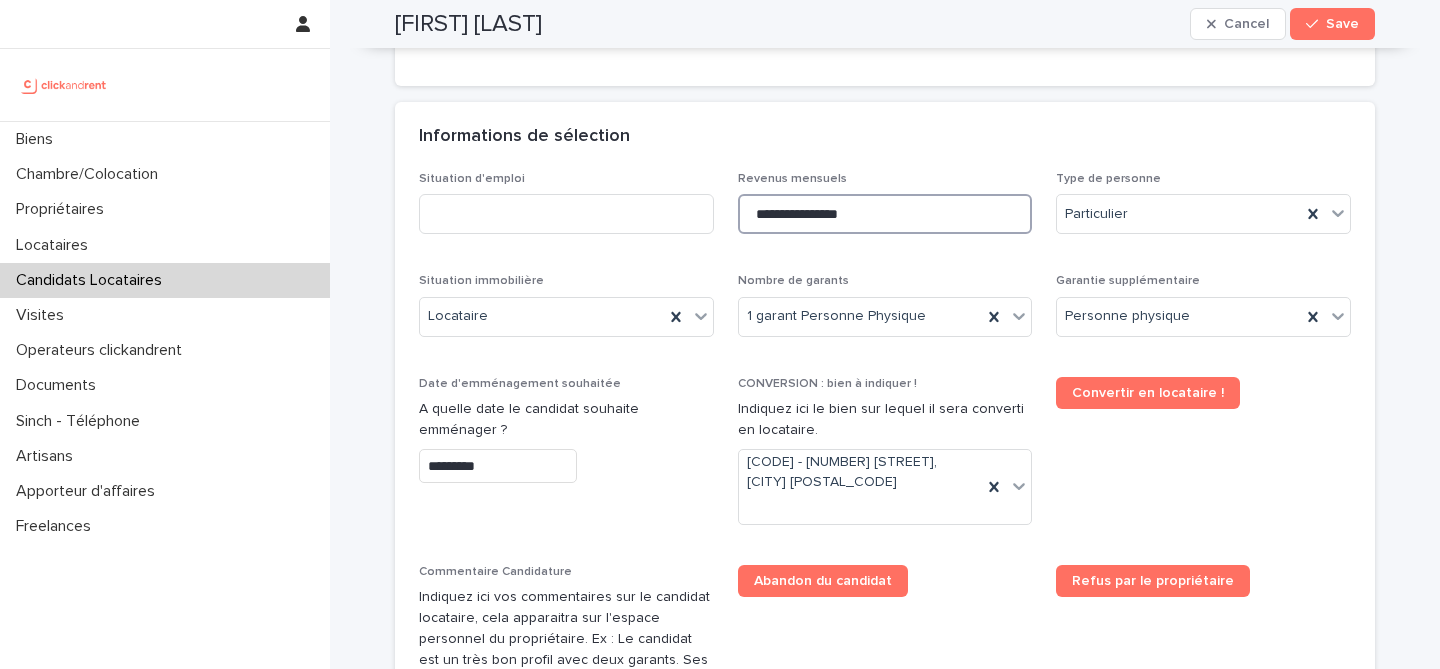 drag, startPoint x: 871, startPoint y: 208, endPoint x: 738, endPoint y: 210, distance: 133.01503 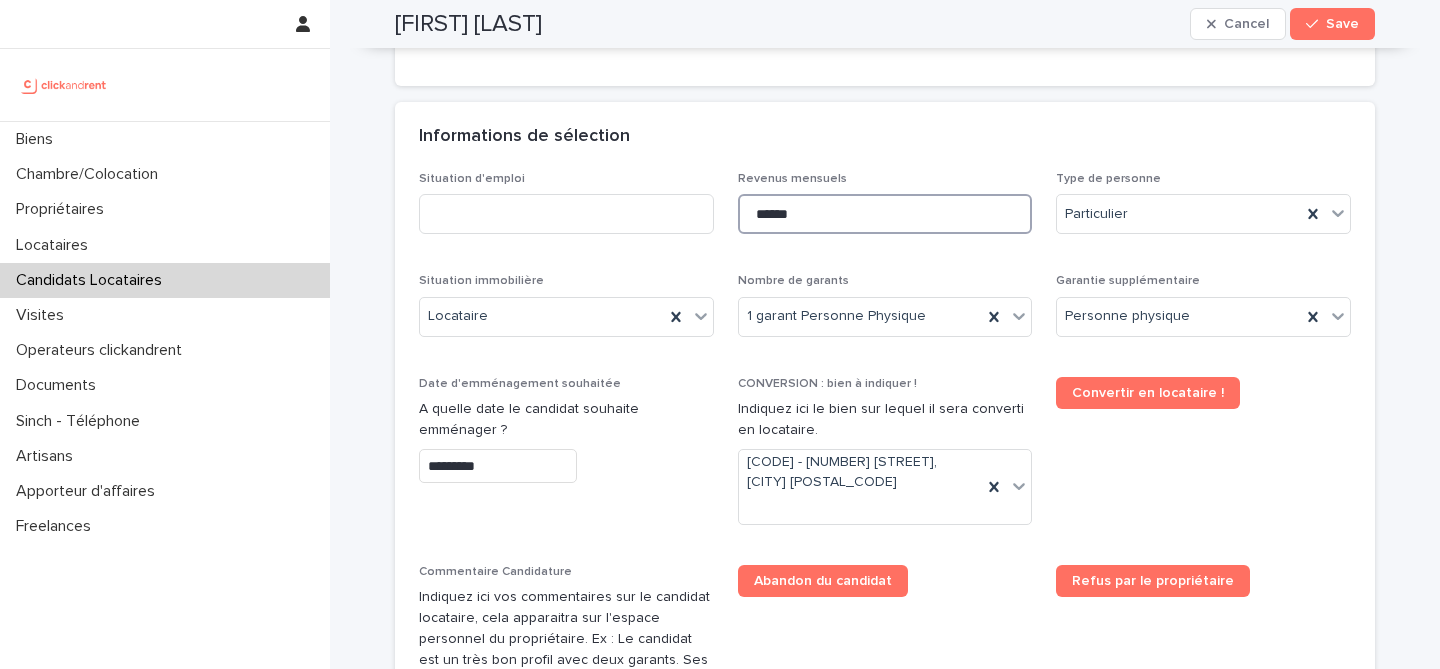 type on "******" 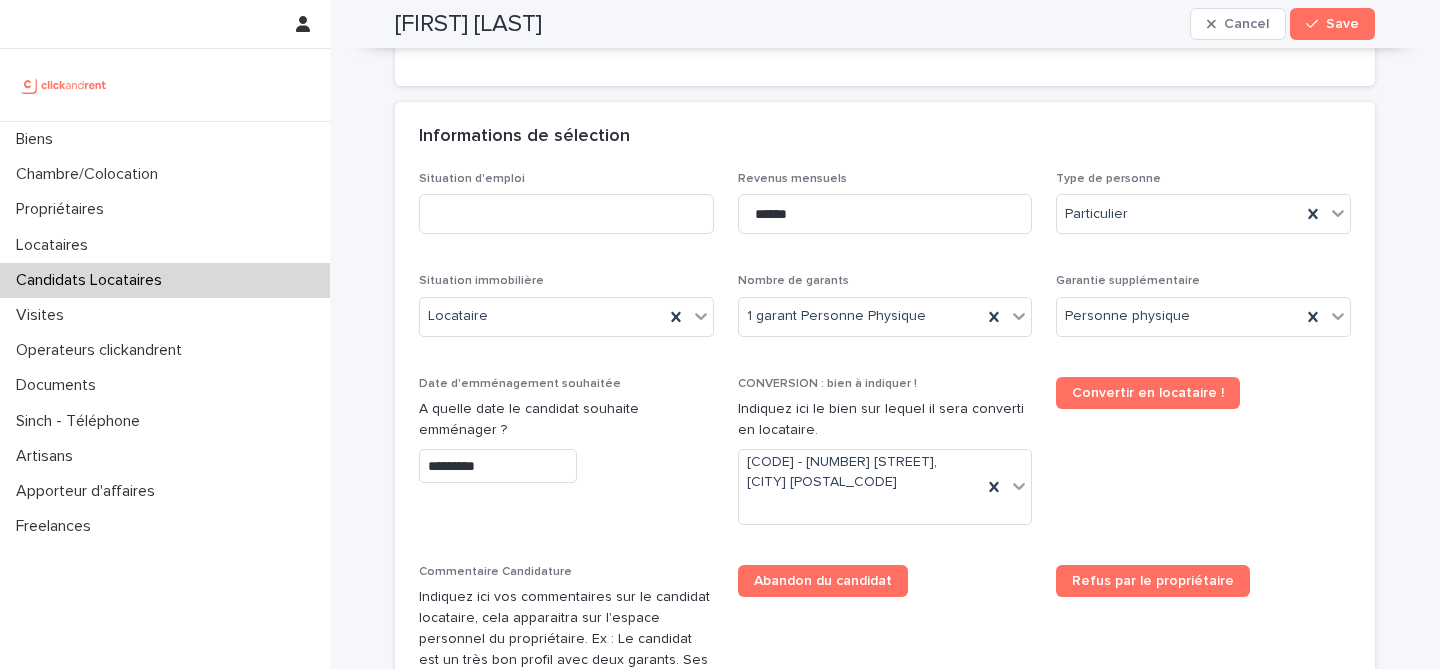 click on "Informations de sélection" at bounding box center (885, 137) 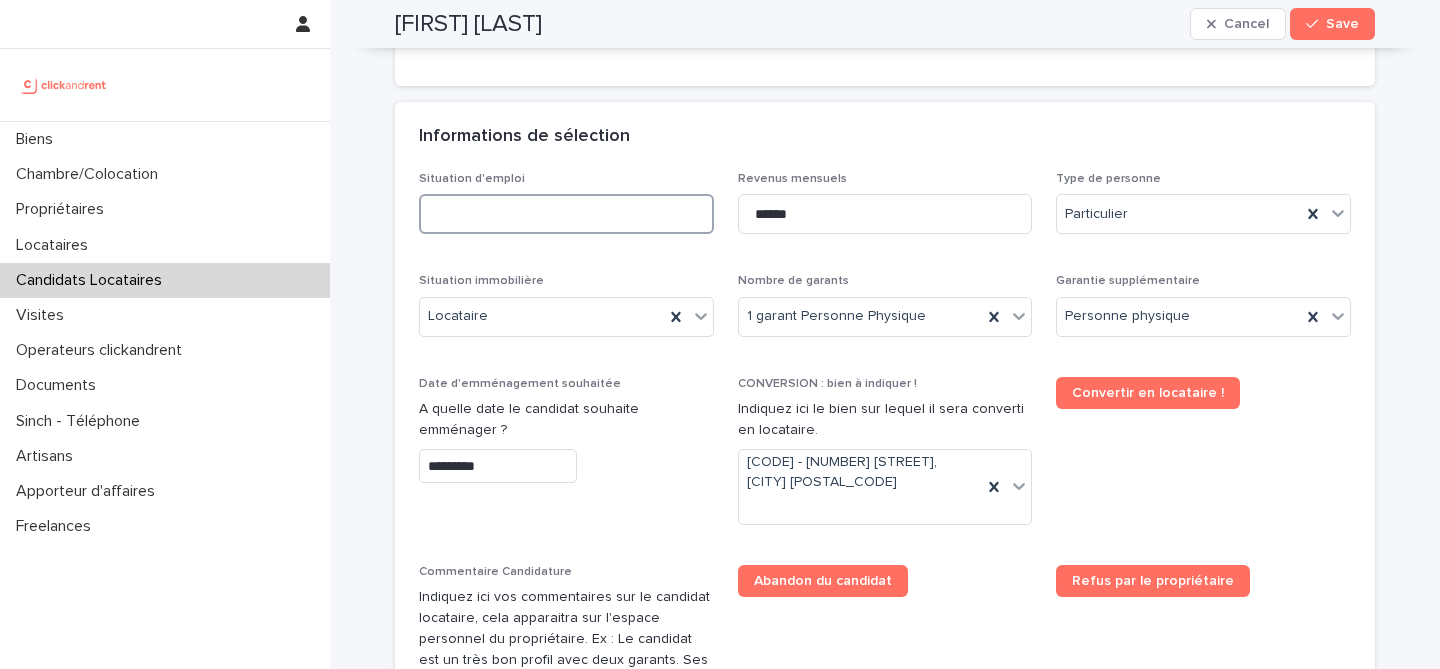 click at bounding box center [566, 214] 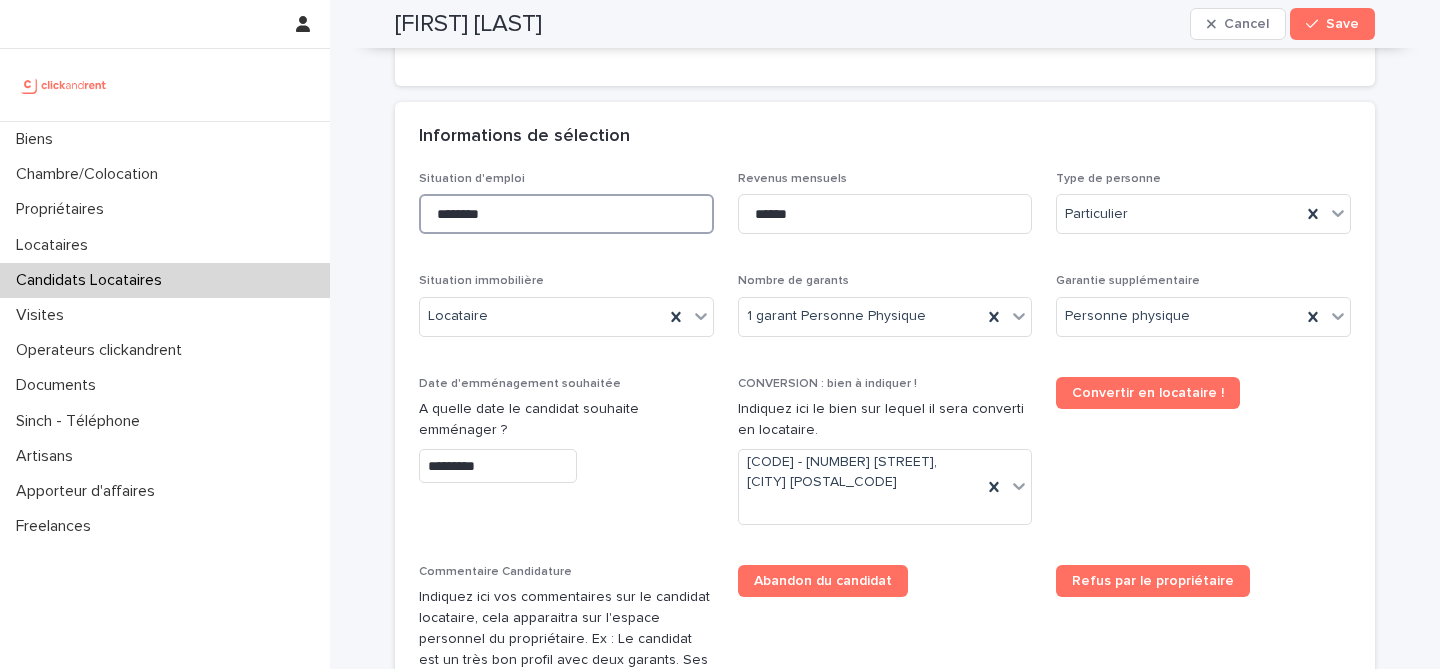 type on "********" 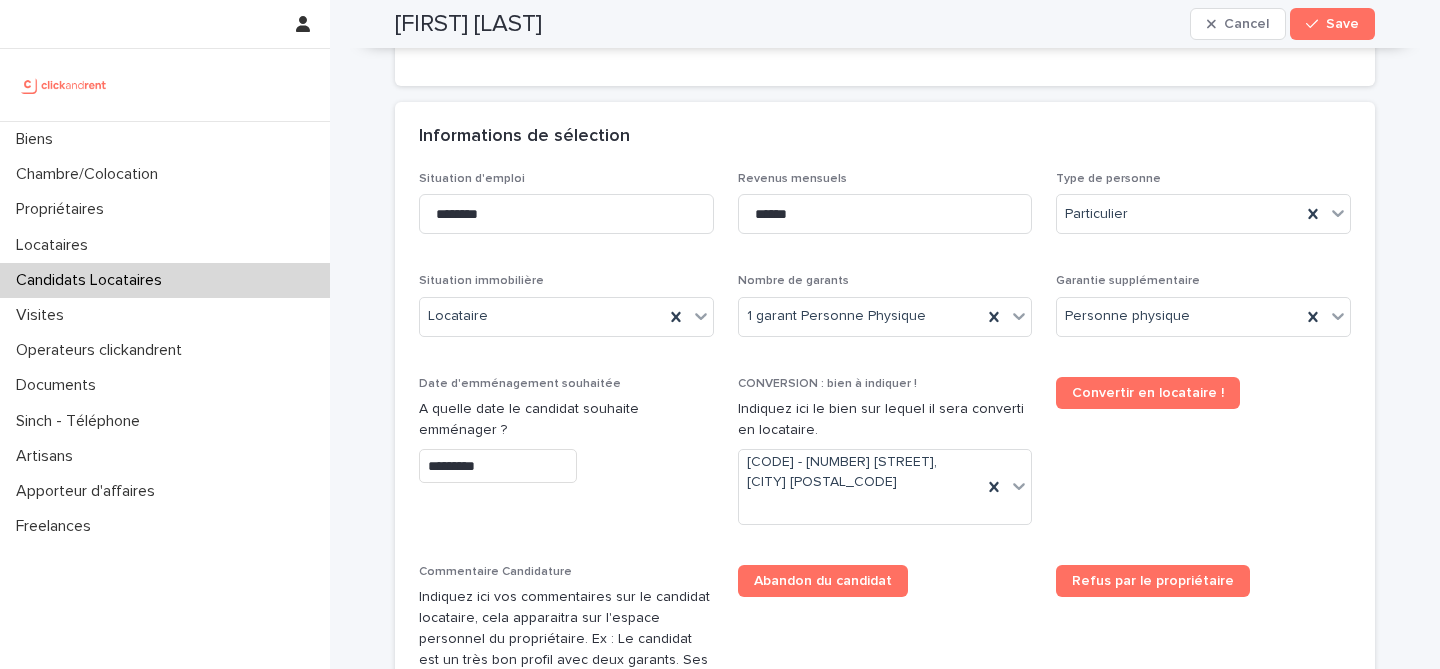 click on "Informations de sélection" at bounding box center (881, 137) 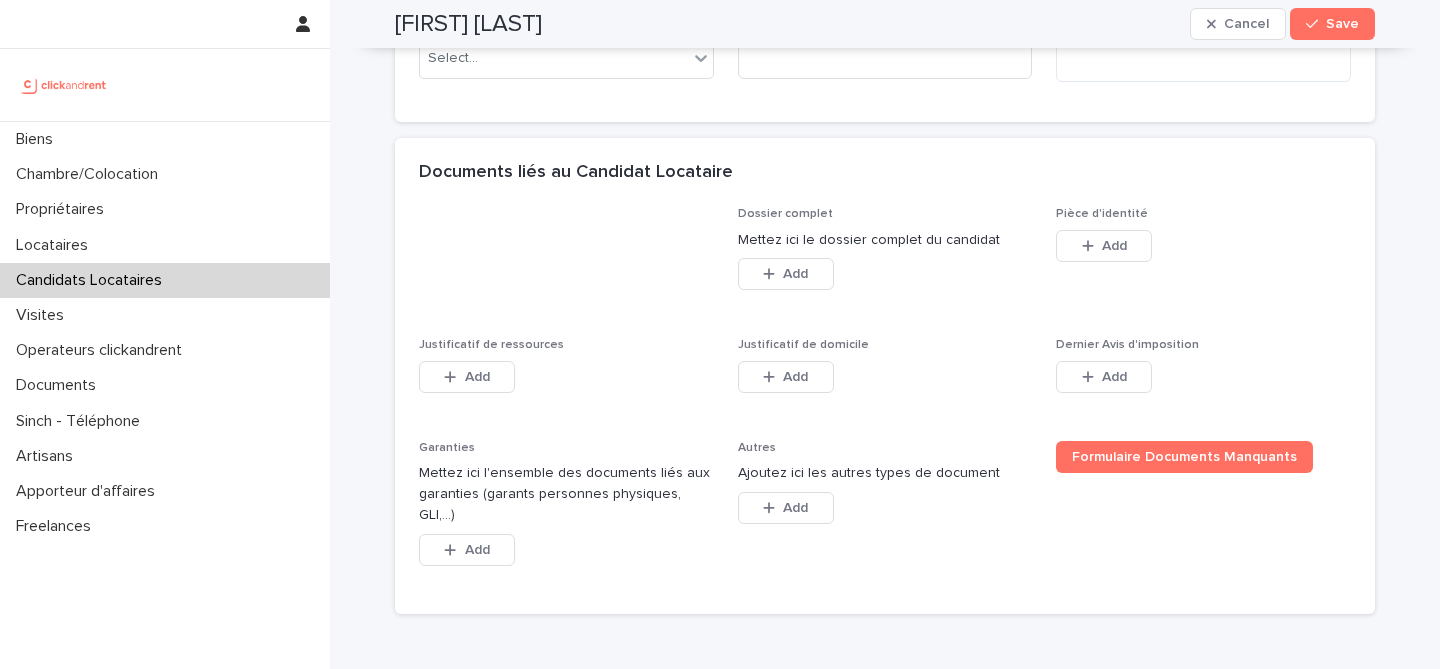 scroll, scrollTop: 1531, scrollLeft: 0, axis: vertical 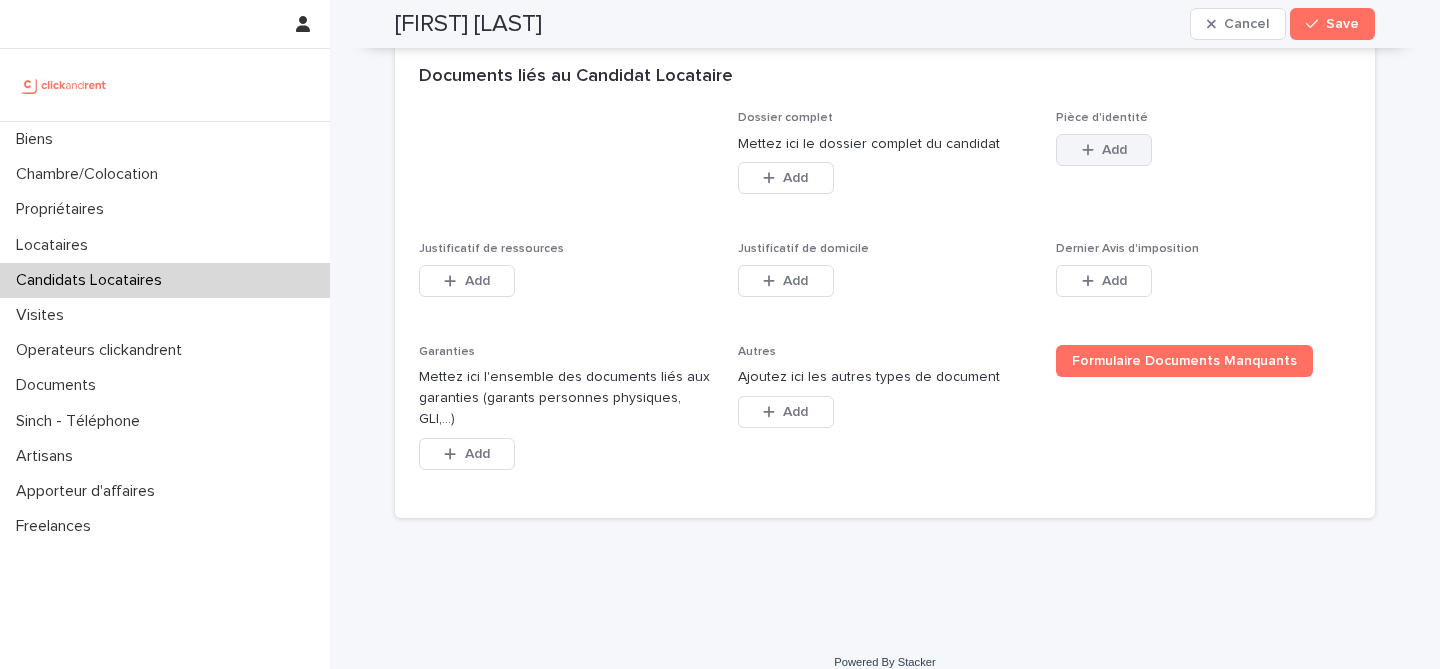 click on "Add" at bounding box center [1114, 150] 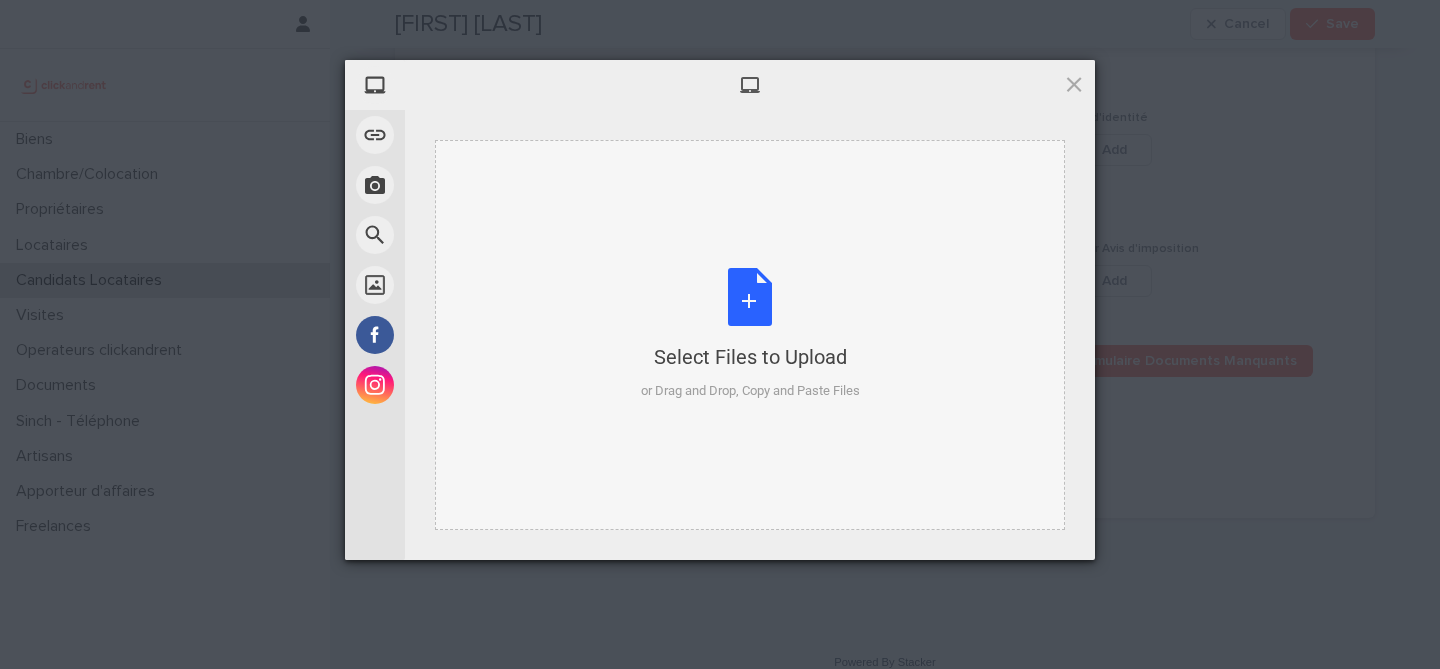 click on "Select Files to Upload
or Drag and Drop, Copy and Paste Files" at bounding box center (750, 334) 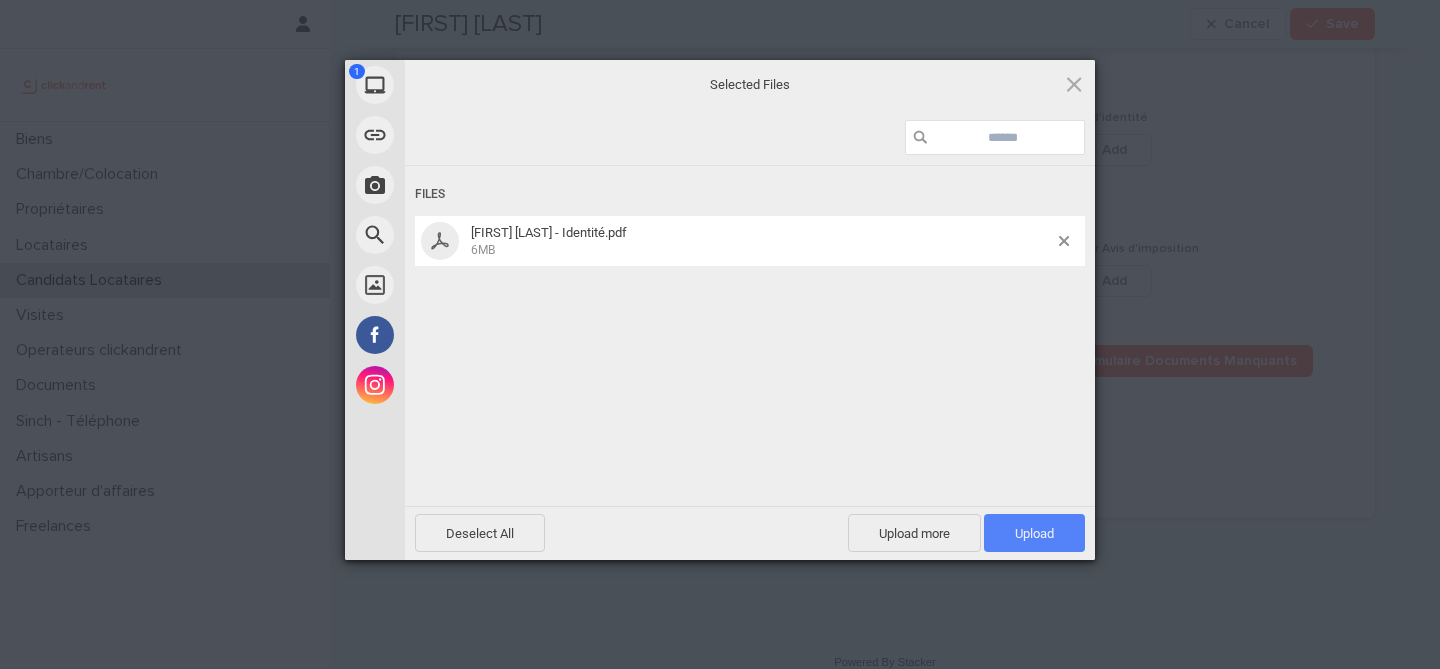click on "Upload
1" at bounding box center (1034, 533) 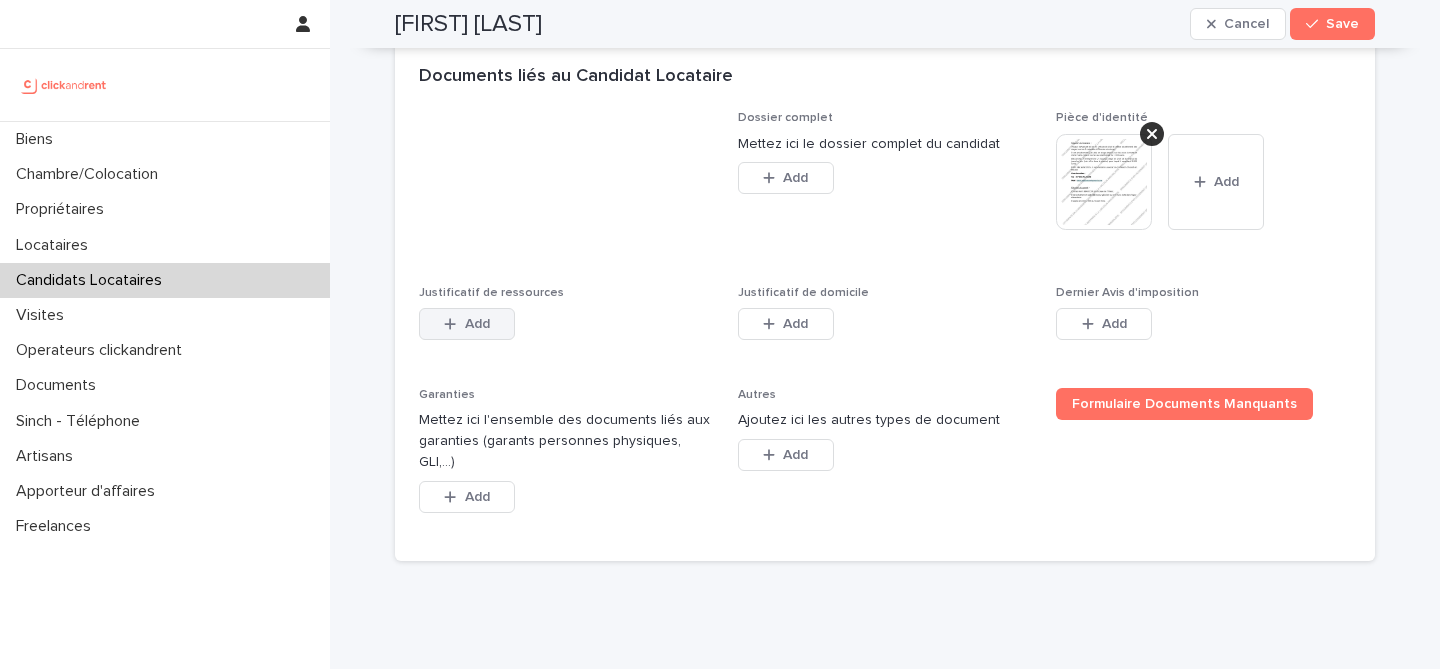 click 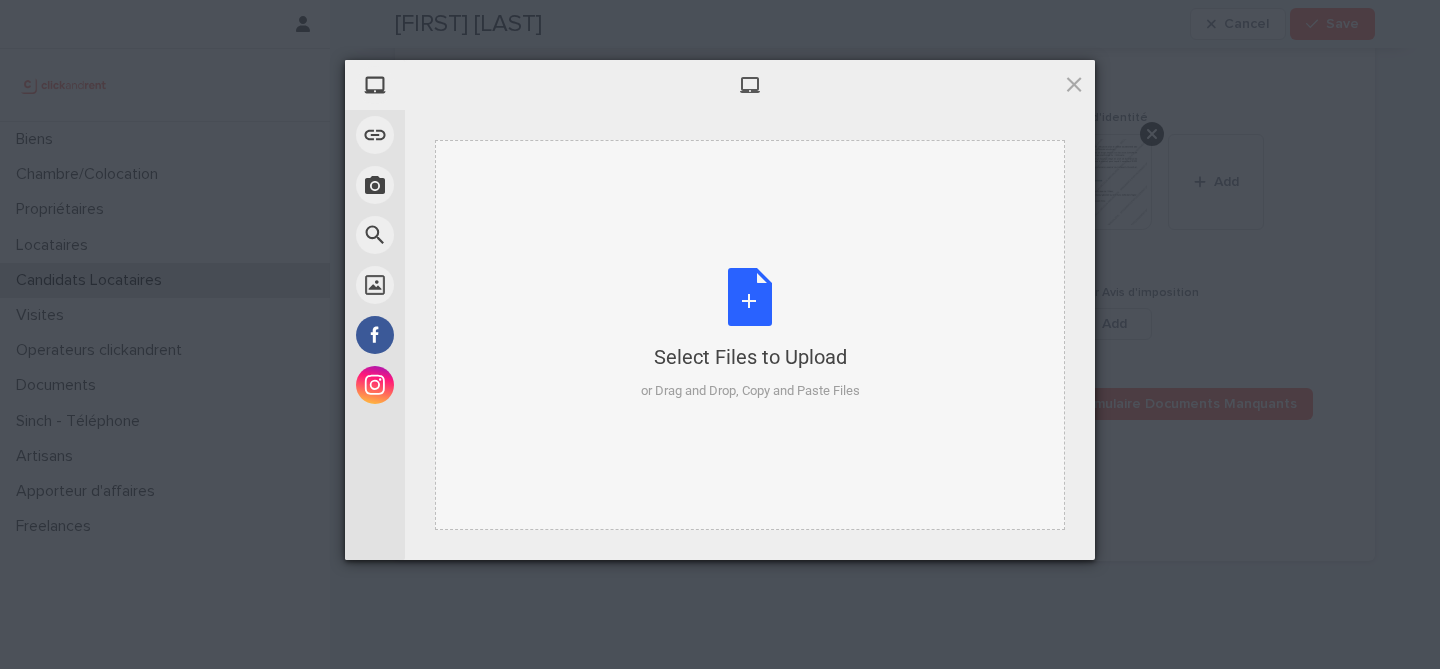 click on "Select Files to Upload
or Drag and Drop, Copy and Paste Files" at bounding box center (750, 334) 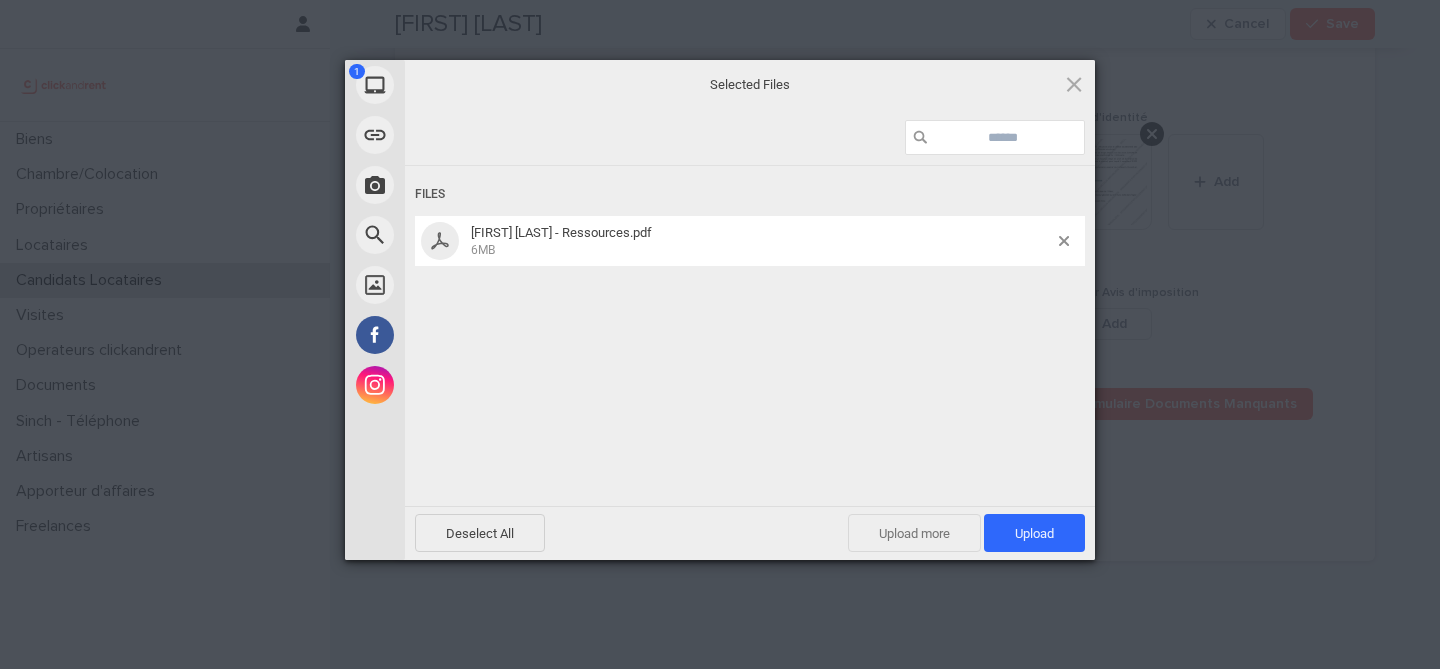 click on "Upload more" at bounding box center (914, 533) 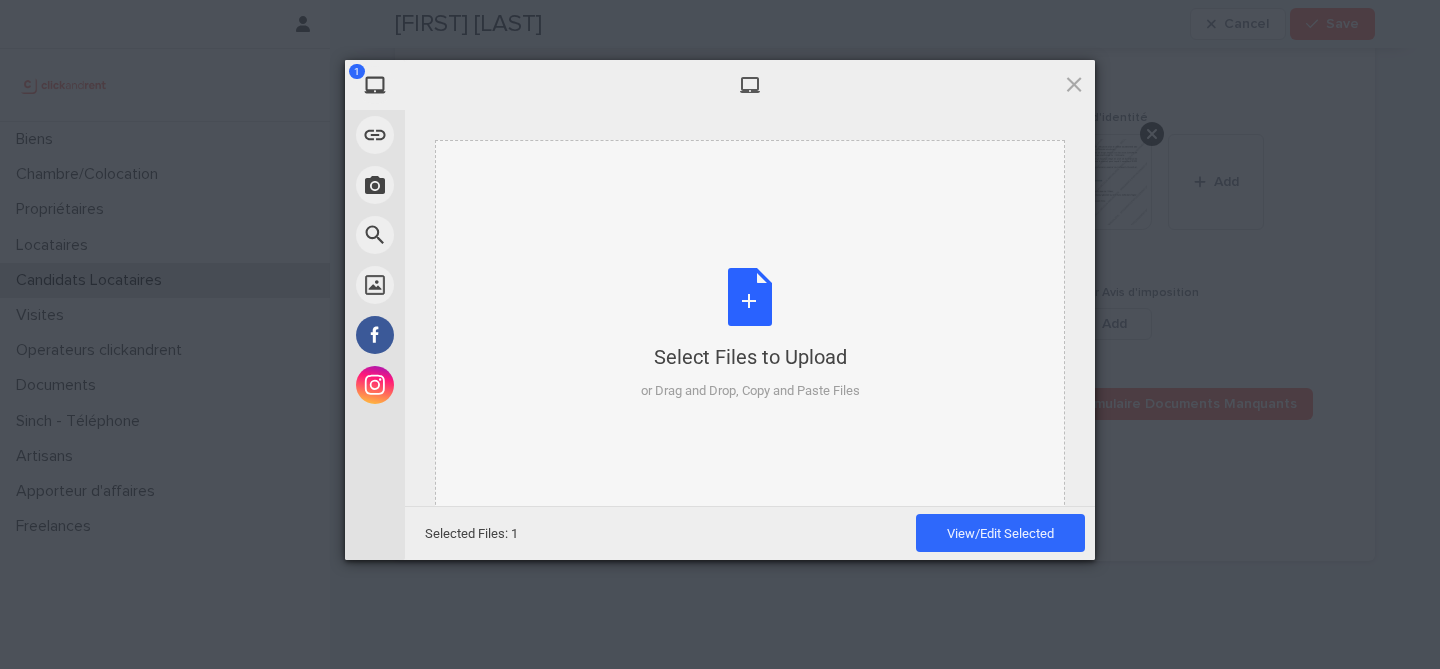 click on "Select Files to Upload" at bounding box center (750, 357) 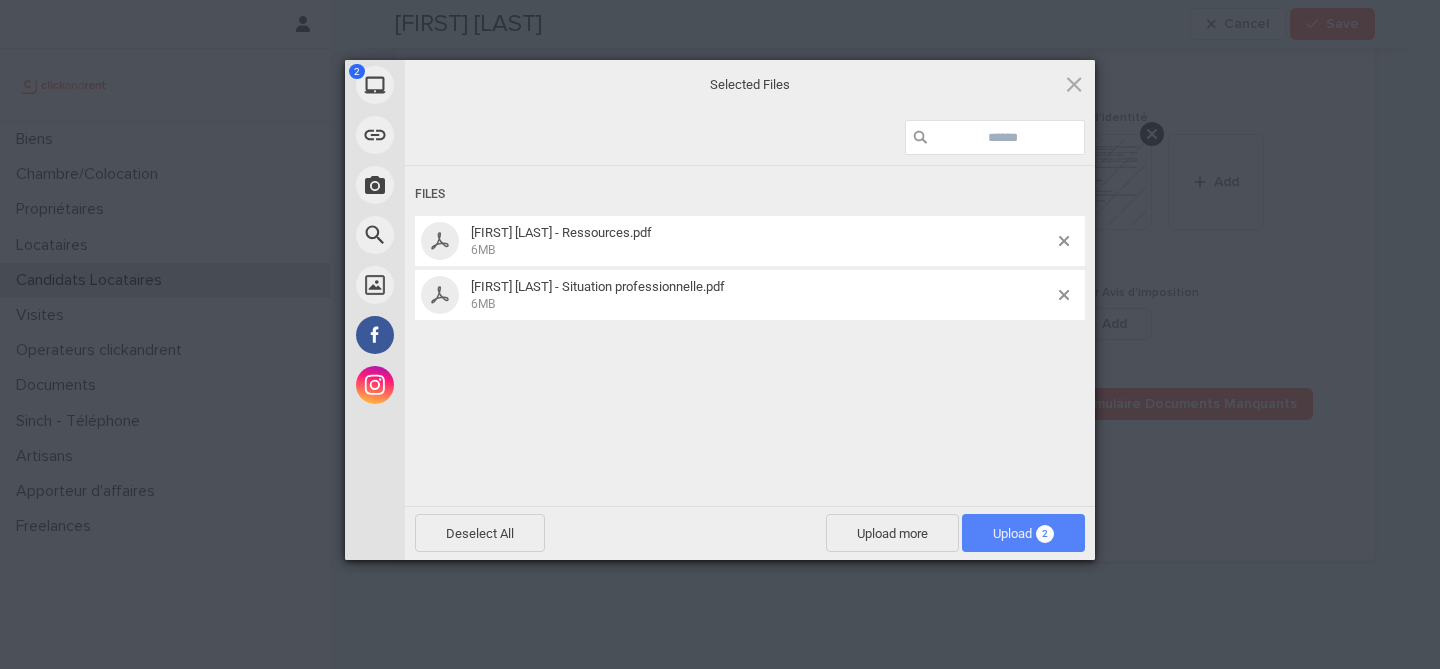 click on "Upload
2" at bounding box center (1023, 533) 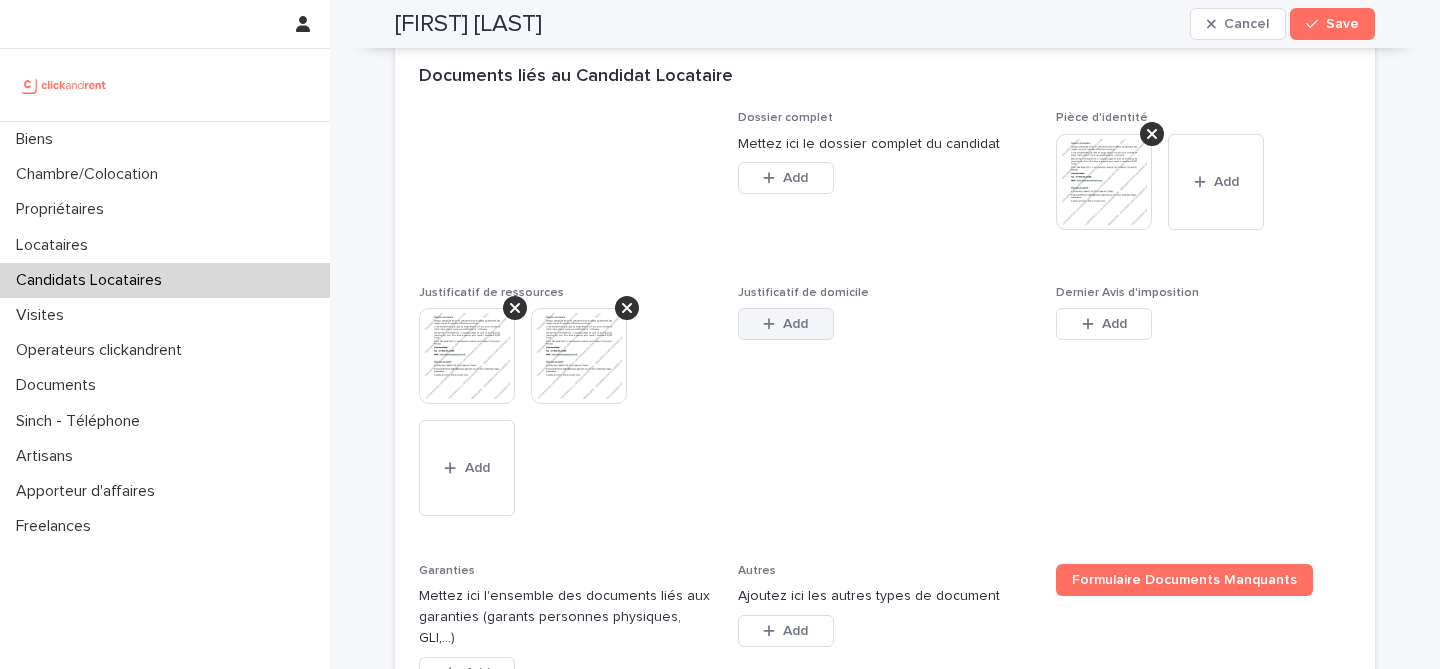 click on "Add" at bounding box center (786, 324) 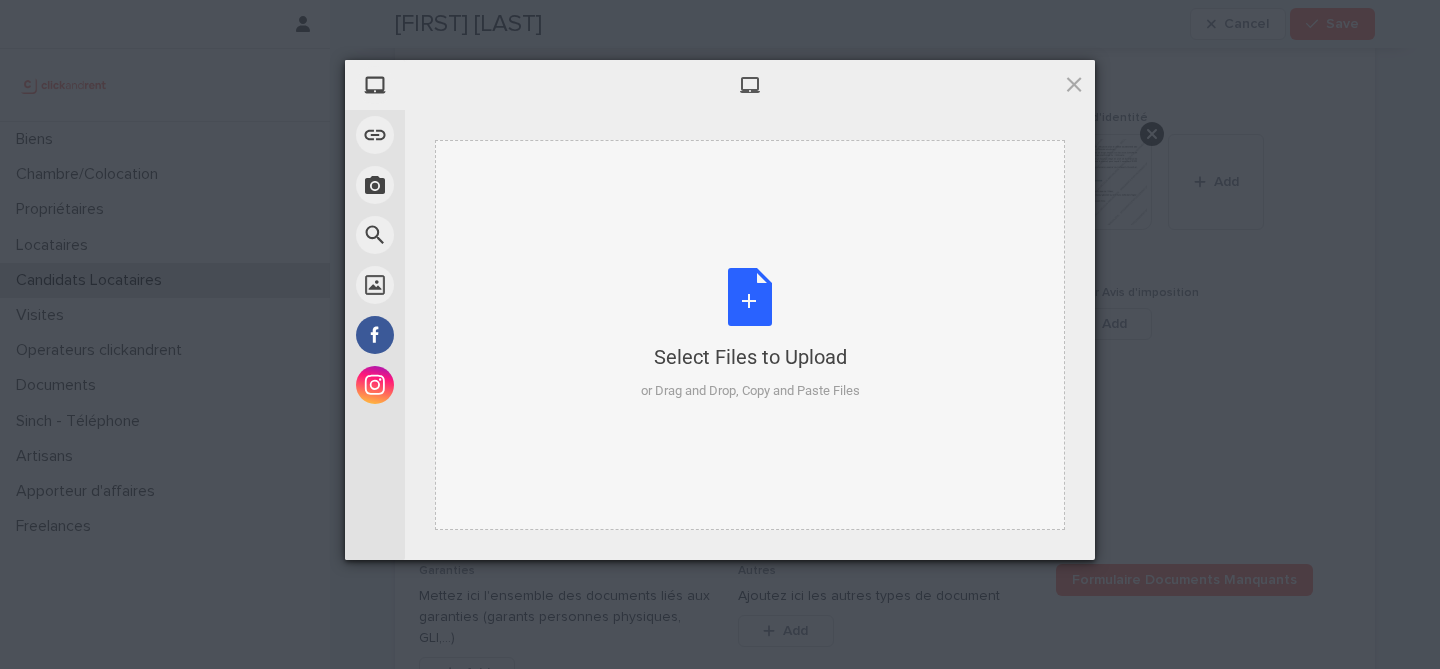 click on "Select Files to Upload
or Drag and Drop, Copy and Paste Files" at bounding box center (750, 334) 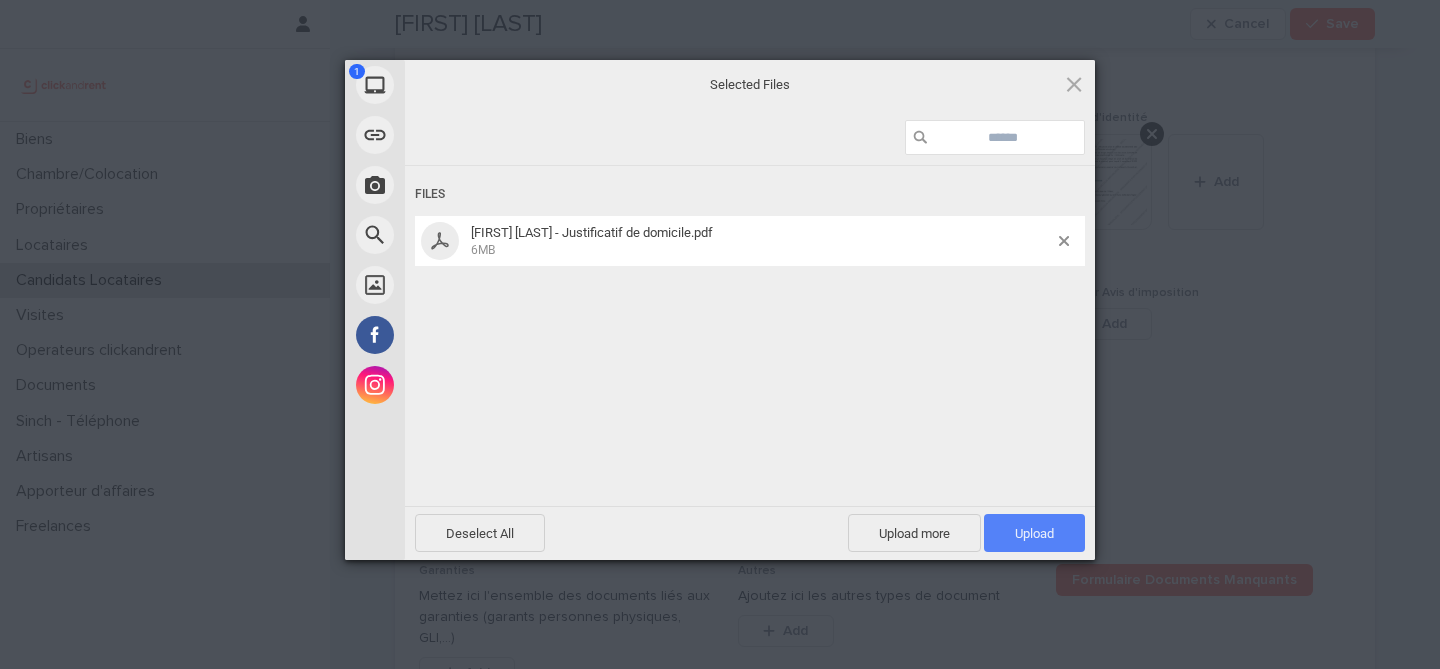 click on "Upload
1" at bounding box center [1034, 533] 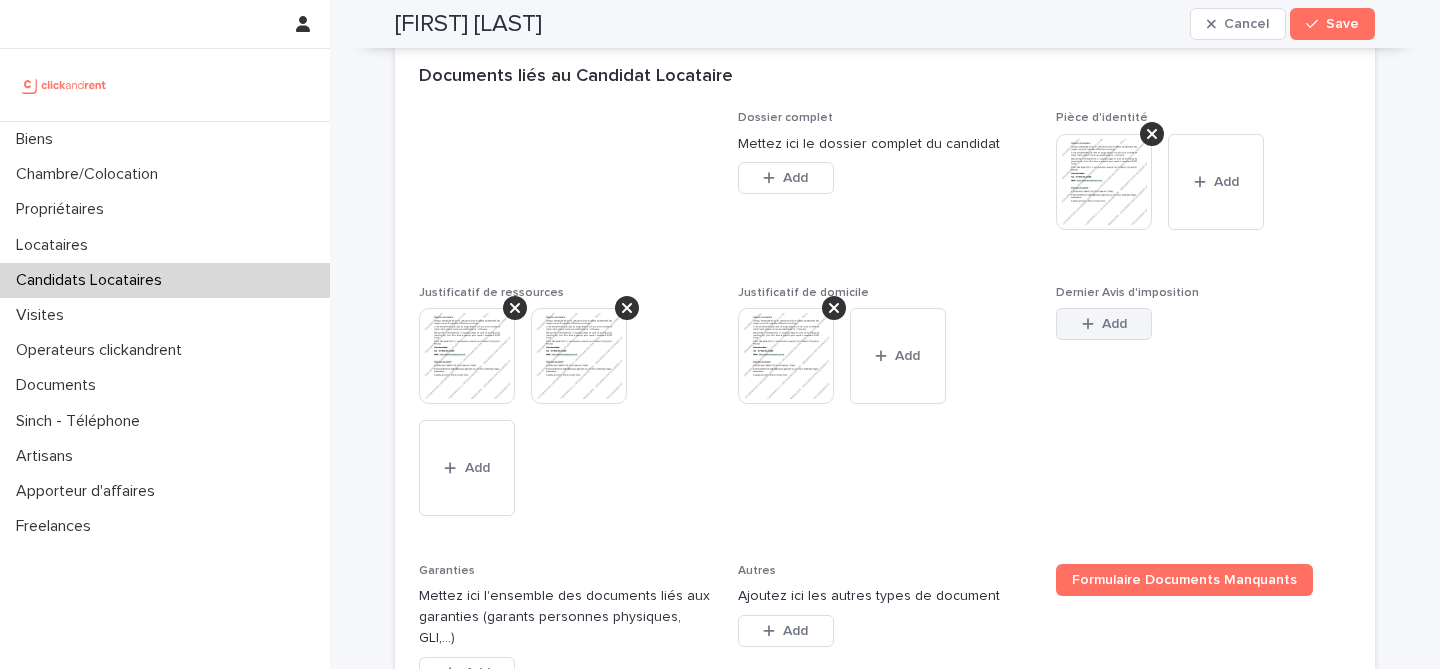 click on "Add" at bounding box center (1104, 324) 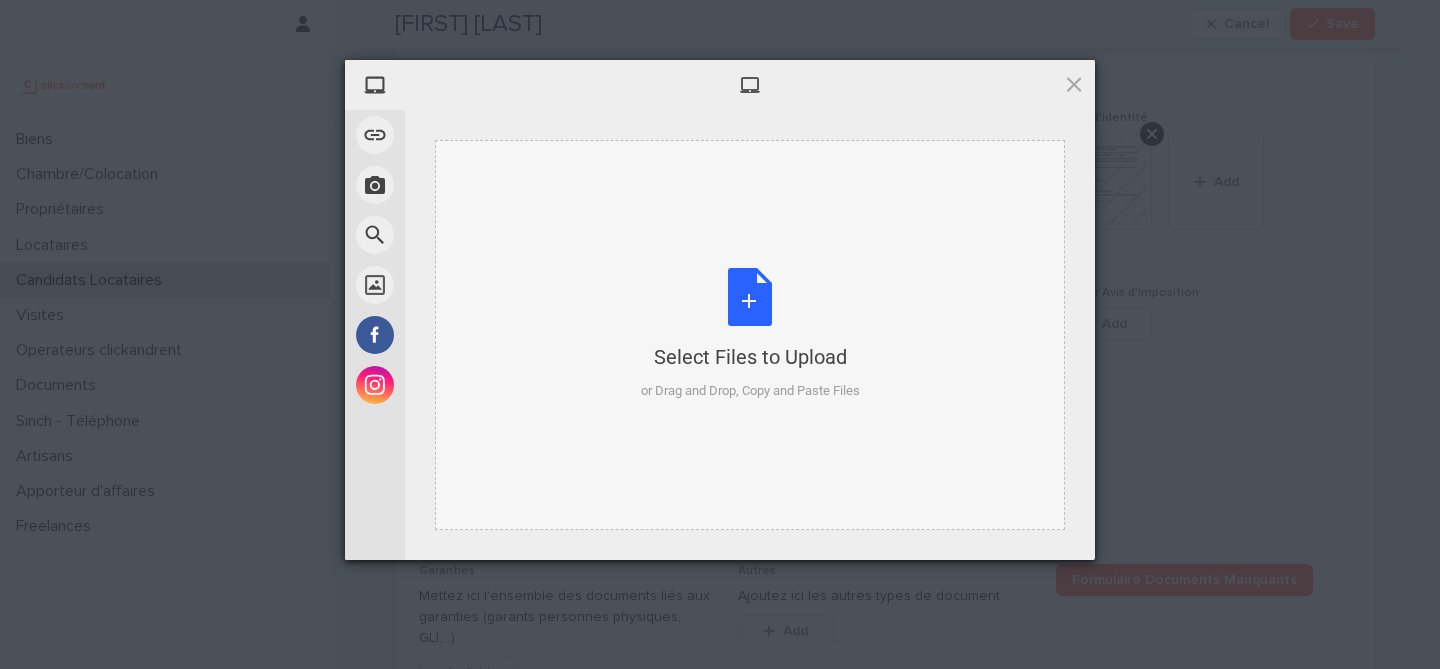 click on "Select Files to Upload
or Drag and Drop, Copy and Paste Files" at bounding box center (750, 334) 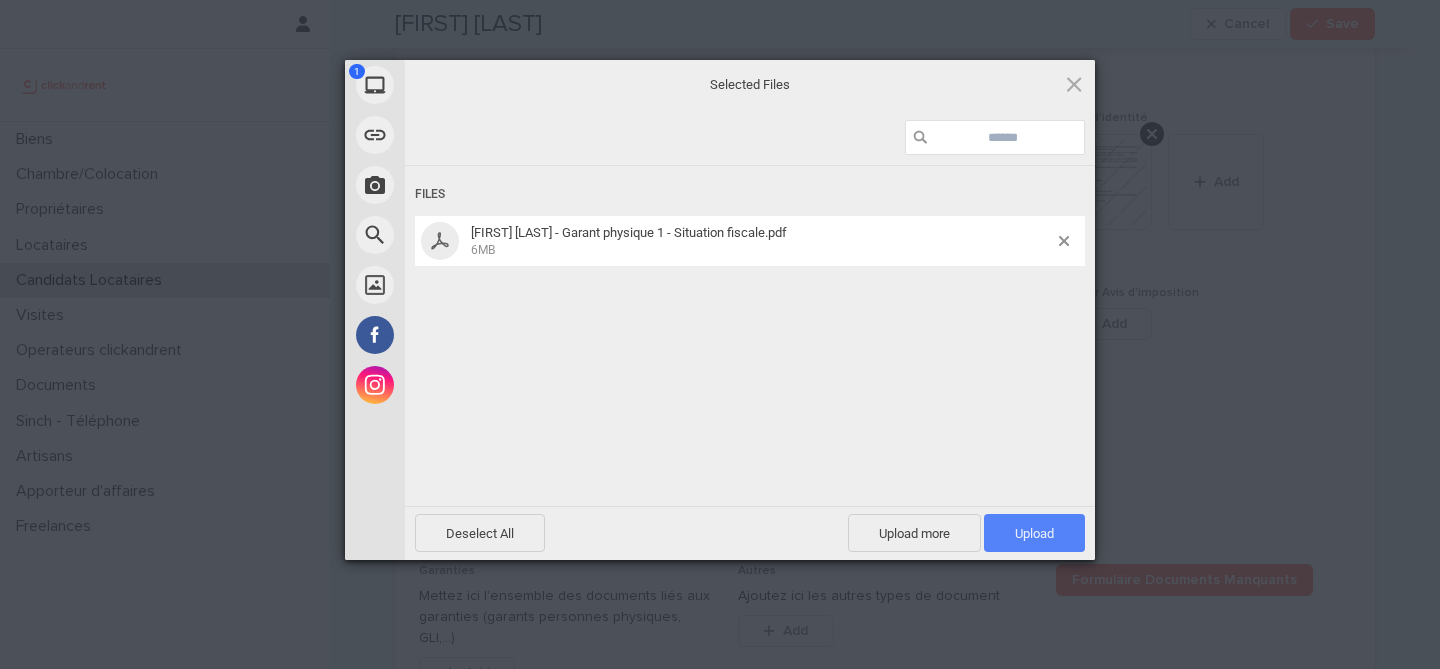 click on "Upload
1" at bounding box center [1034, 533] 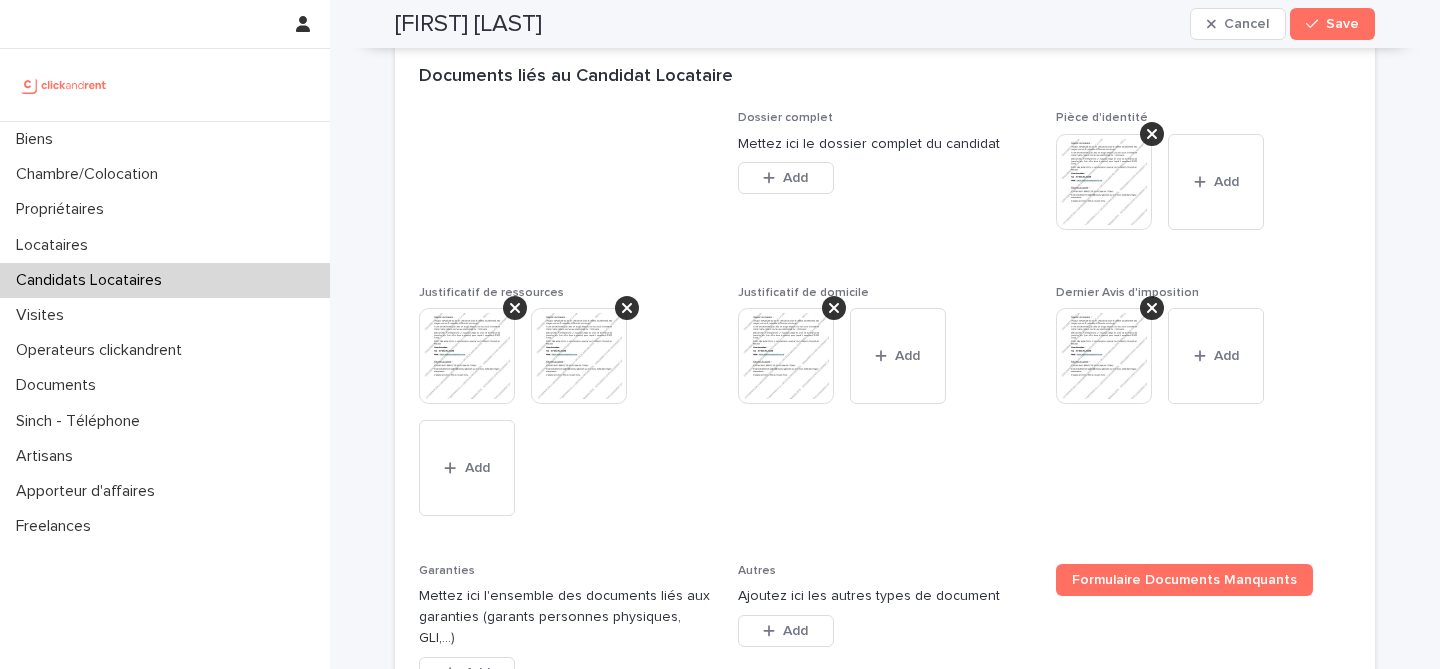 scroll, scrollTop: 1751, scrollLeft: 0, axis: vertical 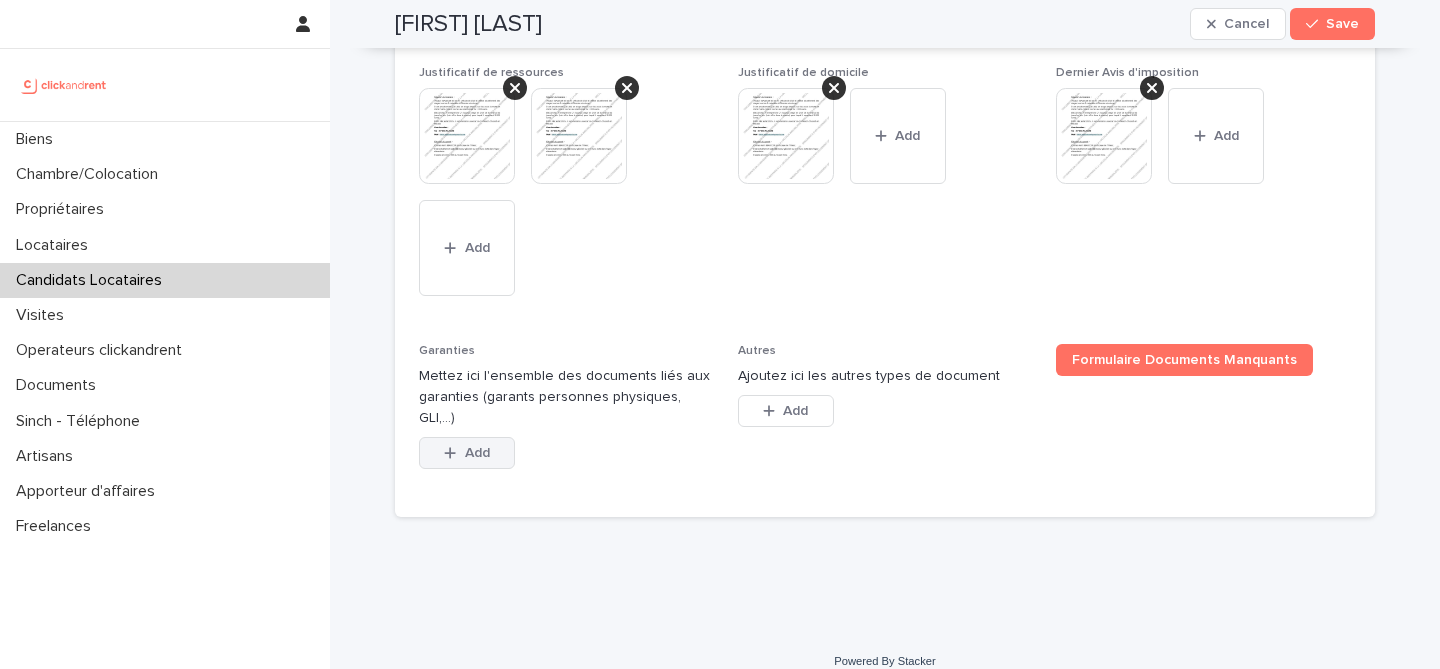 click on "Add" at bounding box center (477, 453) 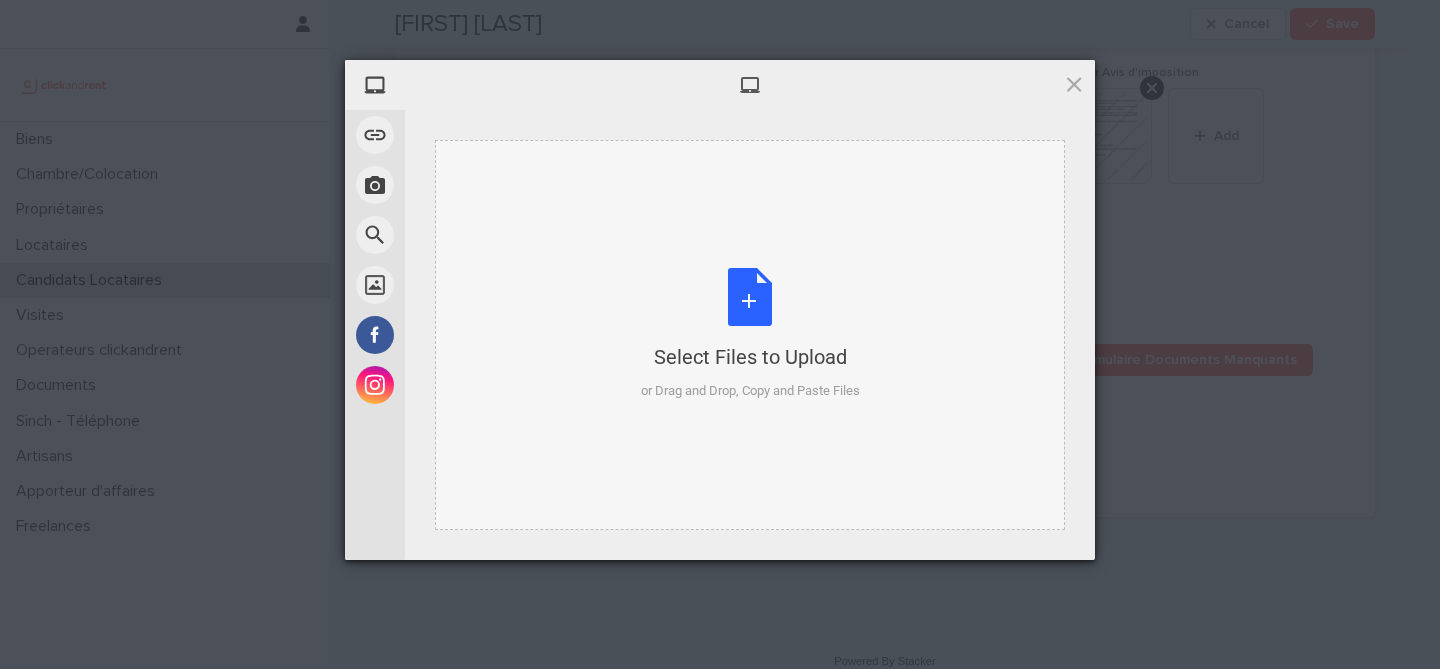 click on "Select Files to Upload
or Drag and Drop, Copy and Paste Files" at bounding box center (750, 334) 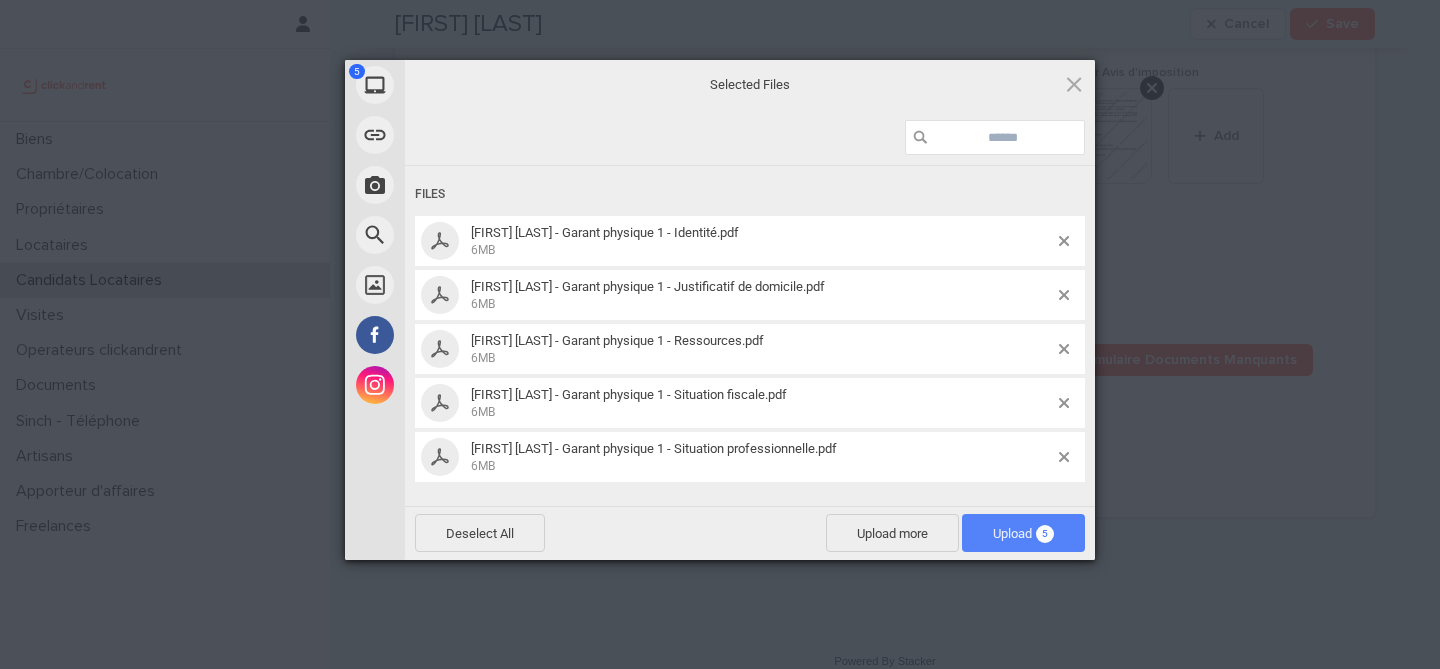 click on "Upload
5" at bounding box center [1023, 533] 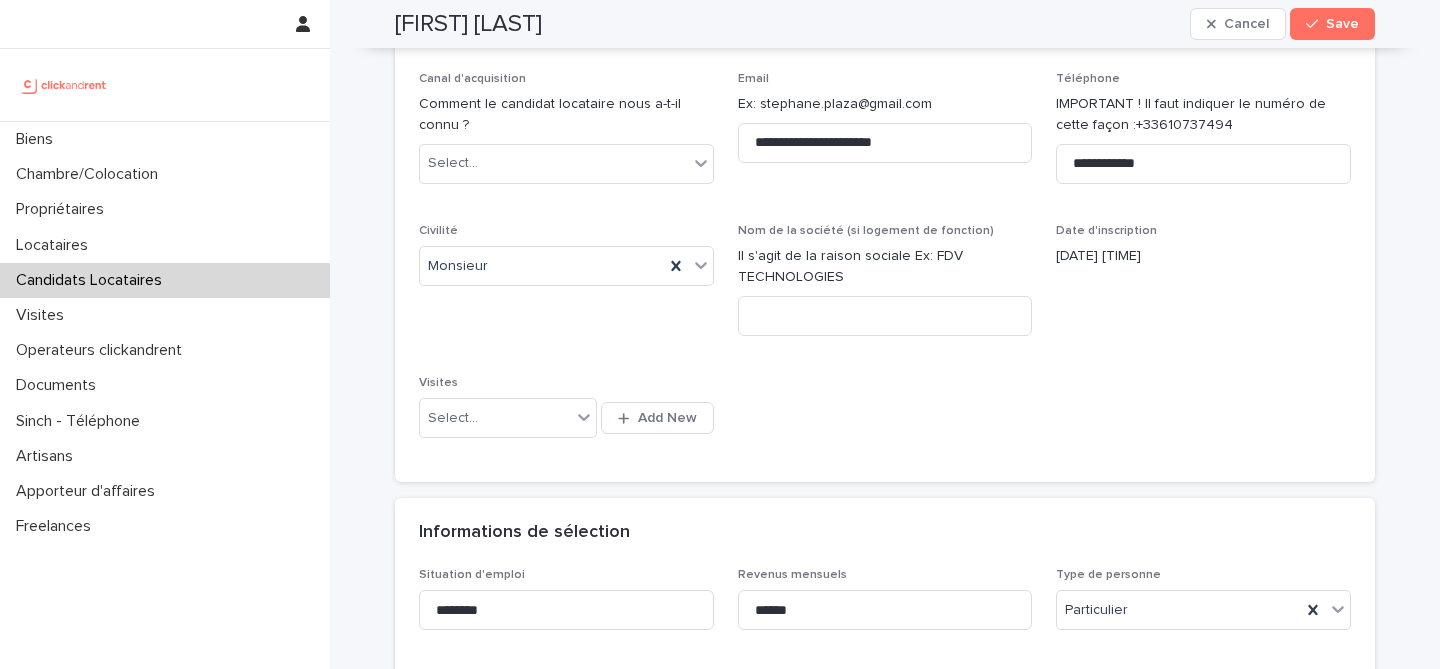 scroll, scrollTop: 0, scrollLeft: 0, axis: both 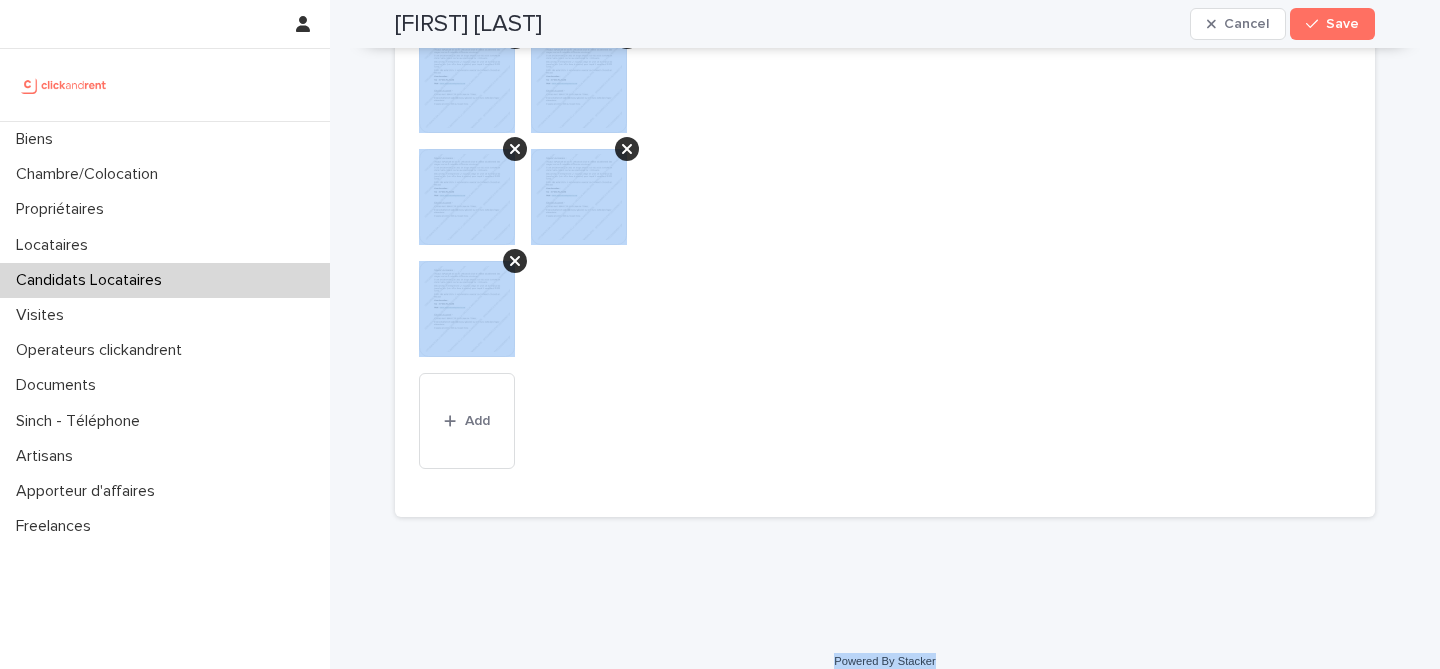 drag, startPoint x: 388, startPoint y: 46, endPoint x: 951, endPoint y: 639, distance: 817.6907 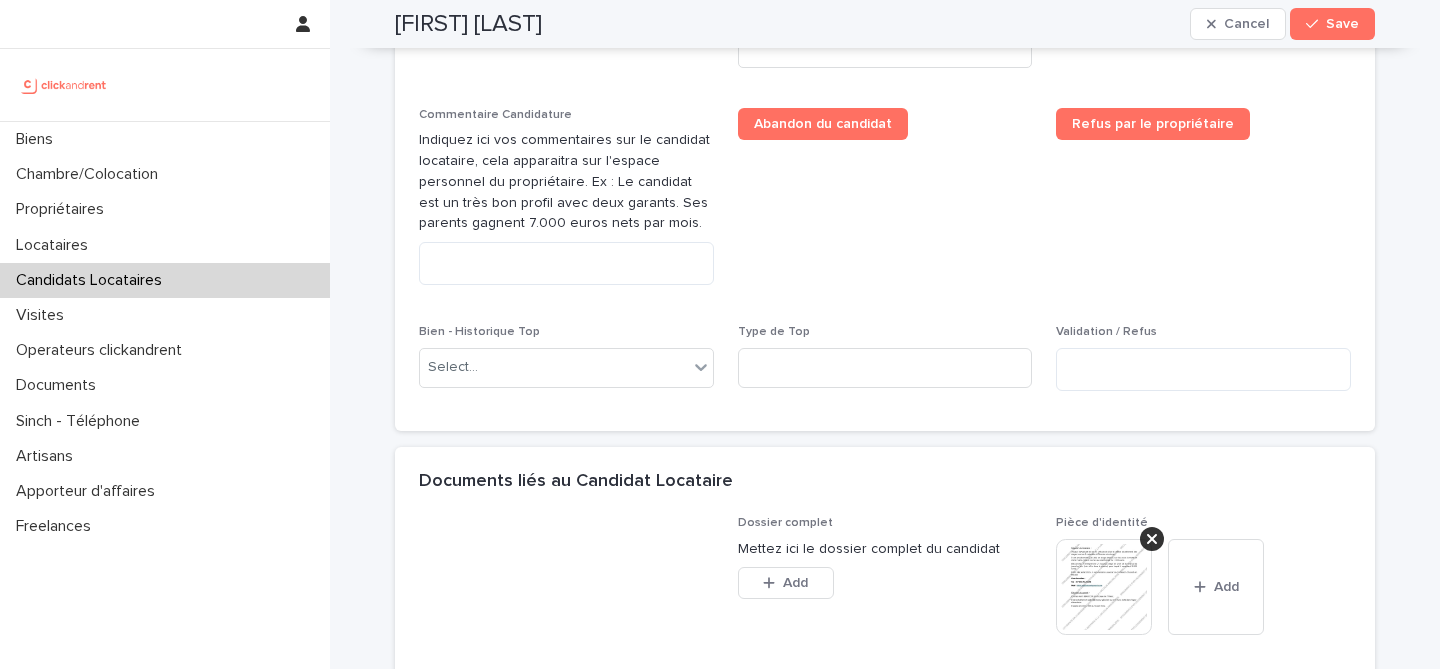 scroll, scrollTop: 990, scrollLeft: 0, axis: vertical 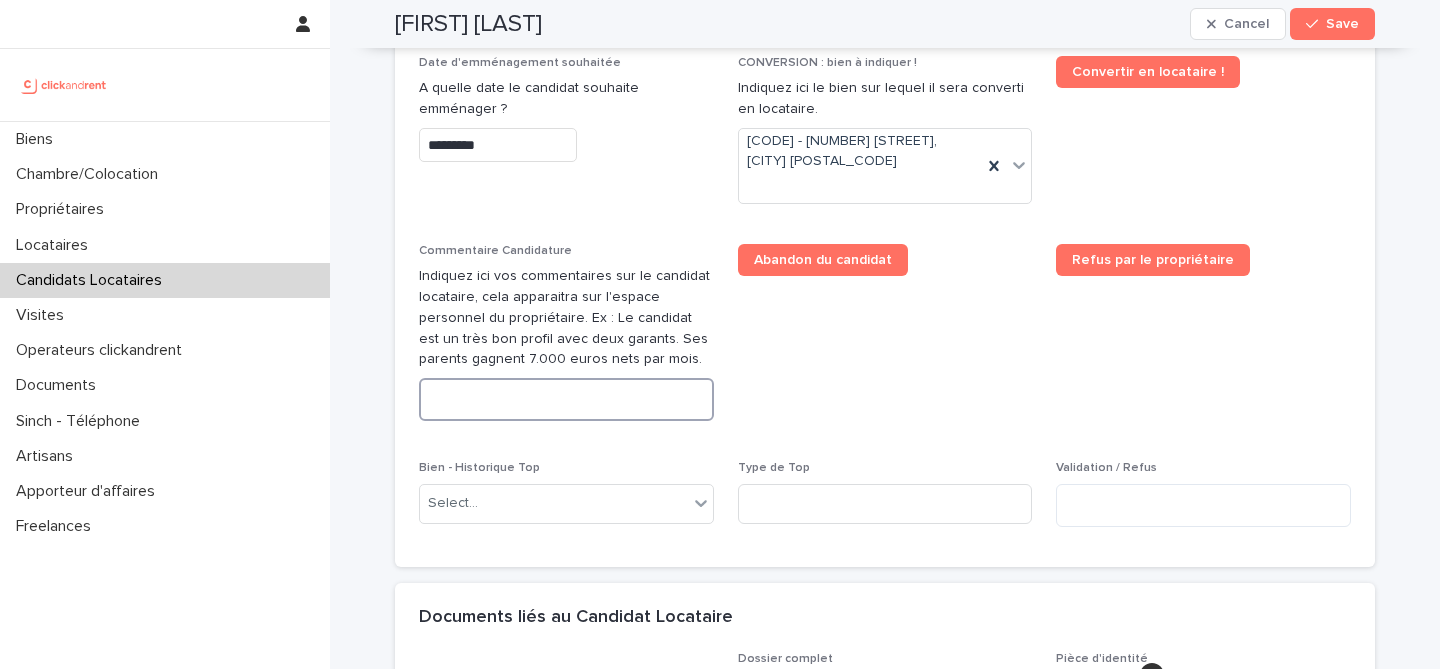 click at bounding box center (566, 399) 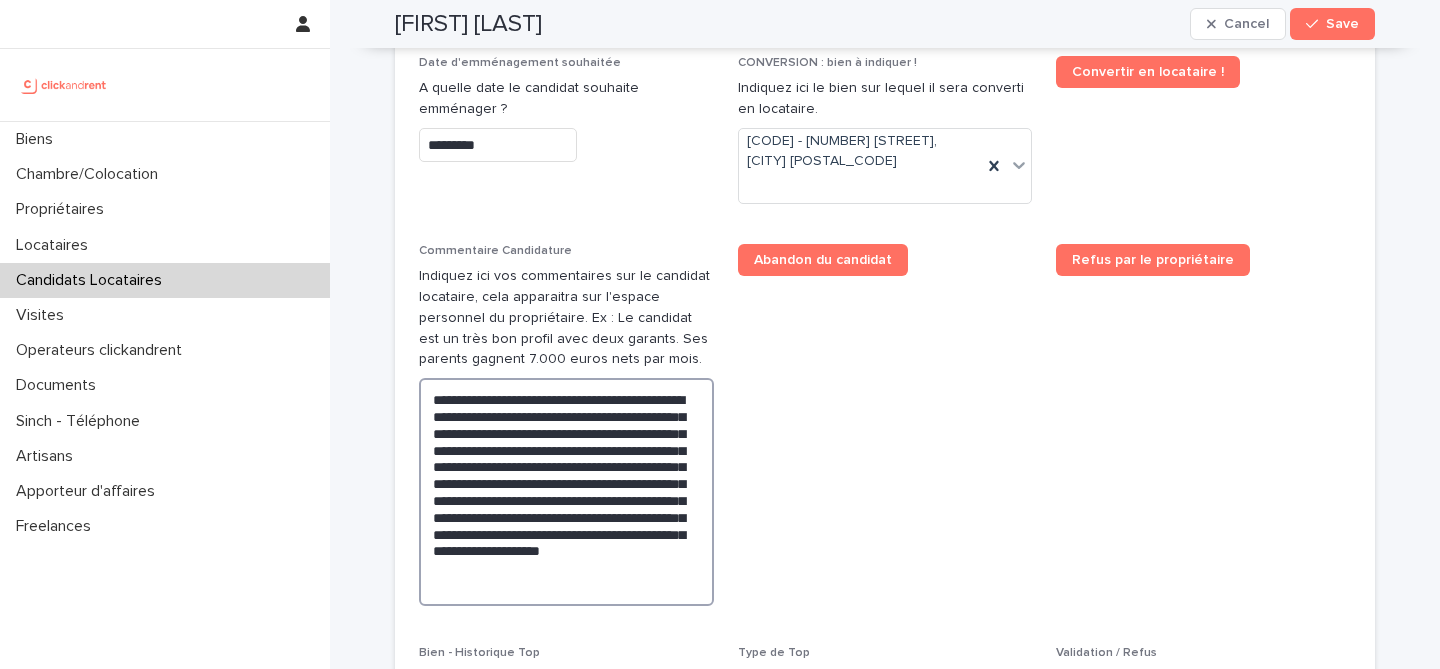 type on "**********" 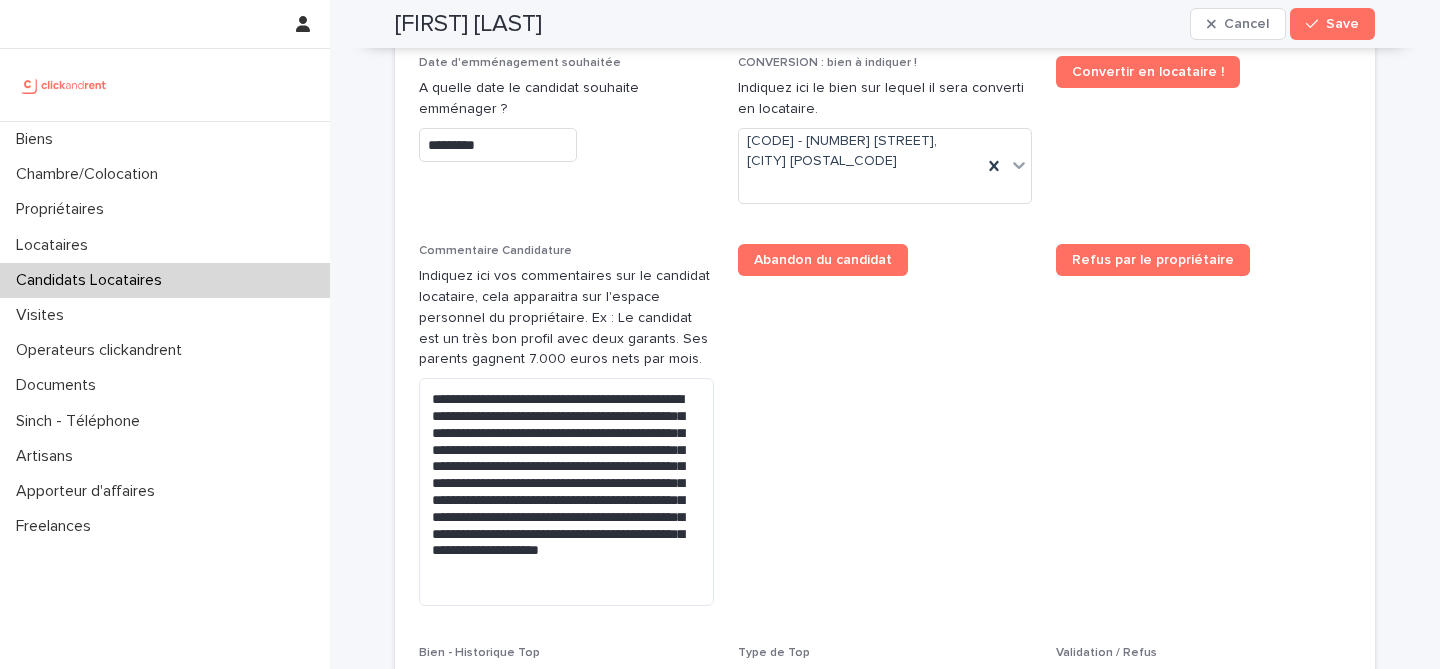 click on "Abandon du candidat" at bounding box center (885, 433) 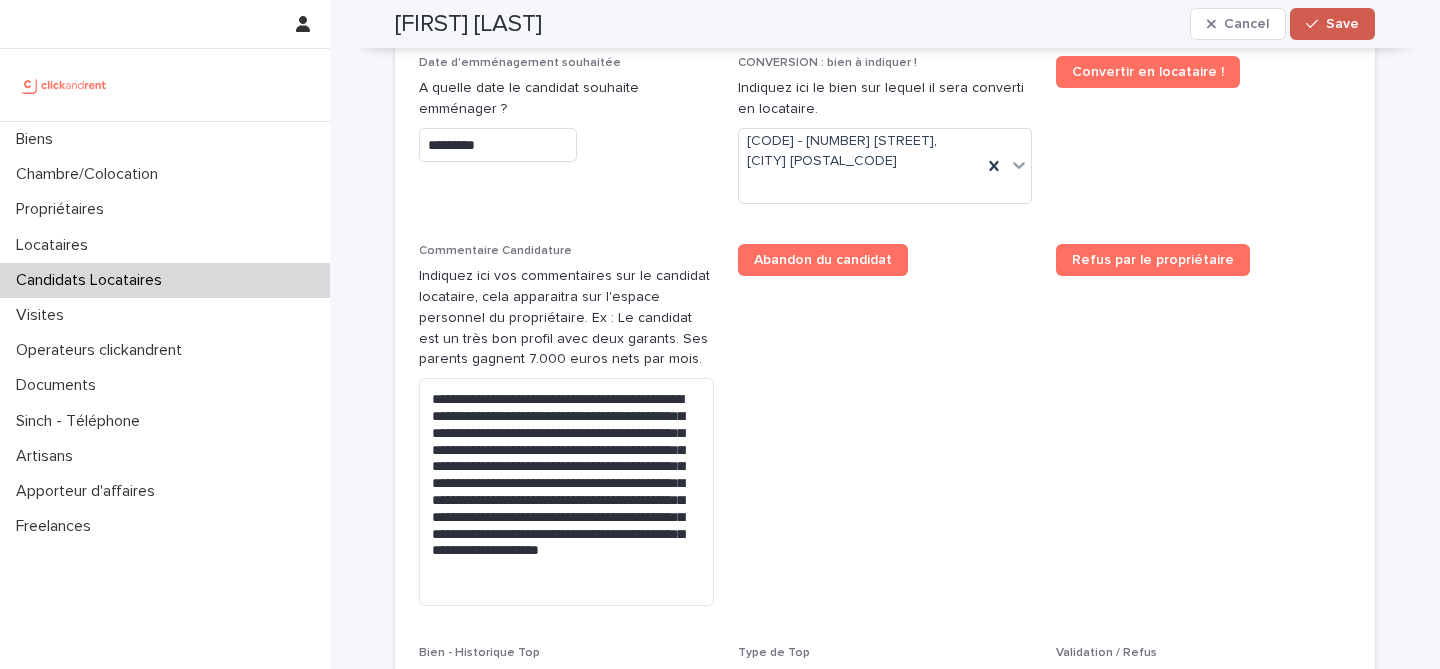 click on "Save" at bounding box center [1332, 24] 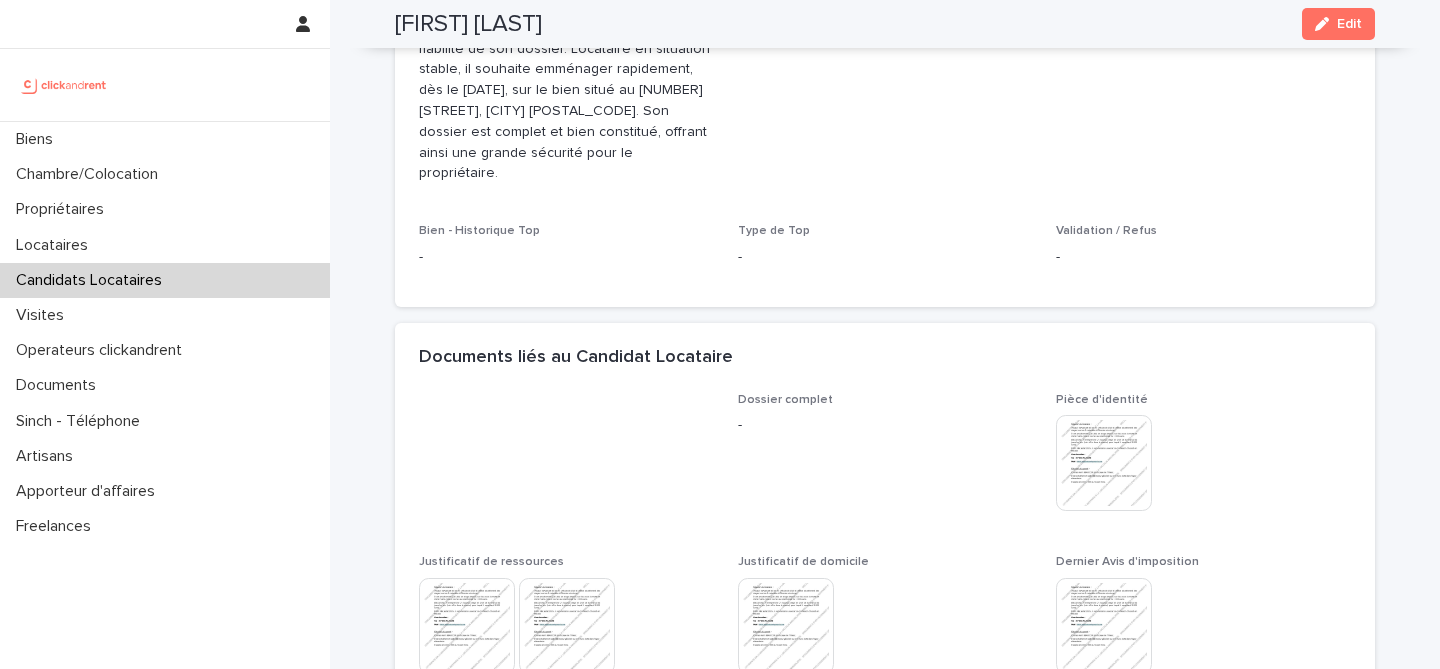 scroll, scrollTop: 588, scrollLeft: 0, axis: vertical 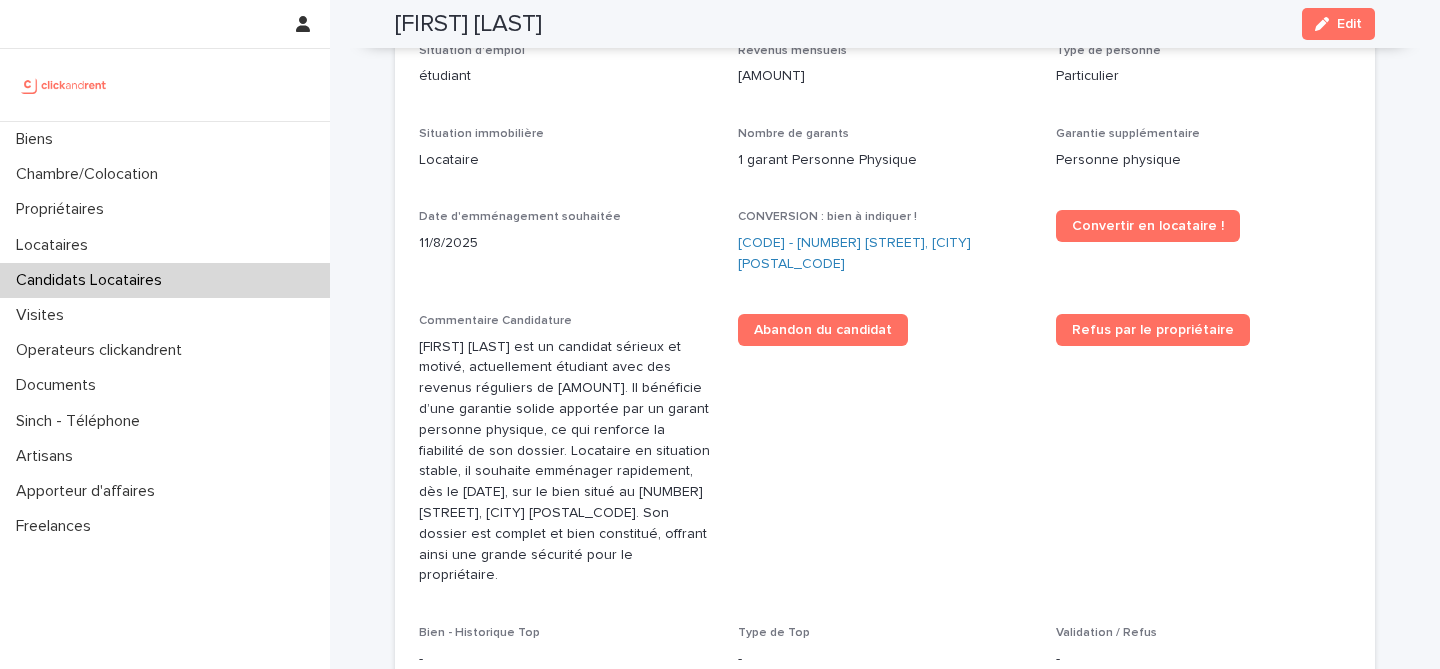 click on "[FIRST] [LAST]" at bounding box center [468, 24] 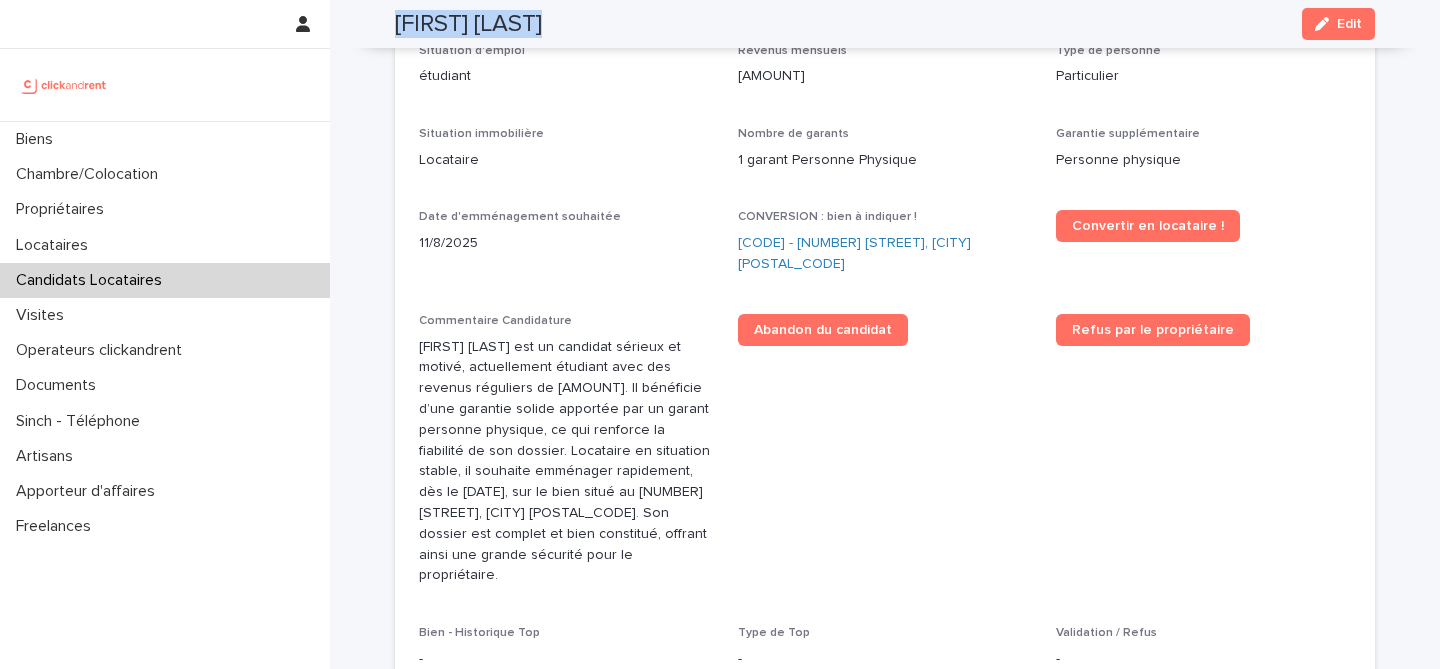 click on "[FIRST] [LAST]" at bounding box center [468, 24] 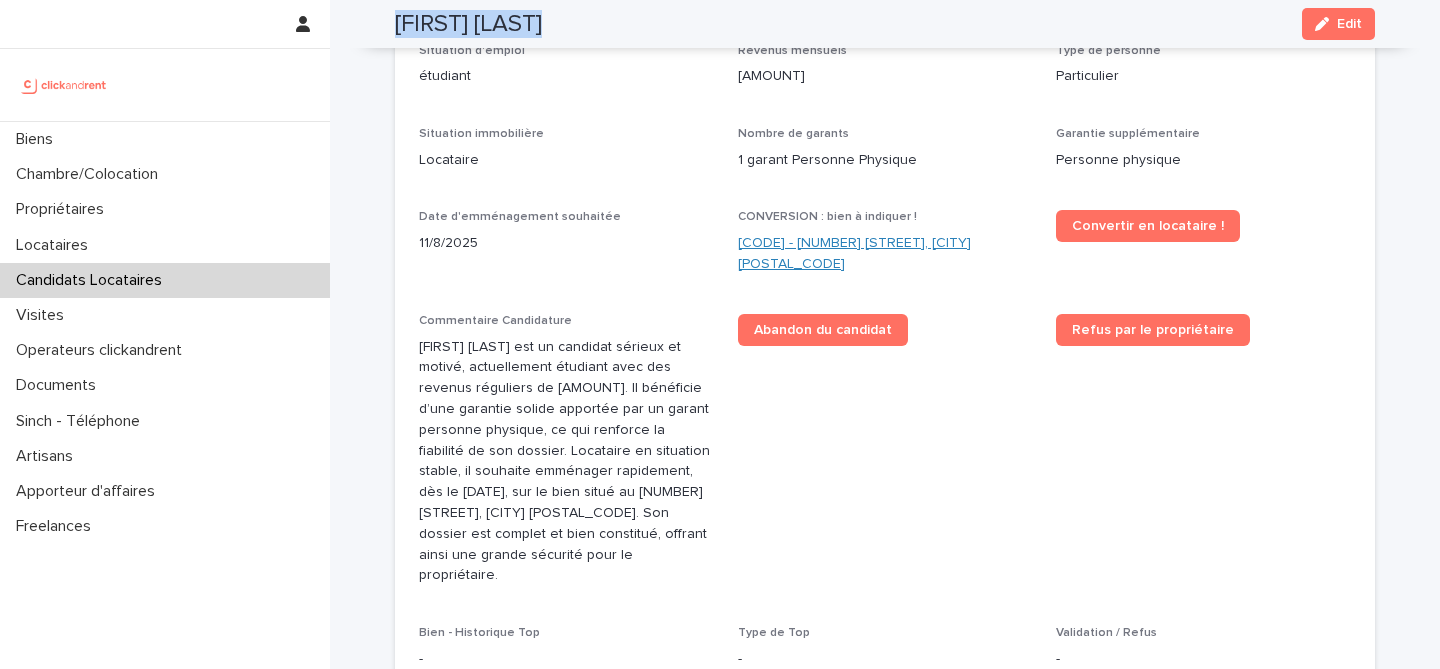 click on "[CODE] - [NUMBER] [STREET], [CITY] [POSTAL_CODE]" at bounding box center [885, 254] 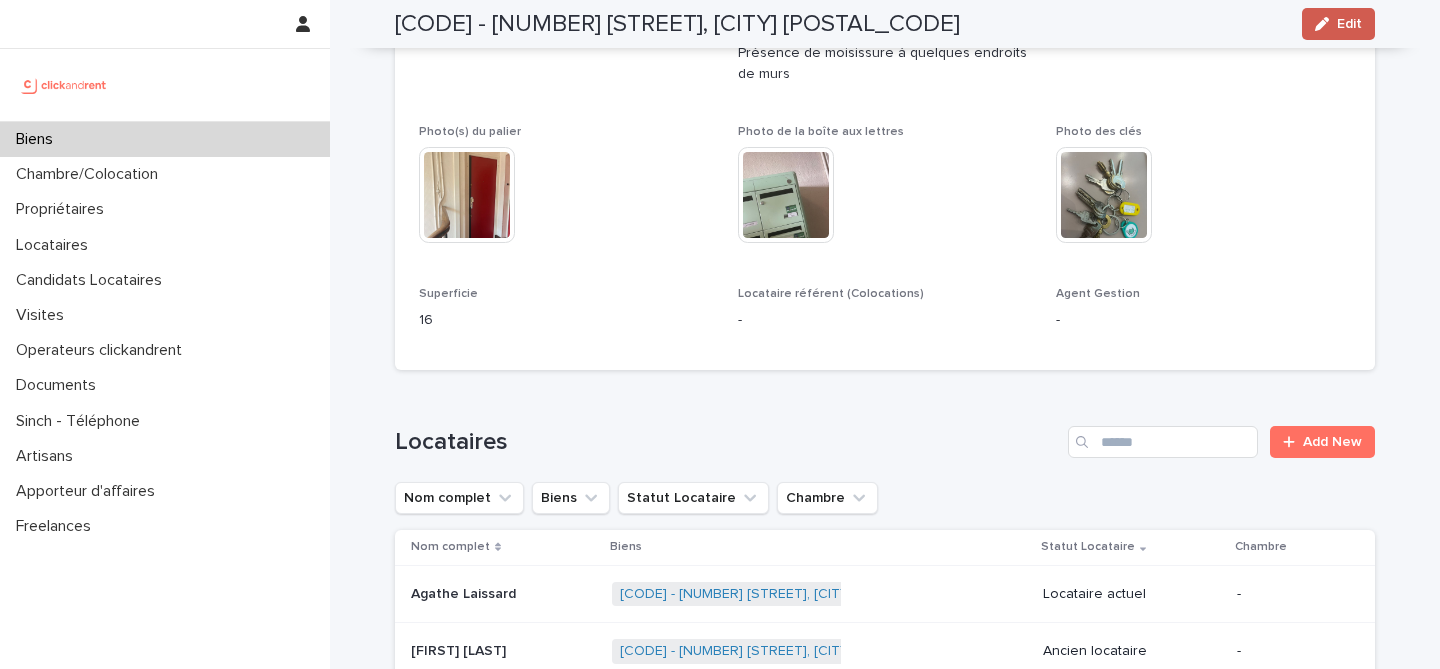click on "Edit" at bounding box center [1338, 24] 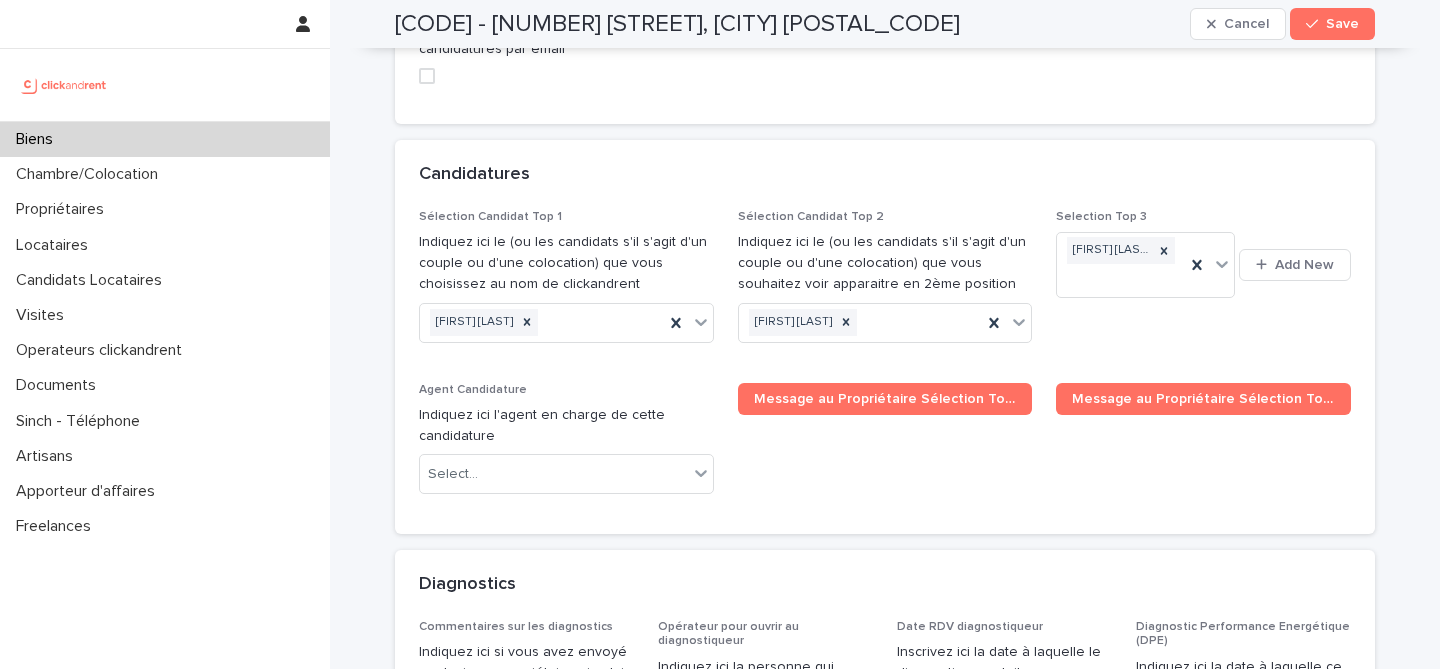 scroll, scrollTop: 9556, scrollLeft: 0, axis: vertical 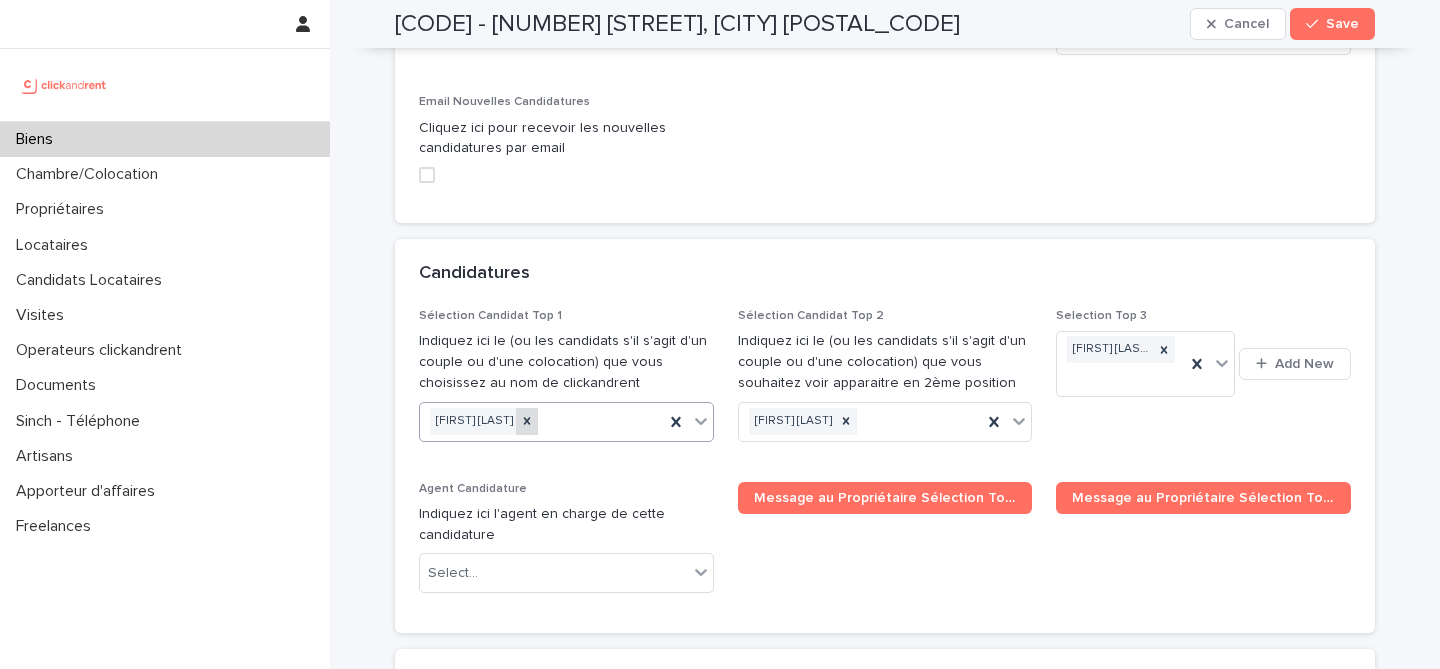 click at bounding box center (527, 421) 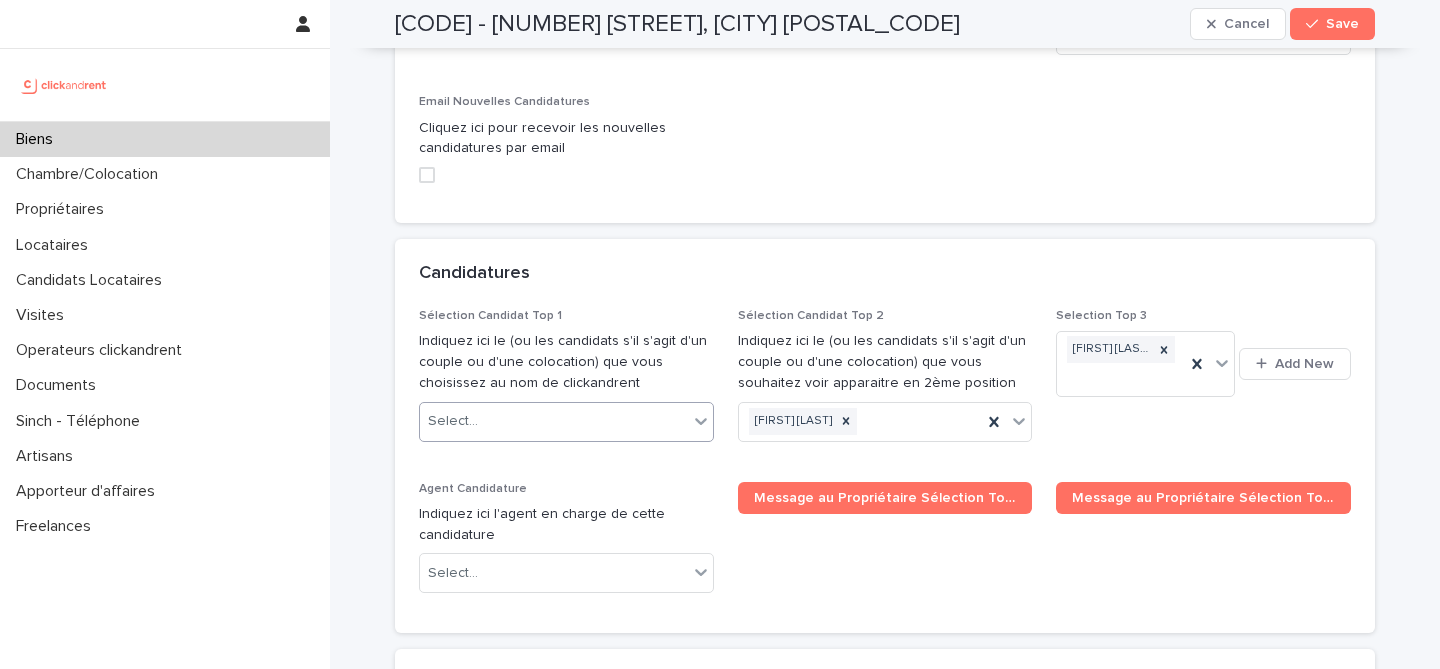 paste on "**********" 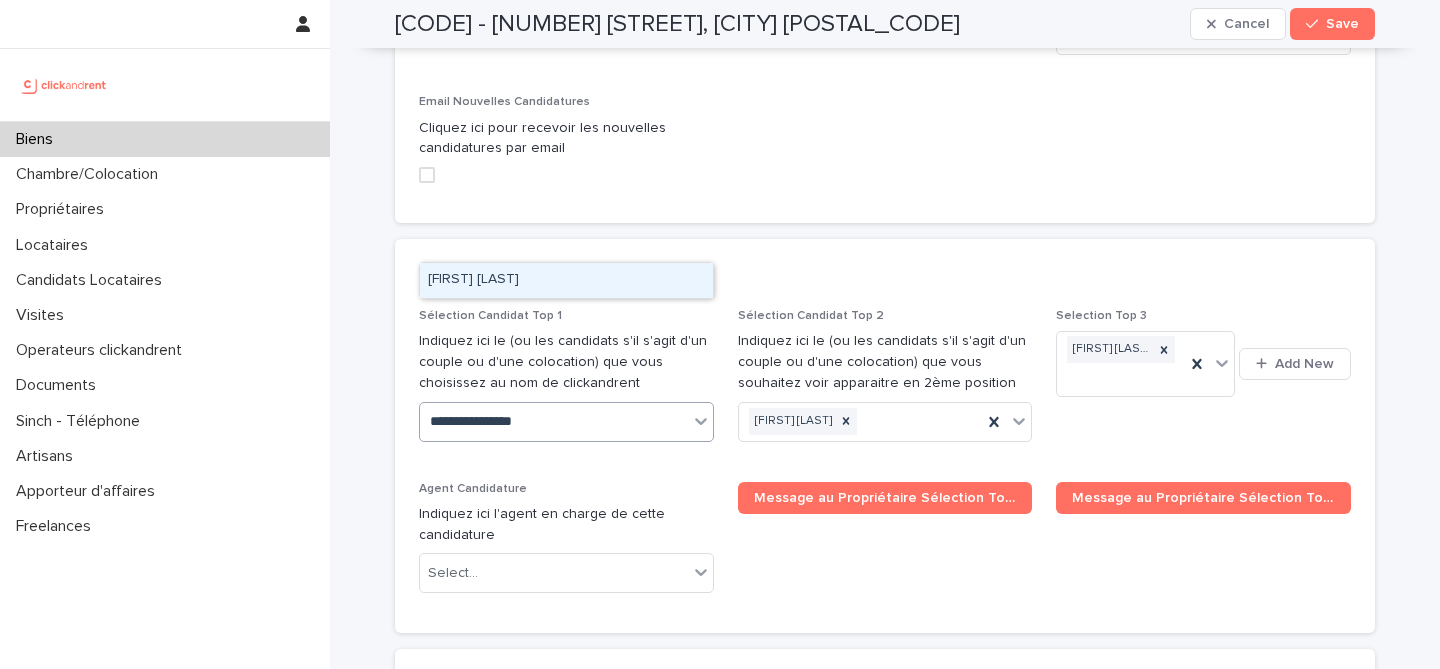 click on "[FIRST] [LAST]" at bounding box center (566, 280) 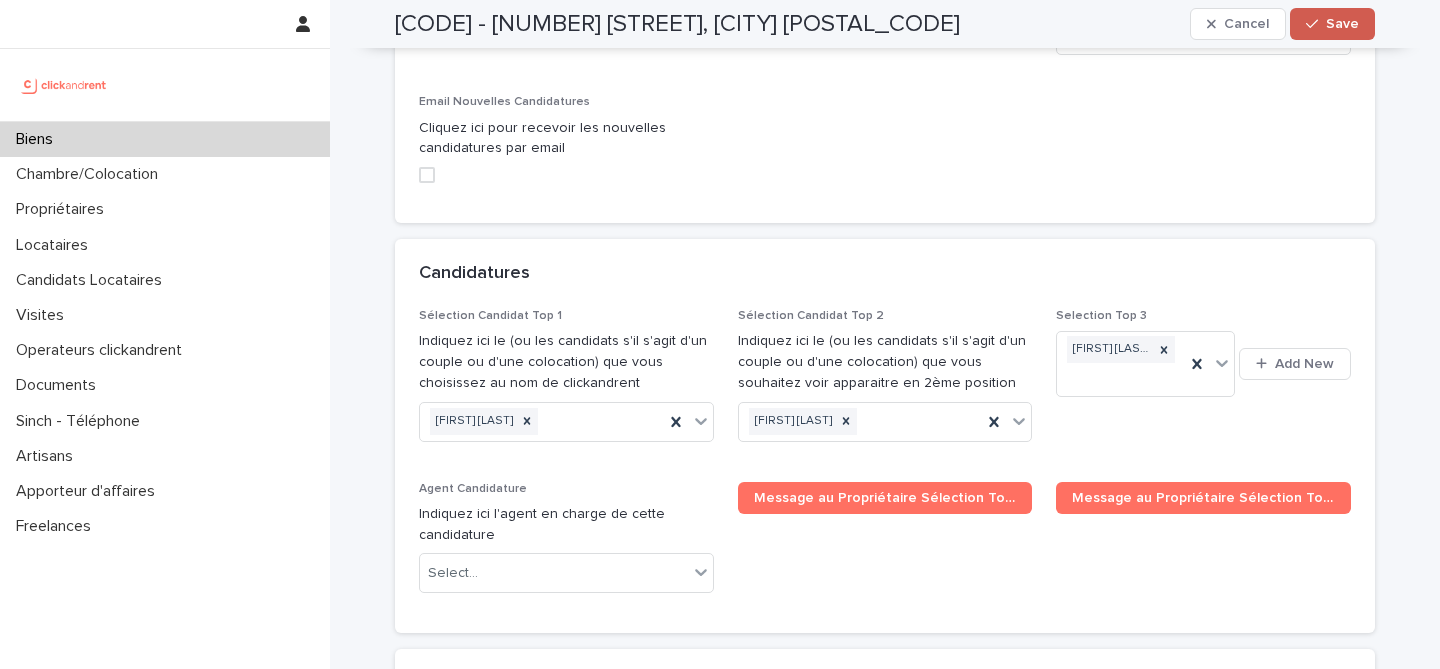 click on "Save" at bounding box center (1342, 24) 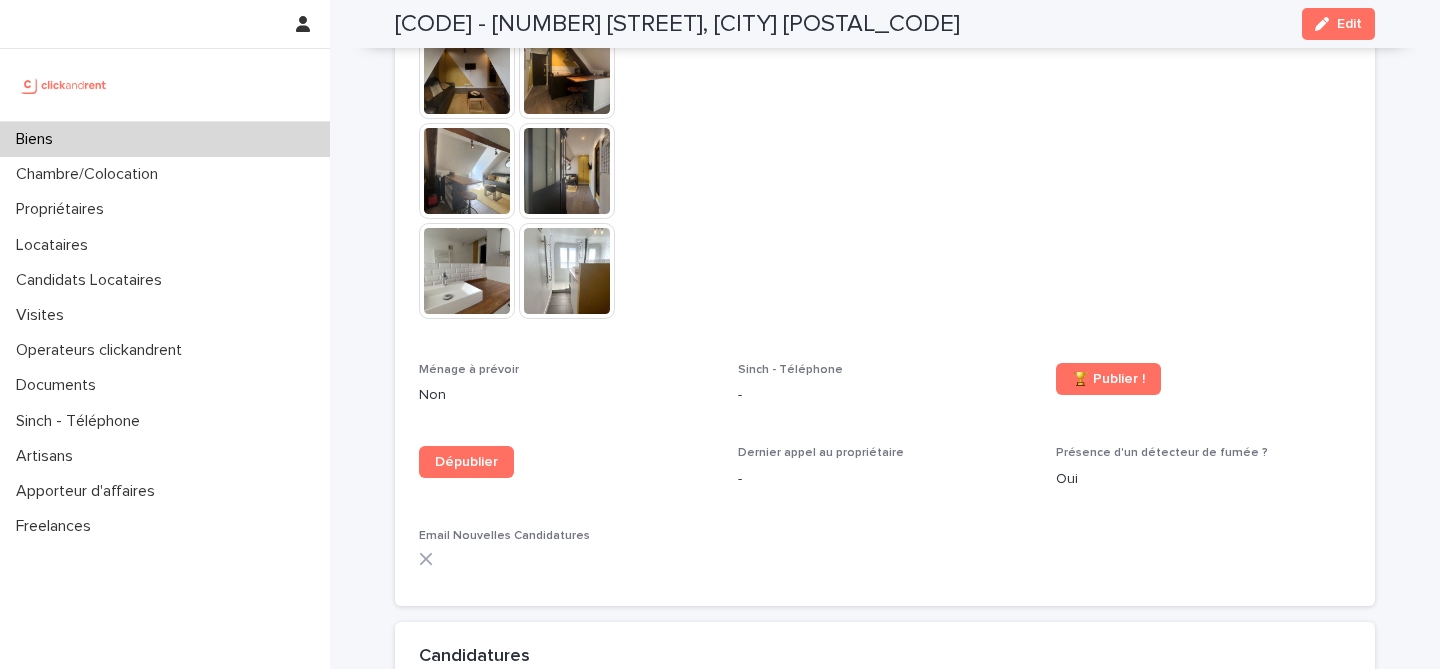 scroll, scrollTop: 5973, scrollLeft: 0, axis: vertical 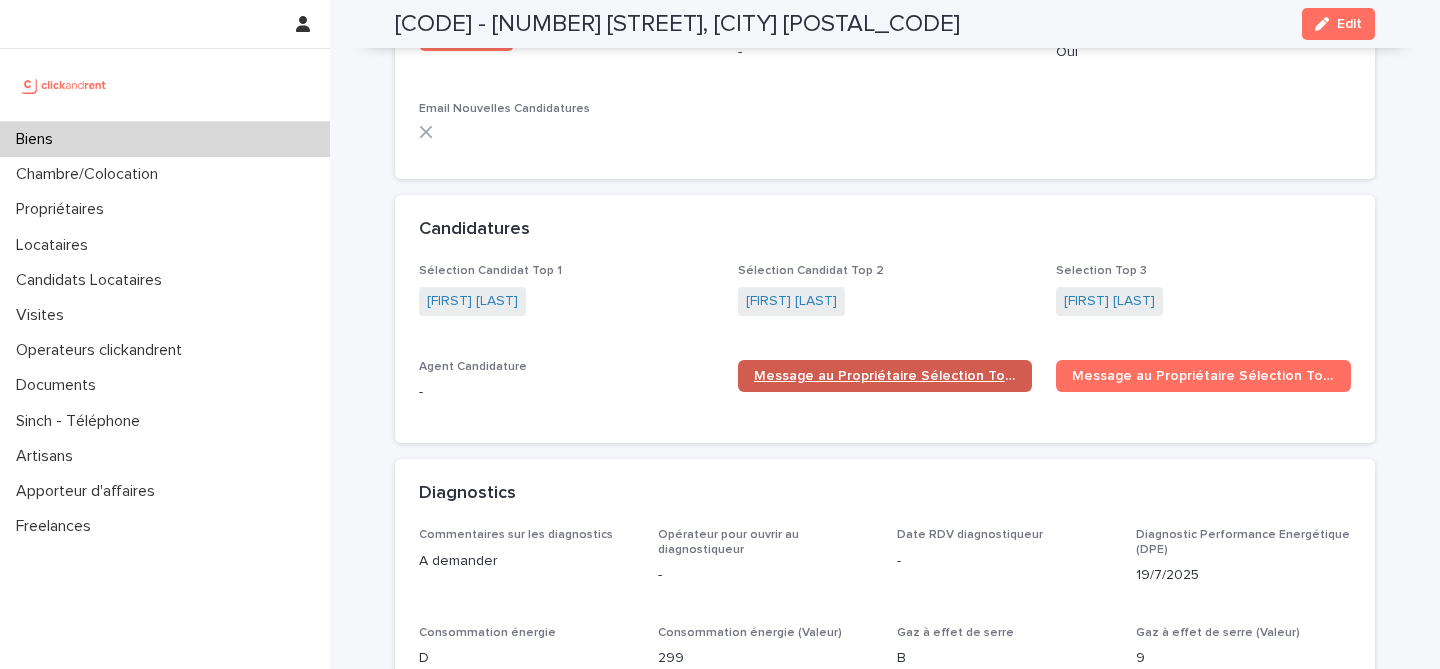 click on "Message au Propriétaire Sélection Top 1" at bounding box center (885, 376) 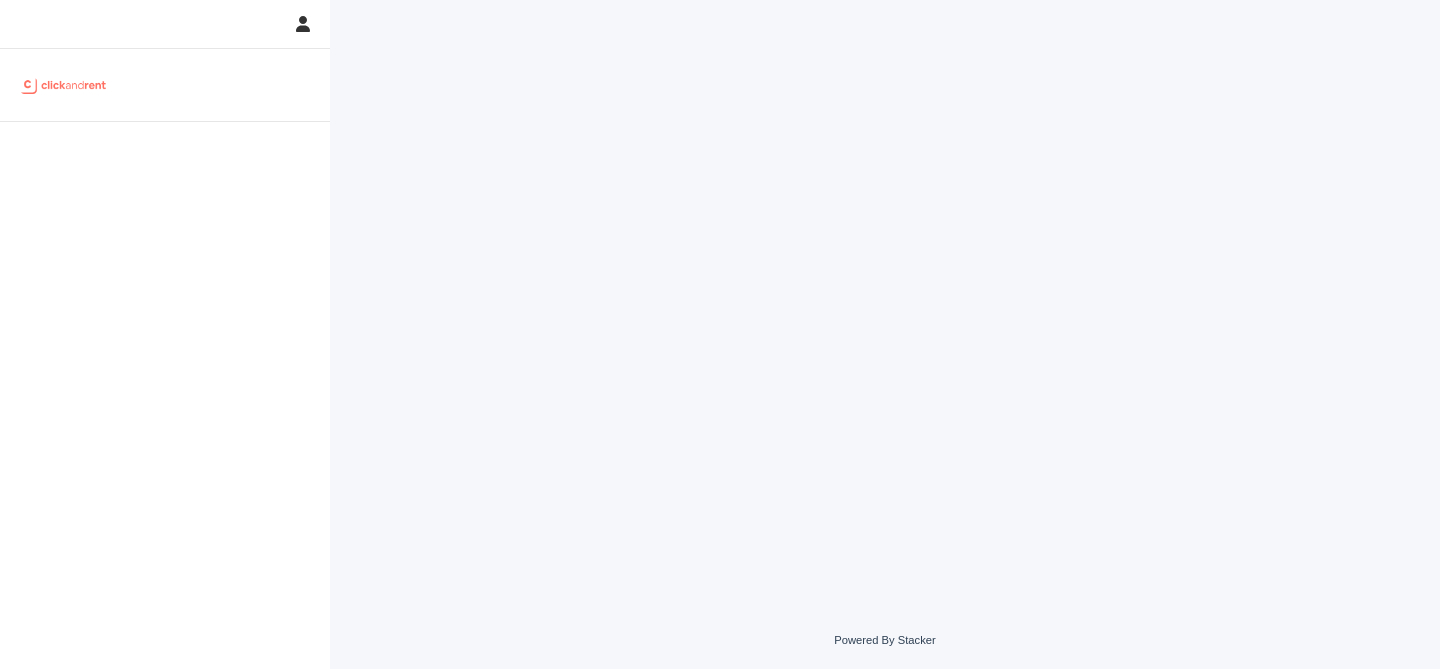 scroll, scrollTop: 0, scrollLeft: 0, axis: both 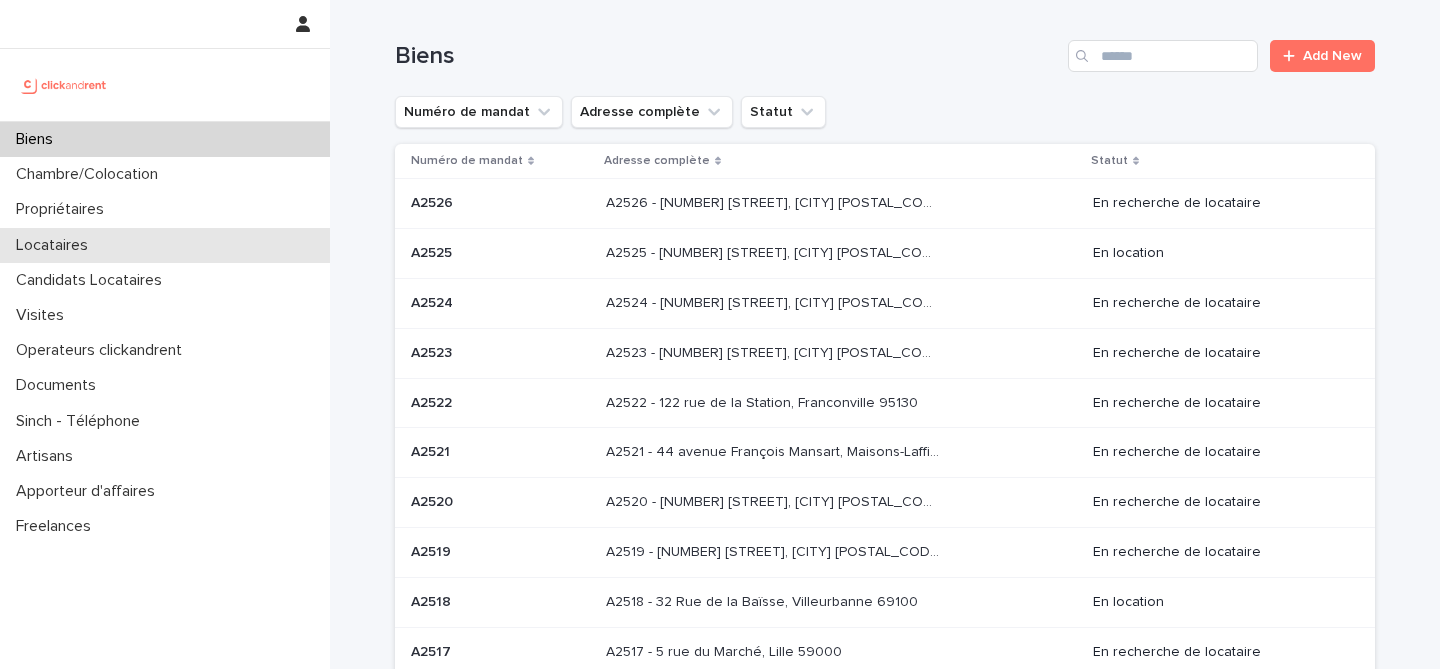 click on "Locataires" at bounding box center [165, 245] 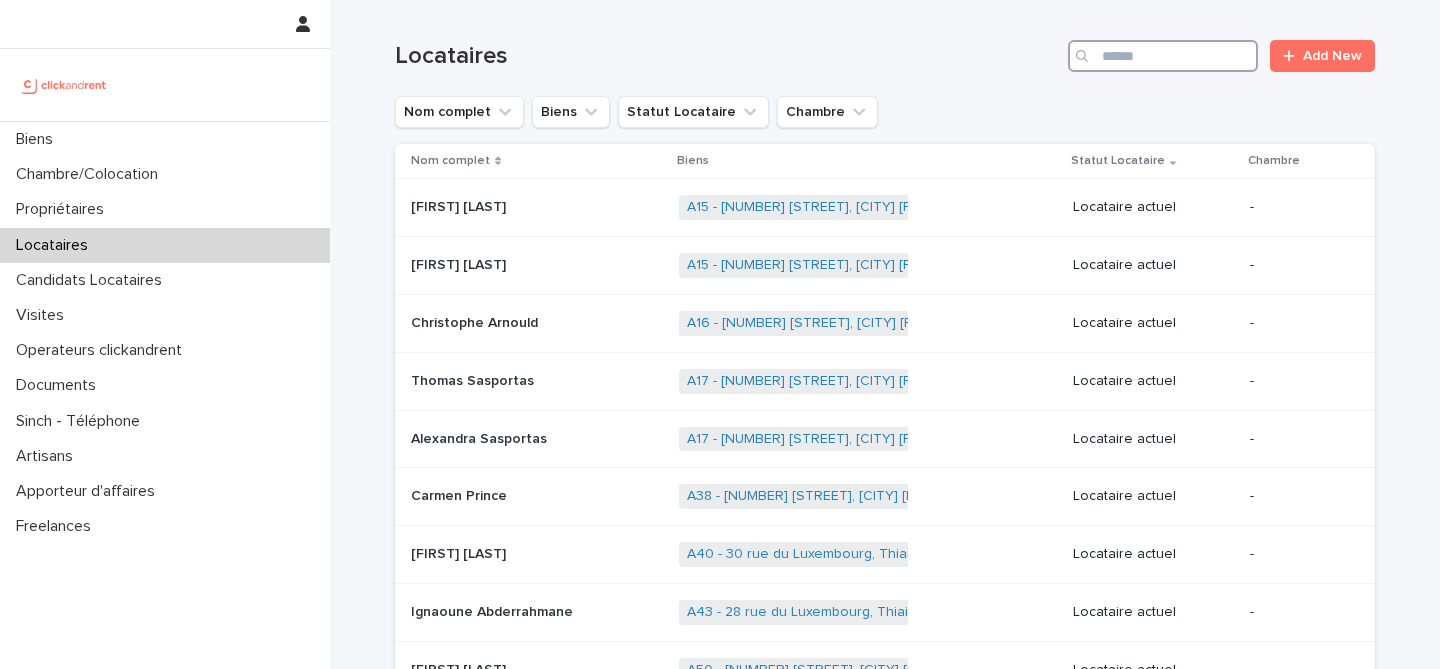 click at bounding box center (1163, 56) 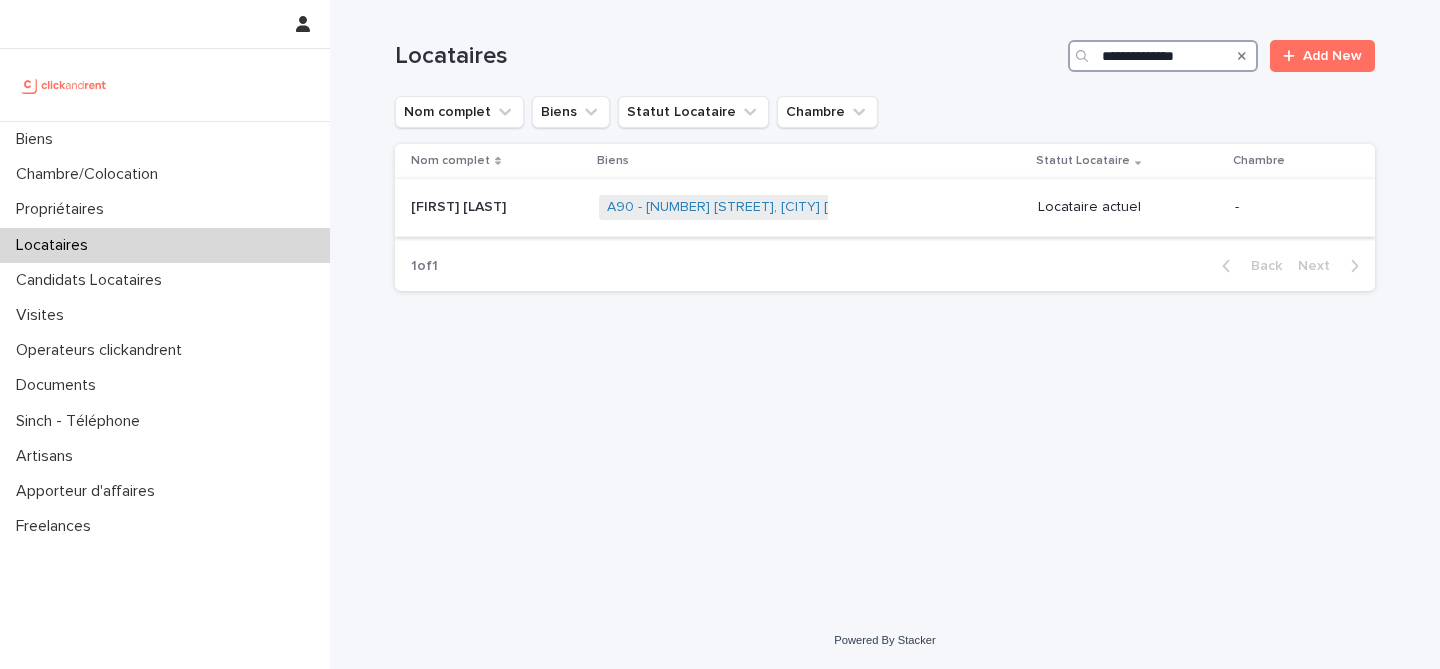 type on "**********" 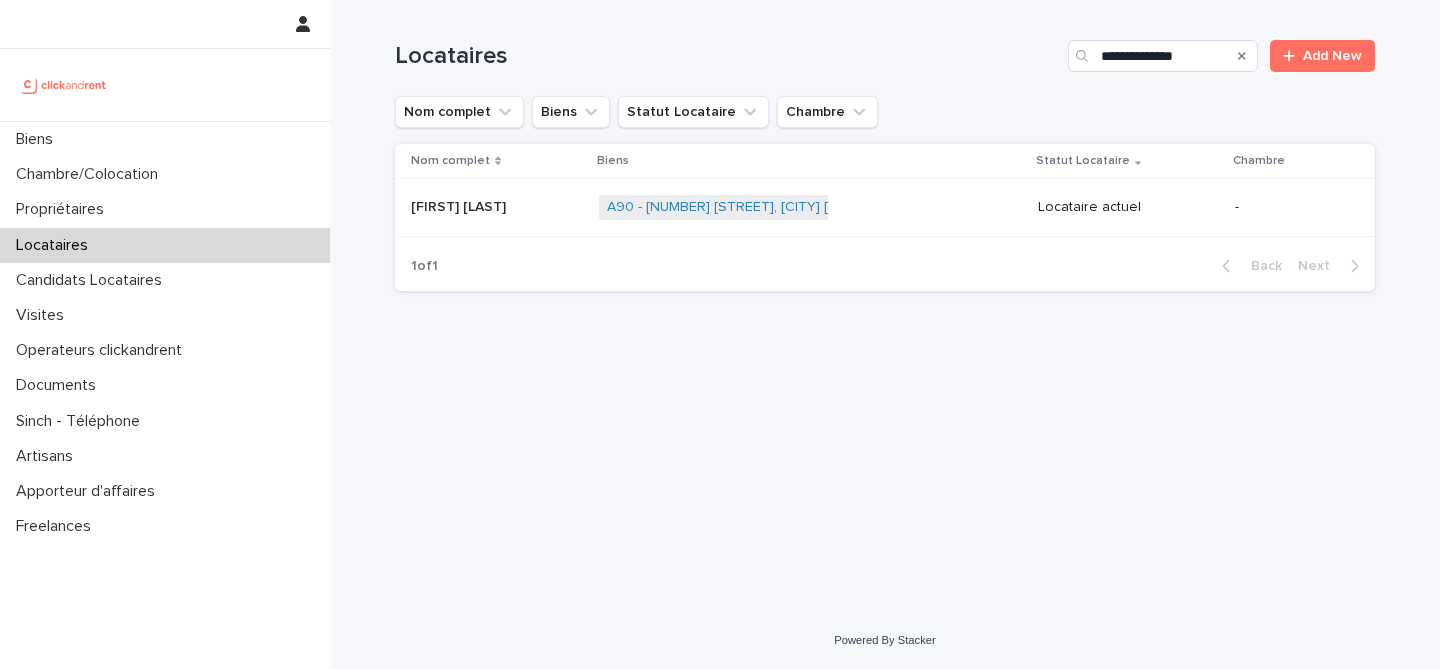 click on "Cedric Micouin Cedric Micouin" at bounding box center (497, 207) 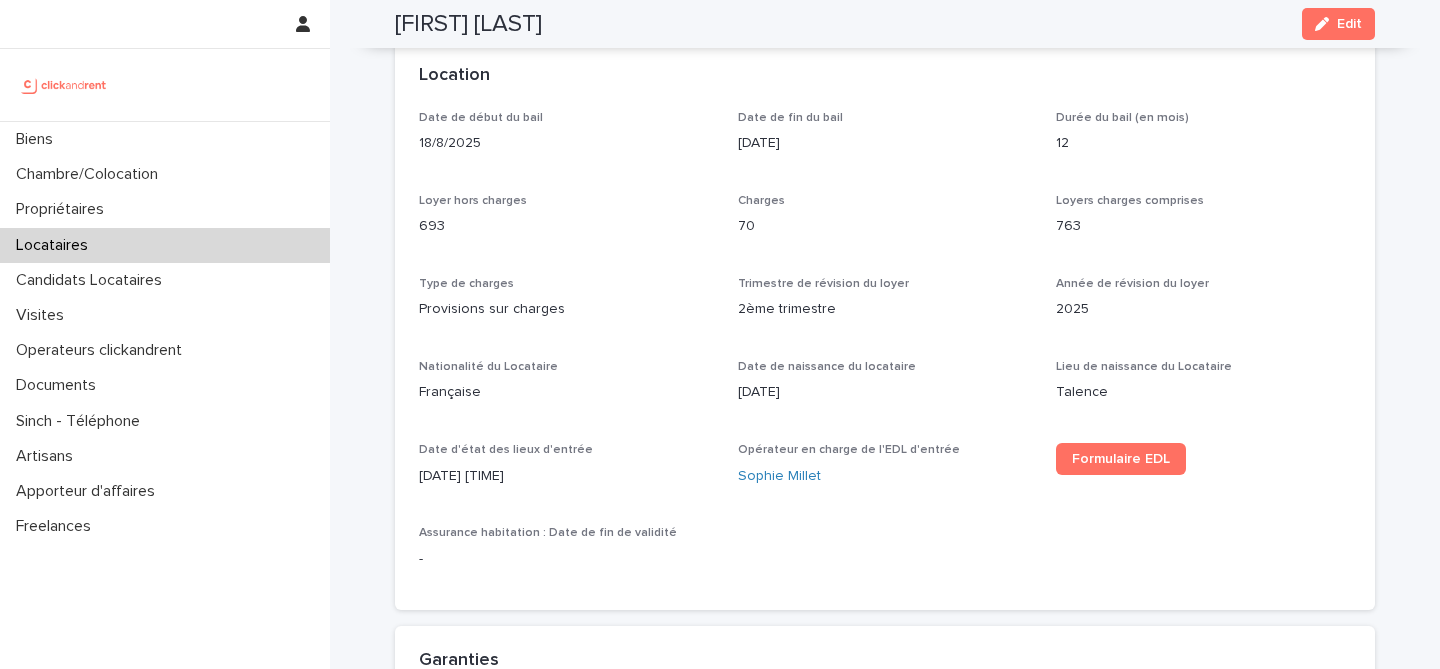 scroll, scrollTop: 638, scrollLeft: 0, axis: vertical 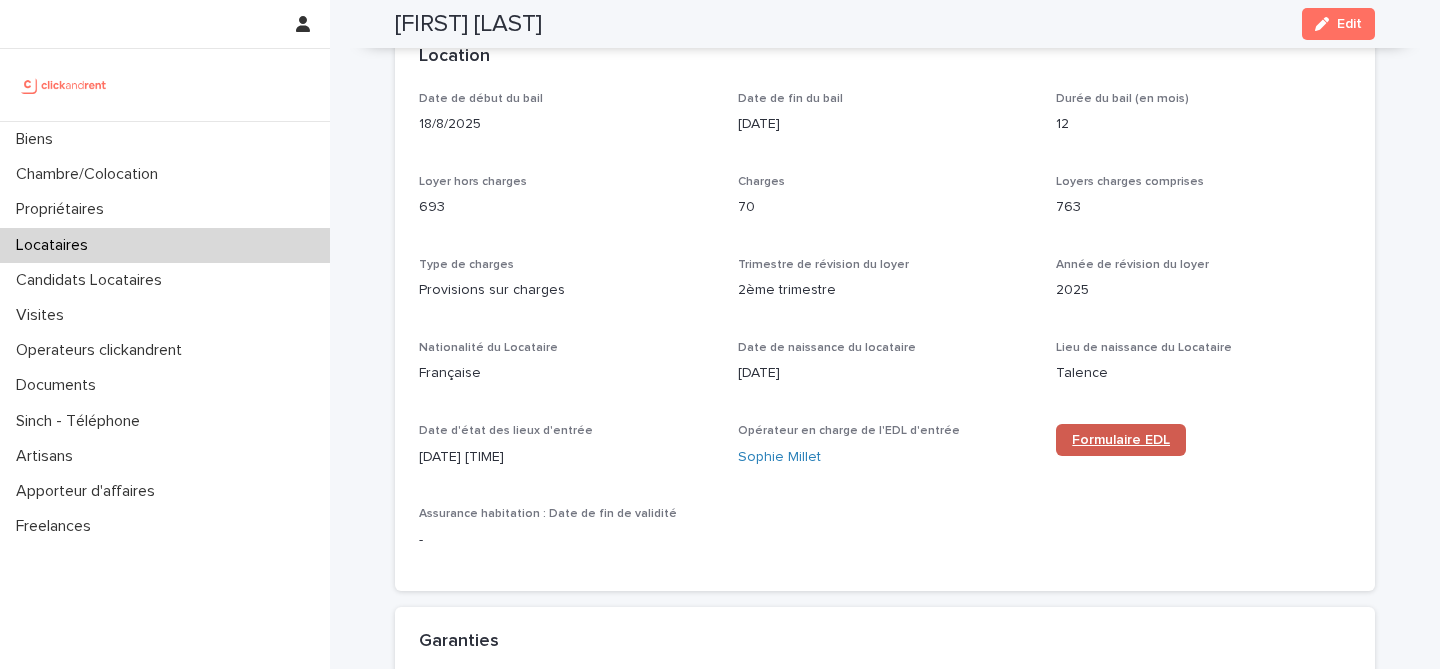 click on "Formulaire EDL" at bounding box center (1121, 440) 